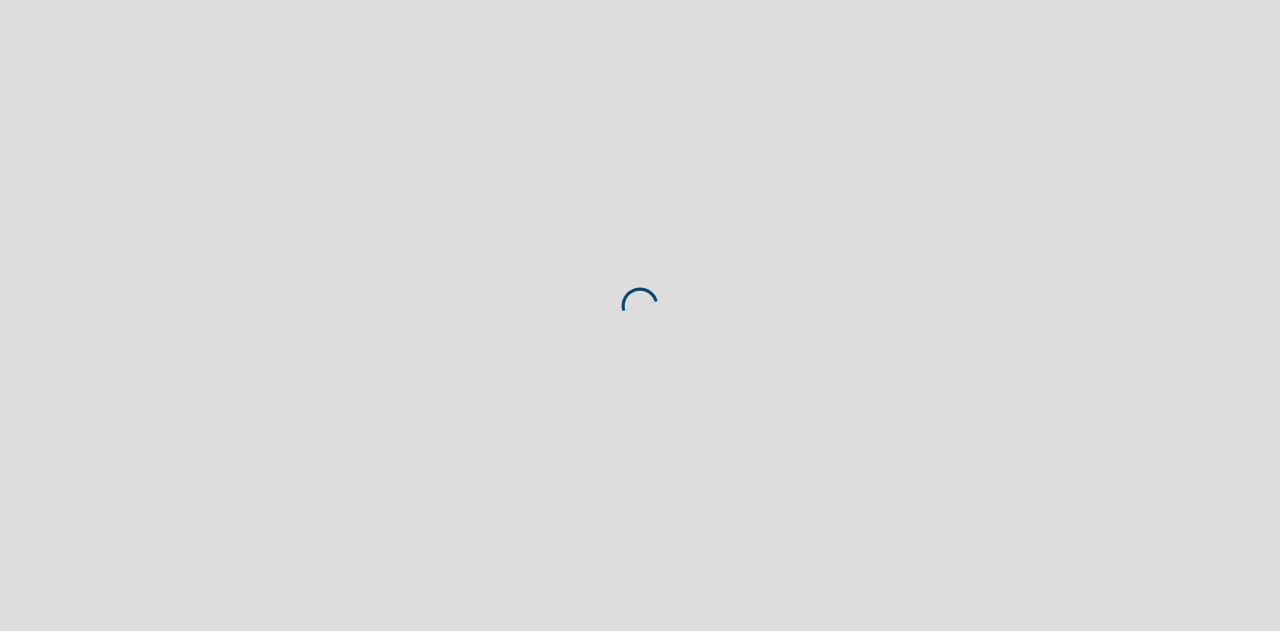 scroll, scrollTop: 0, scrollLeft: 0, axis: both 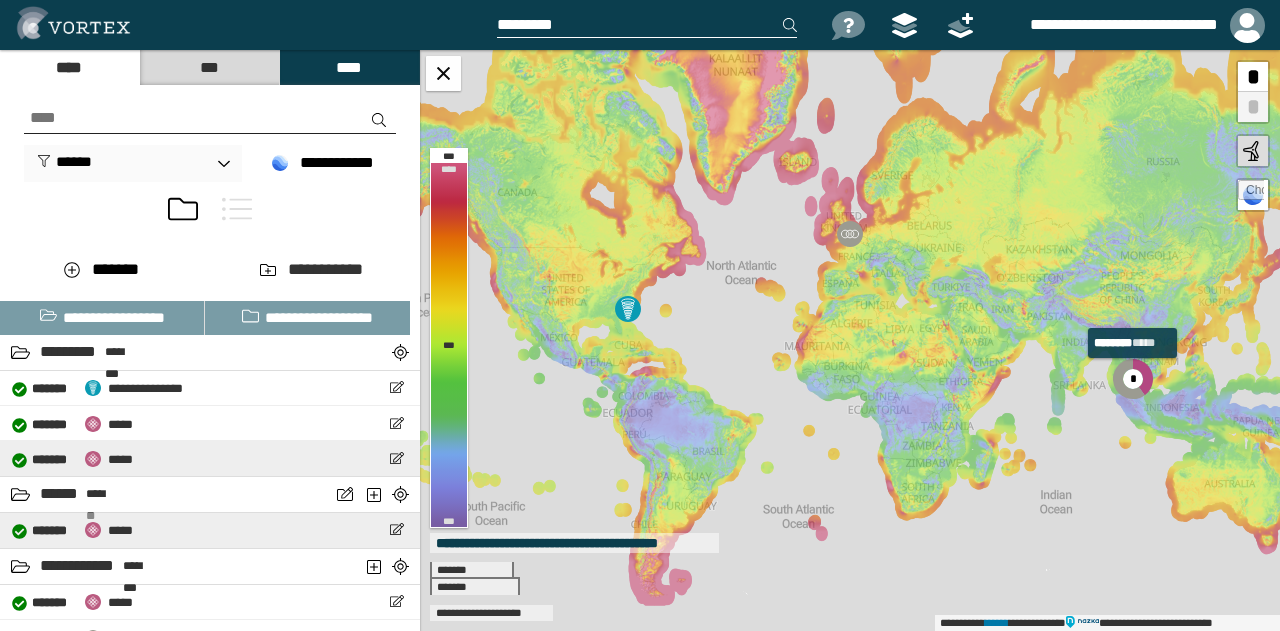 click on "**********" at bounding box center (210, 458) 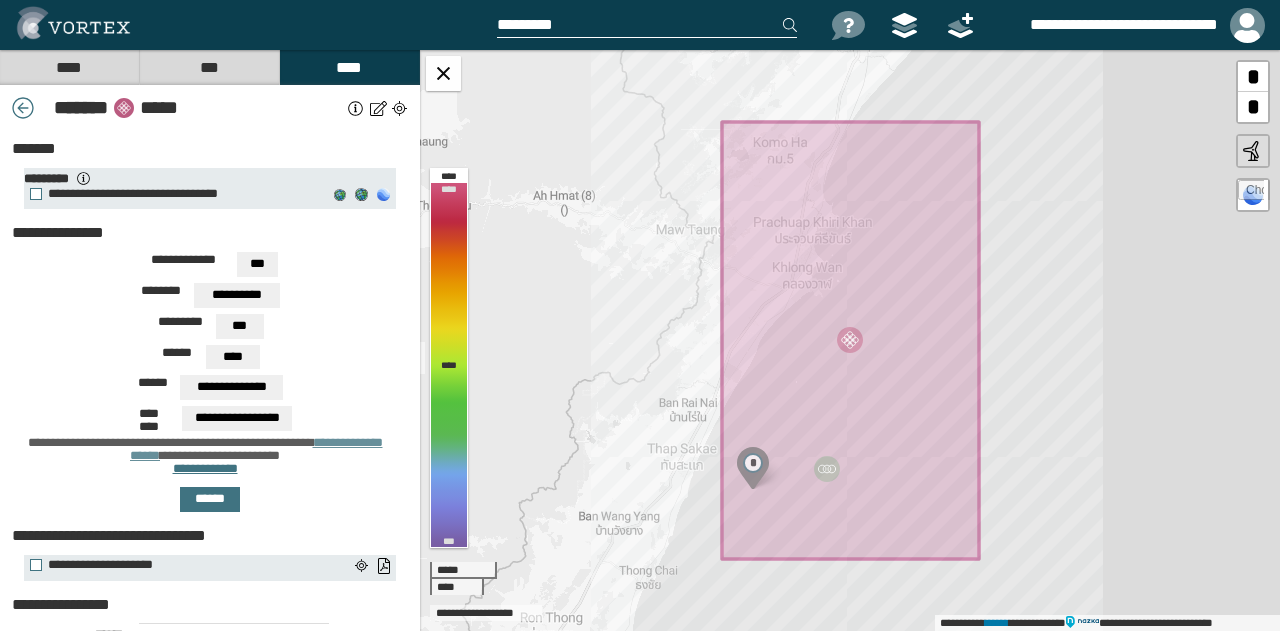 click on "***" at bounding box center [257, 264] 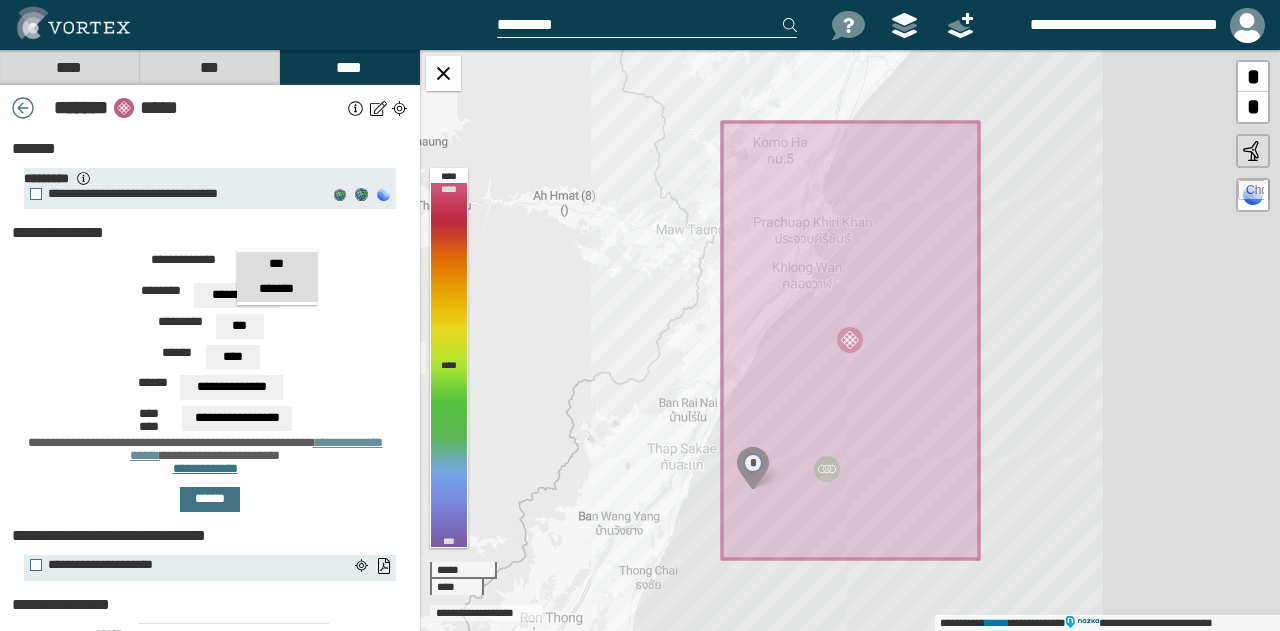 click on "*******" at bounding box center (277, 289) 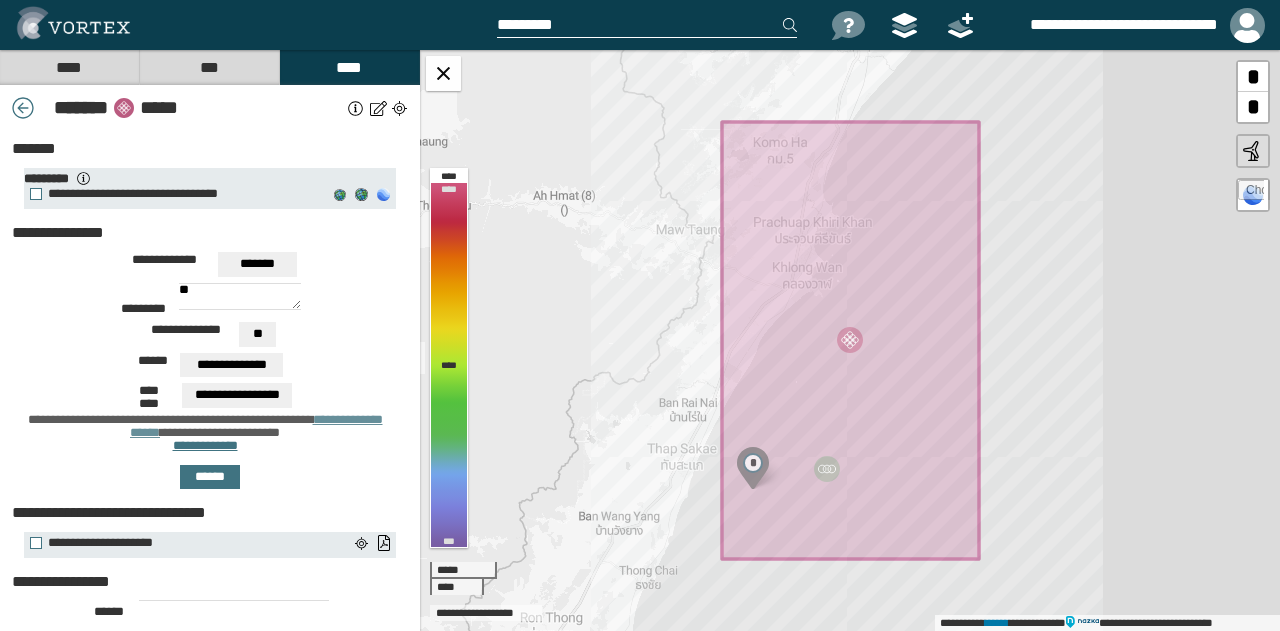 drag, startPoint x: 245, startPoint y: 289, endPoint x: 126, endPoint y: 311, distance: 121.016525 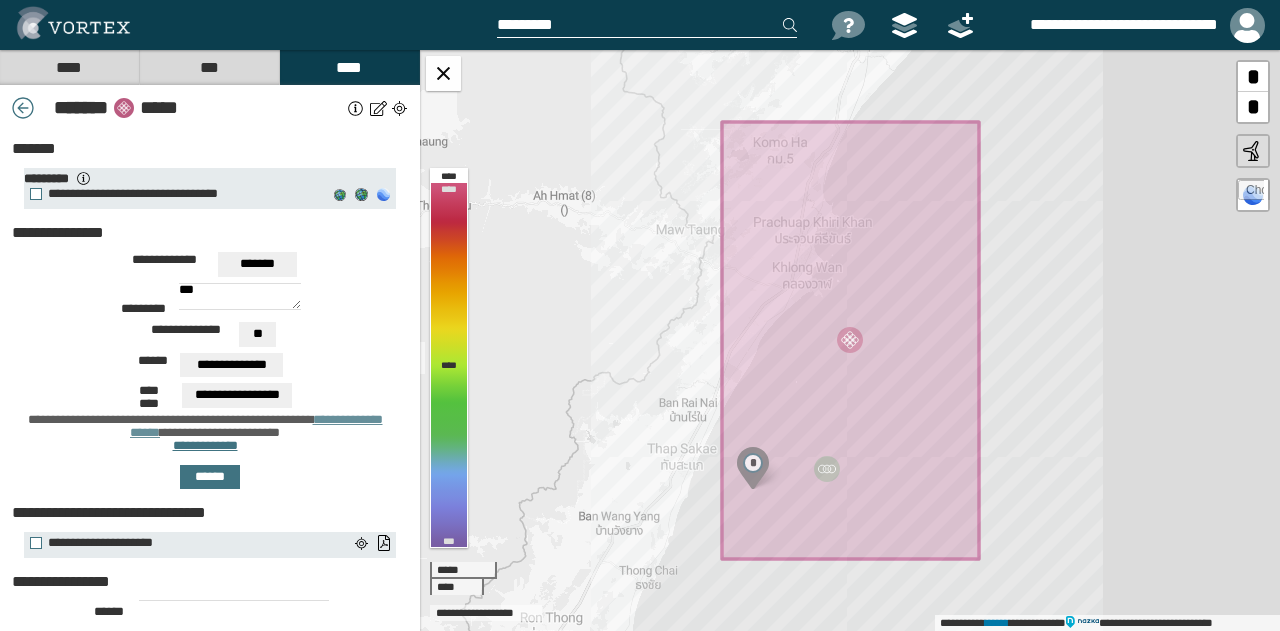 type on "***" 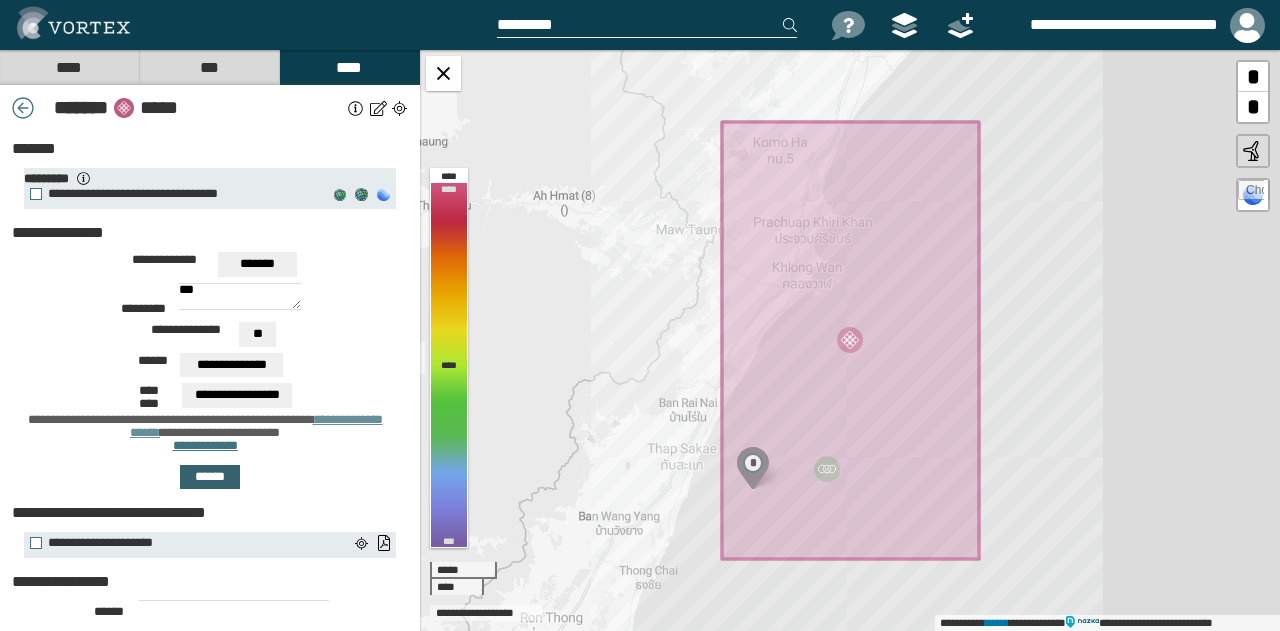 click on "******" at bounding box center [210, 477] 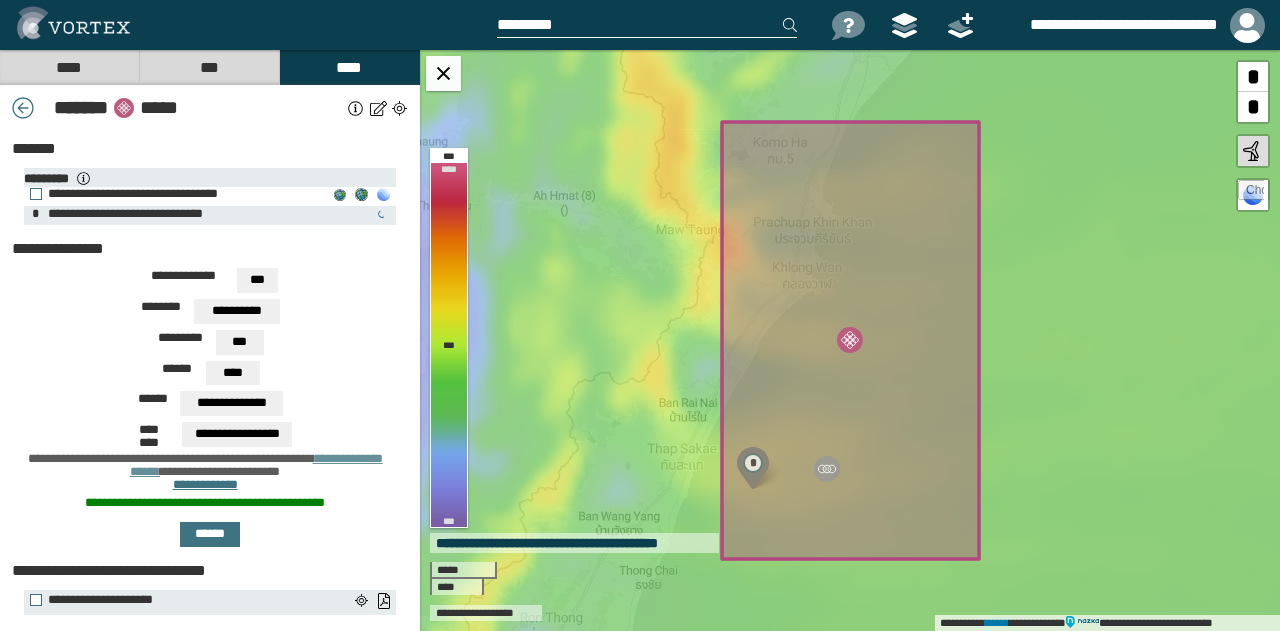 click on "**********" at bounding box center [383, 195] 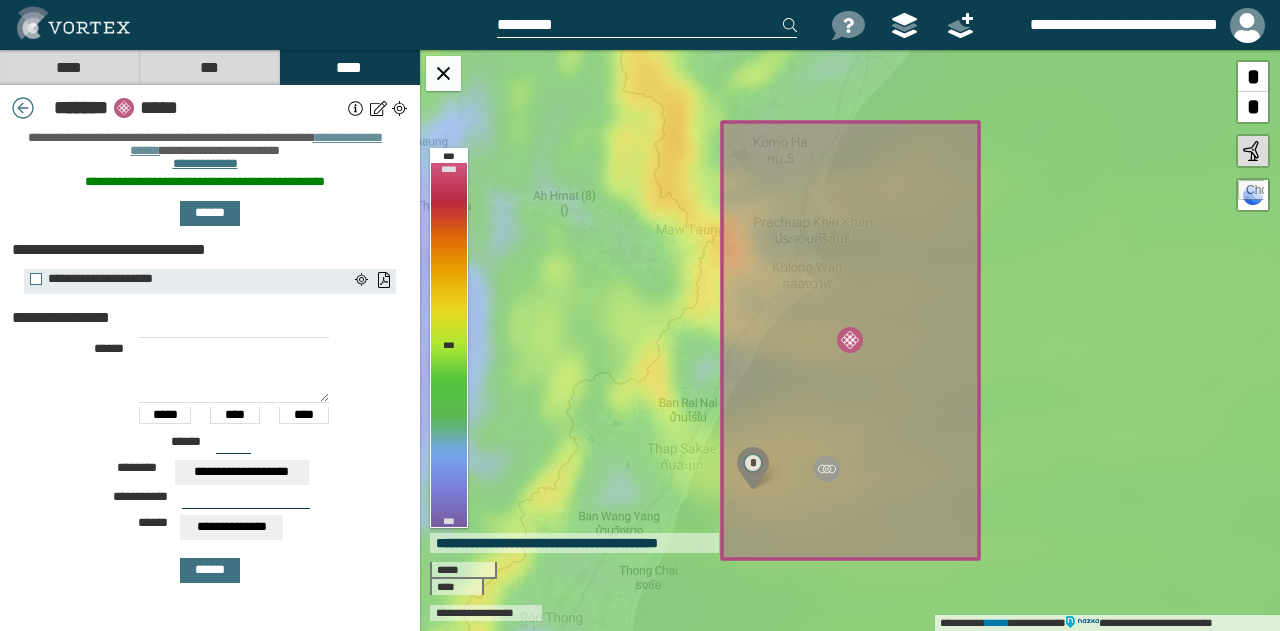 scroll, scrollTop: 349, scrollLeft: 0, axis: vertical 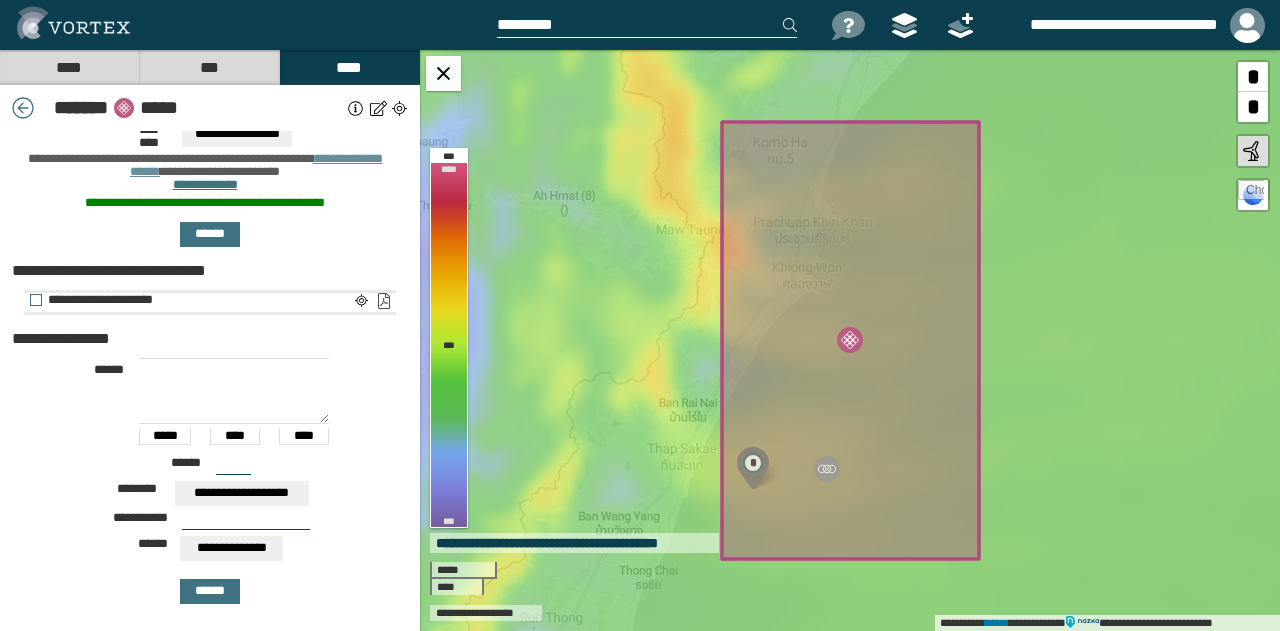 click on "**********" at bounding box center (383, 301) 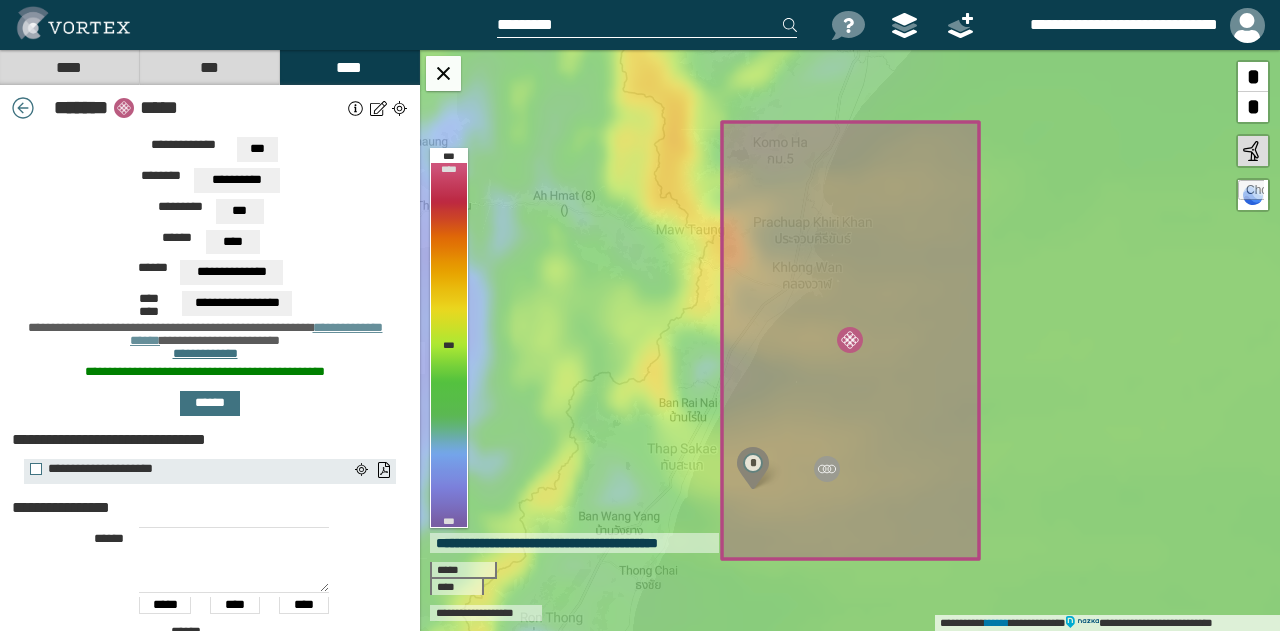 scroll, scrollTop: 0, scrollLeft: 0, axis: both 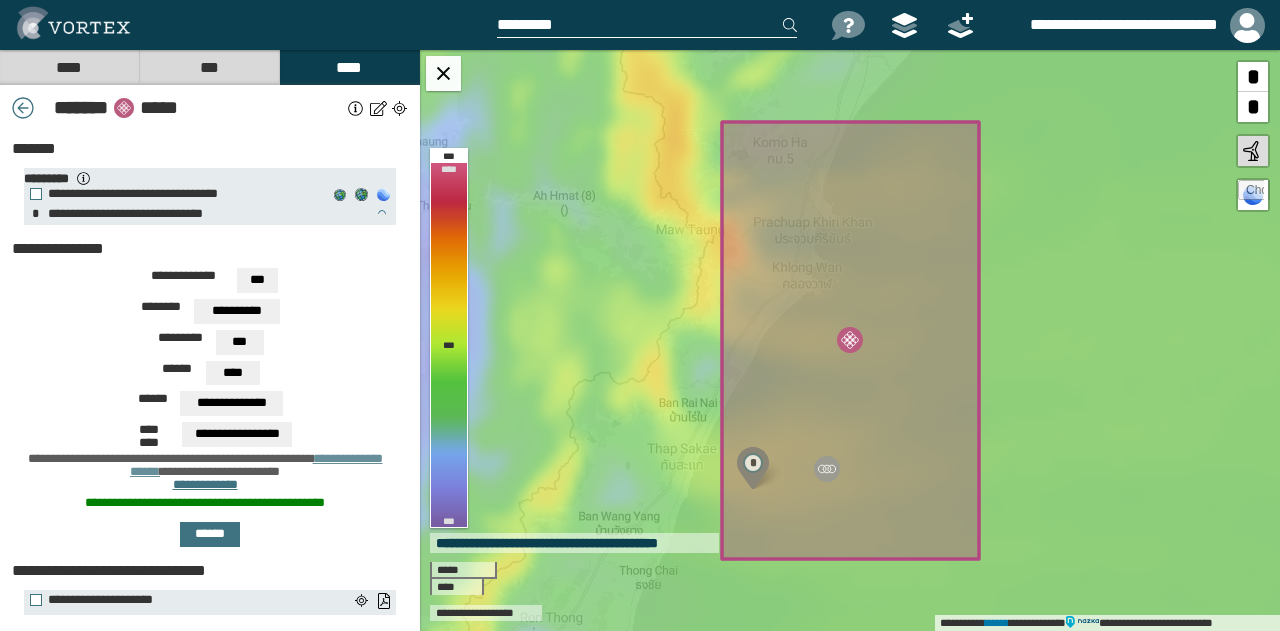 click on "****" at bounding box center [69, 67] 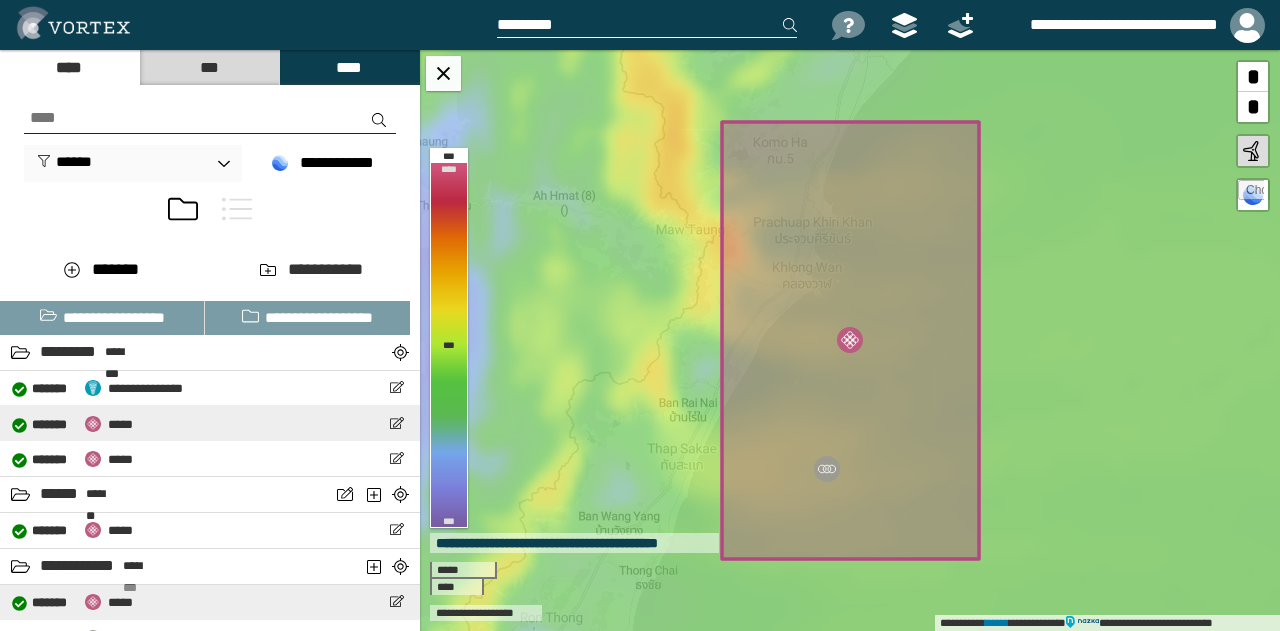 click on "**********" at bounding box center [210, 423] 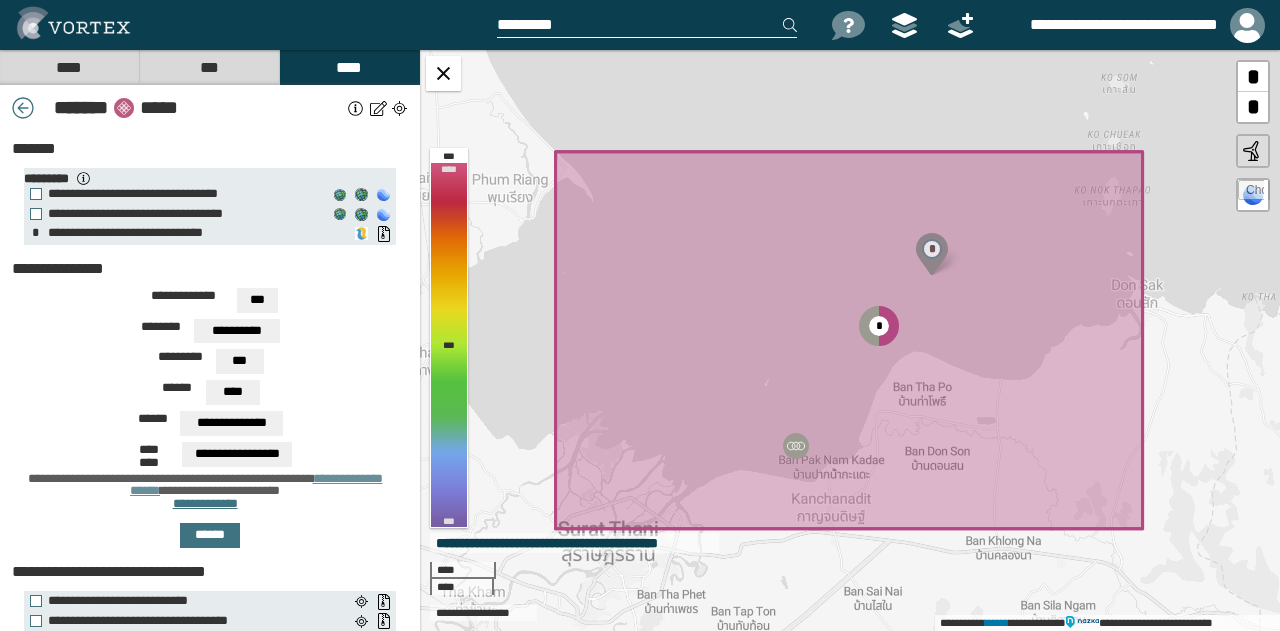 click on "**********" at bounding box center (210, 303) 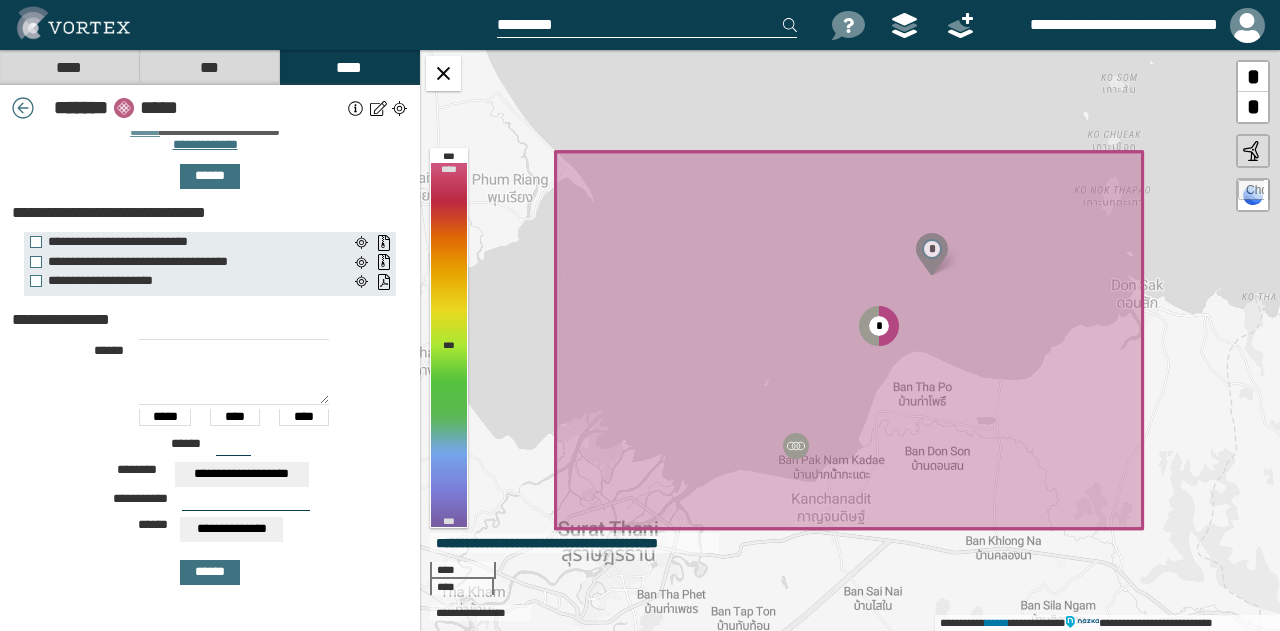 scroll, scrollTop: 384, scrollLeft: 0, axis: vertical 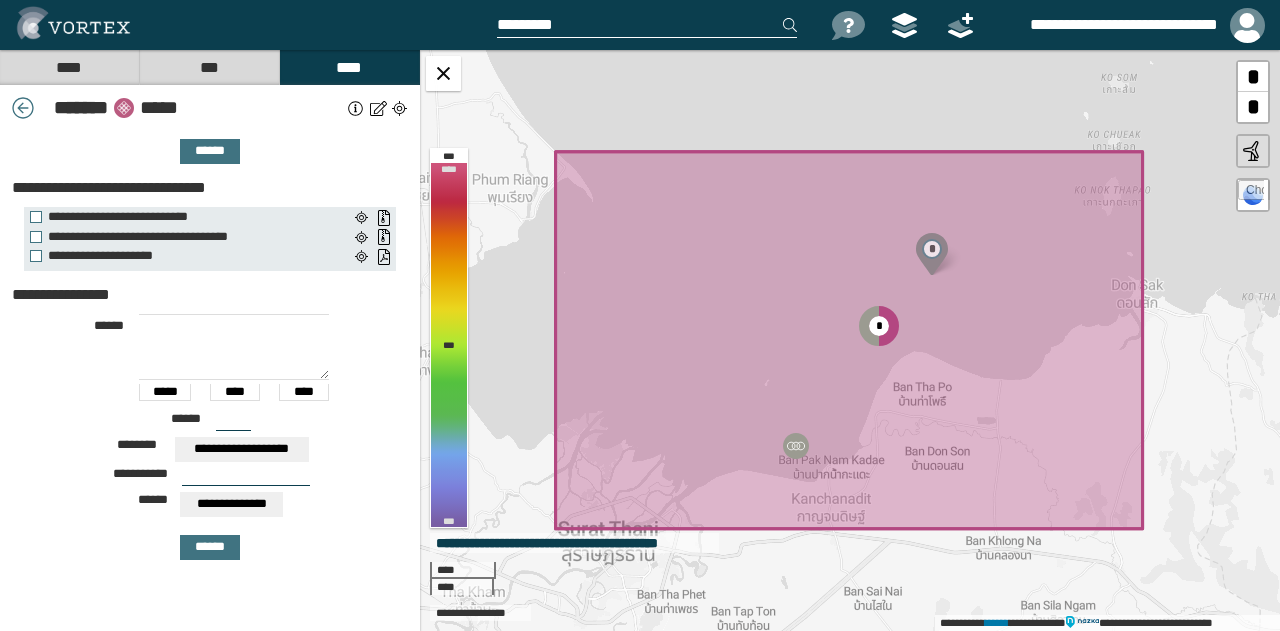click at bounding box center [234, 347] 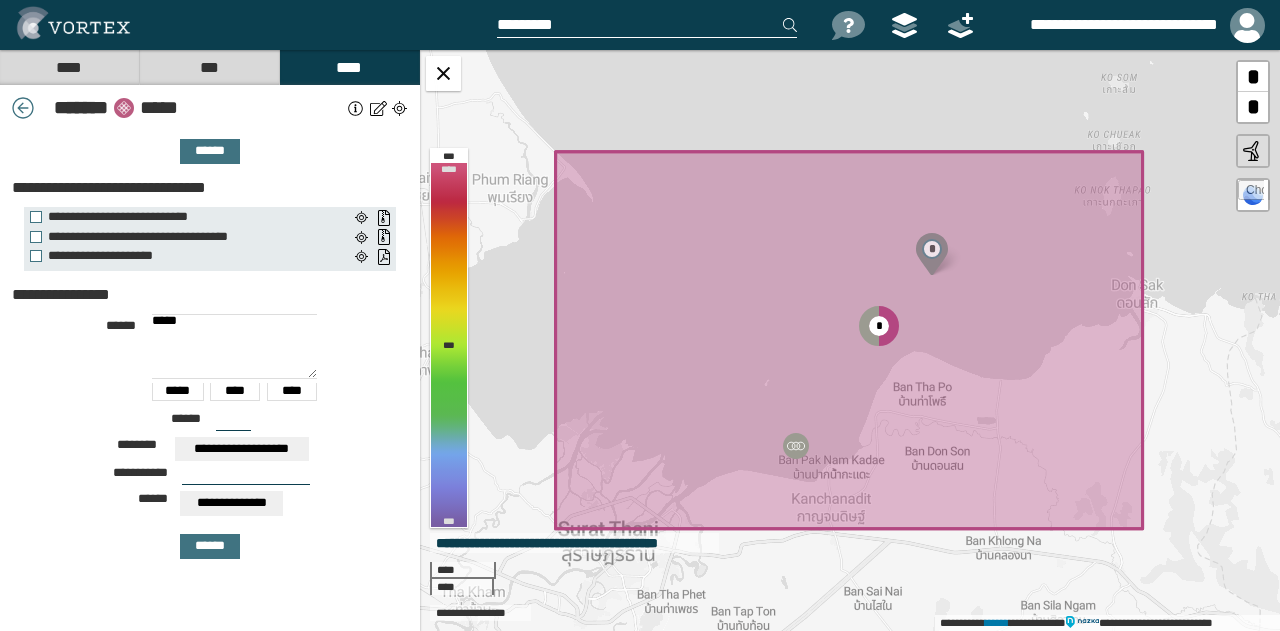 click on "*****" at bounding box center (234, 346) 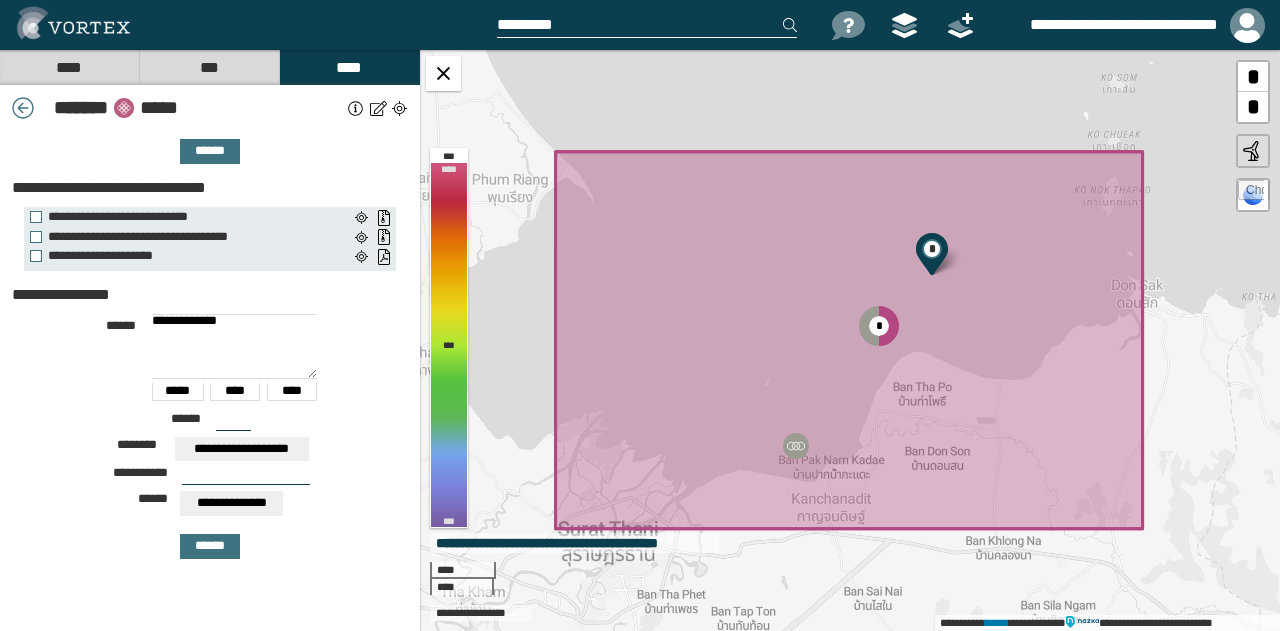 click on "**********" at bounding box center (234, 346) 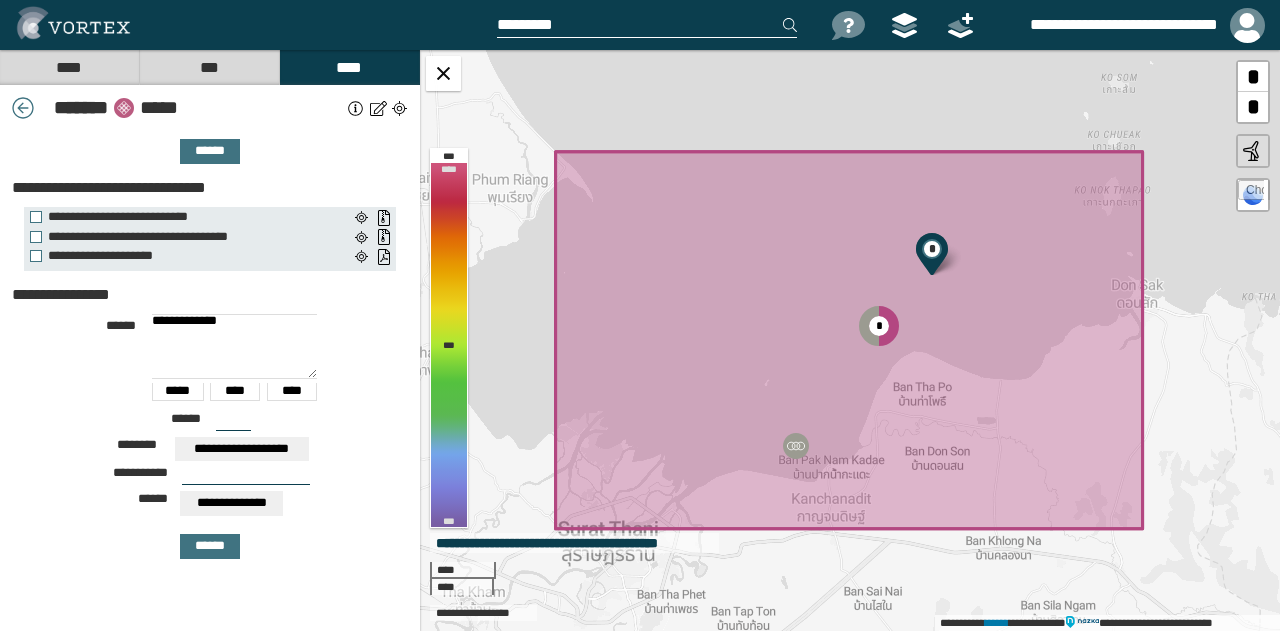 type on "**********" 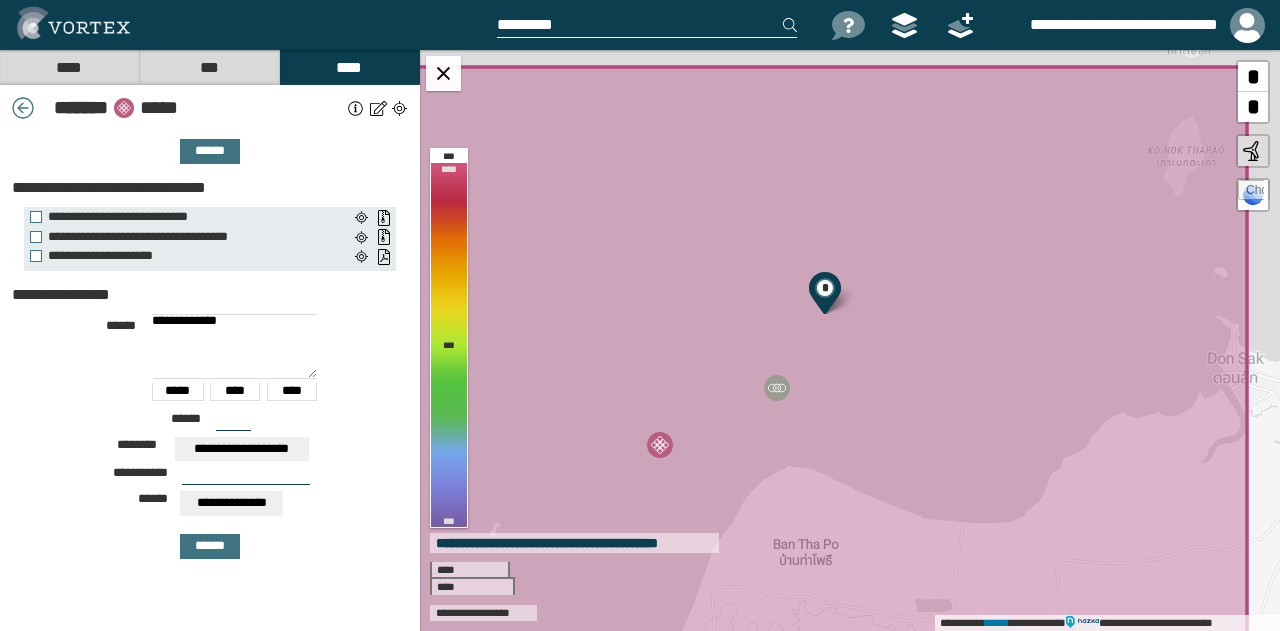 click on "**********" at bounding box center (234, 346) 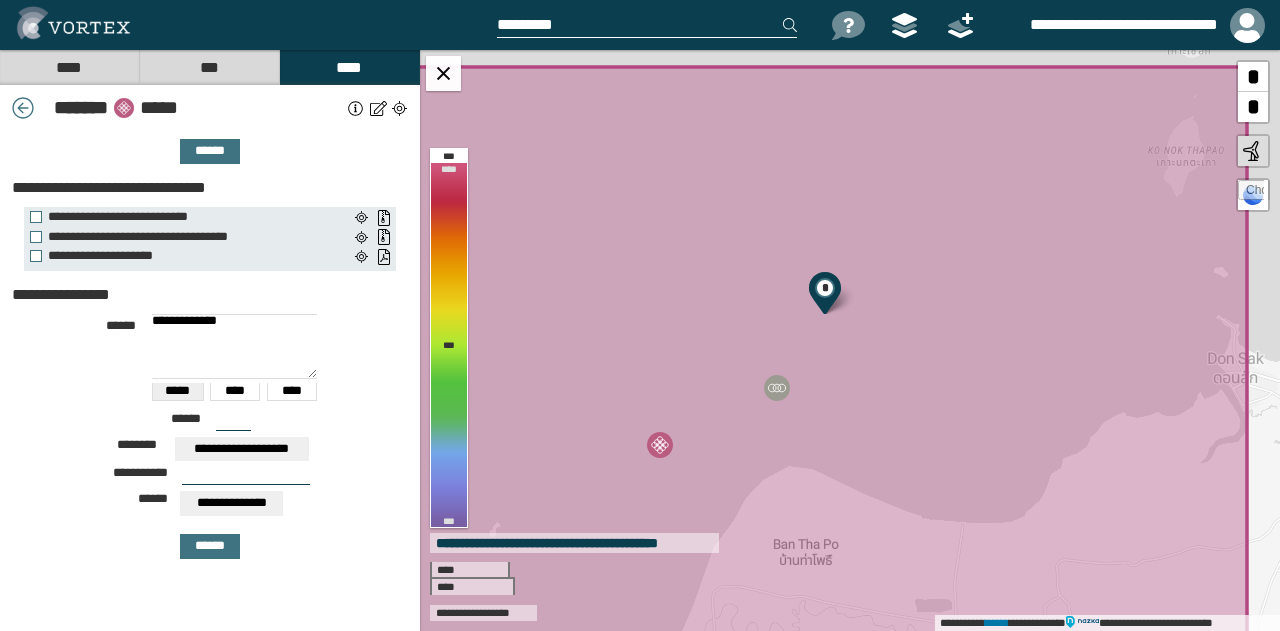 drag, startPoint x: 232, startPoint y: 412, endPoint x: 152, endPoint y: 389, distance: 83.240616 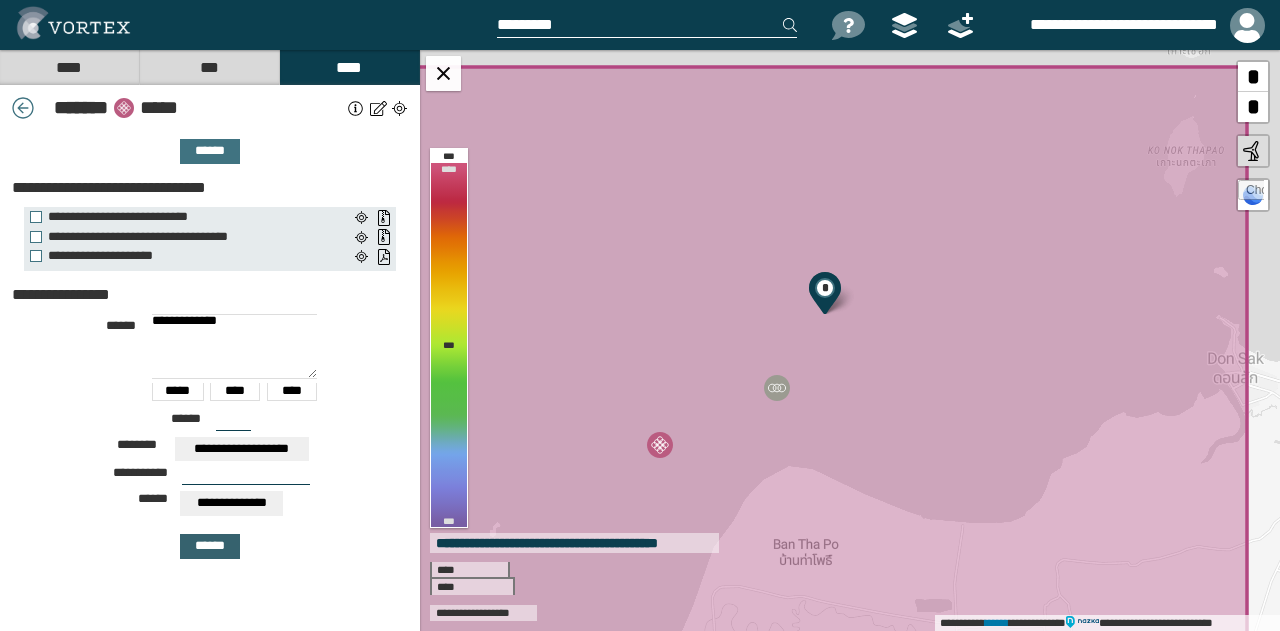 click on "******" at bounding box center [210, 546] 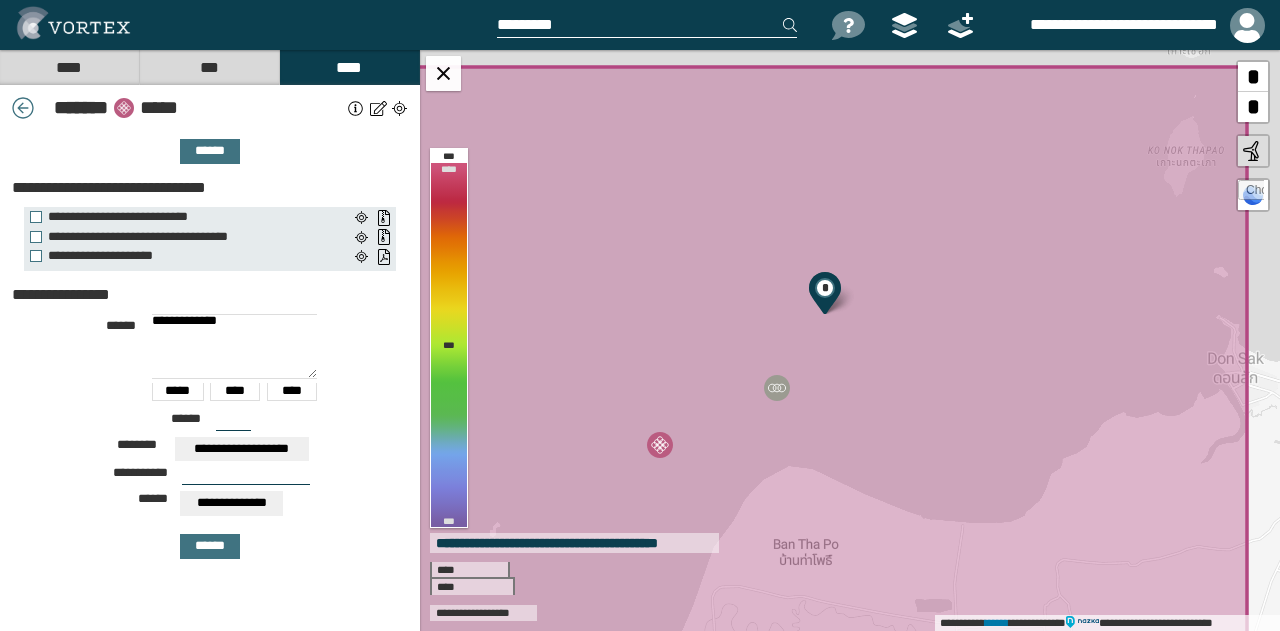 click at bounding box center (246, 477) 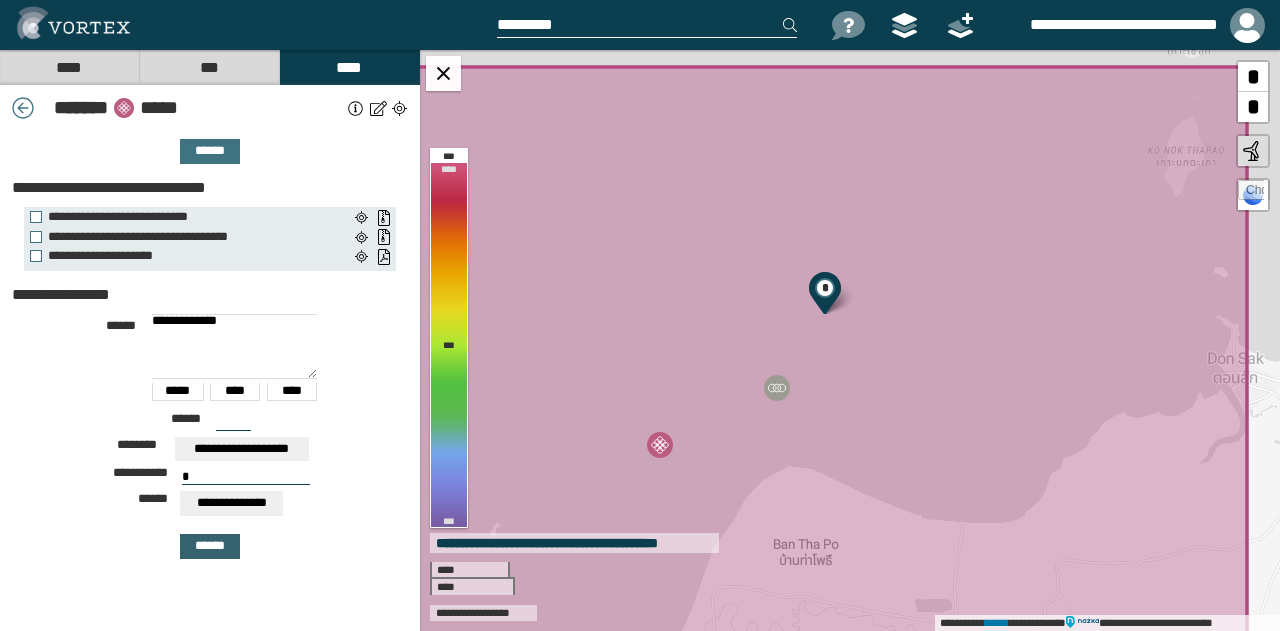 type on "*" 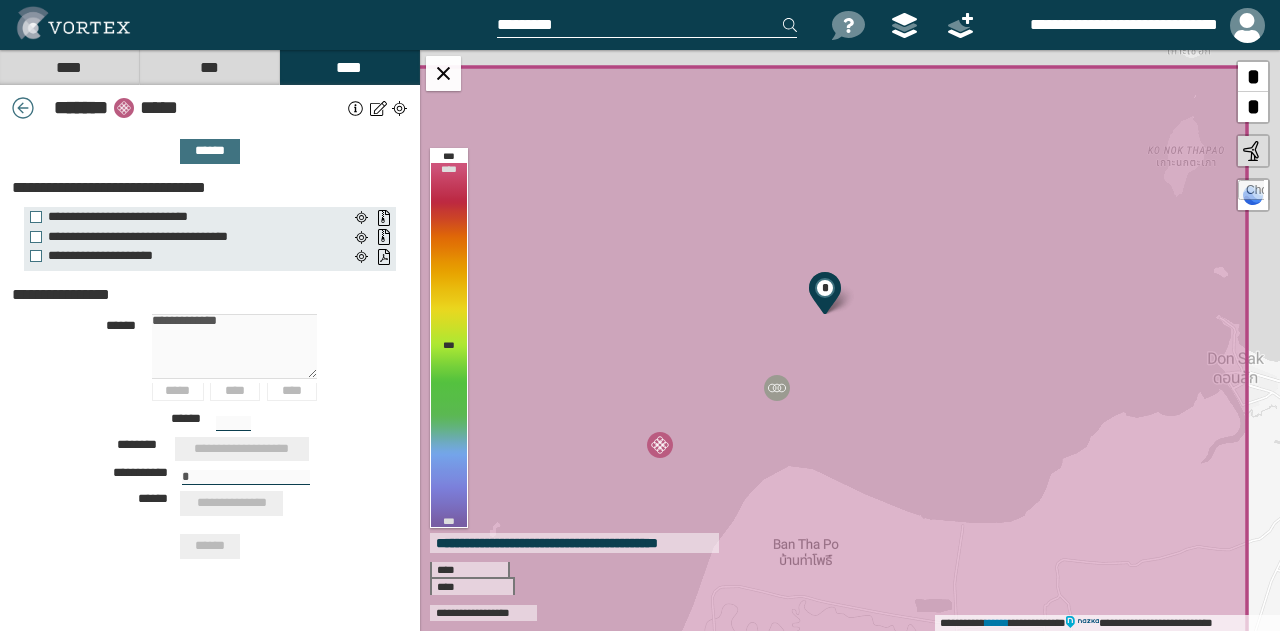 type 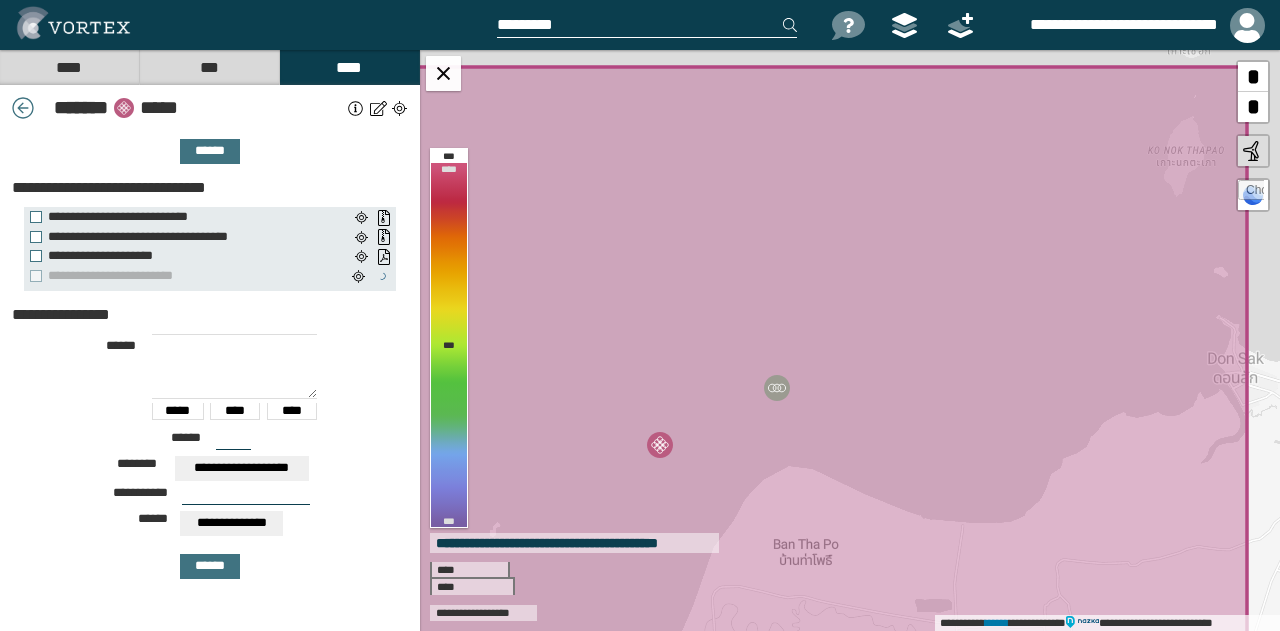 click at bounding box center (234, 366) 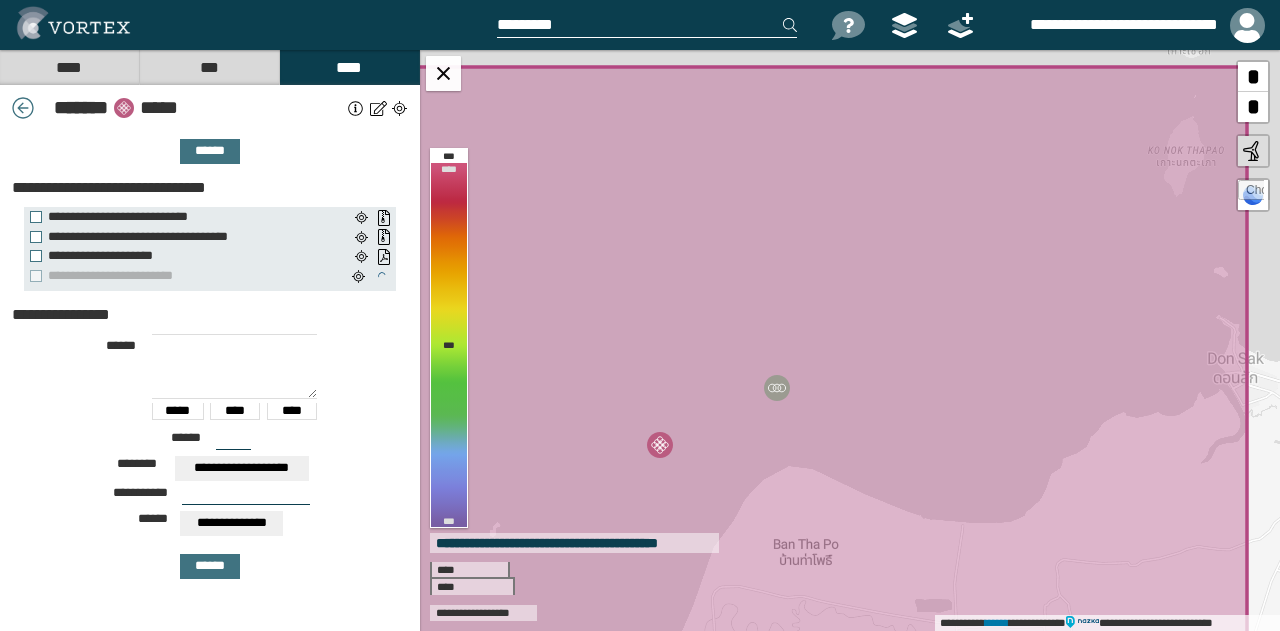 paste on "**********" 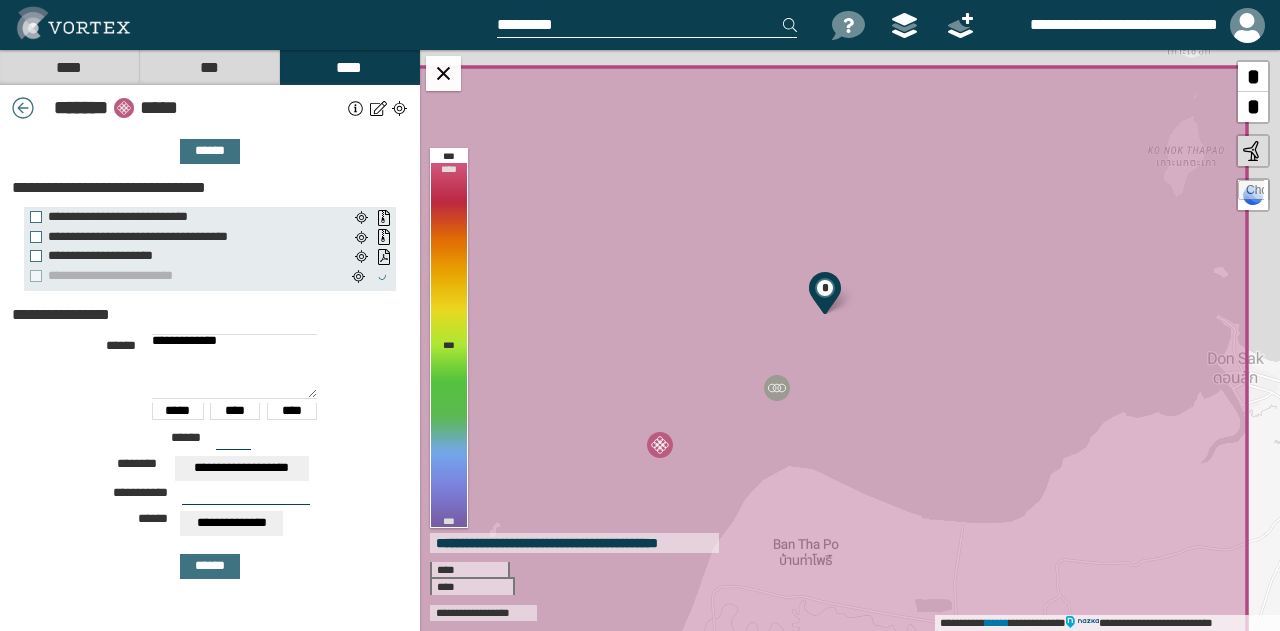 type on "**********" 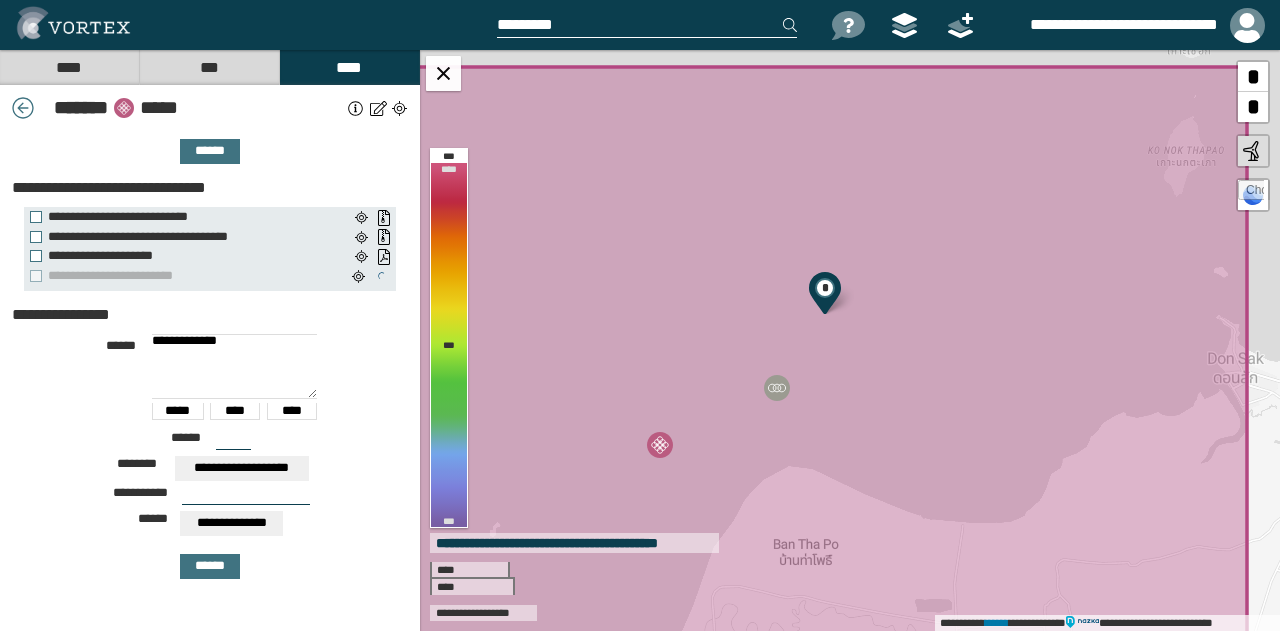 click on "***" at bounding box center (233, 442) 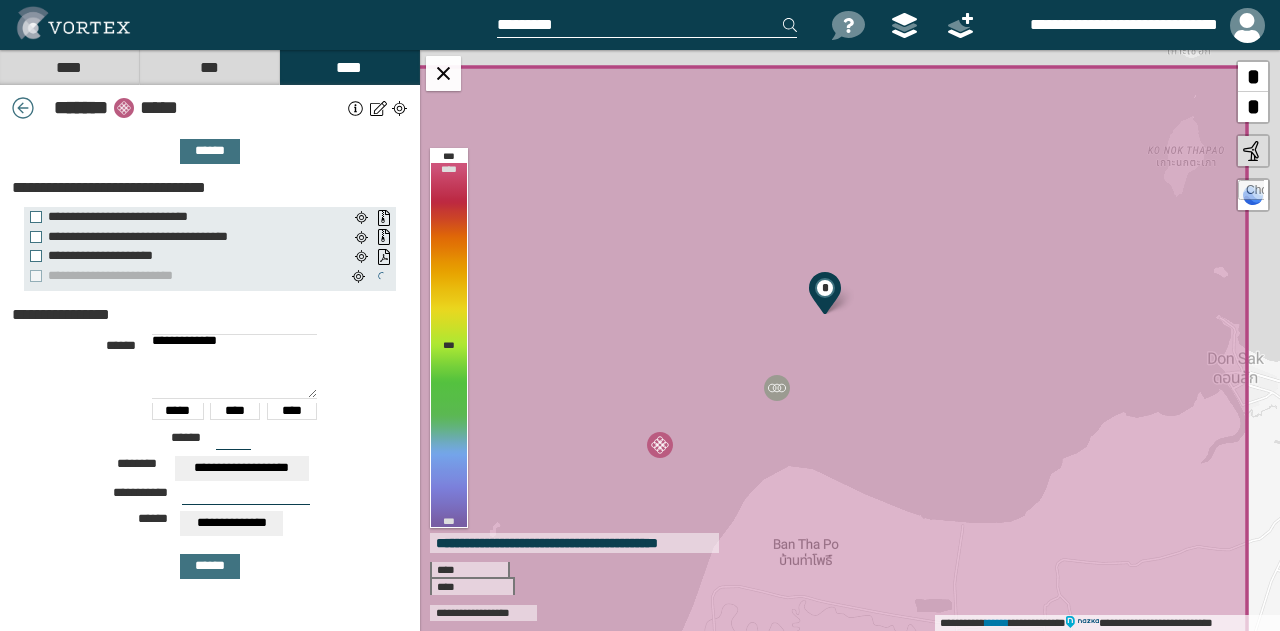 click on "***" at bounding box center (233, 442) 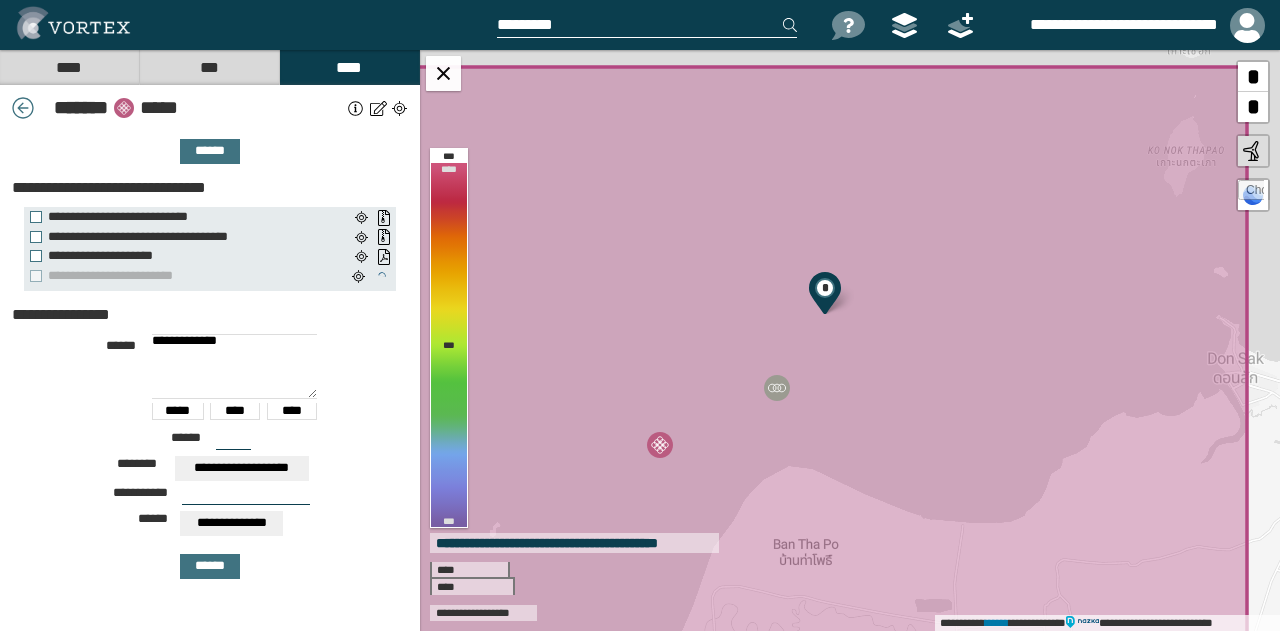 click on "***" at bounding box center (233, 442) 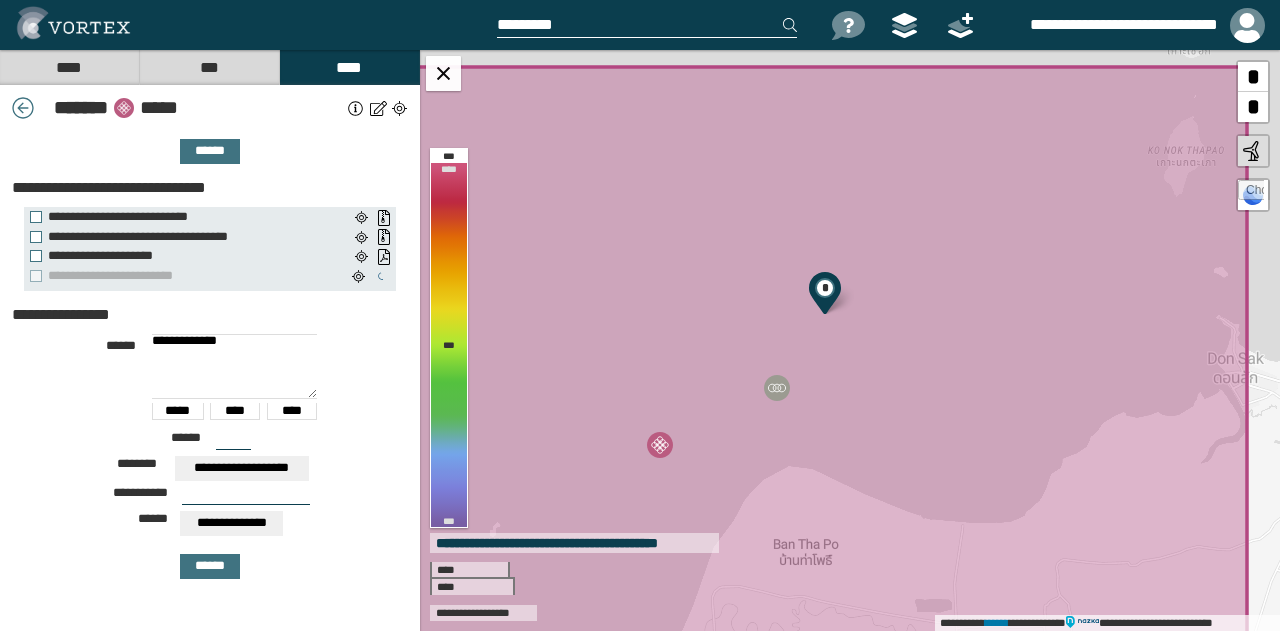 type on "***" 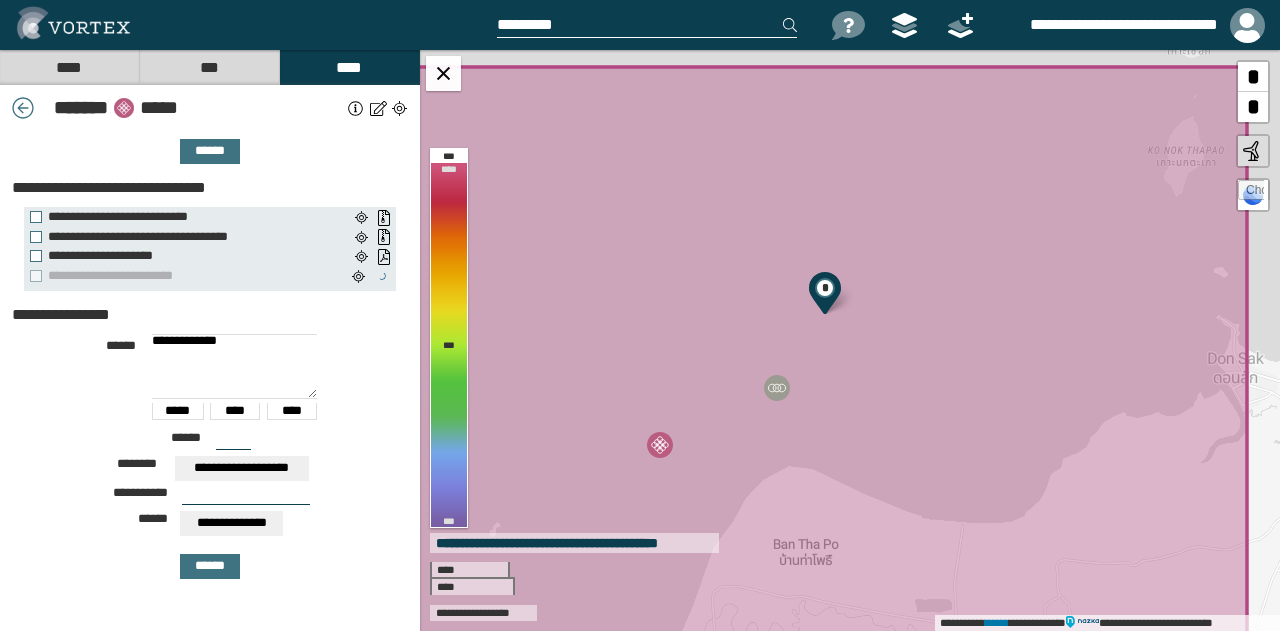 click on "**********" at bounding box center [210, 471] 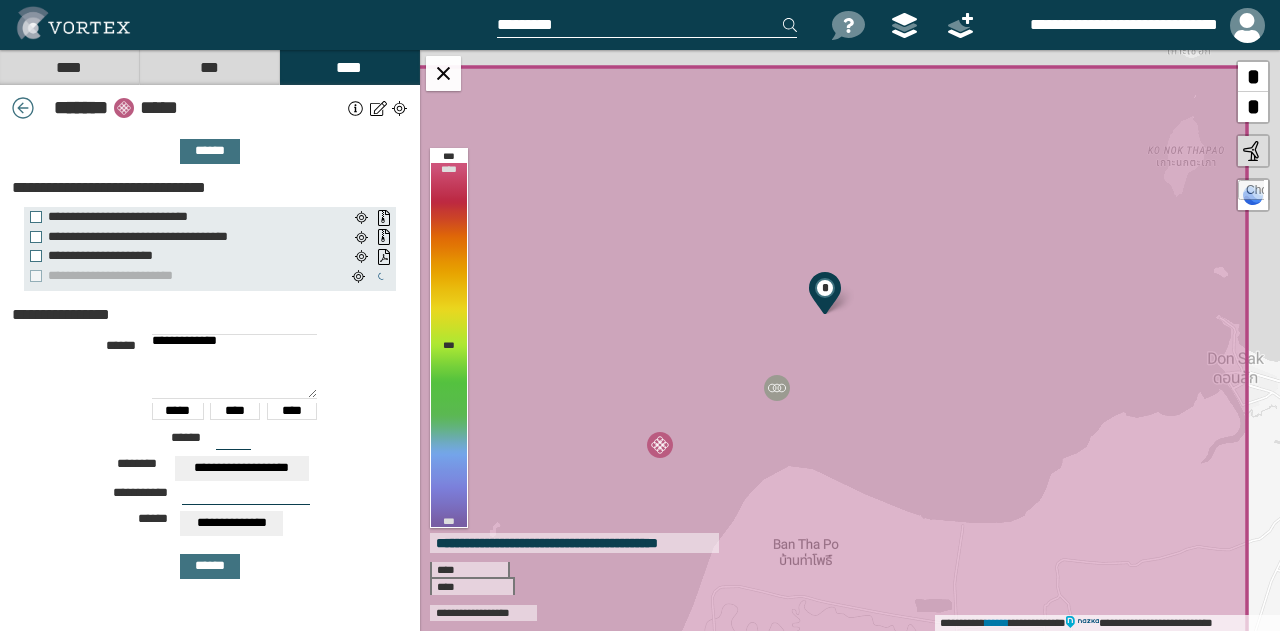 click at bounding box center [246, 497] 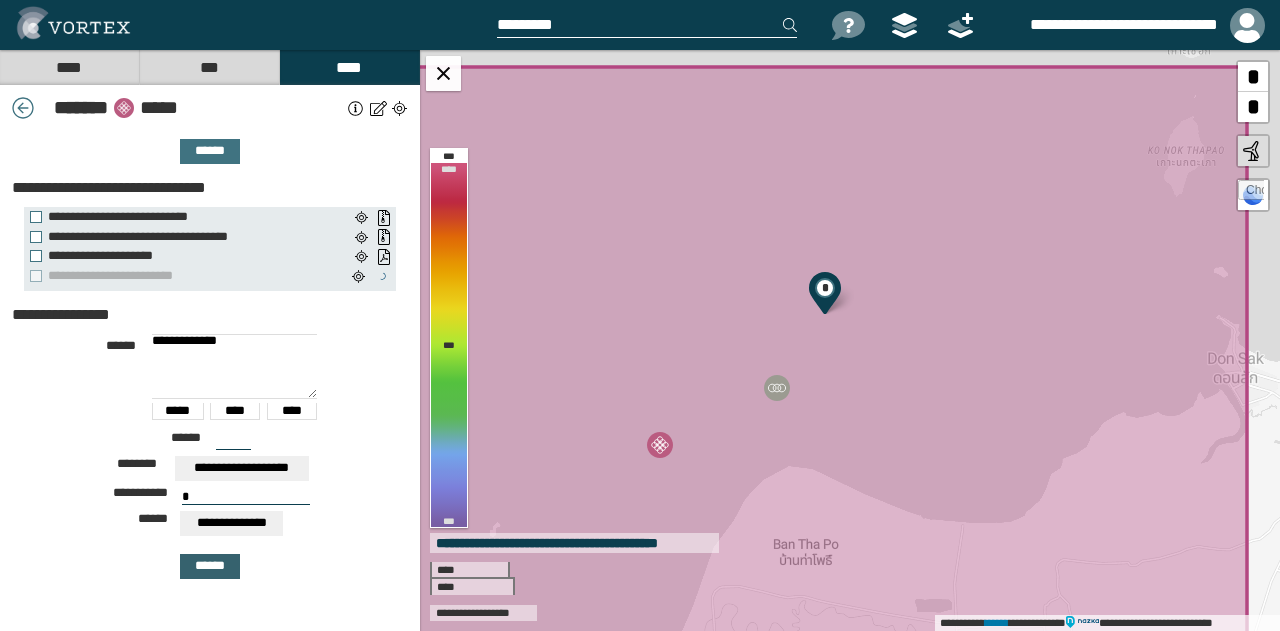 type on "*" 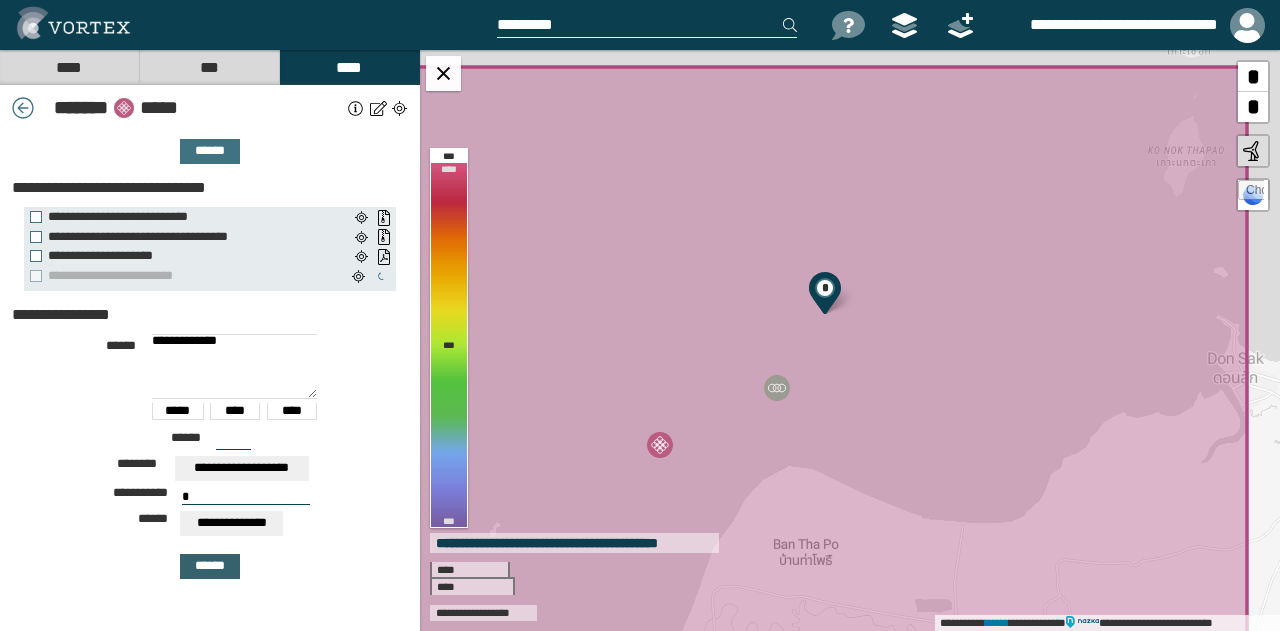 click on "******" at bounding box center (210, 566) 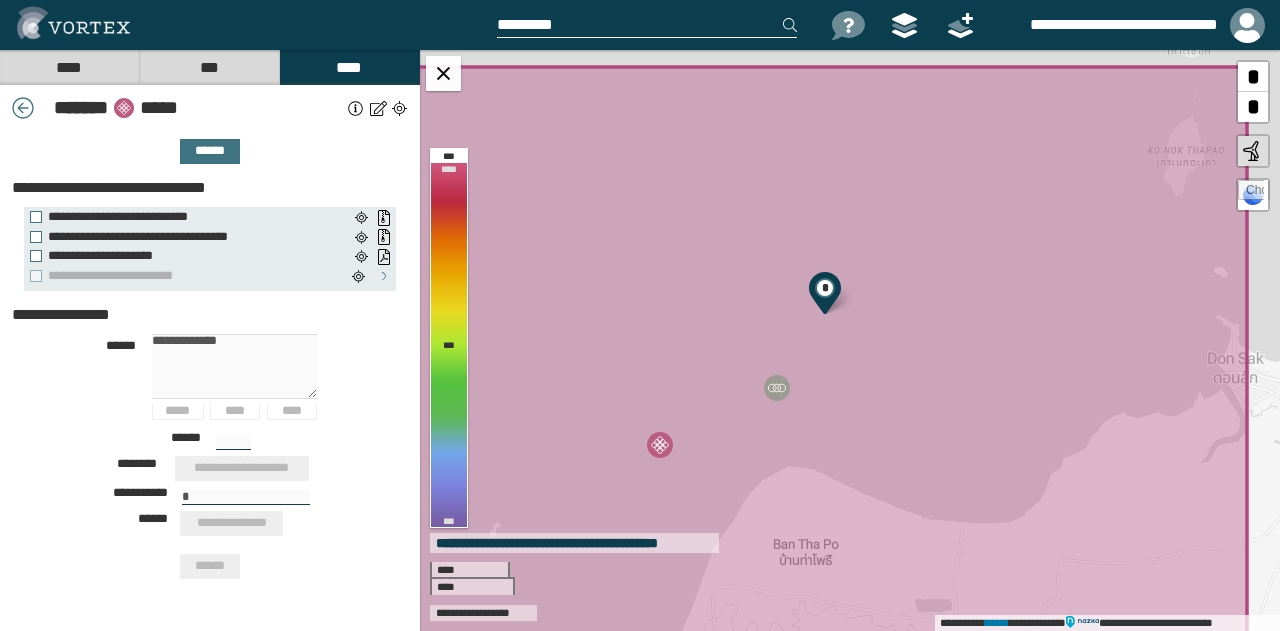type 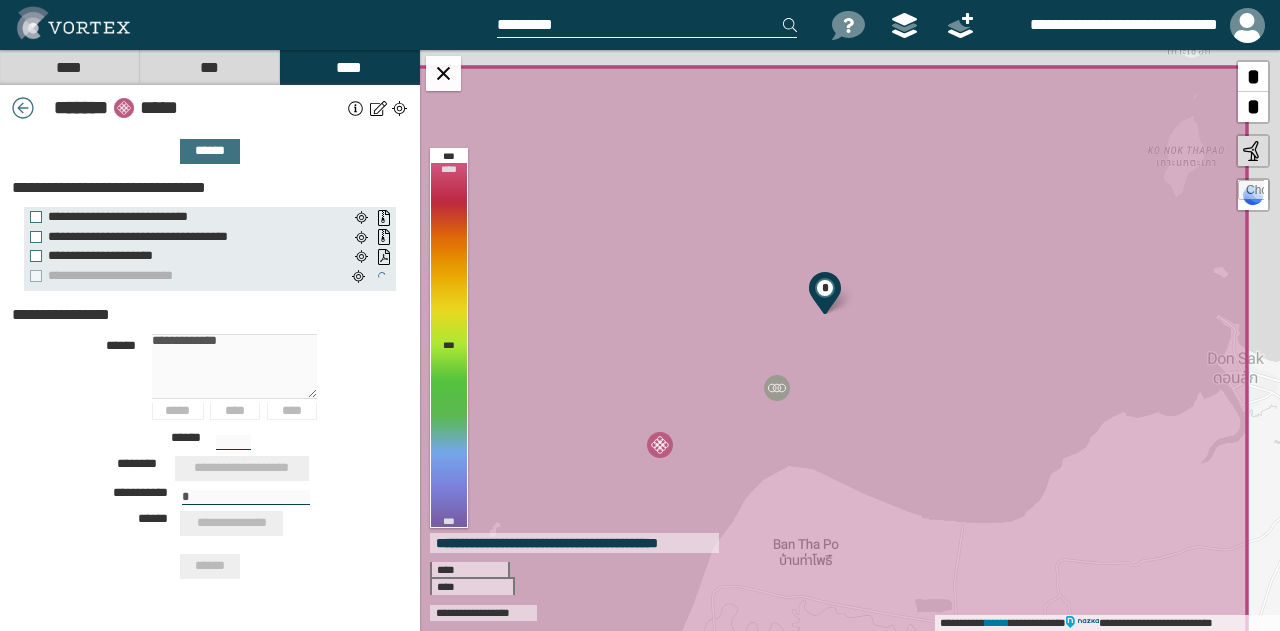 type on "***" 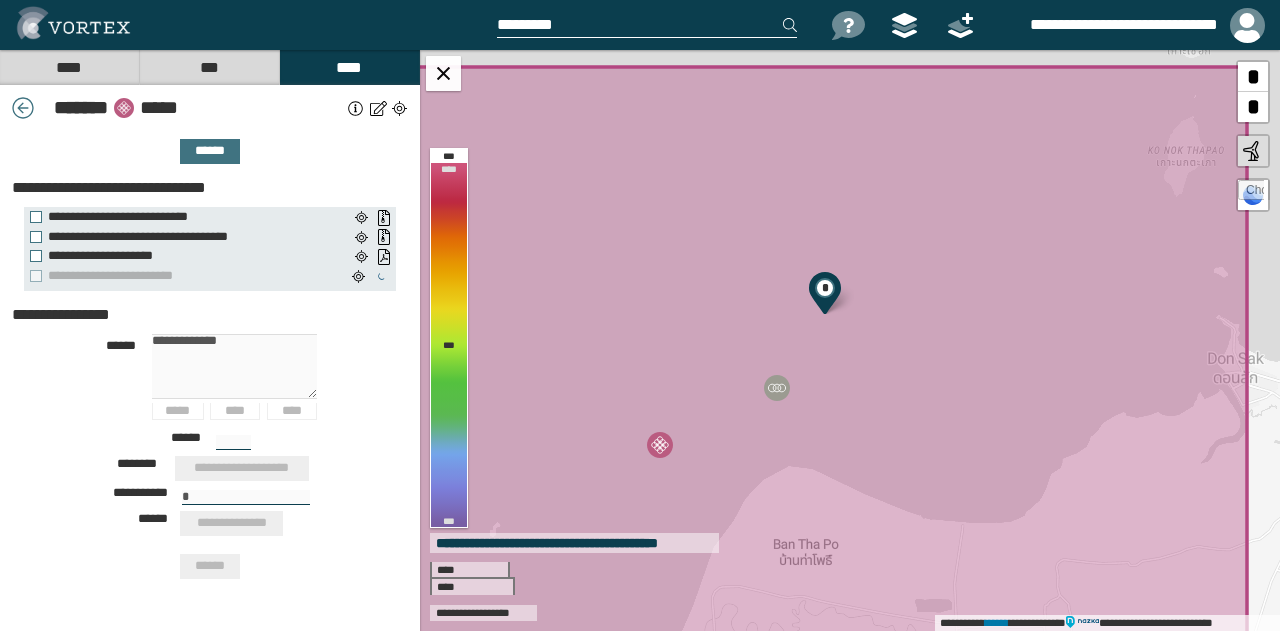 type 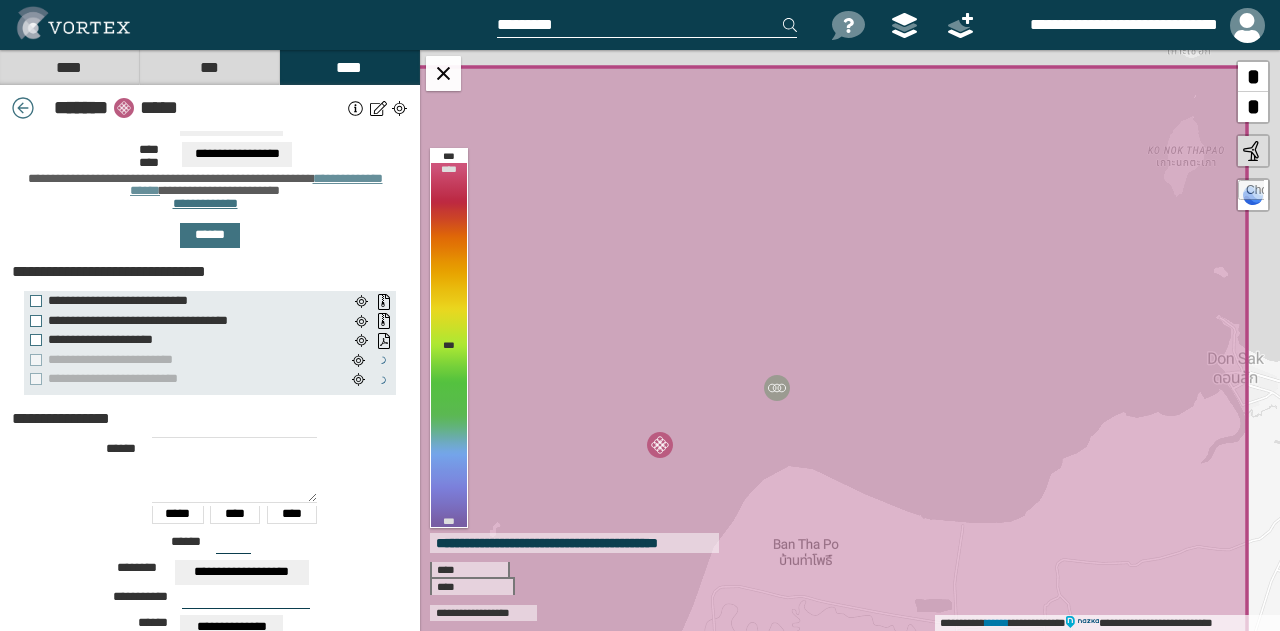 scroll, scrollTop: 0, scrollLeft: 0, axis: both 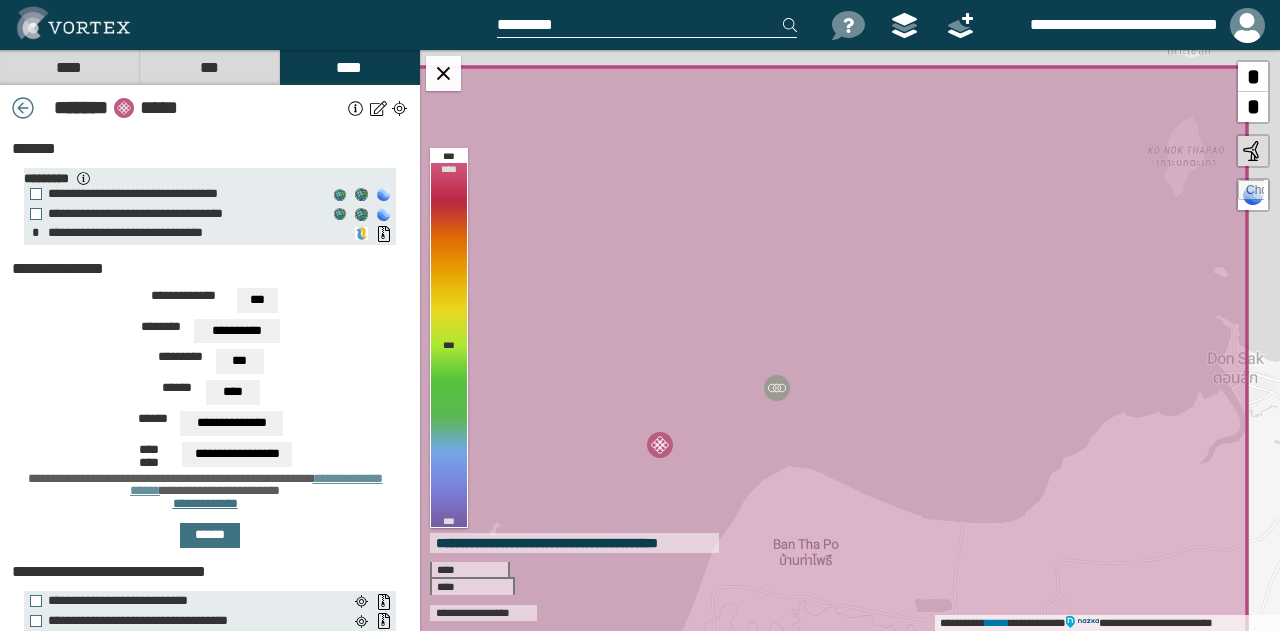 click at bounding box center [23, 108] 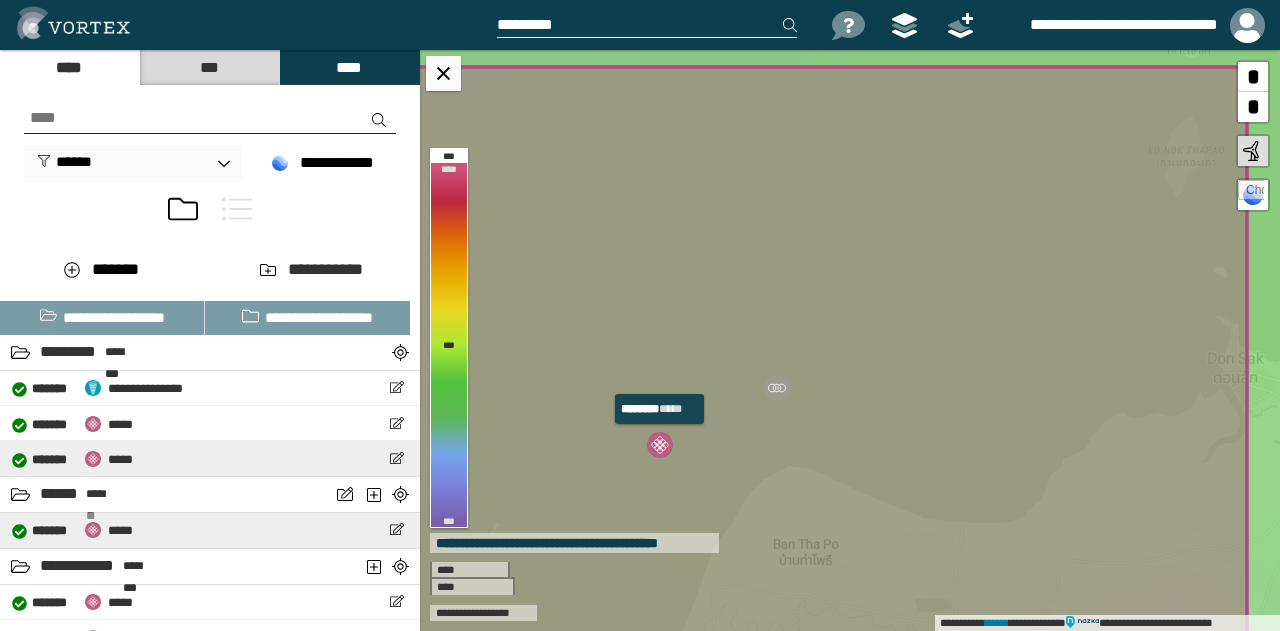 click on "**********" at bounding box center (210, 458) 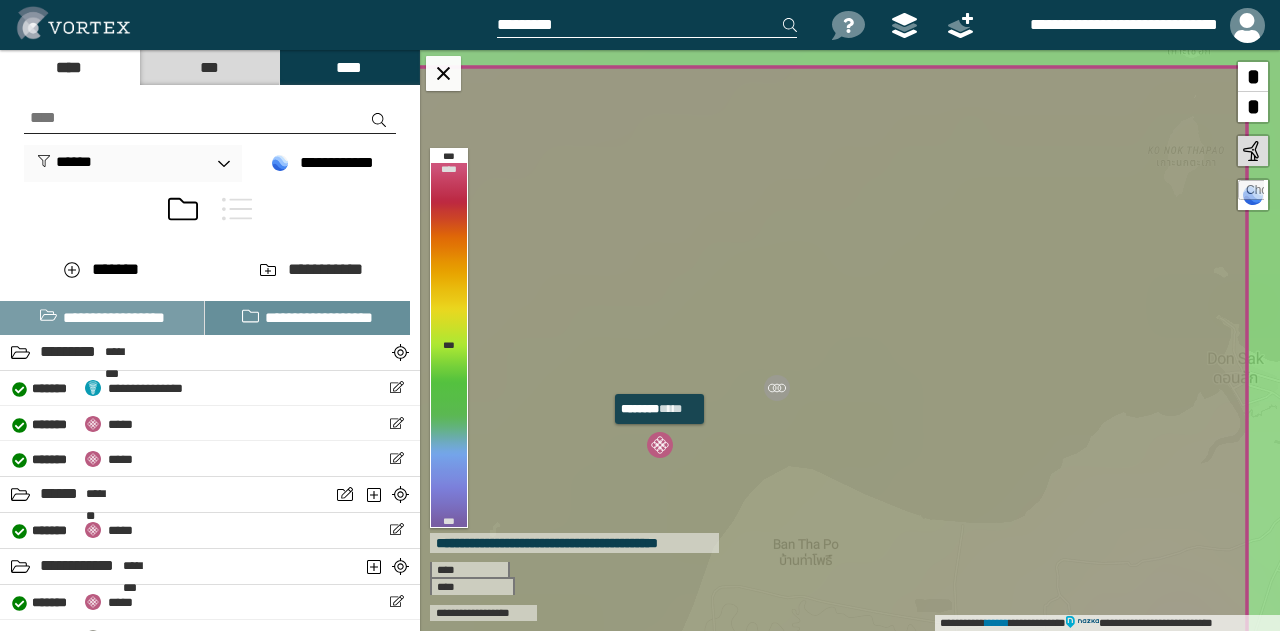 select on "**" 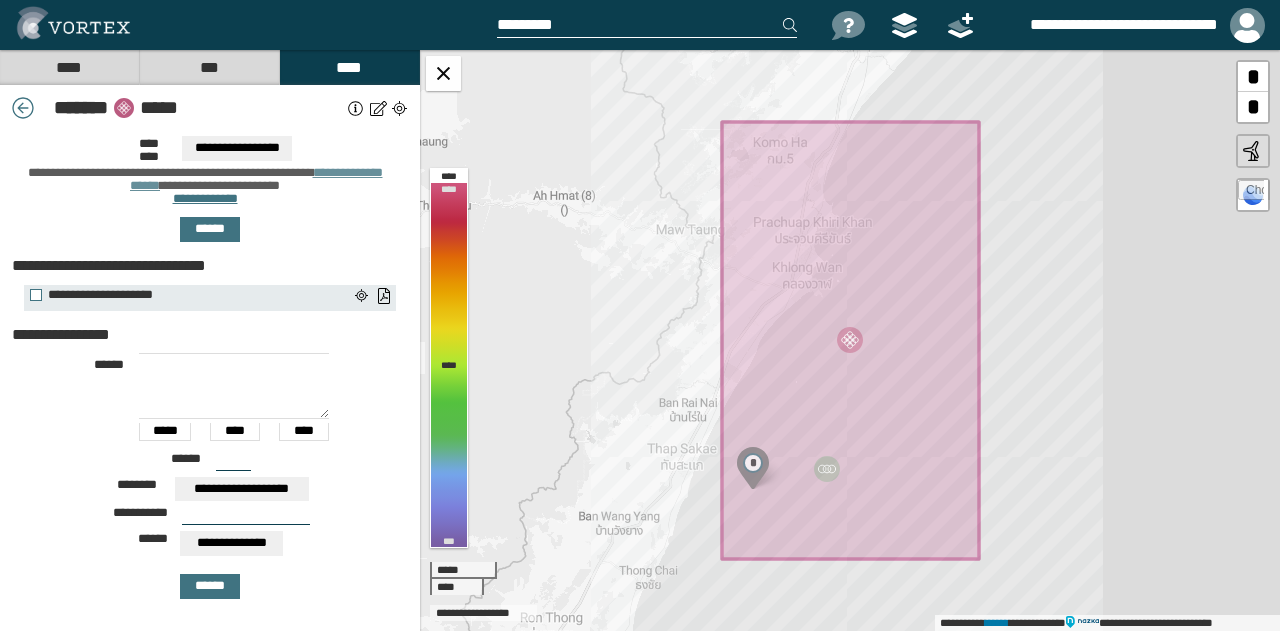 scroll, scrollTop: 330, scrollLeft: 0, axis: vertical 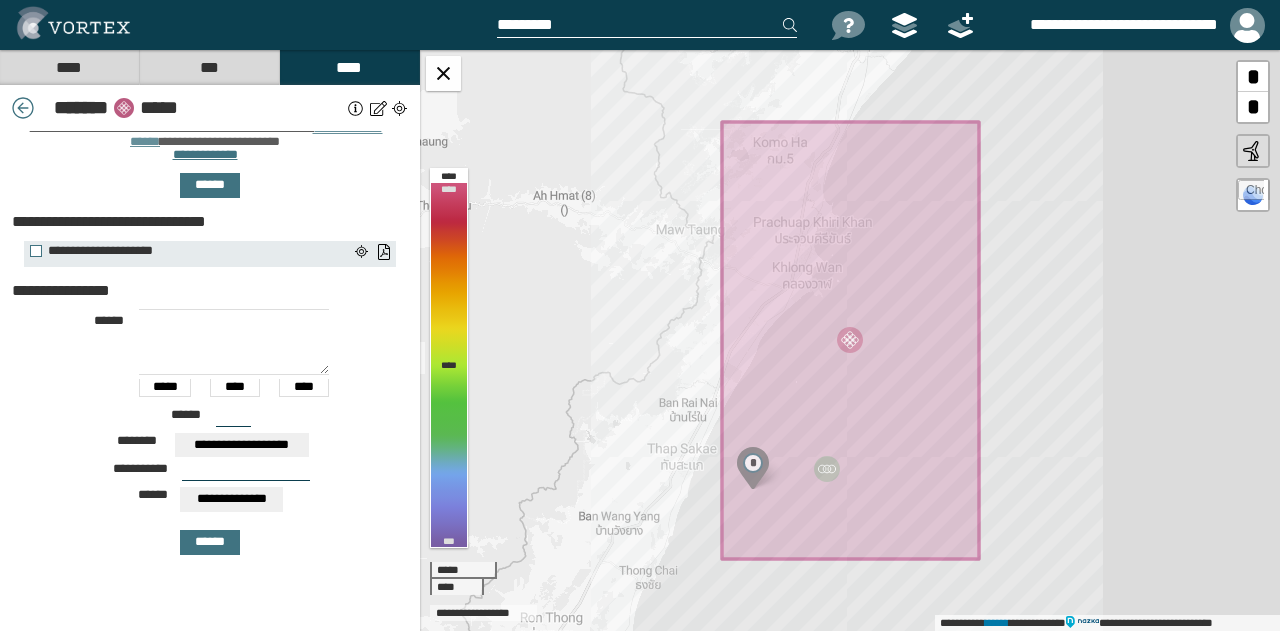 click at bounding box center [234, 342] 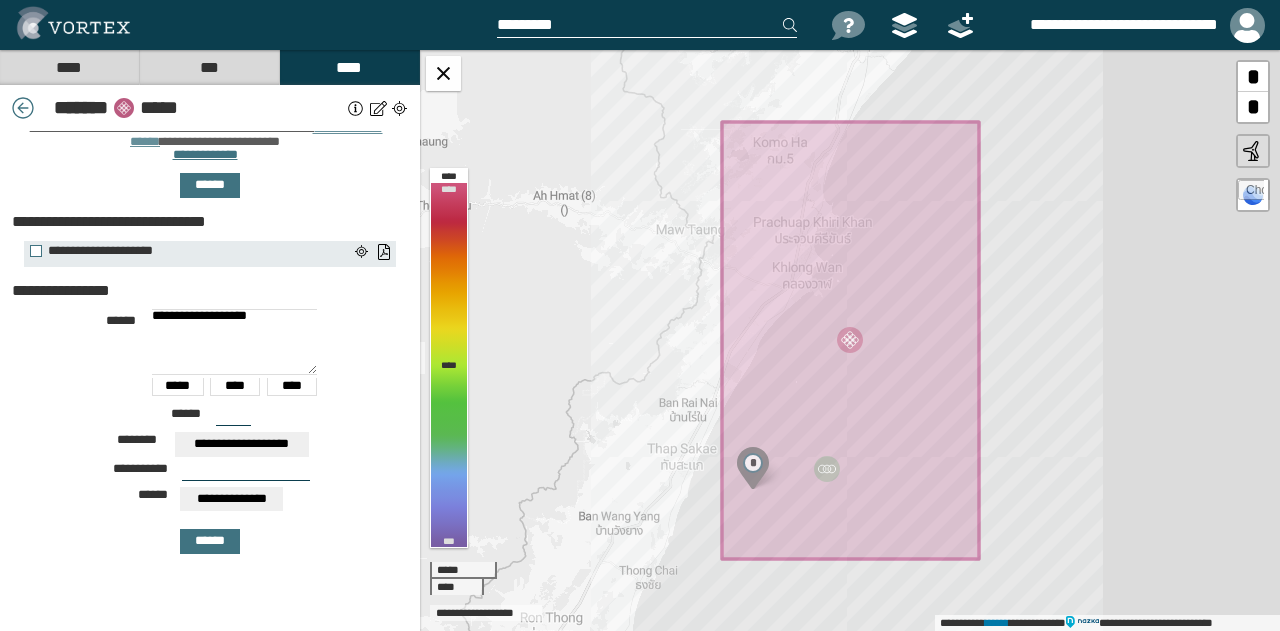 click on "**********" at bounding box center (234, 341) 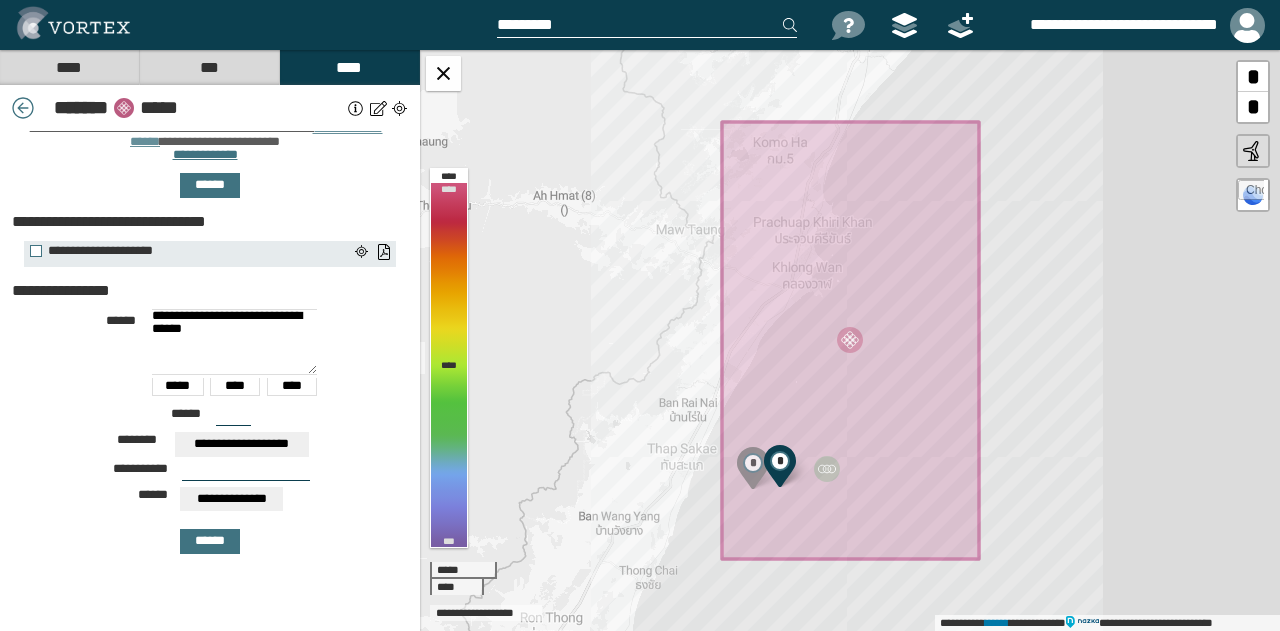 click on "**********" at bounding box center (234, 341) 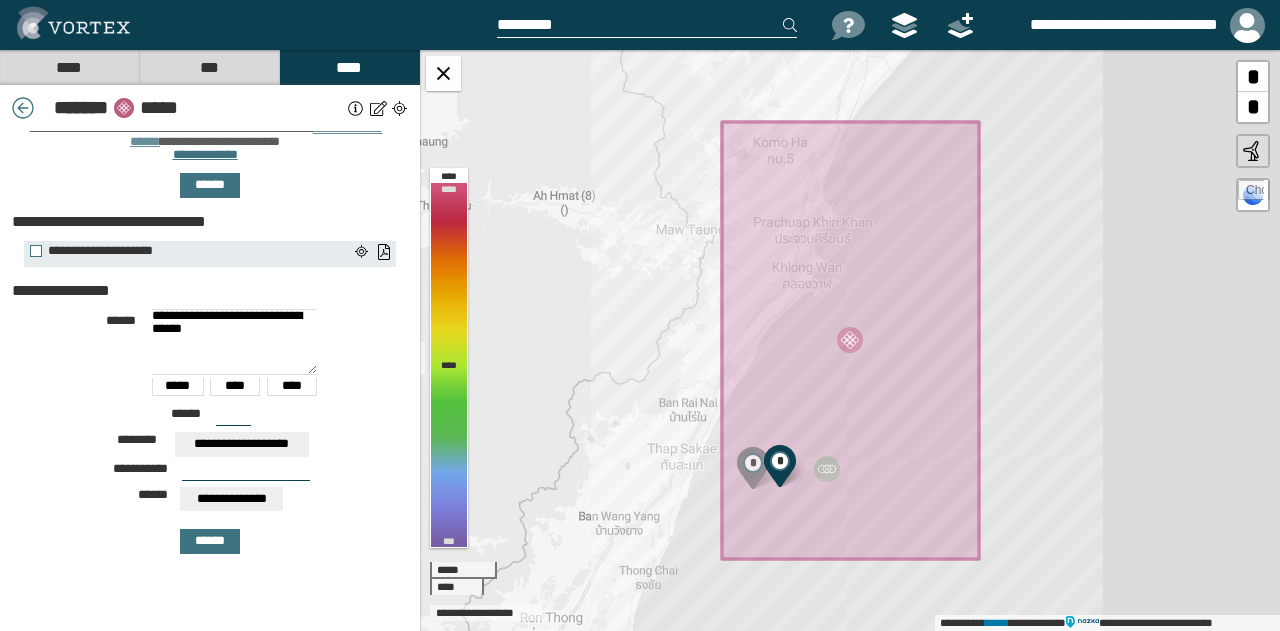 click on "**********" at bounding box center [234, 341] 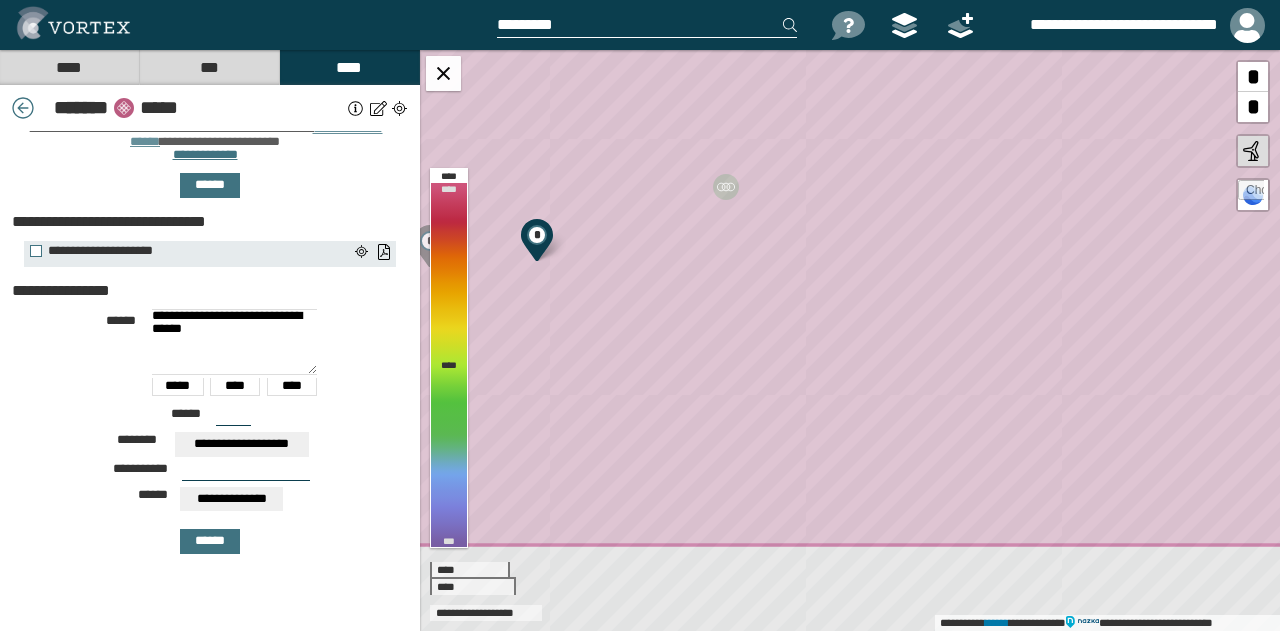 click on "**********" at bounding box center [234, 341] 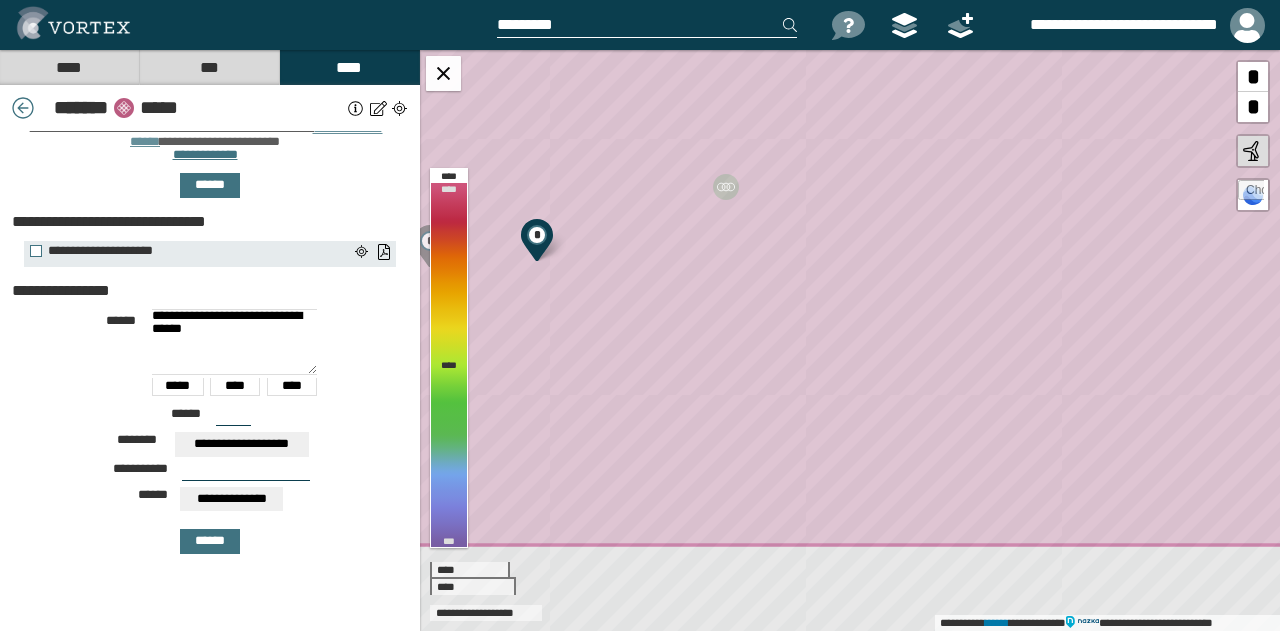 type on "**********" 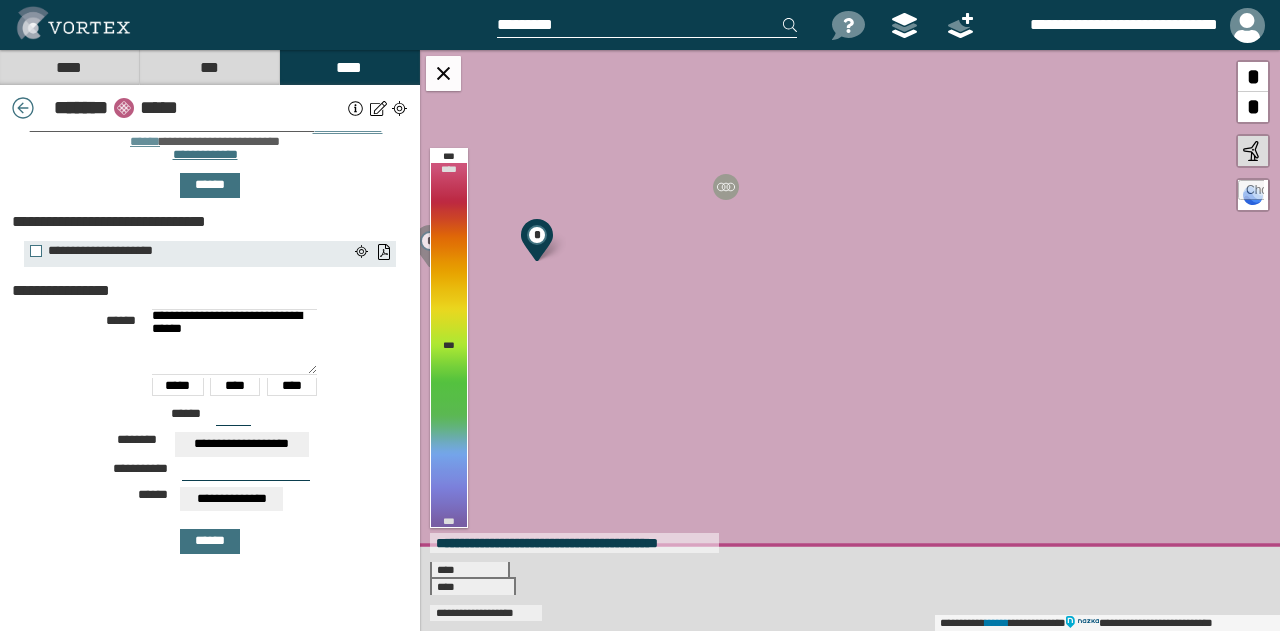 click on "***" at bounding box center (233, 418) 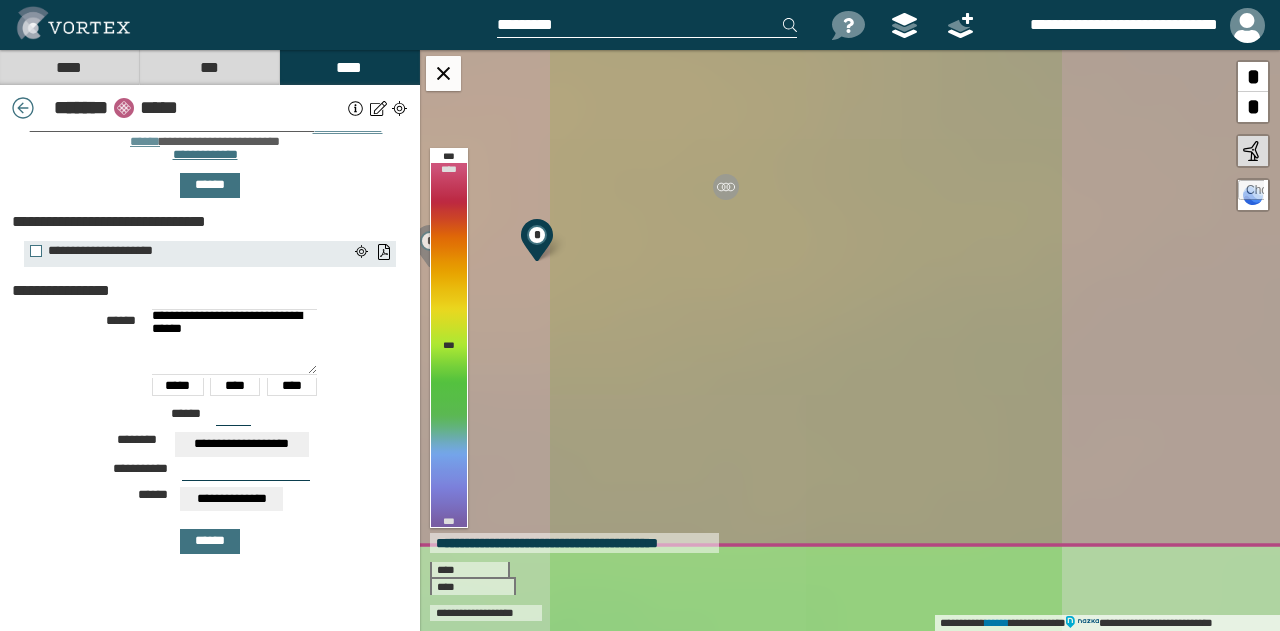 click on "***" at bounding box center [233, 418] 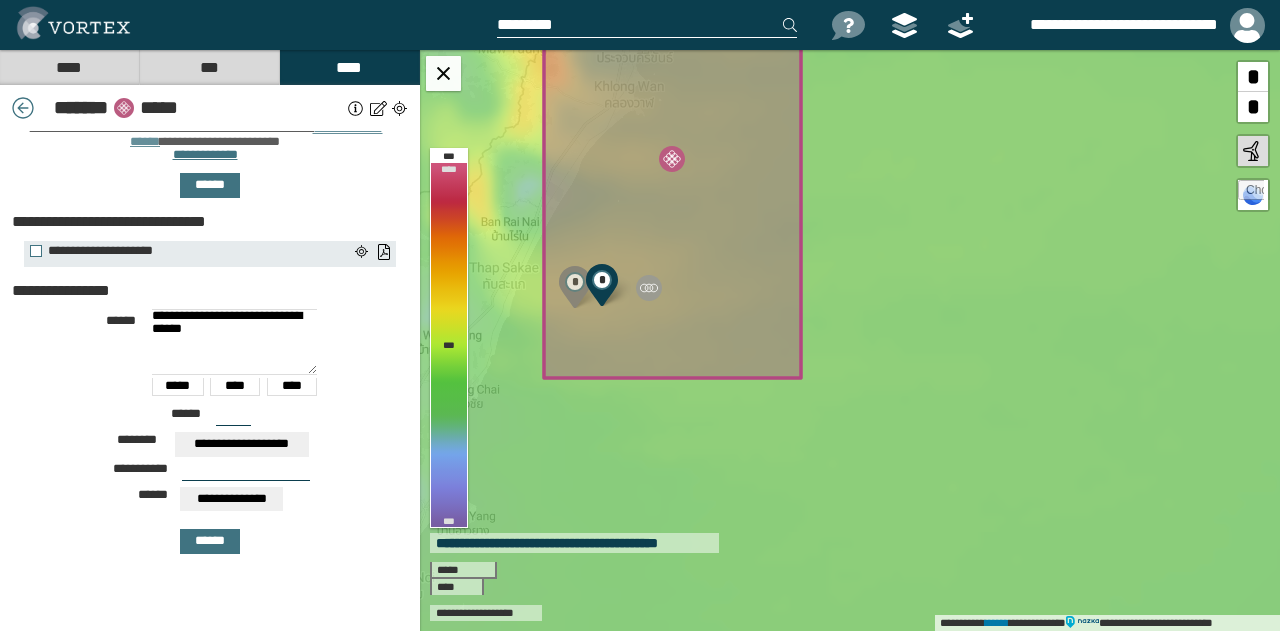 type on "**" 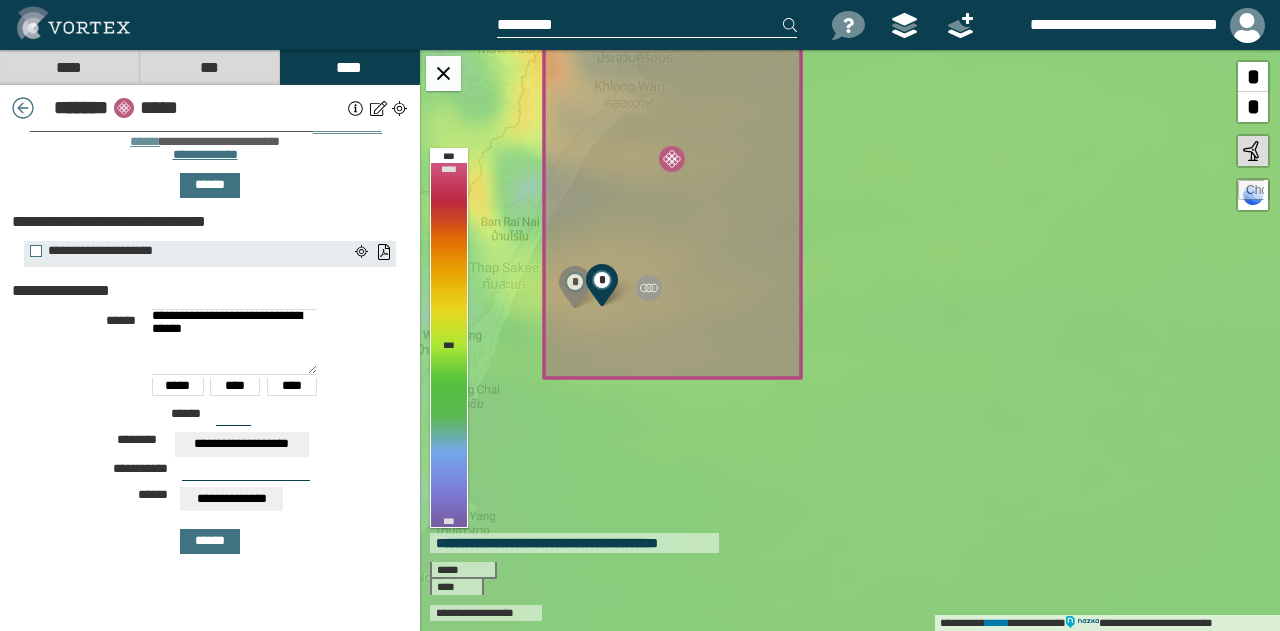 drag, startPoint x: 279, startPoint y: 330, endPoint x: 123, endPoint y: 298, distance: 159.24823 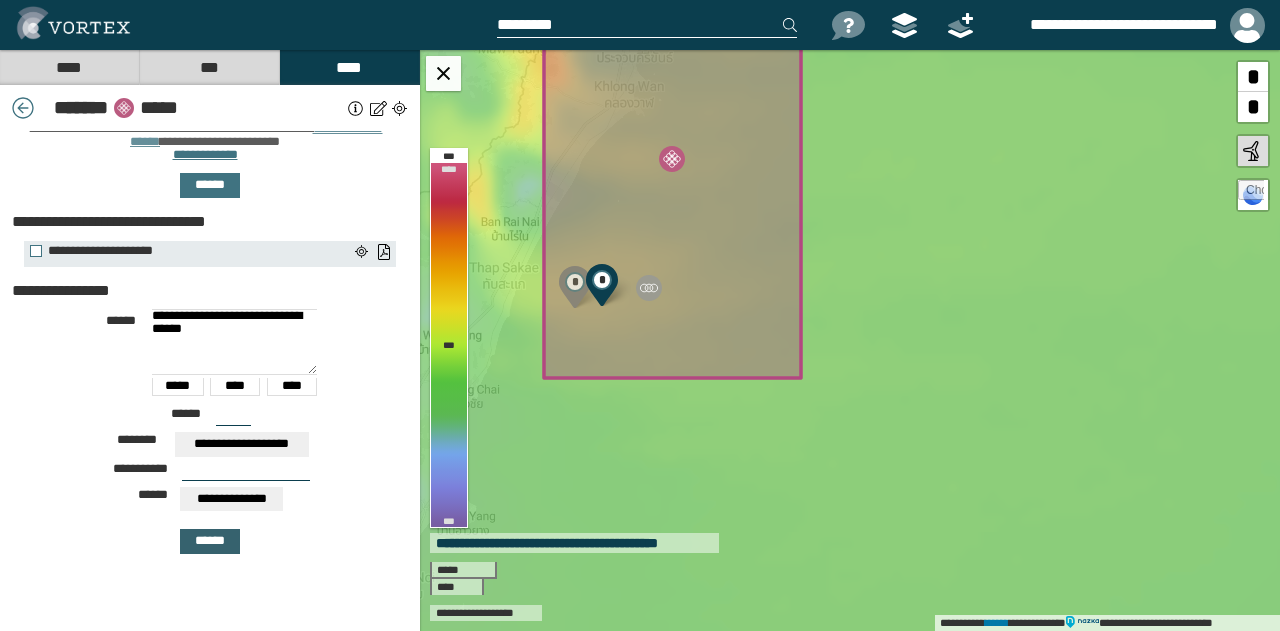 click on "******" at bounding box center [210, 541] 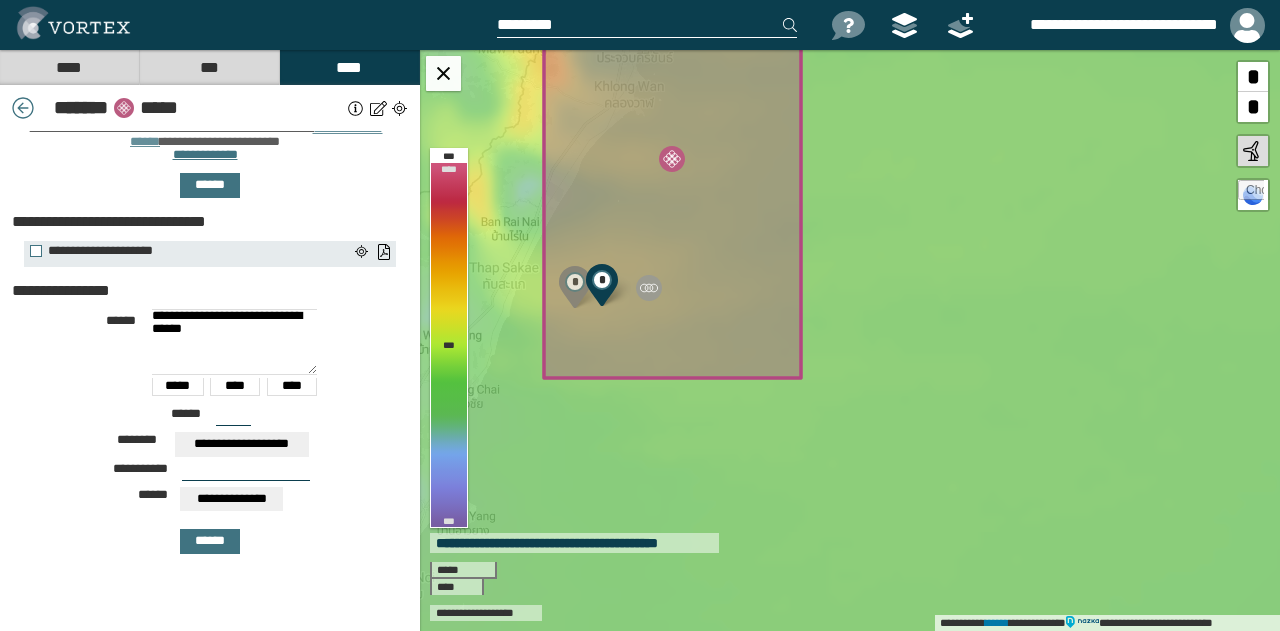click at bounding box center [246, 473] 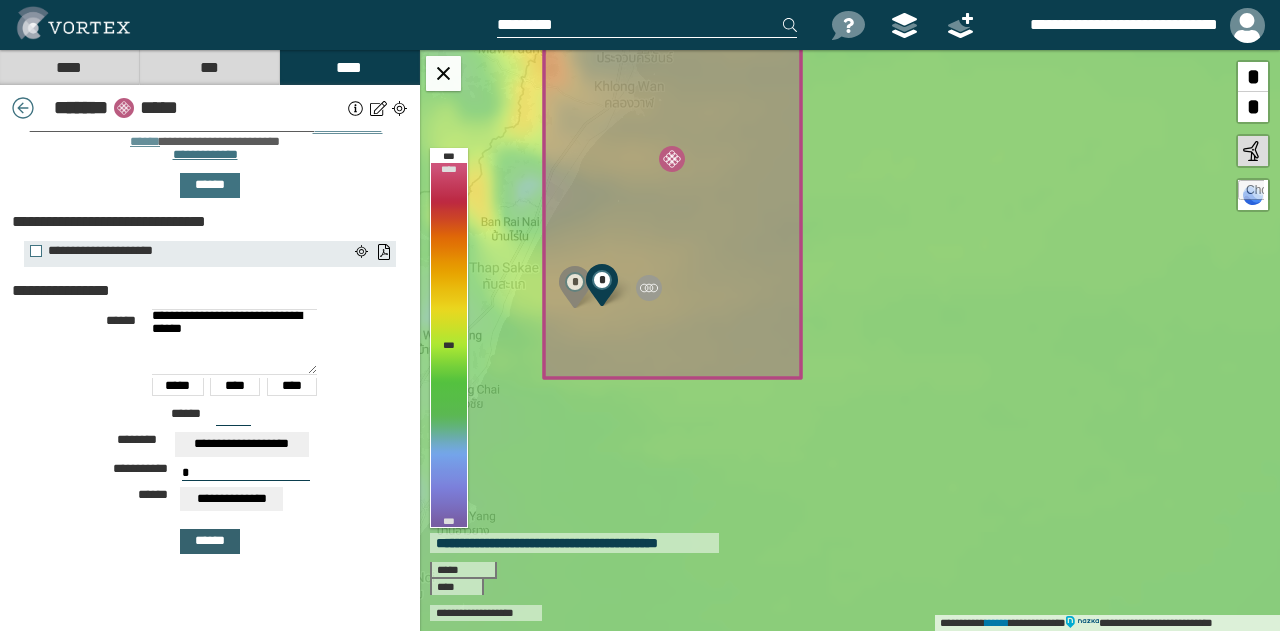 type on "*" 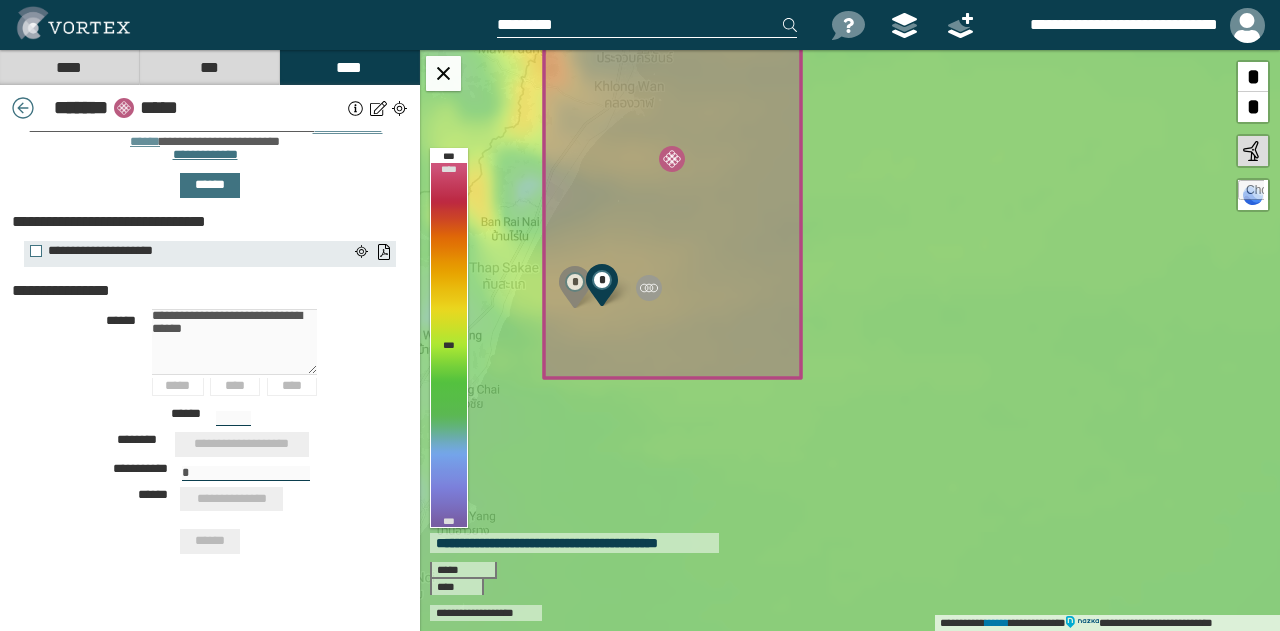 type 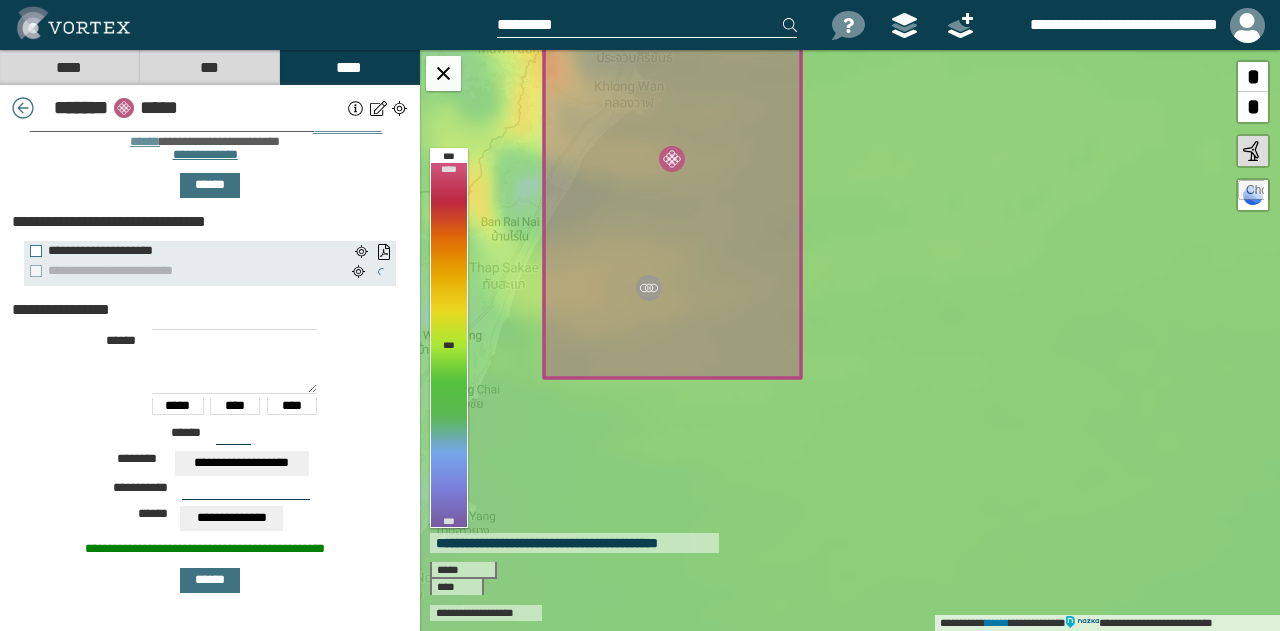 click at bounding box center [234, 361] 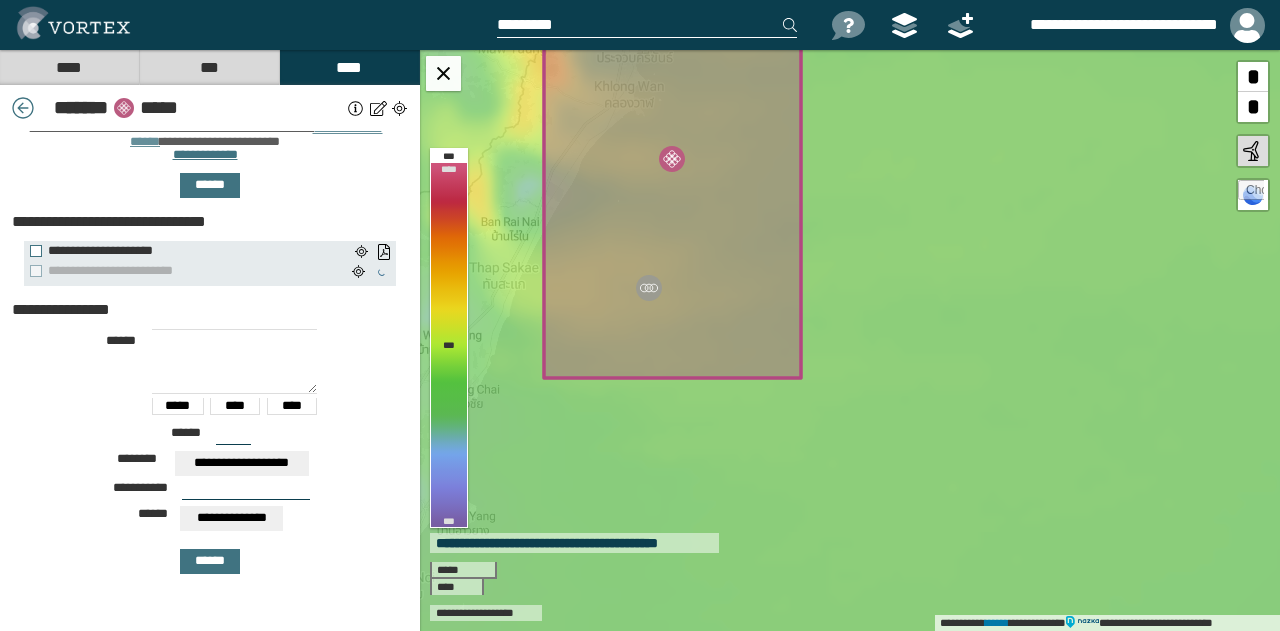 paste on "**********" 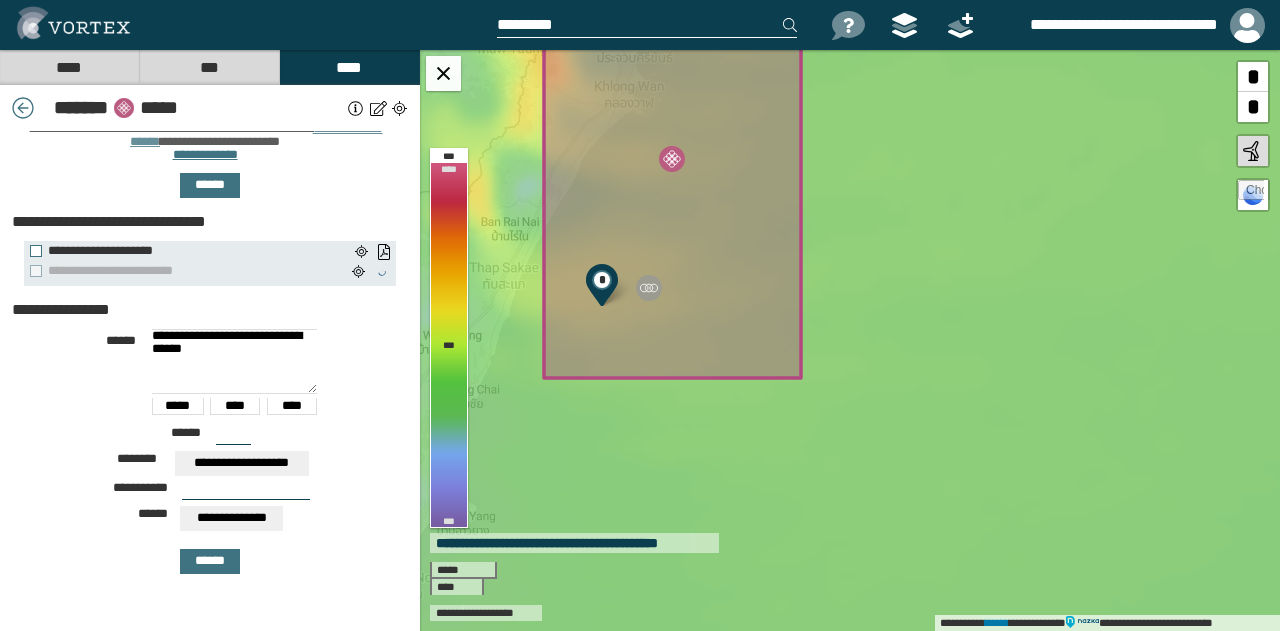 type on "**********" 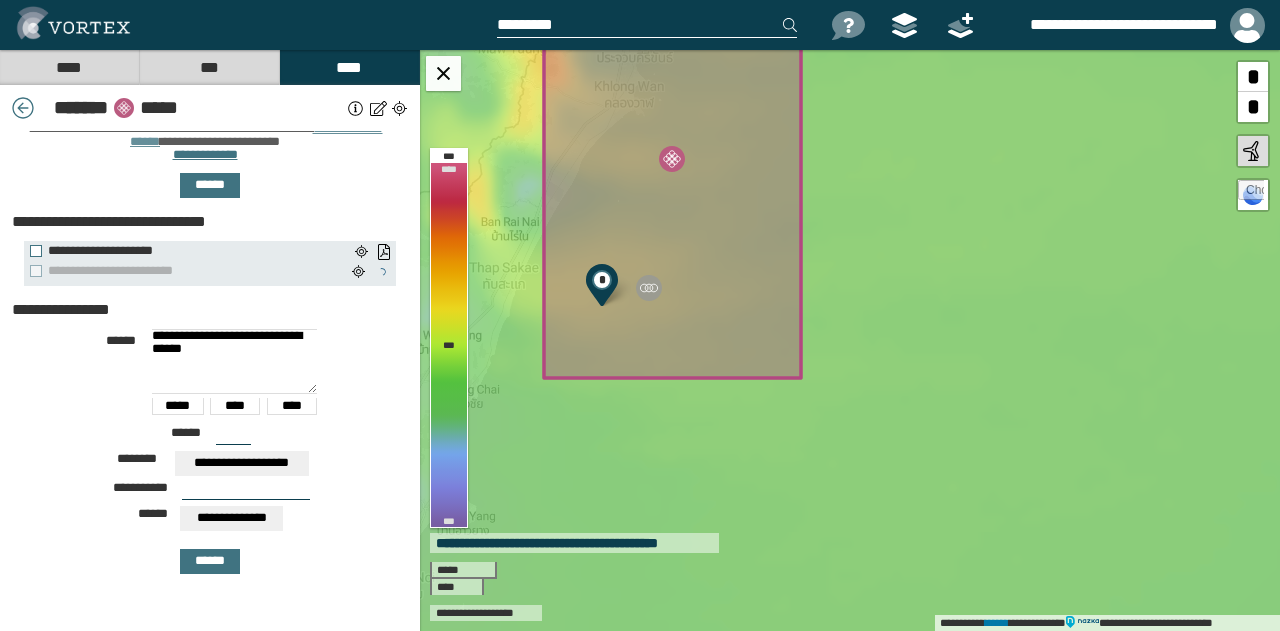 click at bounding box center [246, 492] 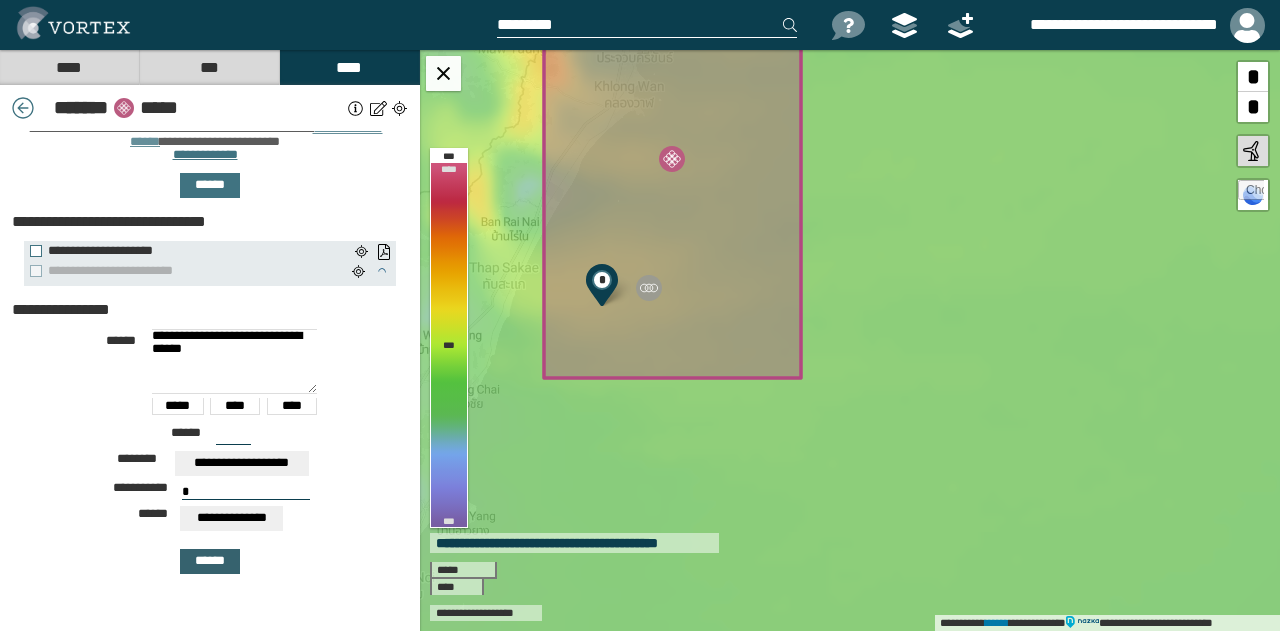 type on "*" 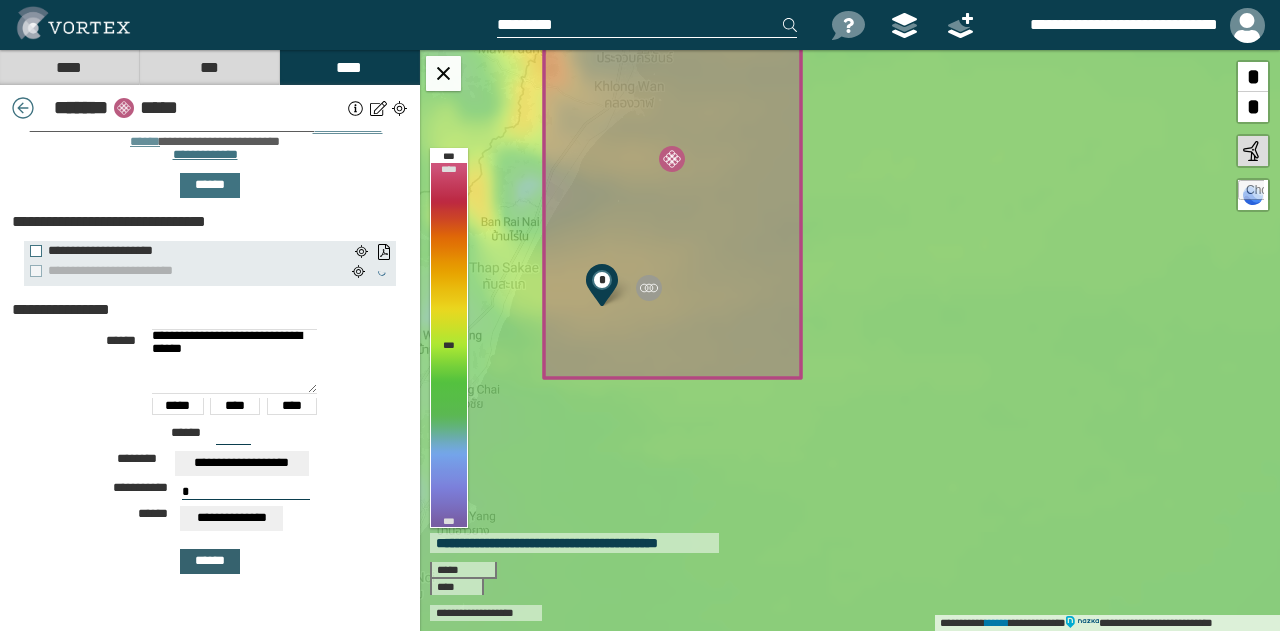 click on "******" at bounding box center [210, 561] 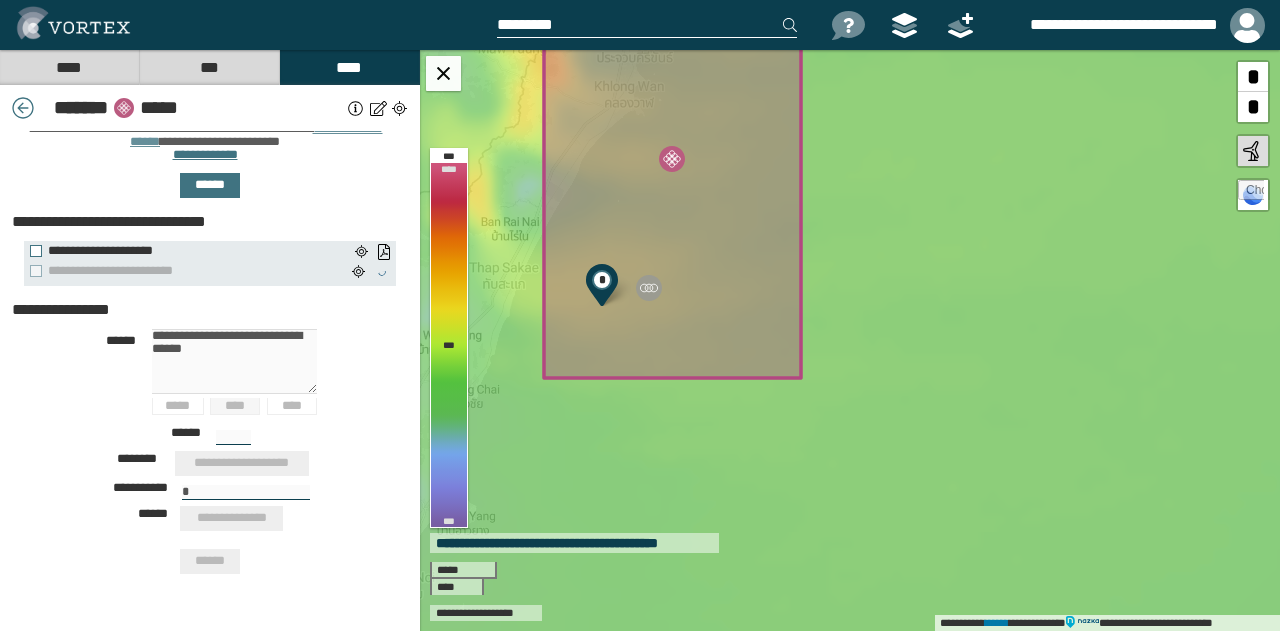 type 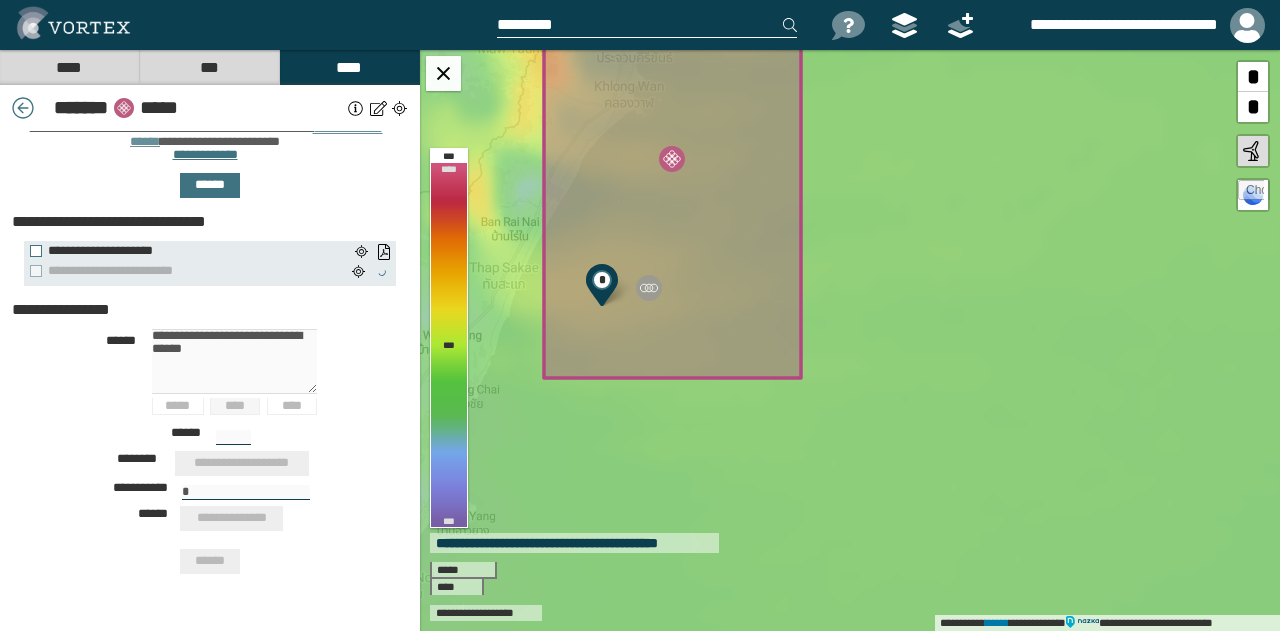type 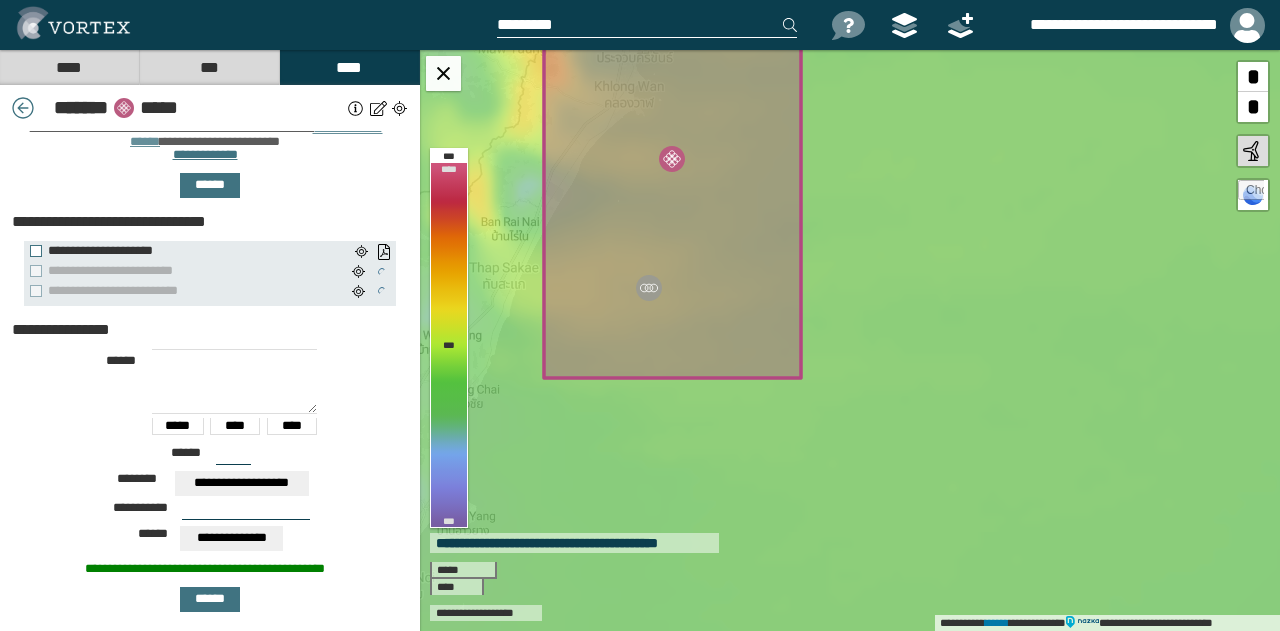 click at bounding box center [234, 381] 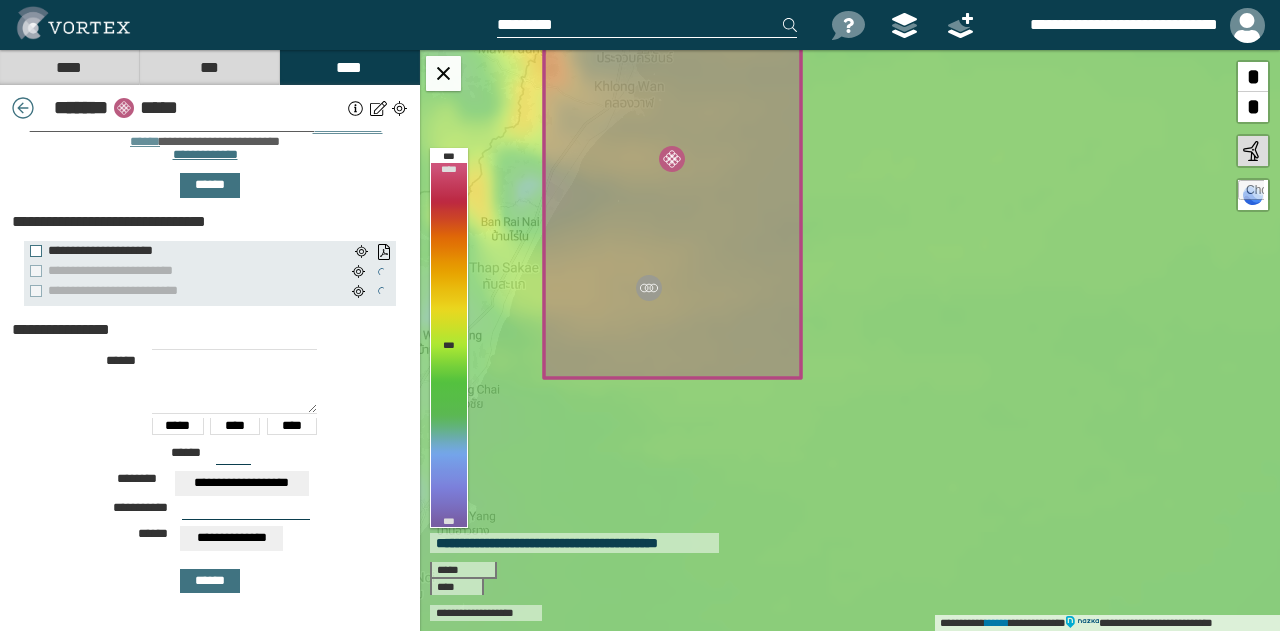 paste on "**********" 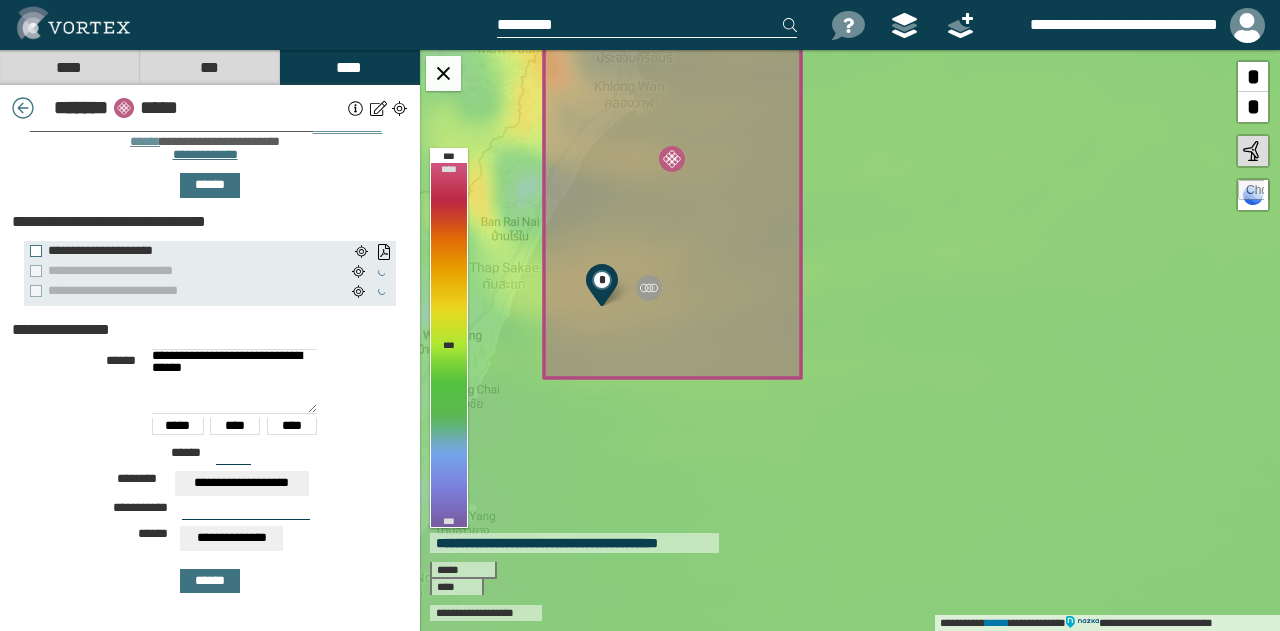 type on "**********" 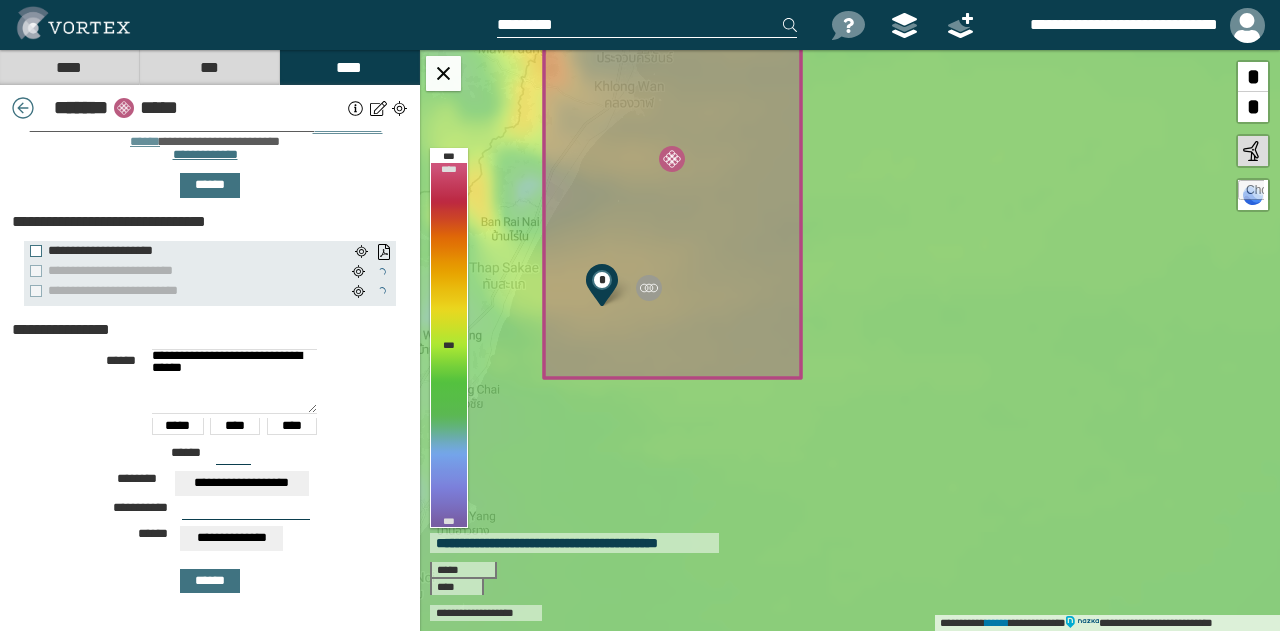 drag, startPoint x: 232, startPoint y: 450, endPoint x: 156, endPoint y: 445, distance: 76.1643 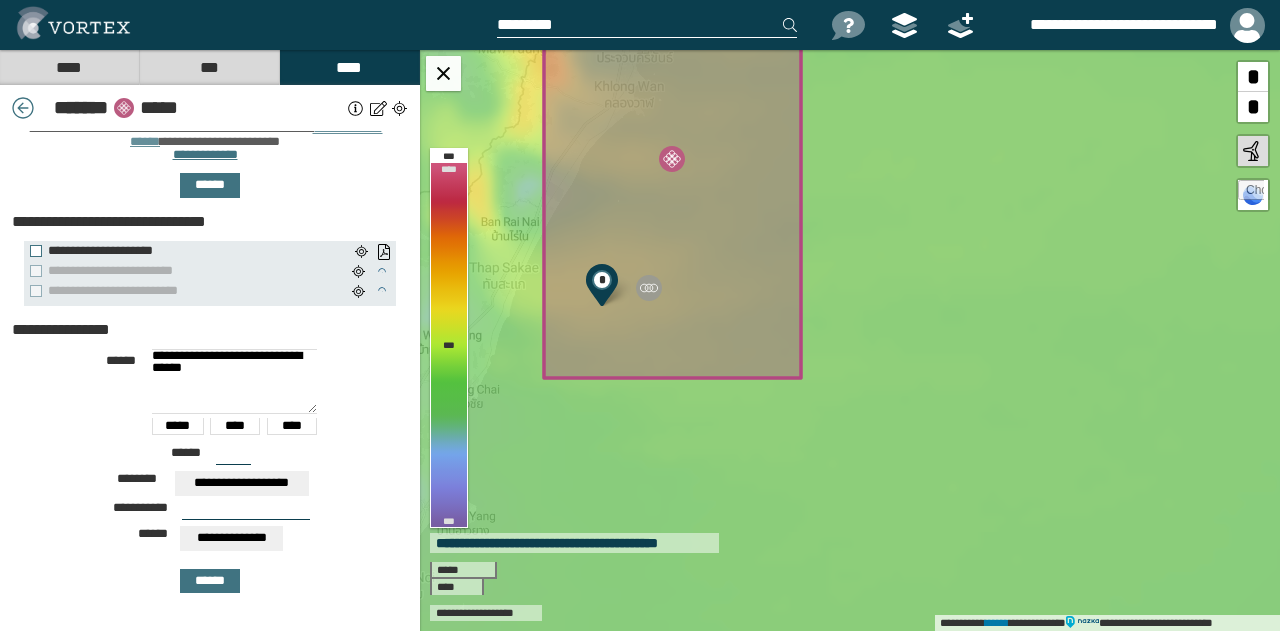 click on "****** ***" at bounding box center (210, 459) 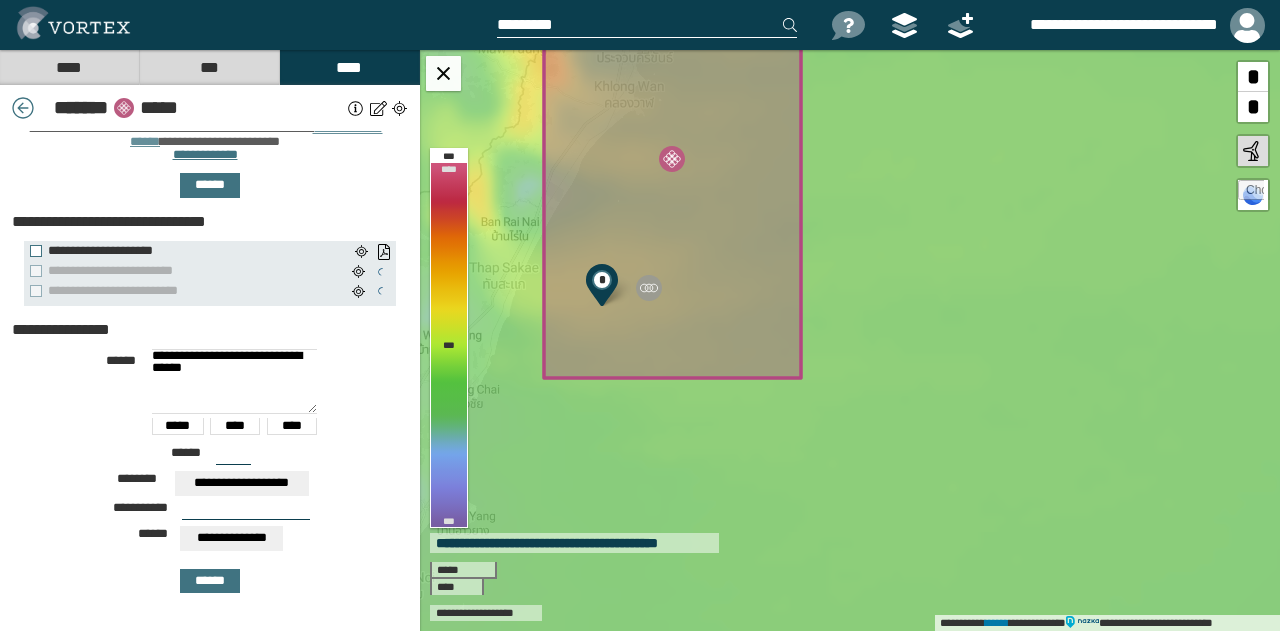 type on "***" 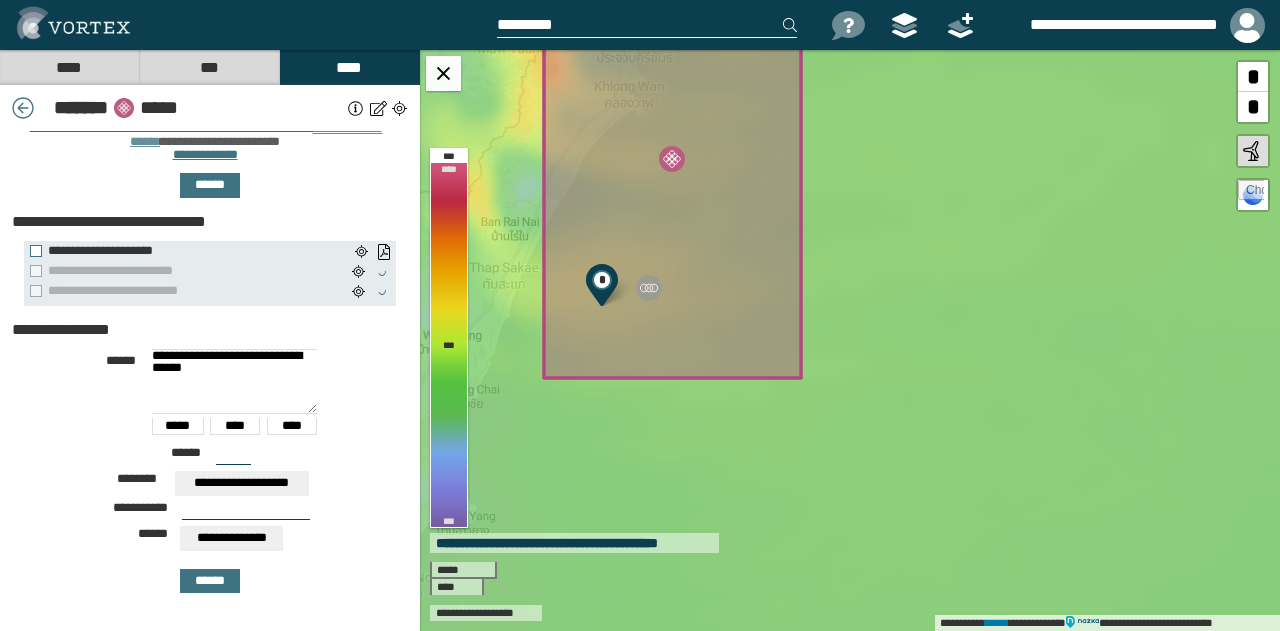 click at bounding box center [246, 512] 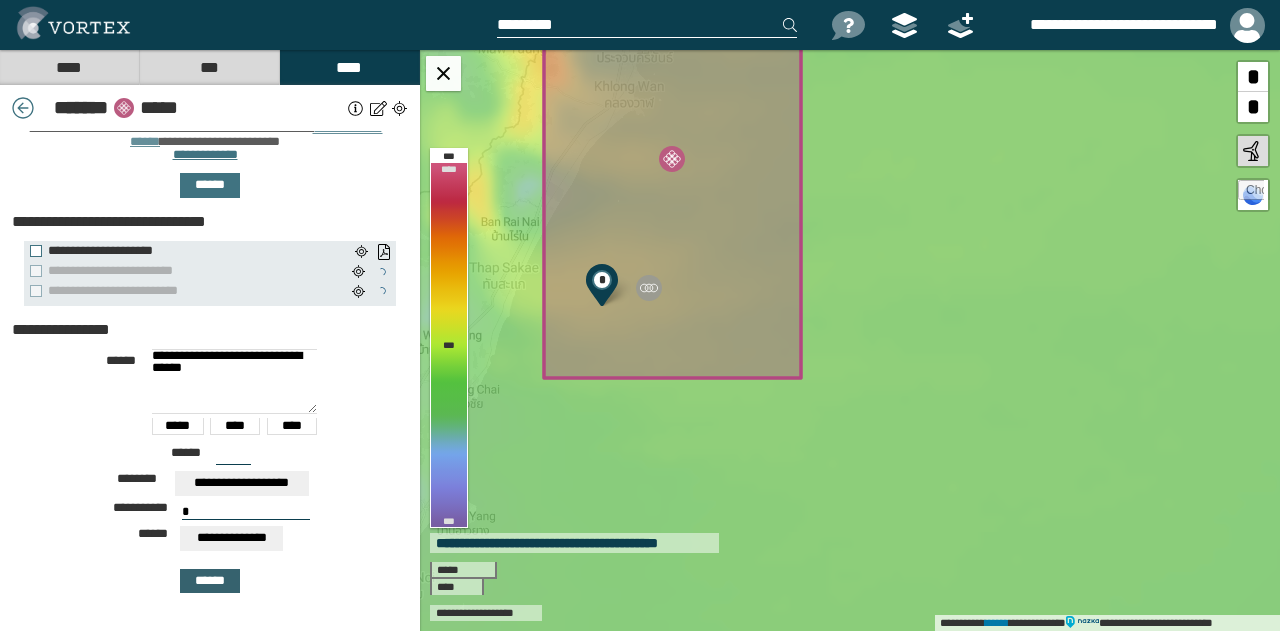 type on "*" 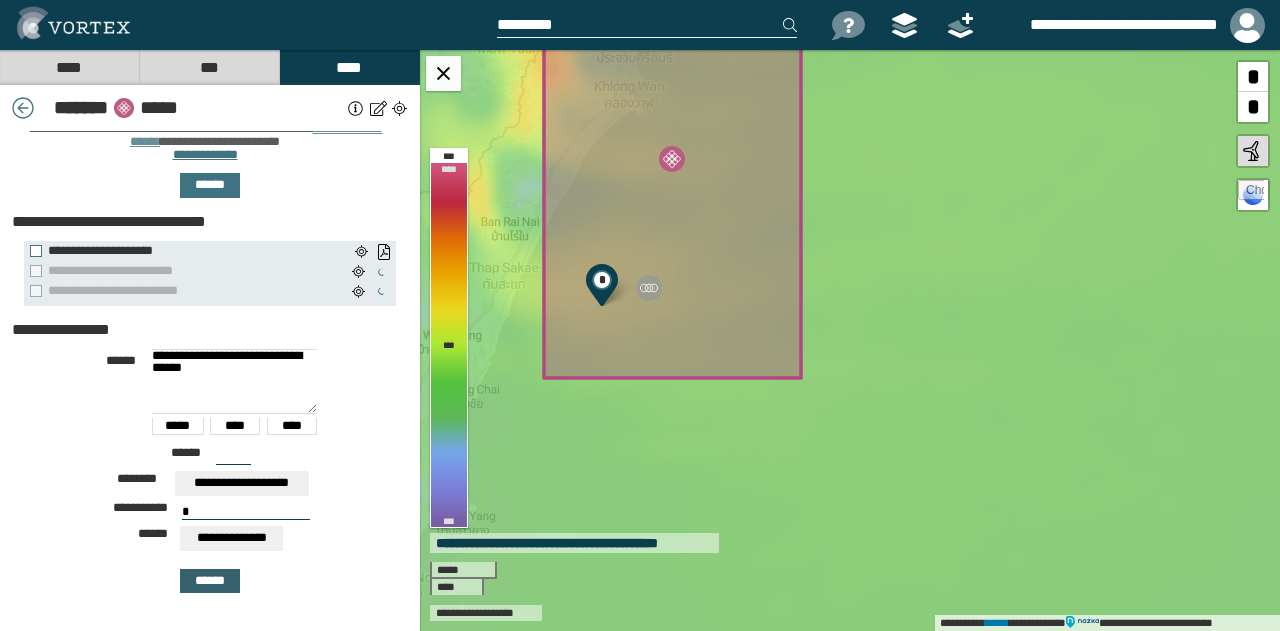 click on "******" at bounding box center (210, 581) 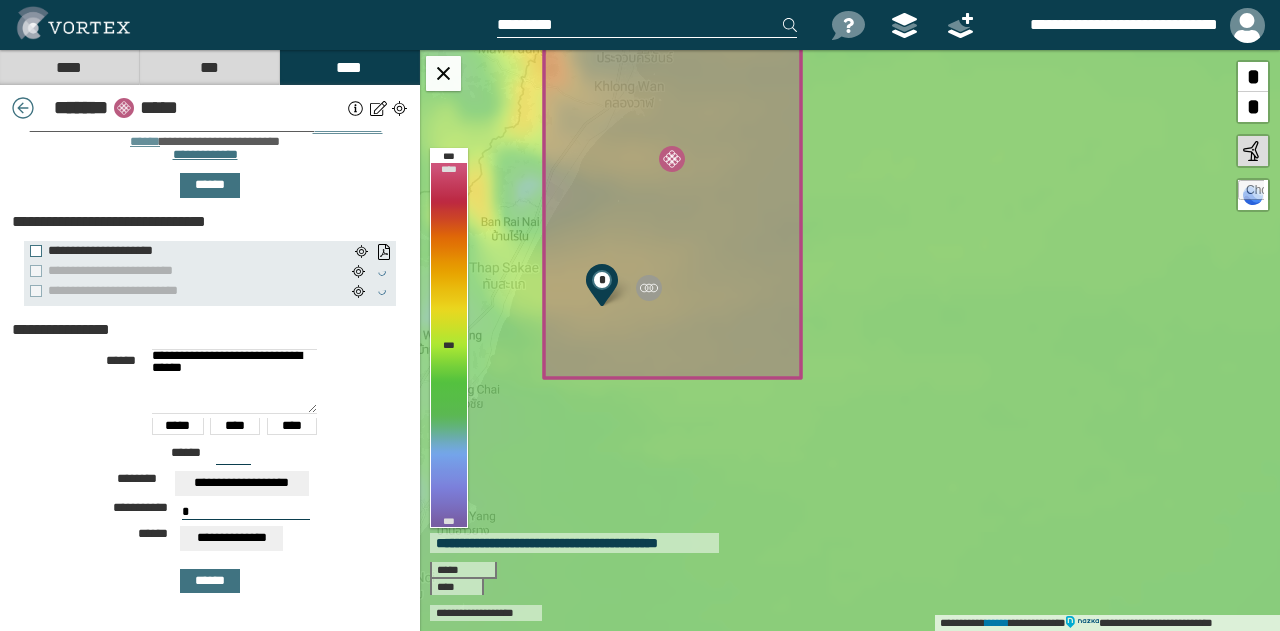 type 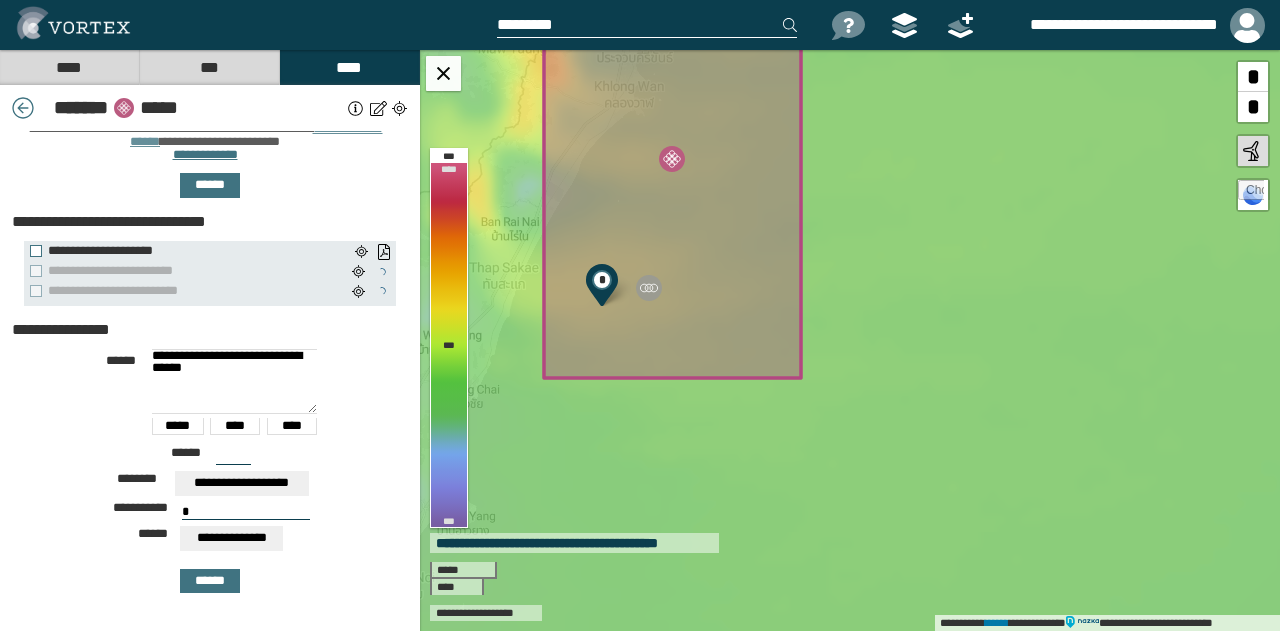type on "***" 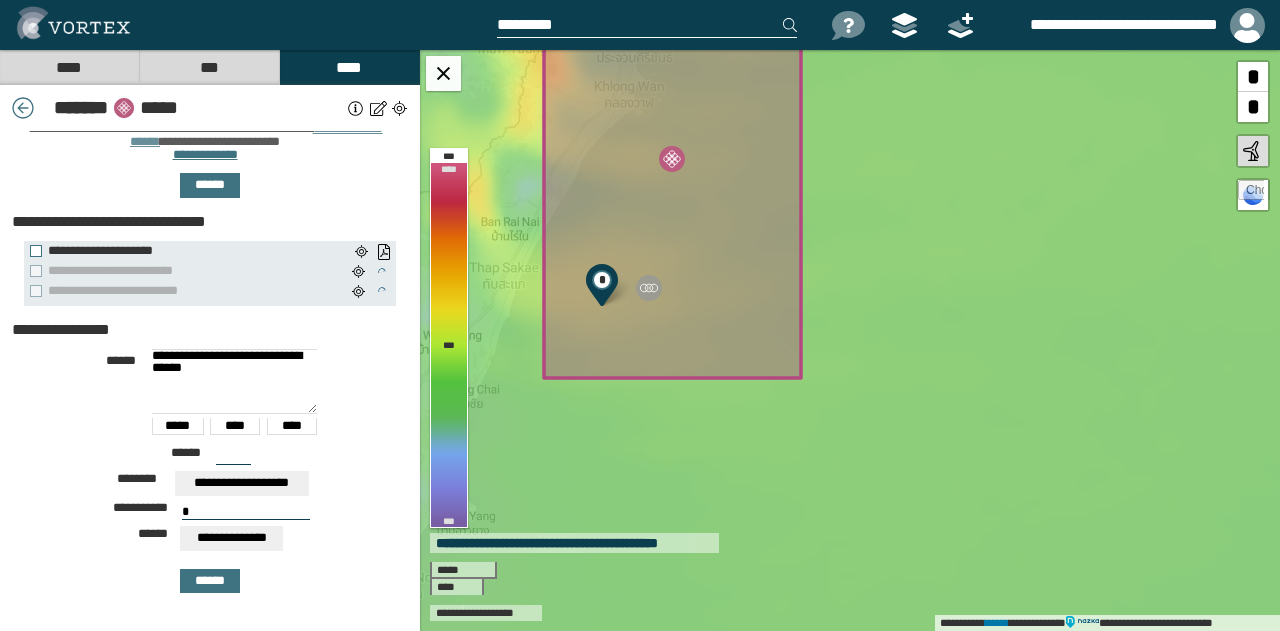 type 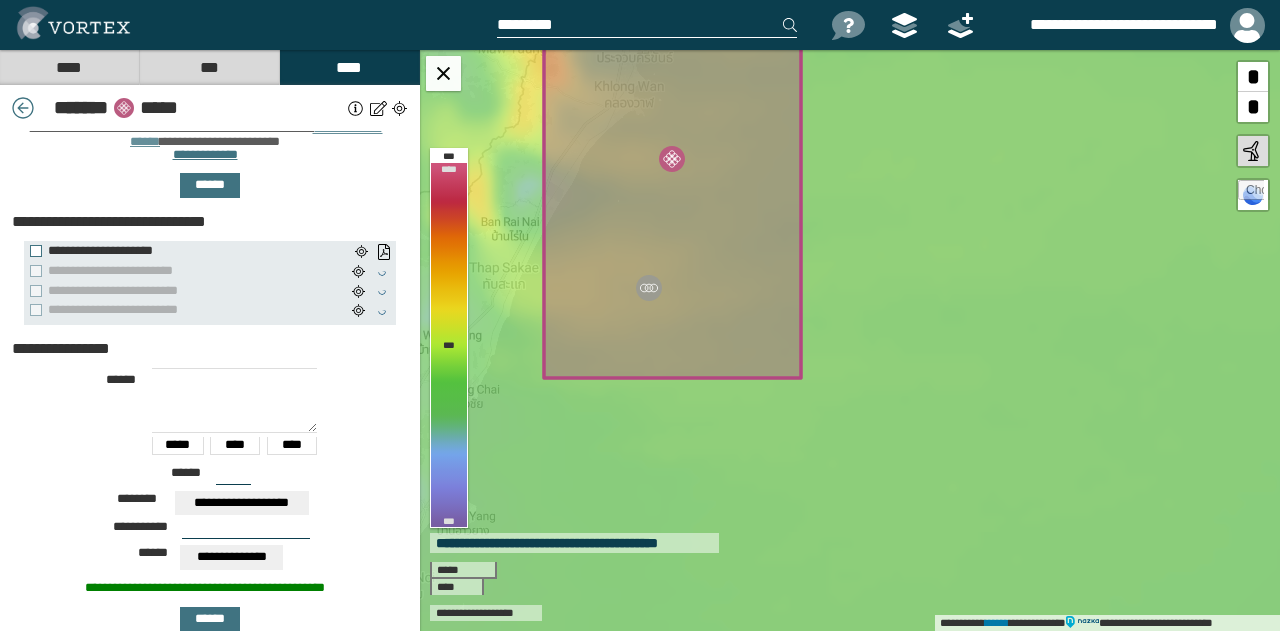 click at bounding box center [234, 400] 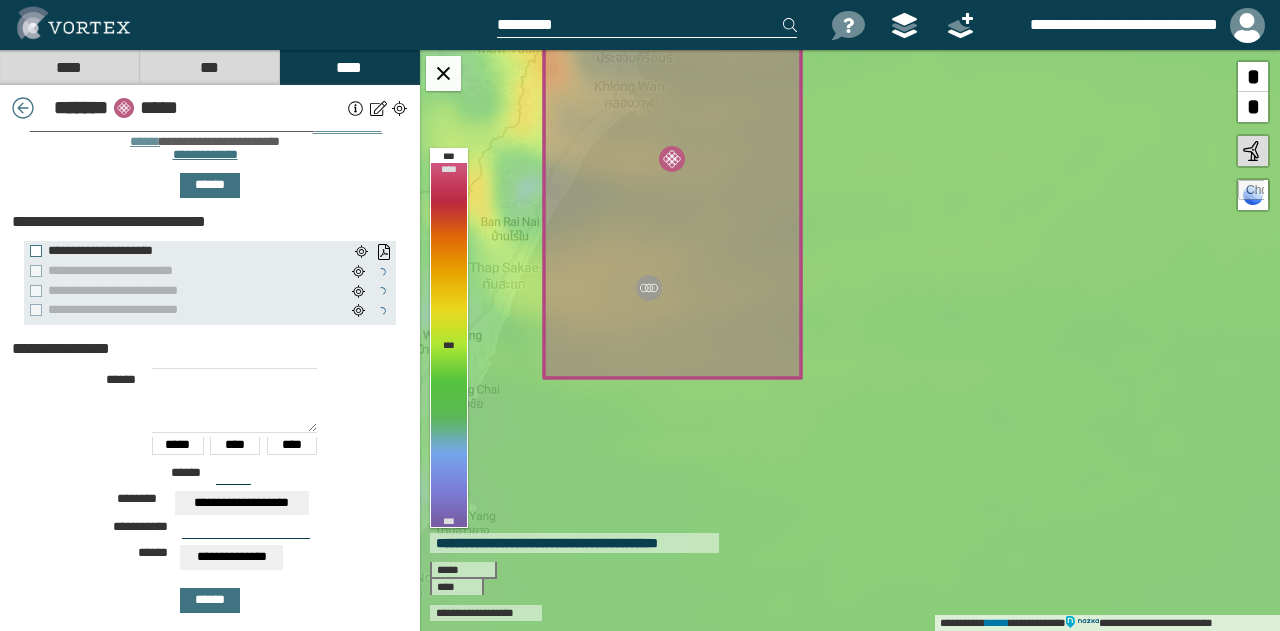 paste on "**********" 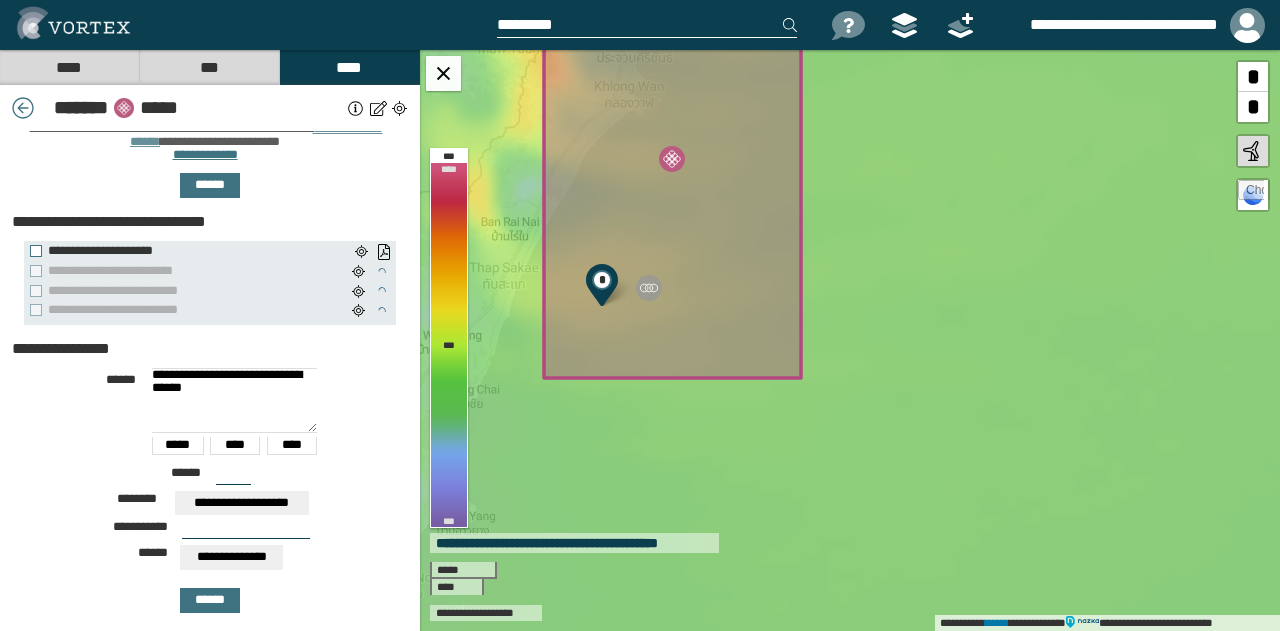 type on "**********" 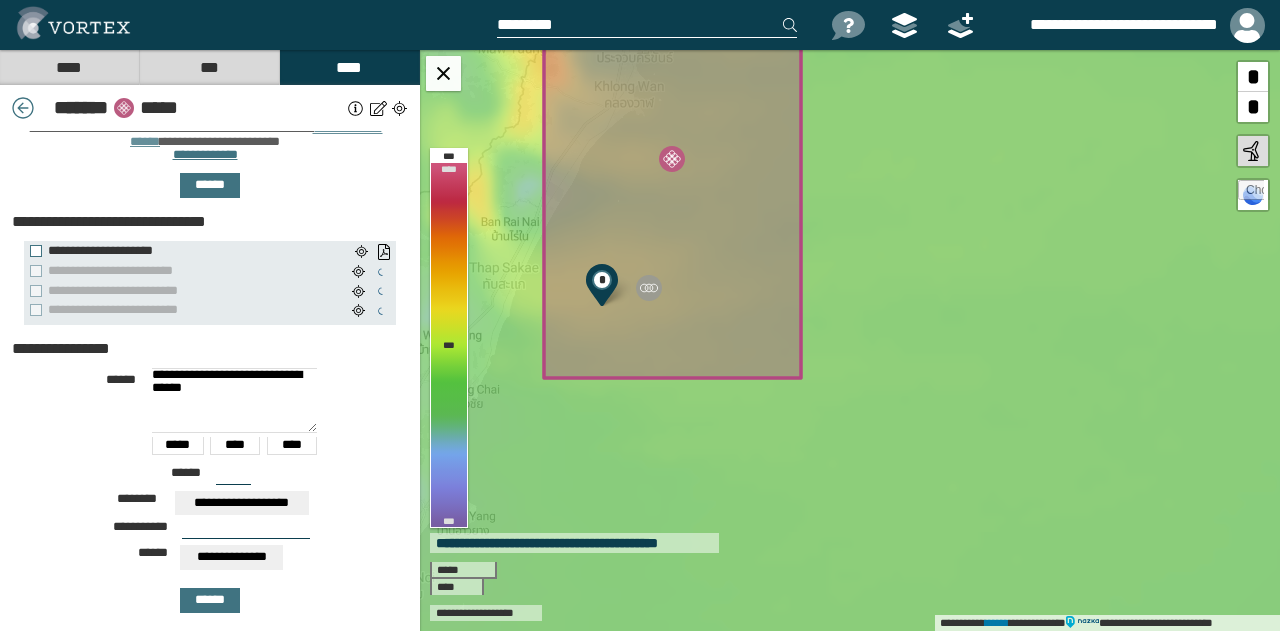 click on "***" at bounding box center (233, 477) 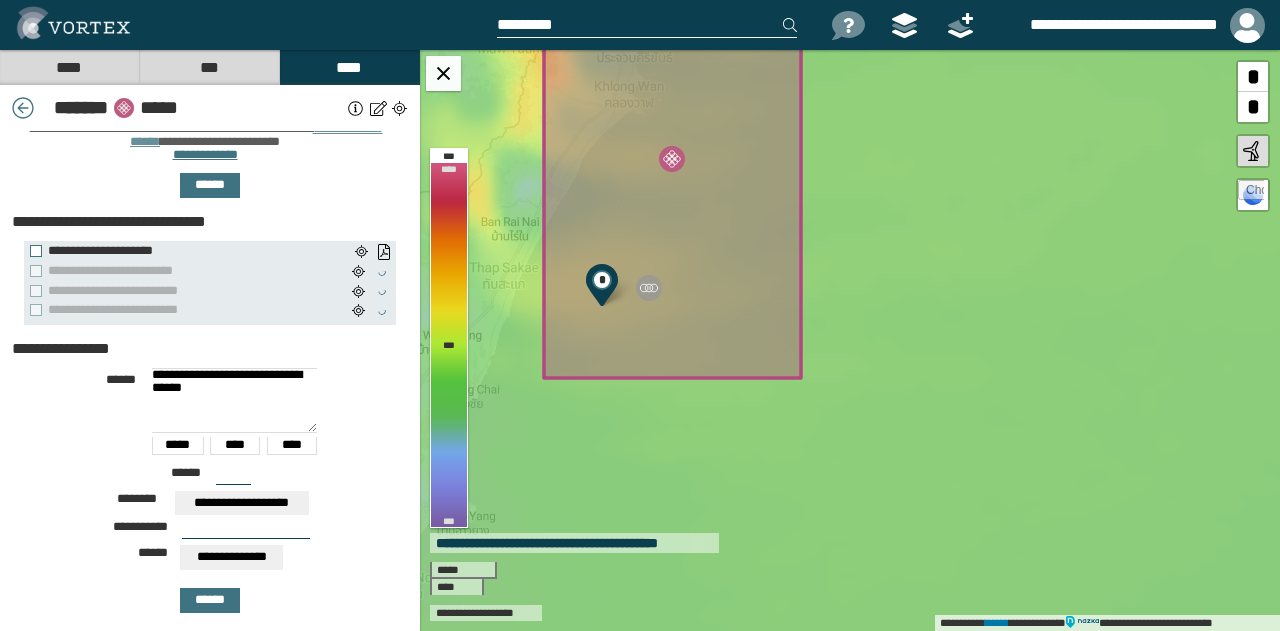 click on "***" at bounding box center (233, 477) 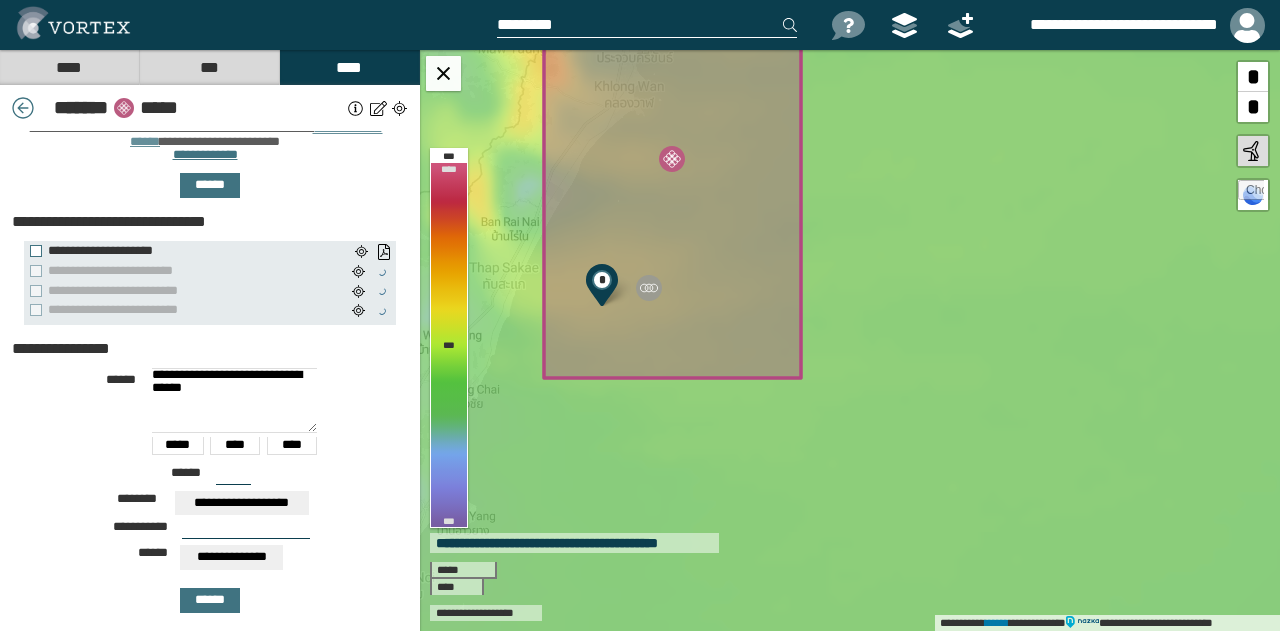 type on "***" 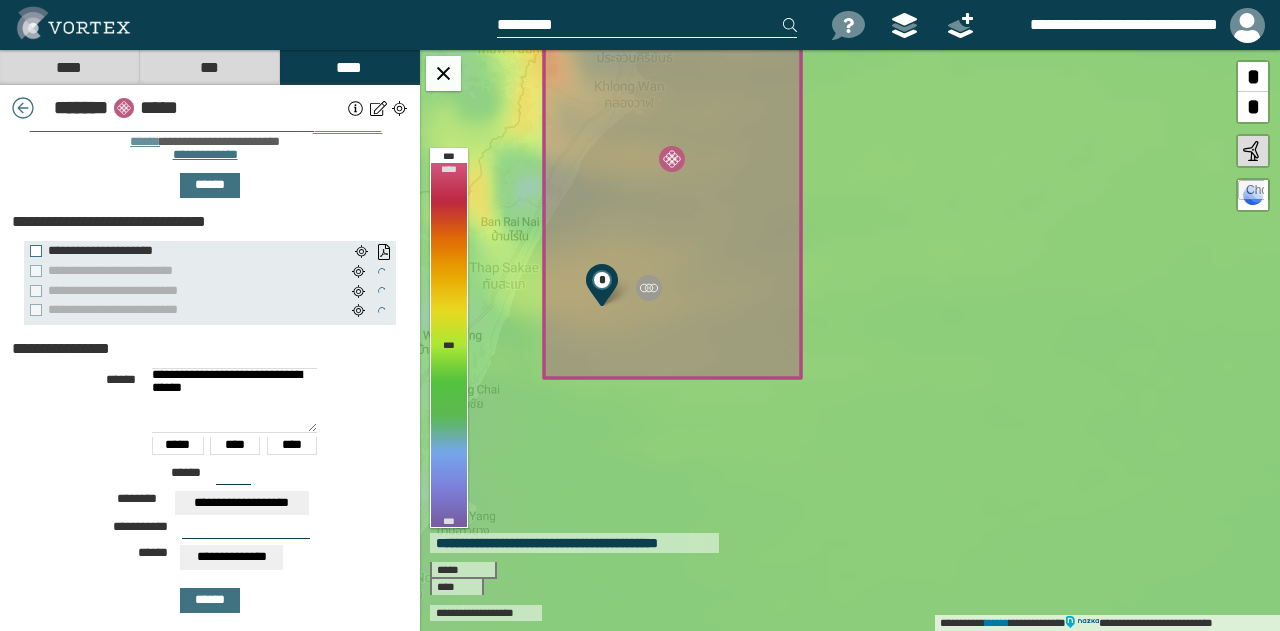 click at bounding box center [246, 531] 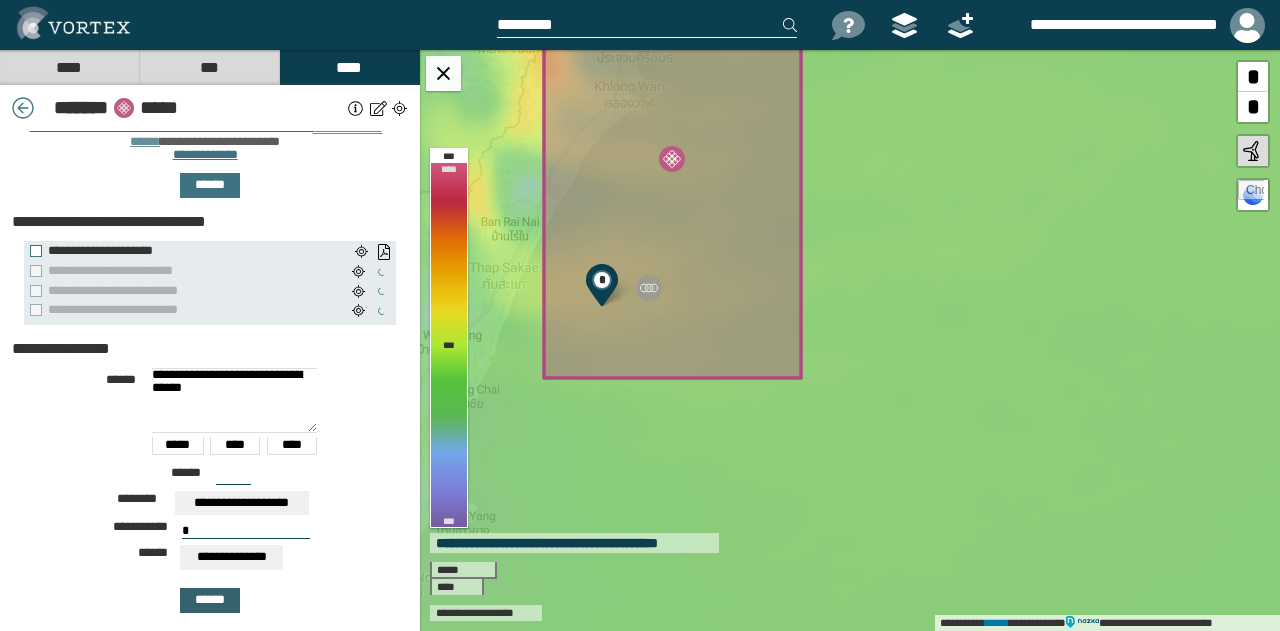 type on "*" 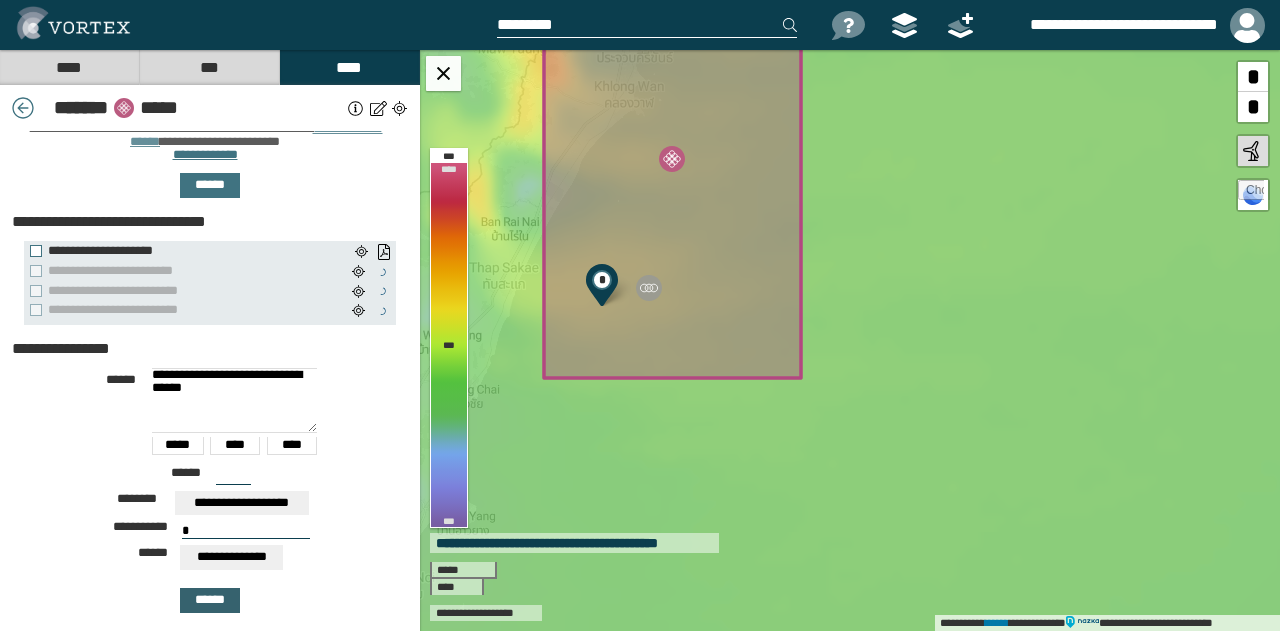 click on "******" at bounding box center [210, 600] 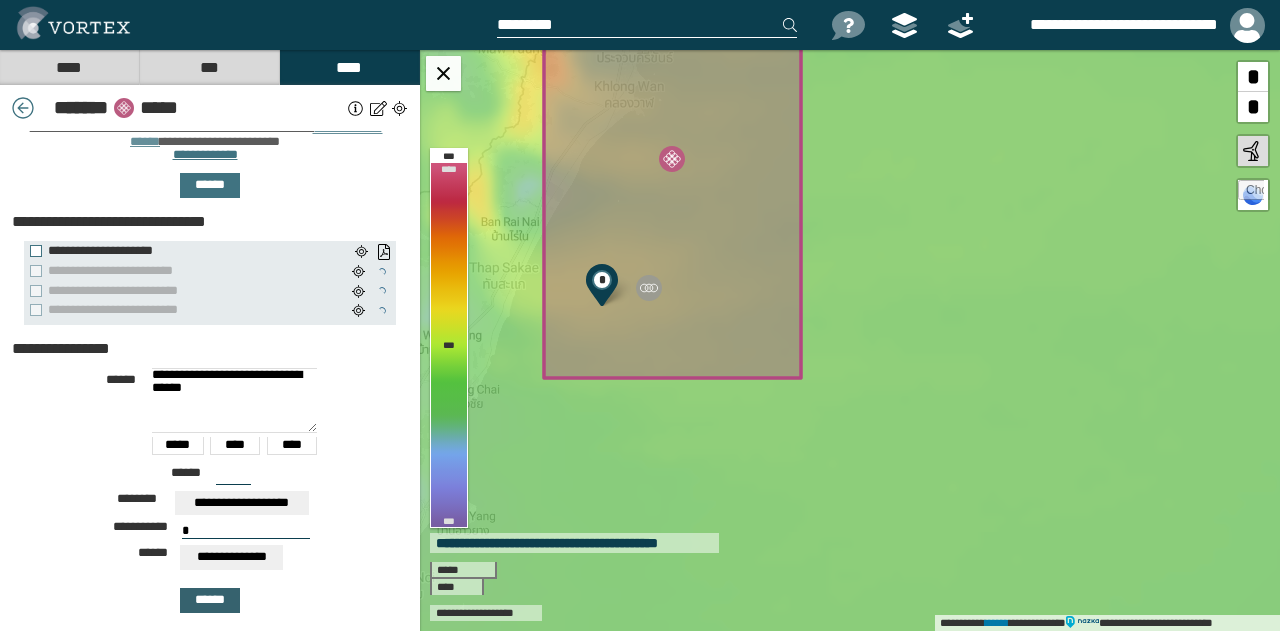 type 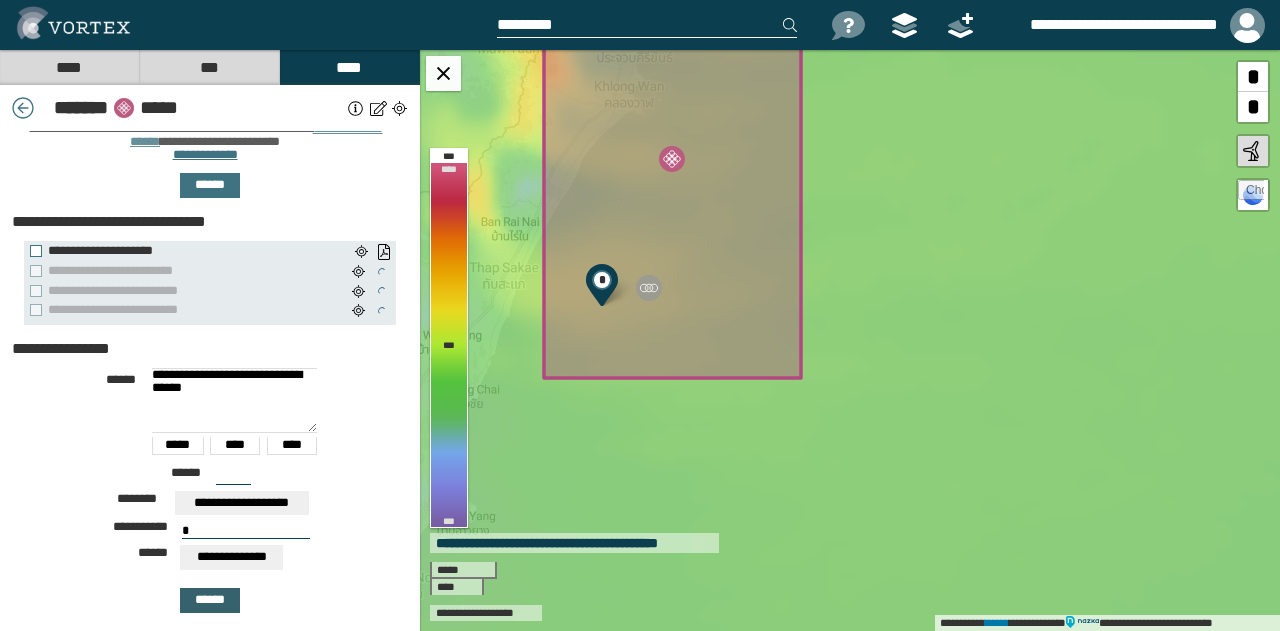 type on "***" 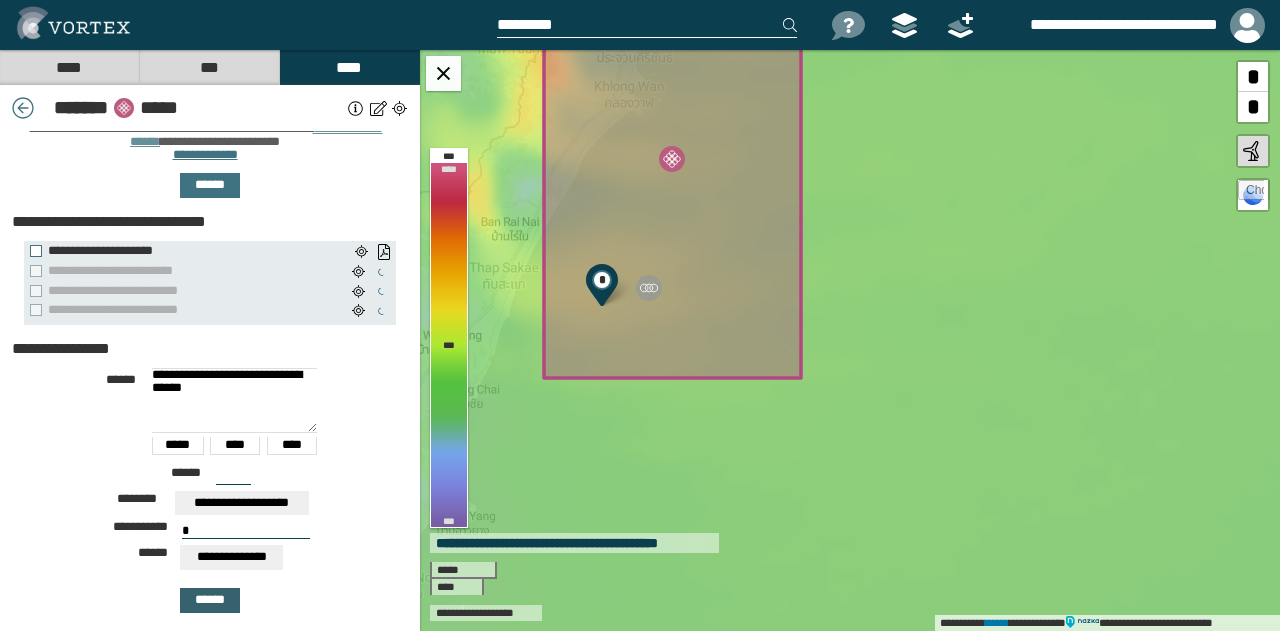 type 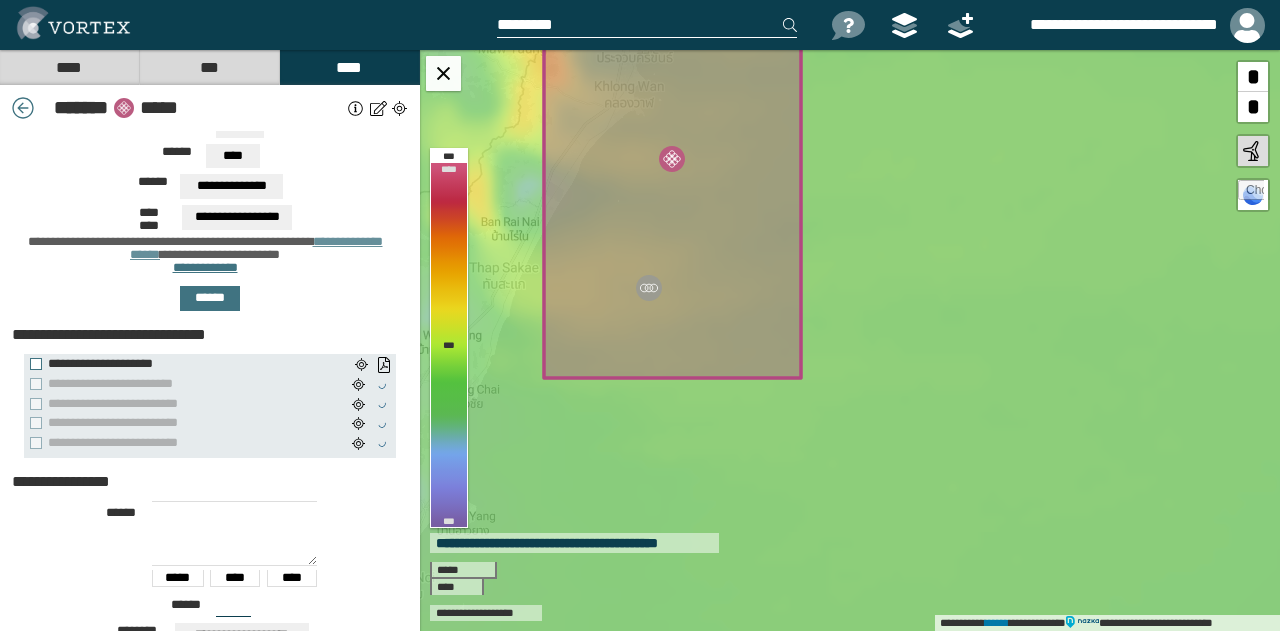 scroll, scrollTop: 0, scrollLeft: 0, axis: both 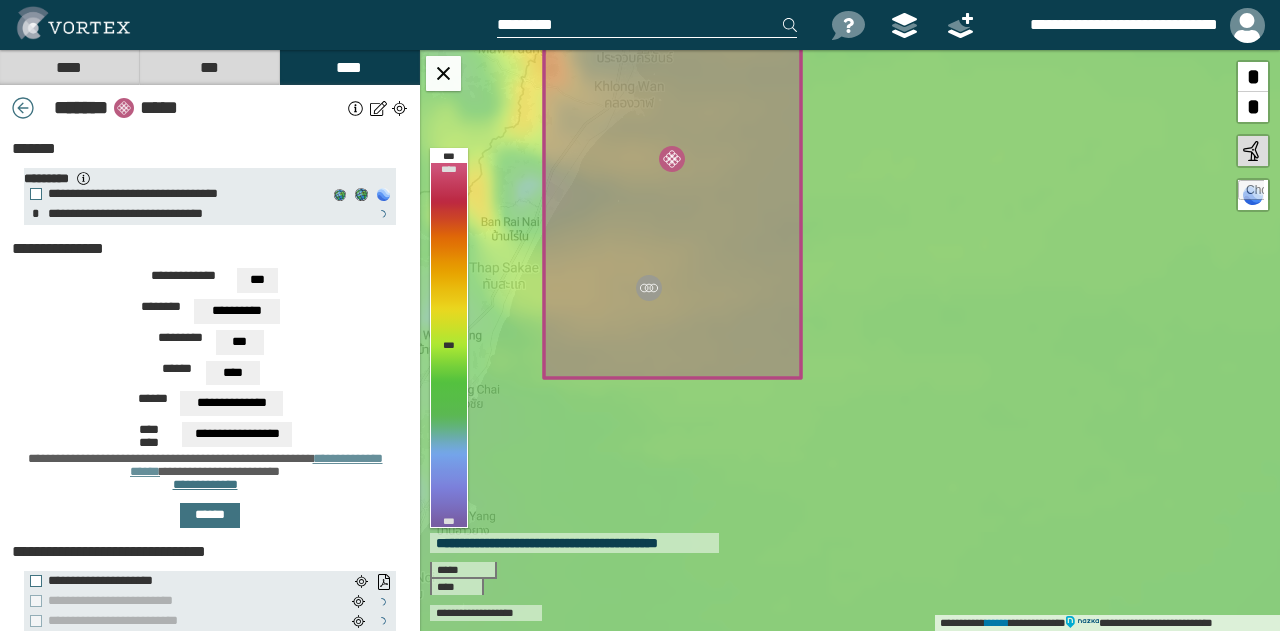 click on "**********" at bounding box center [205, 249] 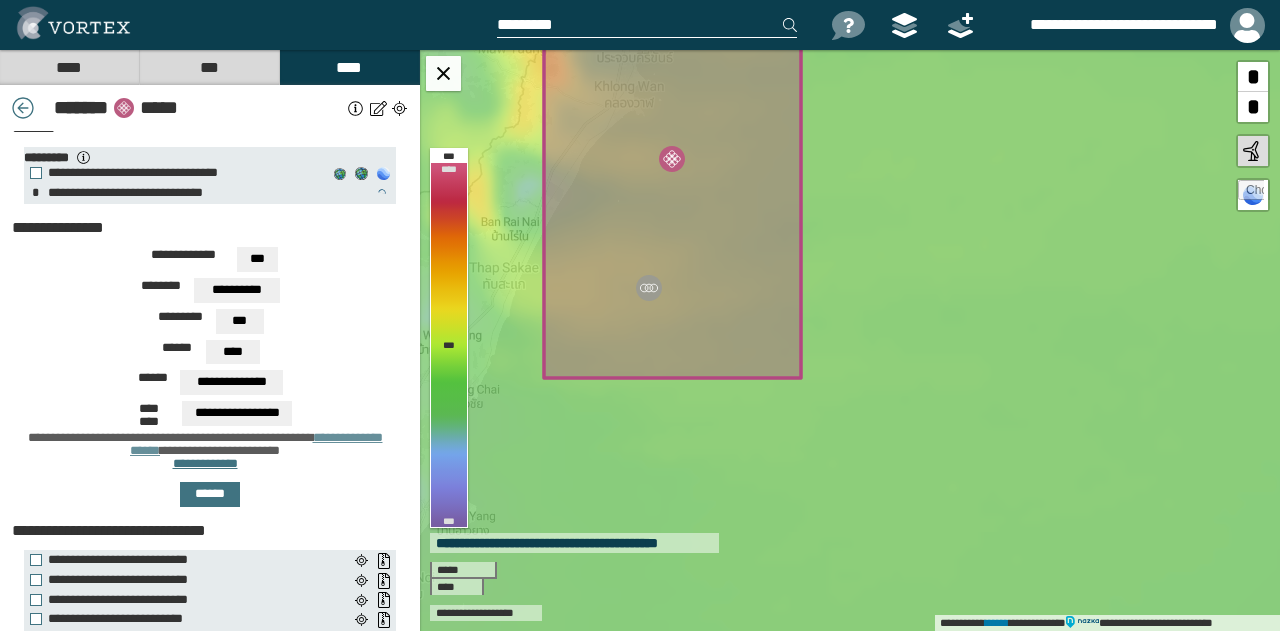 scroll, scrollTop: 0, scrollLeft: 0, axis: both 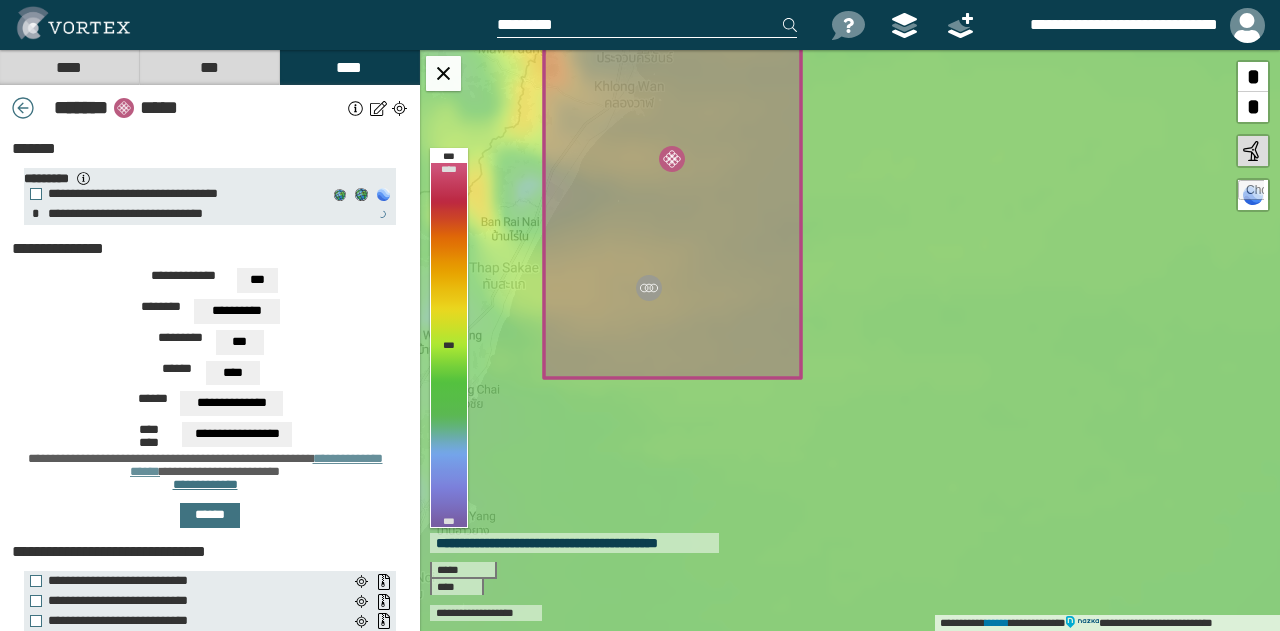 drag, startPoint x: 23, startPoint y: 111, endPoint x: 71, endPoint y: 133, distance: 52.801514 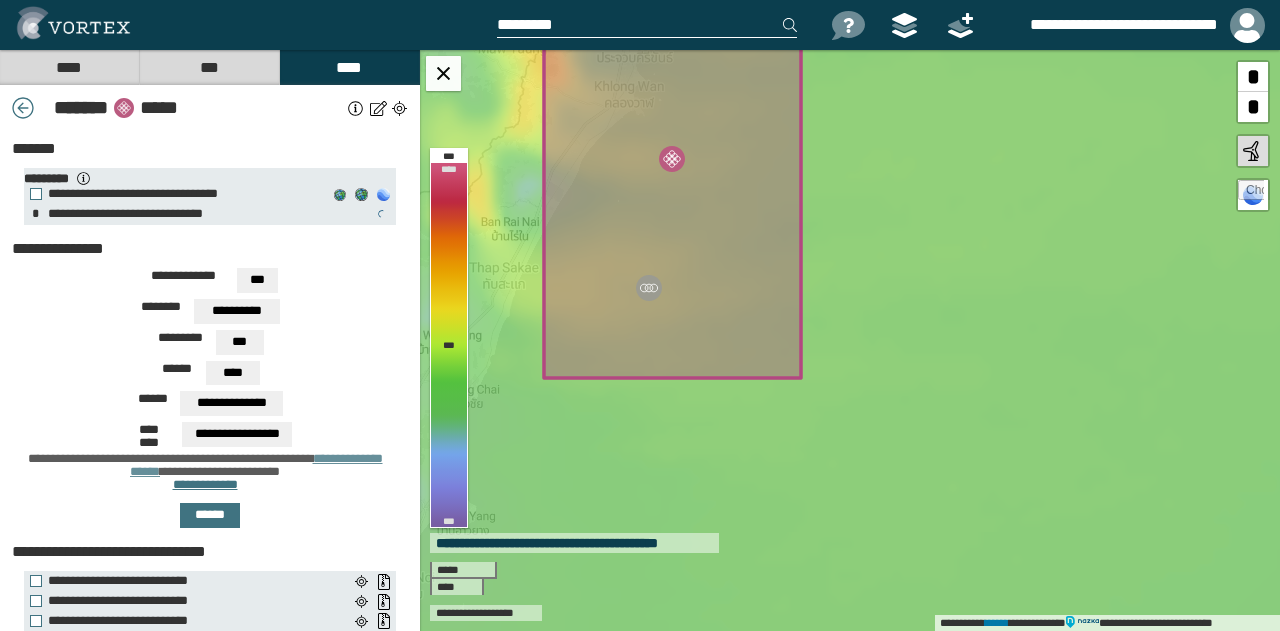 click at bounding box center (23, 108) 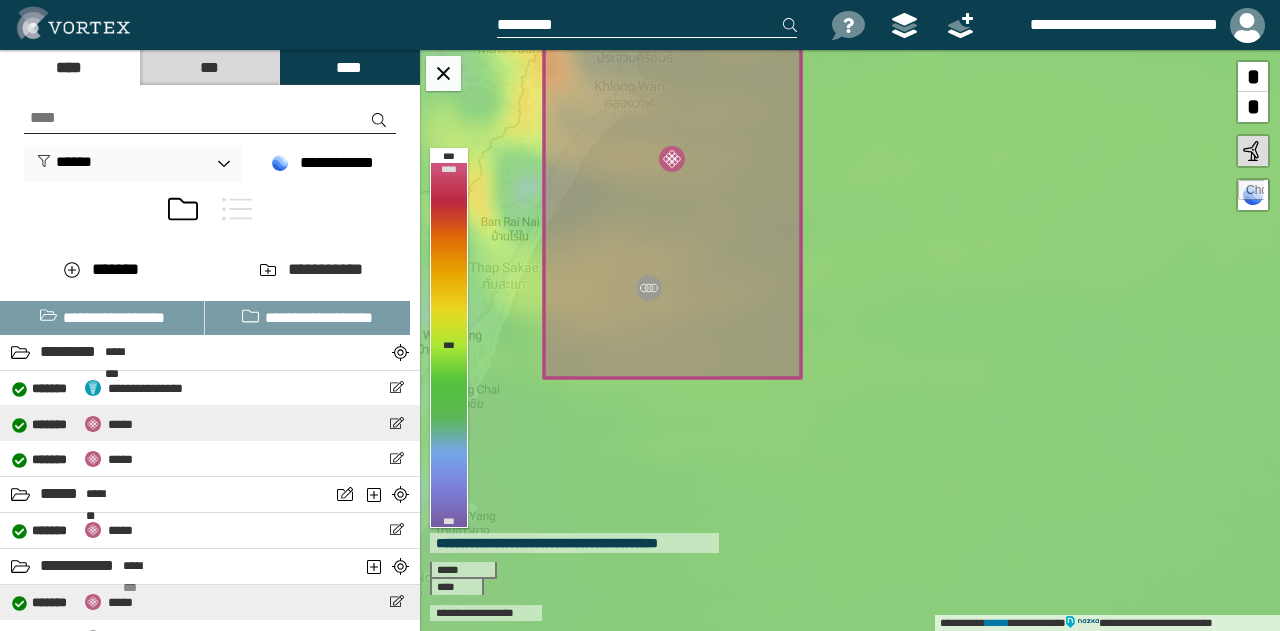click on "**********" at bounding box center [210, 423] 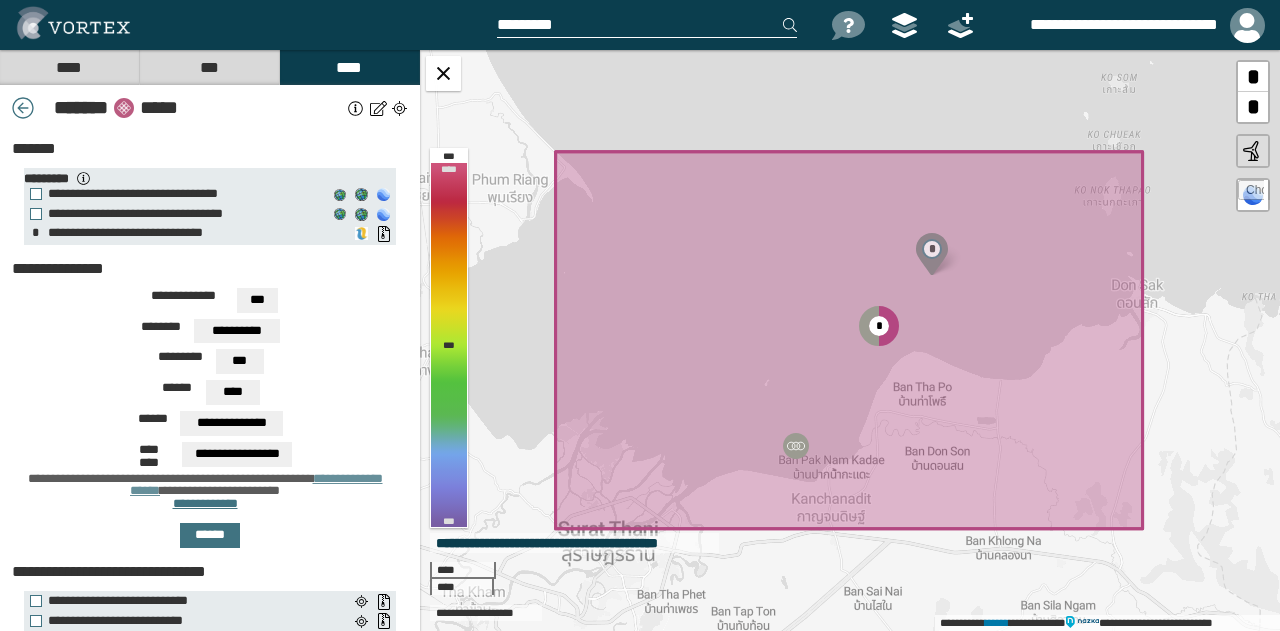 scroll, scrollTop: 420, scrollLeft: 0, axis: vertical 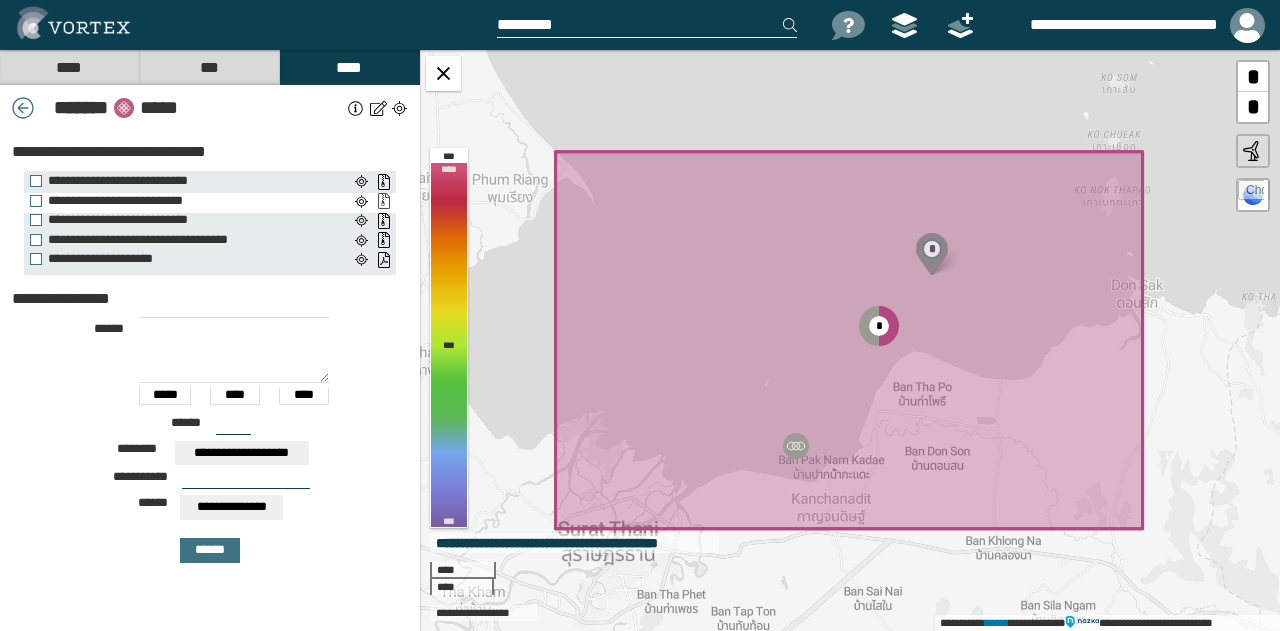 click on "**********" at bounding box center [383, 201] 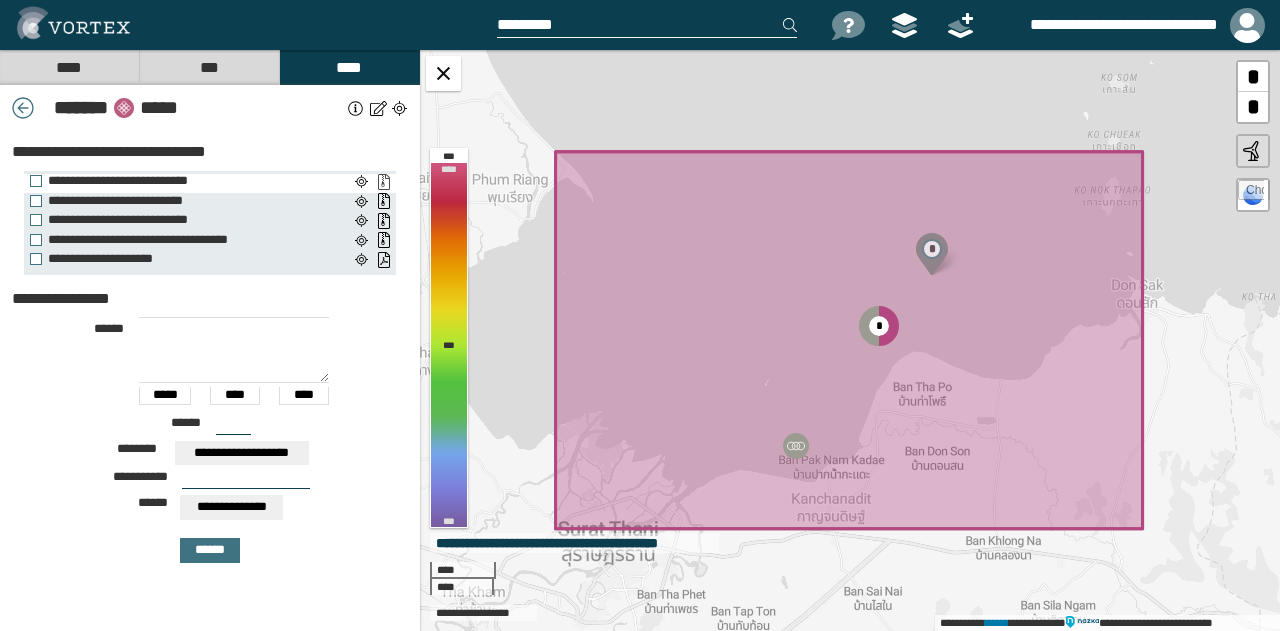 click on "**********" at bounding box center [383, 182] 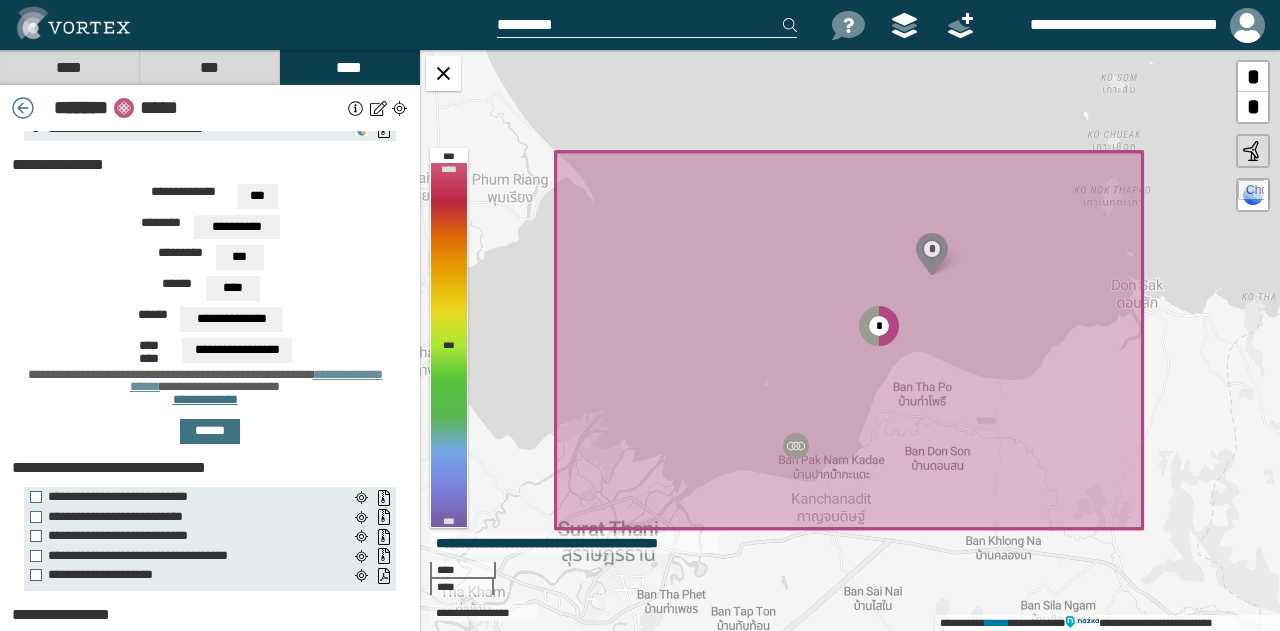 scroll, scrollTop: 0, scrollLeft: 0, axis: both 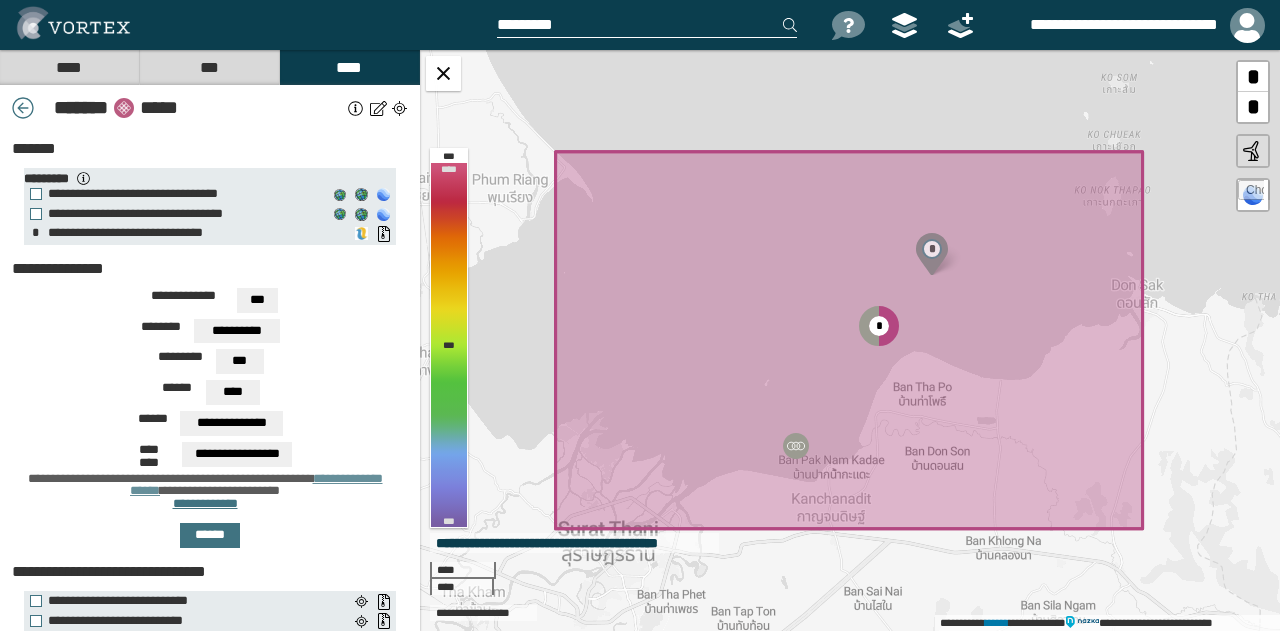 click on "*****" at bounding box center (241, 108) 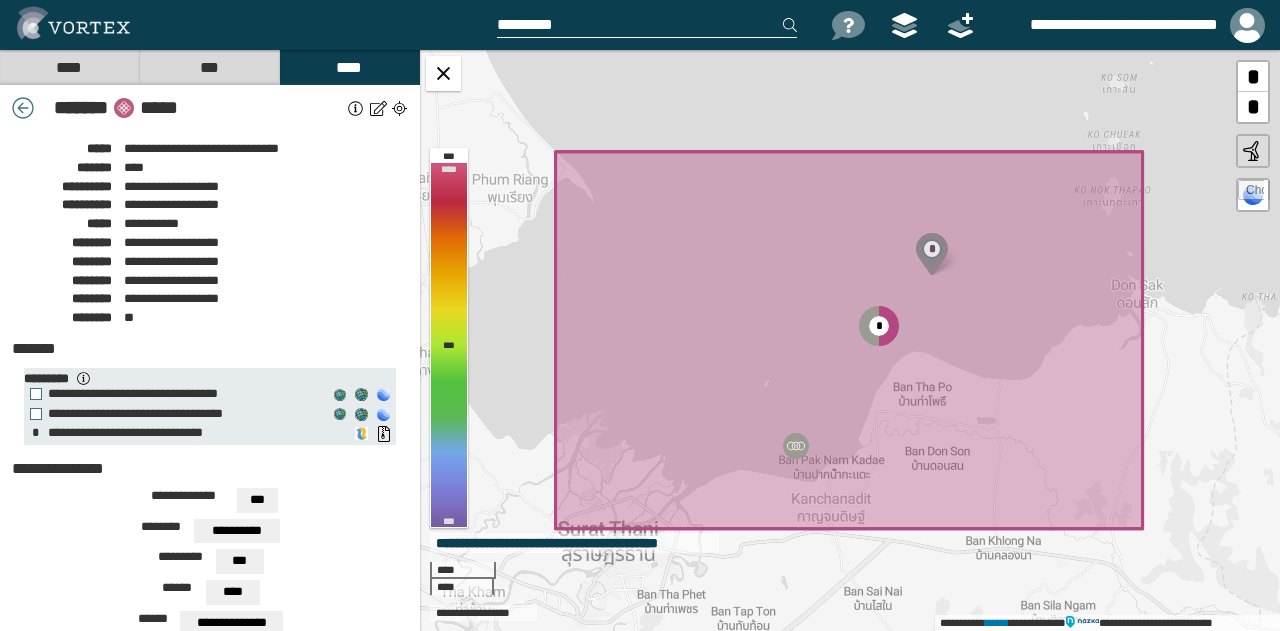 click at bounding box center [23, 108] 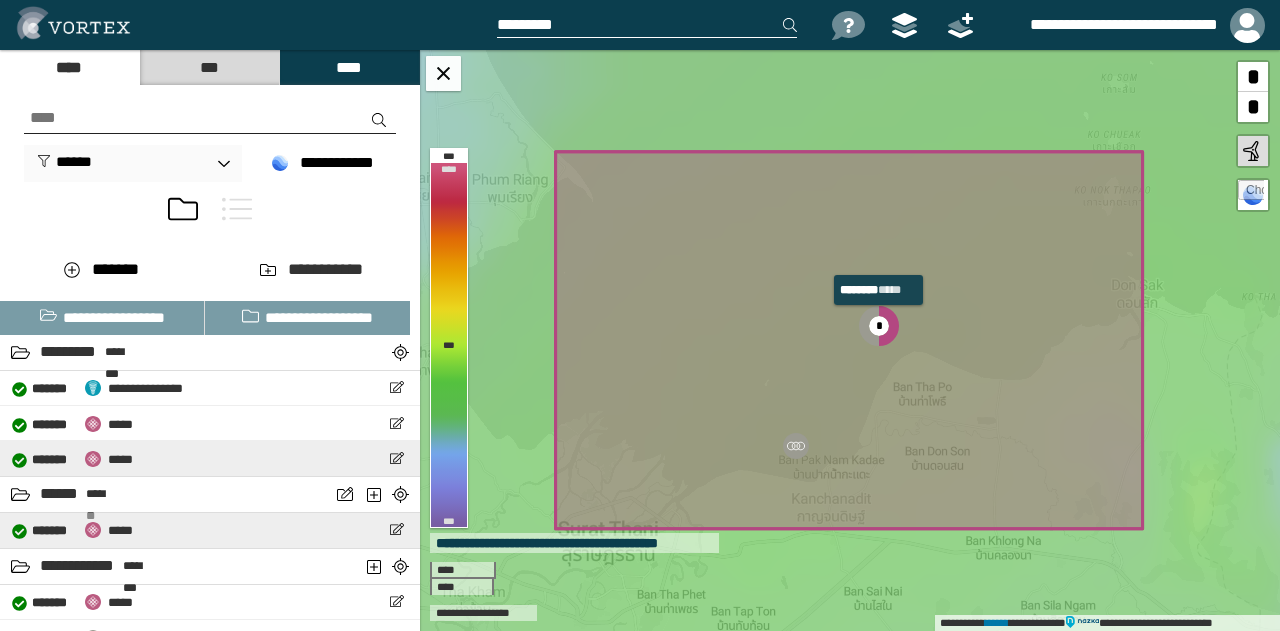 click on "**********" at bounding box center (210, 458) 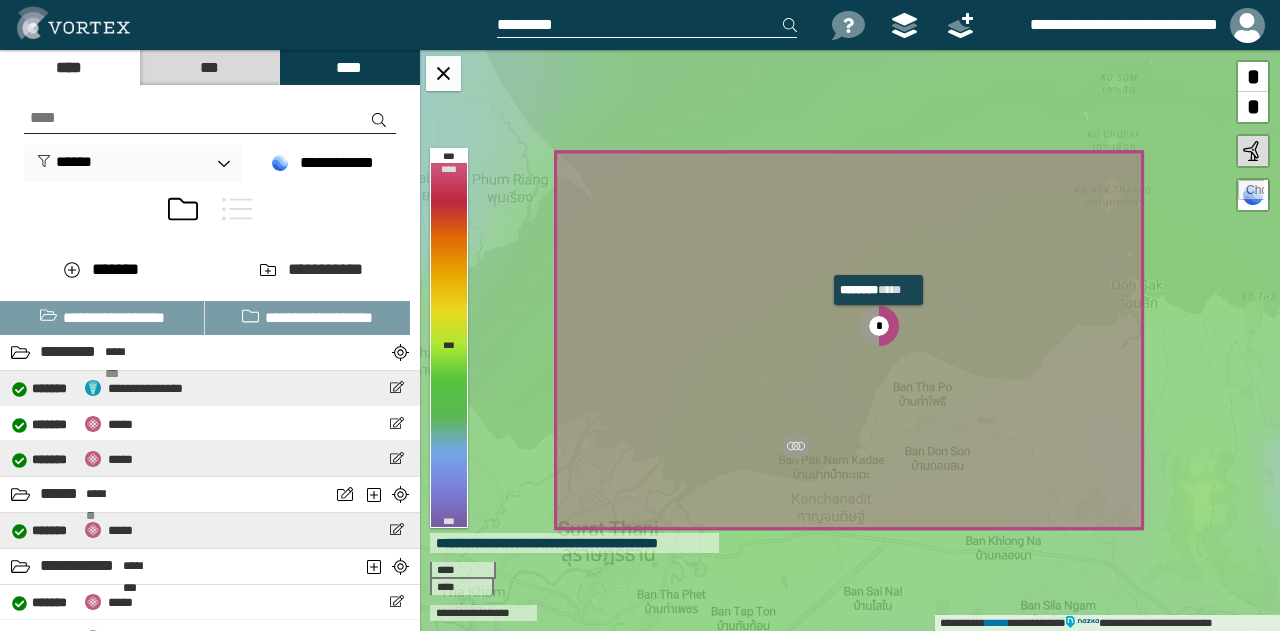 select on "**" 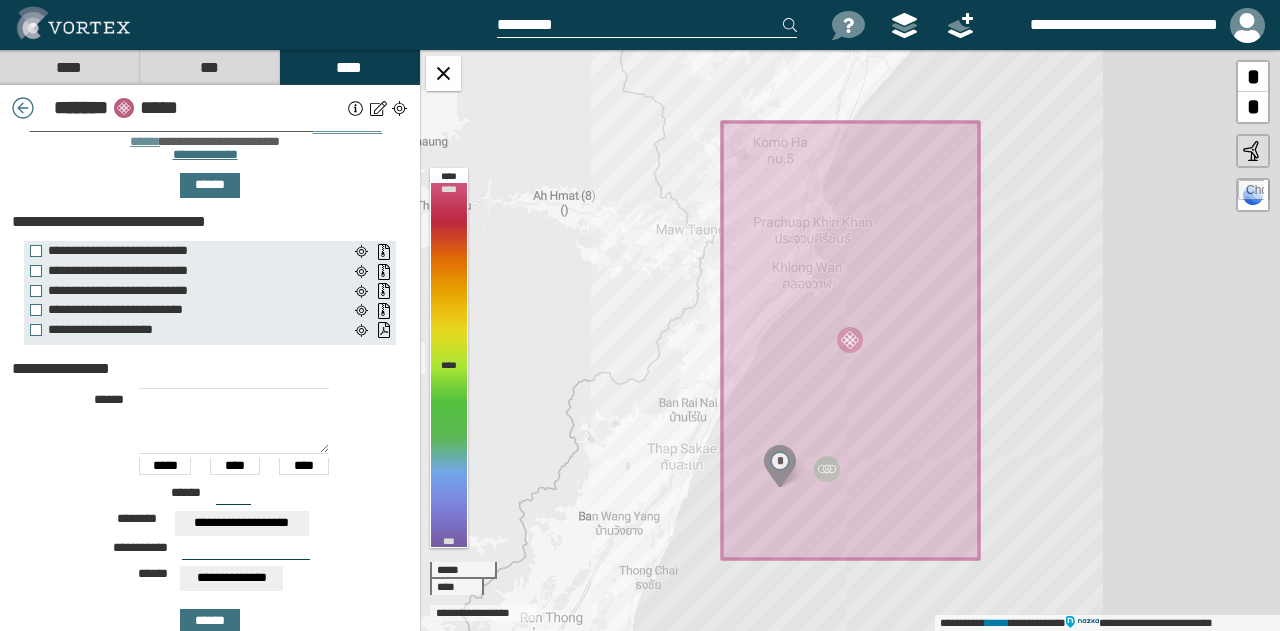 scroll, scrollTop: 300, scrollLeft: 0, axis: vertical 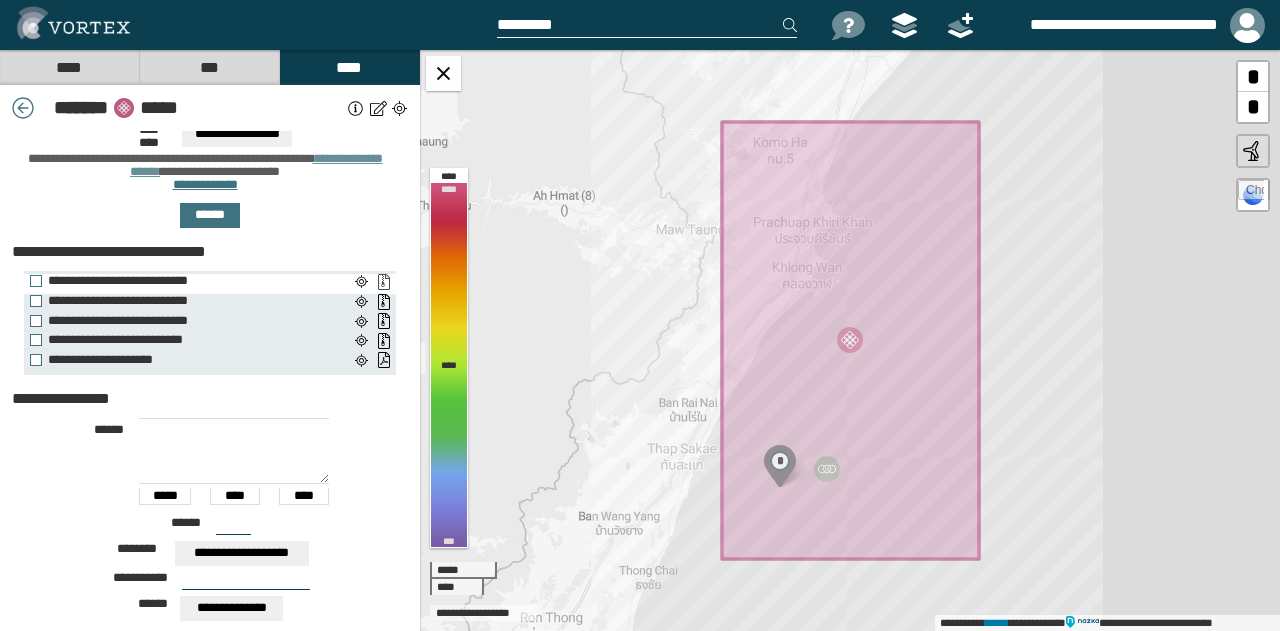 click on "**********" at bounding box center (383, 282) 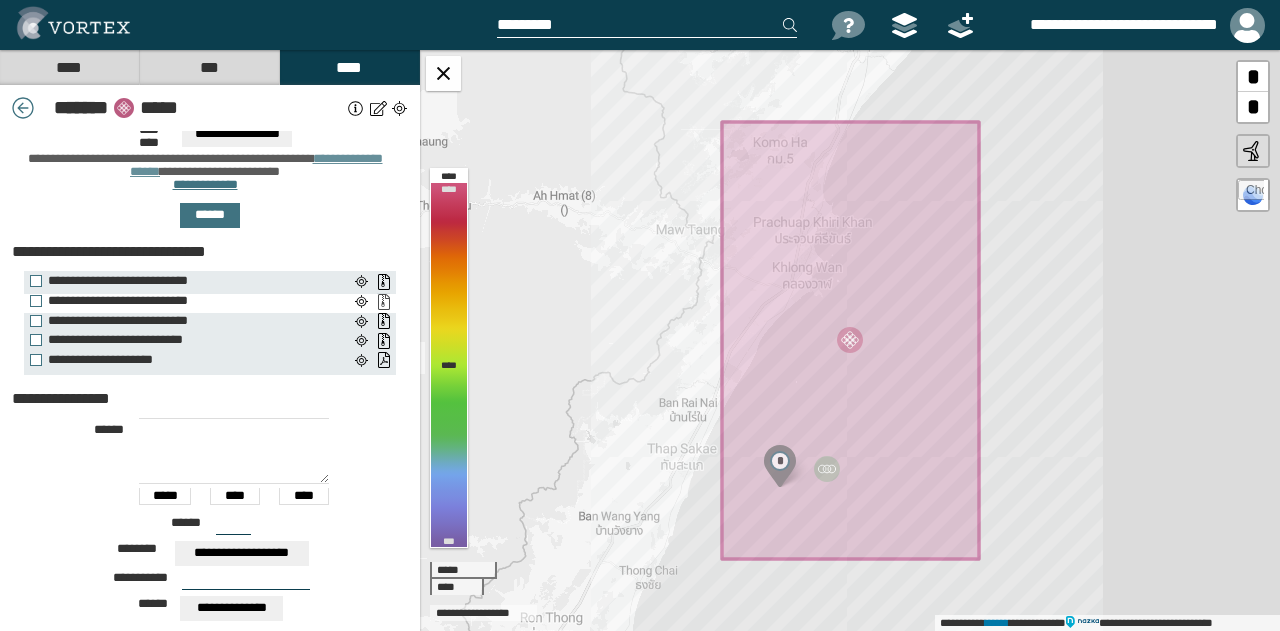 click on "**********" at bounding box center [383, 302] 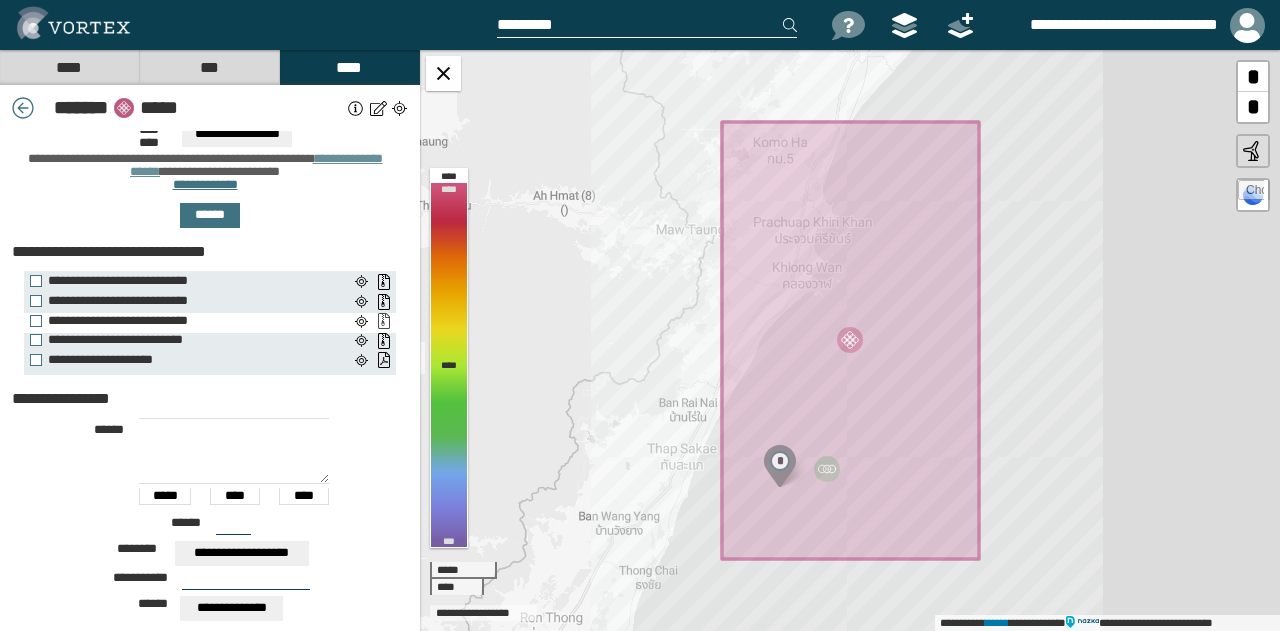 click on "**********" at bounding box center (383, 321) 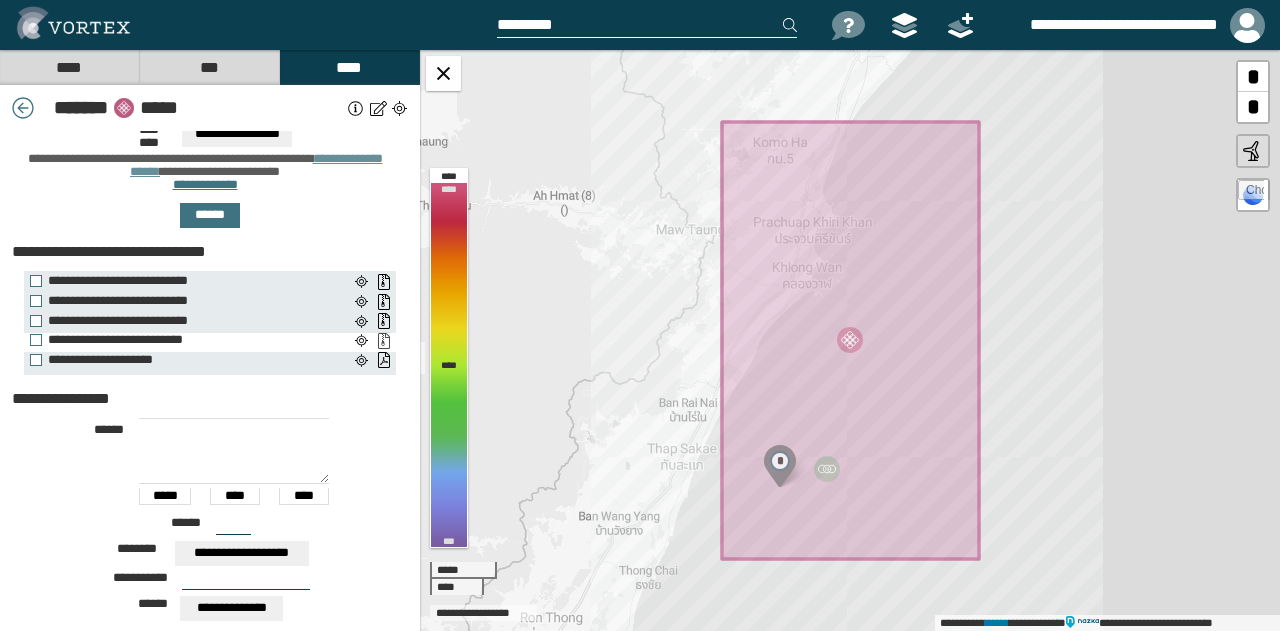 click on "**********" at bounding box center [383, 341] 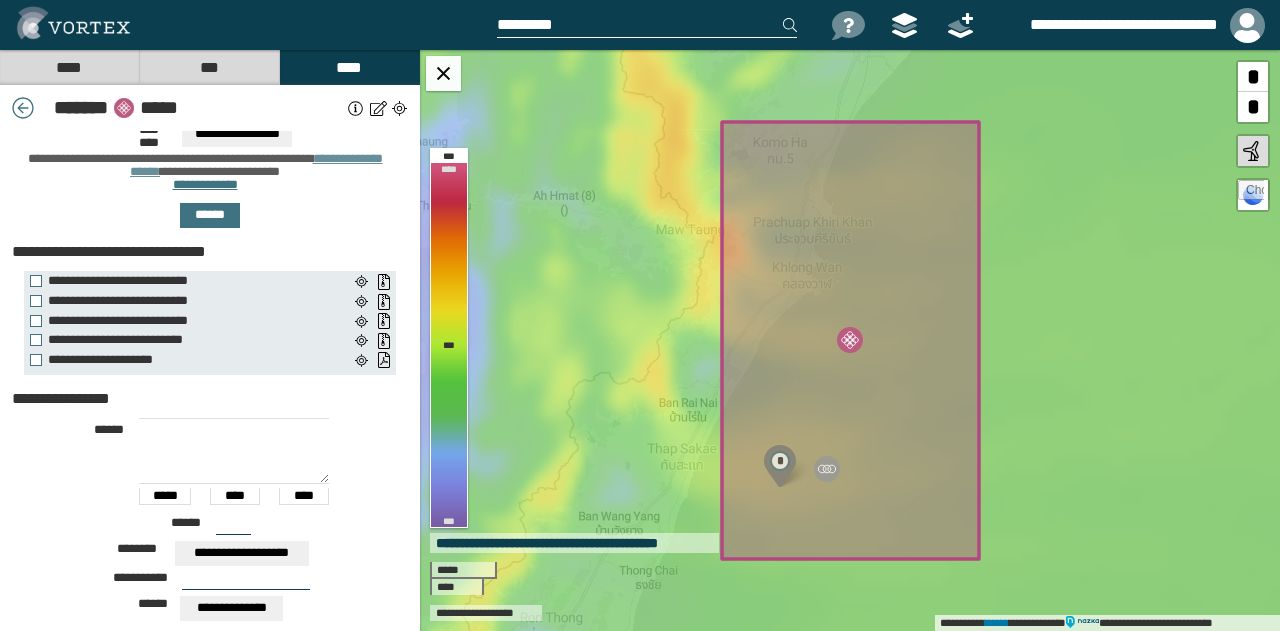 click on "**********" at bounding box center (210, 98) 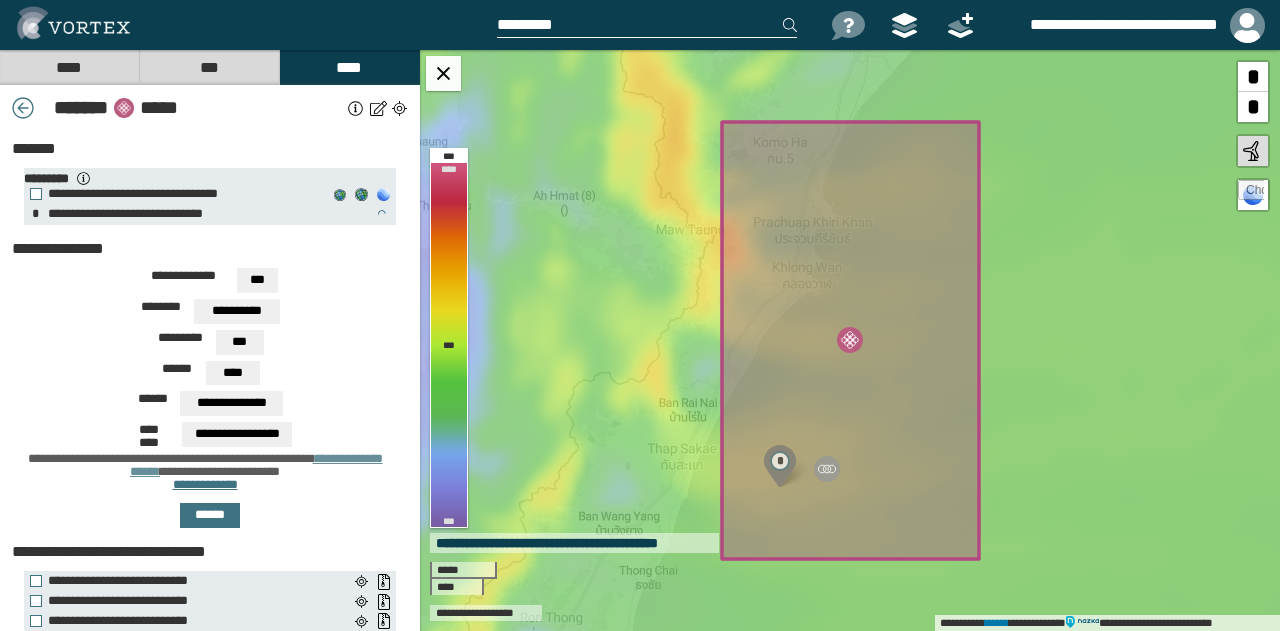 click on "**********" at bounding box center [210, 314] 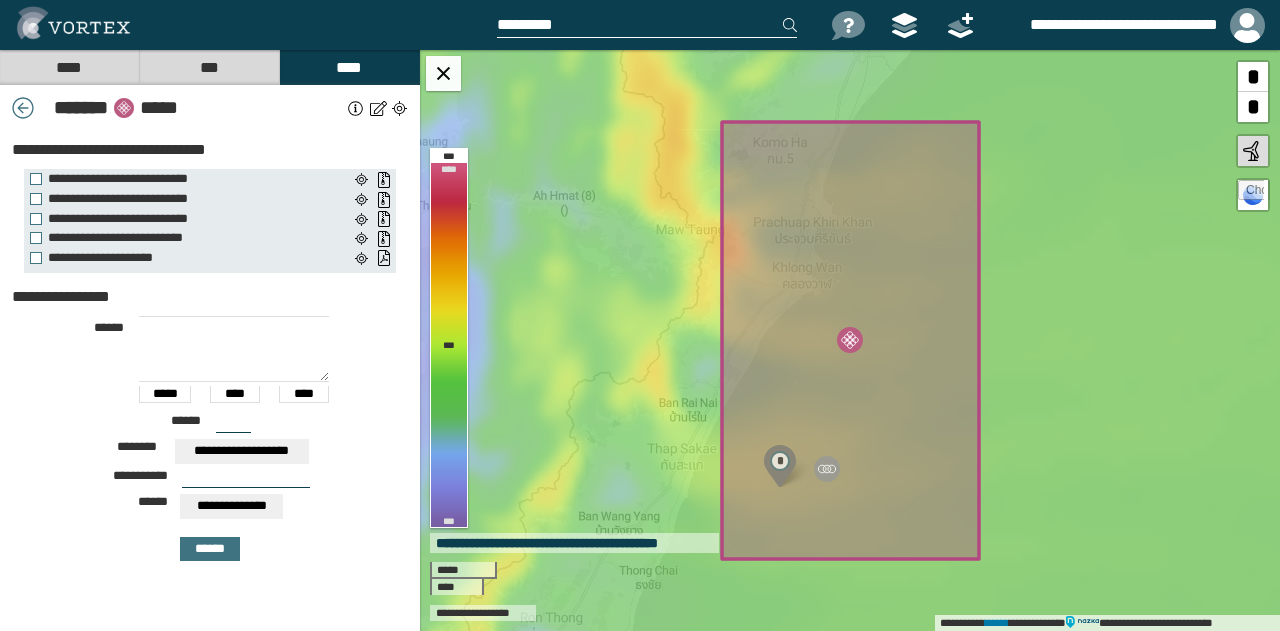 scroll, scrollTop: 0, scrollLeft: 0, axis: both 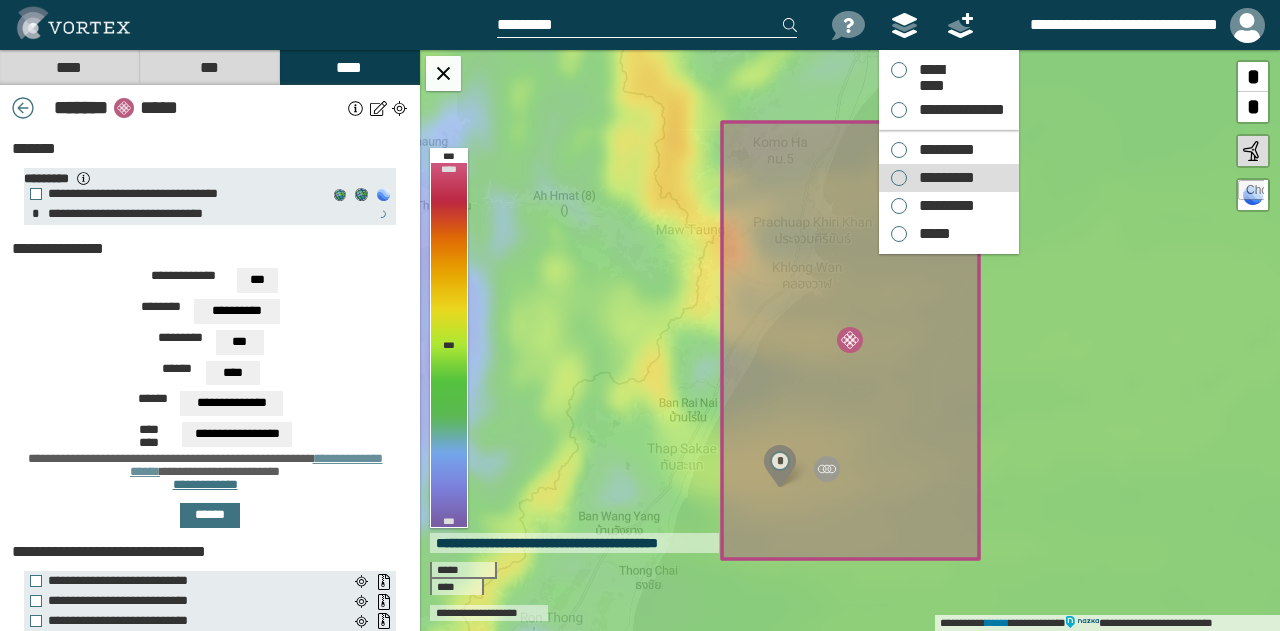 click on "*********" at bounding box center [942, 178] 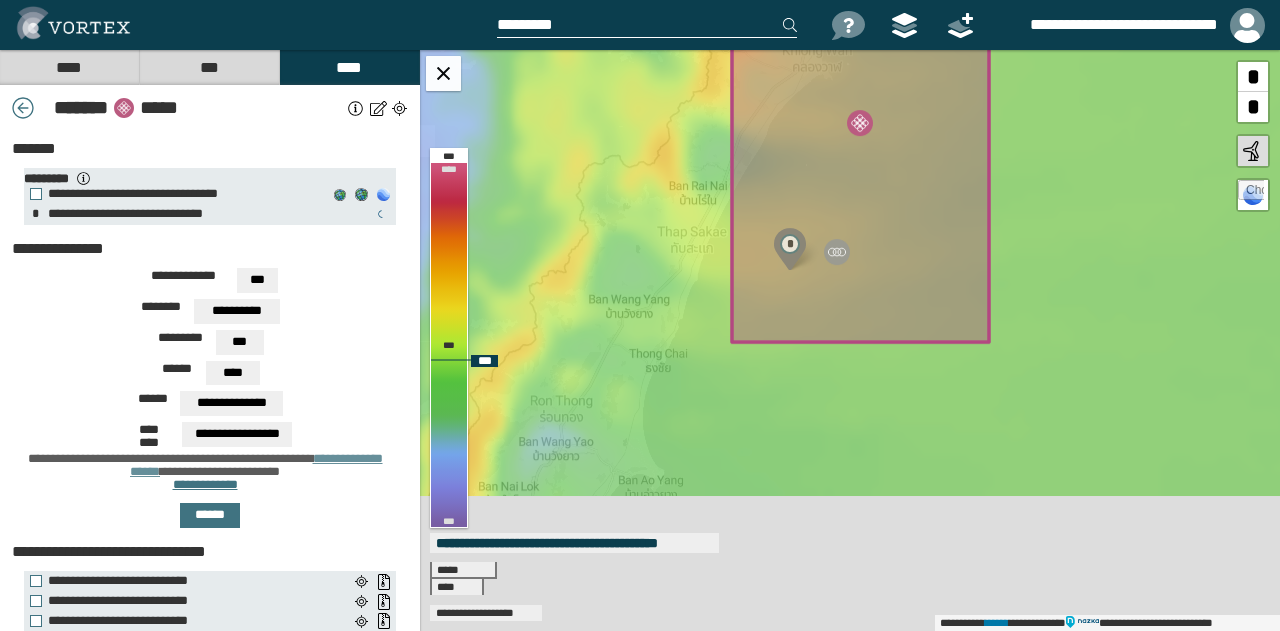 drag, startPoint x: 643, startPoint y: 483, endPoint x: 653, endPoint y: 196, distance: 287.17416 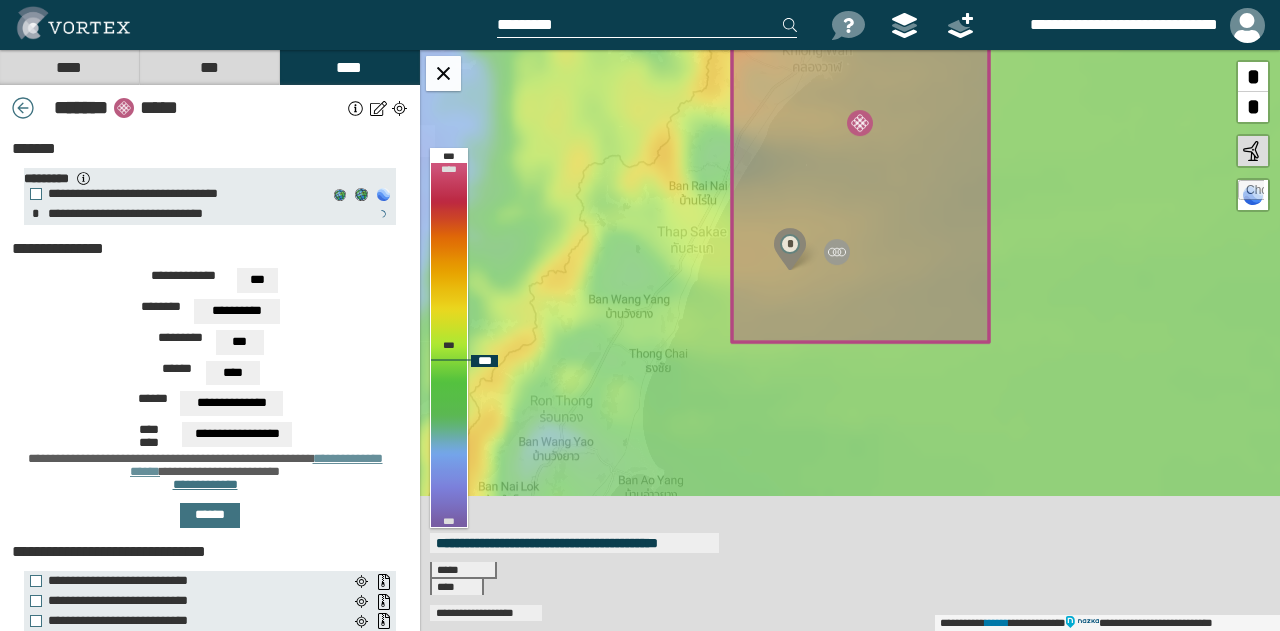 click on "**********" at bounding box center [850, 340] 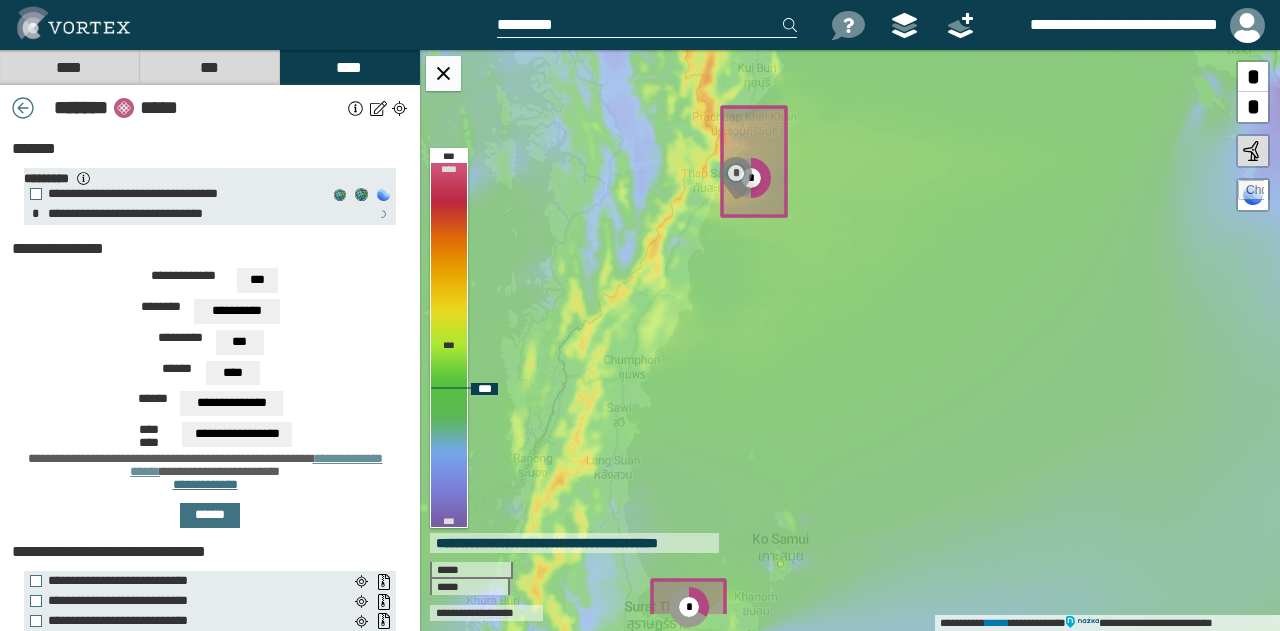 drag, startPoint x: 743, startPoint y: 531, endPoint x: 756, endPoint y: 456, distance: 76.11833 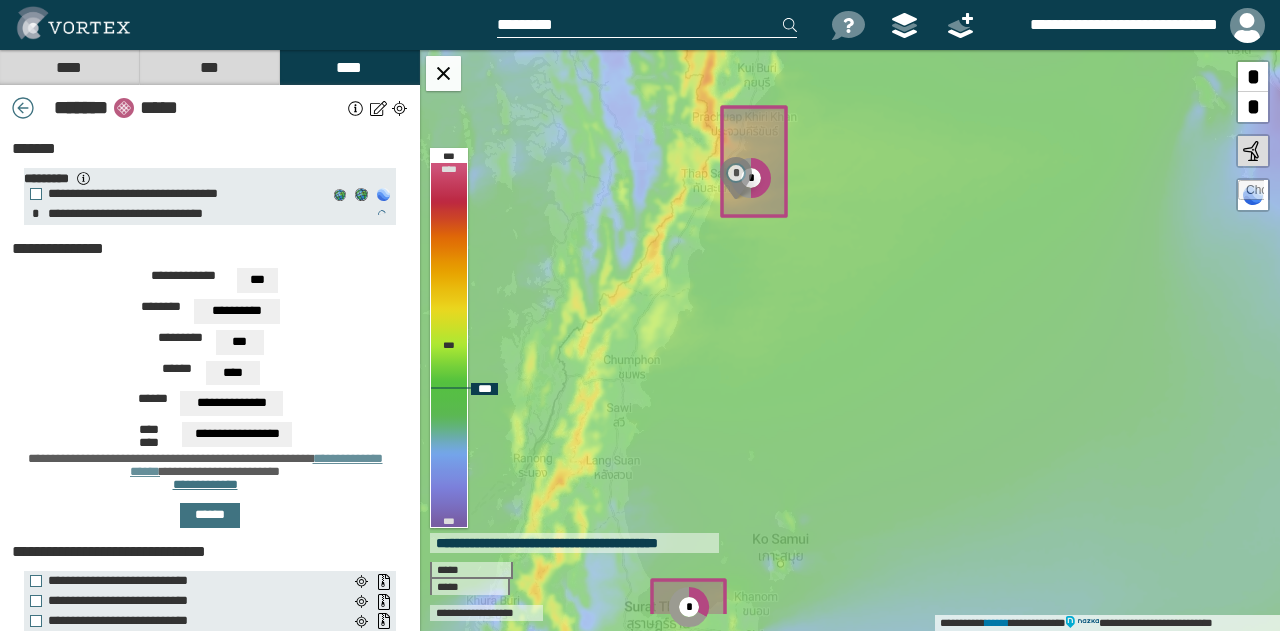 click on "**********" at bounding box center (850, 340) 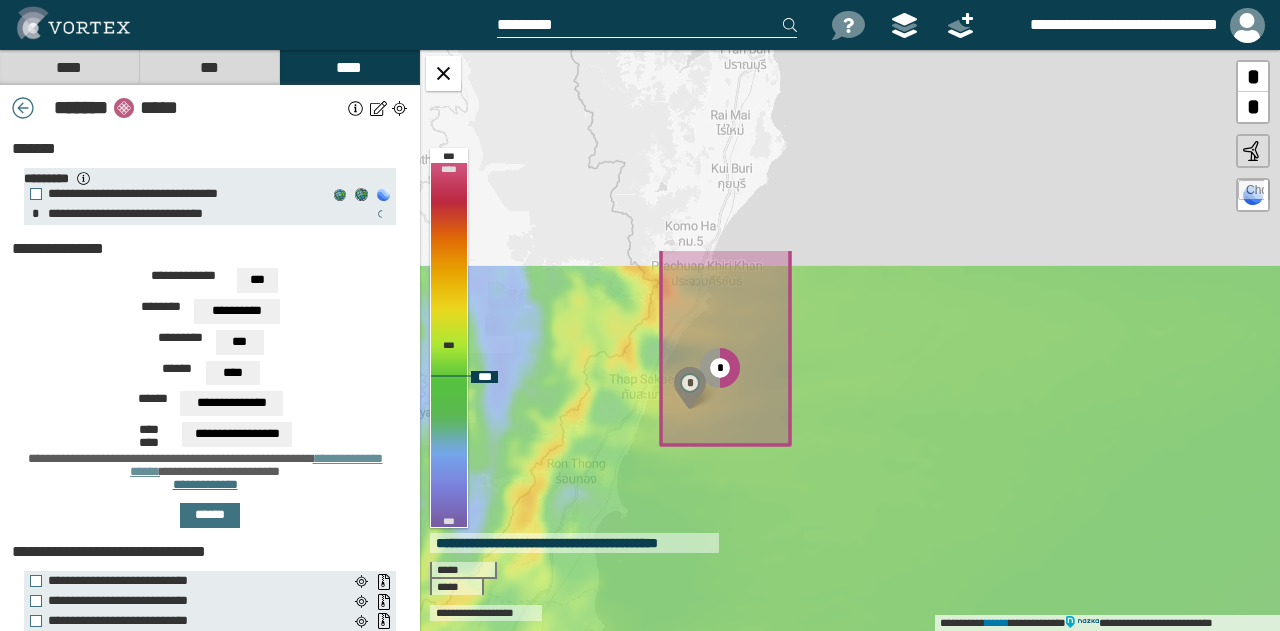drag, startPoint x: 760, startPoint y: 240, endPoint x: 775, endPoint y: 541, distance: 301.37354 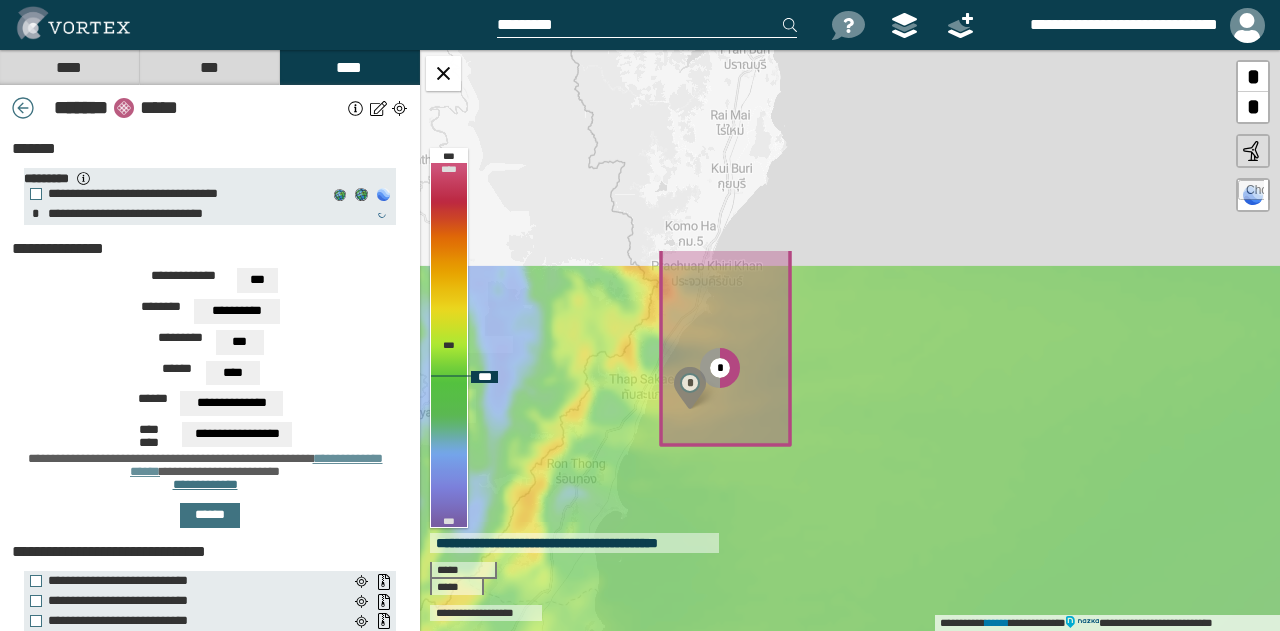 click on "**********" at bounding box center (850, 340) 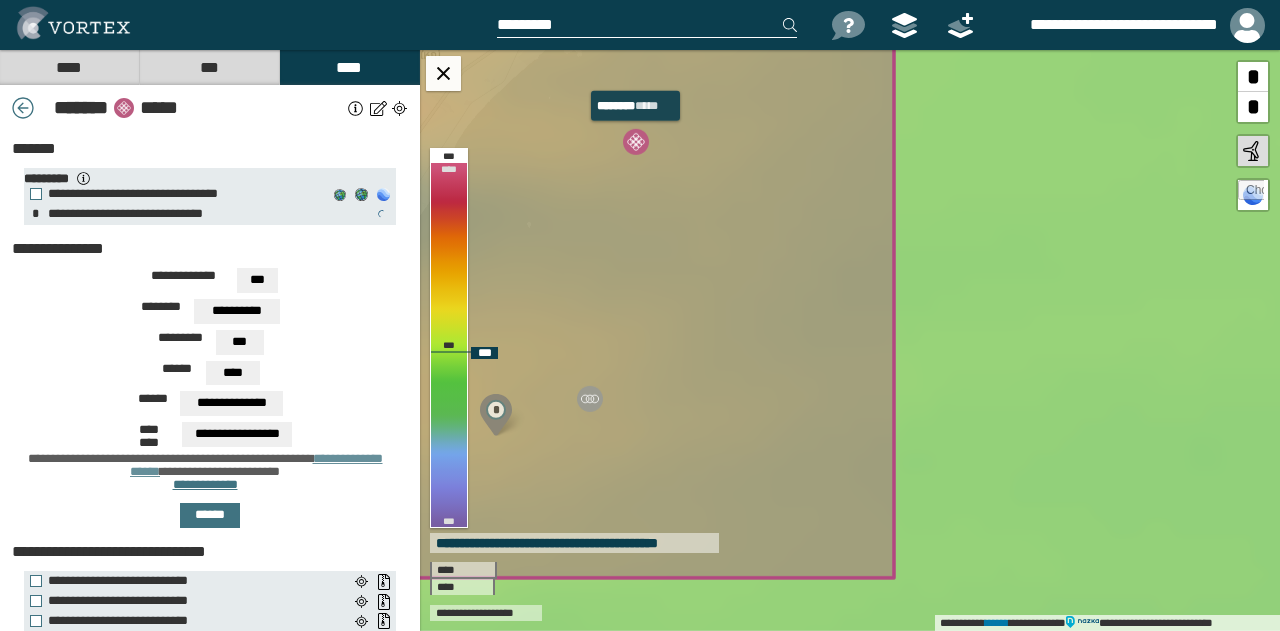 click at bounding box center [636, 142] 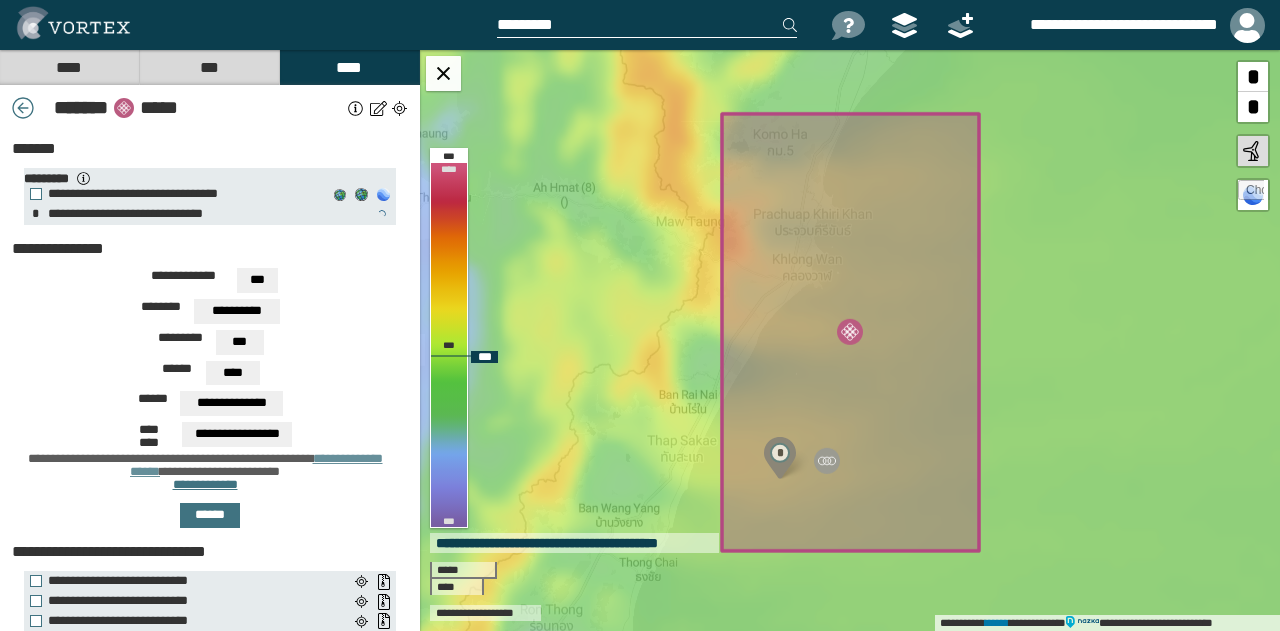 drag, startPoint x: 674, startPoint y: 495, endPoint x: 624, endPoint y: 95, distance: 403.11288 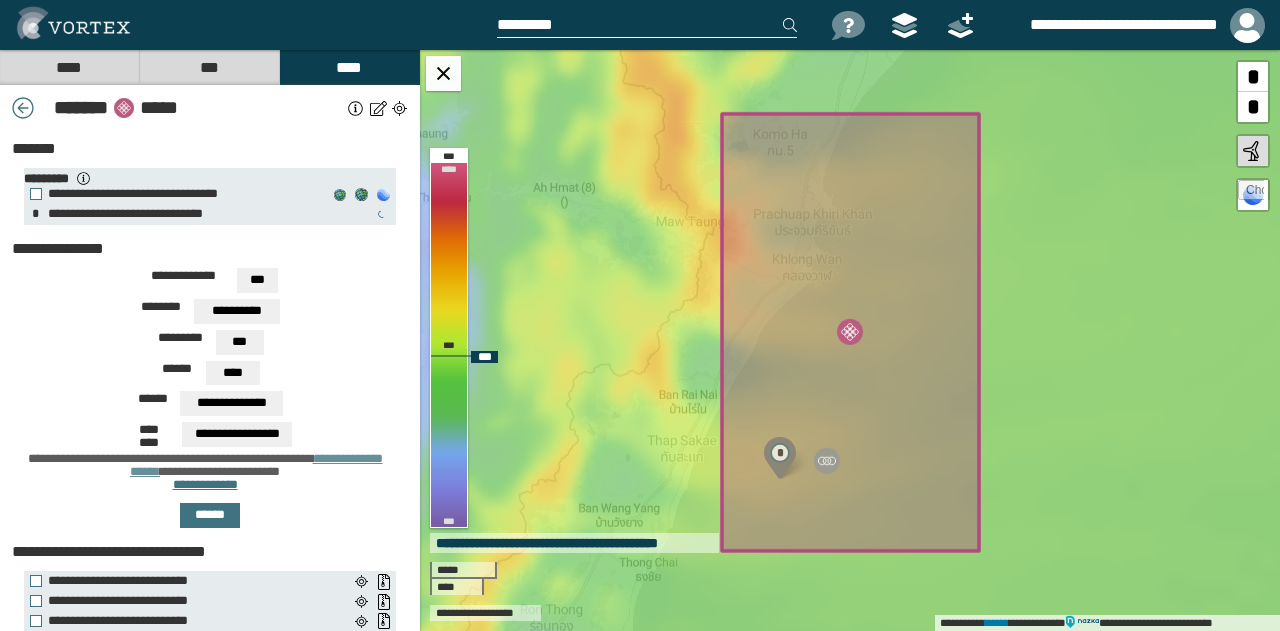 click on "**********" at bounding box center (850, 340) 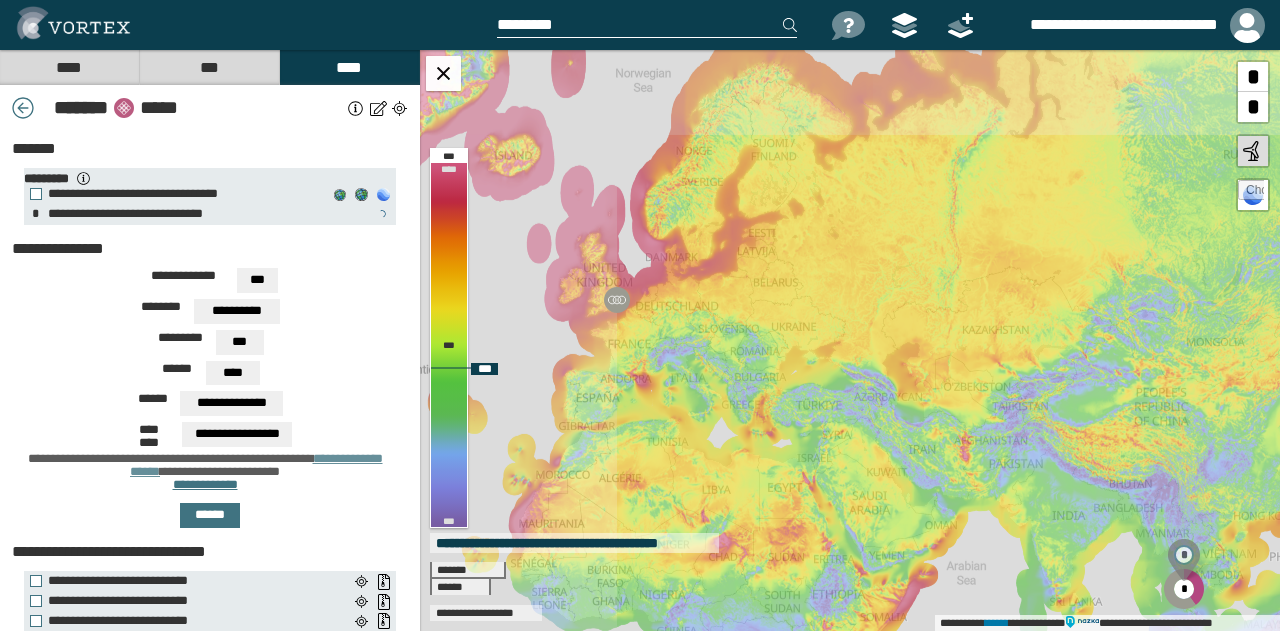 drag, startPoint x: 558, startPoint y: 221, endPoint x: 855, endPoint y: 381, distance: 337.3559 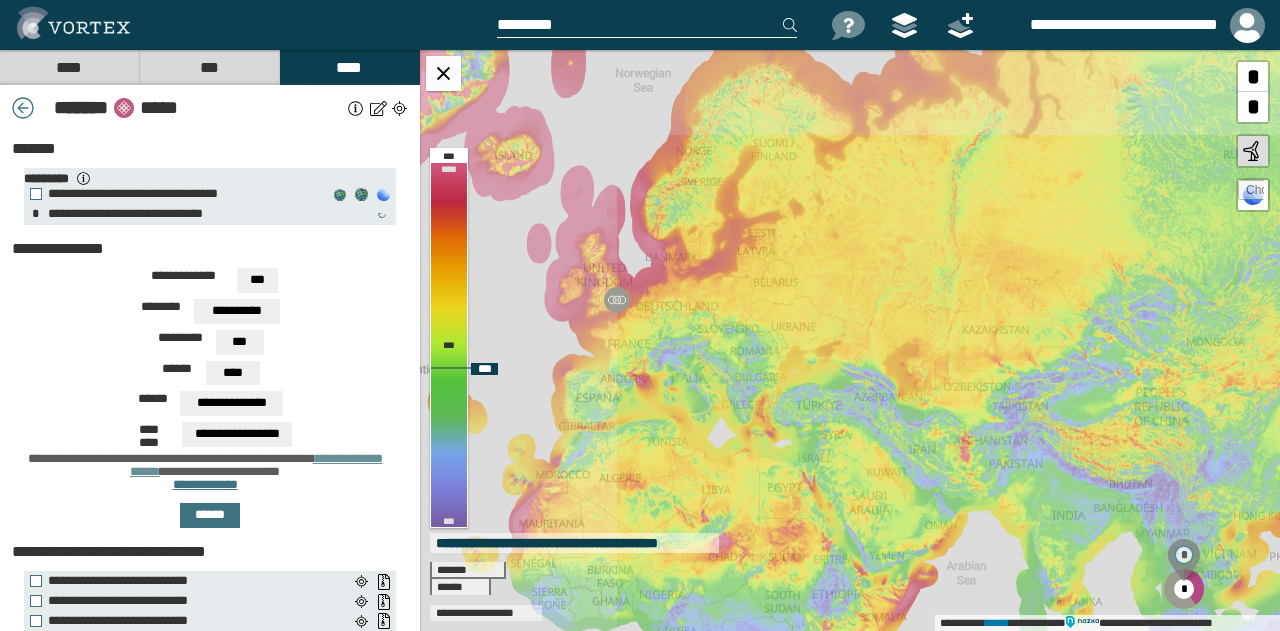 click on "**********" at bounding box center [850, 340] 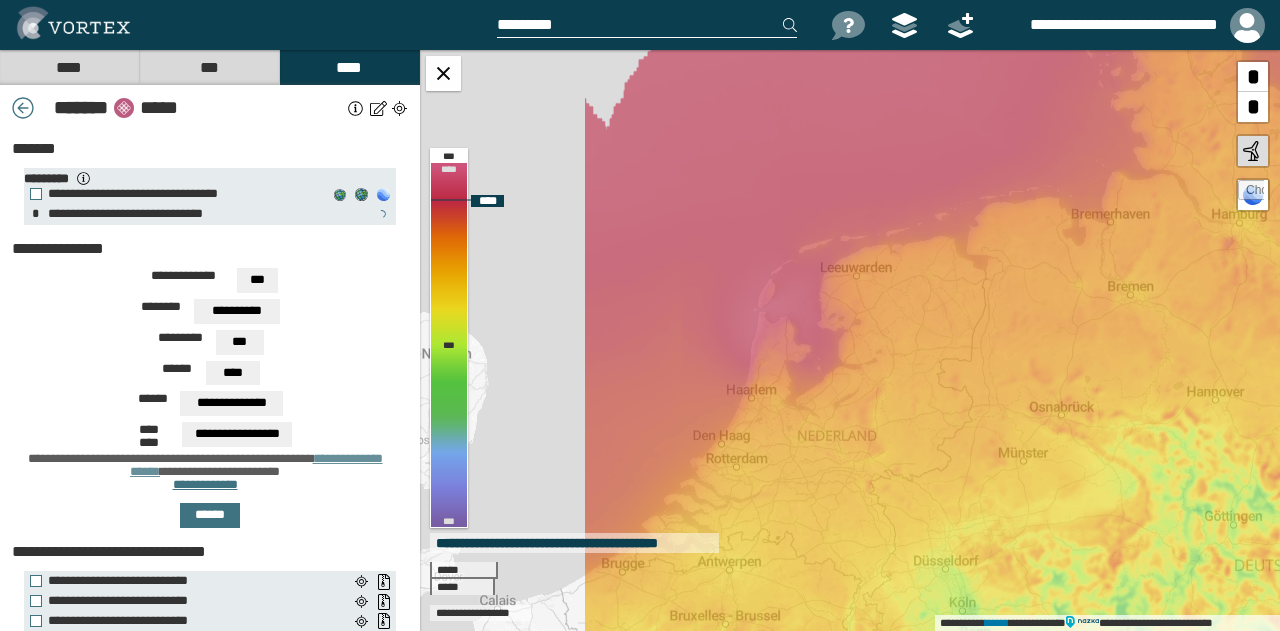 drag, startPoint x: 612, startPoint y: 379, endPoint x: 780, endPoint y: 230, distance: 224.55511 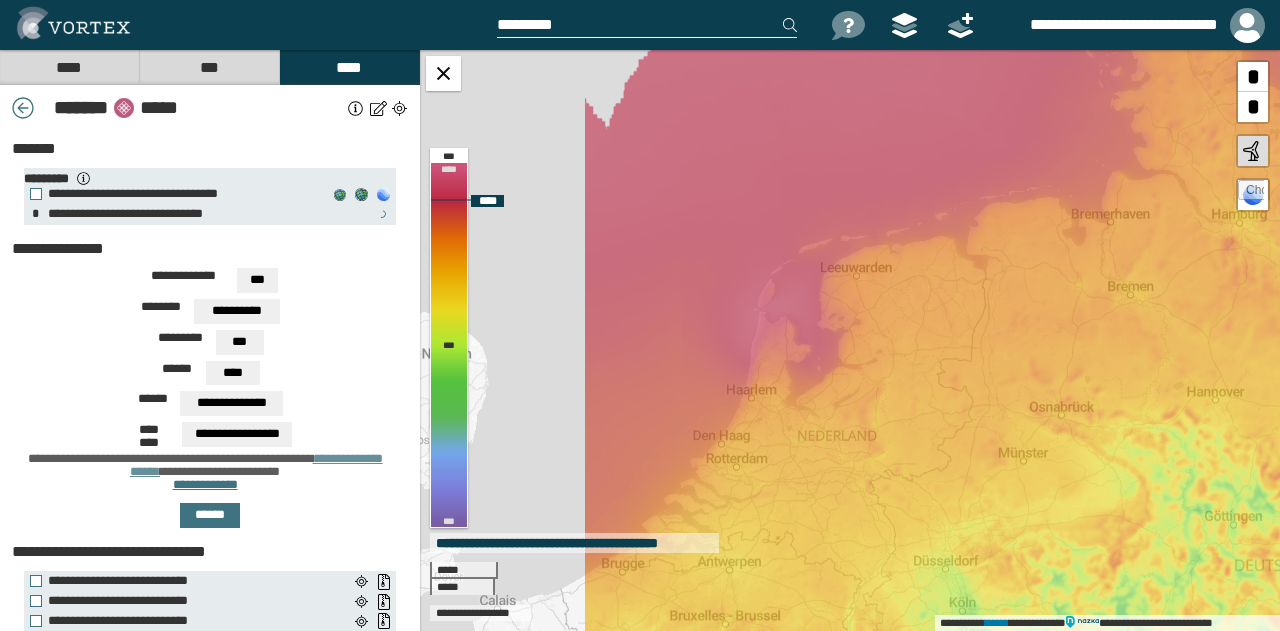 click on "**********" at bounding box center [850, 340] 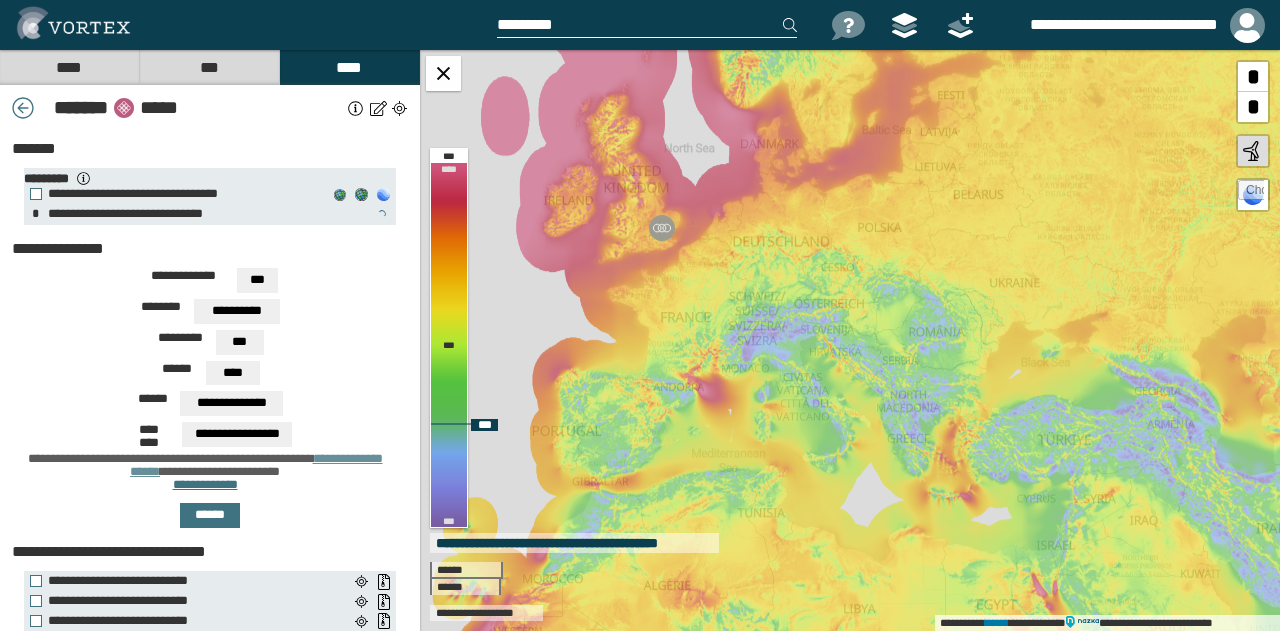 drag, startPoint x: 846, startPoint y: 417, endPoint x: 798, endPoint y: 323, distance: 105.546196 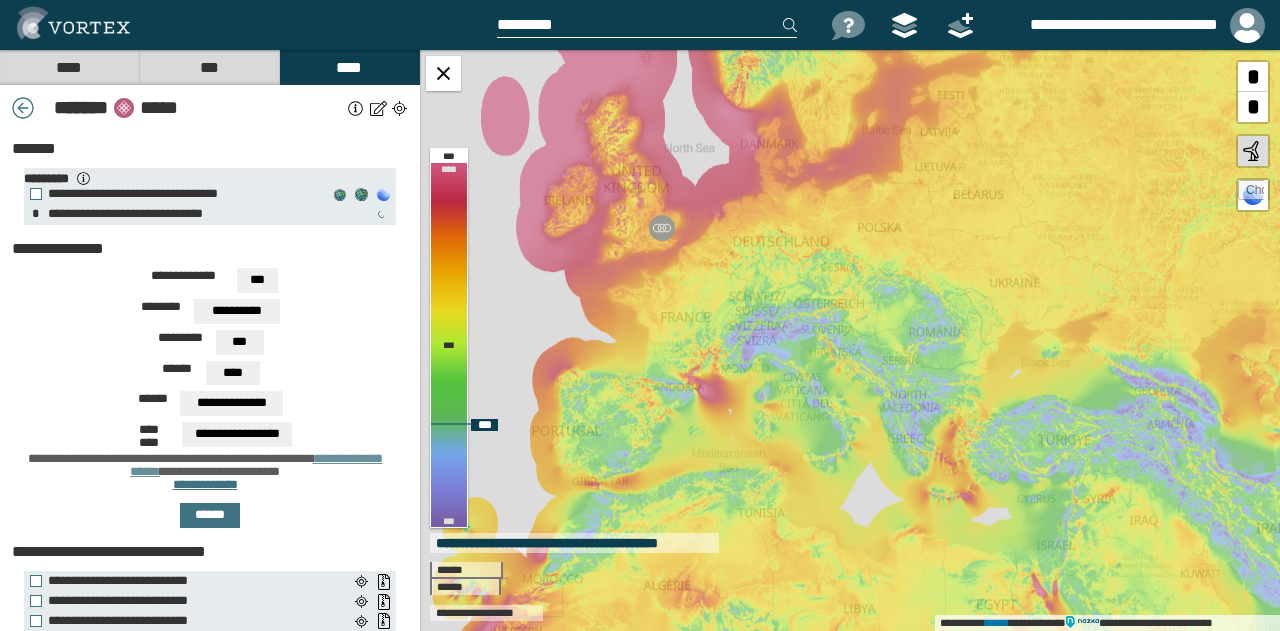click on "**********" at bounding box center (850, 340) 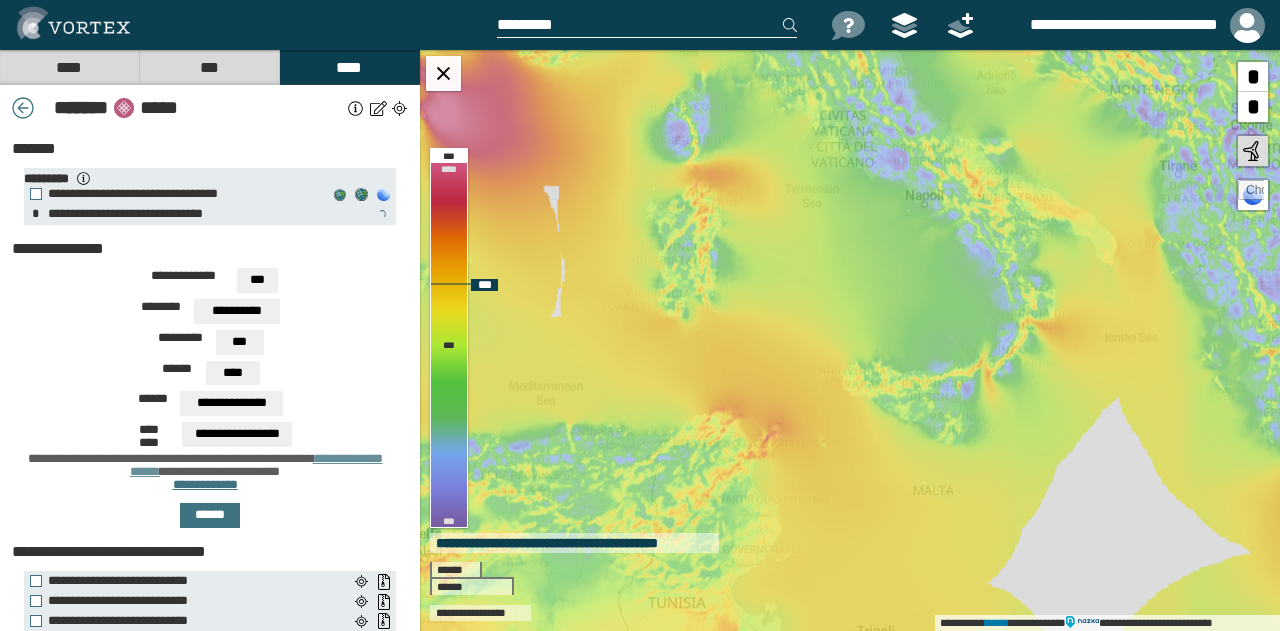 drag, startPoint x: 710, startPoint y: 368, endPoint x: 607, endPoint y: 136, distance: 253.83656 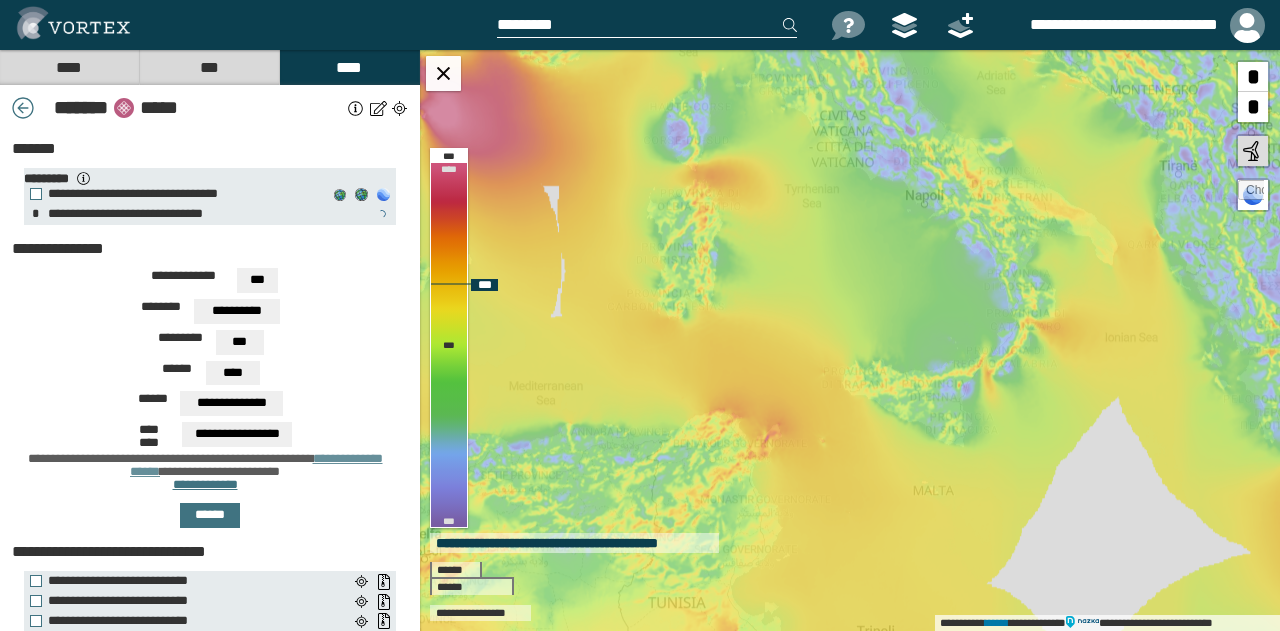 click on "**********" at bounding box center (850, 340) 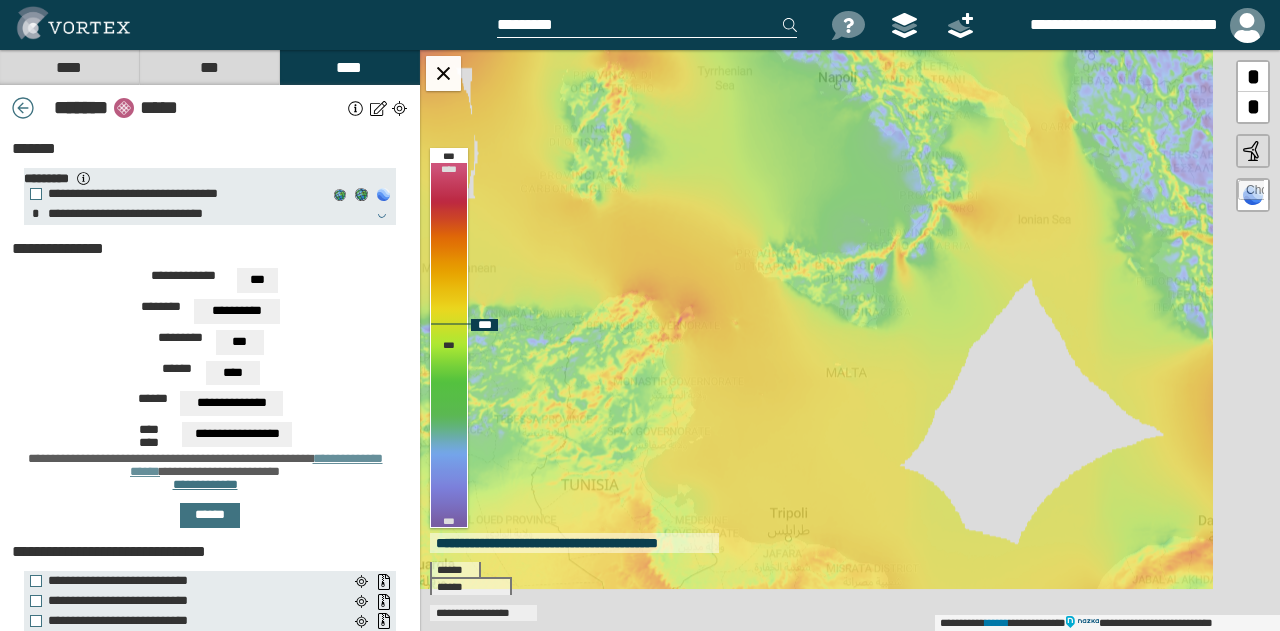drag, startPoint x: 944, startPoint y: 453, endPoint x: 856, endPoint y: 336, distance: 146.40013 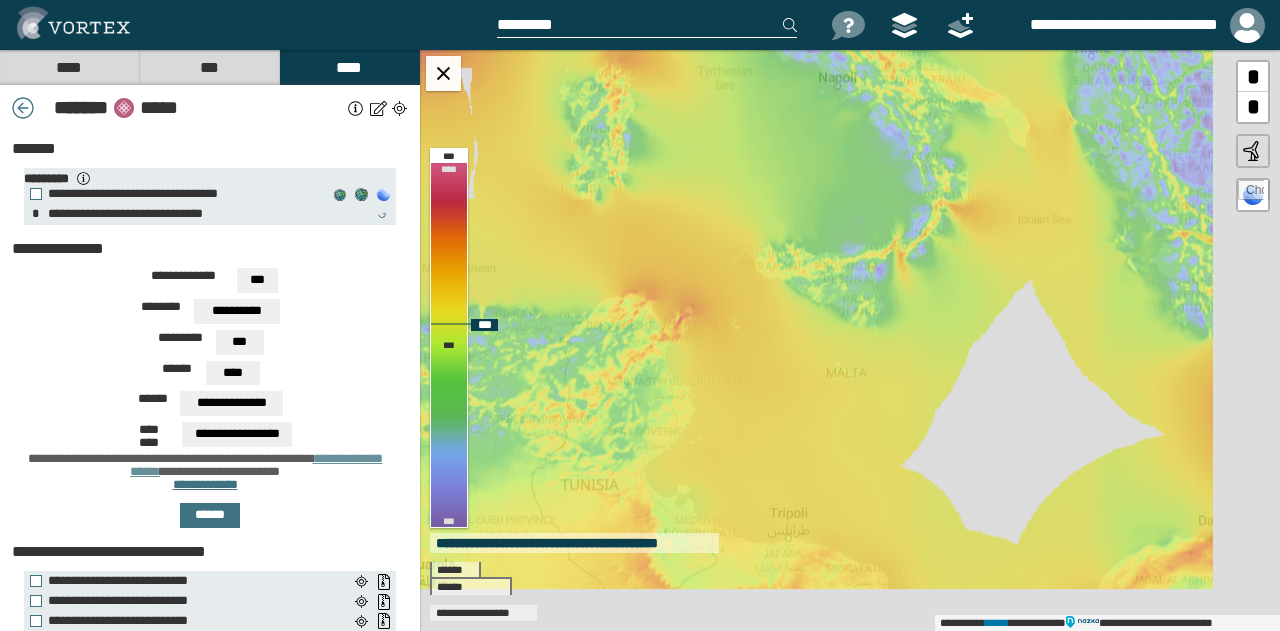 click on "**********" at bounding box center (850, 340) 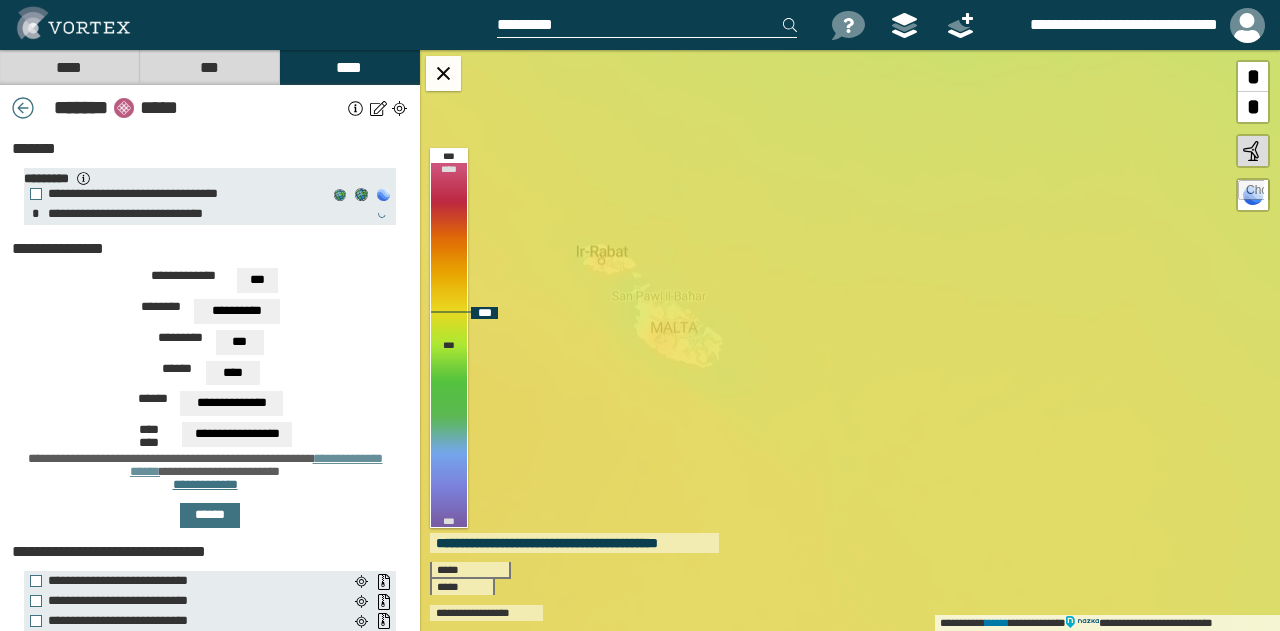 drag, startPoint x: 692, startPoint y: 424, endPoint x: 793, endPoint y: 324, distance: 142.13022 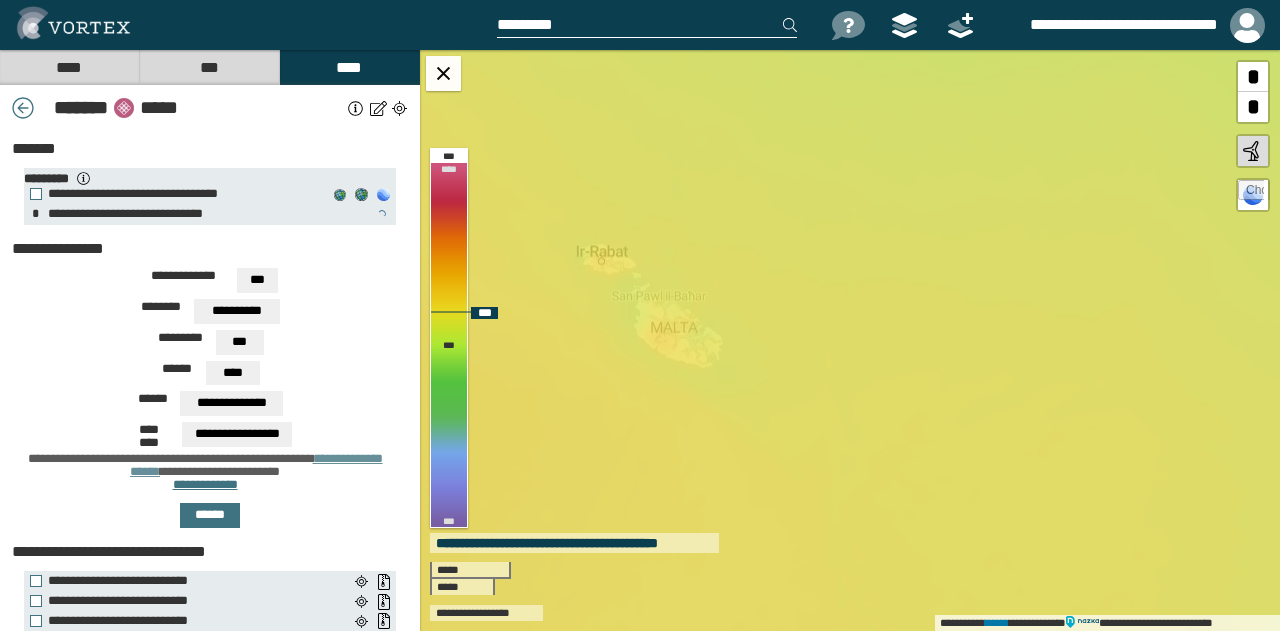 click on "**********" at bounding box center [850, 340] 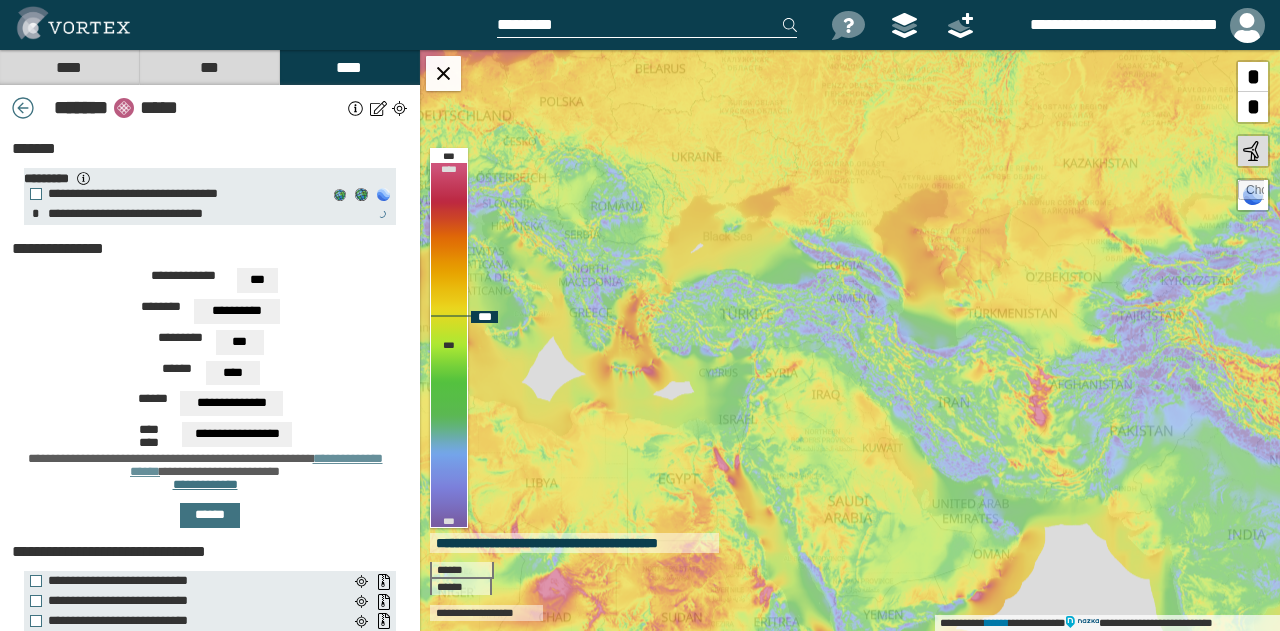 drag, startPoint x: 925, startPoint y: 369, endPoint x: 668, endPoint y: 446, distance: 268.28717 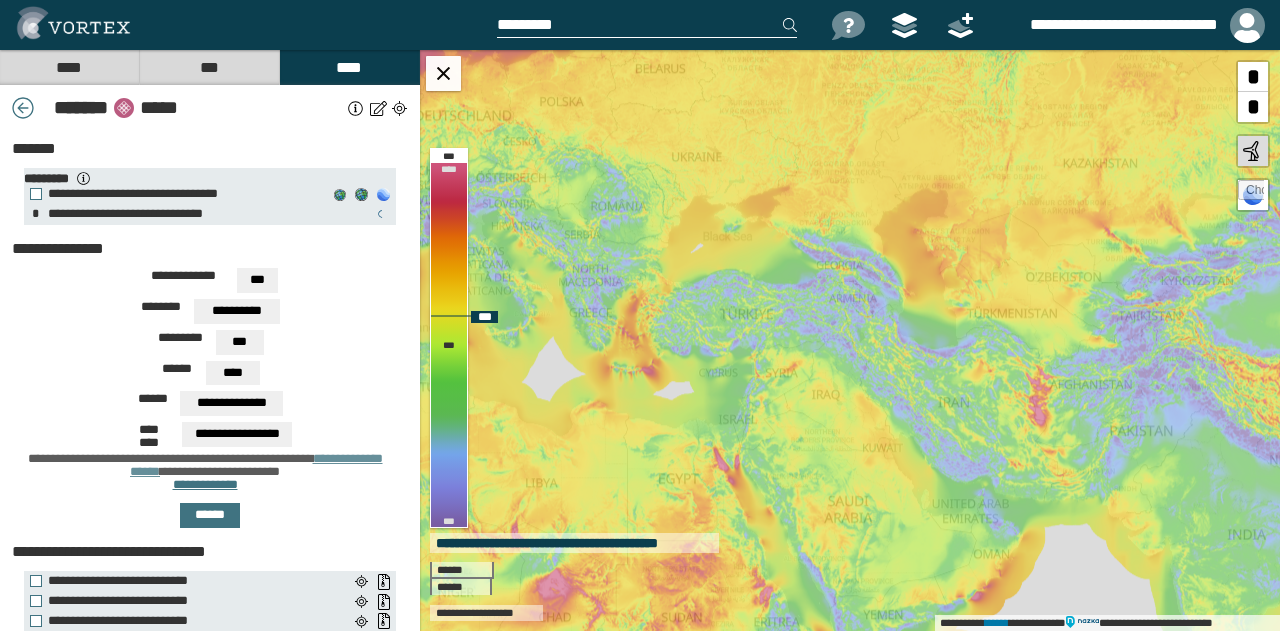 click on "**********" at bounding box center (850, 340) 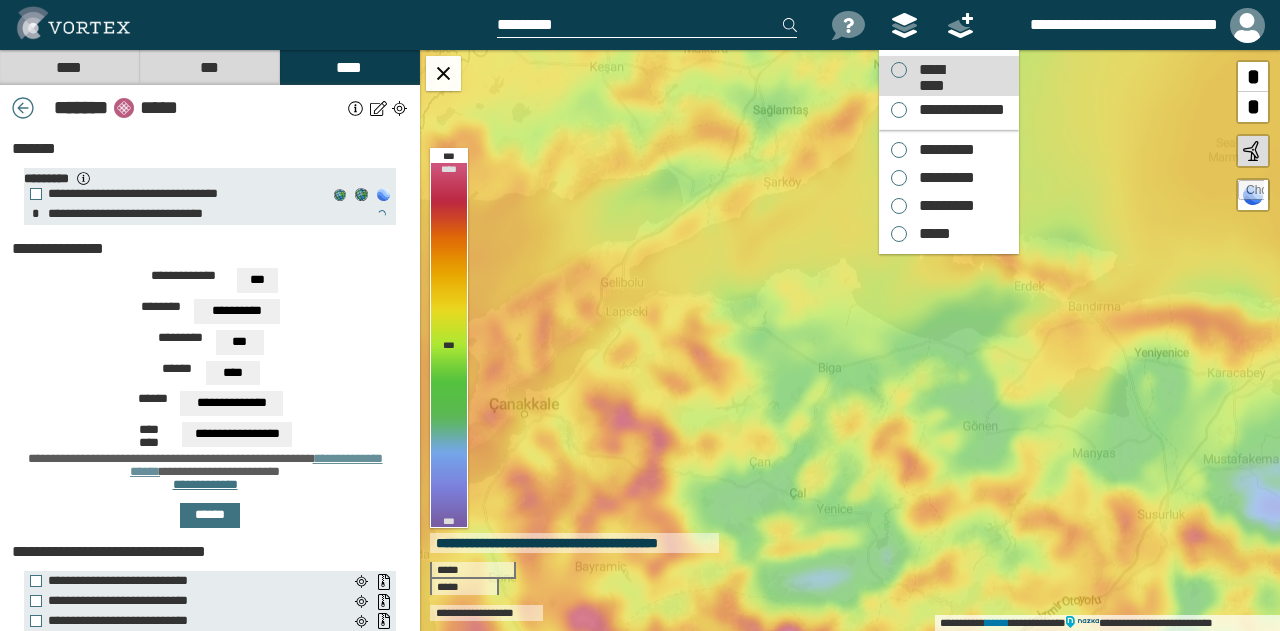 click on "*********" at bounding box center [931, 70] 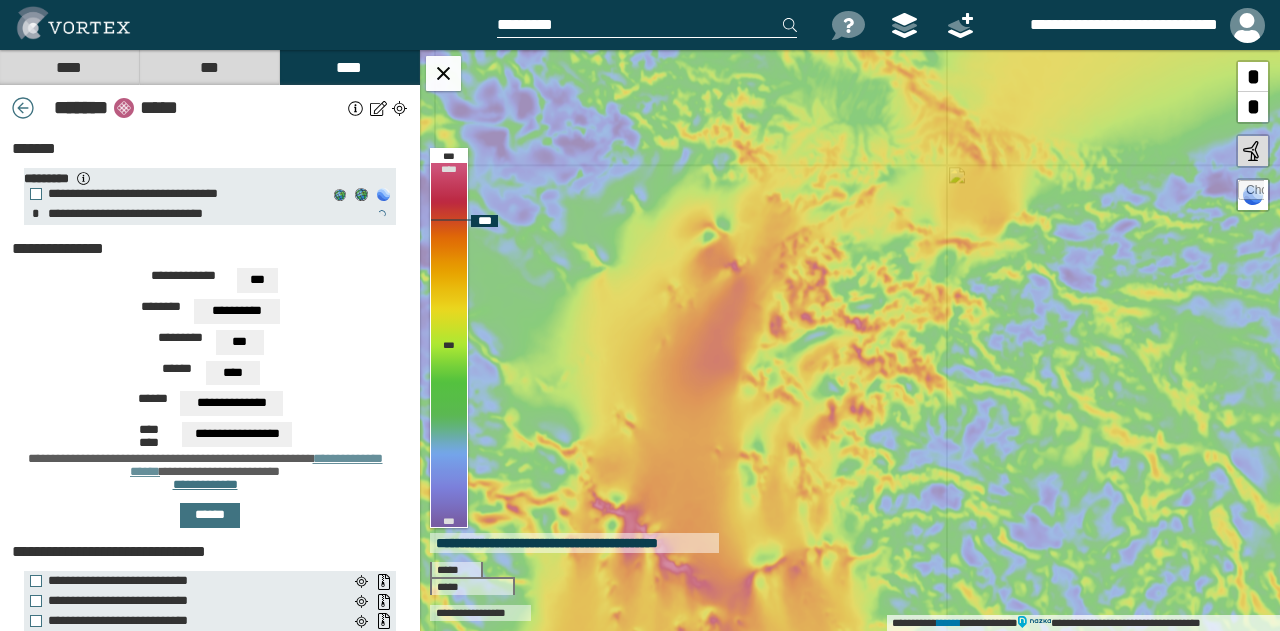 drag, startPoint x: 692, startPoint y: 471, endPoint x: 722, endPoint y: 327, distance: 147.09181 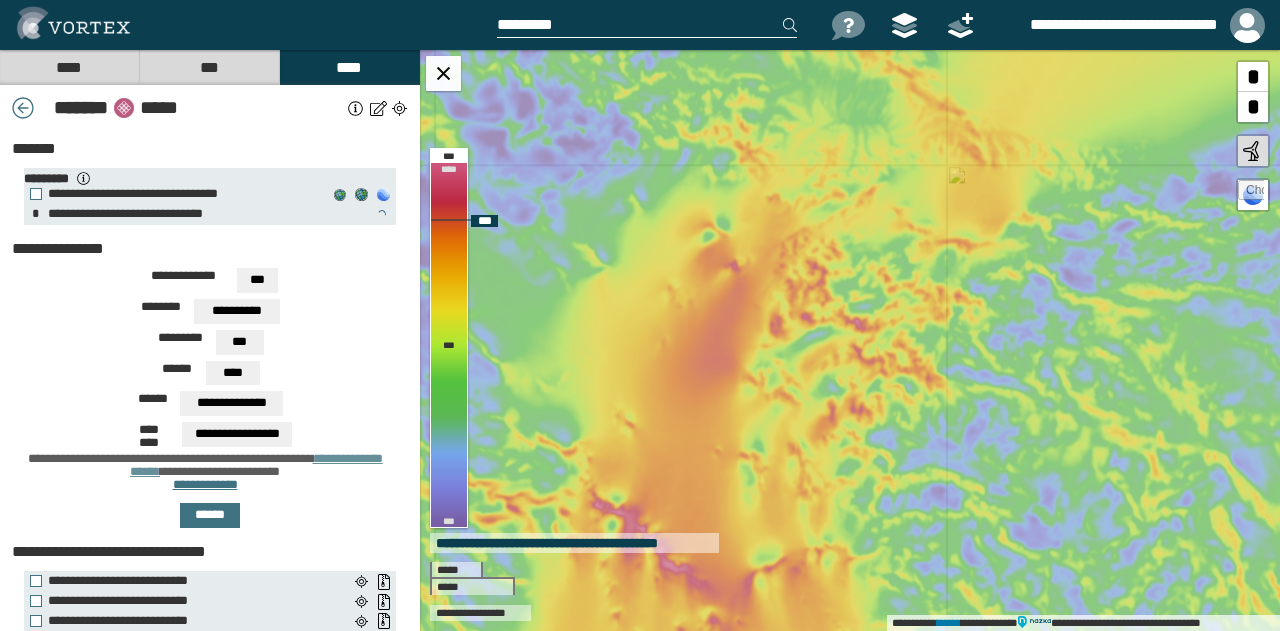 click on "**********" at bounding box center (850, 340) 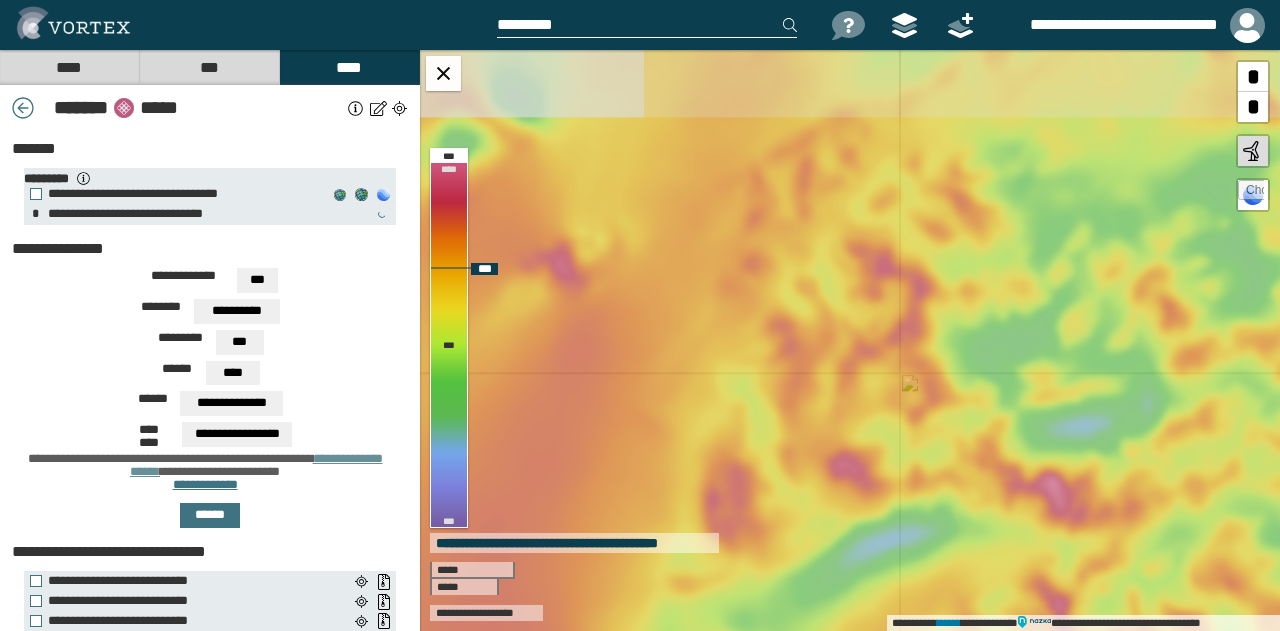 drag, startPoint x: 743, startPoint y: 222, endPoint x: 910, endPoint y: 391, distance: 237.59209 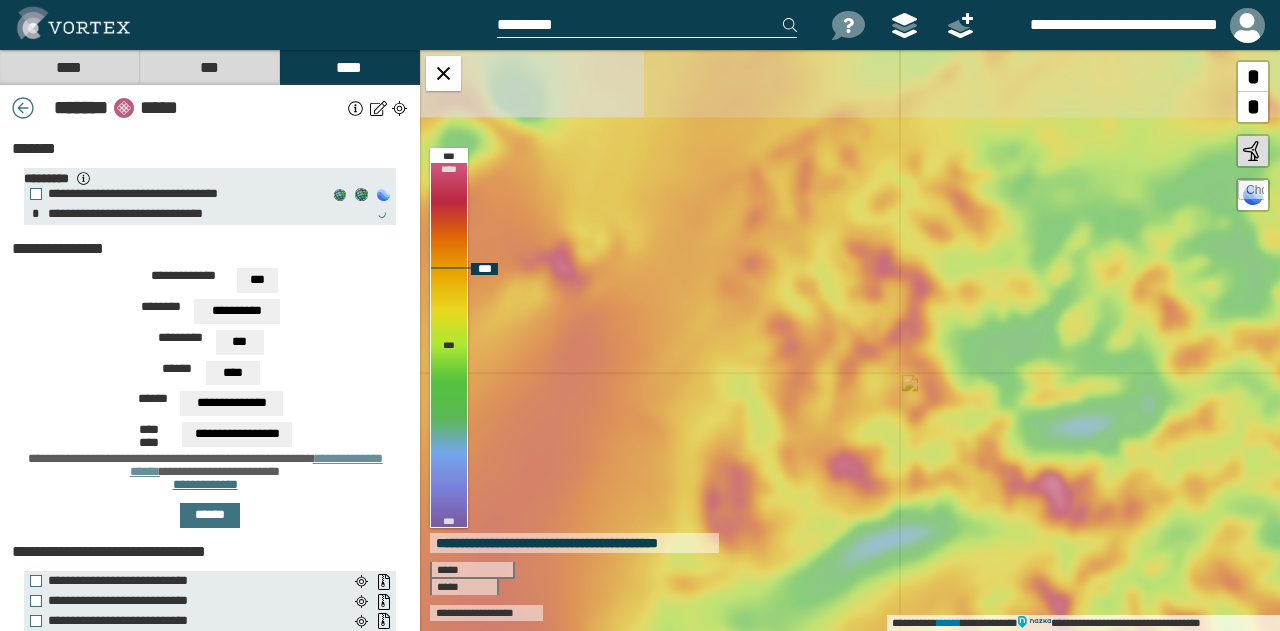 click on "**********" at bounding box center [850, 340] 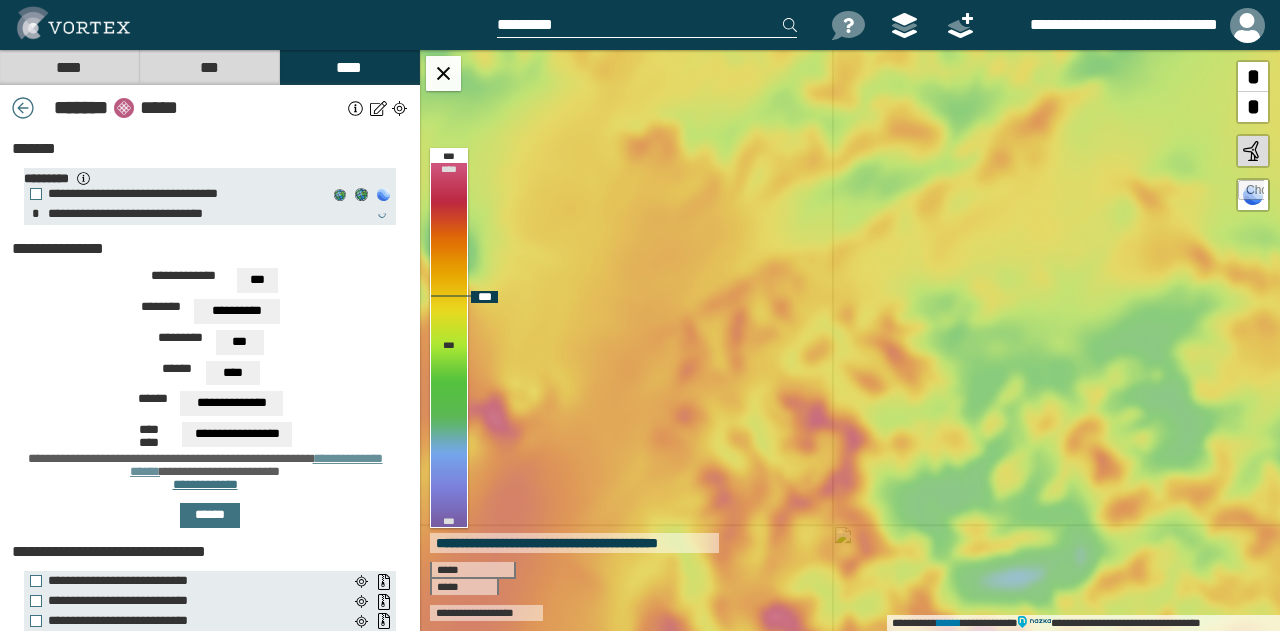 drag, startPoint x: 864, startPoint y: 303, endPoint x: 783, endPoint y: 533, distance: 243.84627 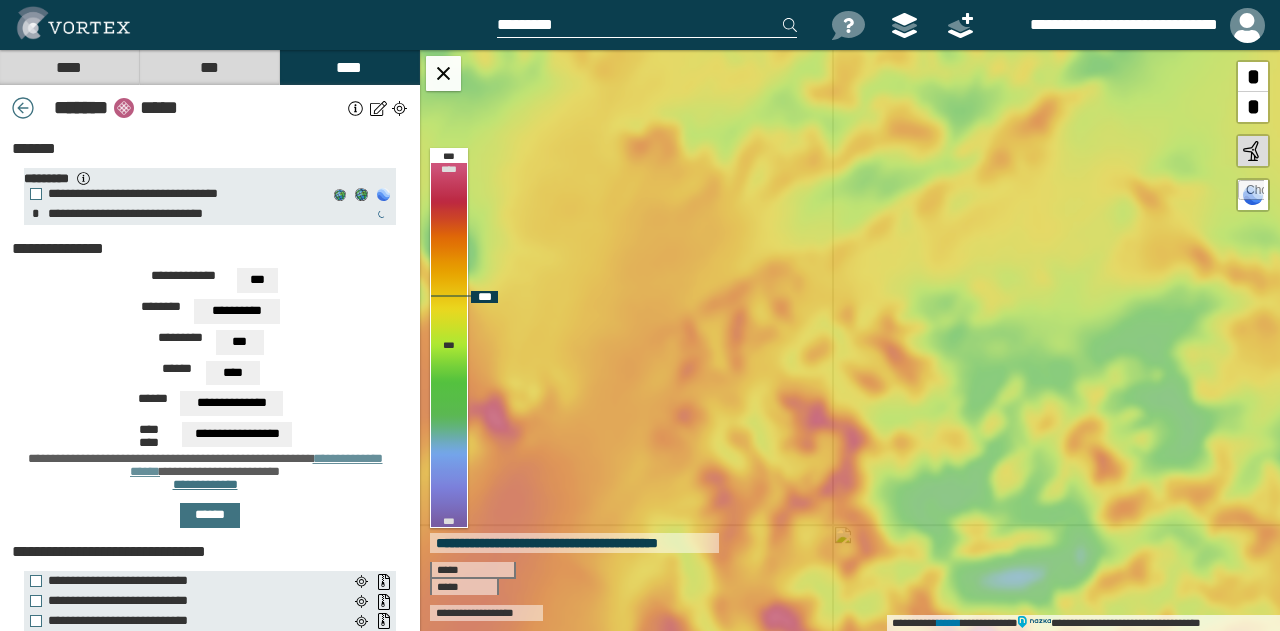 click on "**********" at bounding box center (850, 340) 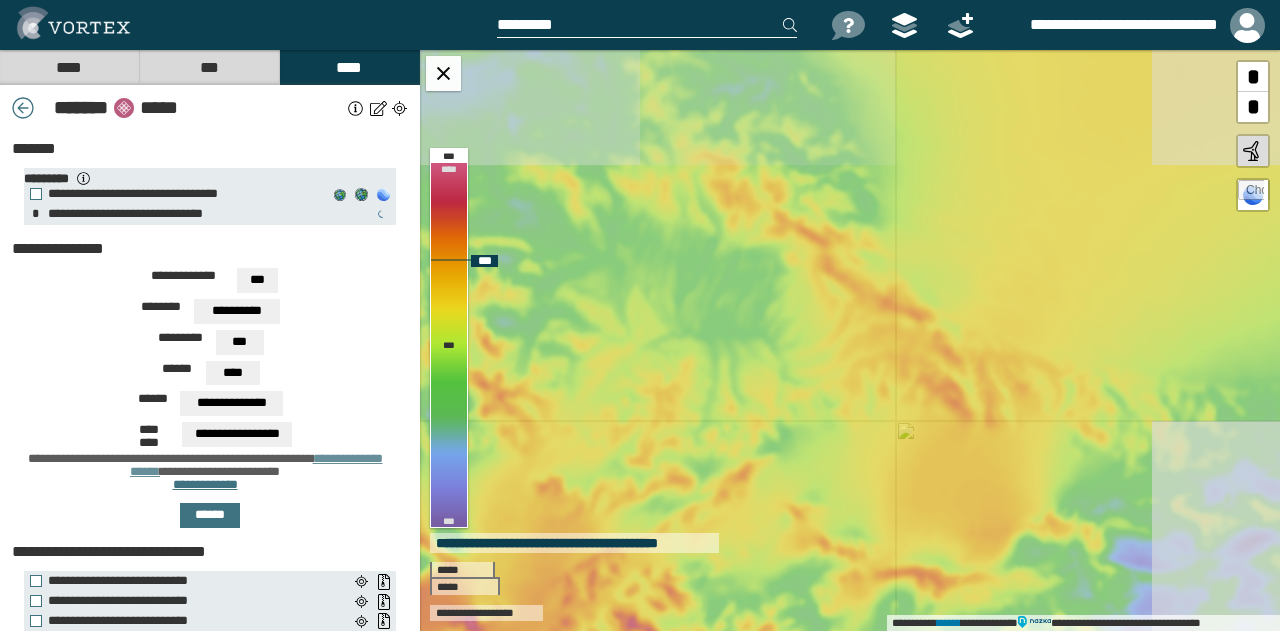 drag, startPoint x: 851, startPoint y: 291, endPoint x: 682, endPoint y: 482, distance: 255.03333 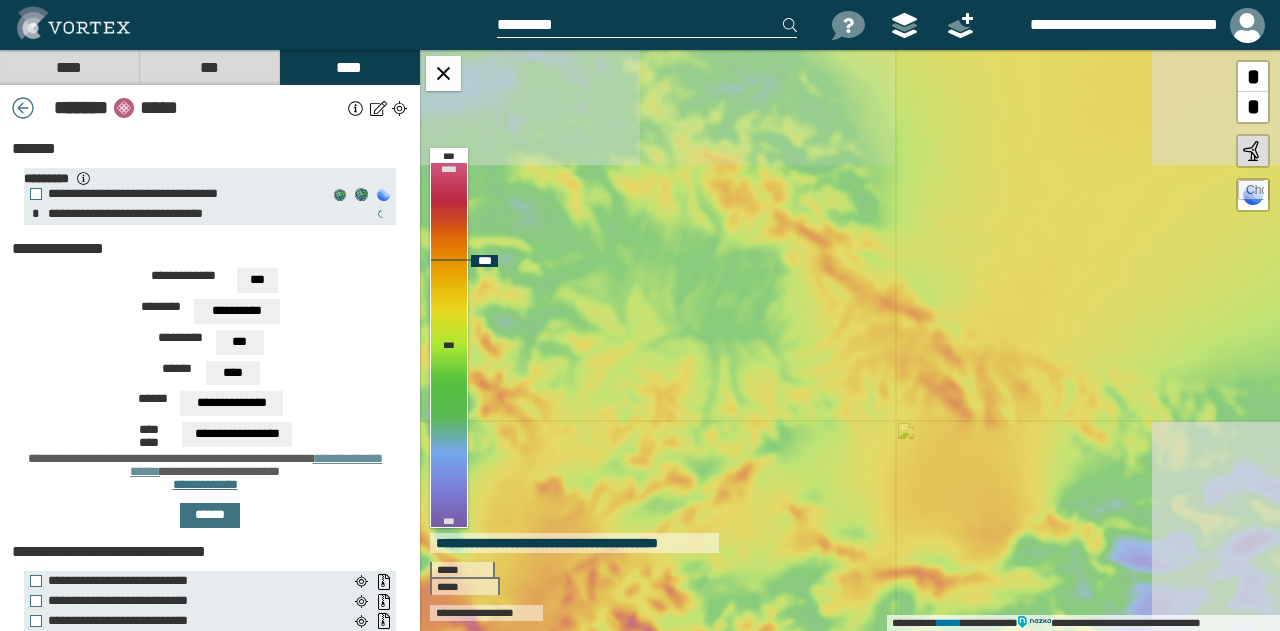 click on "**********" at bounding box center (850, 340) 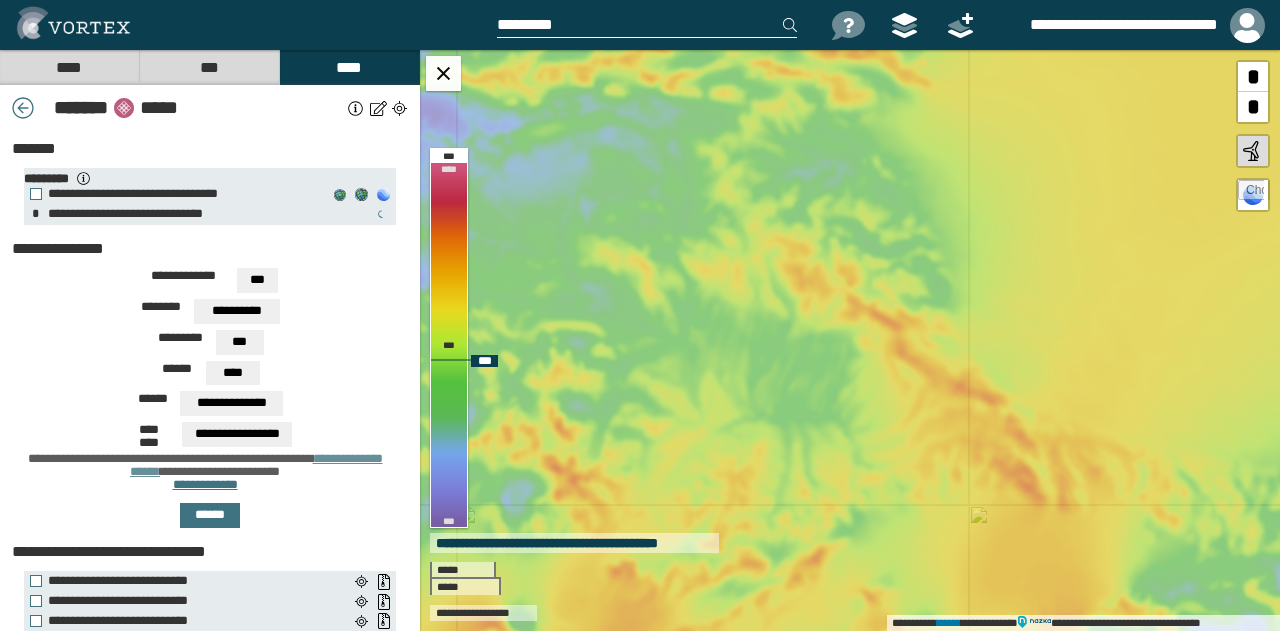 drag, startPoint x: 733, startPoint y: 377, endPoint x: 806, endPoint y: 461, distance: 111.28792 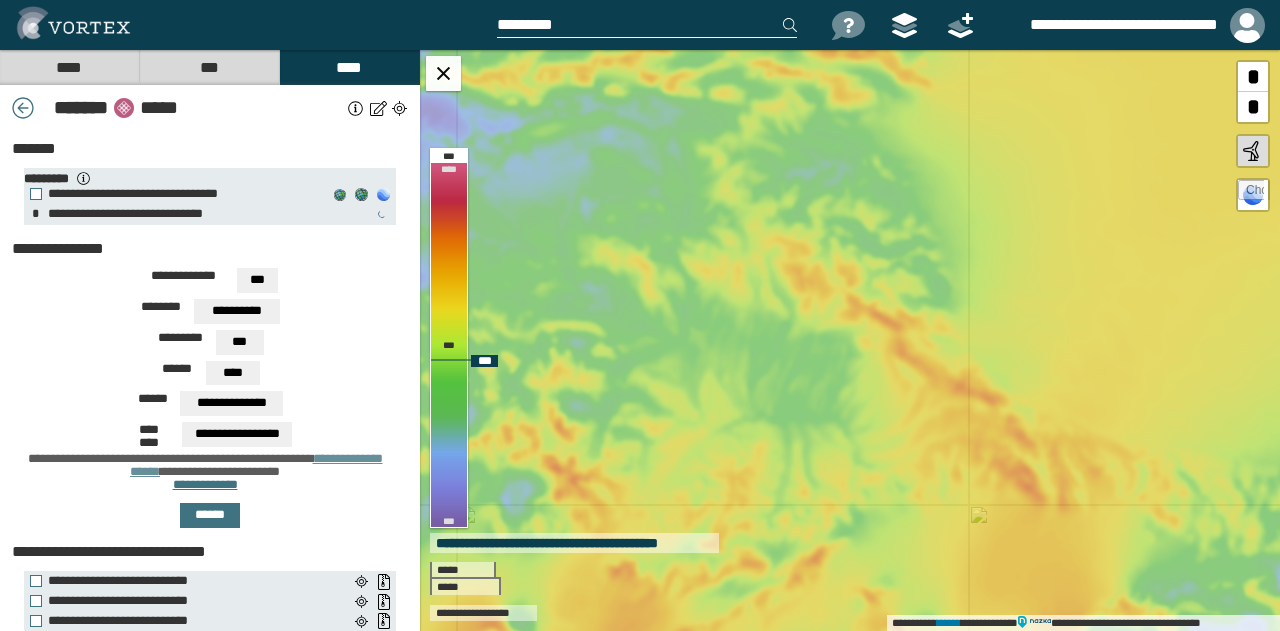 click on "**********" at bounding box center [850, 340] 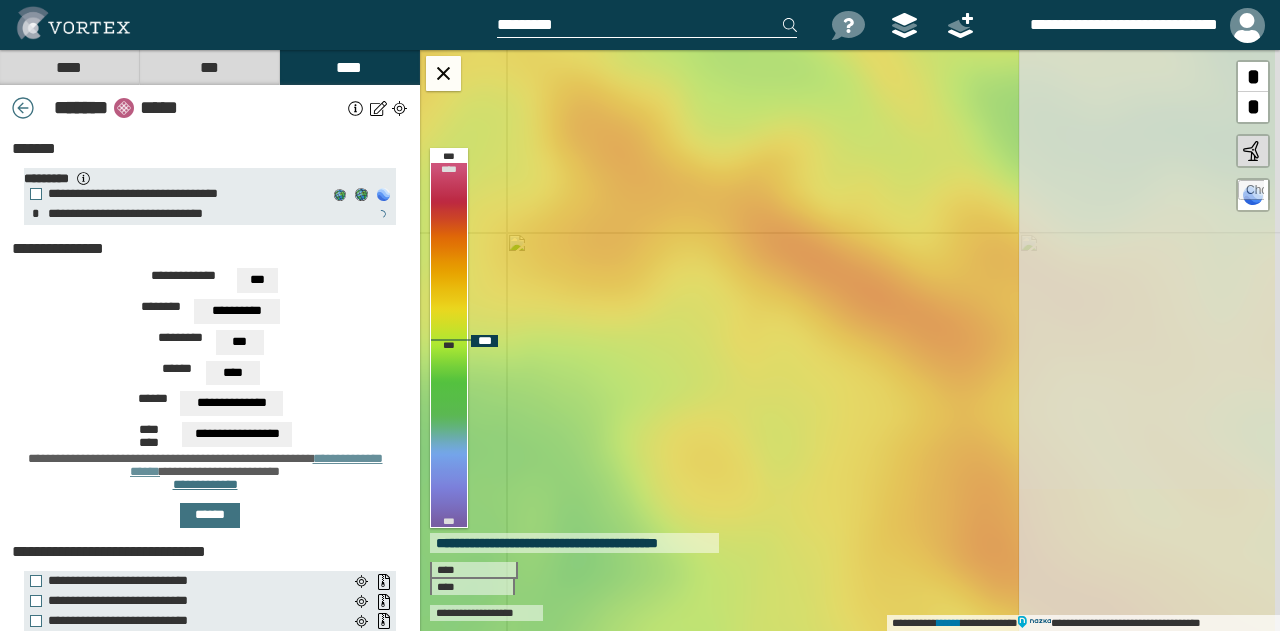 drag, startPoint x: 1004, startPoint y: 329, endPoint x: 620, endPoint y: 361, distance: 385.33102 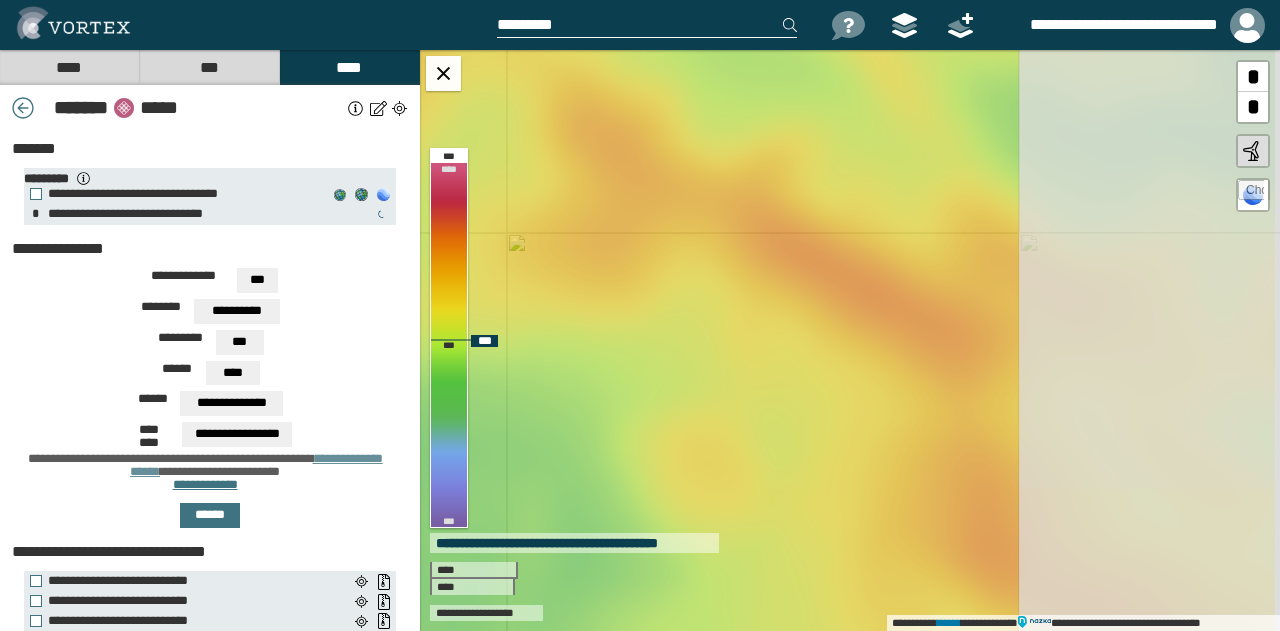 click on "**********" at bounding box center [850, 340] 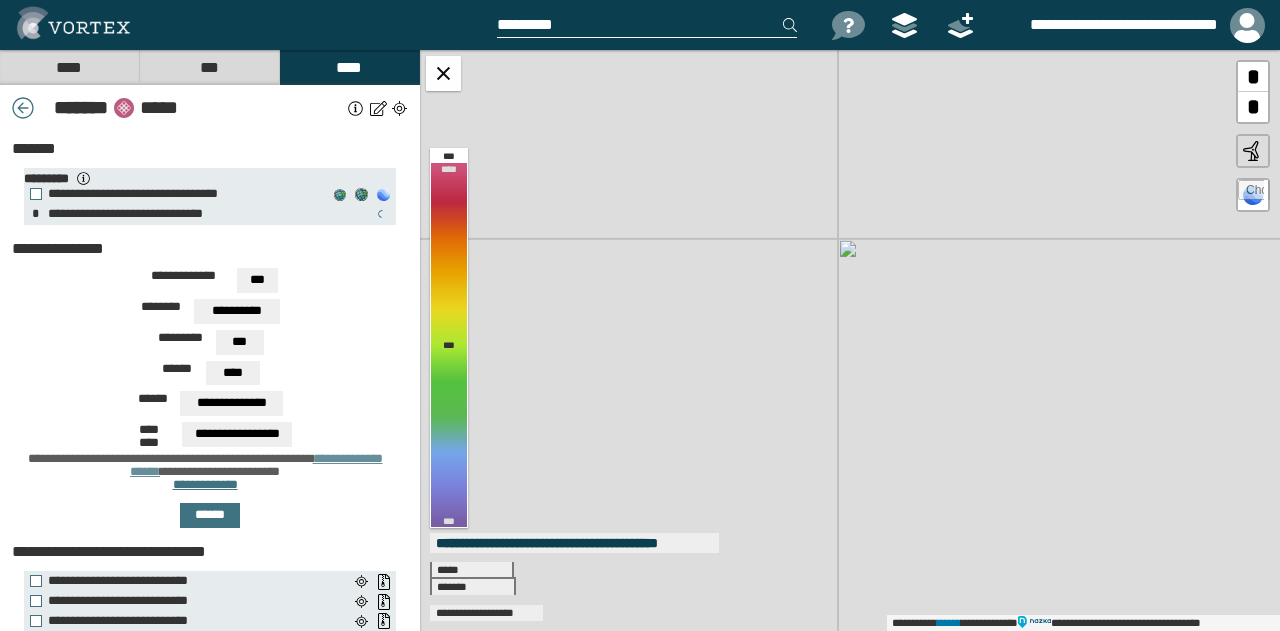 drag, startPoint x: 795, startPoint y: 254, endPoint x: 1041, endPoint y: 451, distance: 315.1587 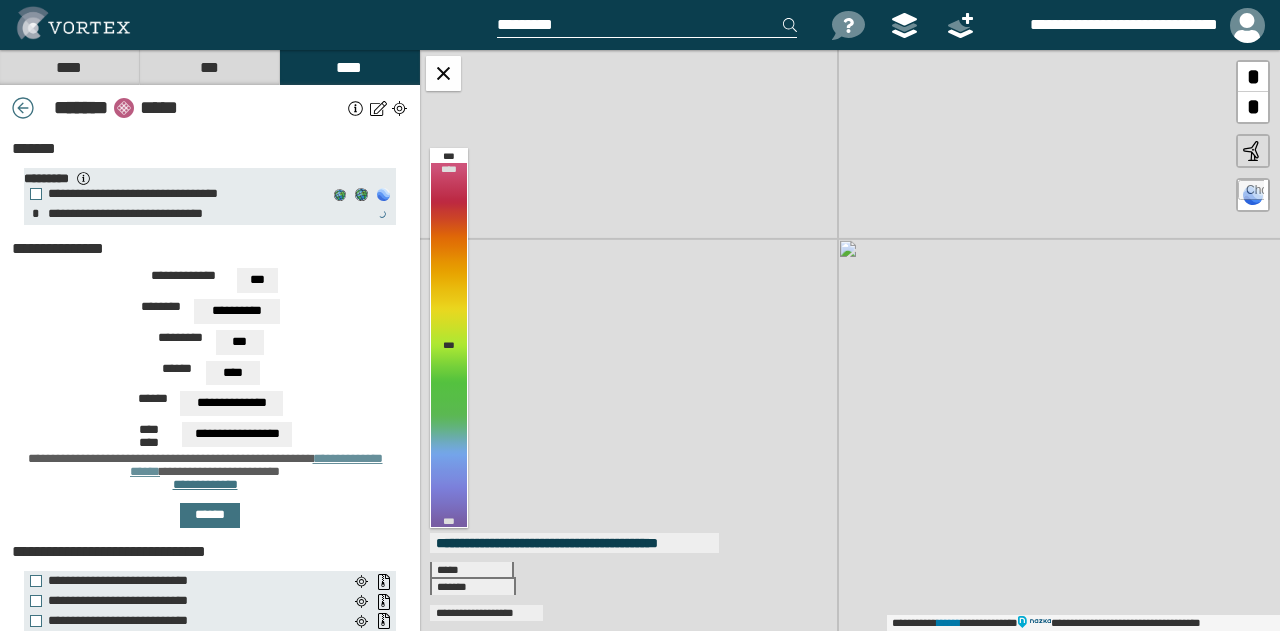 click on "**********" at bounding box center [850, 340] 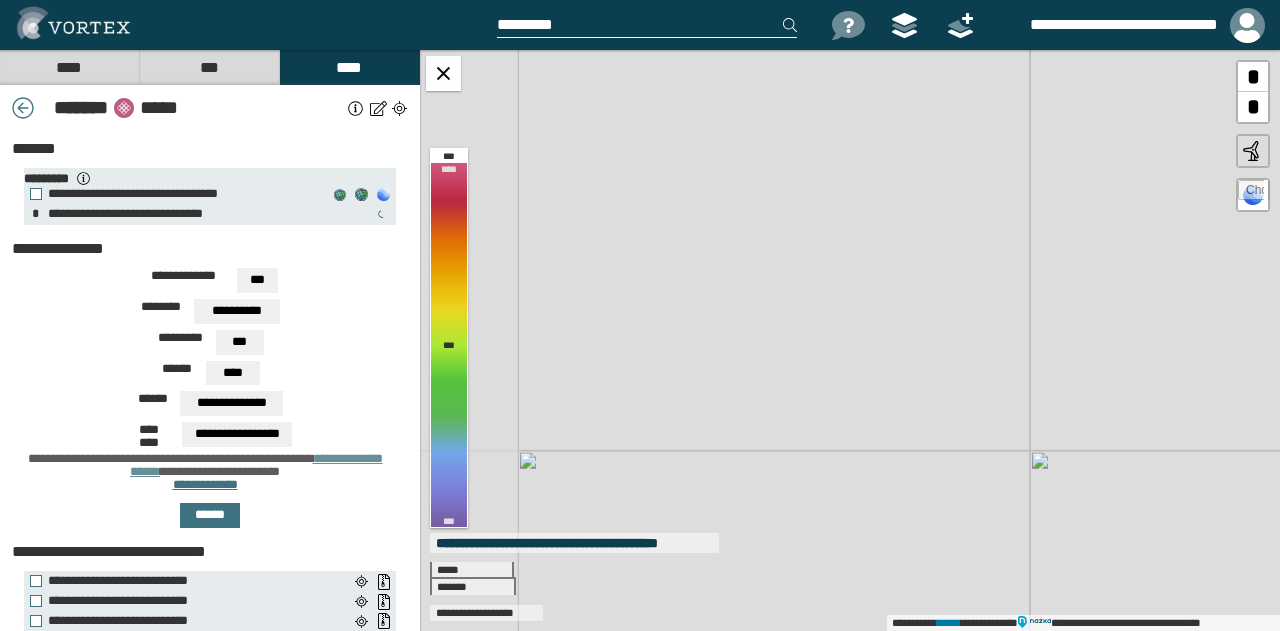 drag, startPoint x: 904, startPoint y: 317, endPoint x: 1044, endPoint y: 493, distance: 224.89108 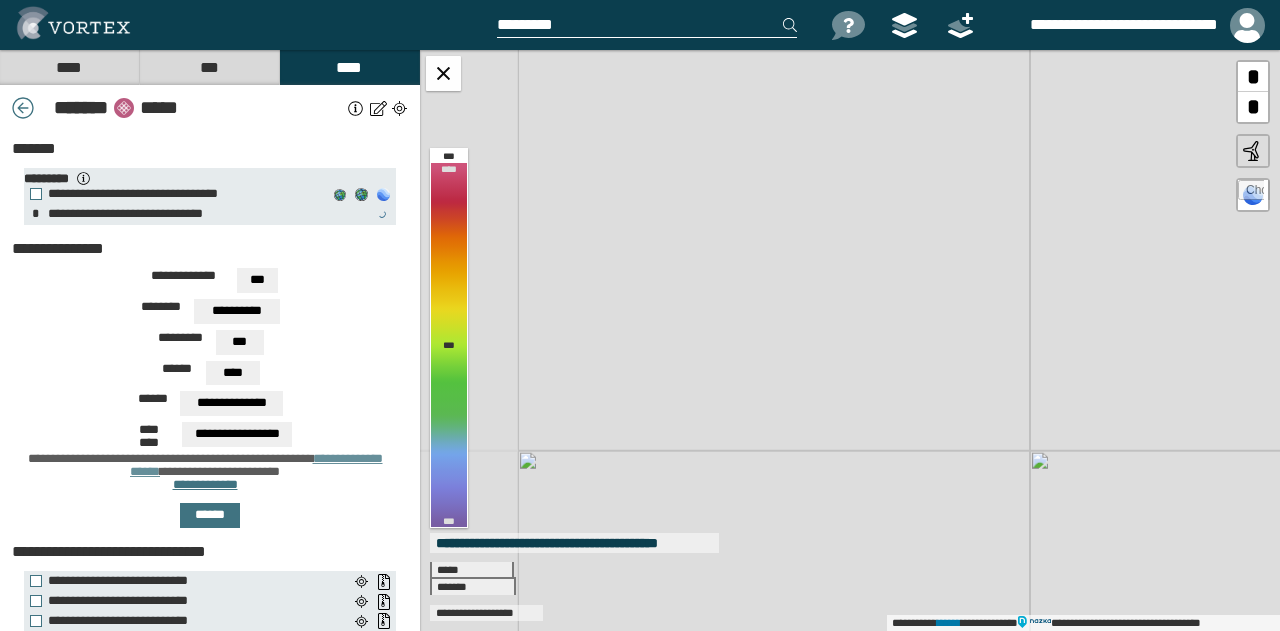 click on "**********" at bounding box center [850, 340] 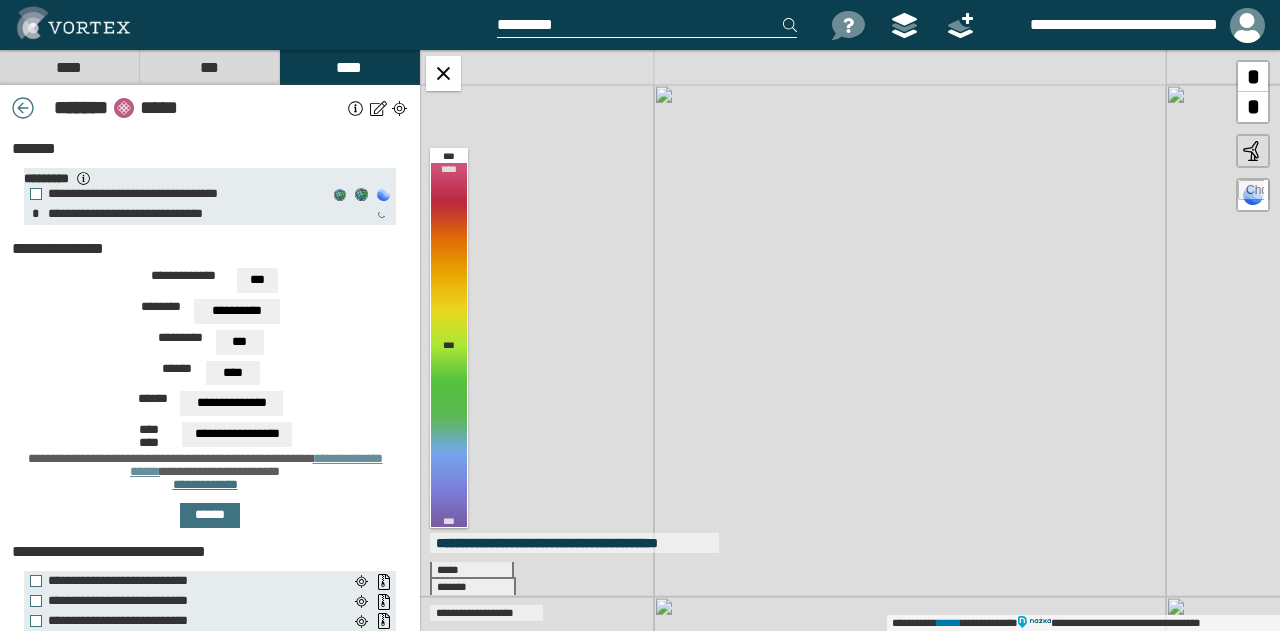 drag, startPoint x: 908, startPoint y: 340, endPoint x: 1044, endPoint y: 486, distance: 199.52945 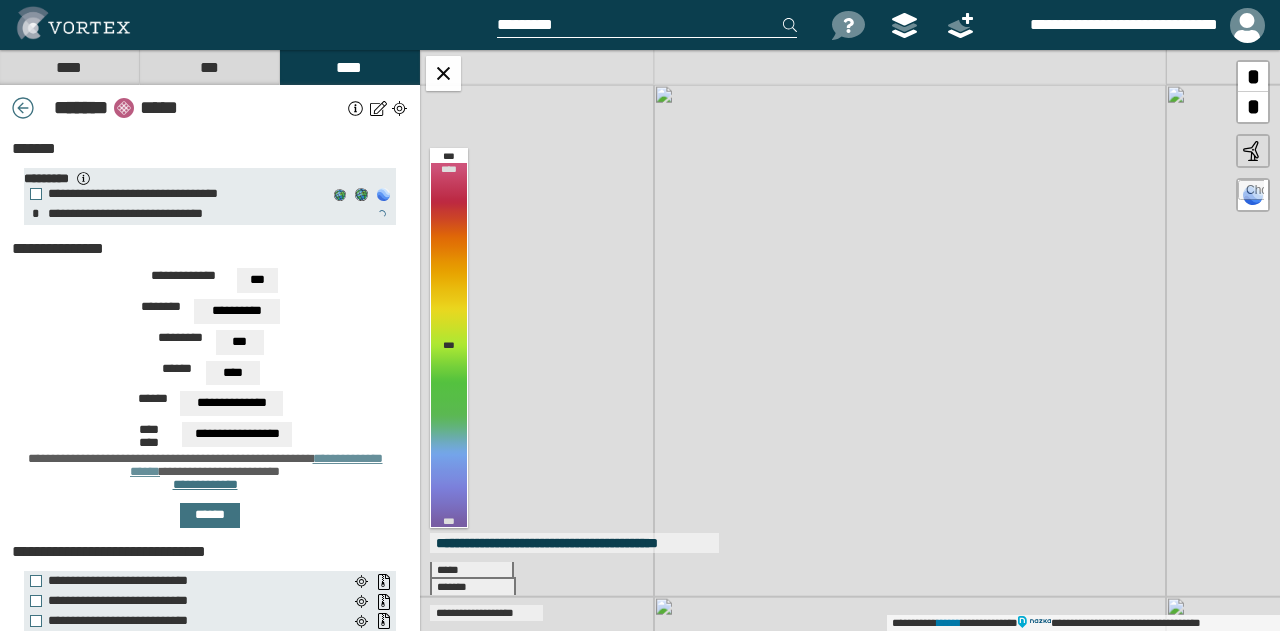 click on "**********" at bounding box center [850, 340] 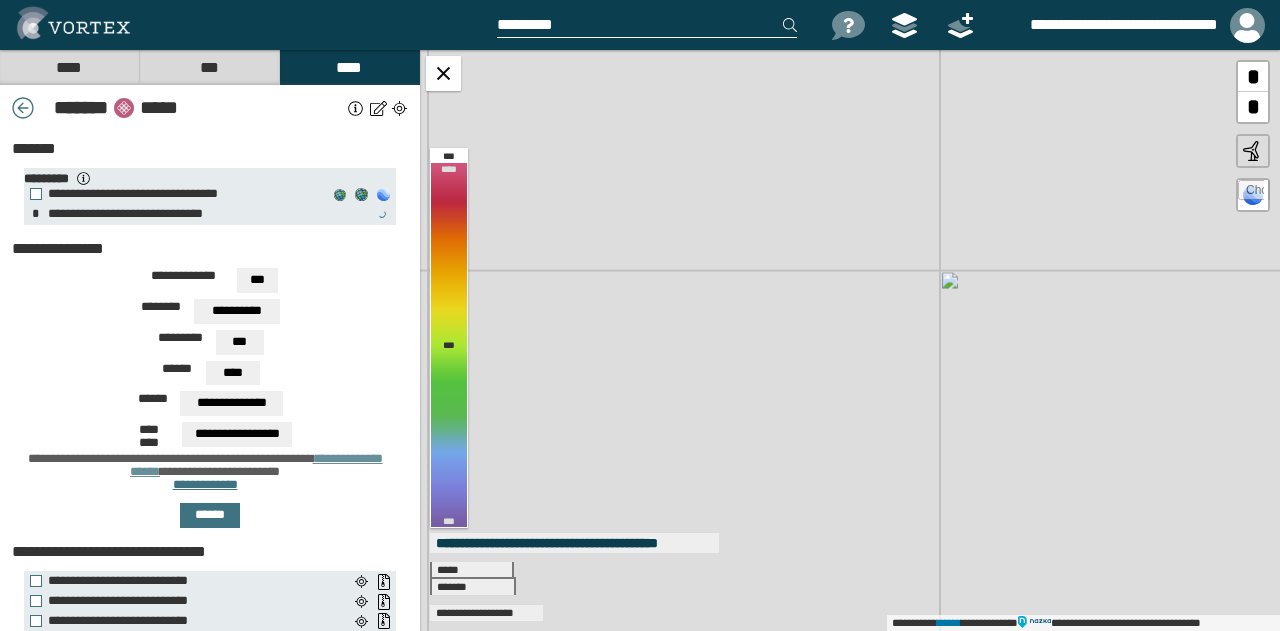 drag, startPoint x: 986, startPoint y: 293, endPoint x: 760, endPoint y: 479, distance: 292.69778 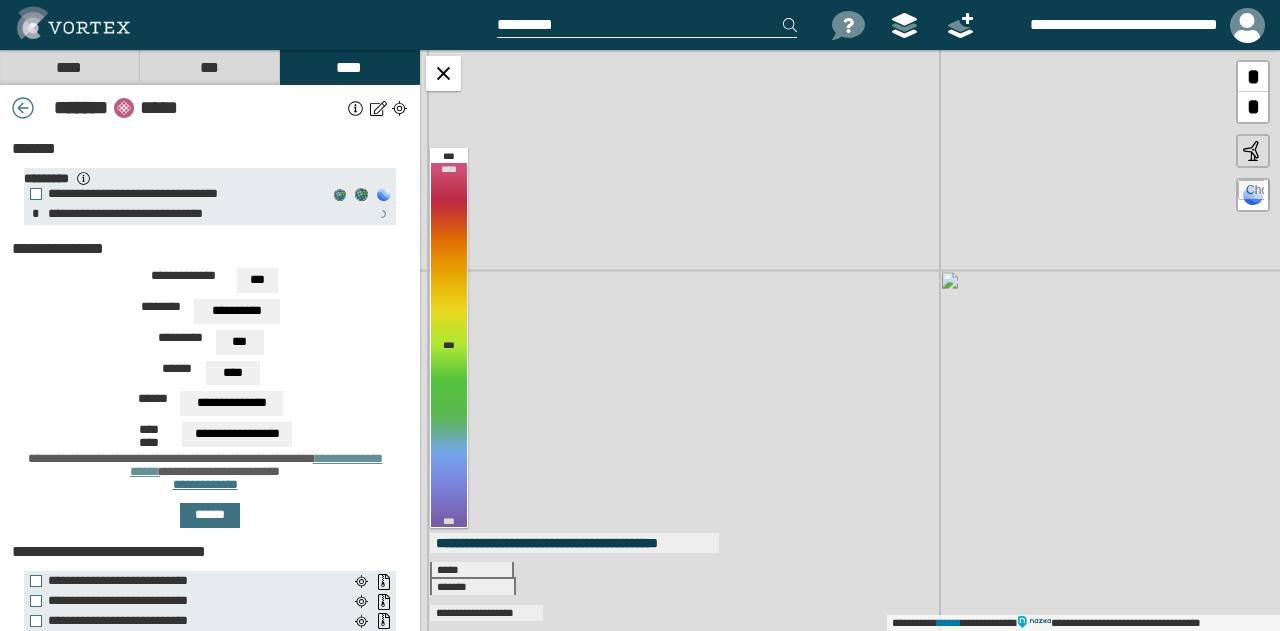 click on "**********" at bounding box center [850, 340] 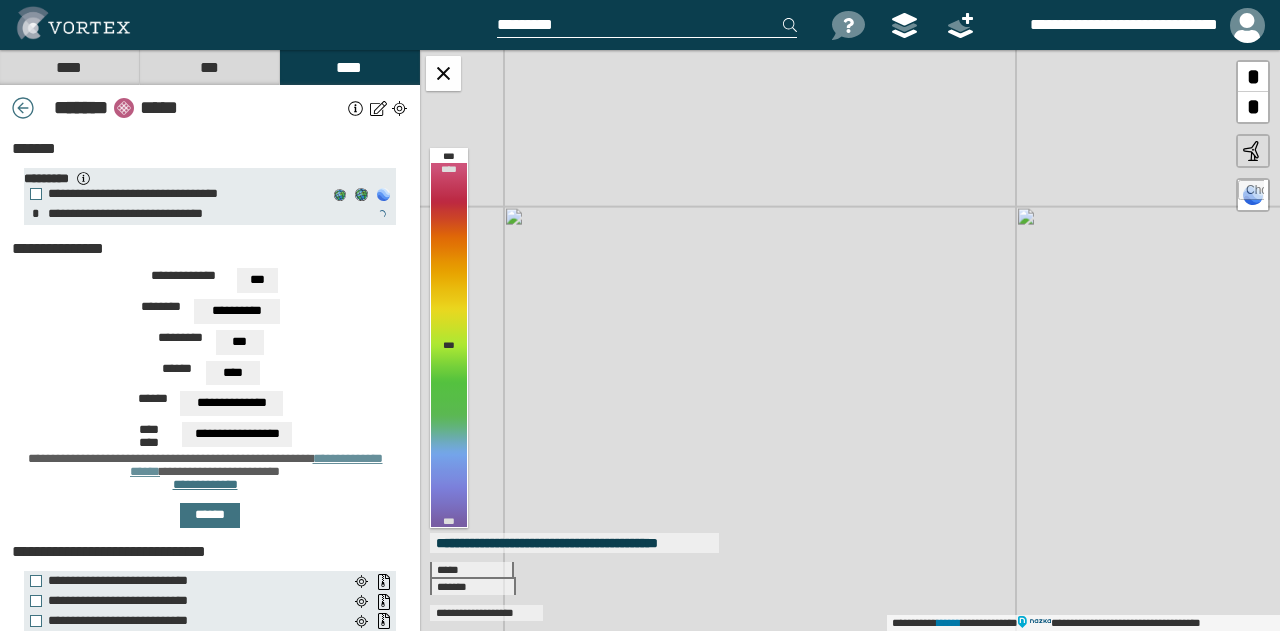 drag, startPoint x: 792, startPoint y: 407, endPoint x: 1004, endPoint y: 198, distance: 297.69952 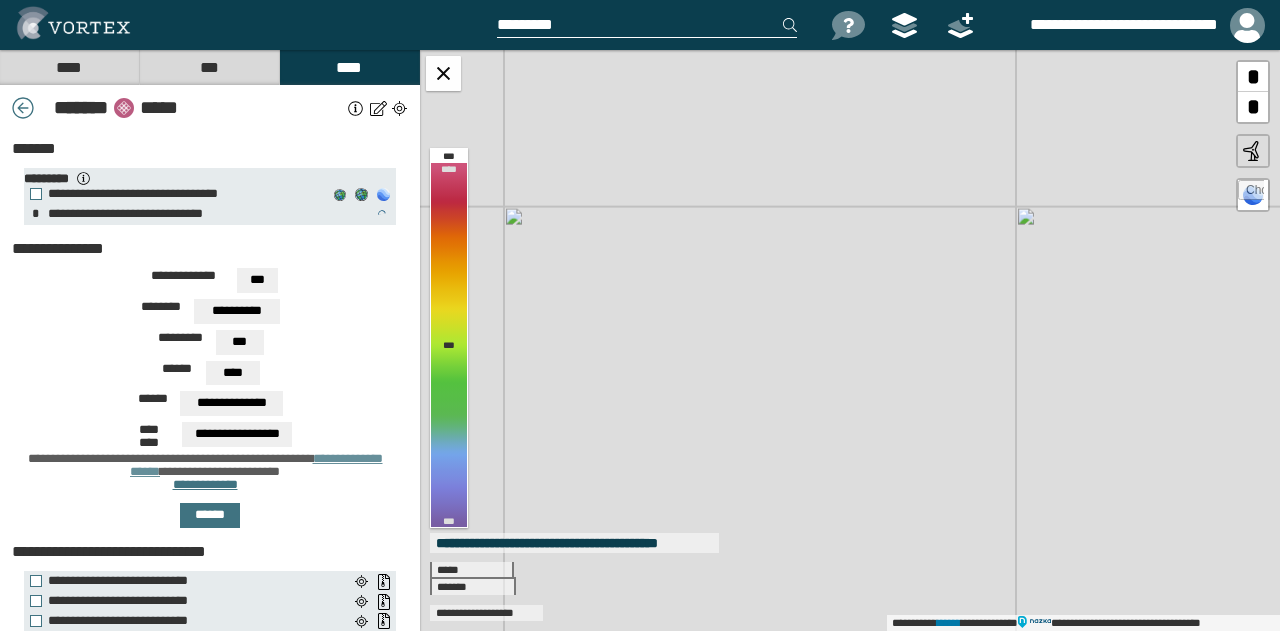 click on "**********" at bounding box center (850, 340) 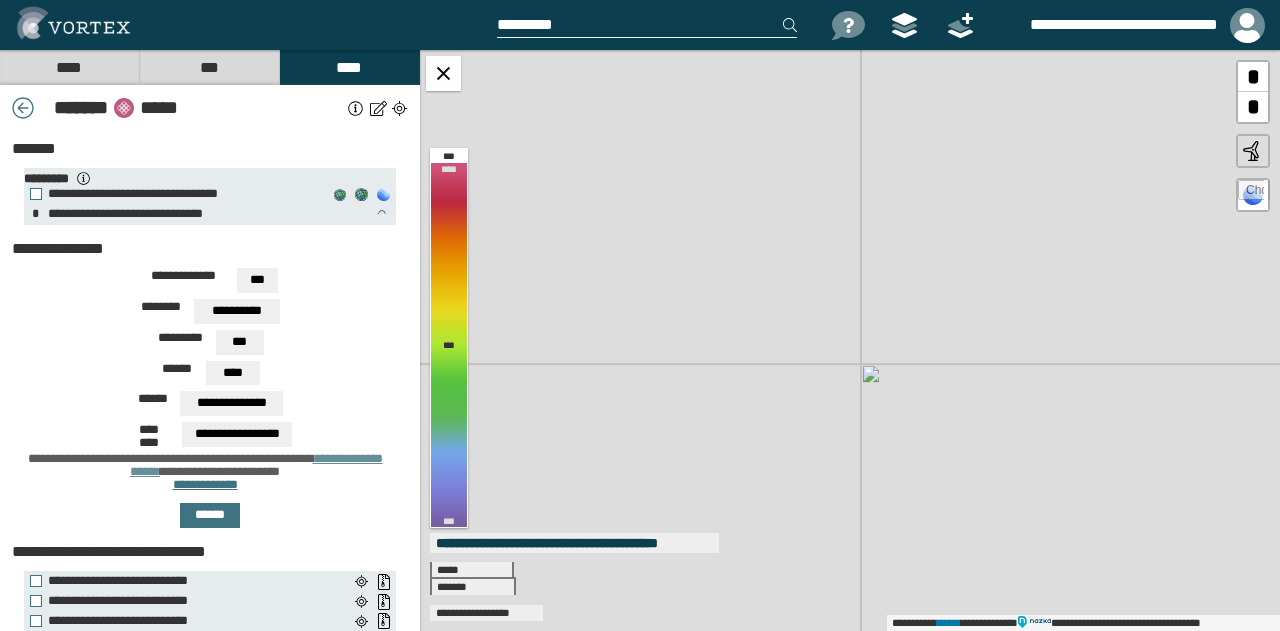 drag, startPoint x: 794, startPoint y: 452, endPoint x: 1034, endPoint y: 224, distance: 331.03473 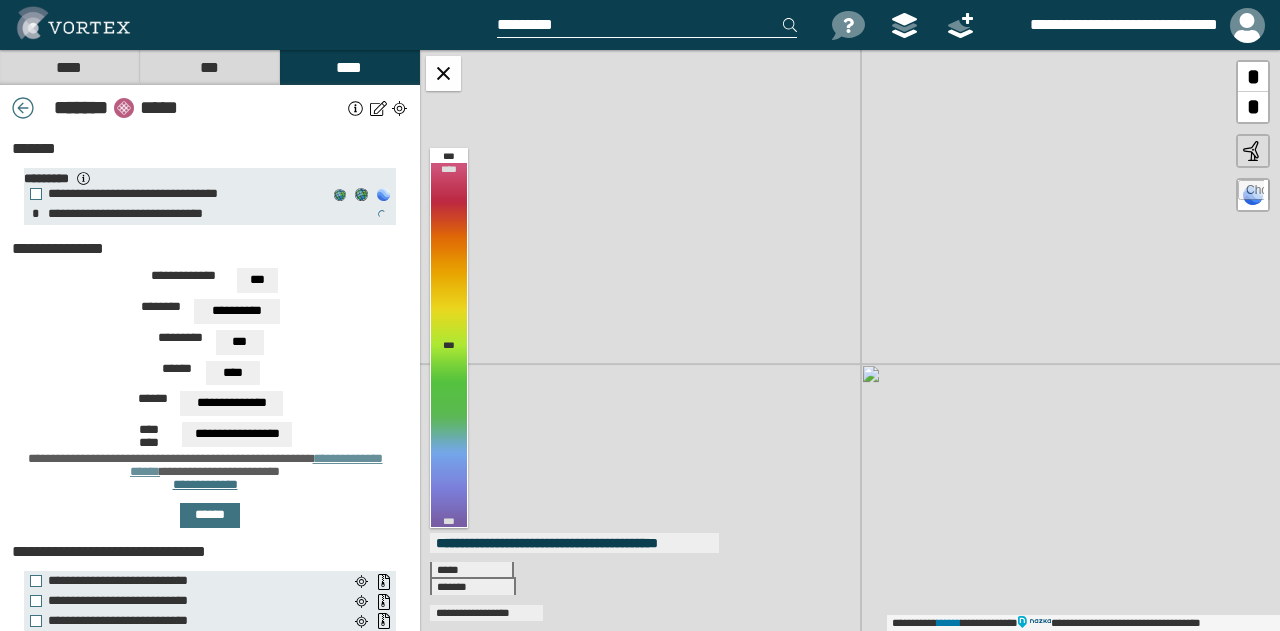 click on "**********" at bounding box center (850, 340) 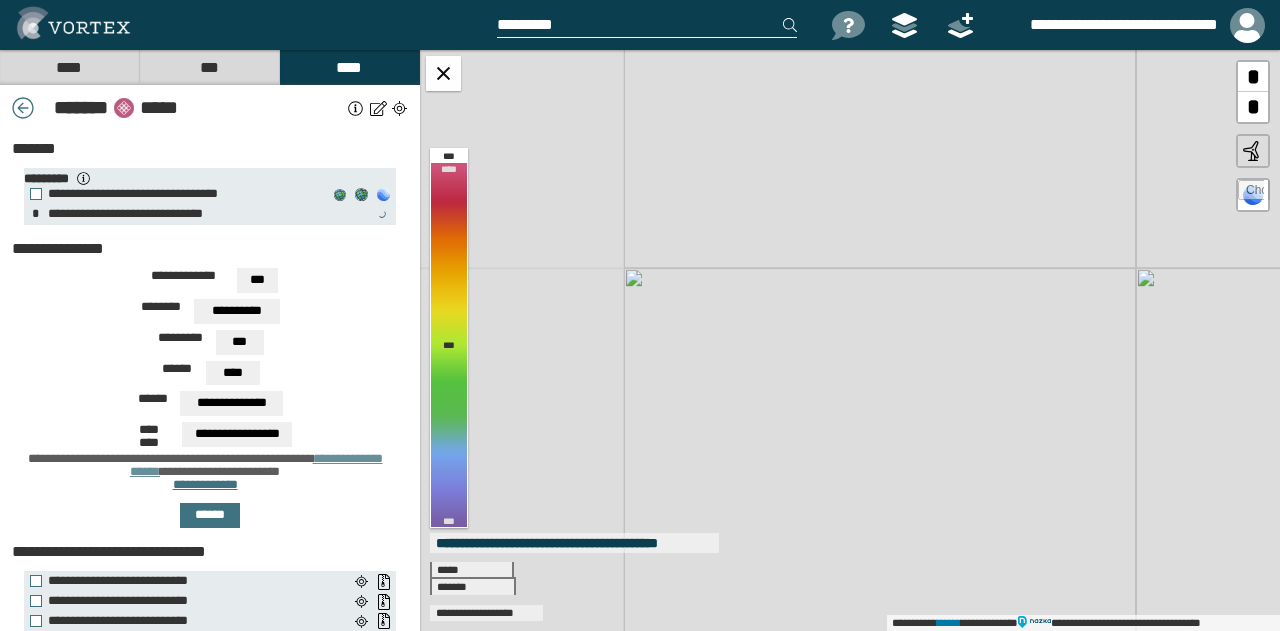 drag, startPoint x: 866, startPoint y: 393, endPoint x: 1121, endPoint y: 317, distance: 266.08456 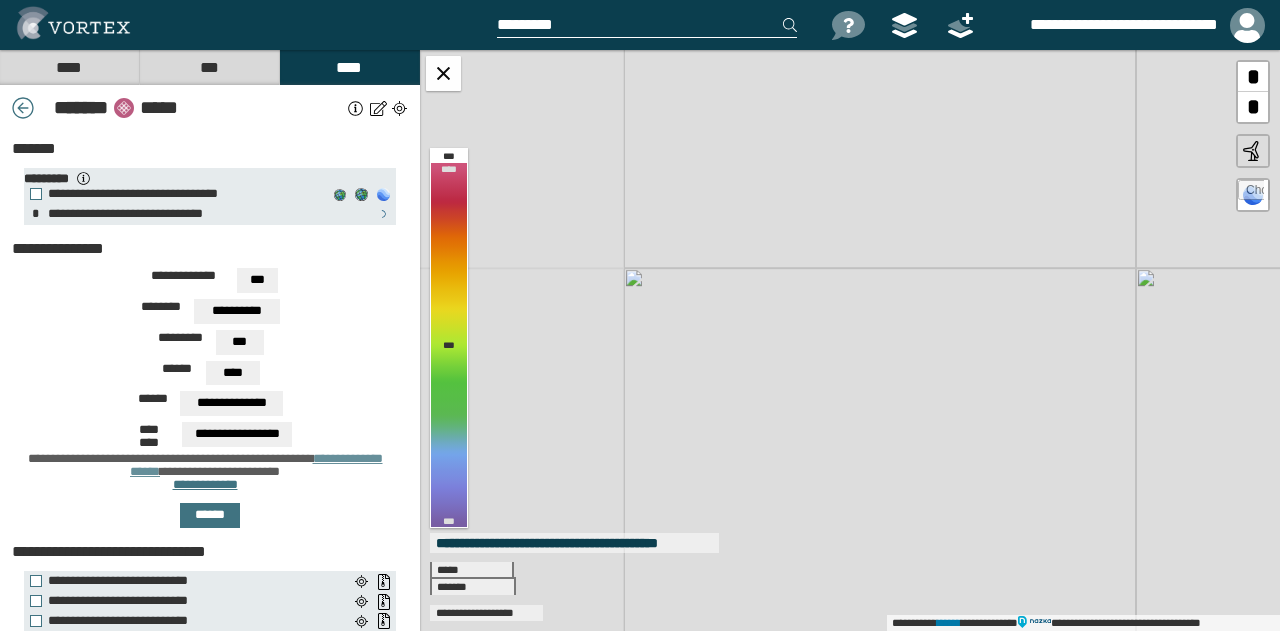 click on "**********" at bounding box center (850, 340) 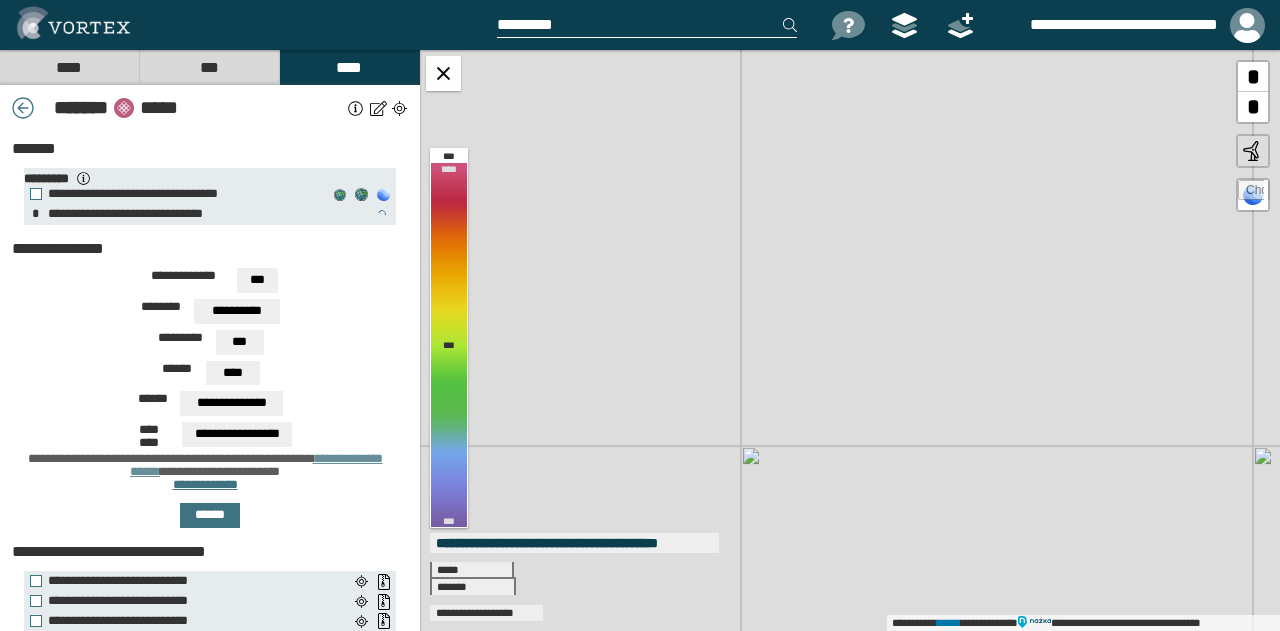drag, startPoint x: 1121, startPoint y: 317, endPoint x: 726, endPoint y: 495, distance: 433.25397 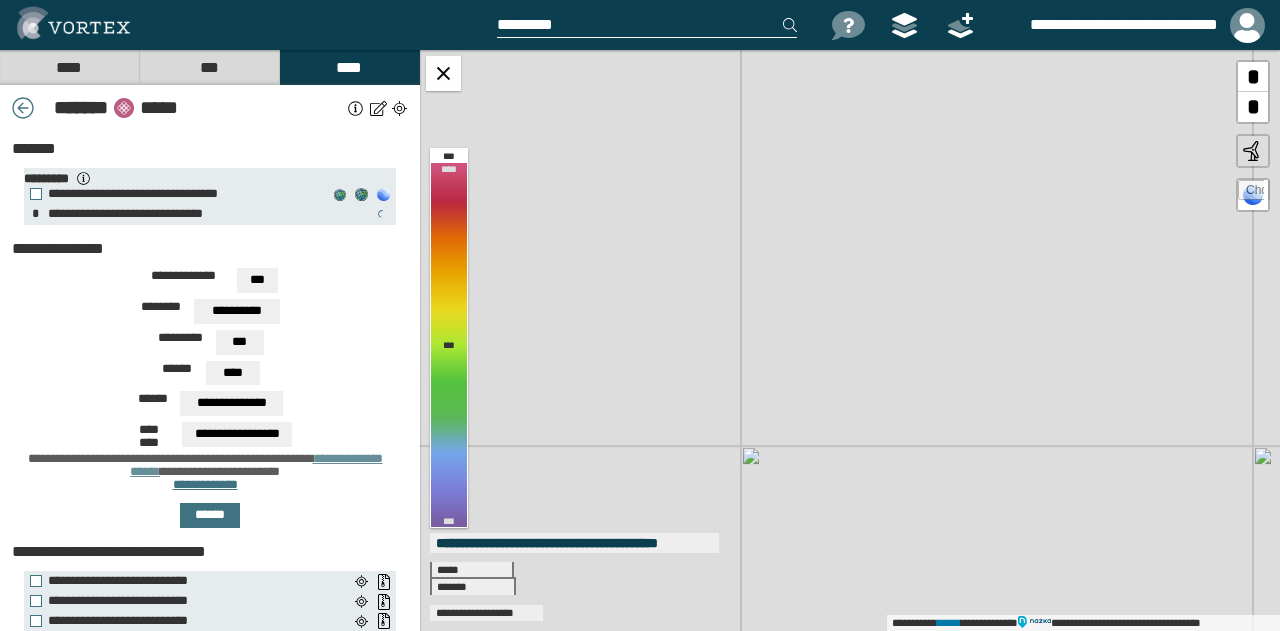click on "**********" at bounding box center [850, 340] 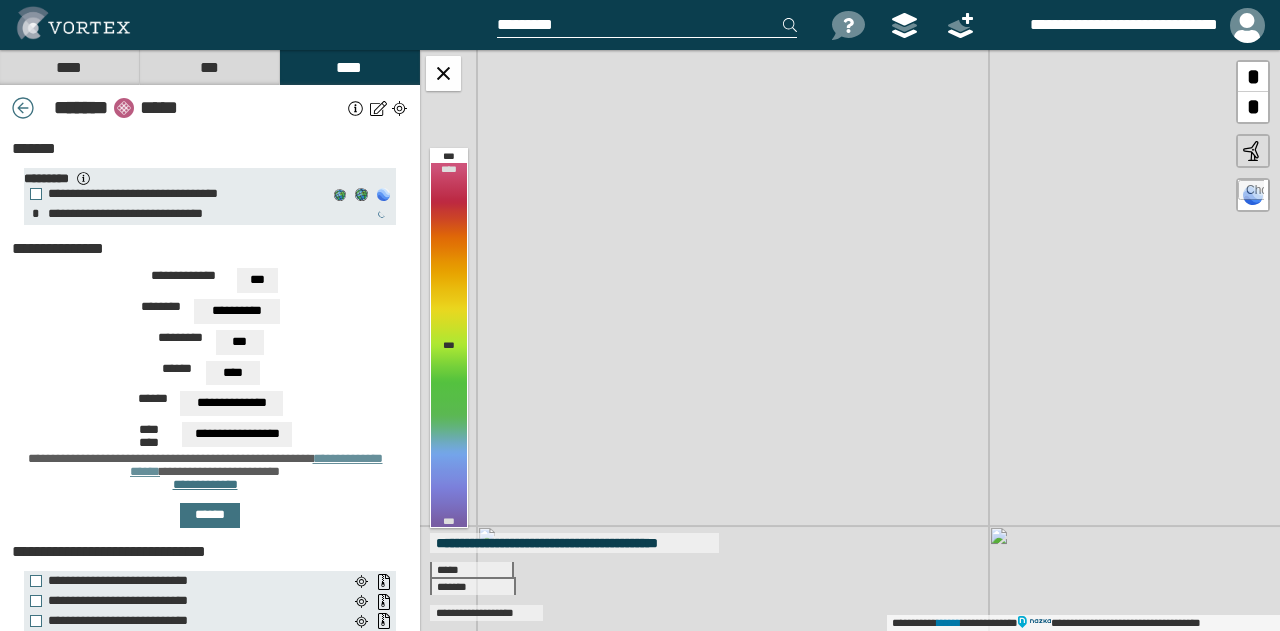 drag, startPoint x: 938, startPoint y: 377, endPoint x: 702, endPoint y: 447, distance: 246.16255 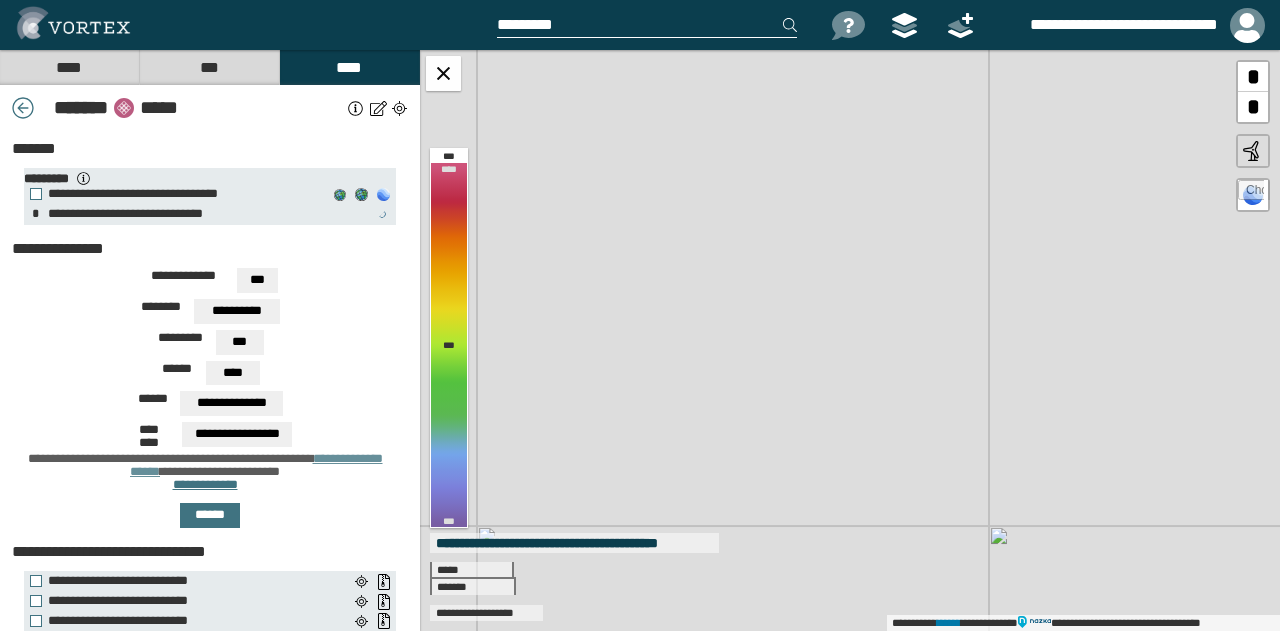 click on "**********" at bounding box center [850, 340] 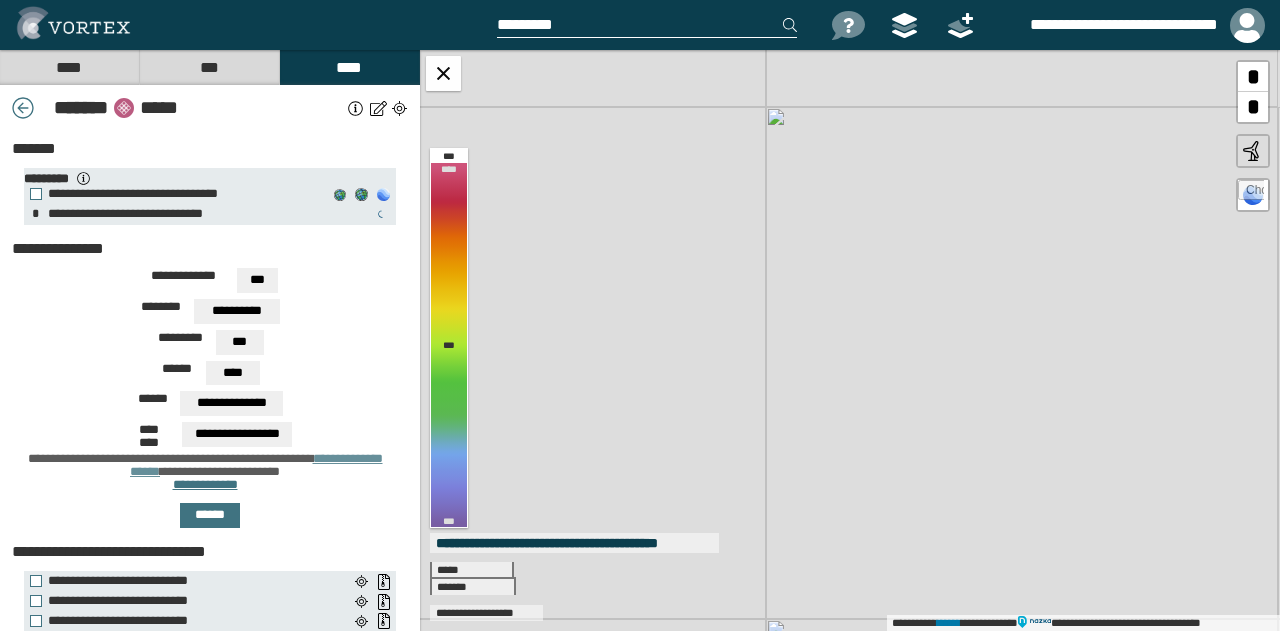drag, startPoint x: 865, startPoint y: 309, endPoint x: 642, endPoint y: 402, distance: 241.6154 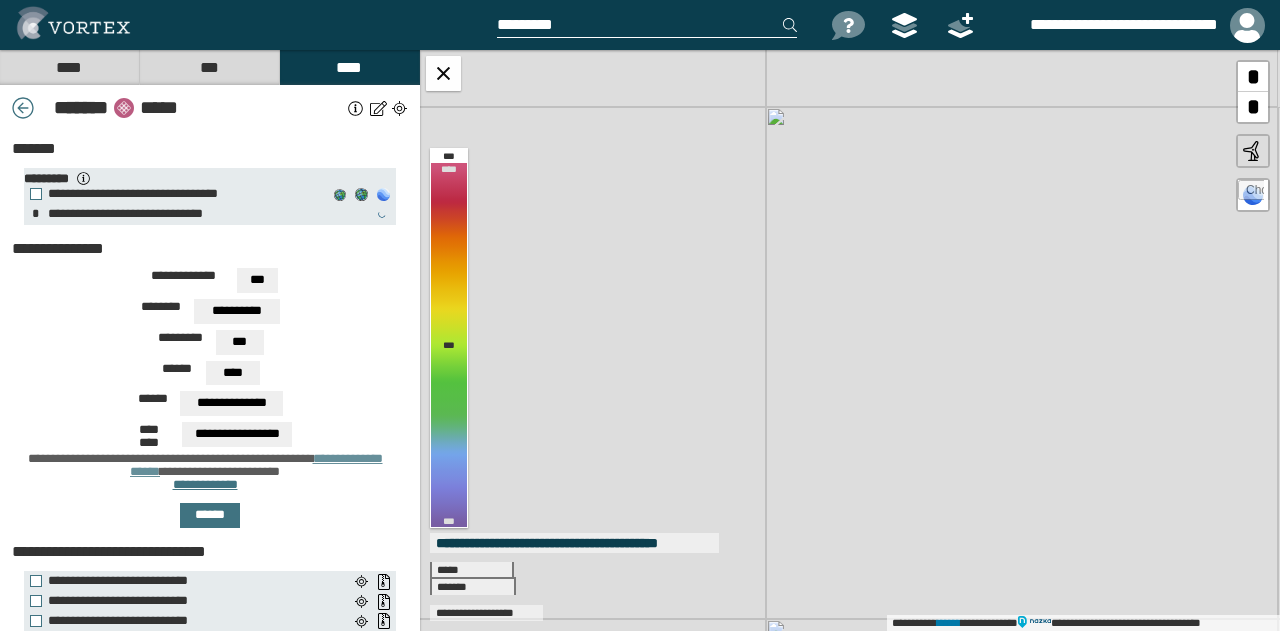 click on "**********" at bounding box center (850, 340) 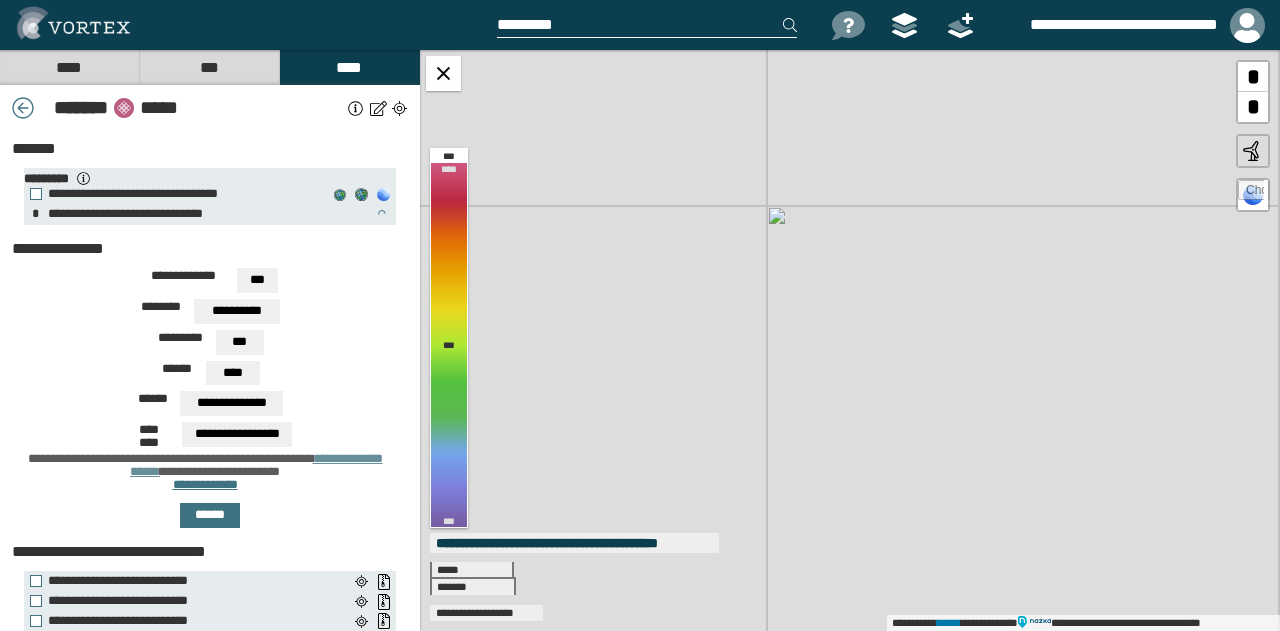 drag, startPoint x: 785, startPoint y: 257, endPoint x: 836, endPoint y: 484, distance: 232.65855 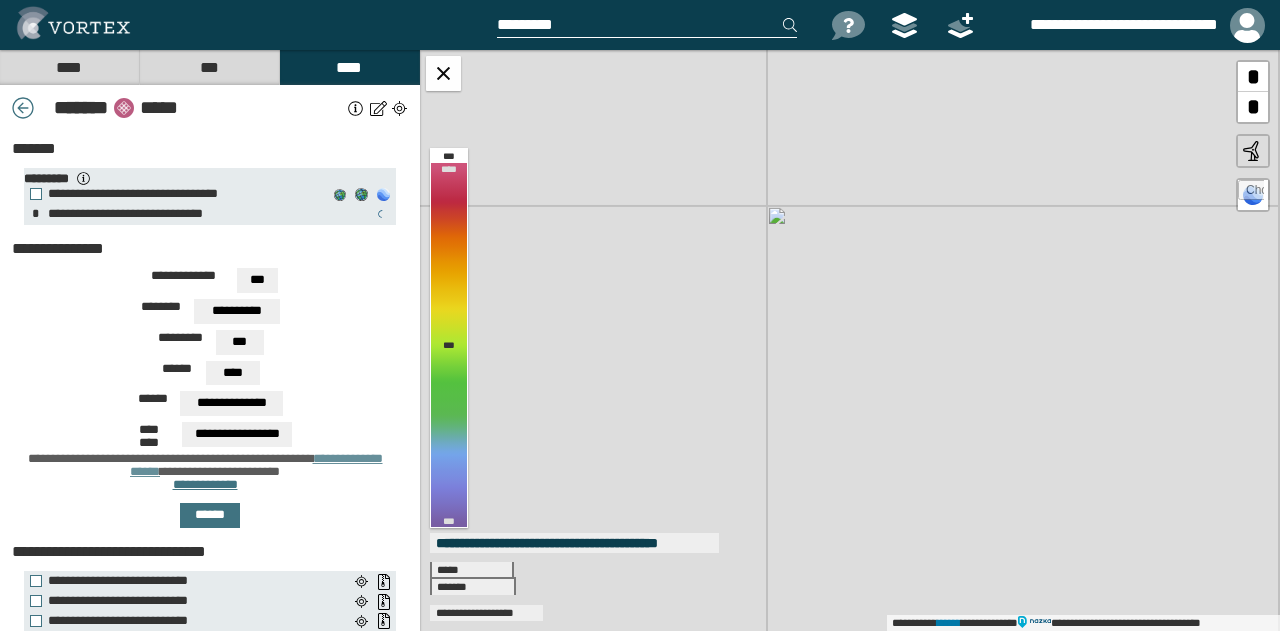 click on "**********" at bounding box center [850, 340] 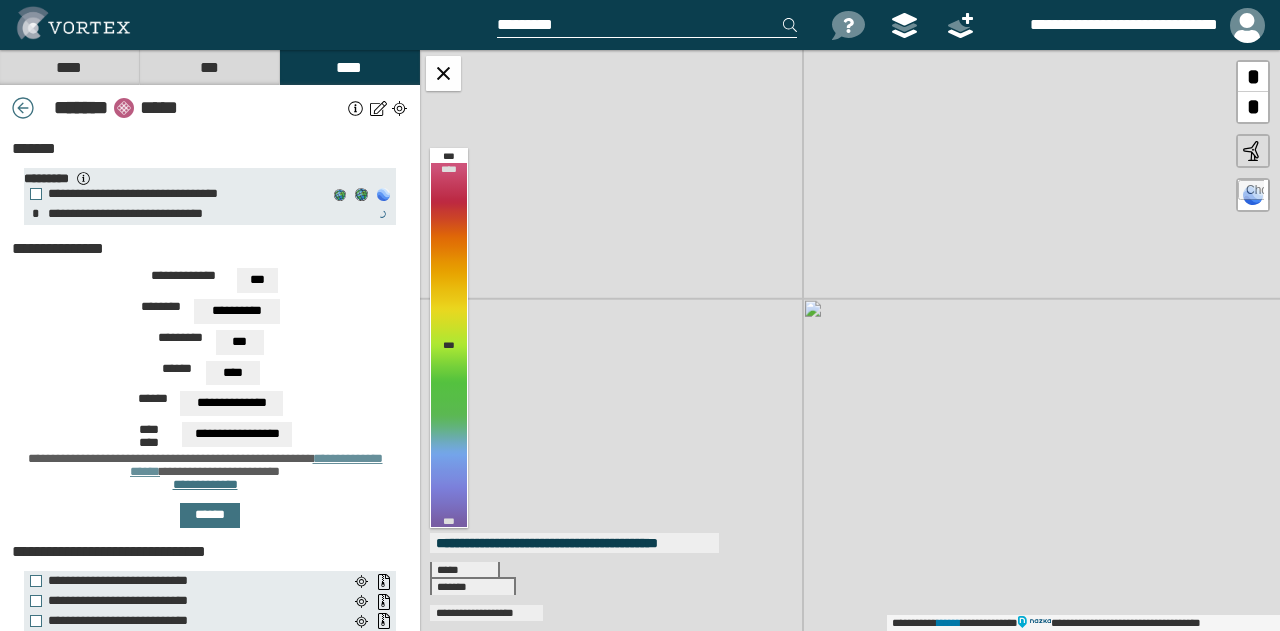 drag, startPoint x: 840, startPoint y: 233, endPoint x: 815, endPoint y: 459, distance: 227.37854 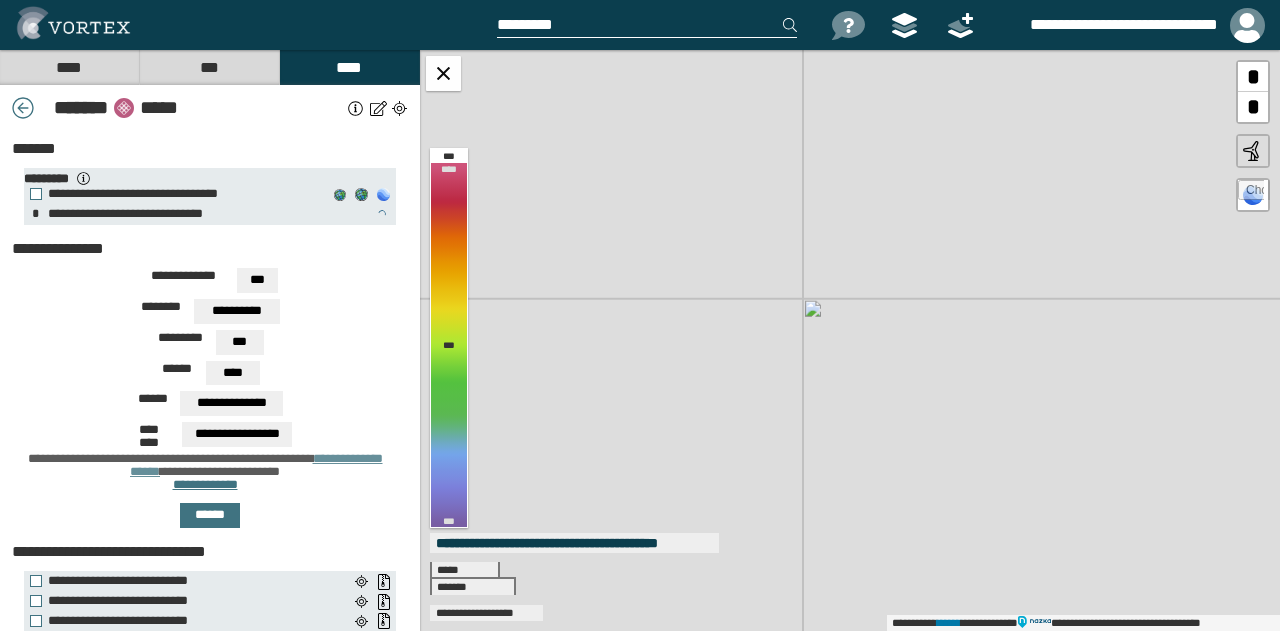 click on "**********" at bounding box center [850, 340] 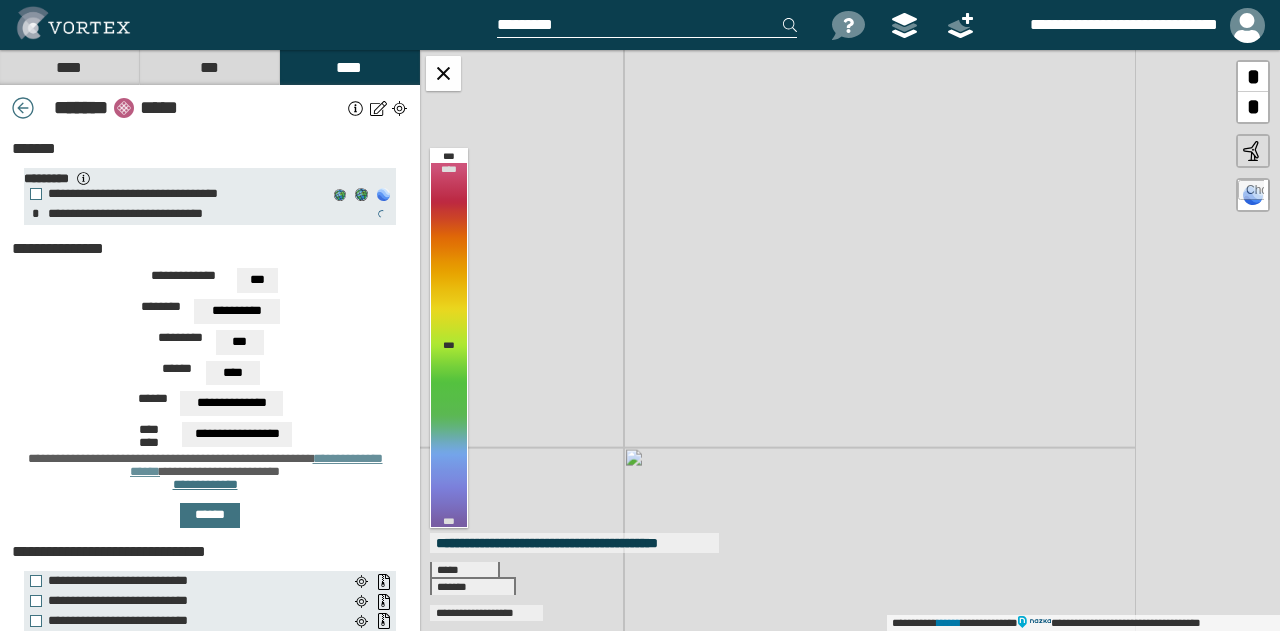 drag, startPoint x: 960, startPoint y: 292, endPoint x: 737, endPoint y: 487, distance: 296.233 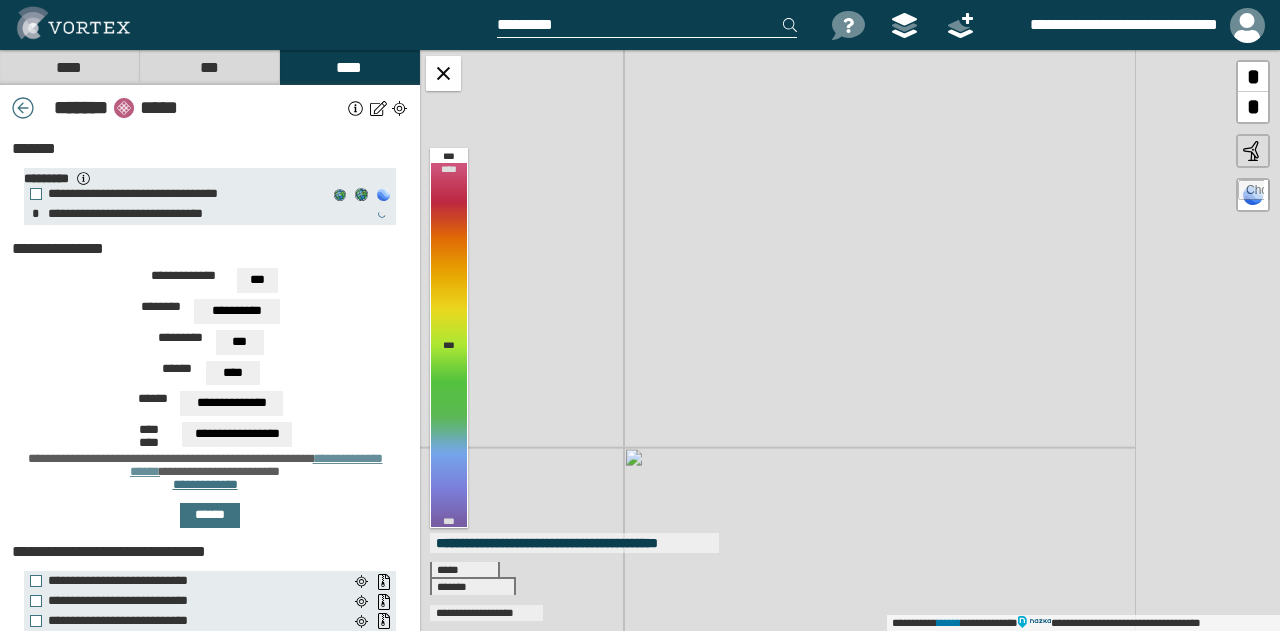 click on "**********" at bounding box center (850, 340) 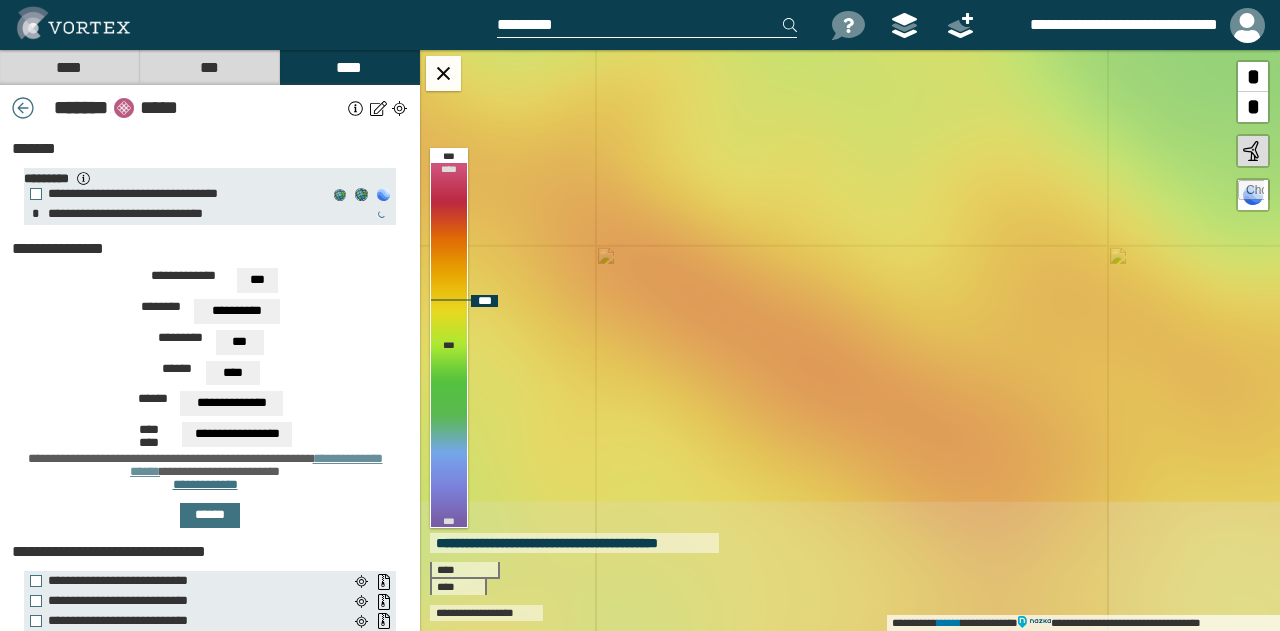drag, startPoint x: 848, startPoint y: 388, endPoint x: 943, endPoint y: 233, distance: 181.79659 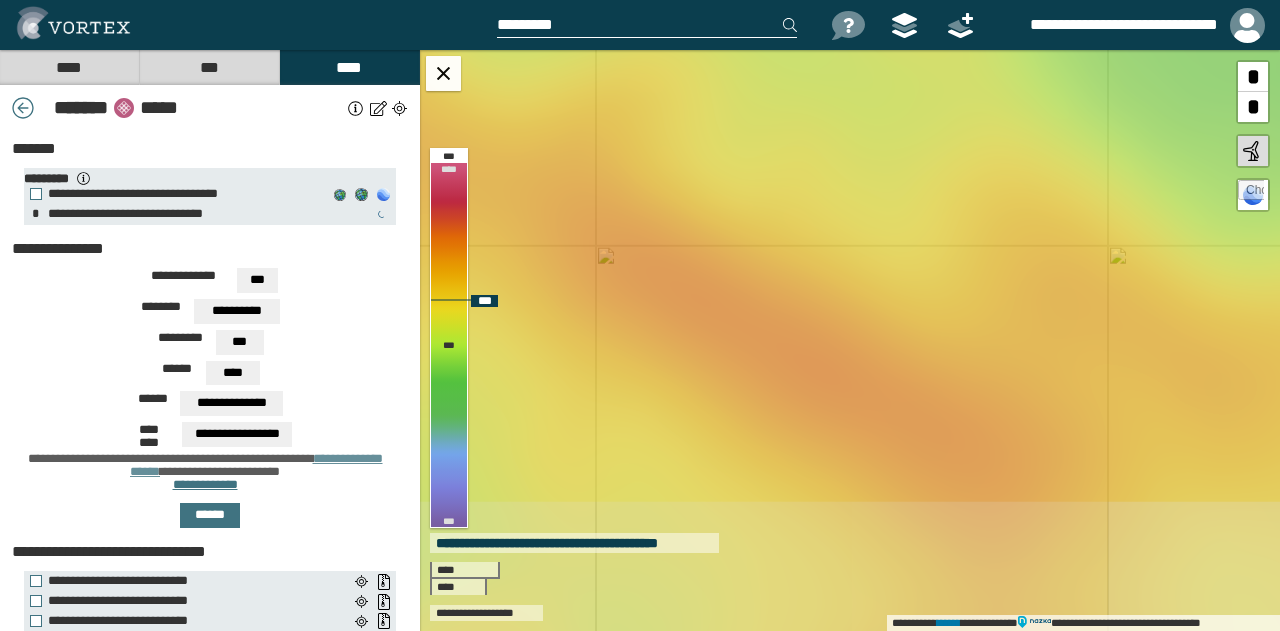 click on "**********" at bounding box center (850, 340) 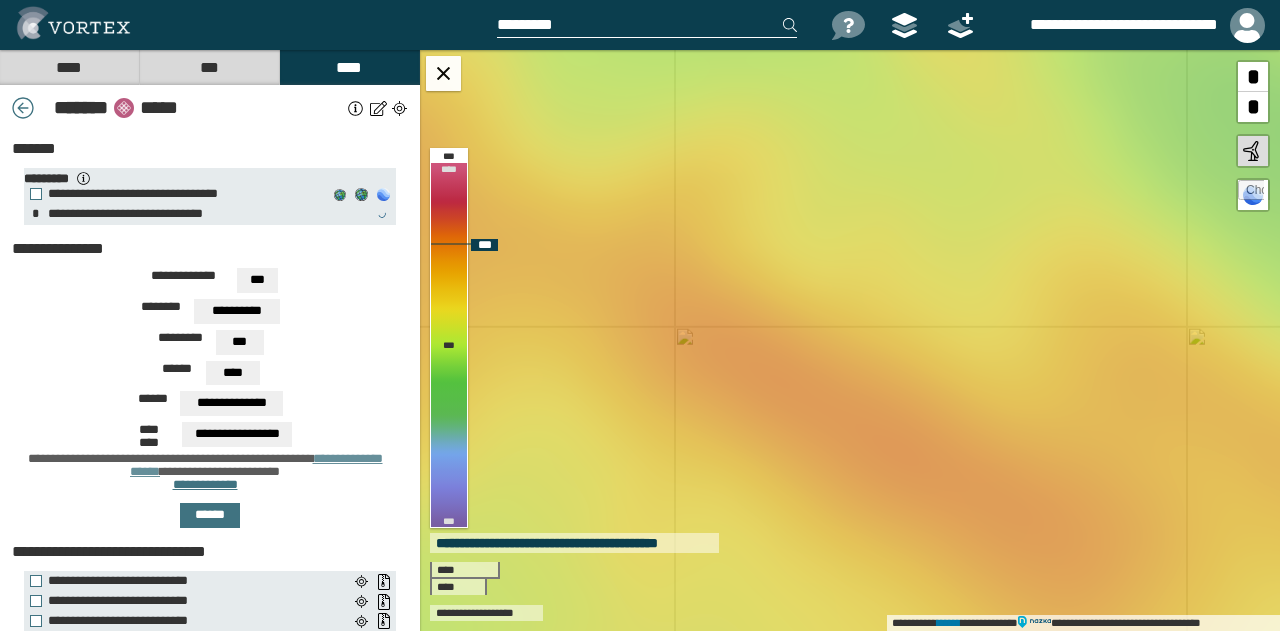 drag, startPoint x: 742, startPoint y: 301, endPoint x: 838, endPoint y: 407, distance: 143.01048 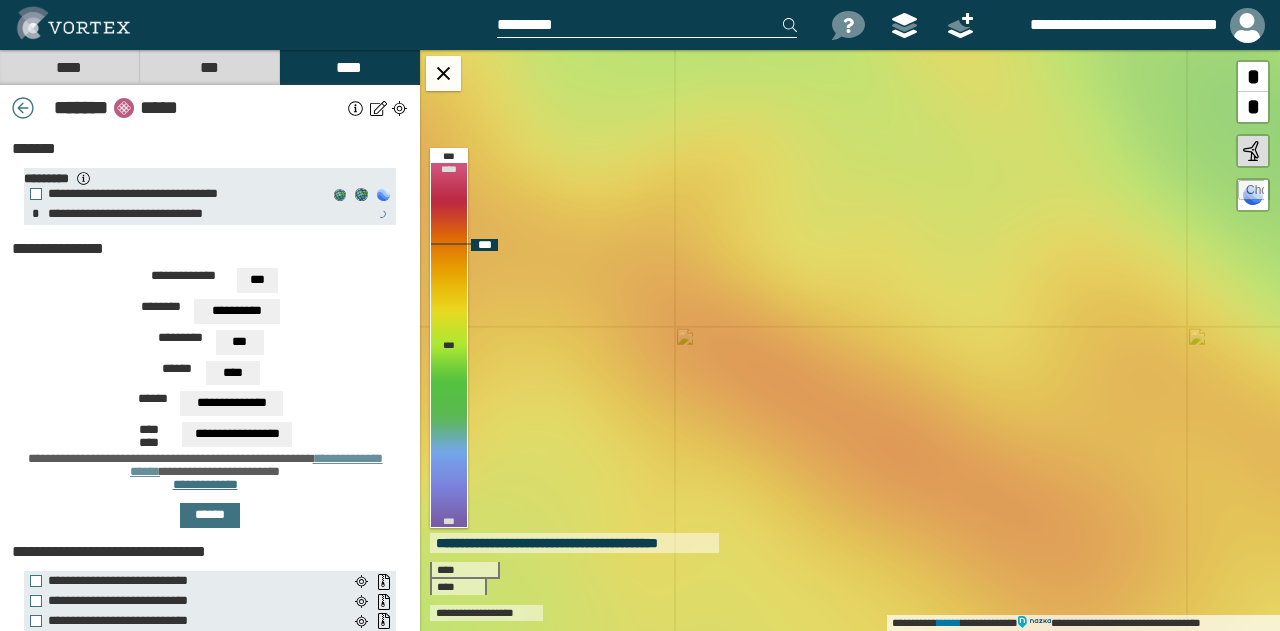 click on "**********" at bounding box center (850, 340) 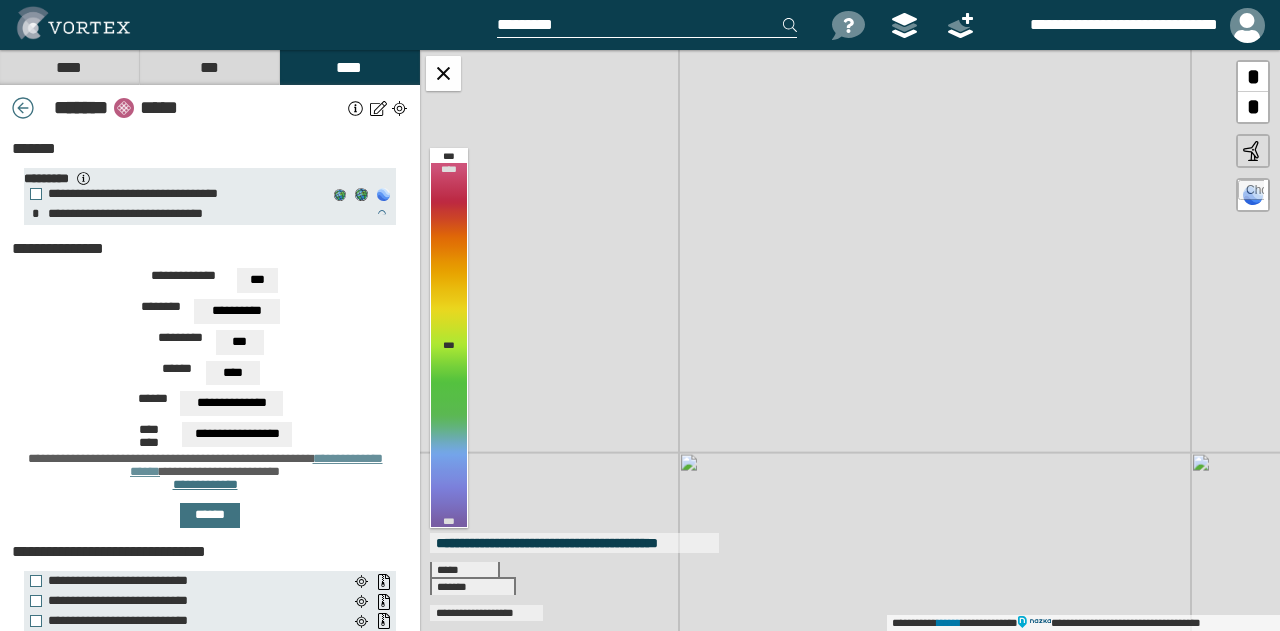 drag, startPoint x: 904, startPoint y: 257, endPoint x: 976, endPoint y: 404, distance: 163.68567 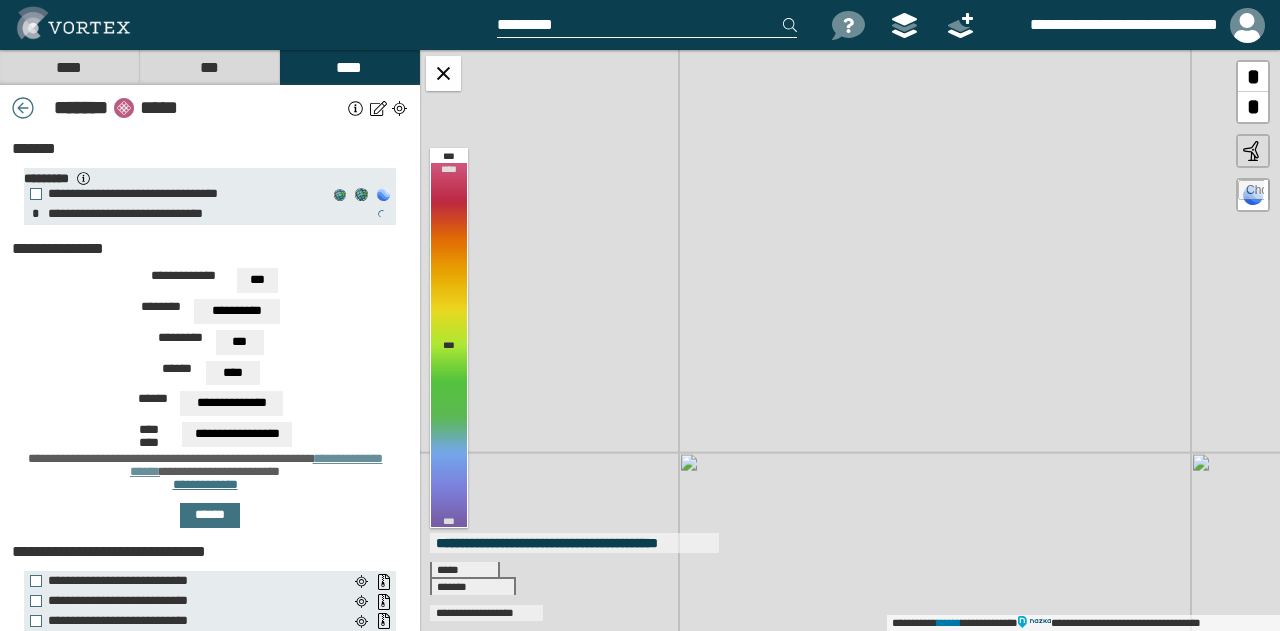 click on "**********" at bounding box center [850, 340] 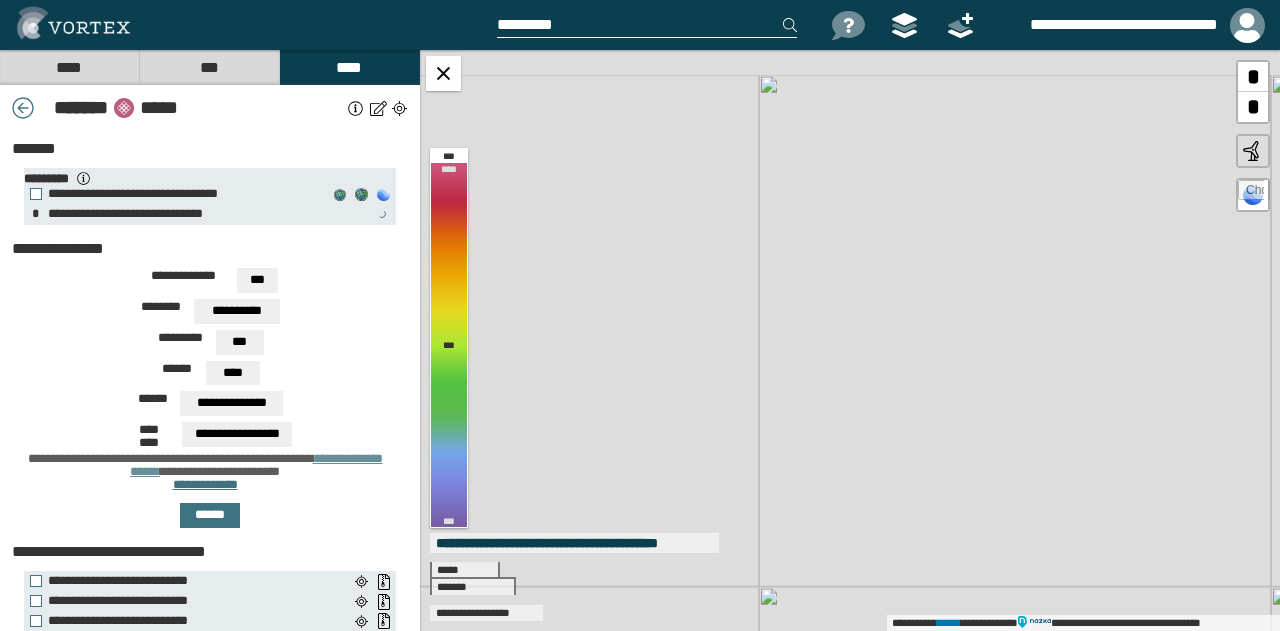 drag, startPoint x: 805, startPoint y: 397, endPoint x: 1017, endPoint y: 426, distance: 213.9743 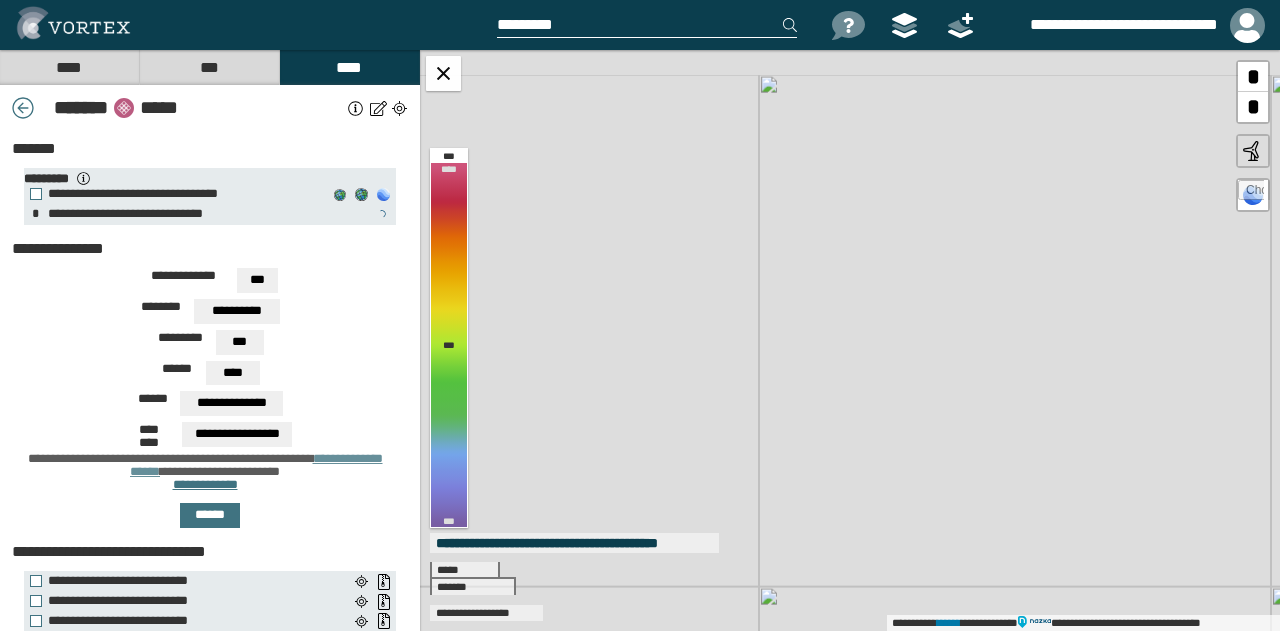 click on "**********" at bounding box center (850, 340) 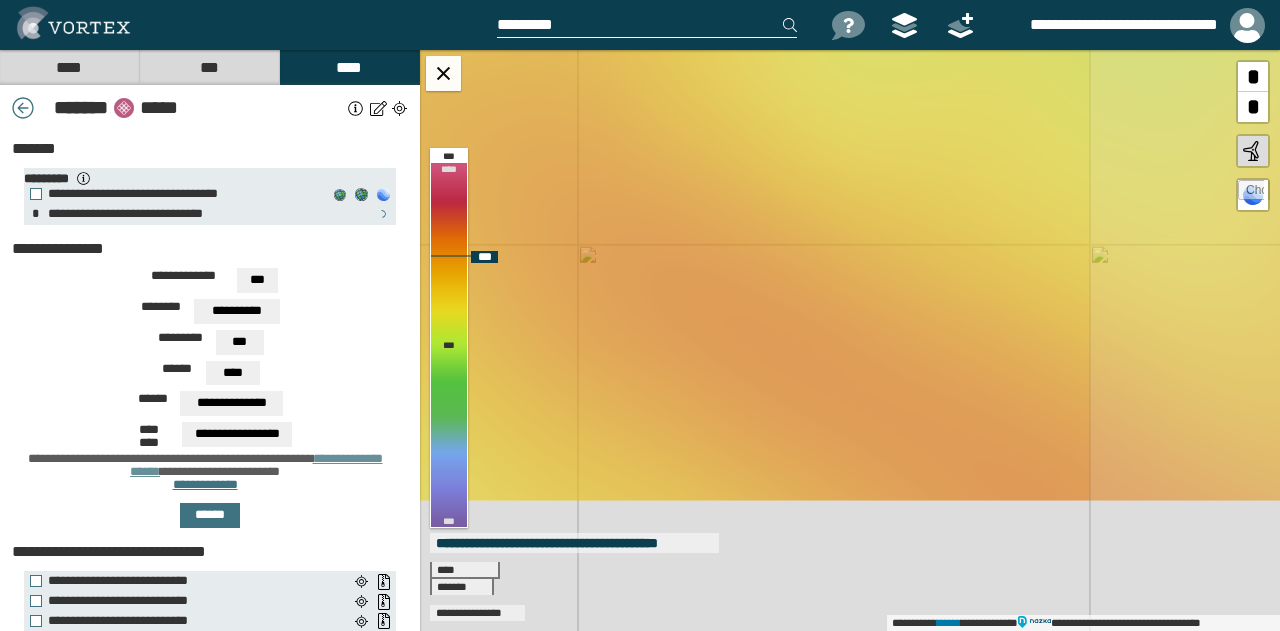 drag, startPoint x: 1021, startPoint y: 471, endPoint x: 715, endPoint y: 209, distance: 402.8399 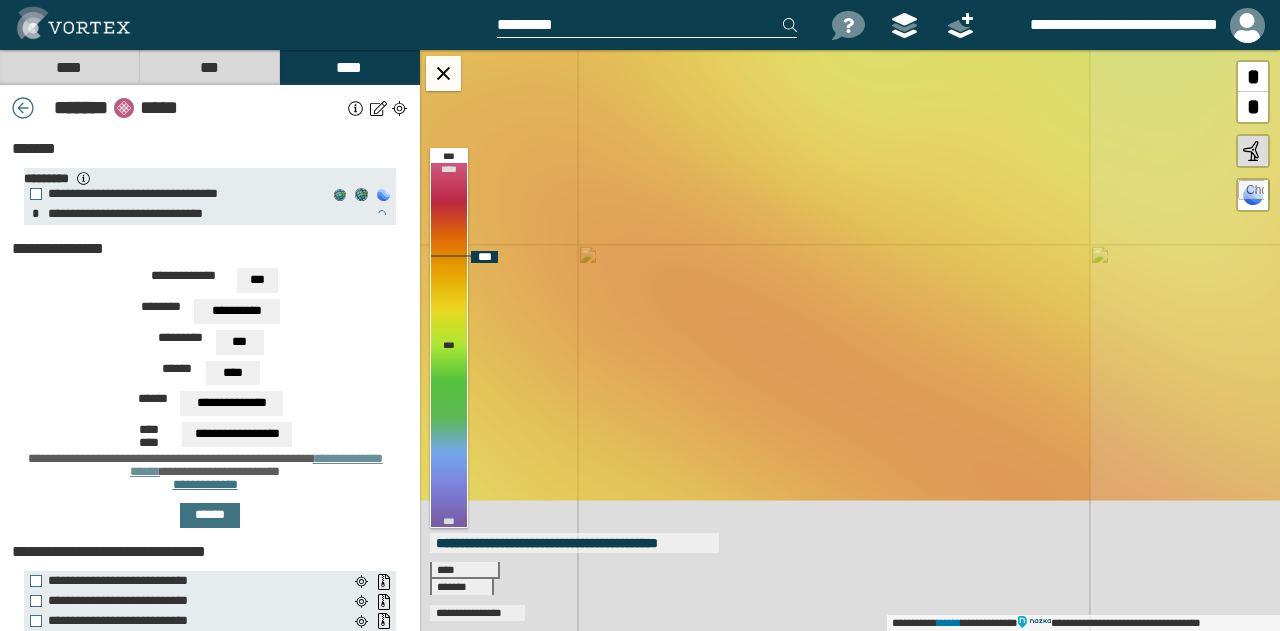 click on "**********" at bounding box center (850, 340) 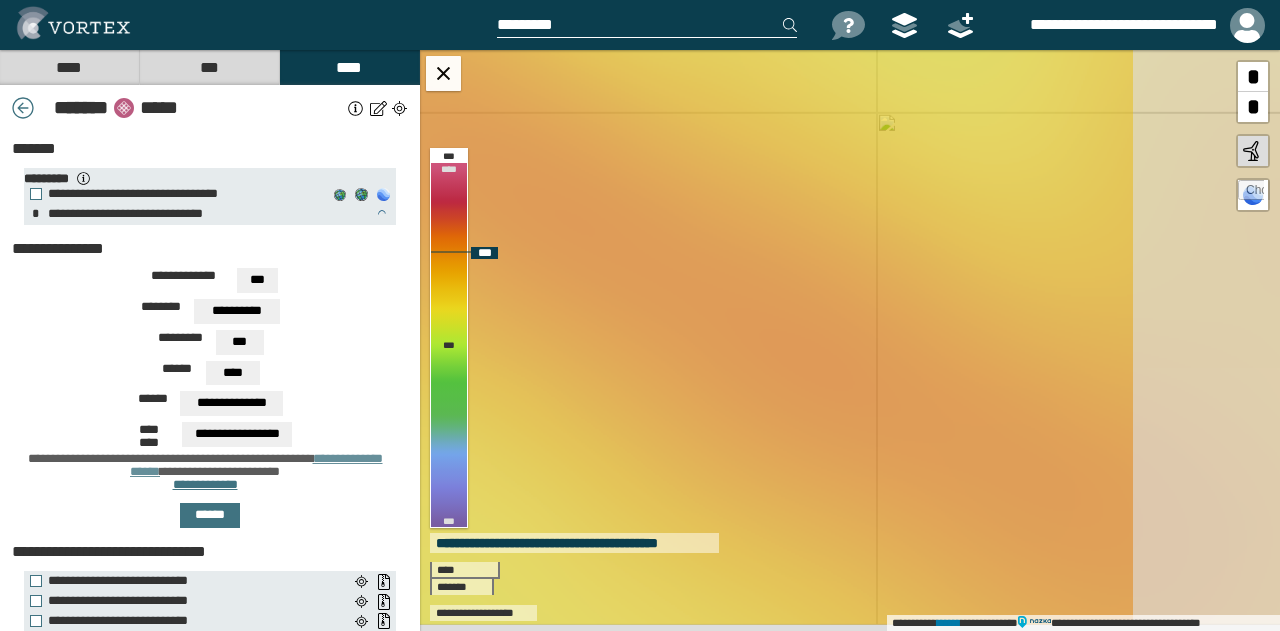 drag, startPoint x: 895, startPoint y: 327, endPoint x: 681, endPoint y: 195, distance: 251.43588 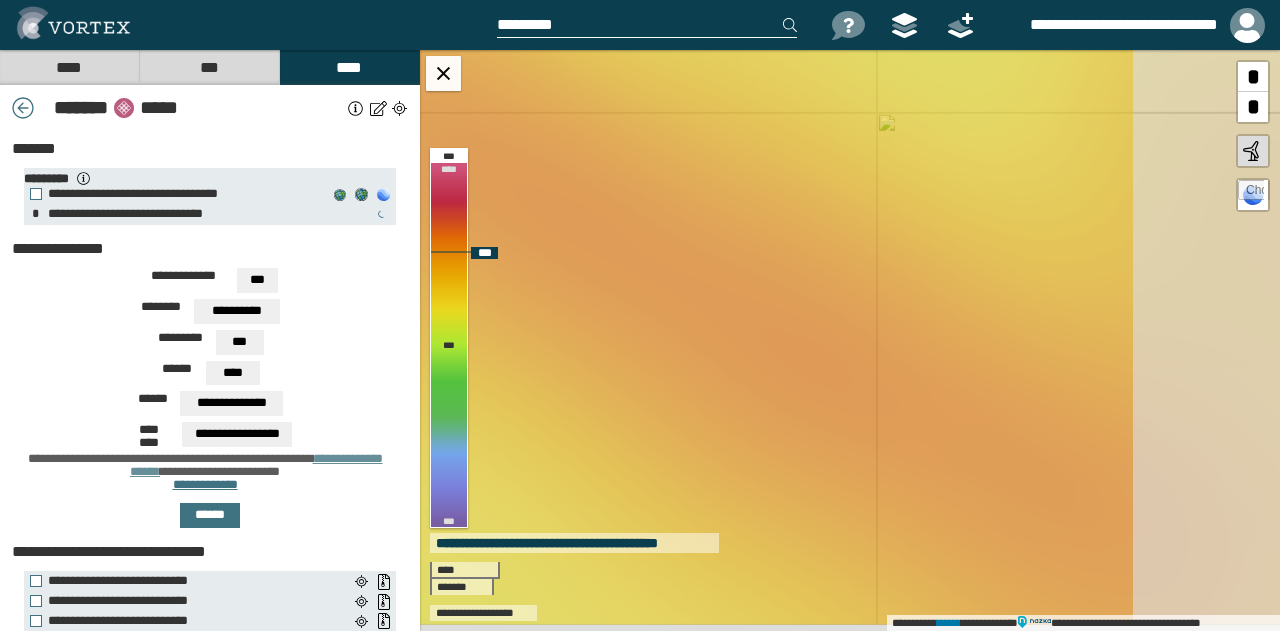 click on "**********" at bounding box center (850, 340) 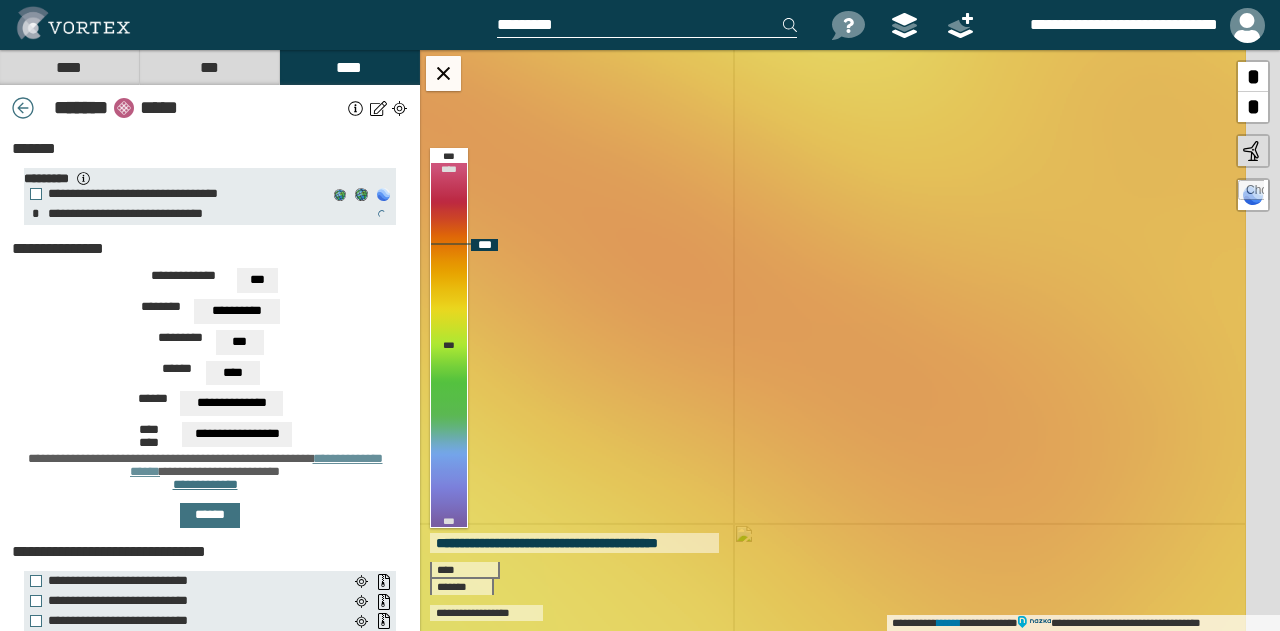 drag, startPoint x: 905, startPoint y: 382, endPoint x: 695, endPoint y: 257, distance: 244.387 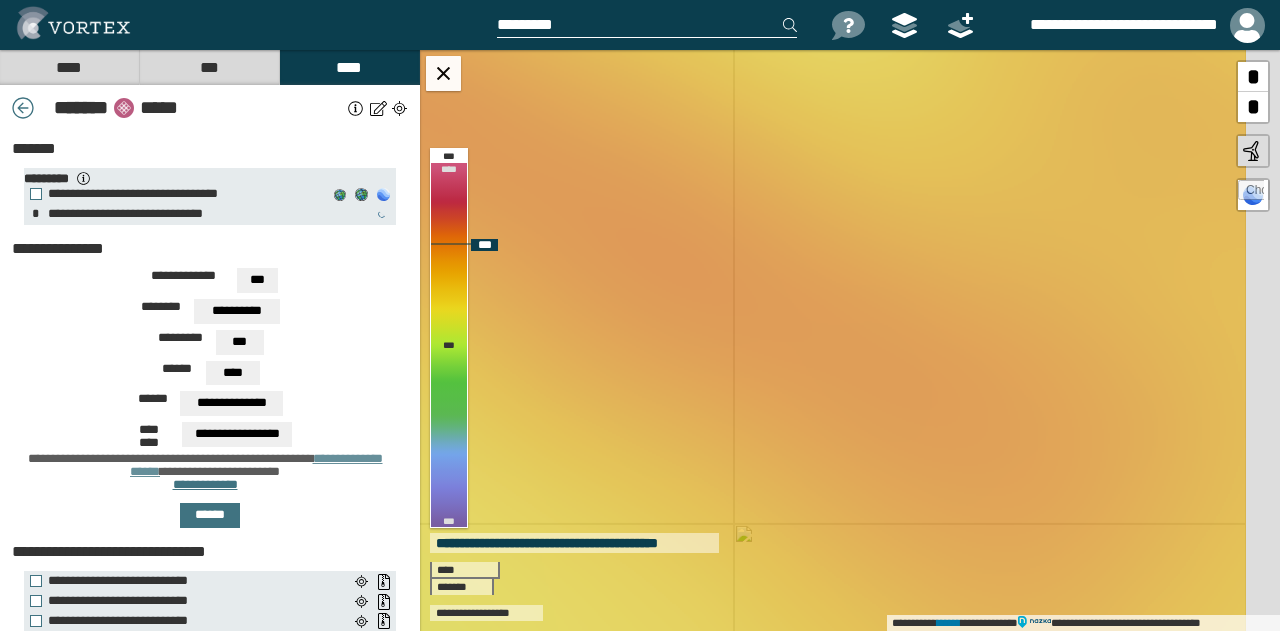 click on "**********" at bounding box center [850, 340] 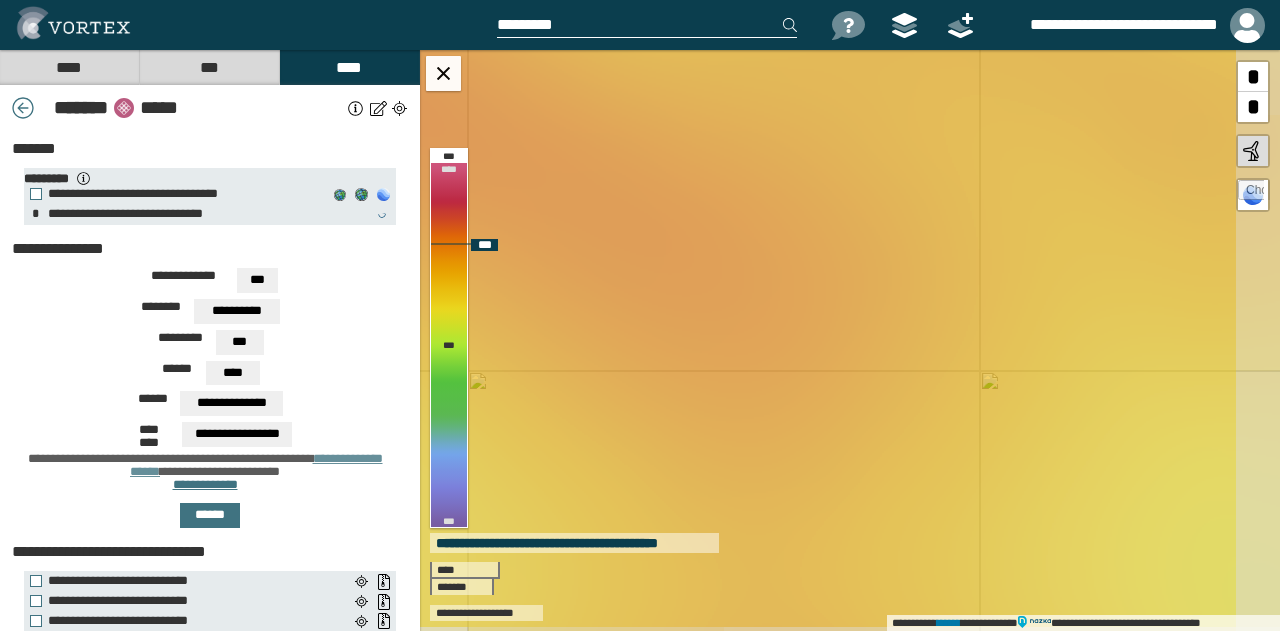 drag, startPoint x: 834, startPoint y: 386, endPoint x: 636, endPoint y: 257, distance: 236.31546 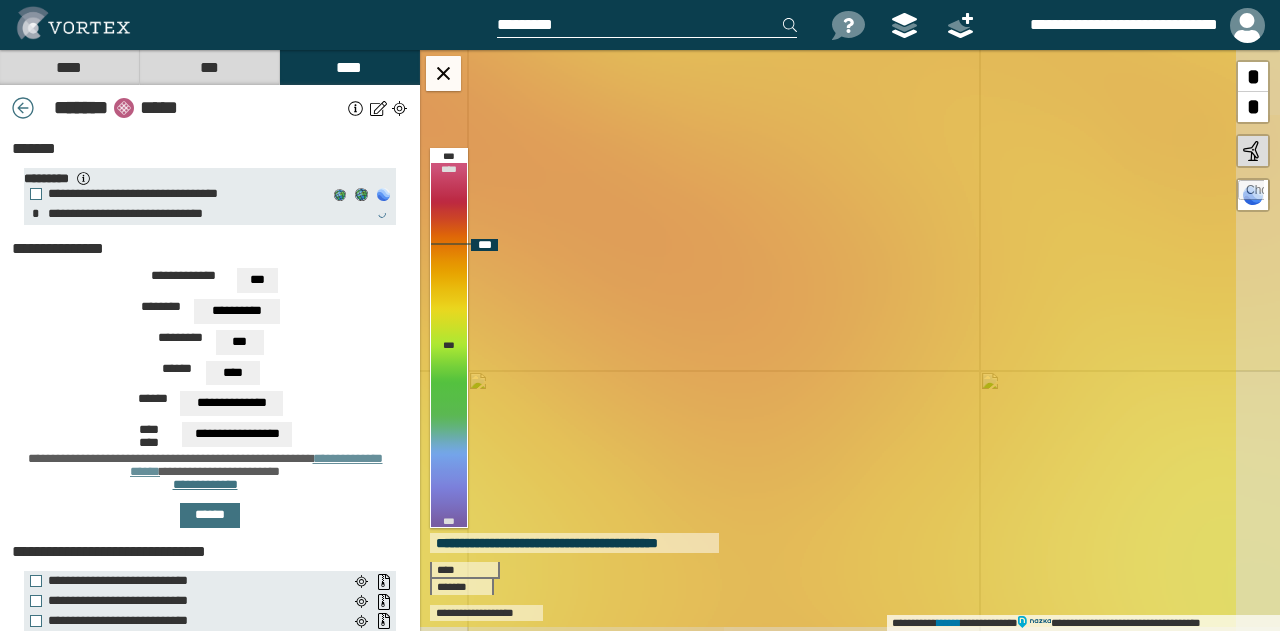 click on "**********" at bounding box center (850, 340) 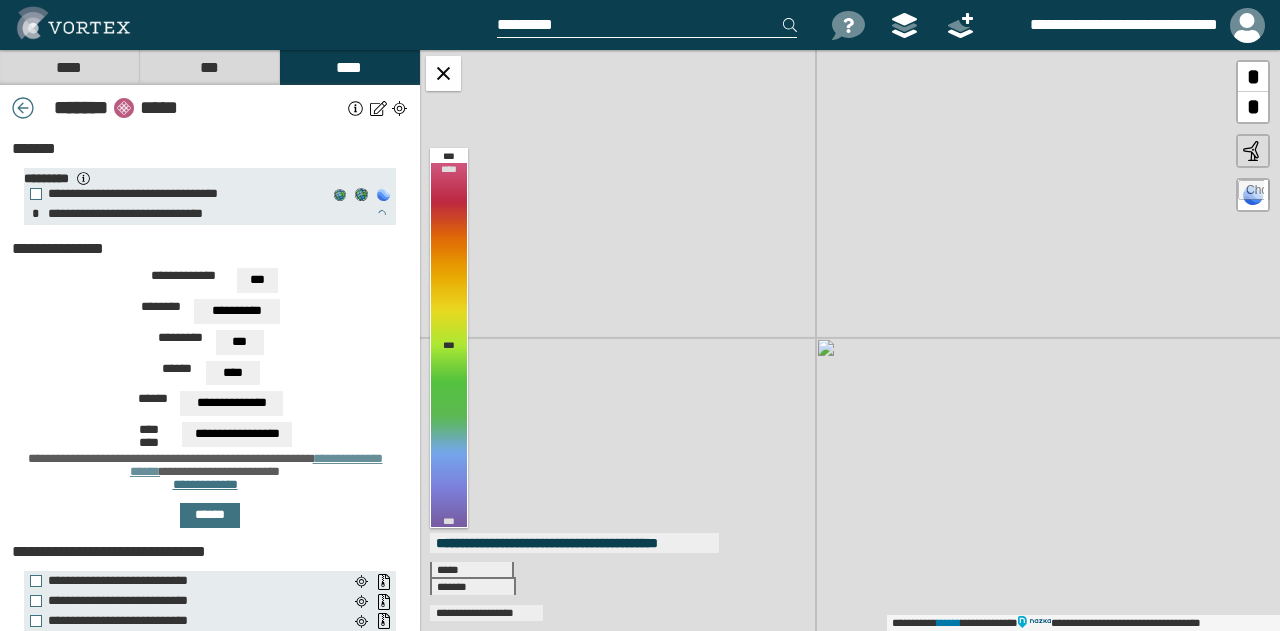drag, startPoint x: 717, startPoint y: 278, endPoint x: 839, endPoint y: 448, distance: 209.24626 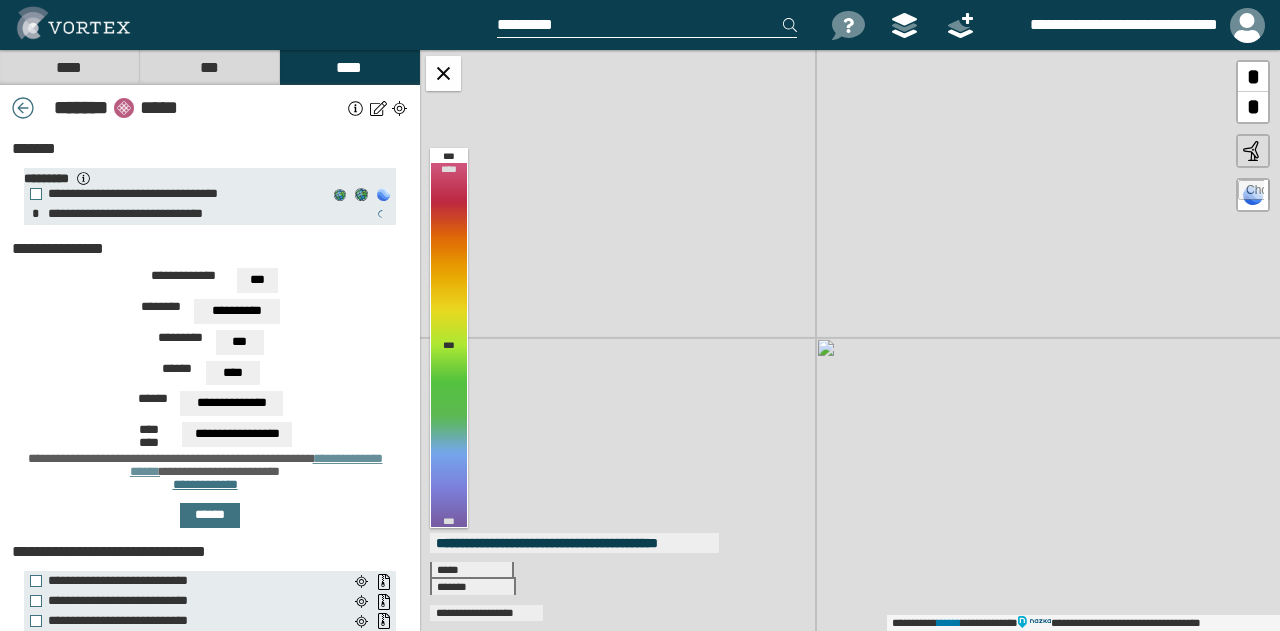 click on "**********" at bounding box center (850, 340) 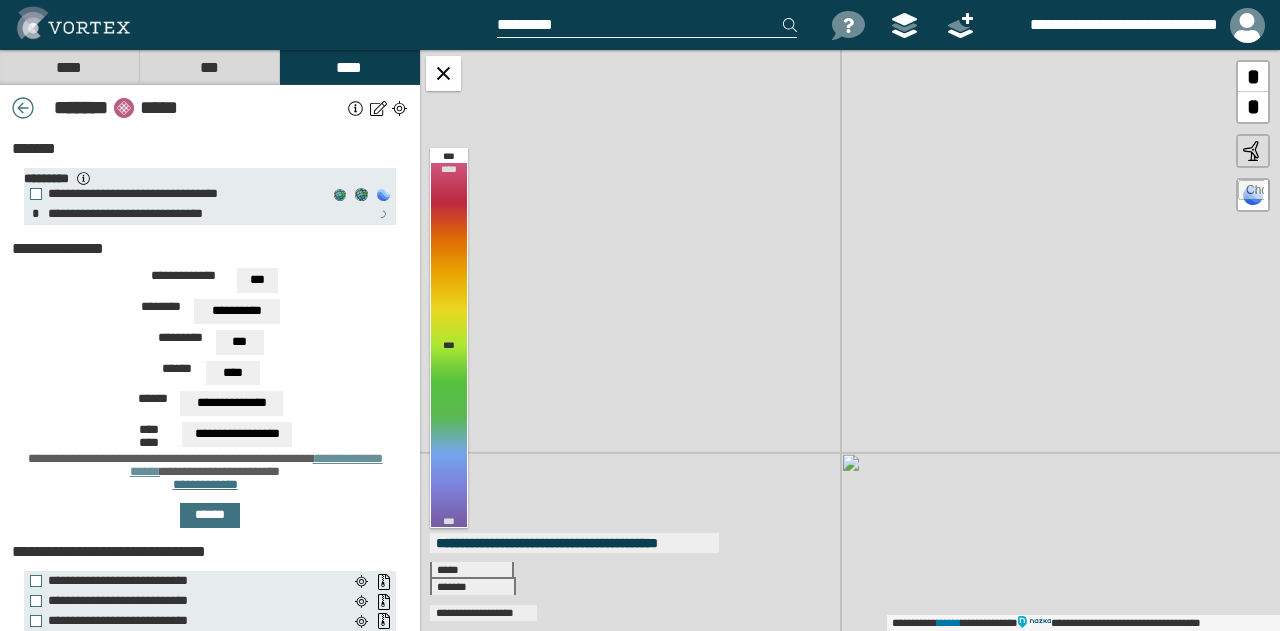 drag, startPoint x: 813, startPoint y: 290, endPoint x: 909, endPoint y: 503, distance: 233.63432 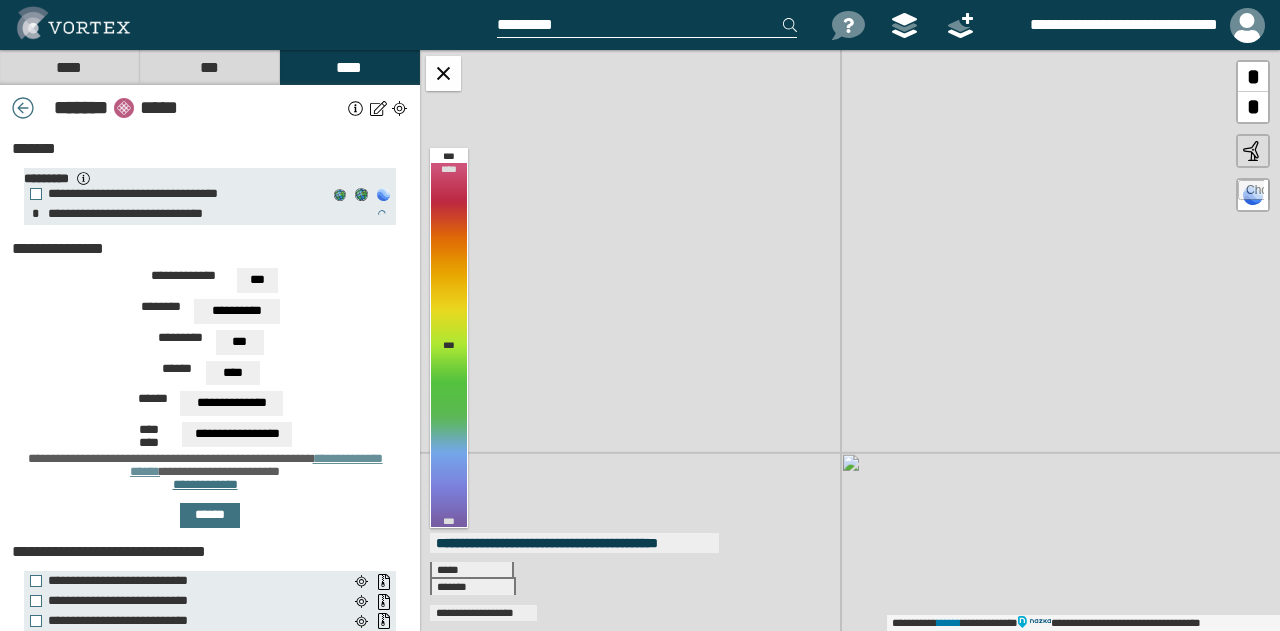 click on "**********" at bounding box center (850, 340) 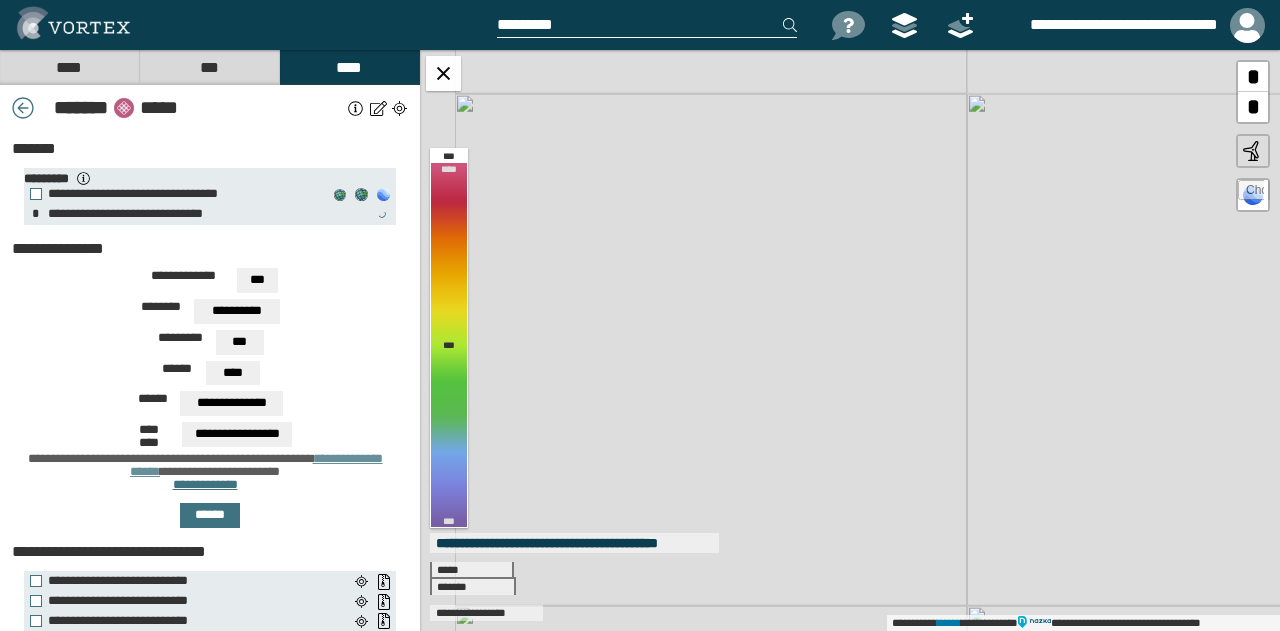 drag, startPoint x: 812, startPoint y: 403, endPoint x: 1057, endPoint y: 441, distance: 247.92943 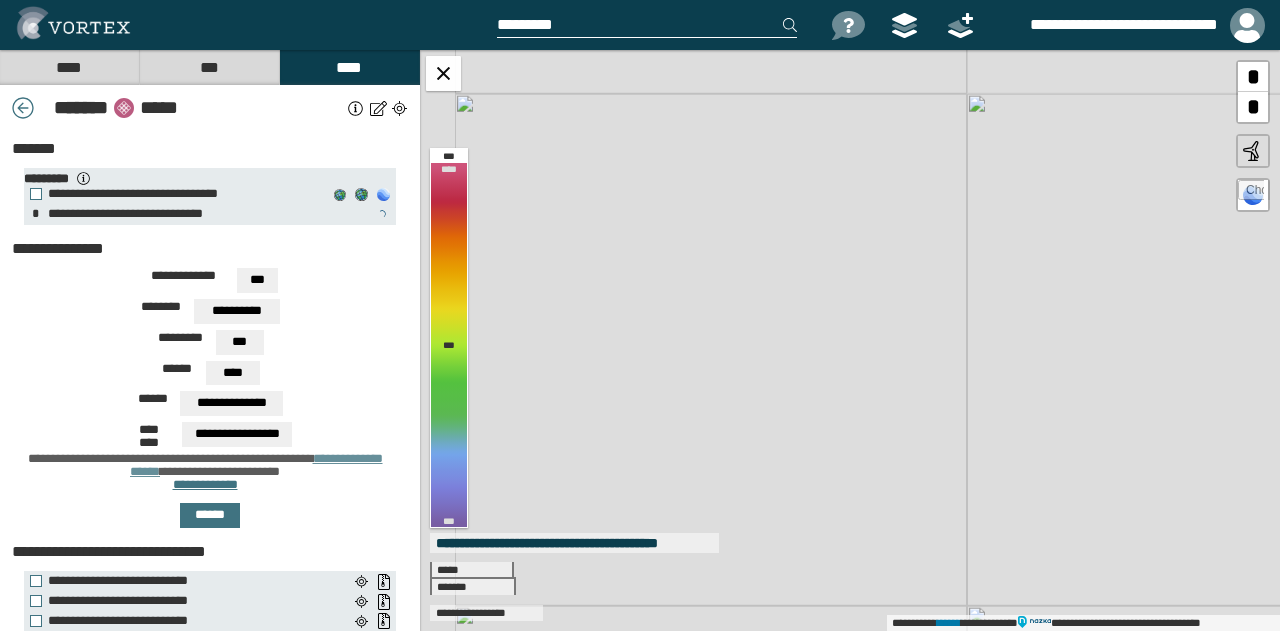 click on "**********" at bounding box center [850, 340] 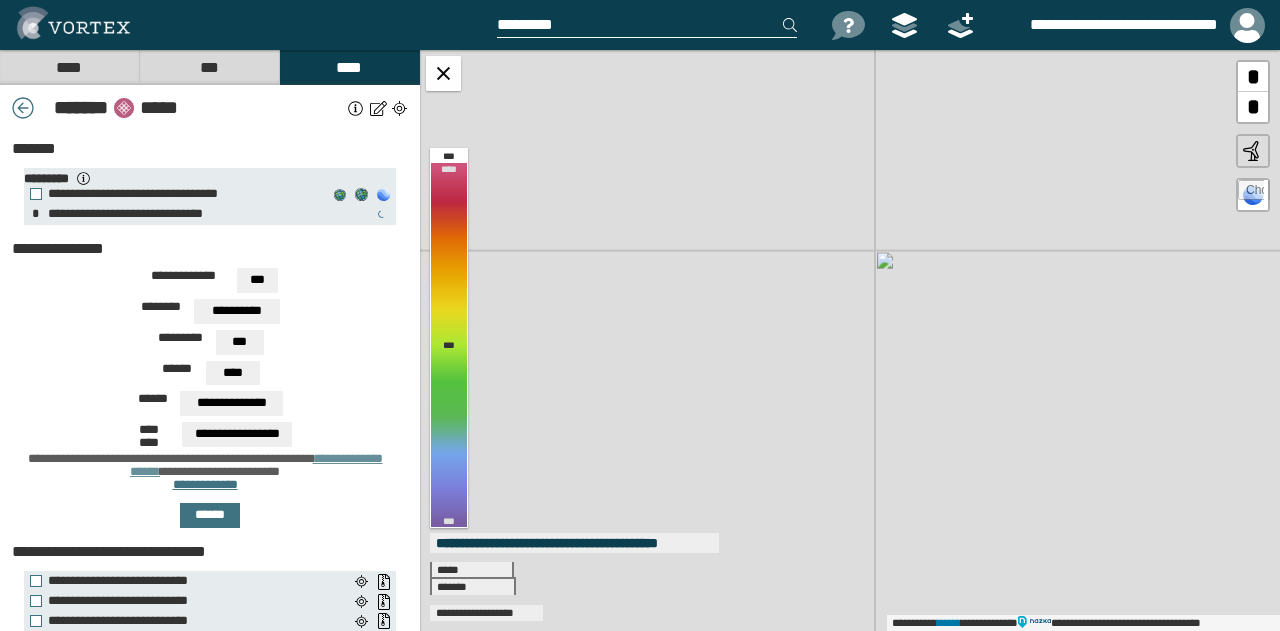 drag, startPoint x: 846, startPoint y: 369, endPoint x: 932, endPoint y: 388, distance: 88.07383 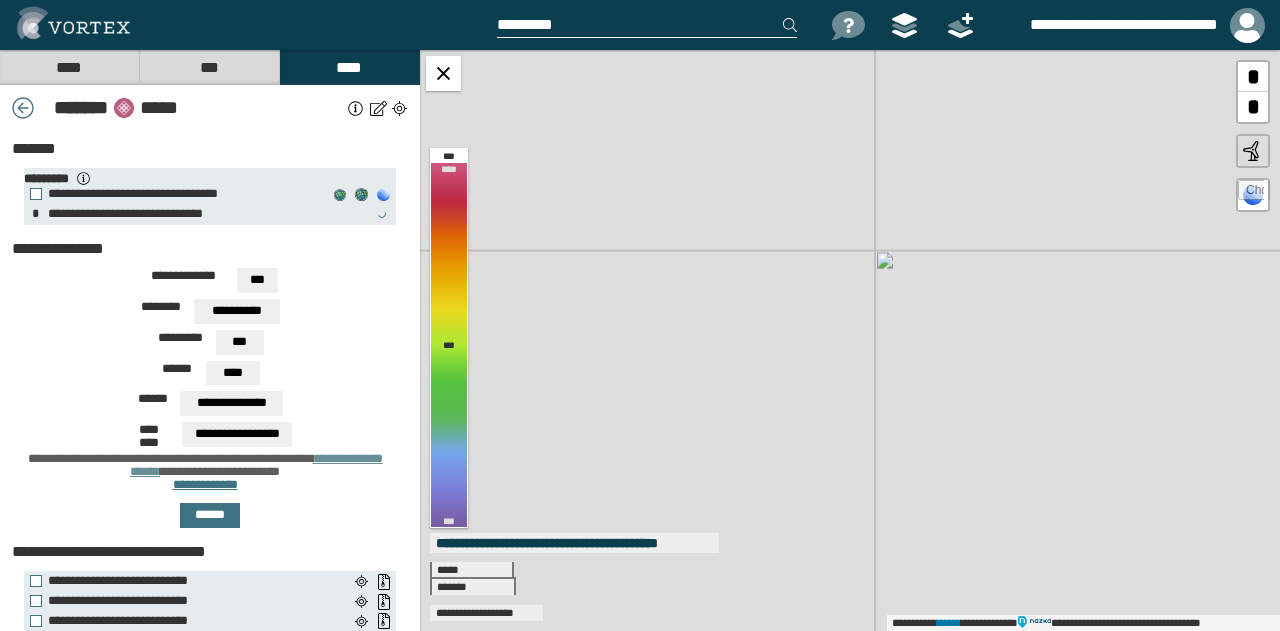 click on "**********" at bounding box center (850, 340) 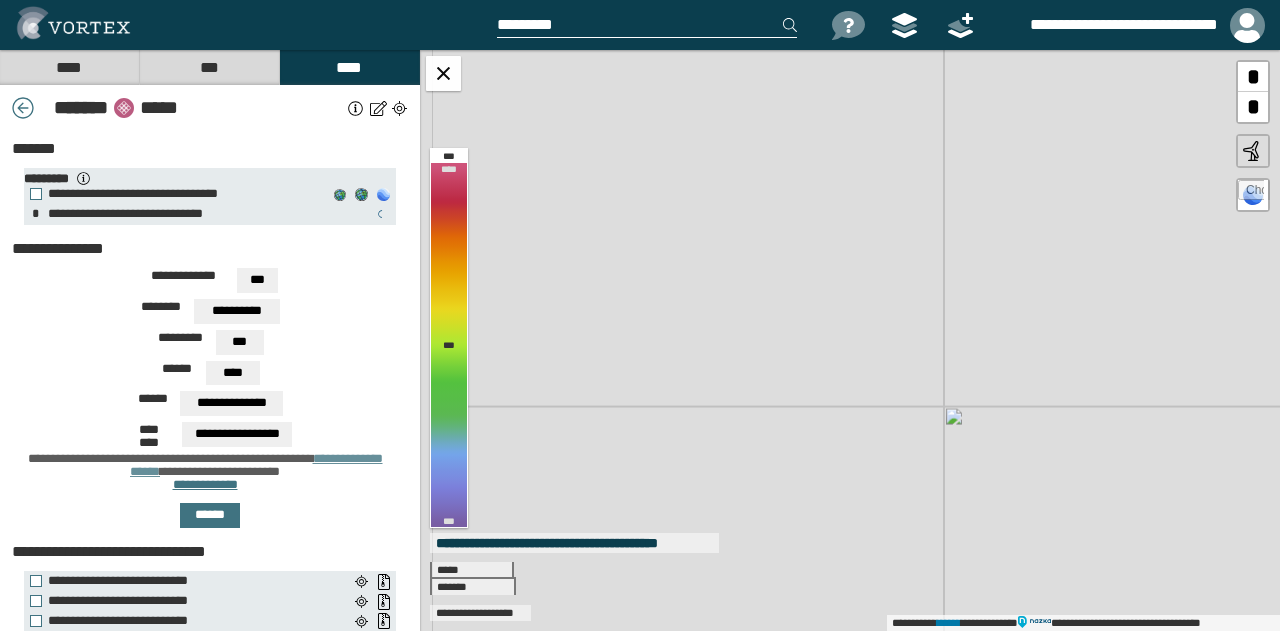 drag 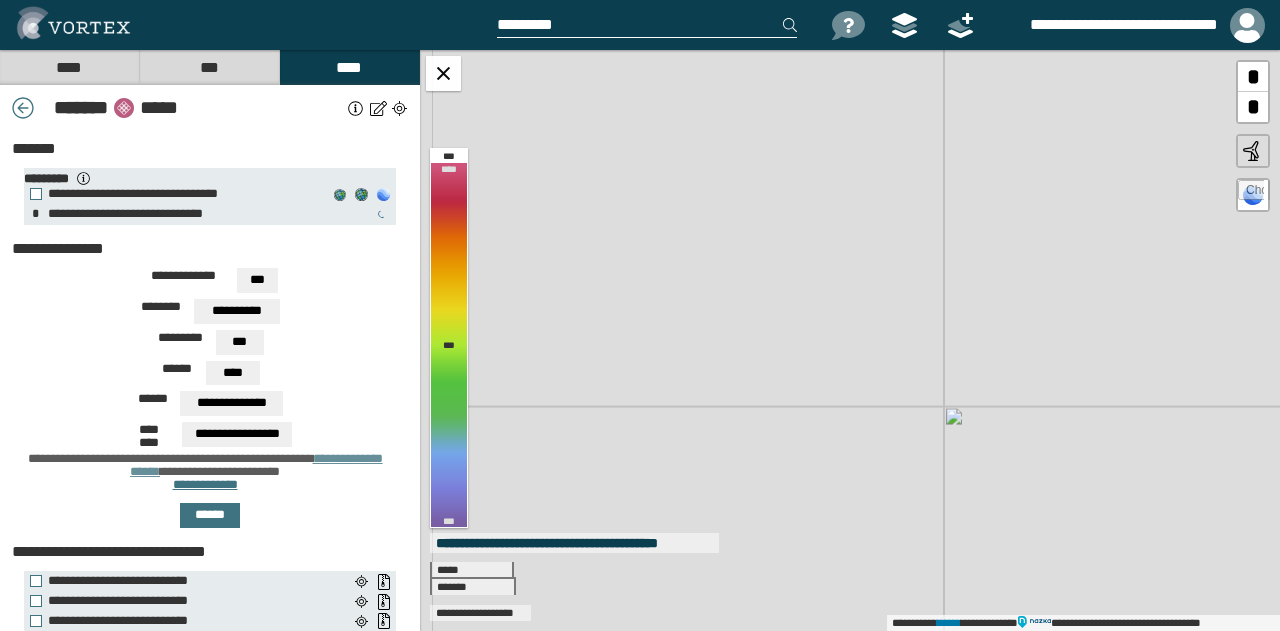 click on "**********" at bounding box center (850, 340) 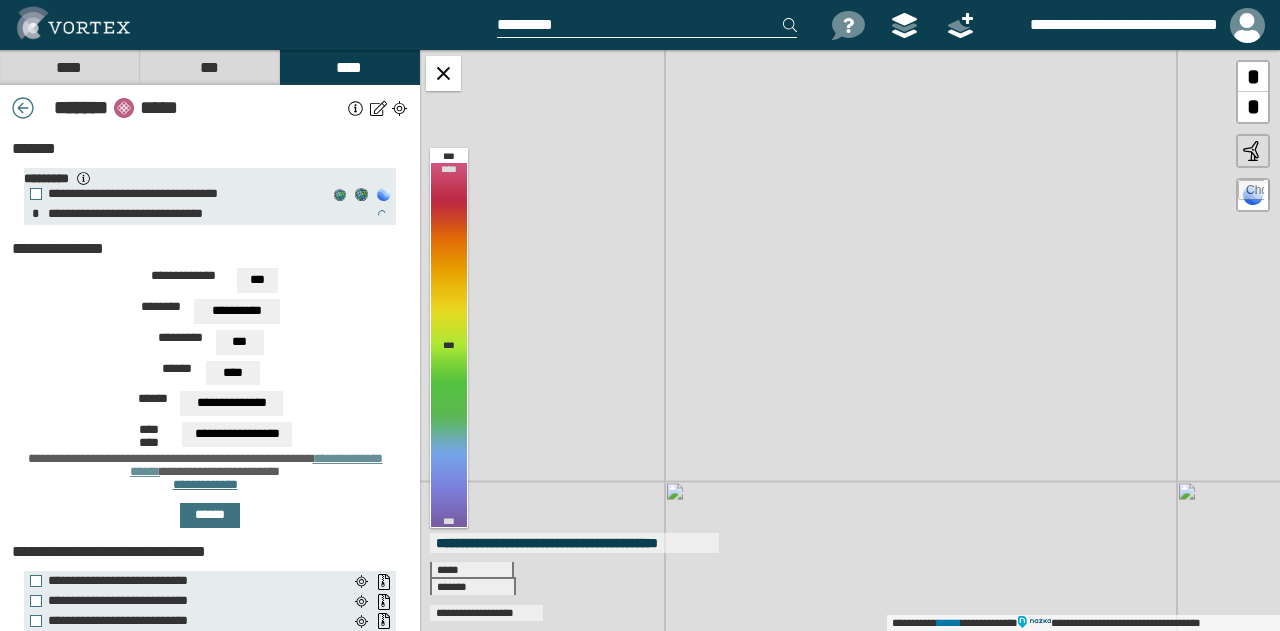 click on "**********" at bounding box center [850, 340] 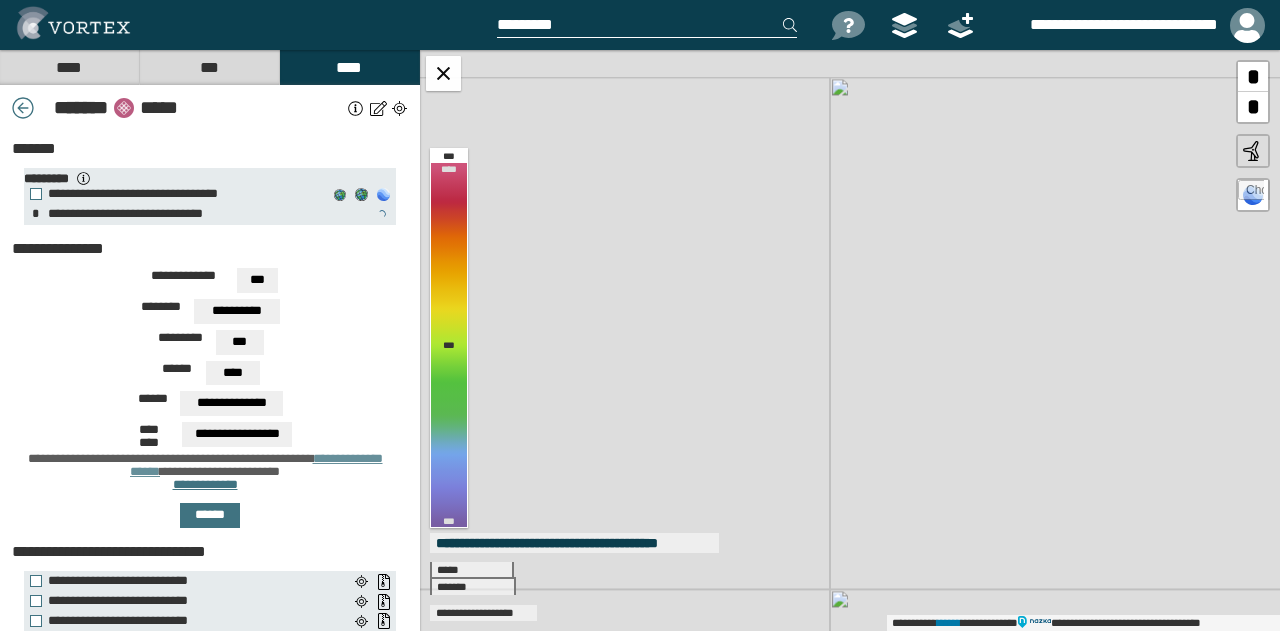 click on "**********" at bounding box center (850, 340) 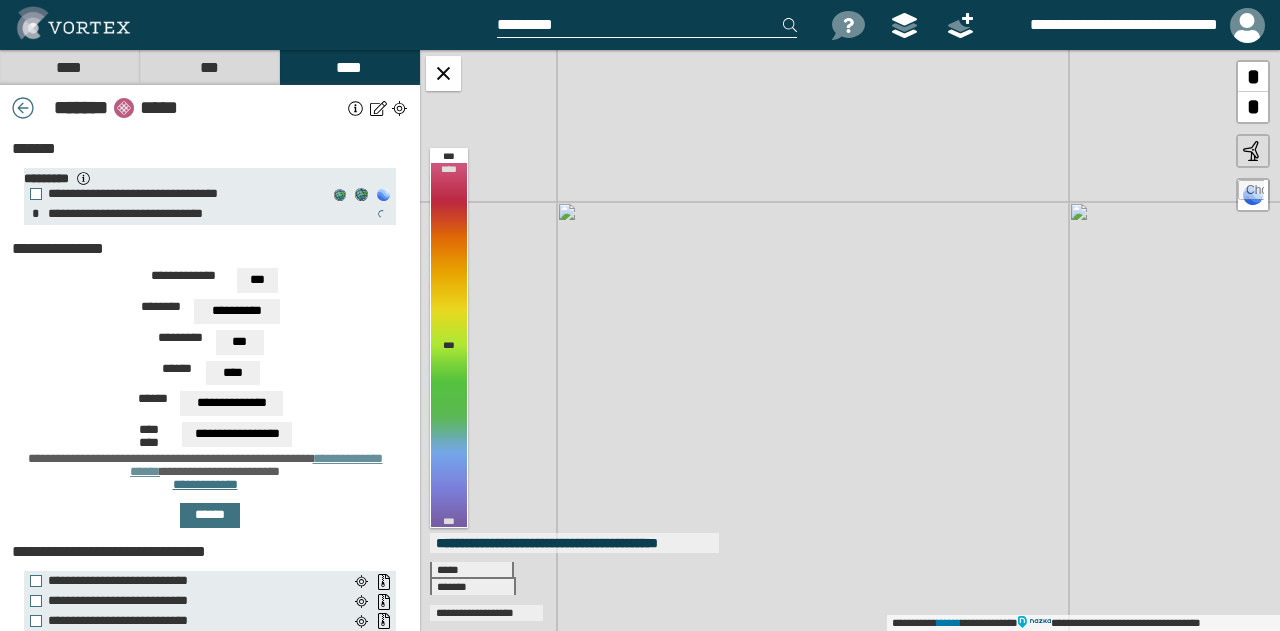 click on "**********" at bounding box center [850, 340] 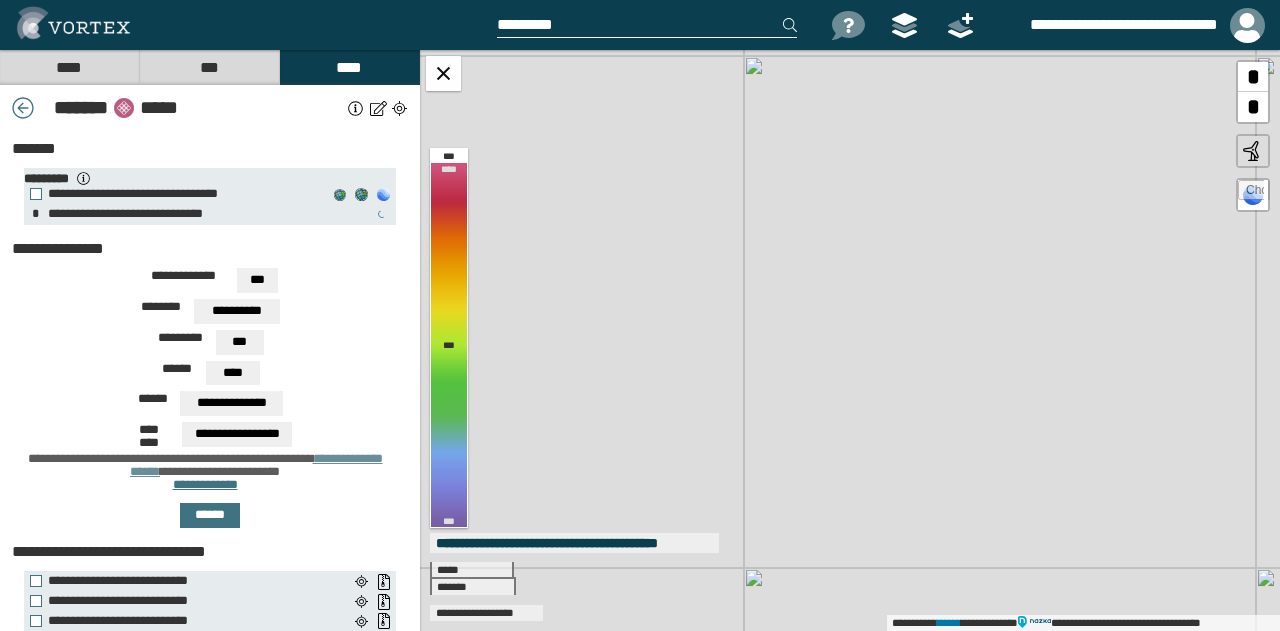 click on "**********" at bounding box center [850, 340] 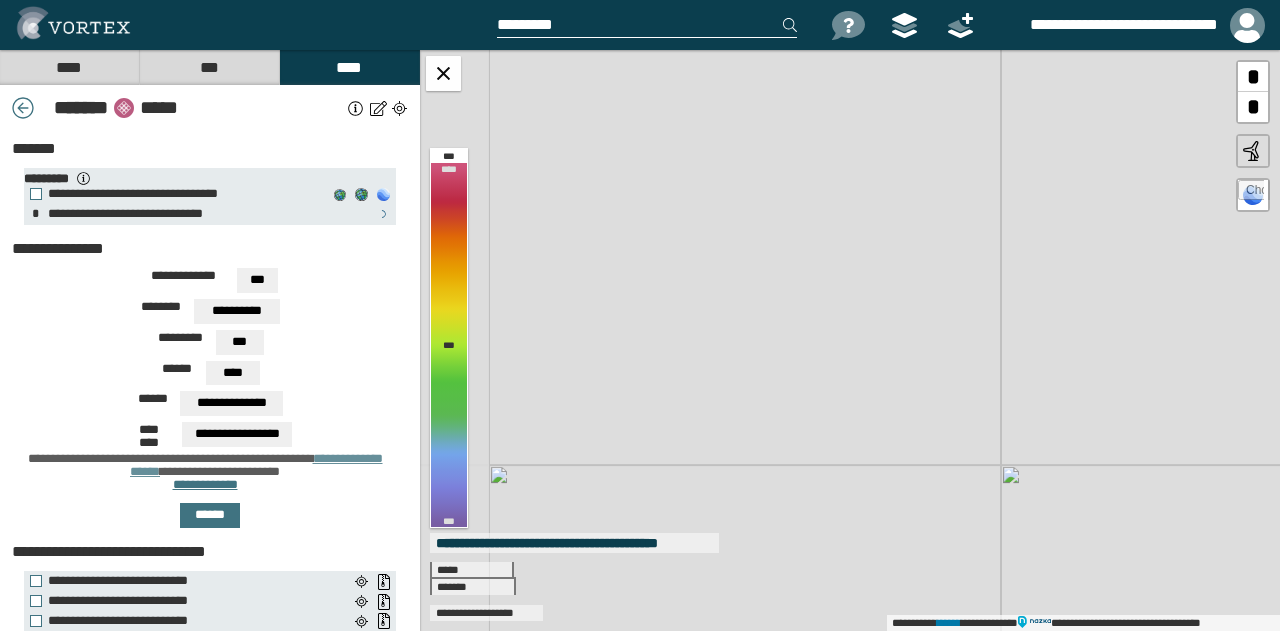 click on "**********" at bounding box center (850, 340) 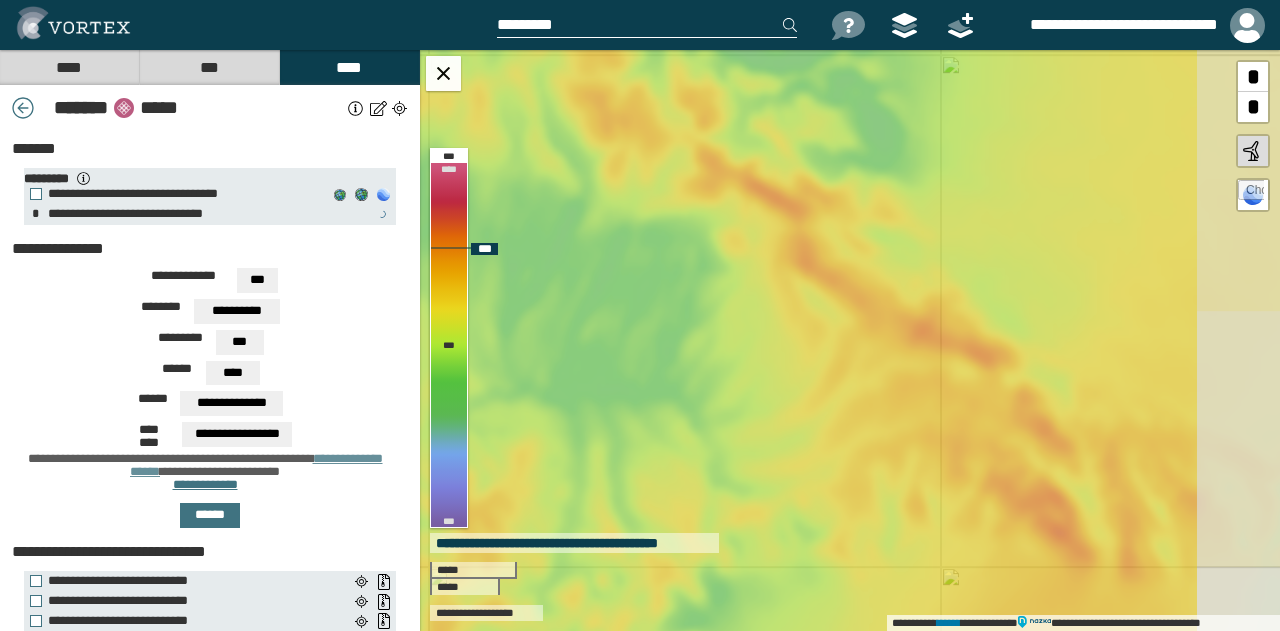 click on "**********" at bounding box center (850, 340) 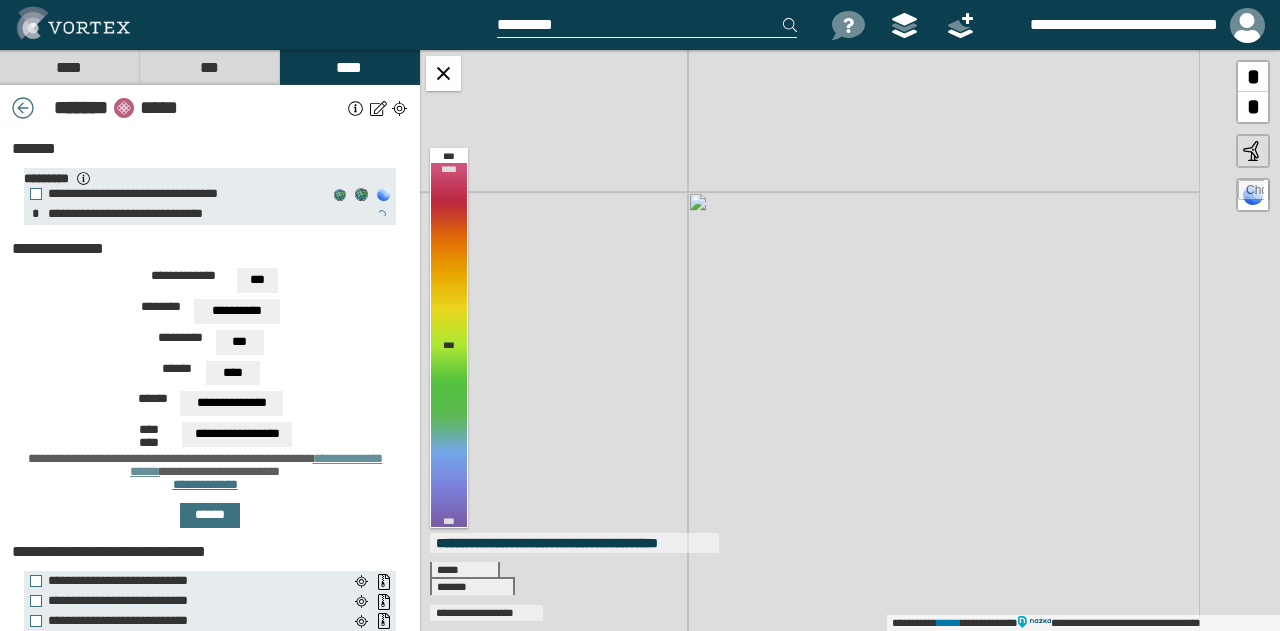 click on "**********" at bounding box center [850, 340] 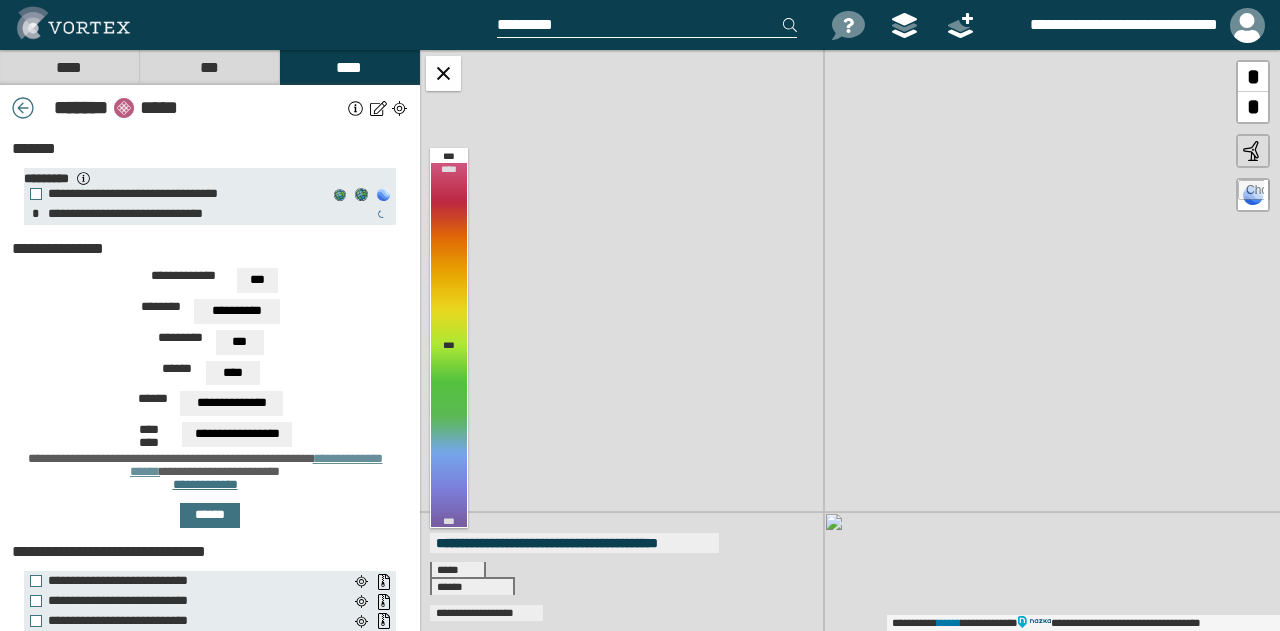 click on "**********" at bounding box center [850, 340] 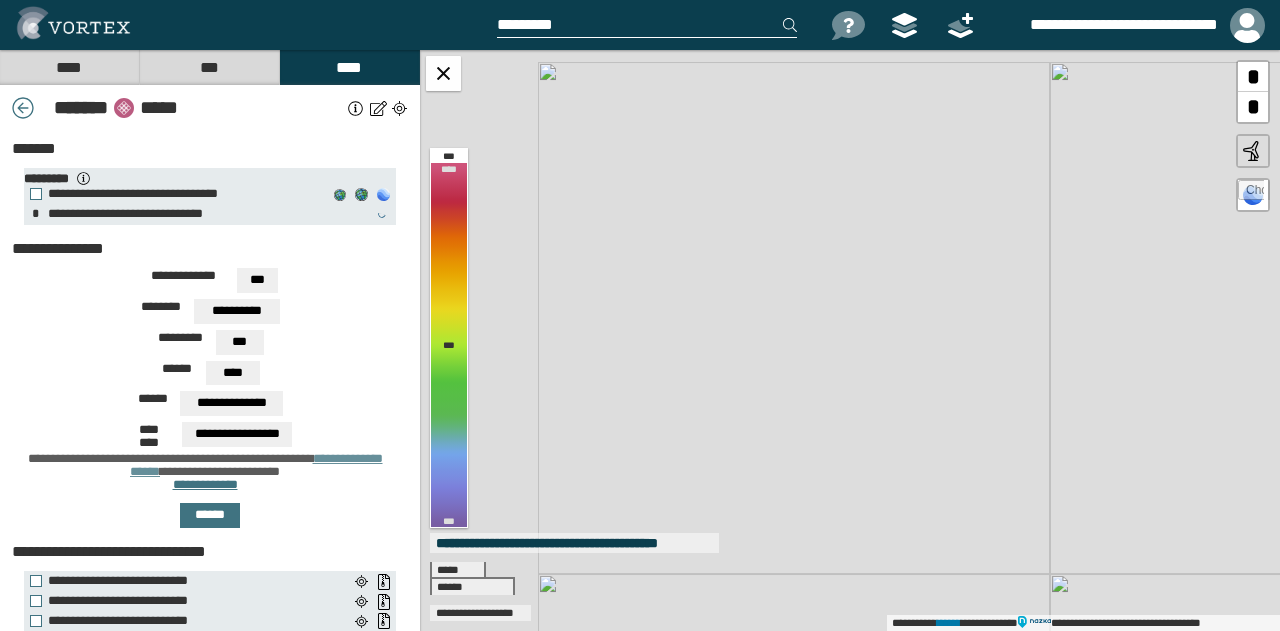click on "**********" at bounding box center [850, 340] 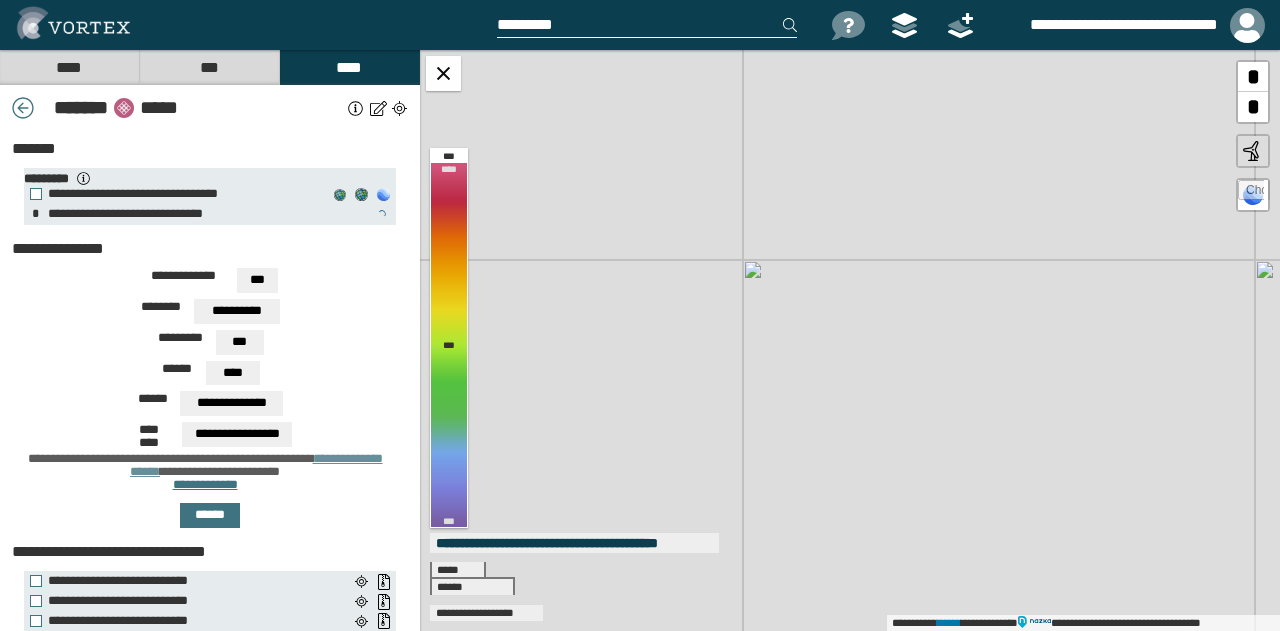 click on "**********" at bounding box center (850, 340) 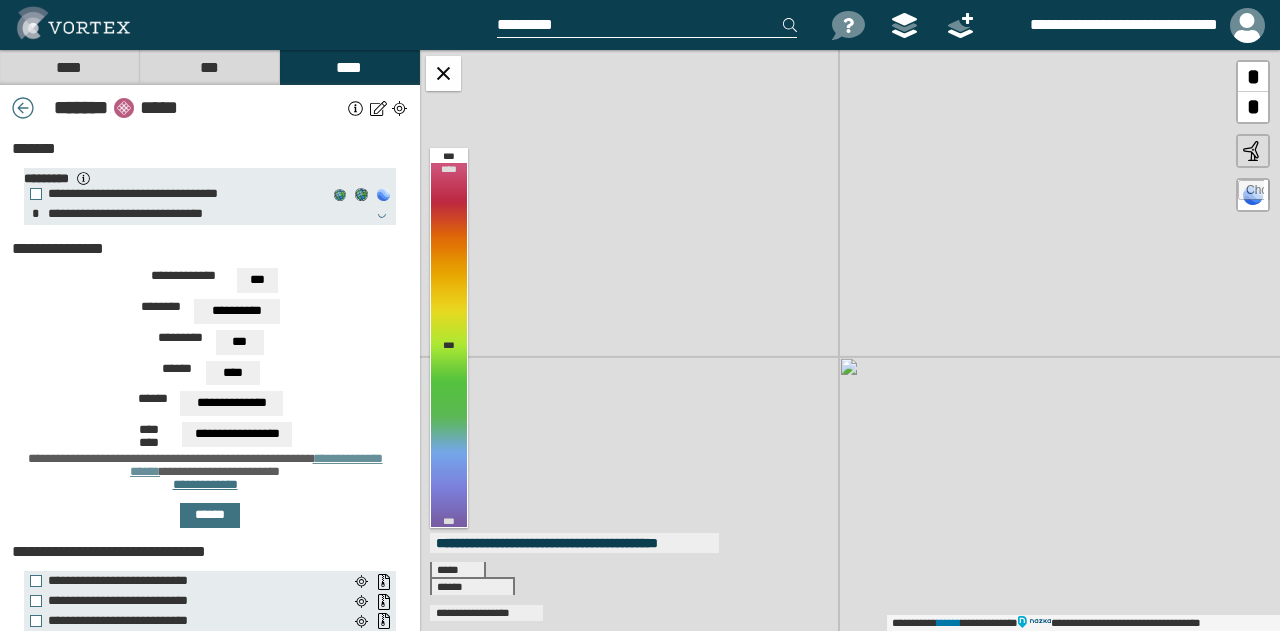 click on "**********" at bounding box center [850, 340] 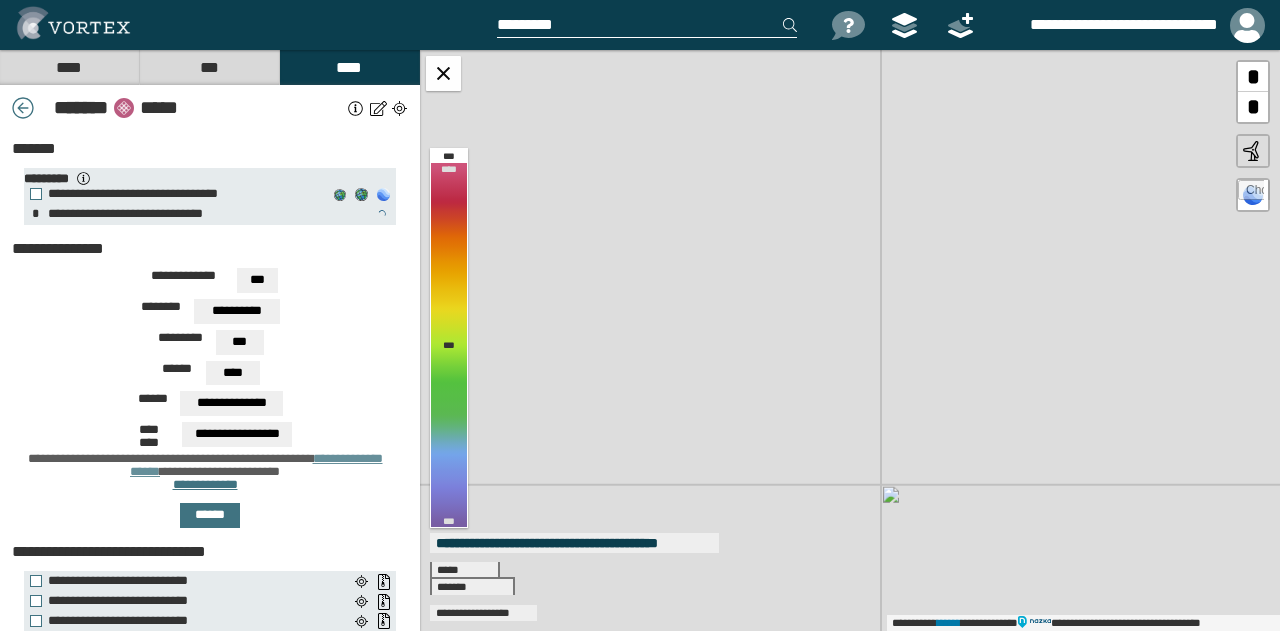click on "**********" at bounding box center (850, 340) 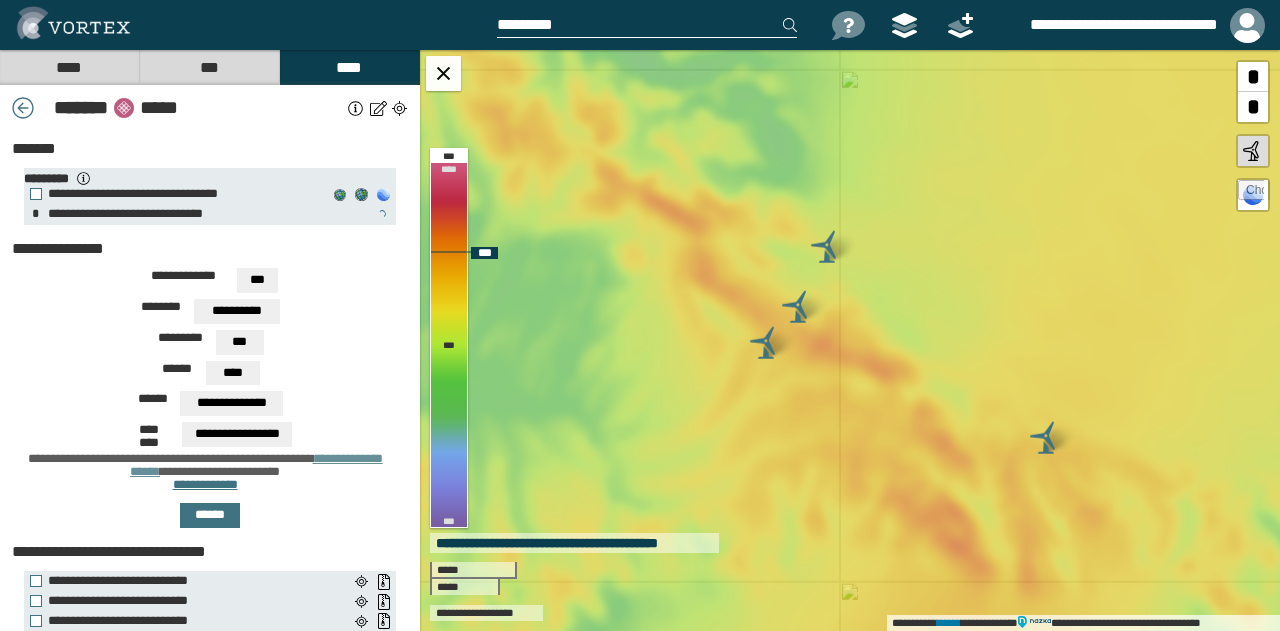 click on "**********" at bounding box center (850, 340) 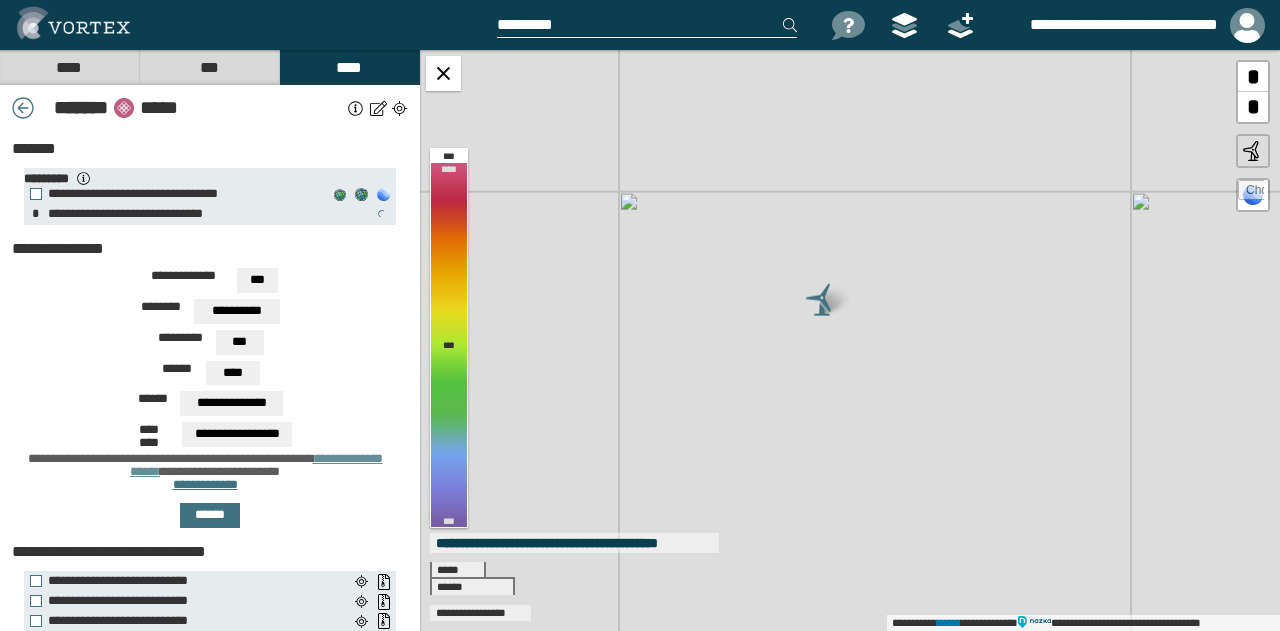 drag, startPoint x: 912, startPoint y: 289, endPoint x: 802, endPoint y: 415, distance: 167.26027 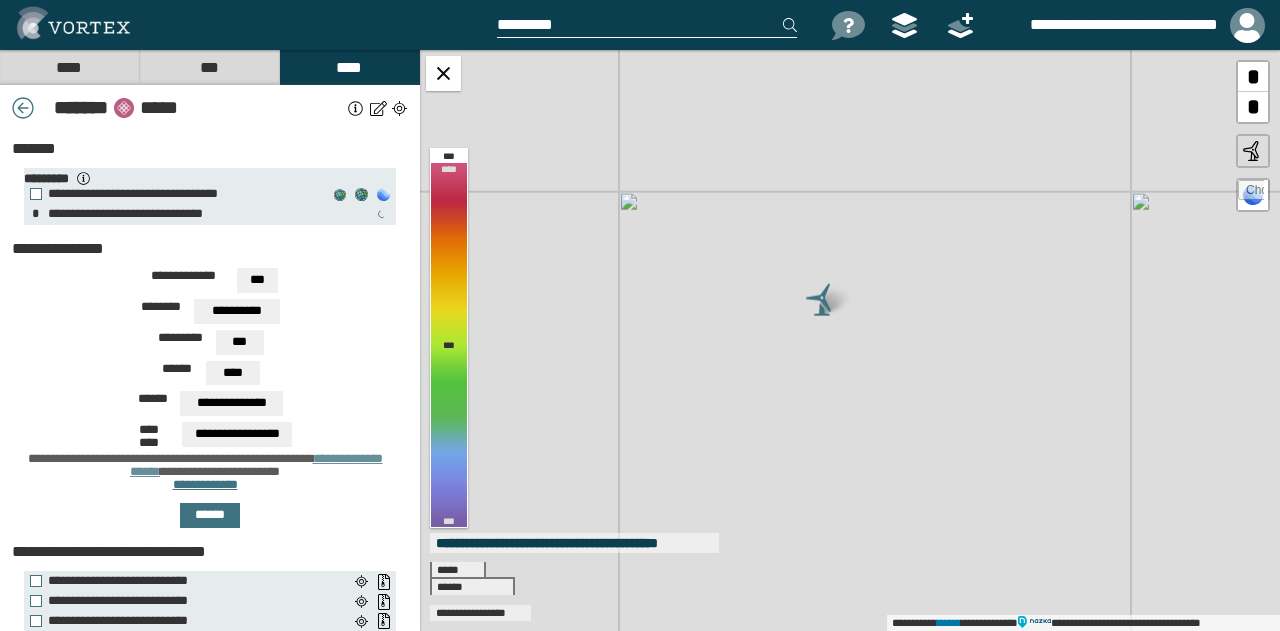 click on "**********" at bounding box center (850, 340) 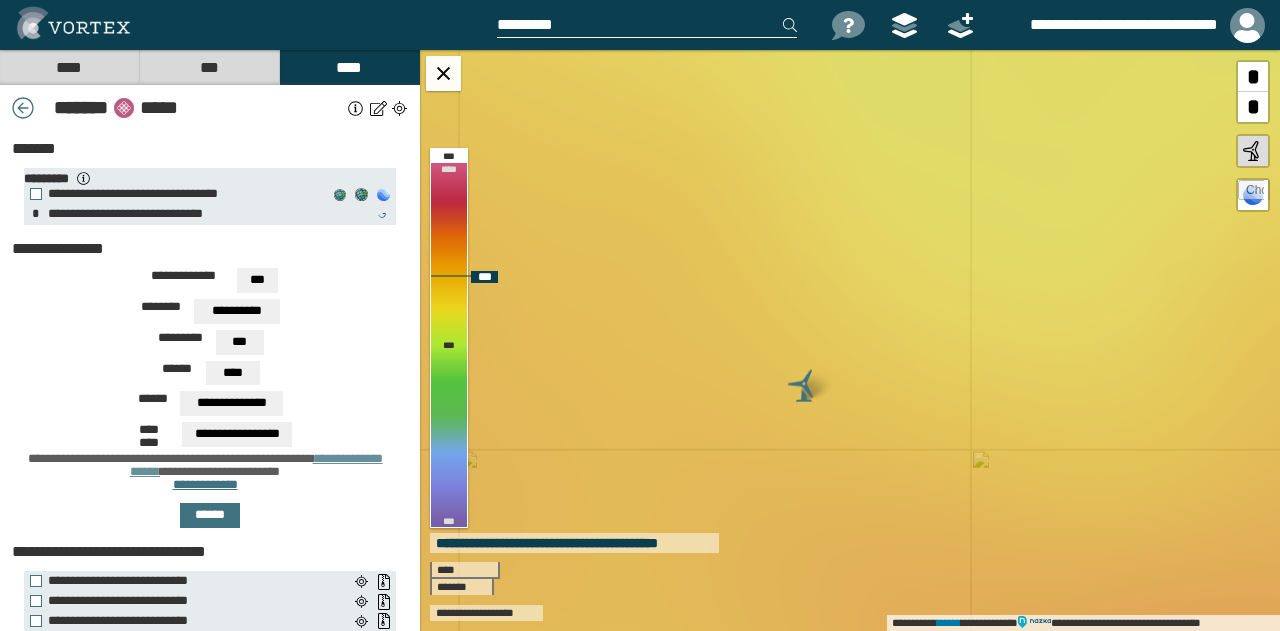 click at bounding box center [804, 386] 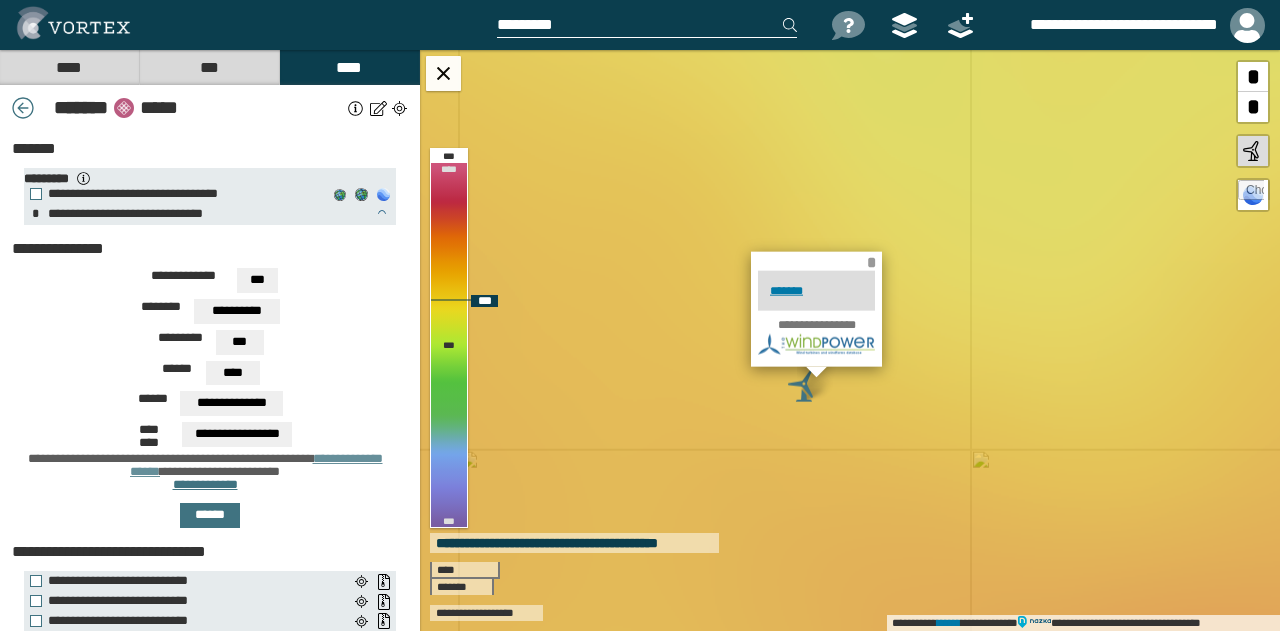 click on "*" at bounding box center (871, 261) 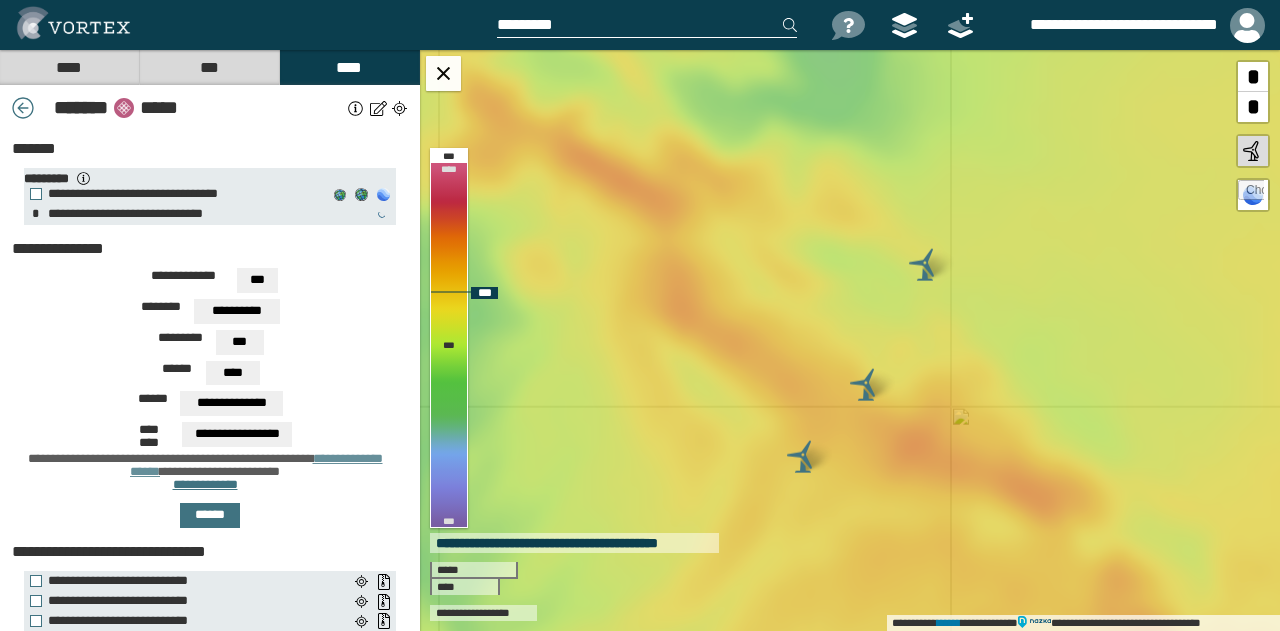 click at bounding box center [803, 457] 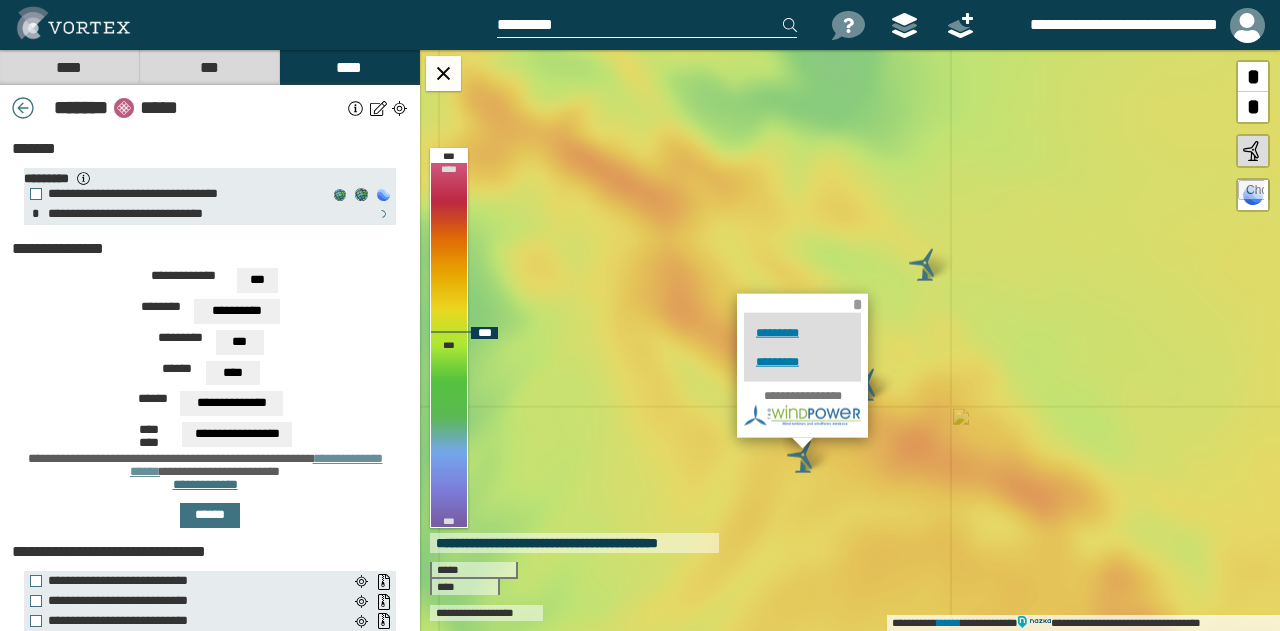 click on "*" at bounding box center (857, 304) 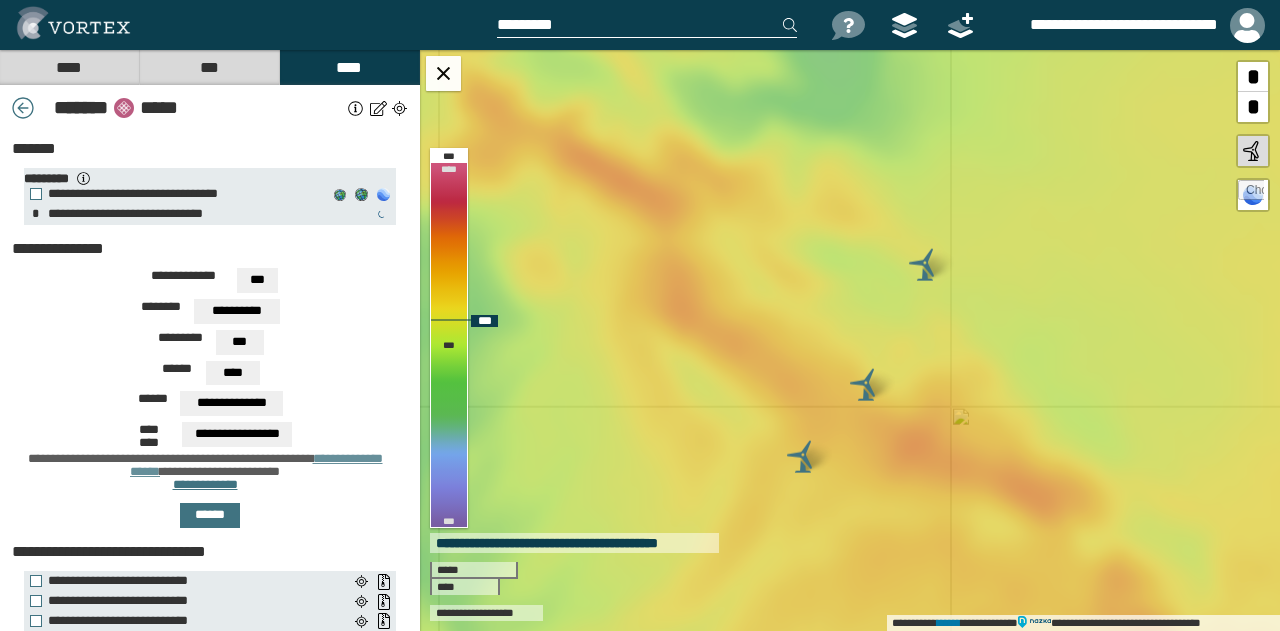 click at bounding box center [925, 265] 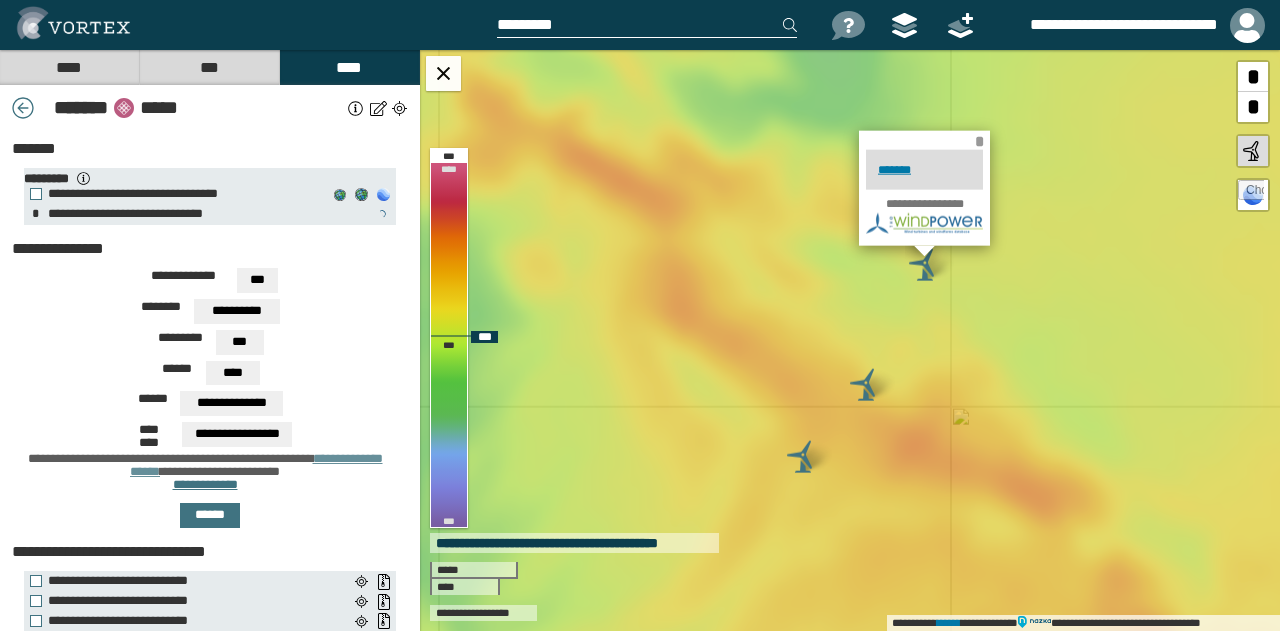 click on "*" at bounding box center (979, 140) 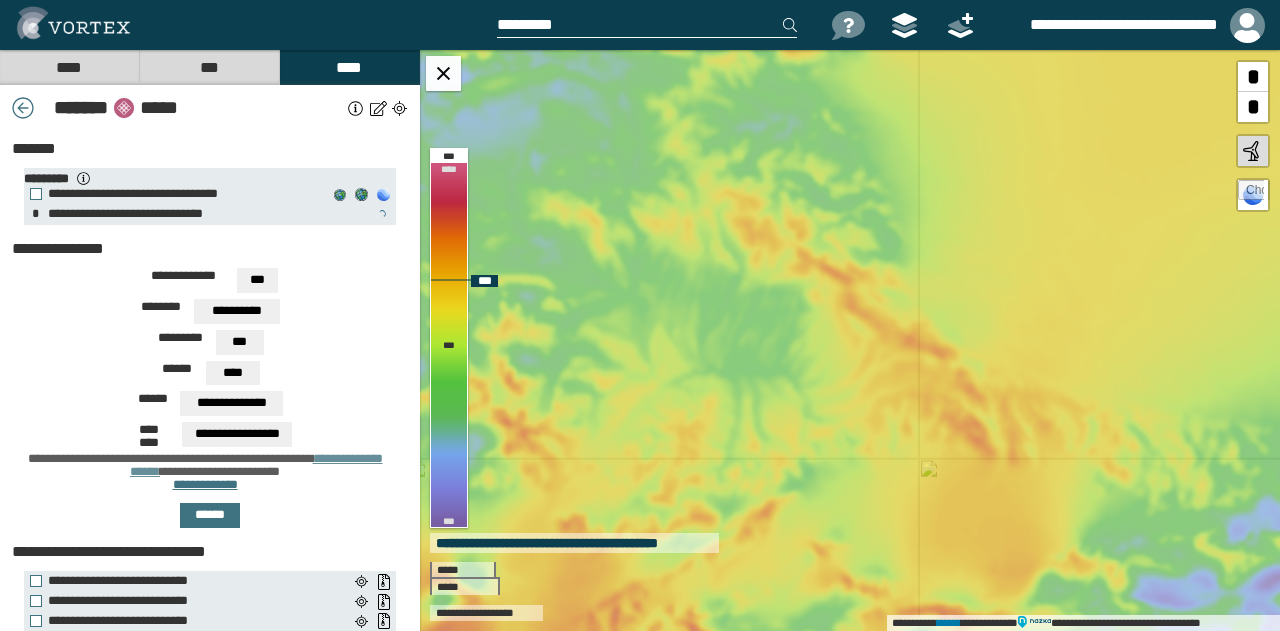 drag, startPoint x: 753, startPoint y: 321, endPoint x: 870, endPoint y: 309, distance: 117.61378 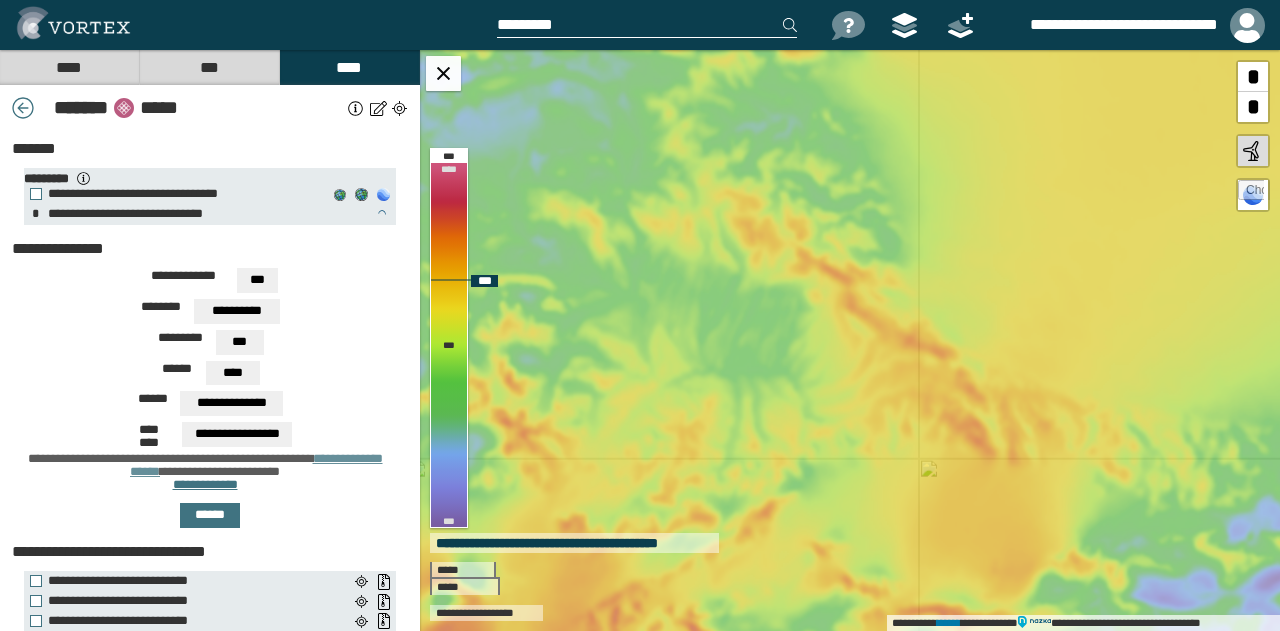 click on "**********" at bounding box center [850, 340] 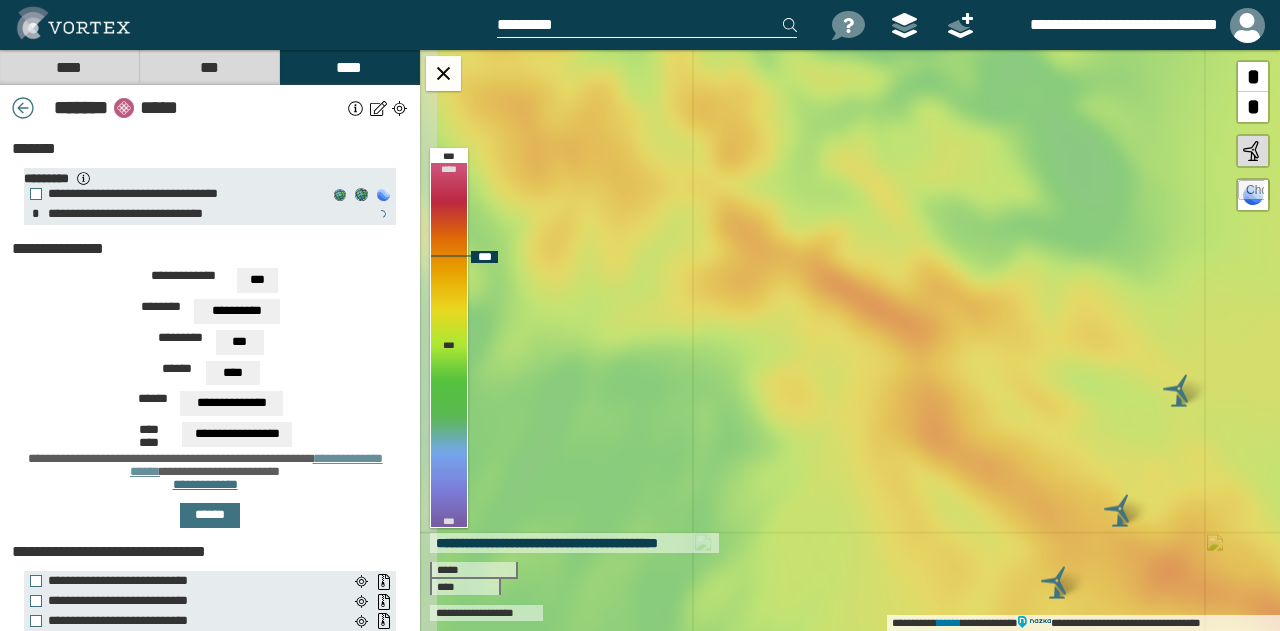 drag, startPoint x: 897, startPoint y: 299, endPoint x: 980, endPoint y: 463, distance: 183.80696 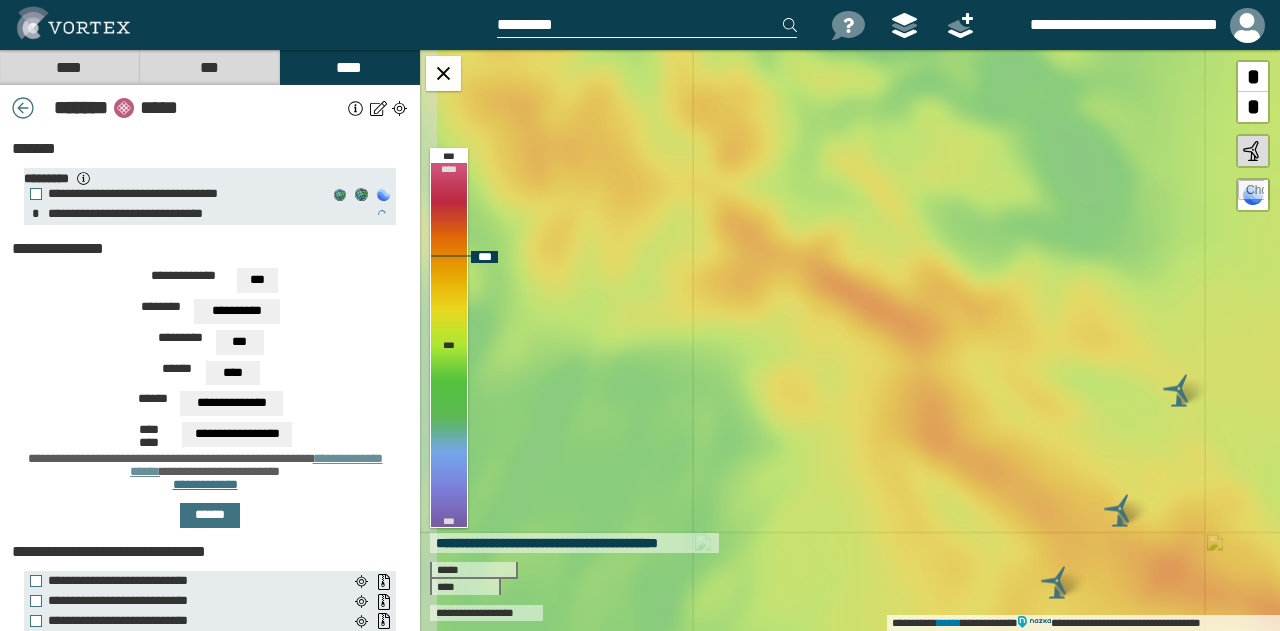 click on "**********" at bounding box center [850, 340] 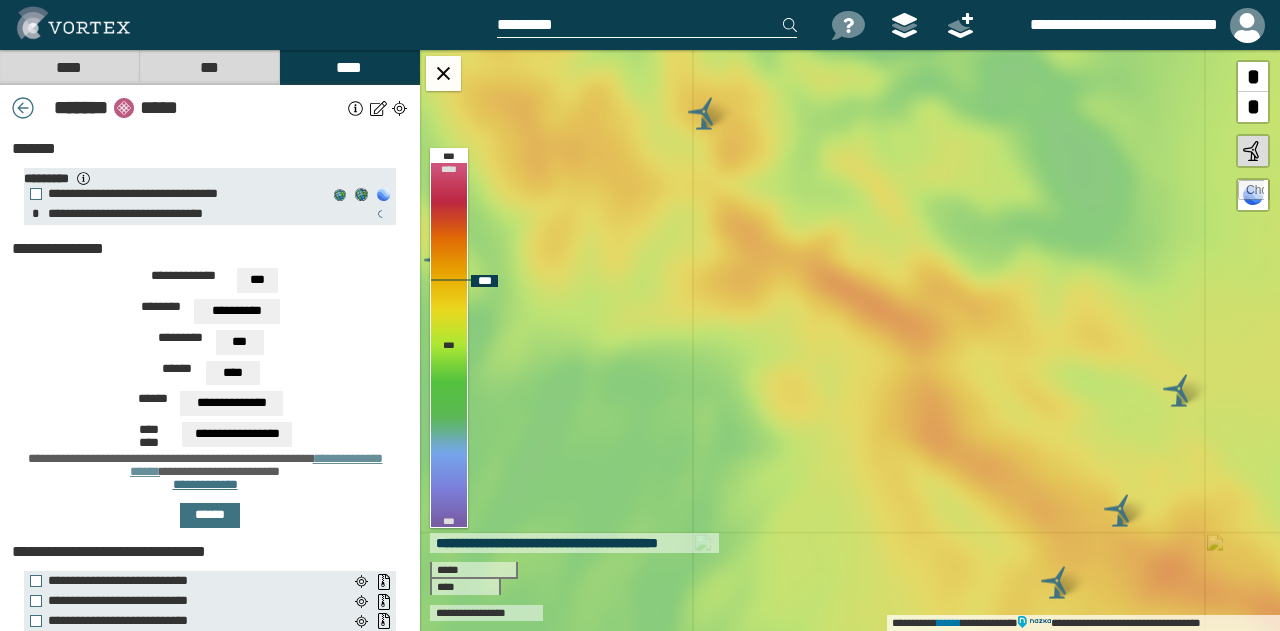 click at bounding box center [704, 114] 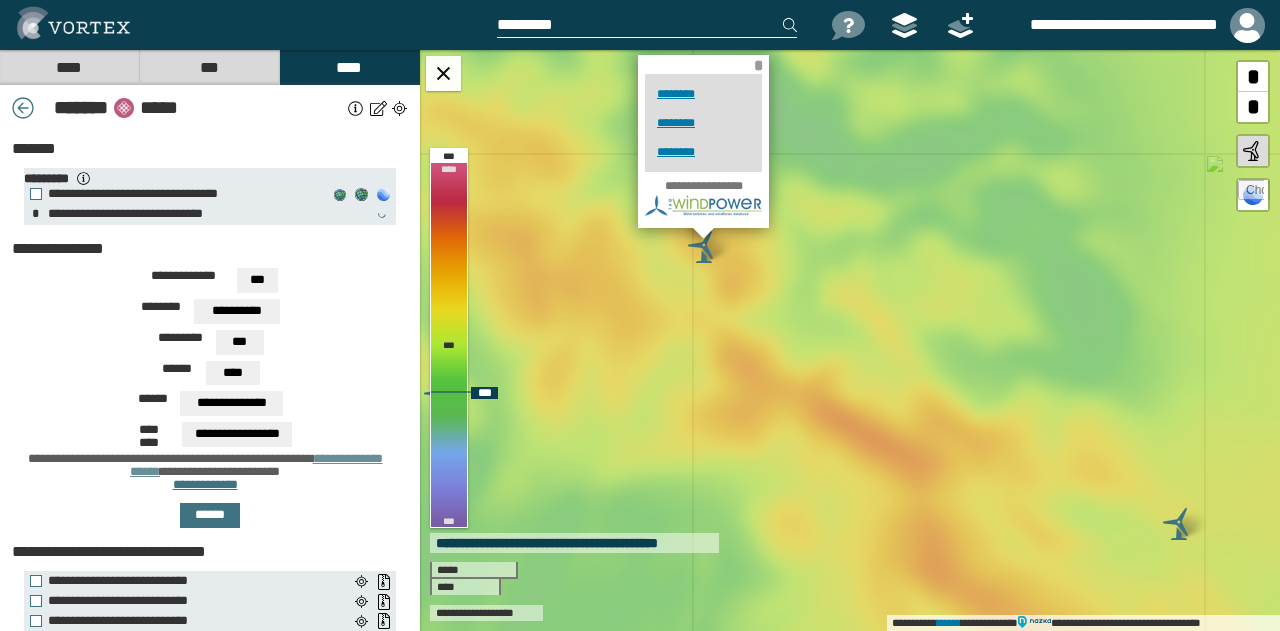 click on "*" at bounding box center (758, 65) 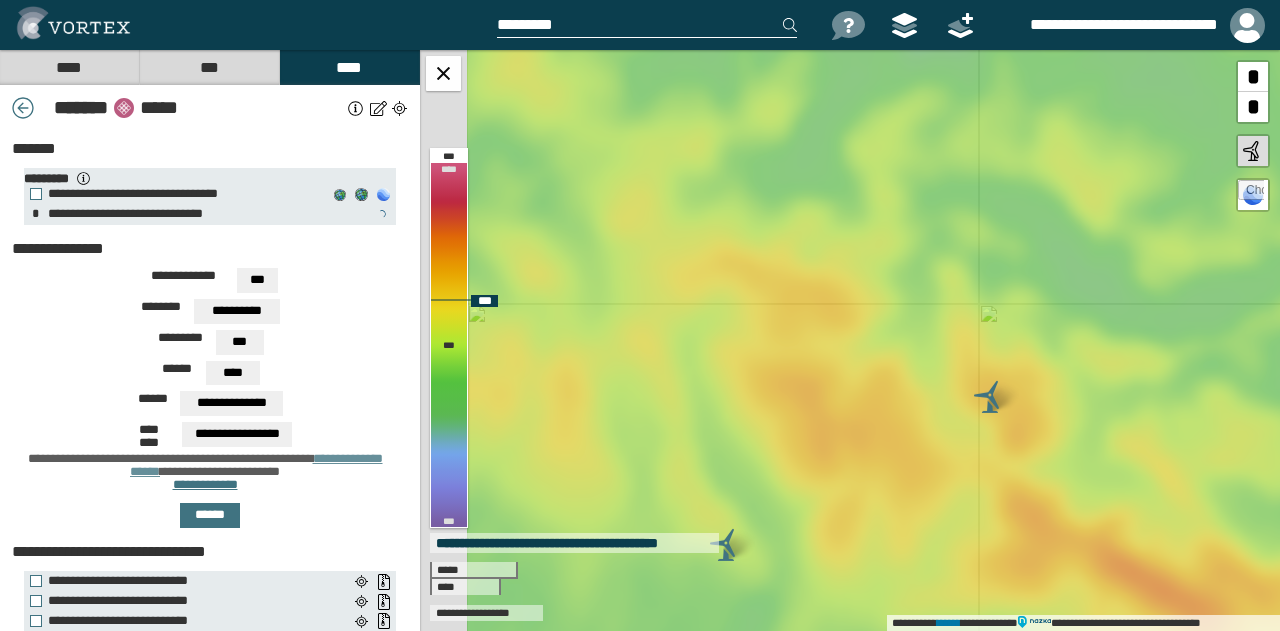 drag, startPoint x: 730, startPoint y: 307, endPoint x: 1034, endPoint y: 465, distance: 342.60764 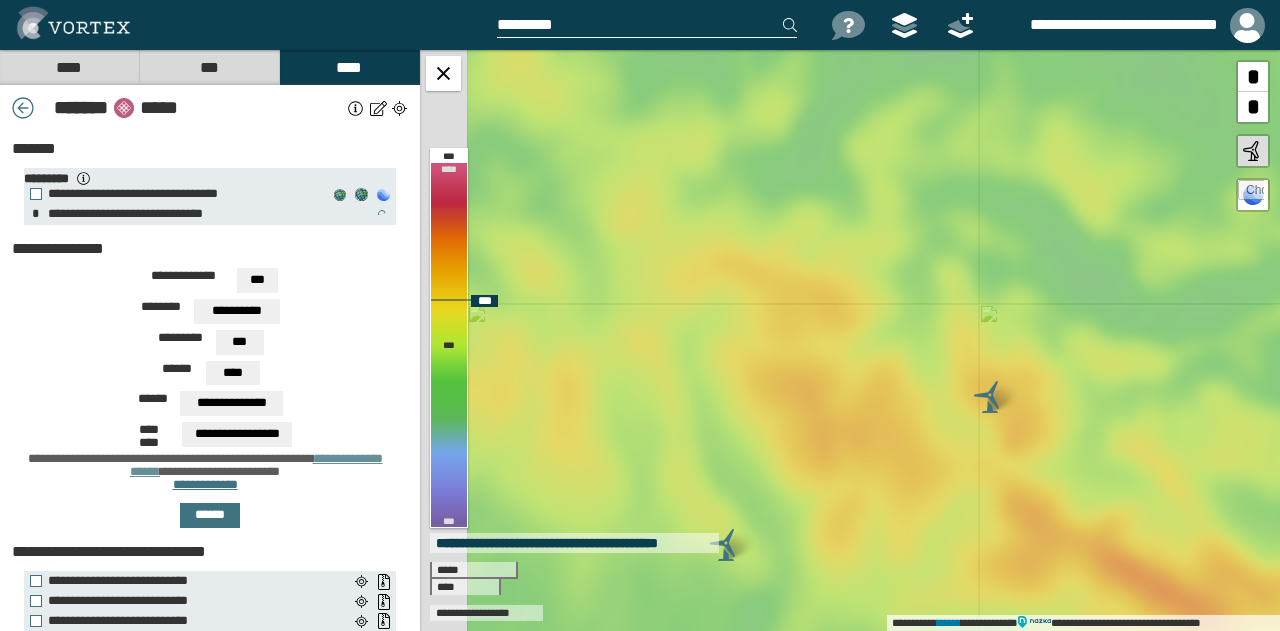 click on "**********" at bounding box center [850, 340] 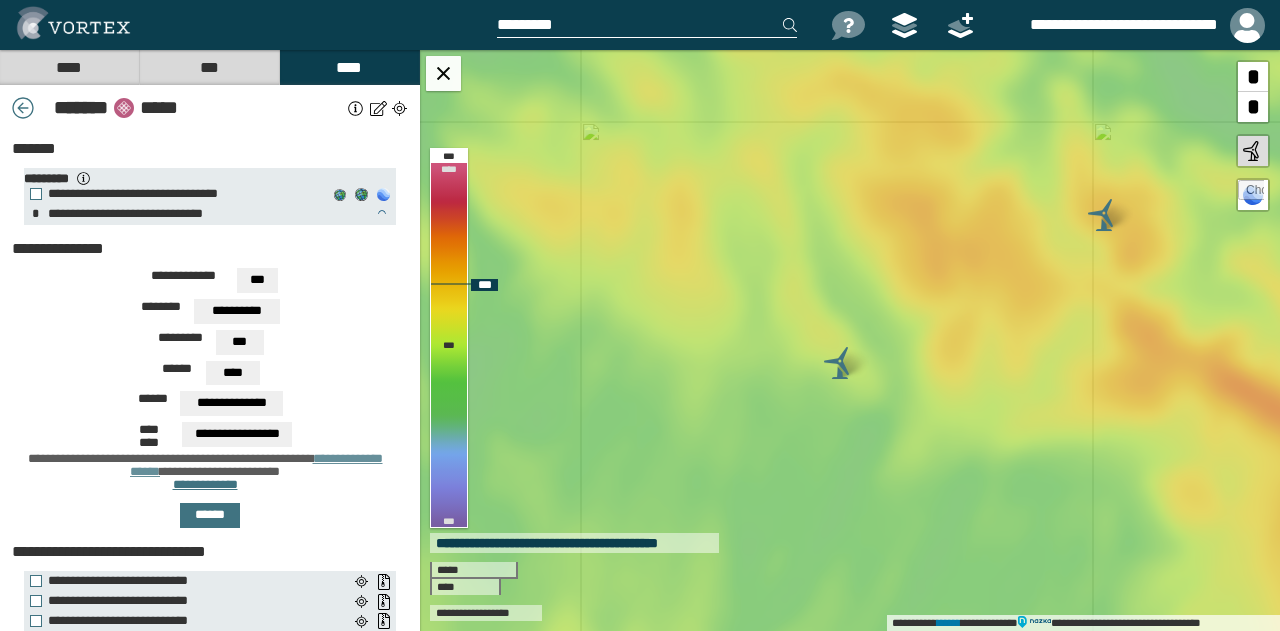 drag, startPoint x: 778, startPoint y: 407, endPoint x: 873, endPoint y: 215, distance: 214.21718 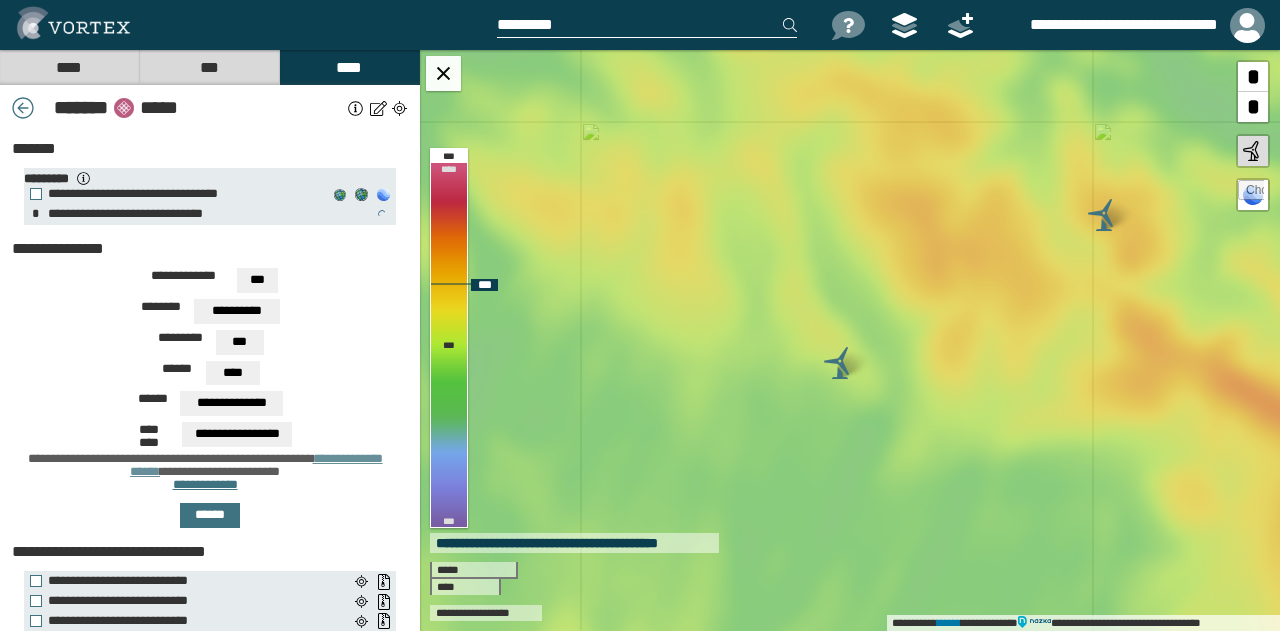 click on "**********" at bounding box center (850, 340) 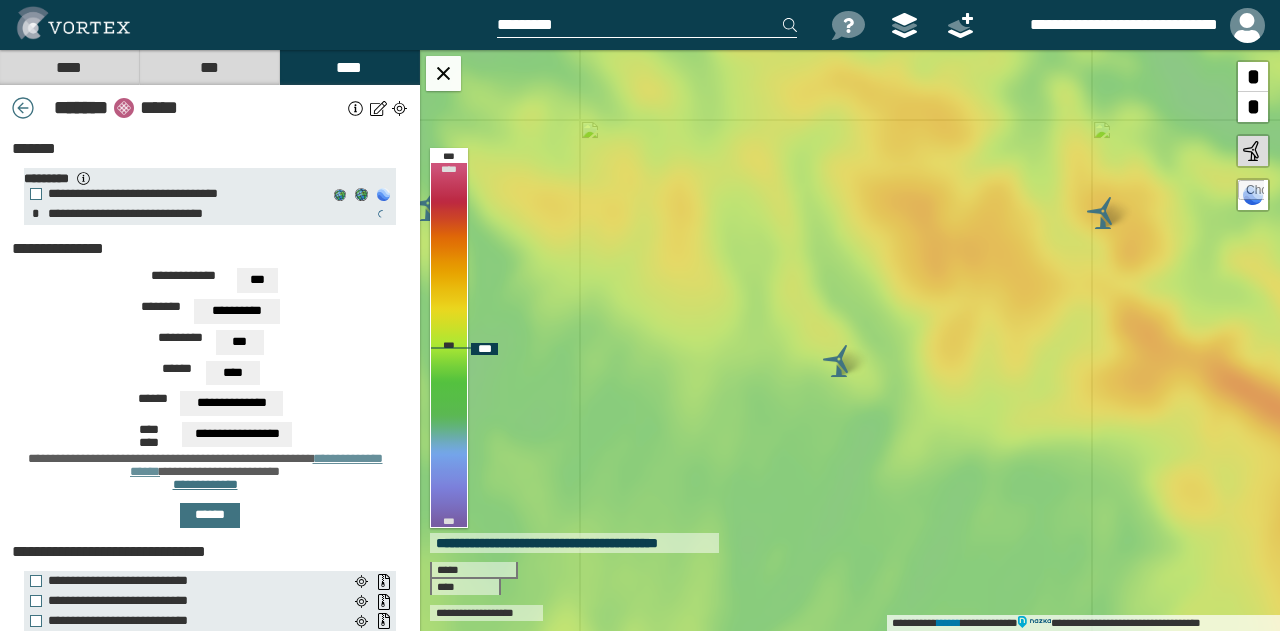 click at bounding box center [839, 361] 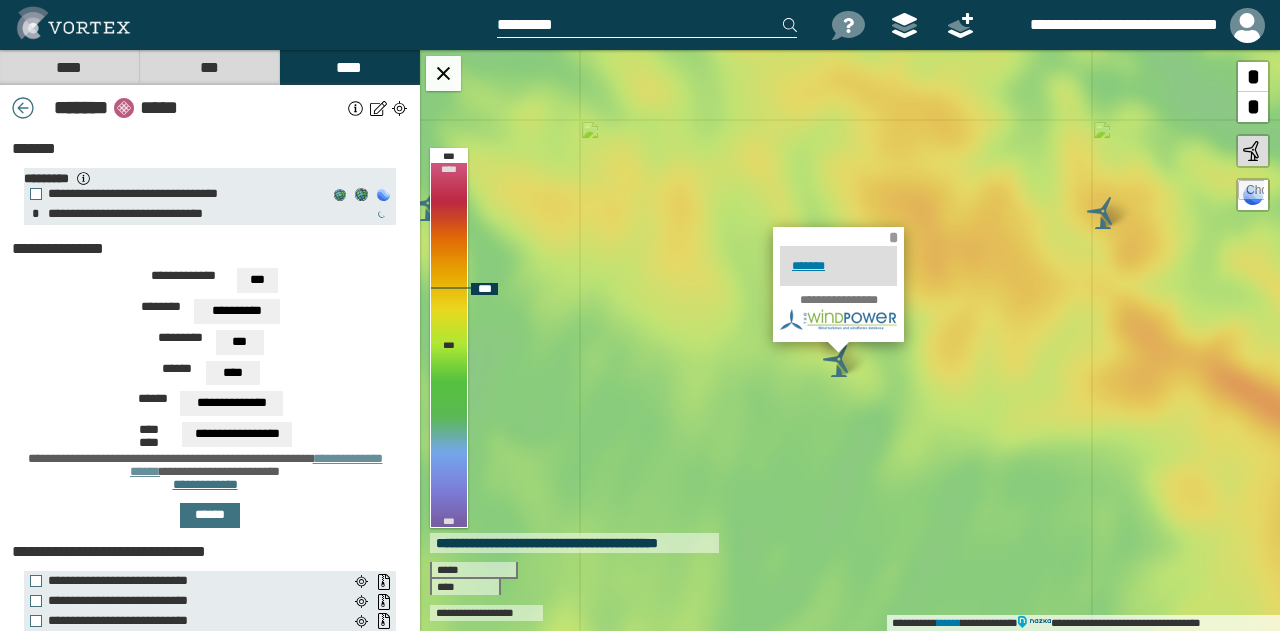 click on "*" at bounding box center [893, 237] 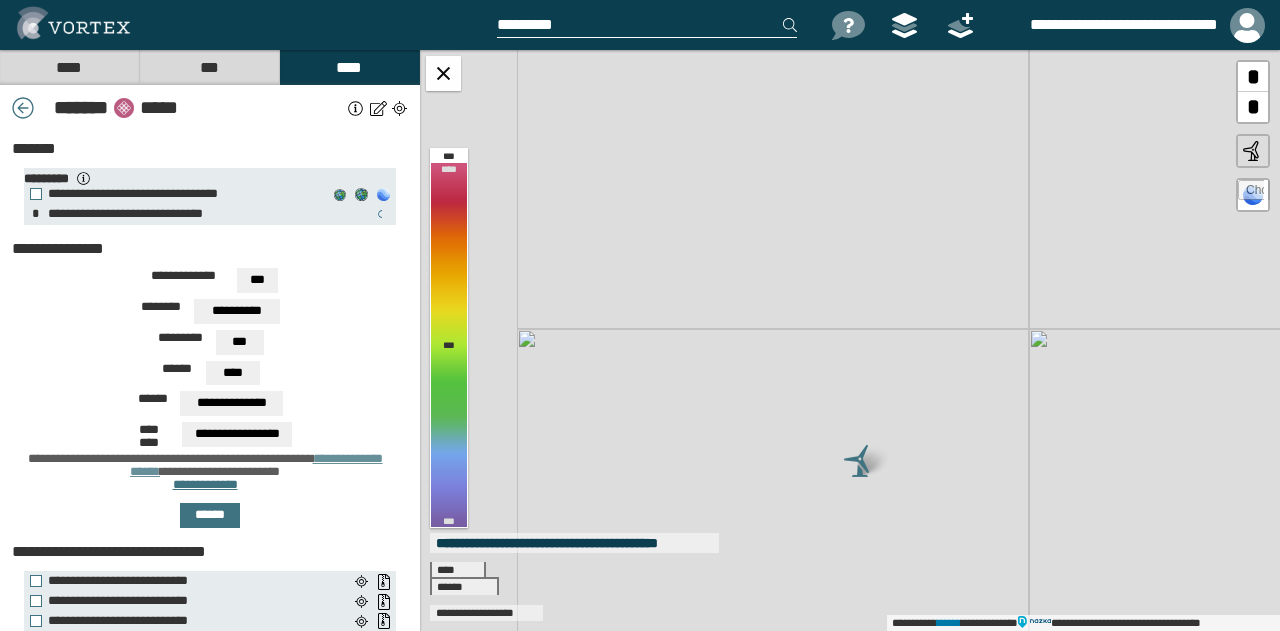 drag, startPoint x: 704, startPoint y: 321, endPoint x: 816, endPoint y: 522, distance: 230.09781 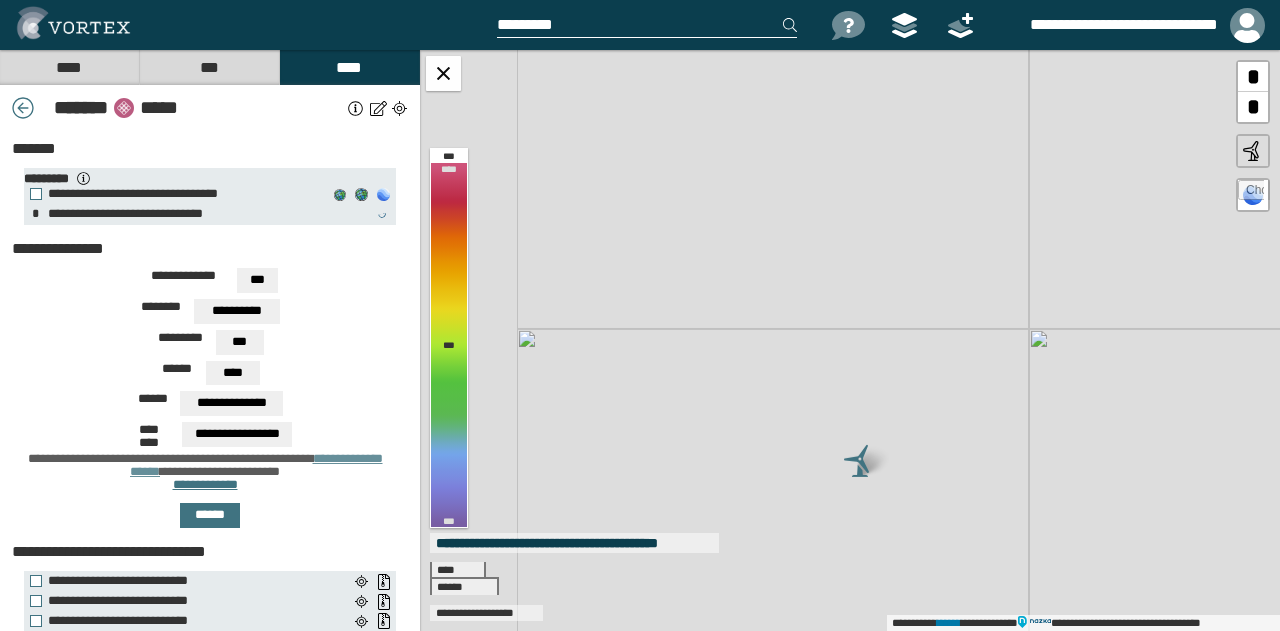 click on "**********" at bounding box center [850, 340] 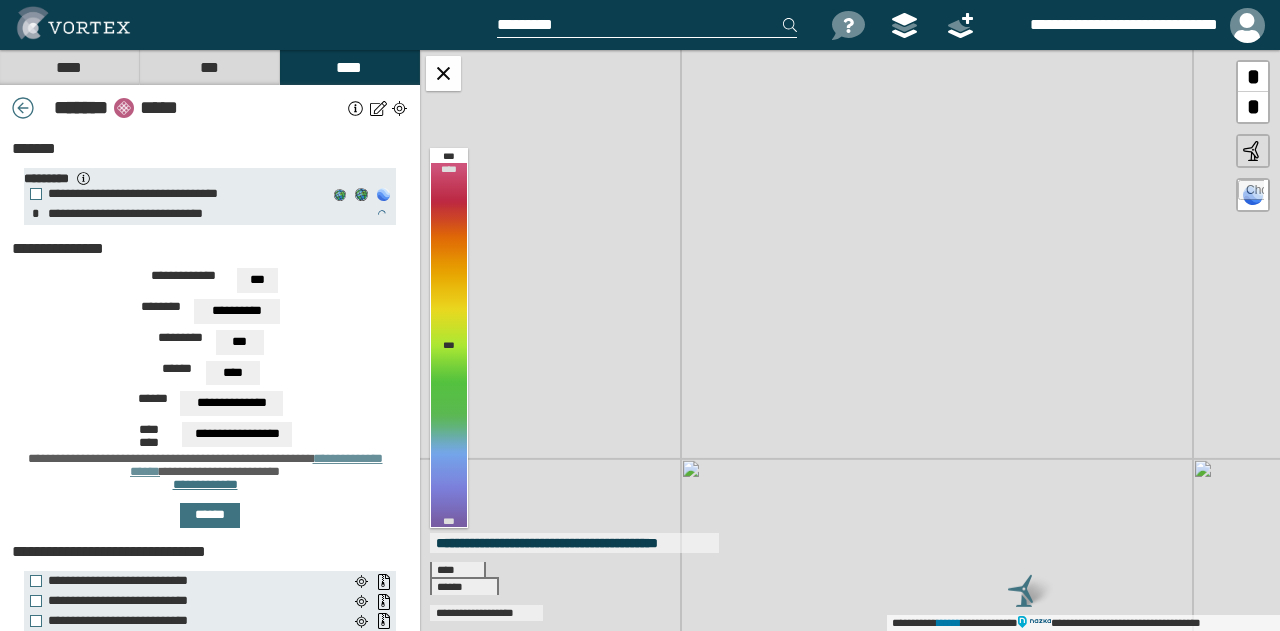 drag, startPoint x: 786, startPoint y: 335, endPoint x: 950, endPoint y: 465, distance: 209.27493 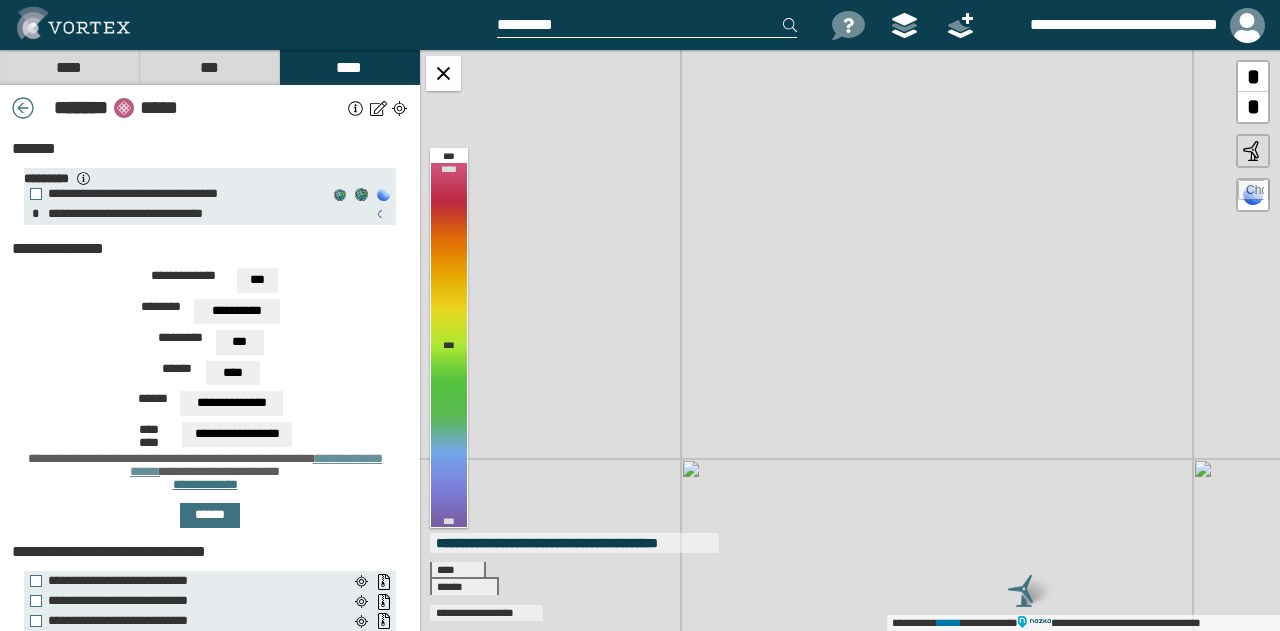 click on "**********" at bounding box center [850, 340] 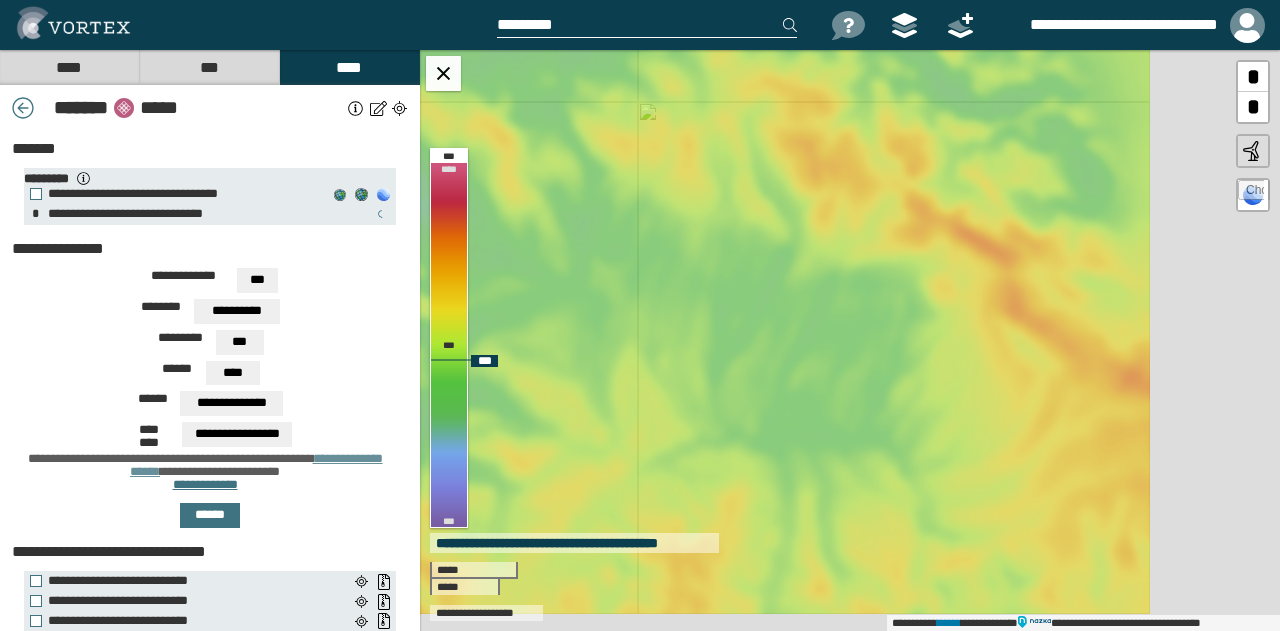 drag, startPoint x: 984, startPoint y: 472, endPoint x: 762, endPoint y: 177, distance: 369.2005 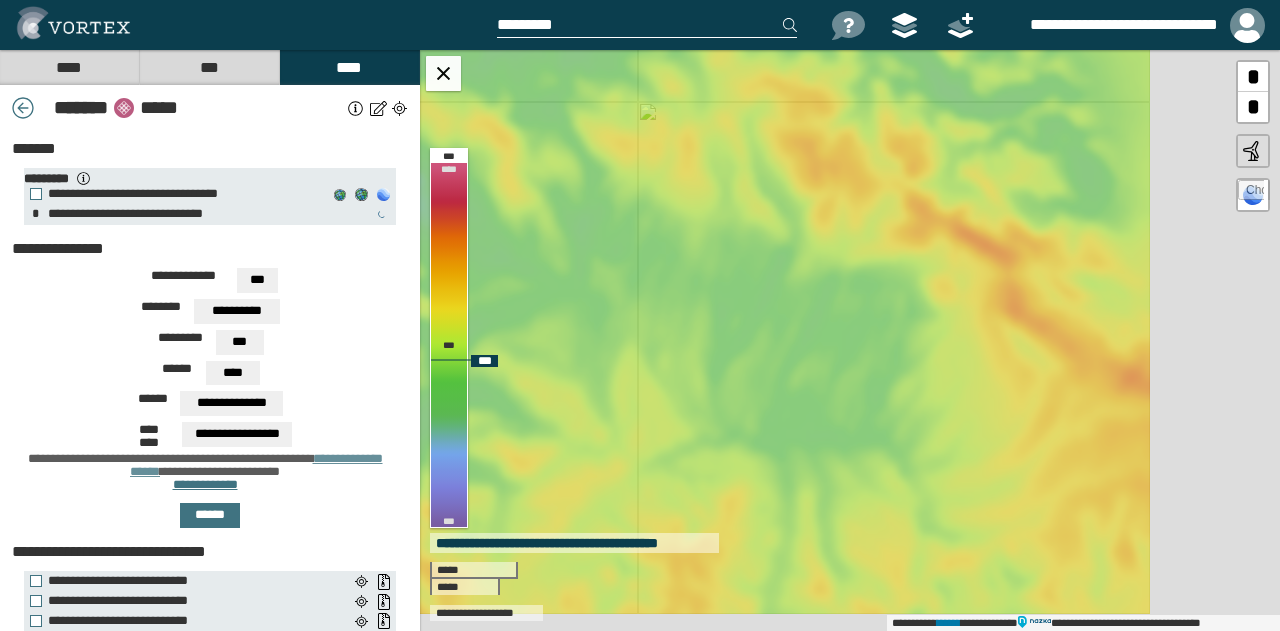 click on "**********" at bounding box center [850, 340] 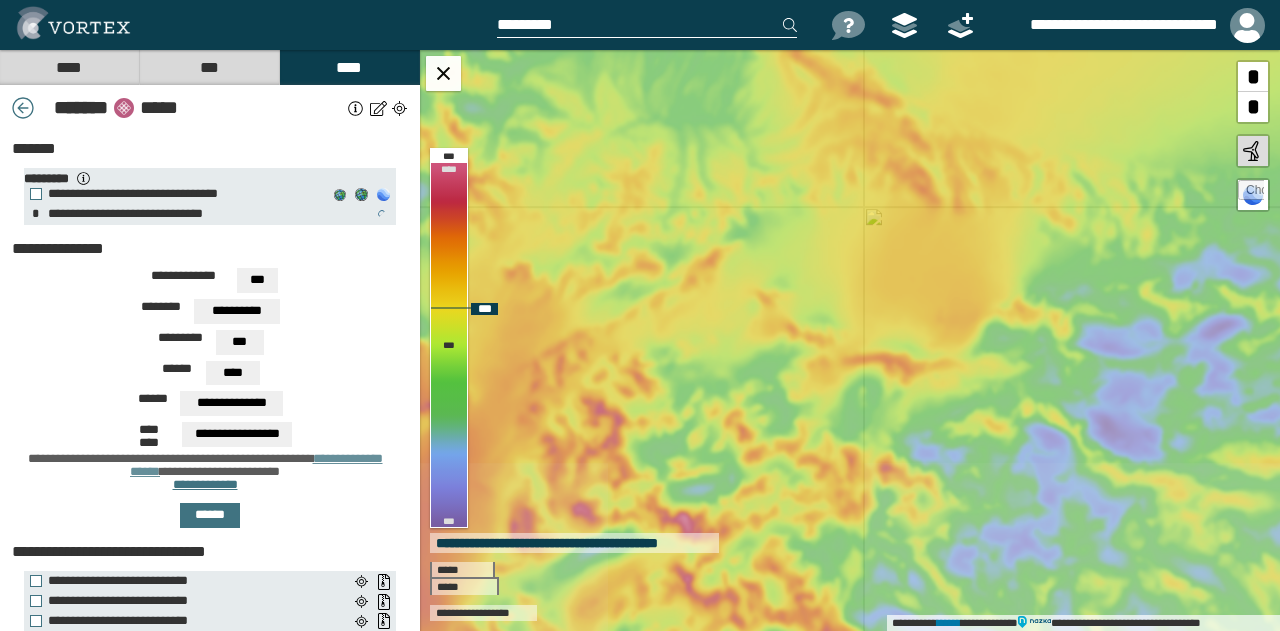 drag, startPoint x: 914, startPoint y: 387, endPoint x: 806, endPoint y: 155, distance: 255.90623 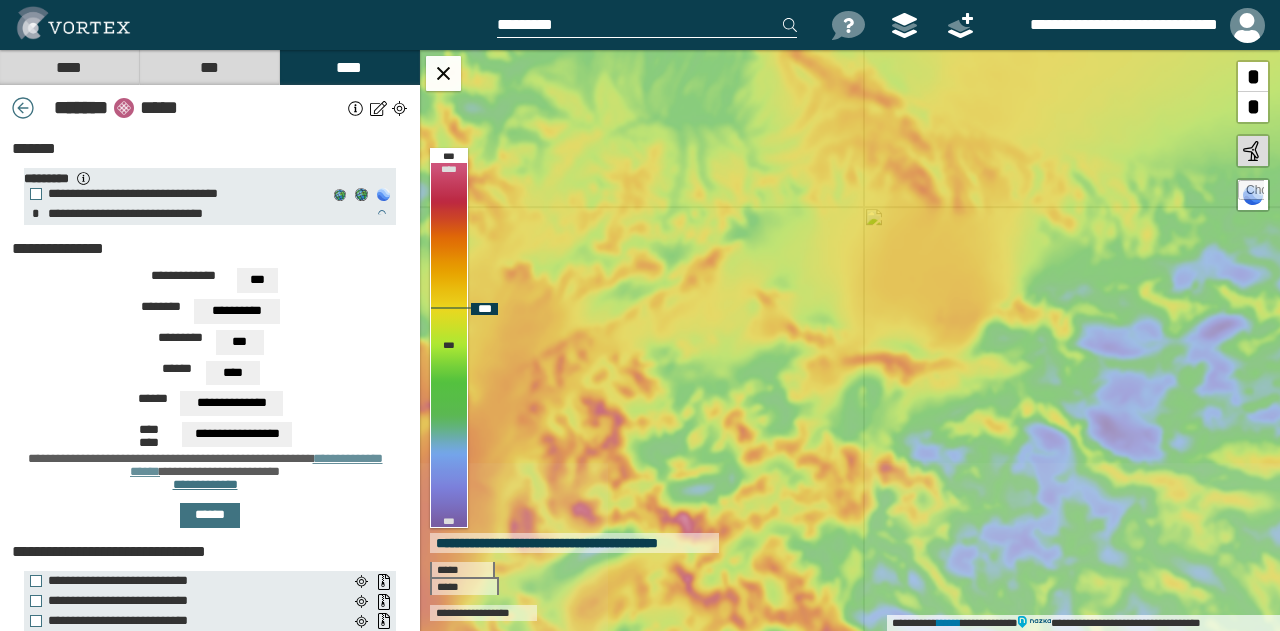 click on "**********" at bounding box center (850, 340) 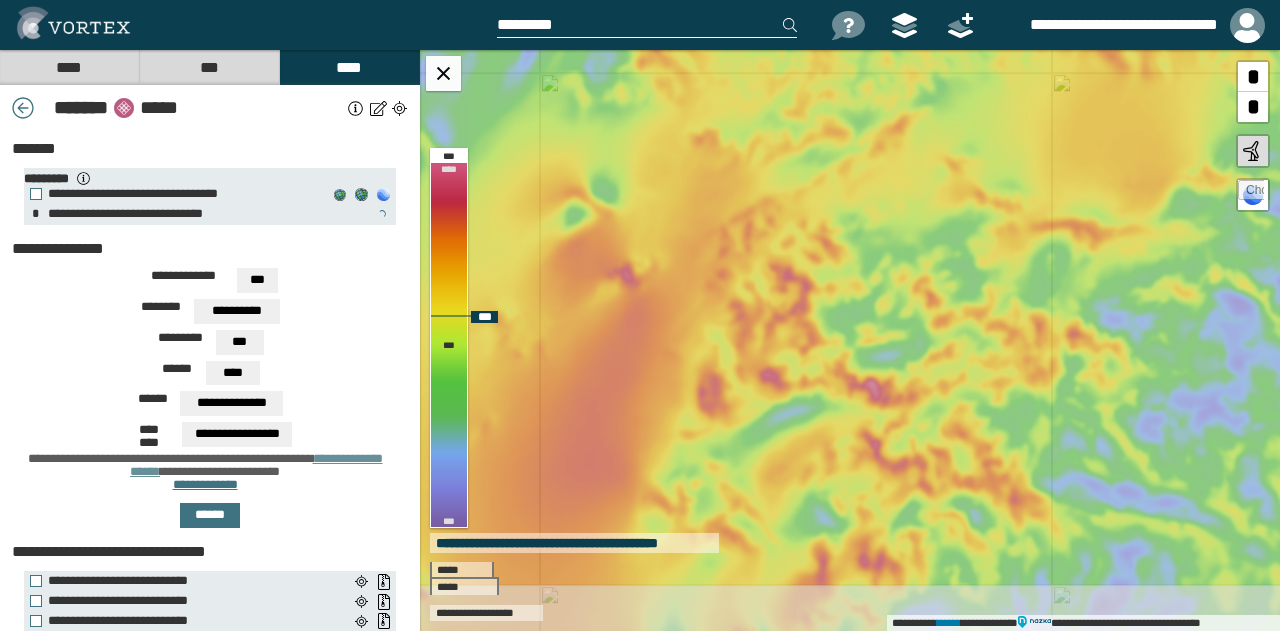 drag, startPoint x: 885, startPoint y: 379, endPoint x: 1073, endPoint y: 245, distance: 230.86794 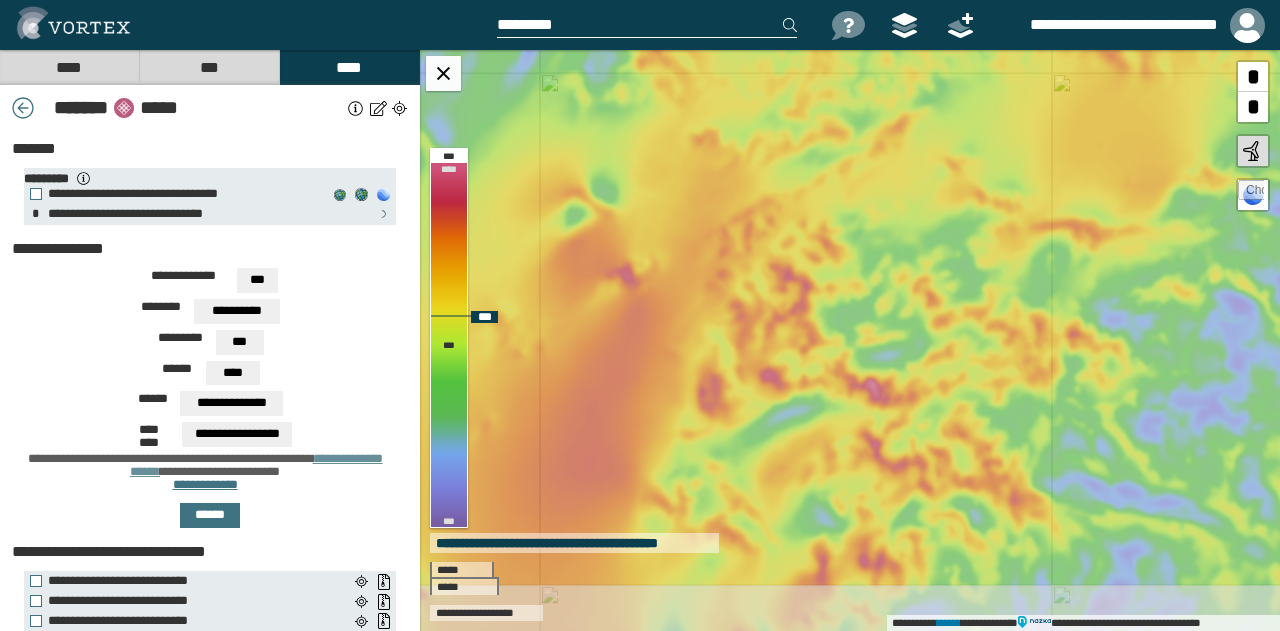 click on "**********" at bounding box center [850, 340] 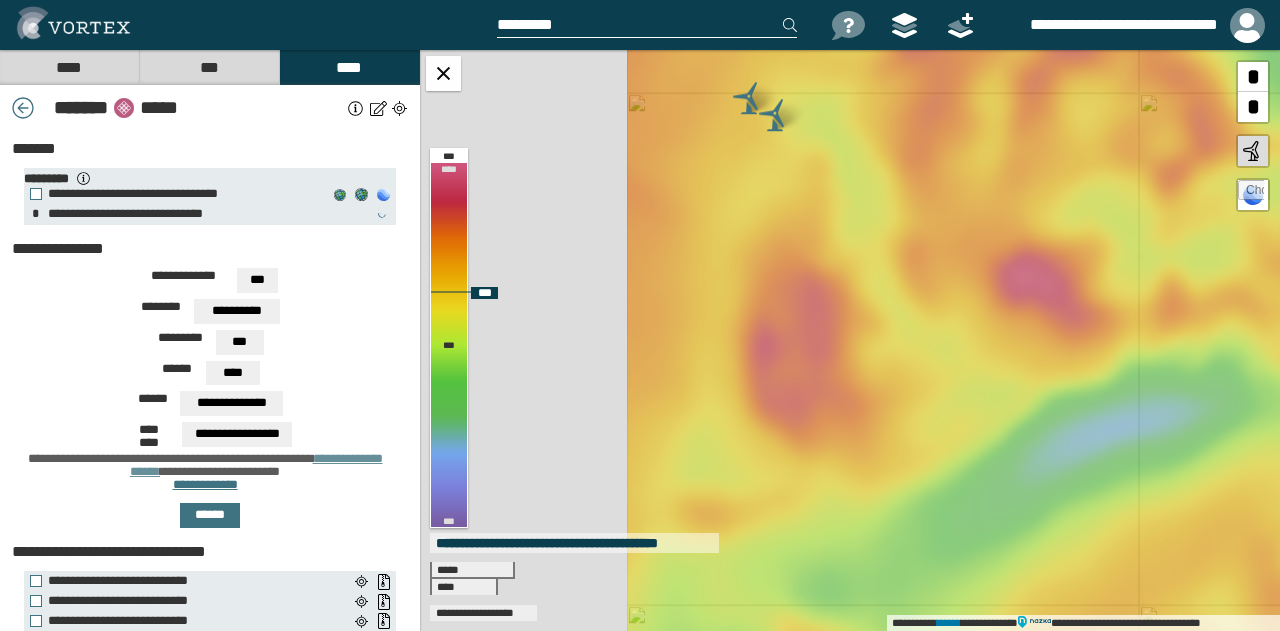 drag, startPoint x: 632, startPoint y: 456, endPoint x: 913, endPoint y: 429, distance: 282.29416 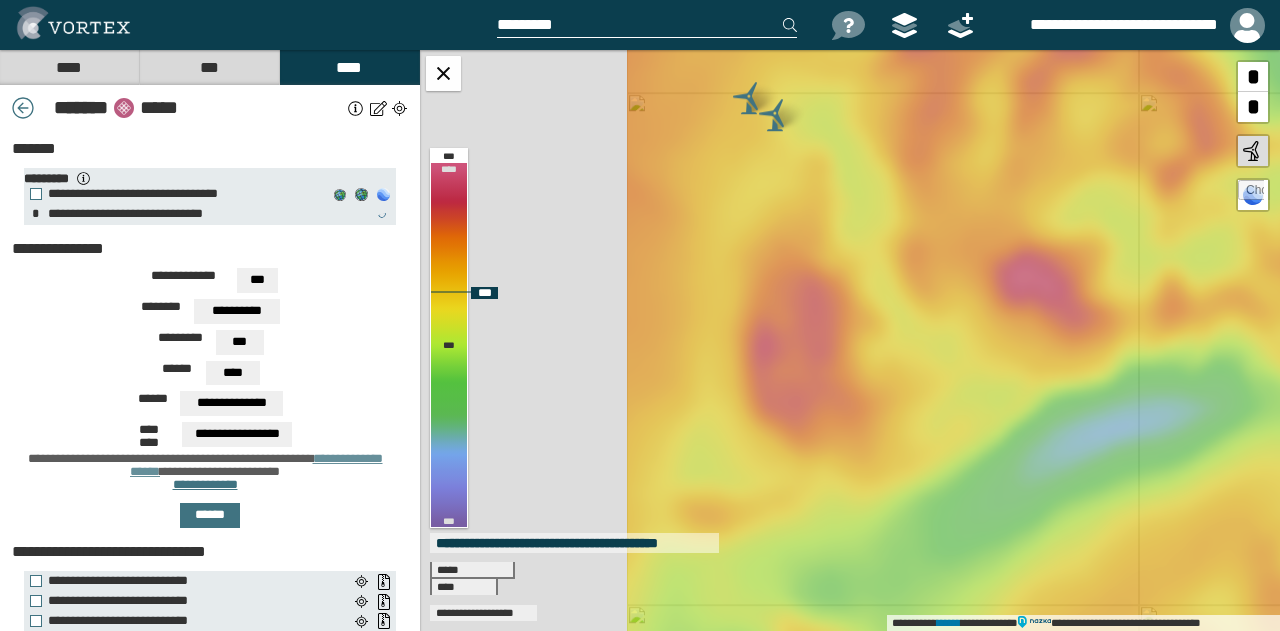 click on "**********" at bounding box center [850, 340] 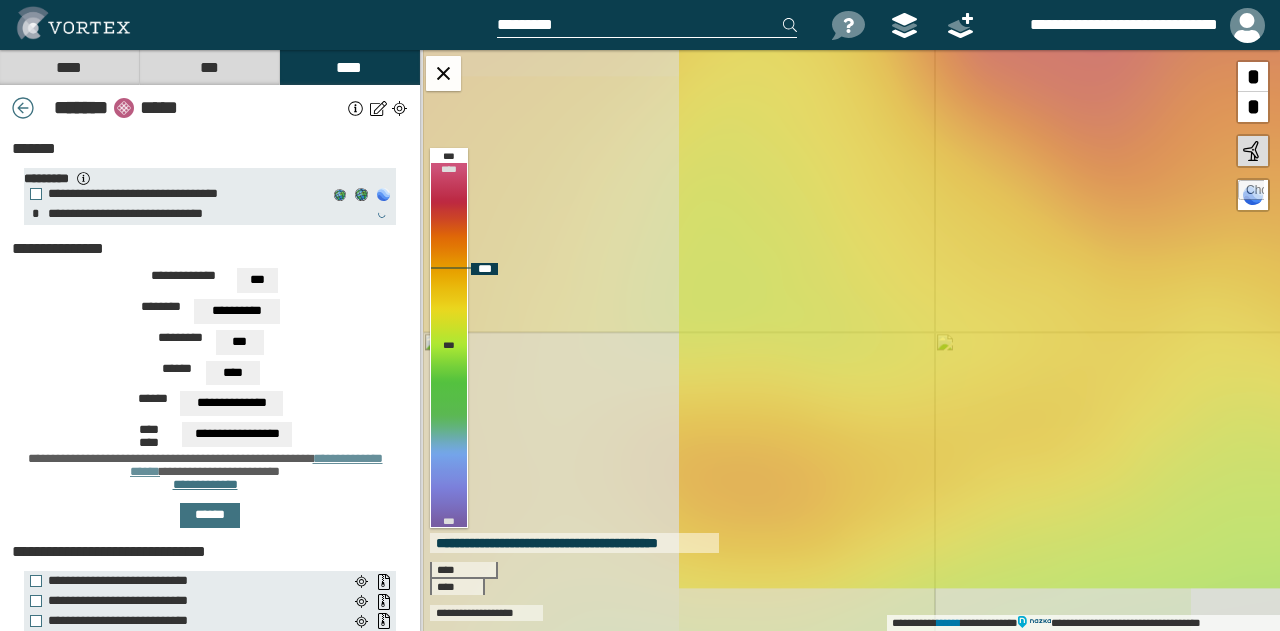 drag, startPoint x: 792, startPoint y: 440, endPoint x: 1069, endPoint y: 220, distance: 353.73578 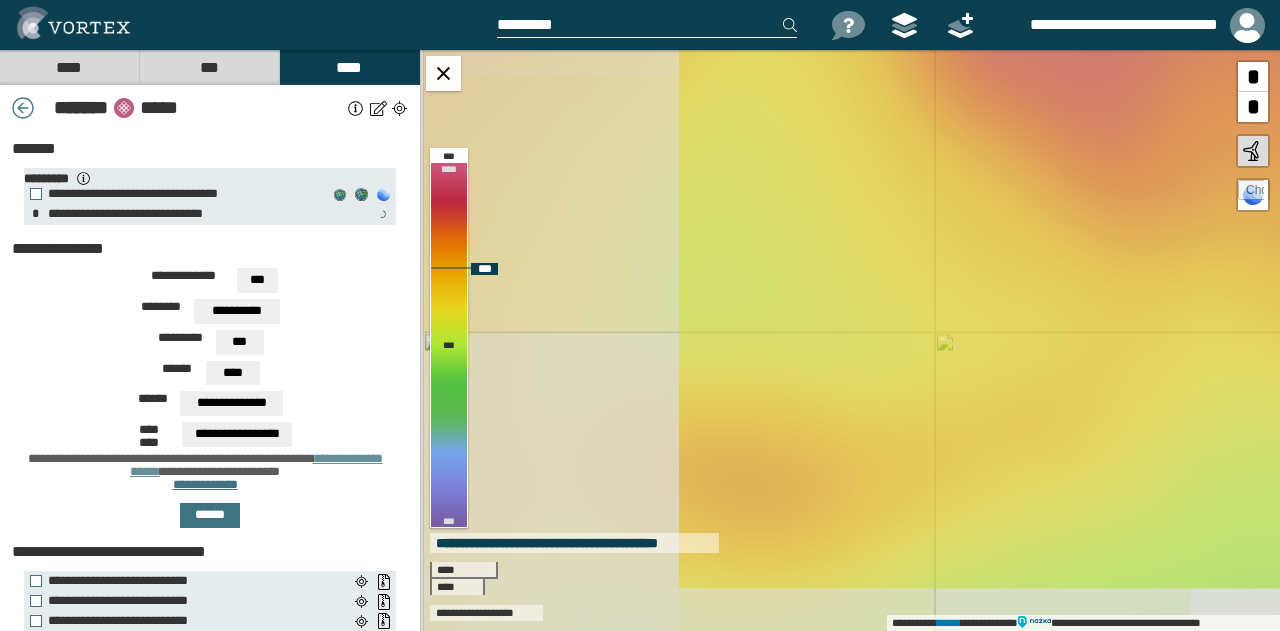 click on "**********" at bounding box center (850, 340) 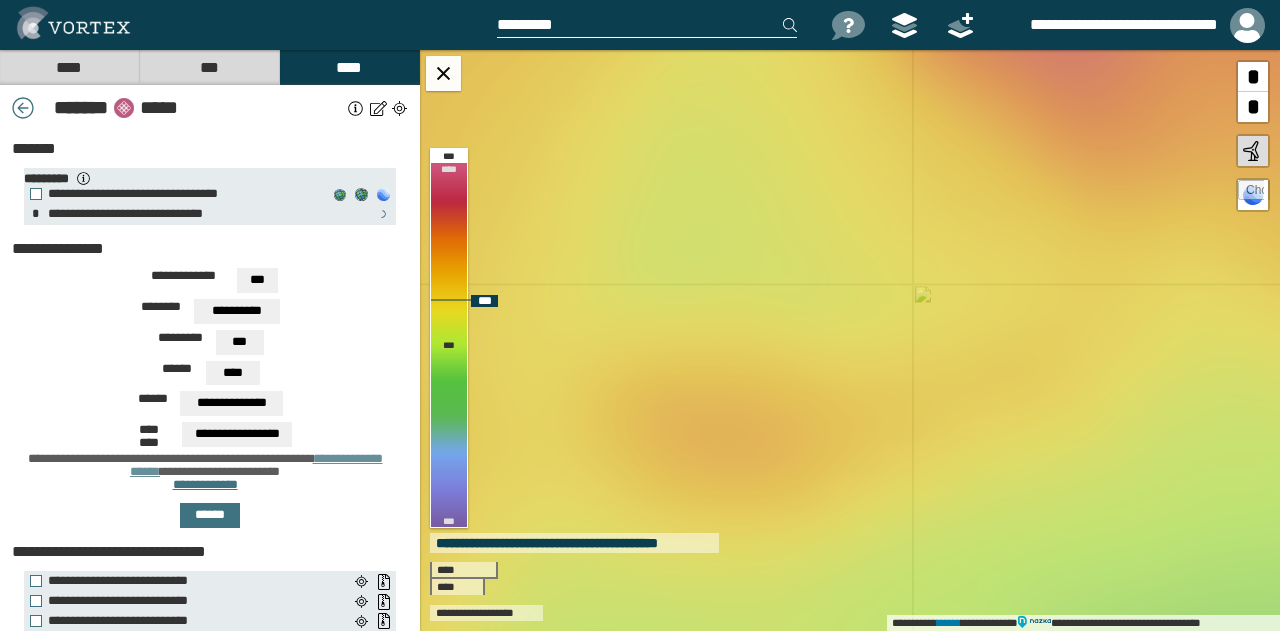 drag, startPoint x: 950, startPoint y: 400, endPoint x: 928, endPoint y: 351, distance: 53.712196 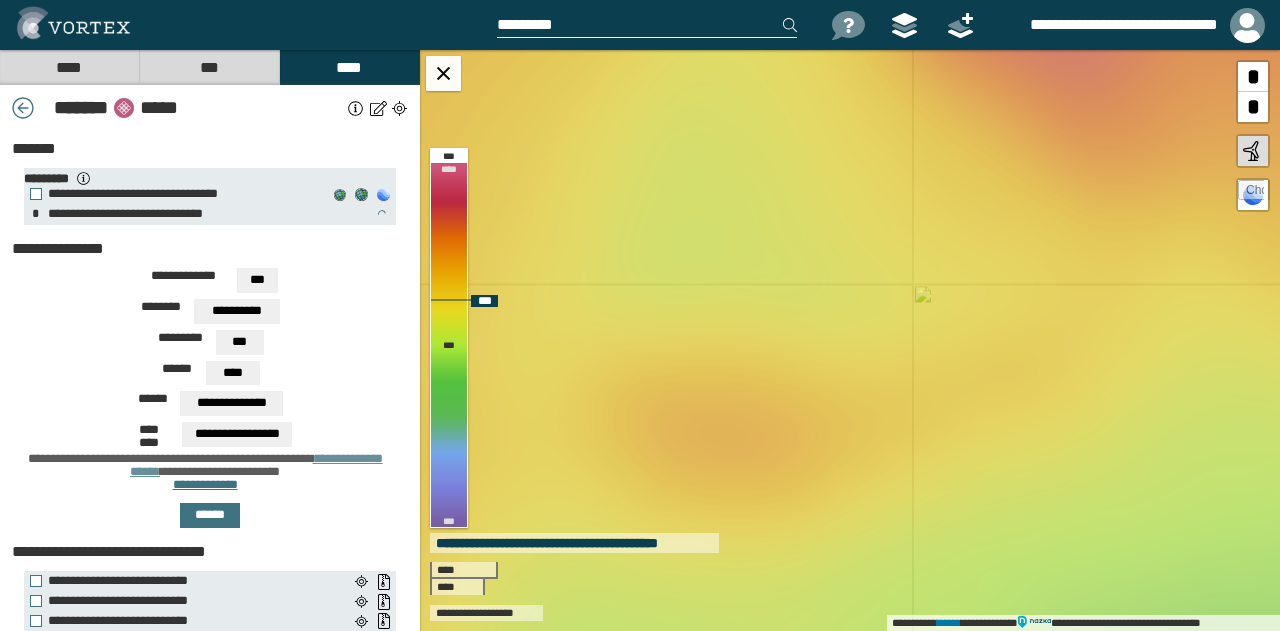 click on "**********" at bounding box center (850, 340) 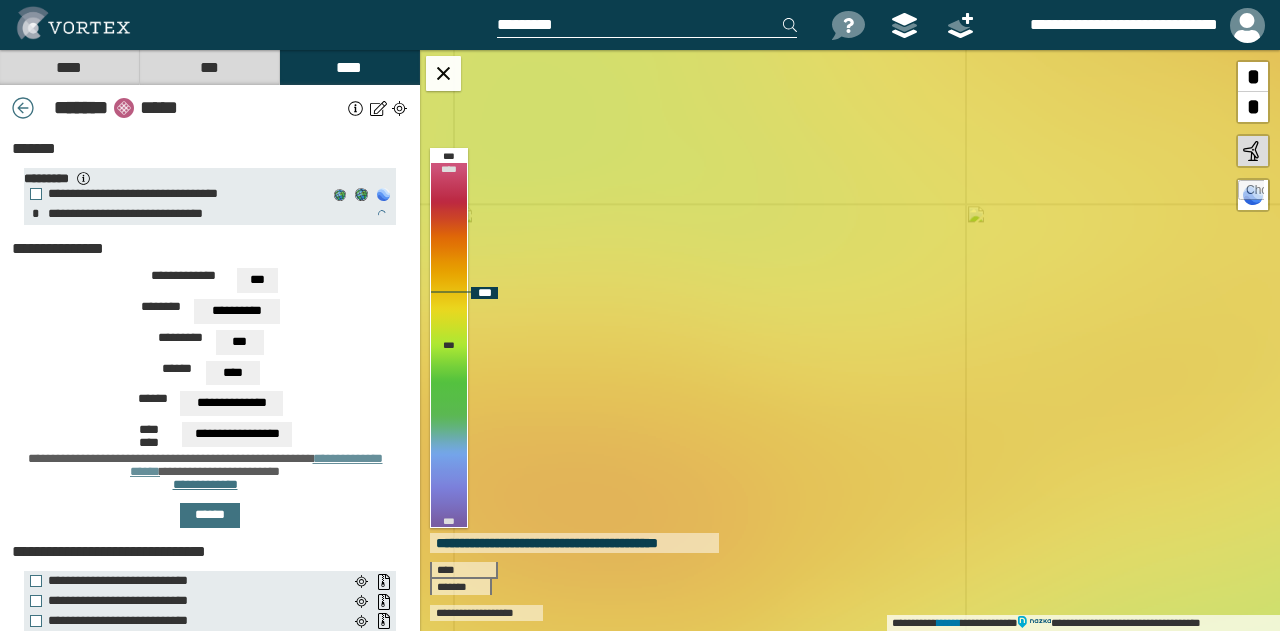 drag, startPoint x: 867, startPoint y: 380, endPoint x: 987, endPoint y: 568, distance: 223.03363 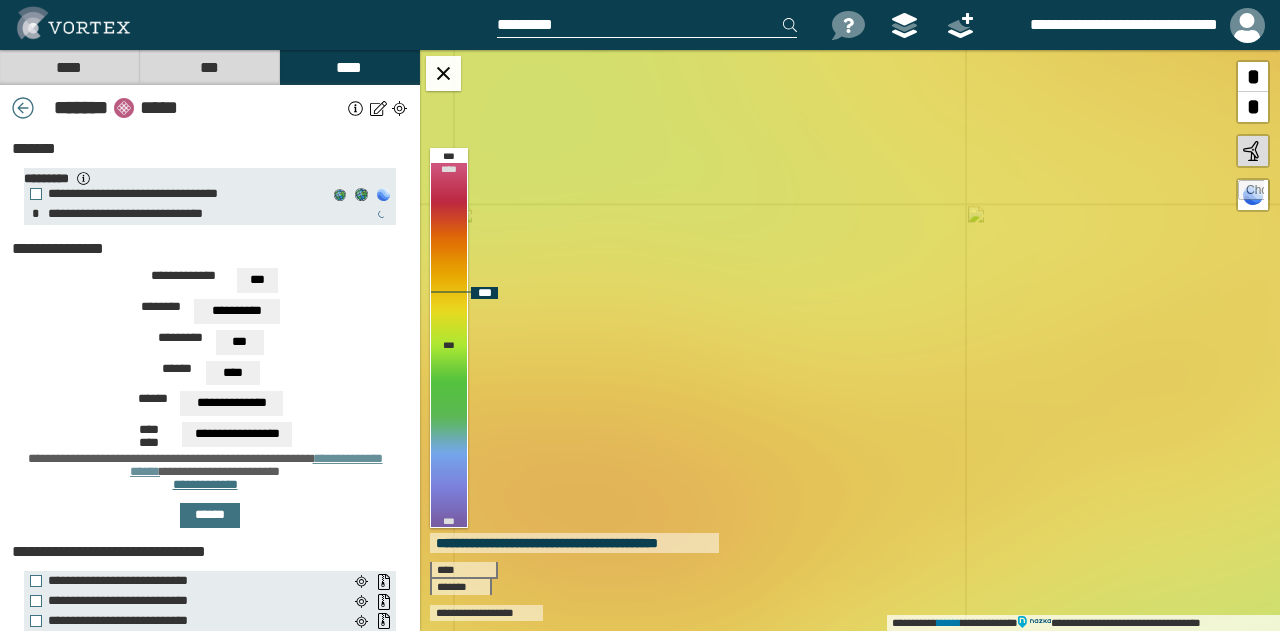 click on "**********" at bounding box center (850, 340) 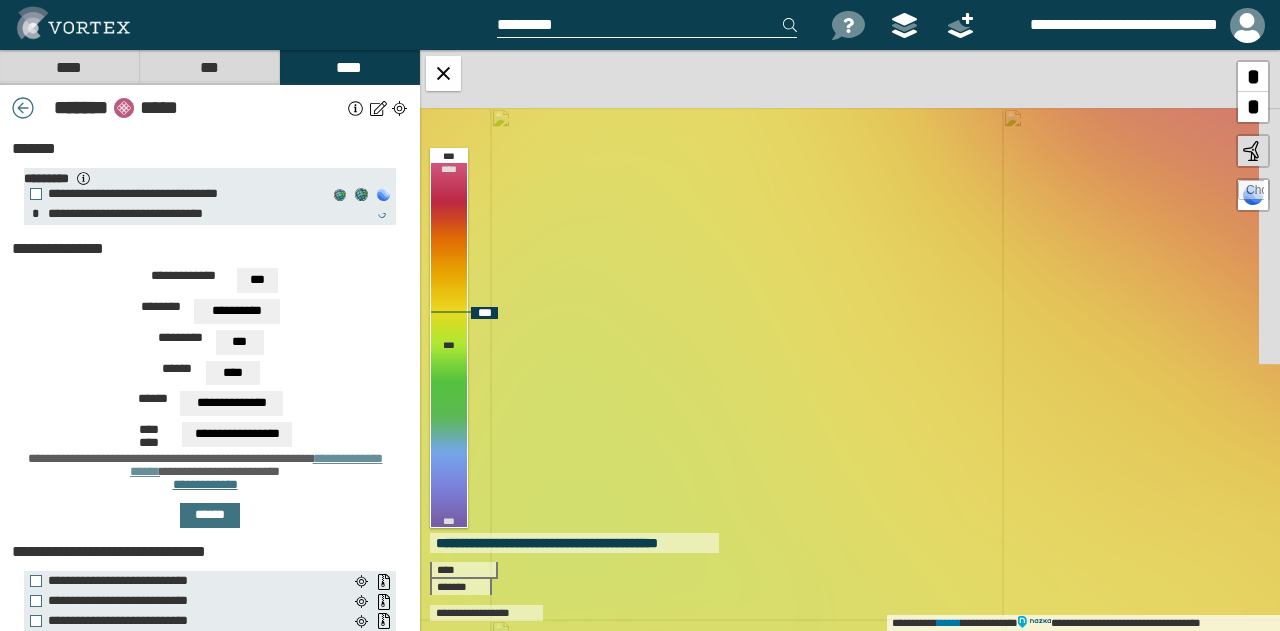 drag, startPoint x: 953, startPoint y: 434, endPoint x: 900, endPoint y: 587, distance: 161.91974 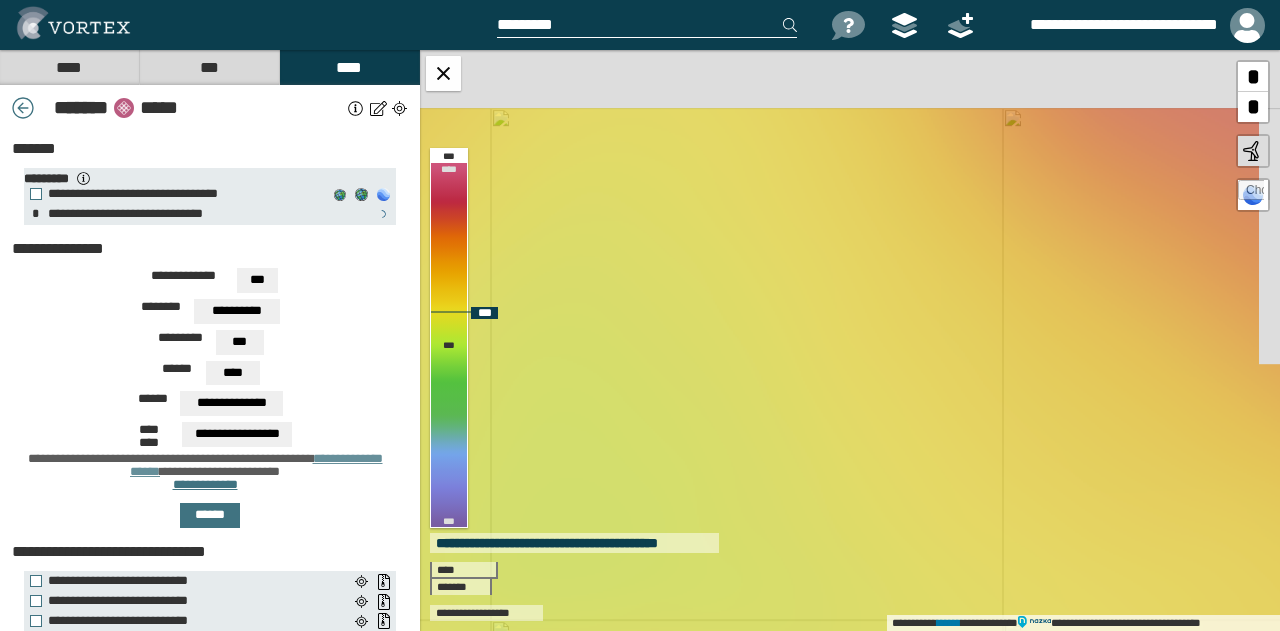 click on "**********" at bounding box center (850, 340) 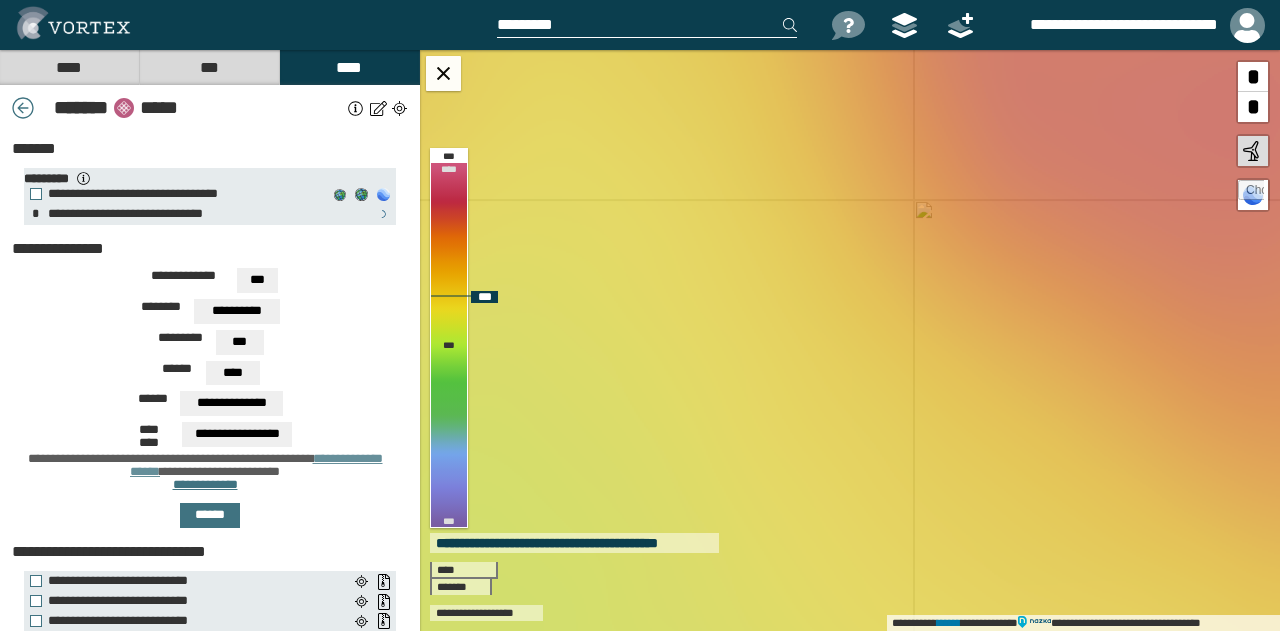 drag, startPoint x: 1002, startPoint y: 354, endPoint x: 794, endPoint y: 563, distance: 294.86438 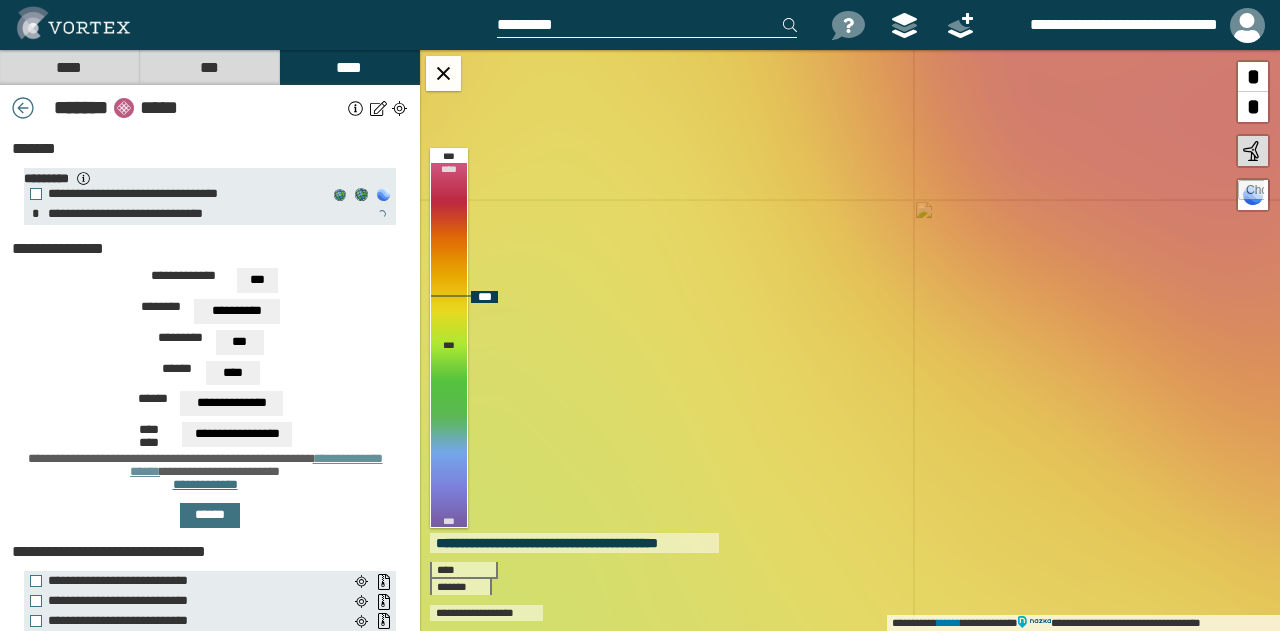 click on "**********" at bounding box center [850, 340] 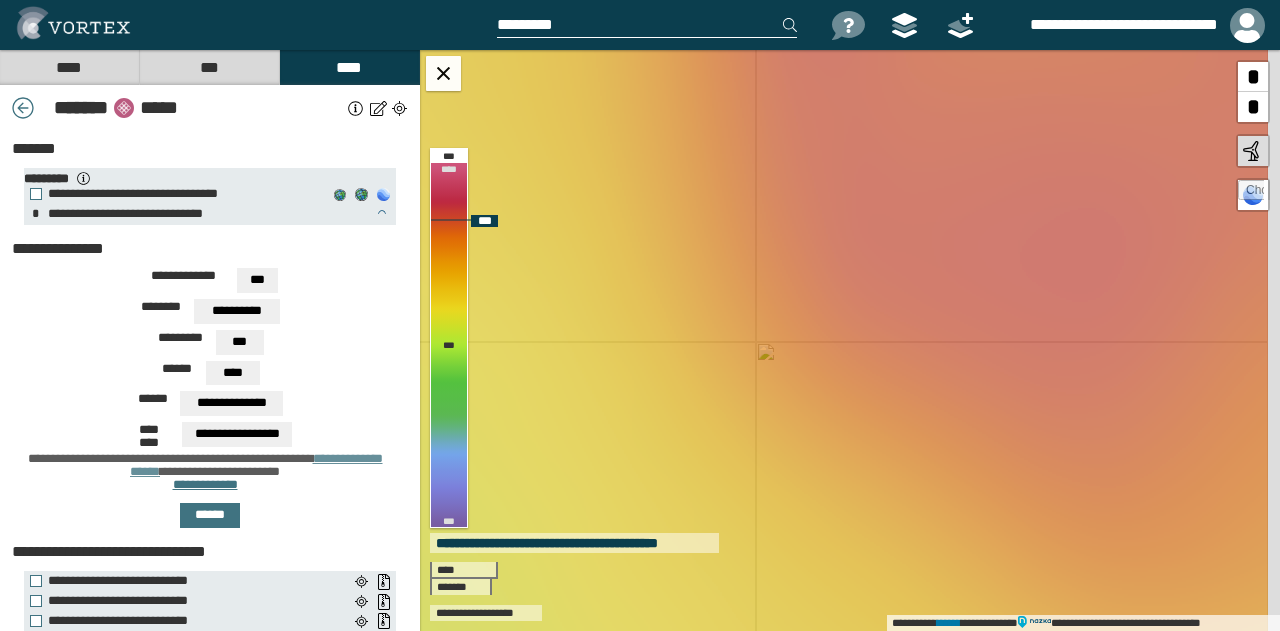 drag, startPoint x: 989, startPoint y: 337, endPoint x: 712, endPoint y: 550, distance: 349.42523 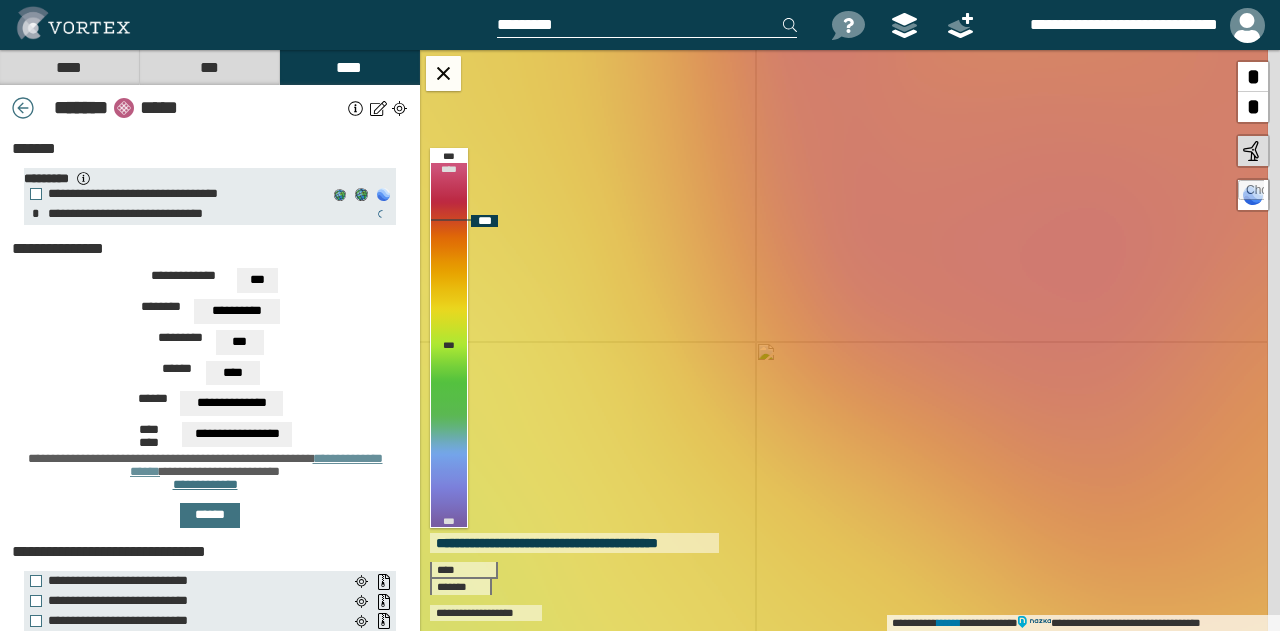 click on "**********" at bounding box center [850, 340] 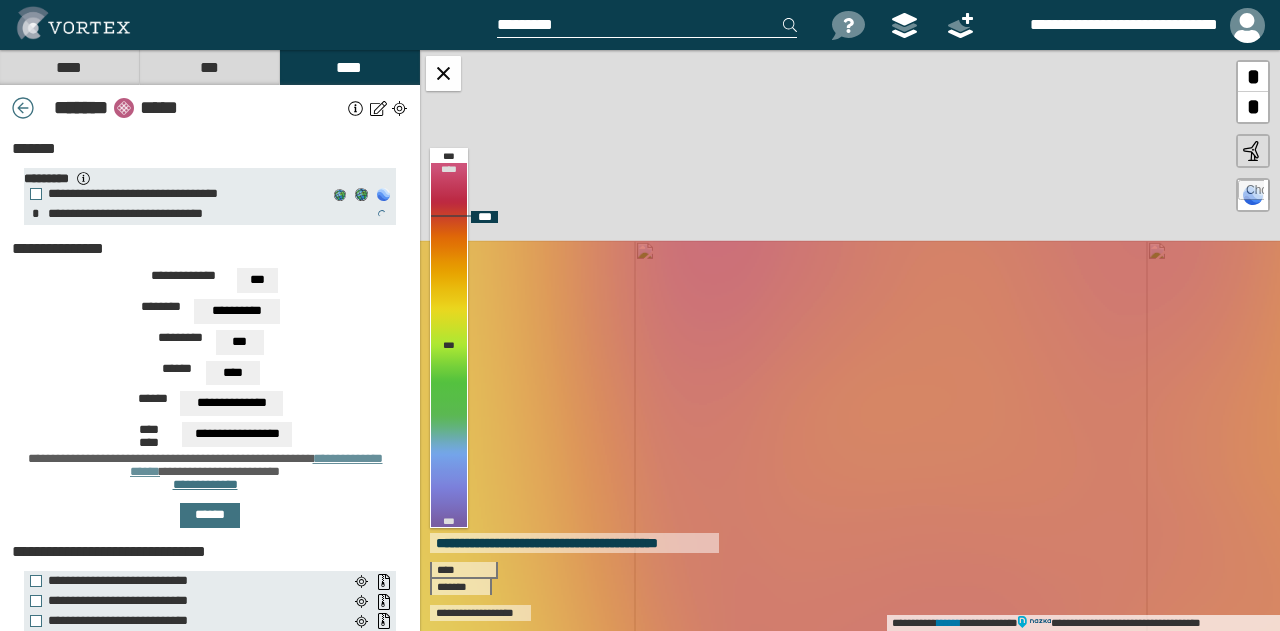 drag, startPoint x: 777, startPoint y: 341, endPoint x: 933, endPoint y: 567, distance: 274.61246 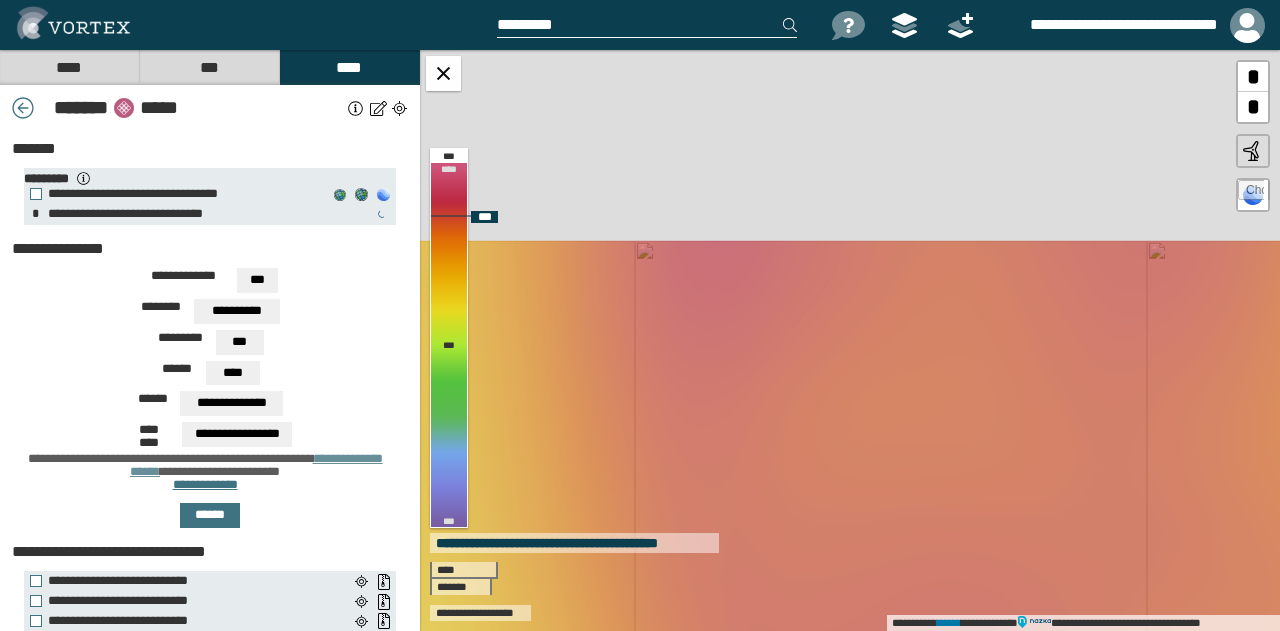click on "**********" at bounding box center [850, 340] 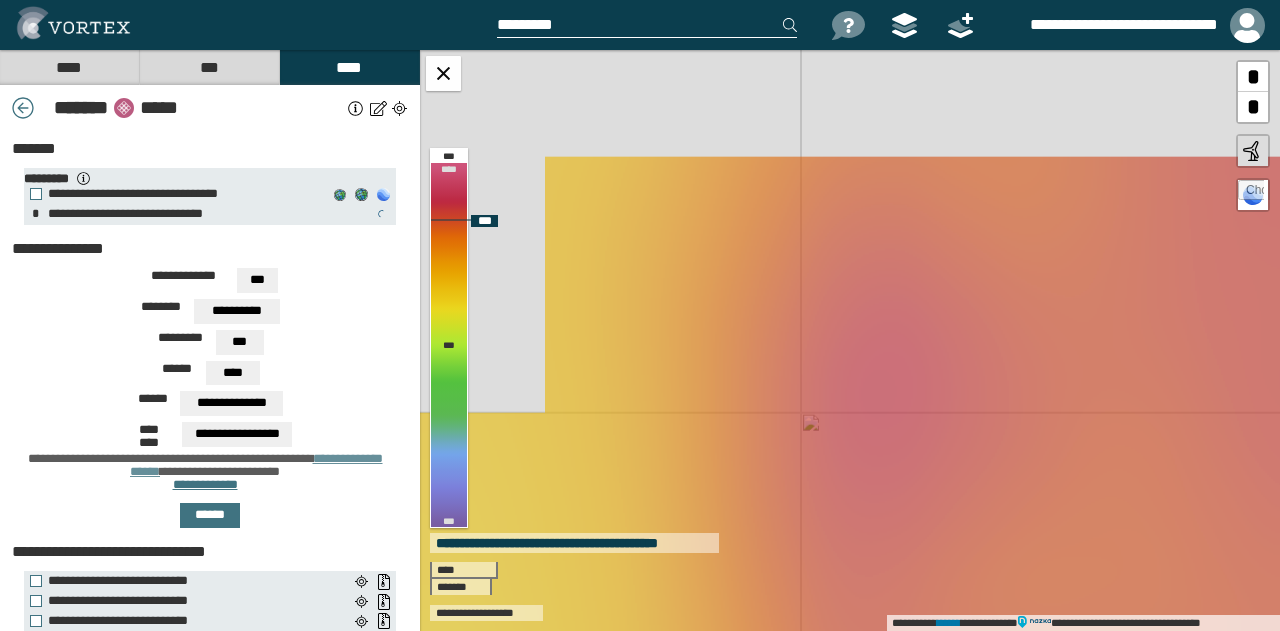 drag, startPoint x: 841, startPoint y: 355, endPoint x: 988, endPoint y: 509, distance: 212.89668 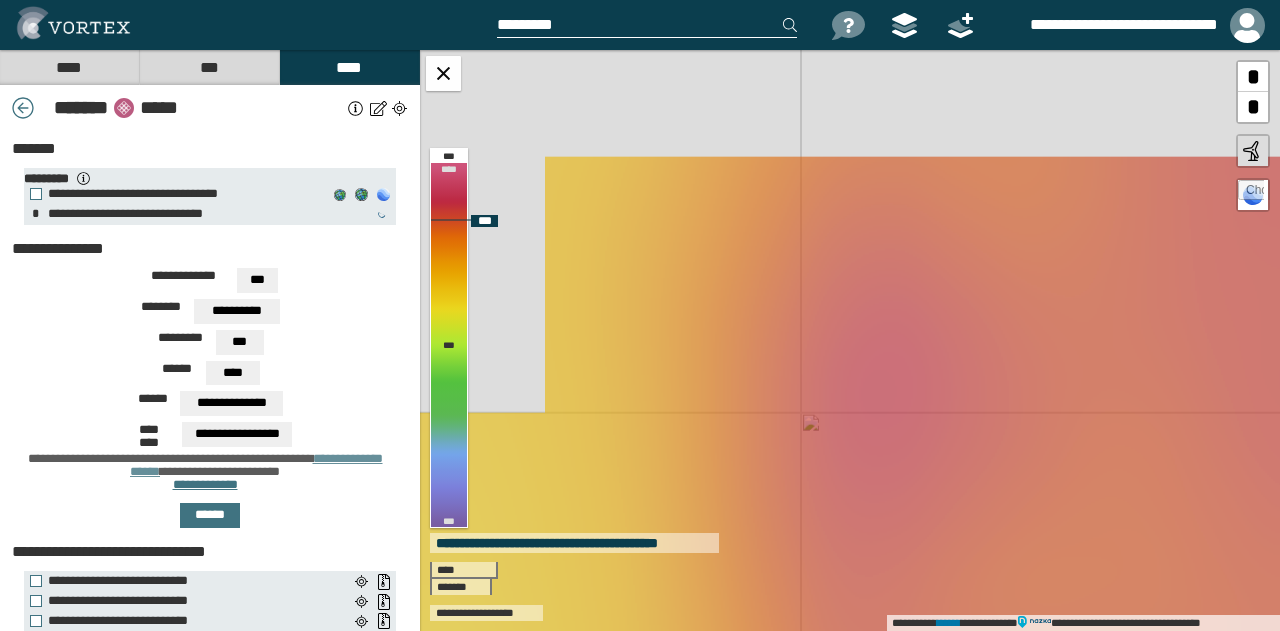 click on "**********" at bounding box center [850, 340] 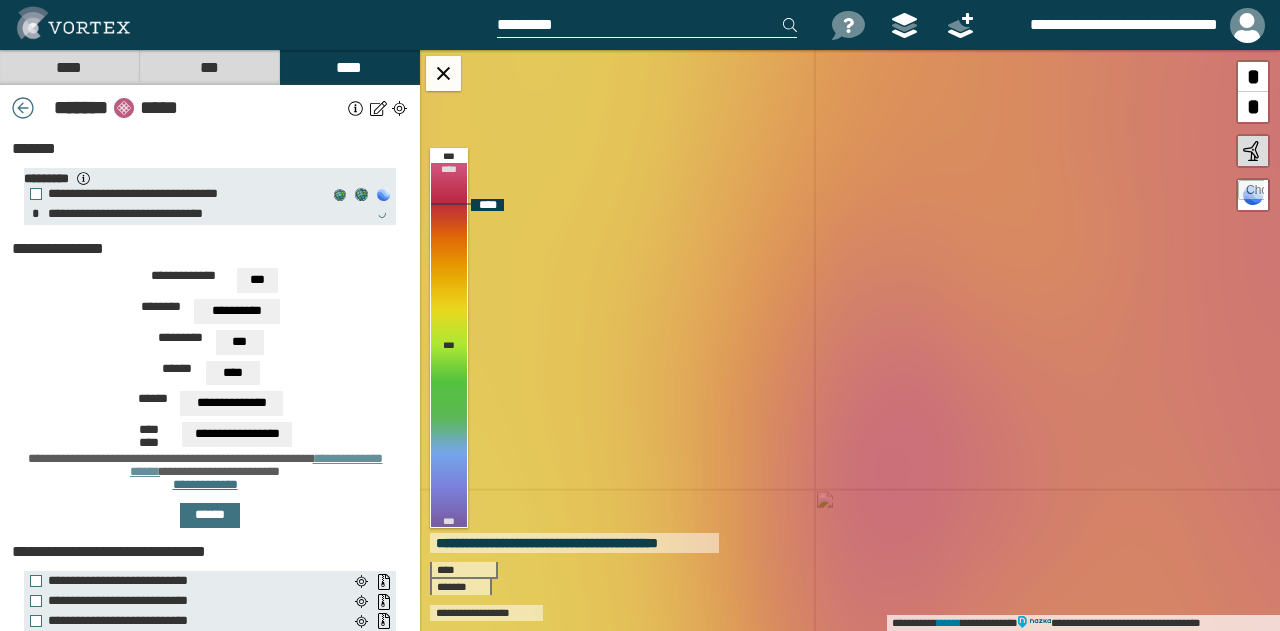 drag, startPoint x: 906, startPoint y: 359, endPoint x: 906, endPoint y: 519, distance: 160 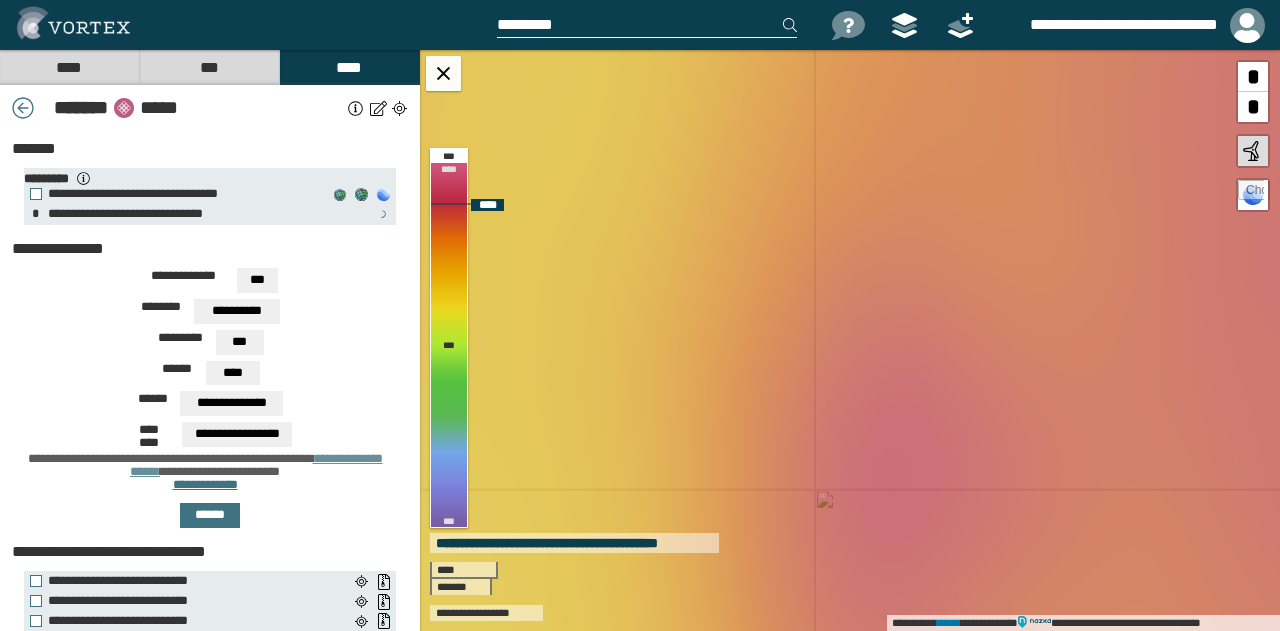 click on "**********" at bounding box center [850, 340] 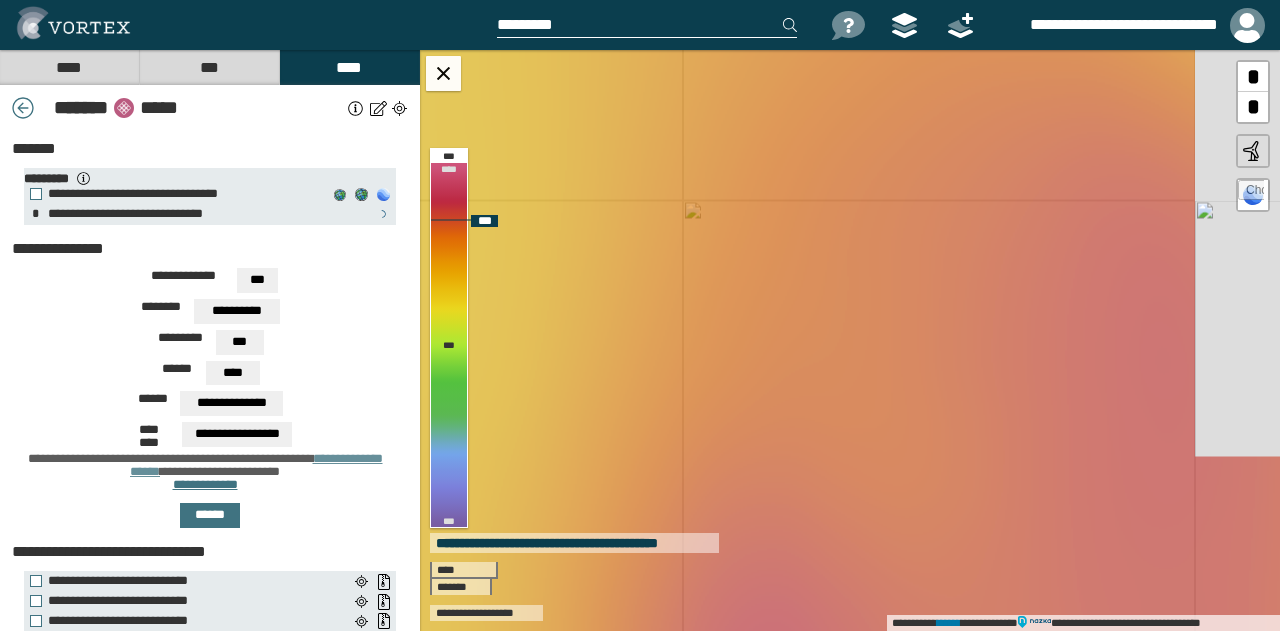 drag, startPoint x: 934, startPoint y: 344, endPoint x: 794, endPoint y: 528, distance: 231.20554 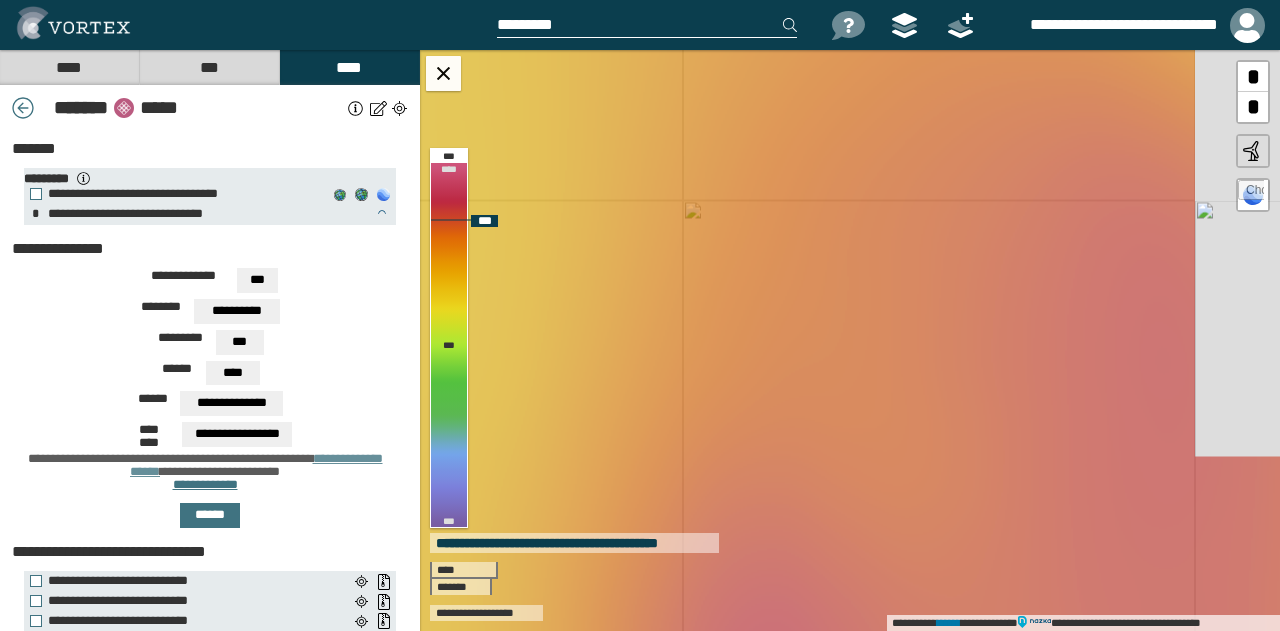 click on "**********" at bounding box center (850, 340) 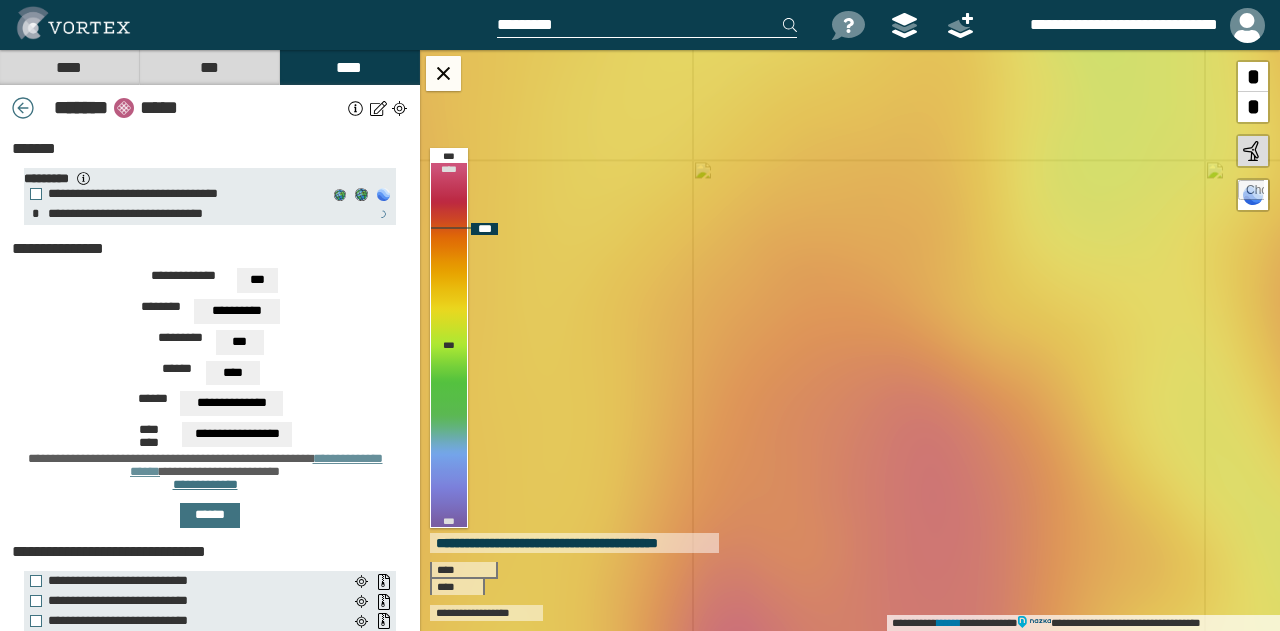 drag, startPoint x: 902, startPoint y: 350, endPoint x: 778, endPoint y: 497, distance: 192.31485 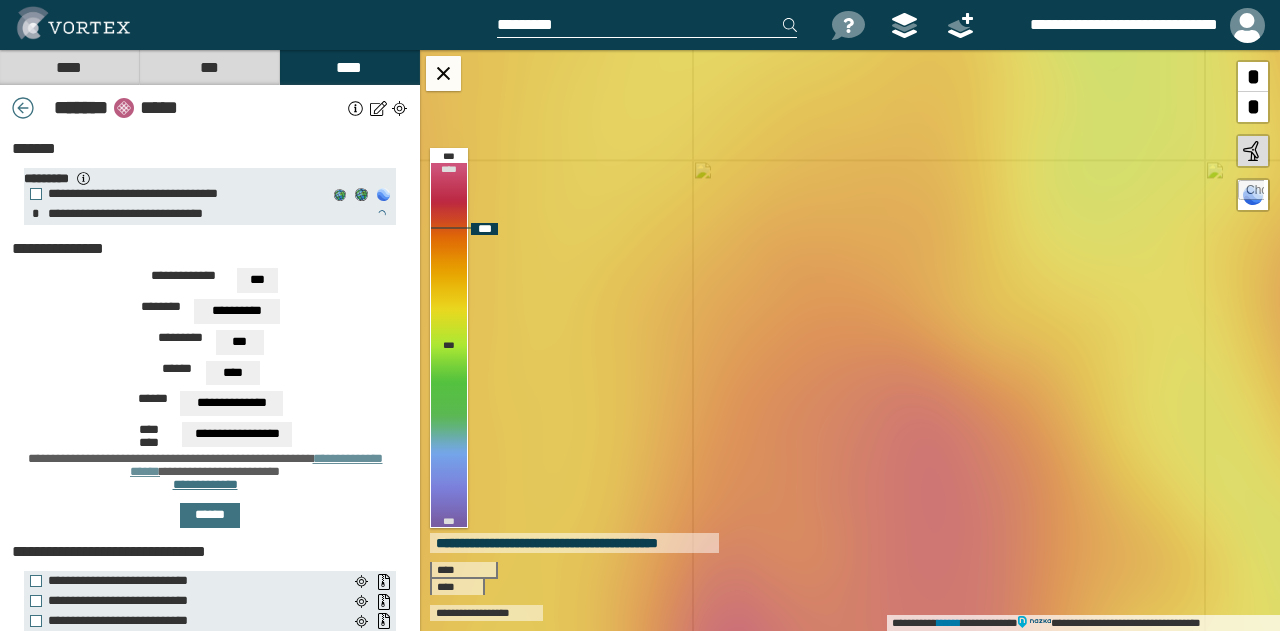 click on "**********" at bounding box center [850, 340] 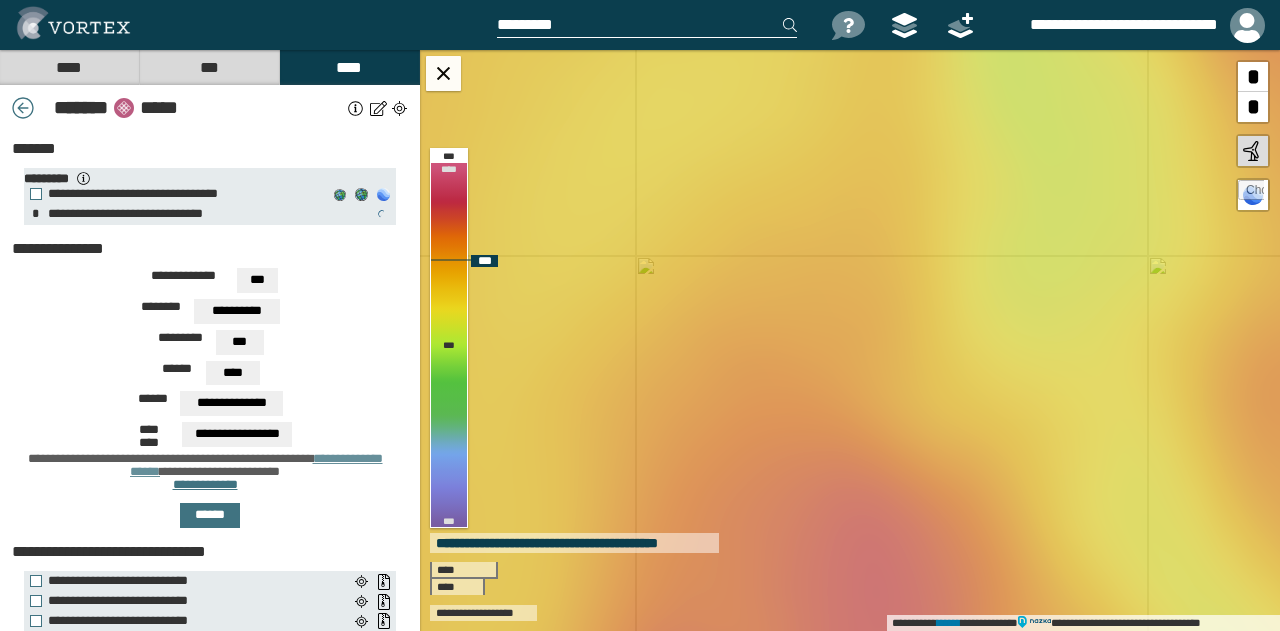 drag, startPoint x: 863, startPoint y: 325, endPoint x: 806, endPoint y: 509, distance: 192.62659 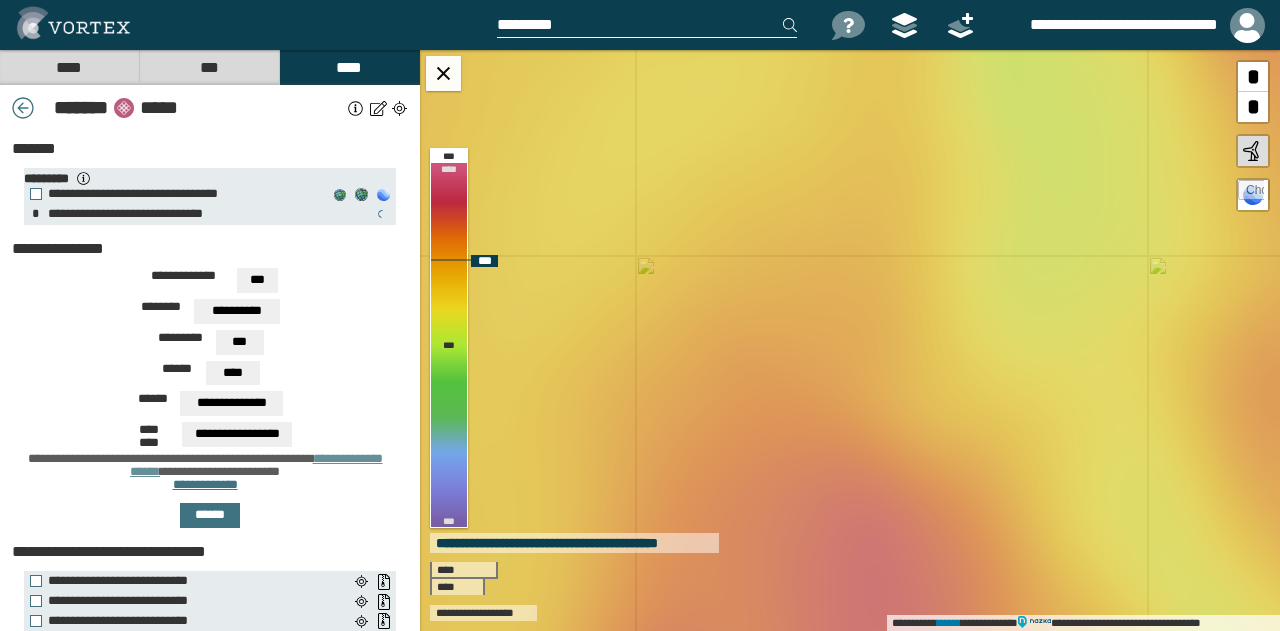 click on "**********" at bounding box center [850, 340] 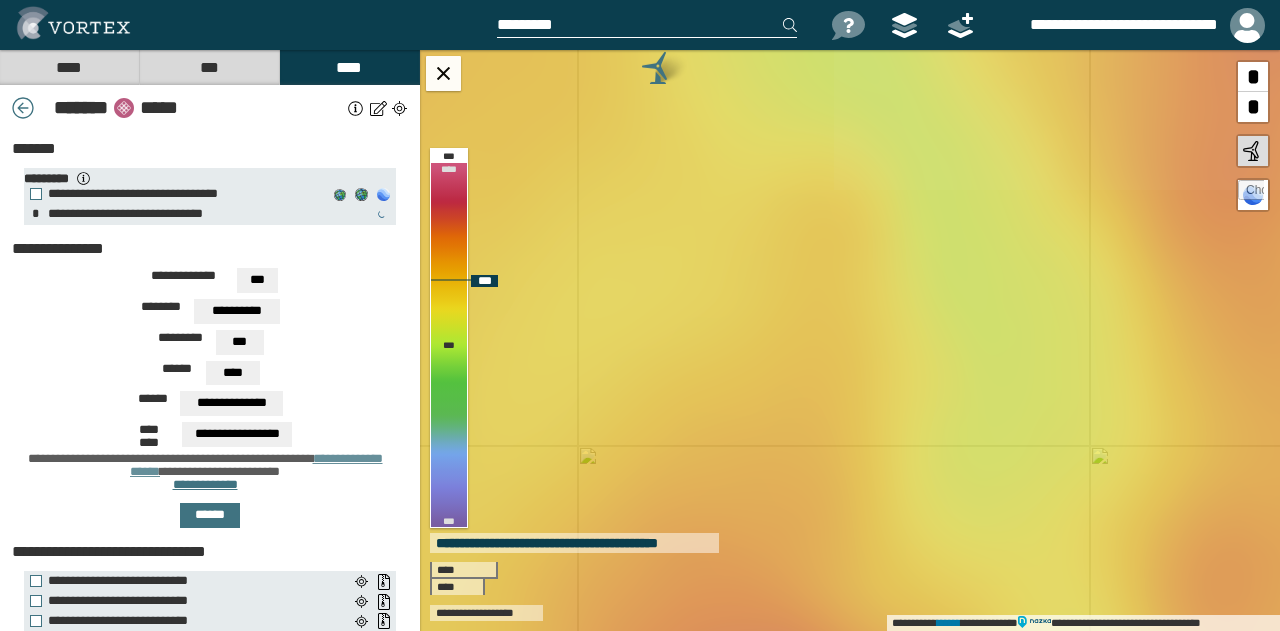 drag, startPoint x: 843, startPoint y: 327, endPoint x: 800, endPoint y: 508, distance: 186.03763 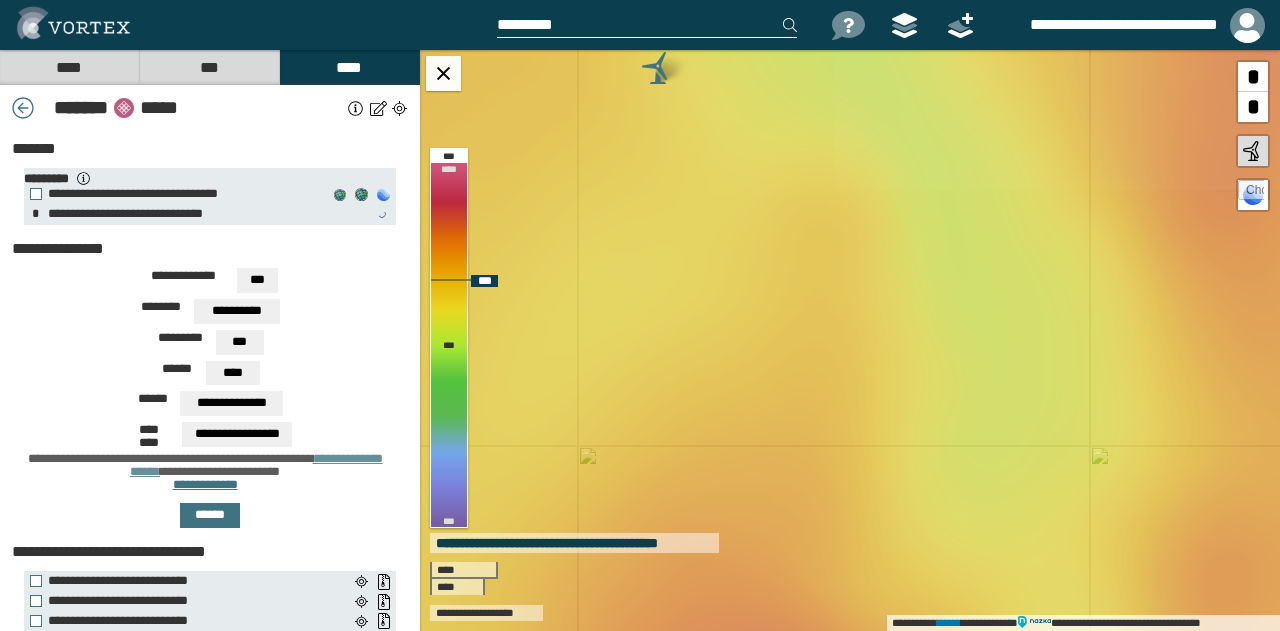 click on "**********" at bounding box center [850, 340] 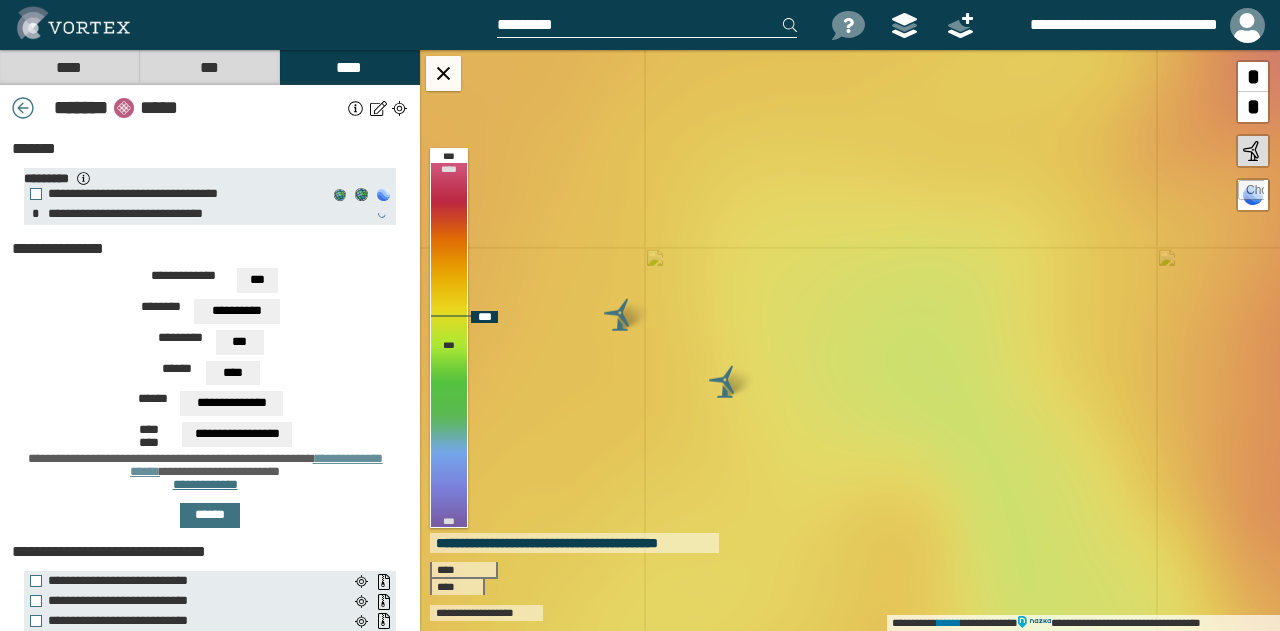 drag, startPoint x: 817, startPoint y: 331, endPoint x: 953, endPoint y: 473, distance: 196.62146 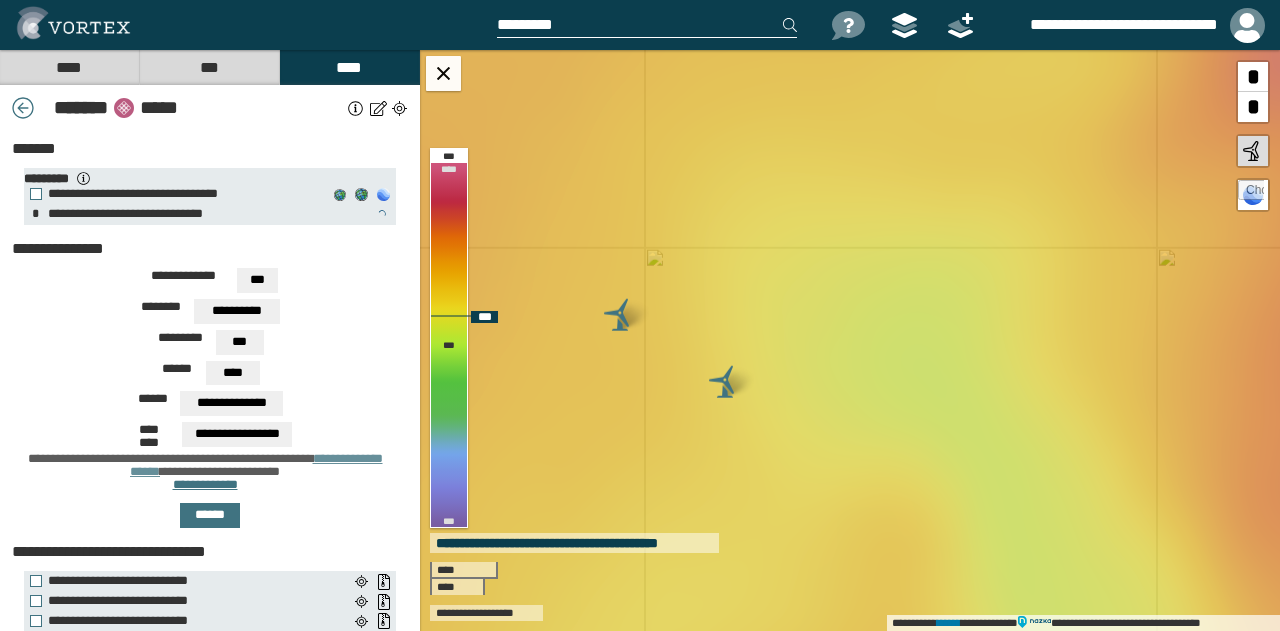 click on "**********" at bounding box center [850, 340] 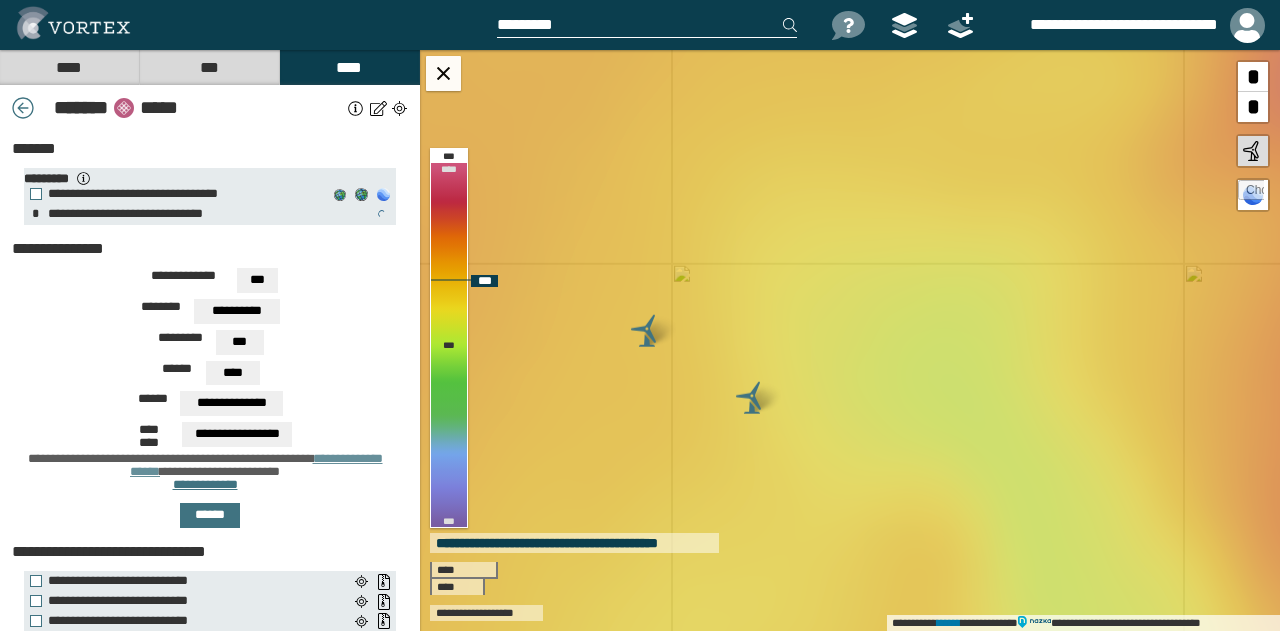 click at bounding box center [647, 331] 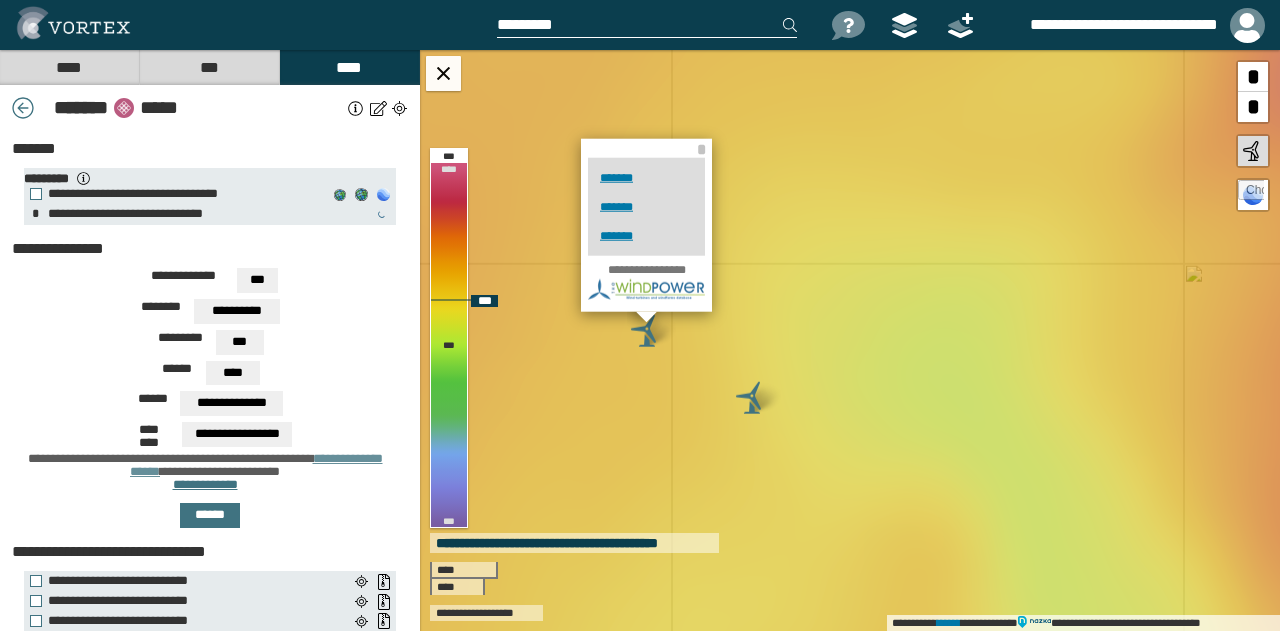 click at bounding box center [752, 398] 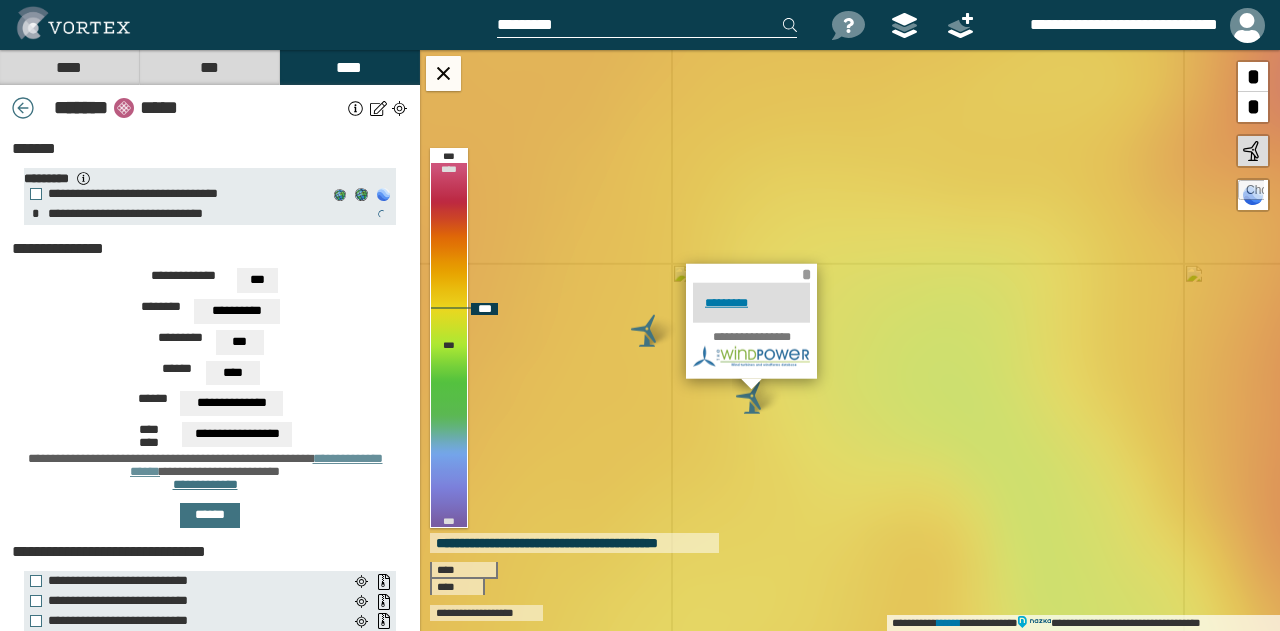 click on "*" at bounding box center (806, 273) 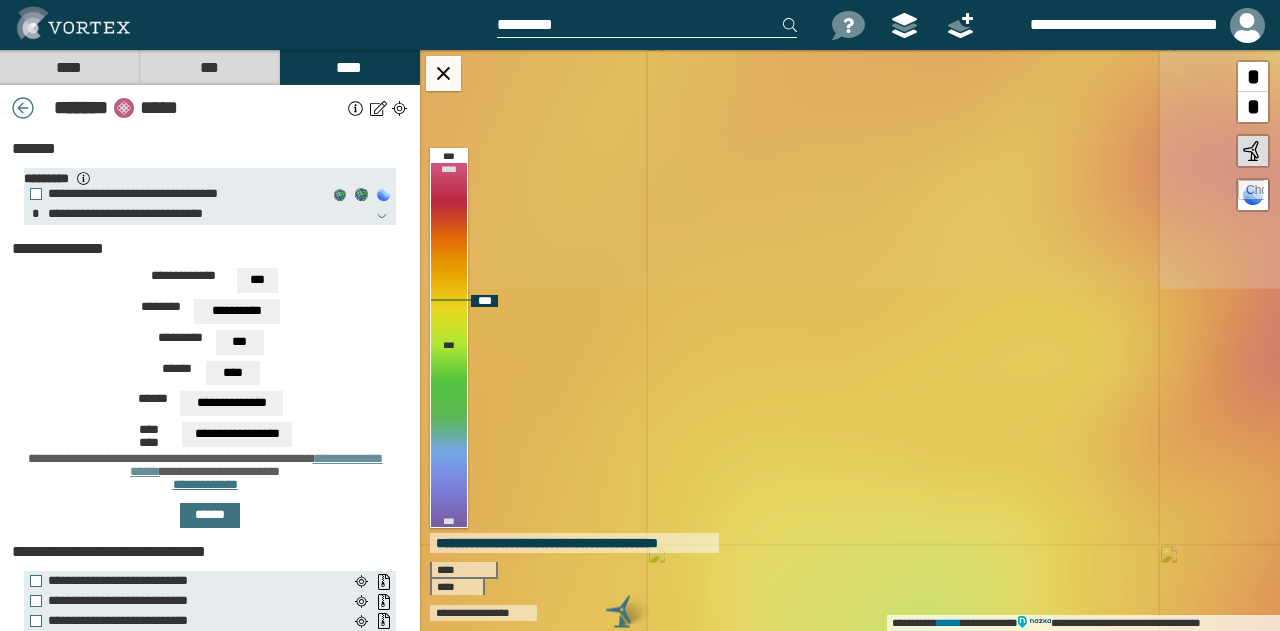 drag, startPoint x: 822, startPoint y: 211, endPoint x: 797, endPoint y: 492, distance: 282.1099 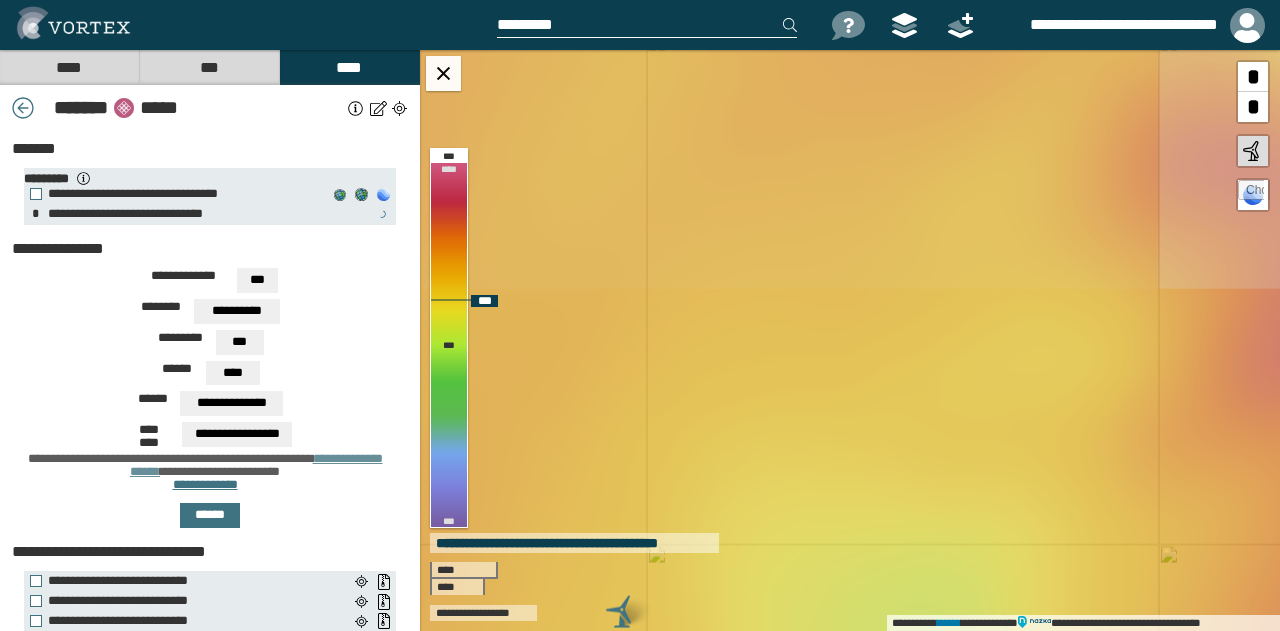 click on "**********" at bounding box center [850, 340] 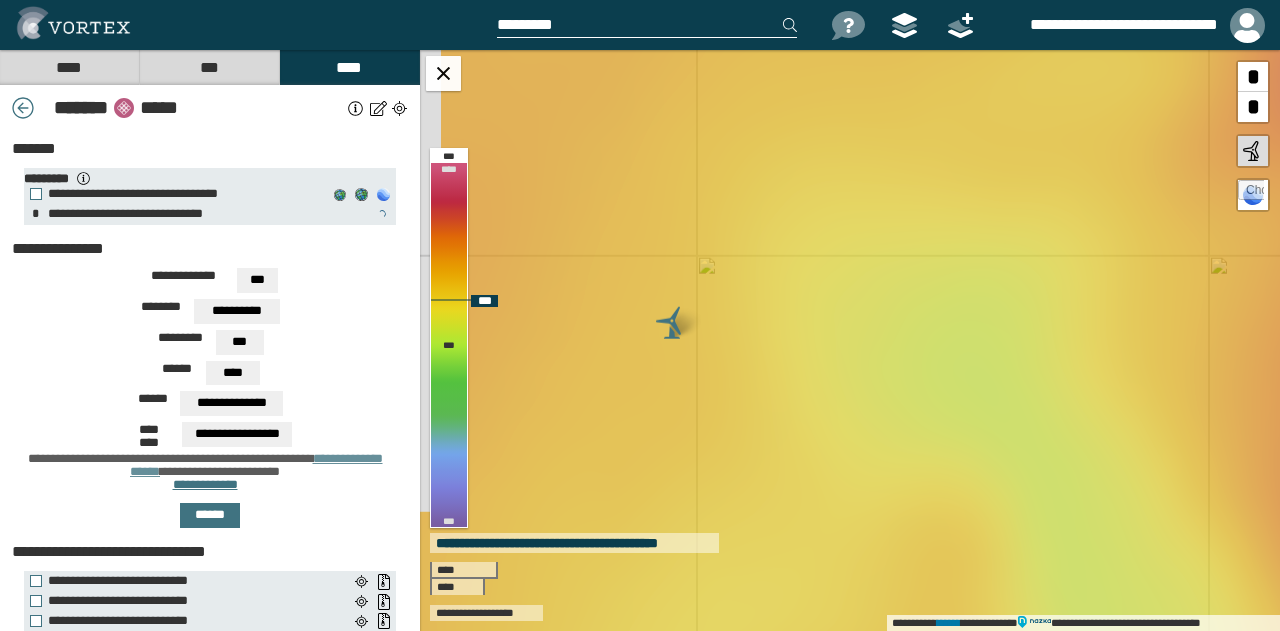drag, startPoint x: 797, startPoint y: 492, endPoint x: 848, endPoint y: 200, distance: 296.42032 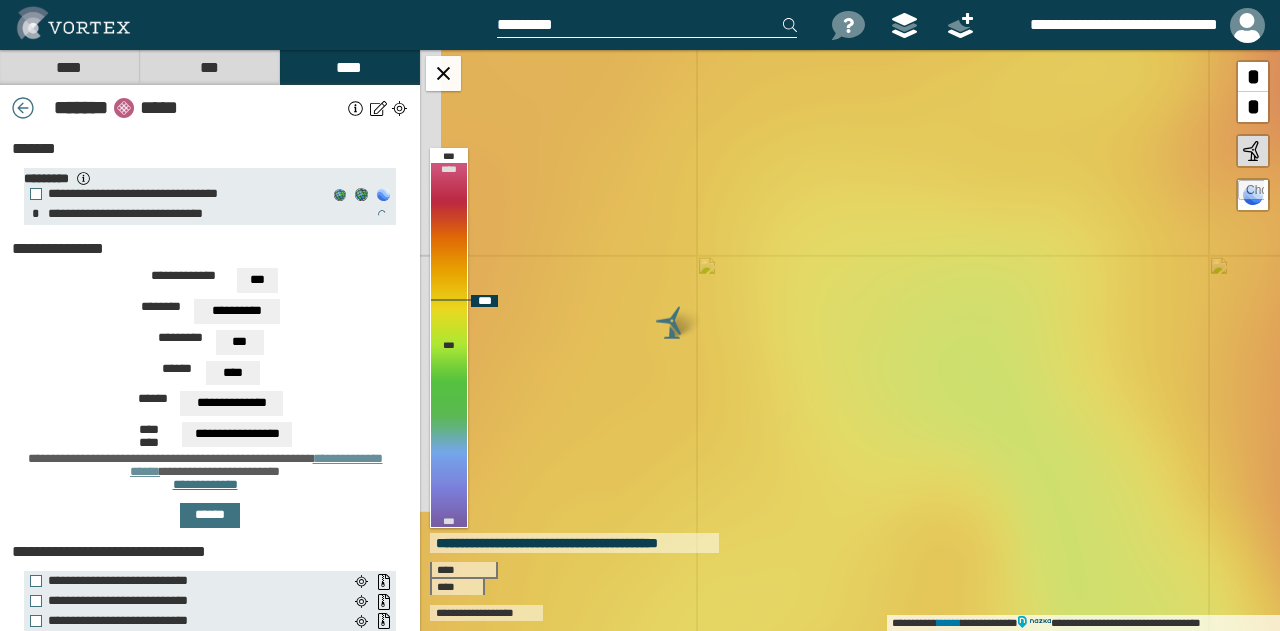 click on "**********" at bounding box center (850, 340) 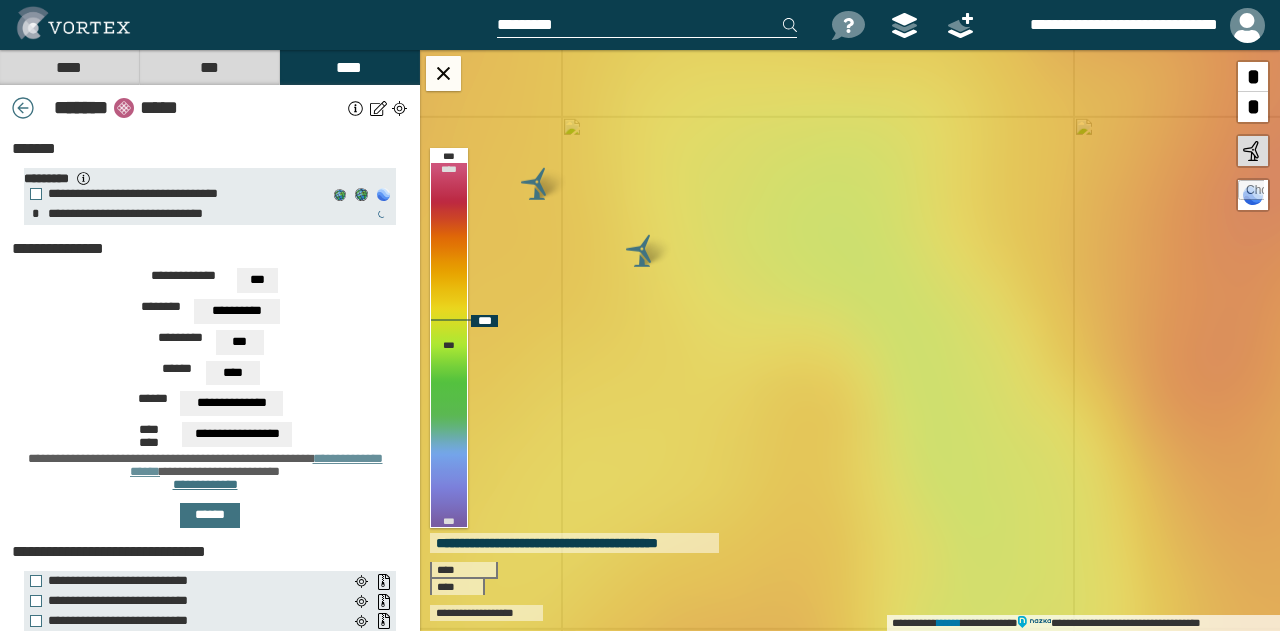 drag, startPoint x: 863, startPoint y: 311, endPoint x: 744, endPoint y: 208, distance: 157.38487 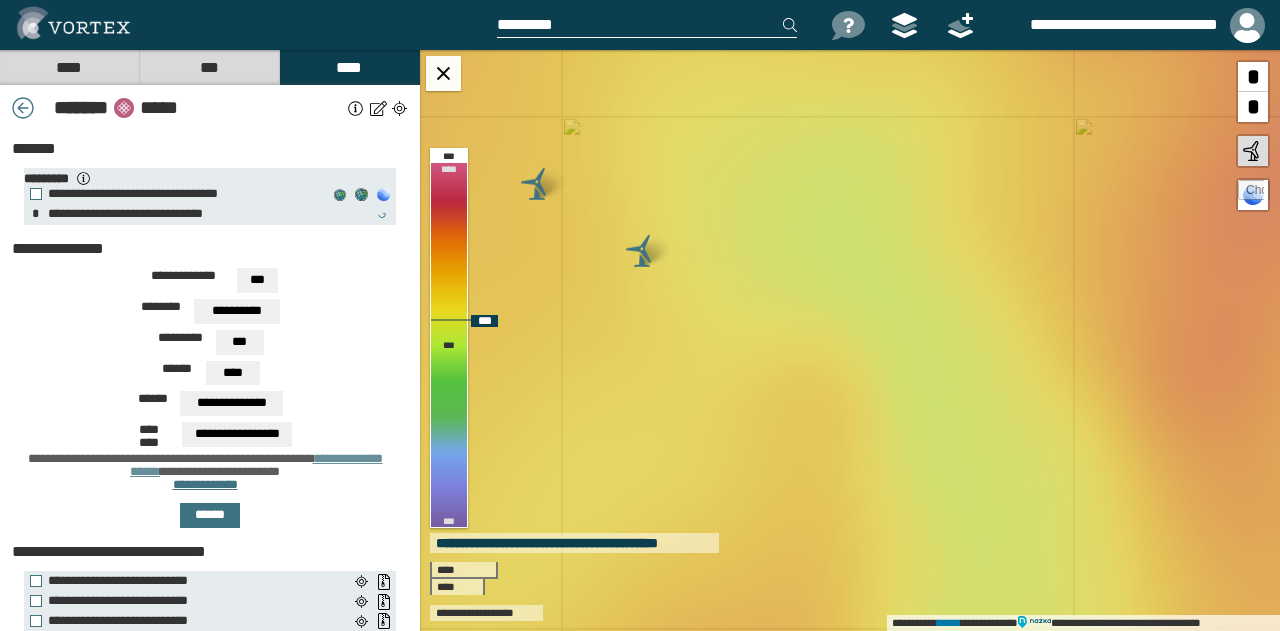 click on "**********" at bounding box center (850, 340) 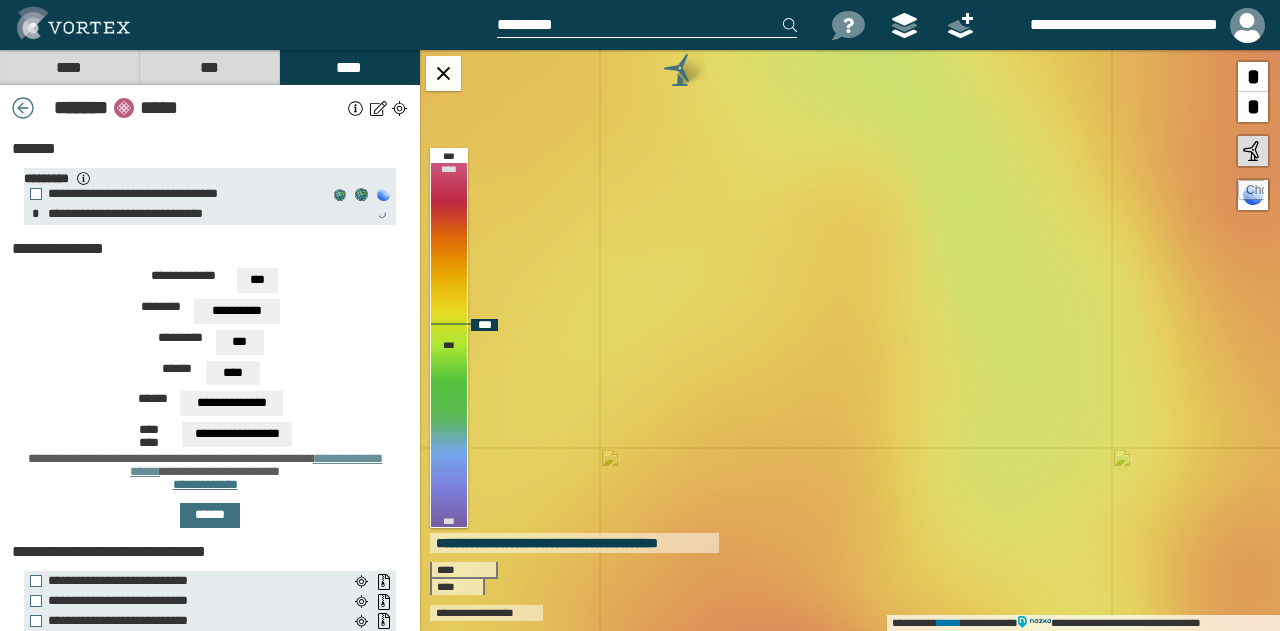 drag, startPoint x: 978, startPoint y: 312, endPoint x: 990, endPoint y: 141, distance: 171.42053 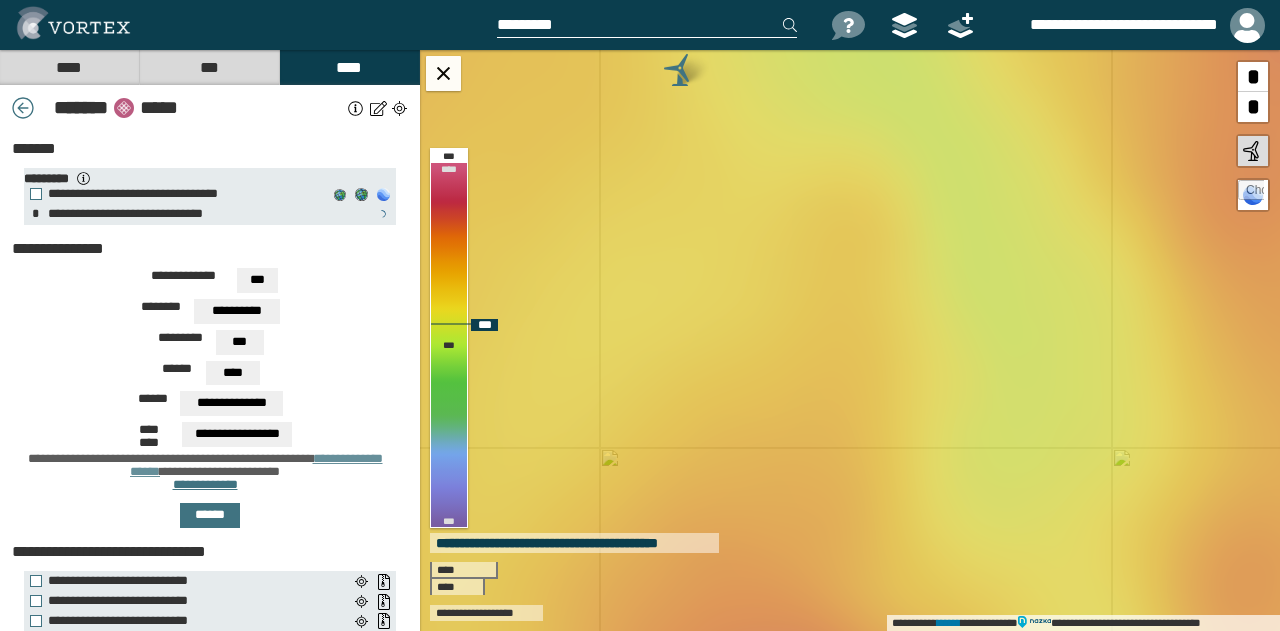click on "**********" at bounding box center (850, 340) 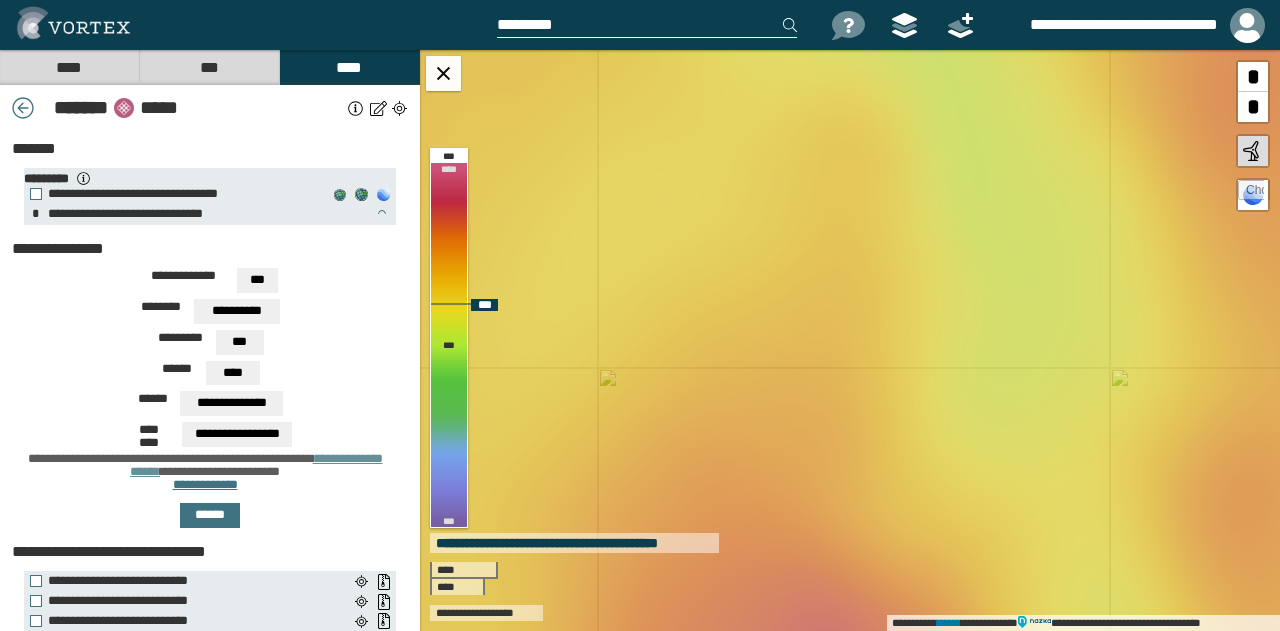 drag, startPoint x: 964, startPoint y: 461, endPoint x: 823, endPoint y: 162, distance: 330.57828 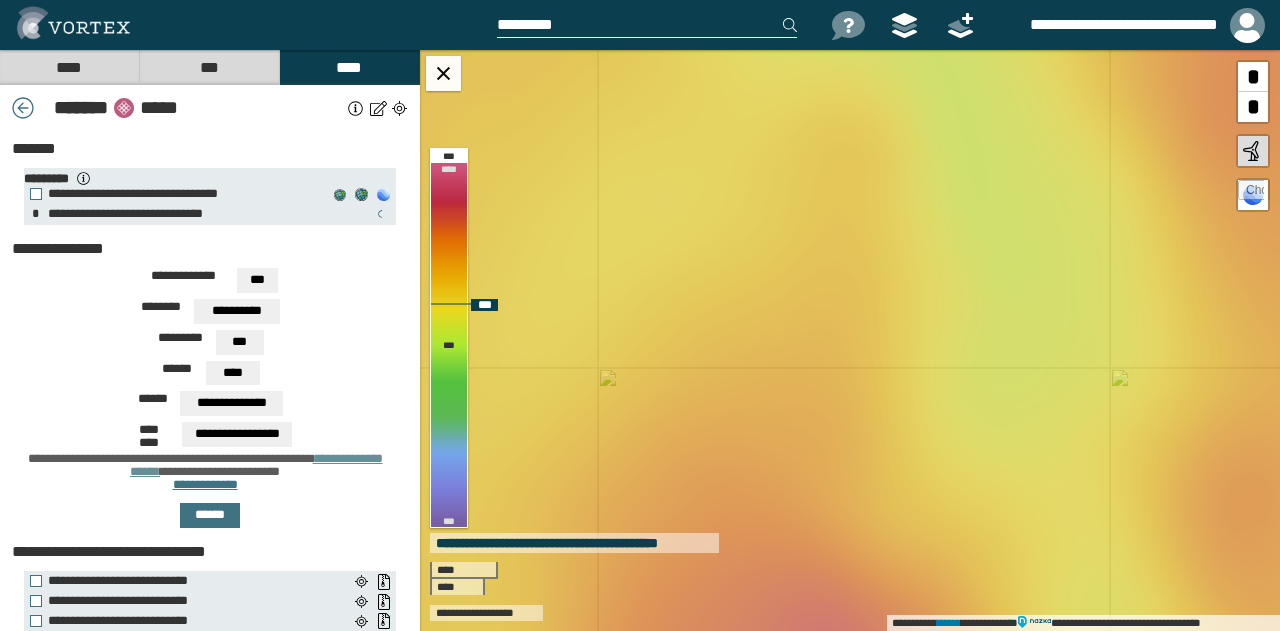 click on "**********" at bounding box center [850, 340] 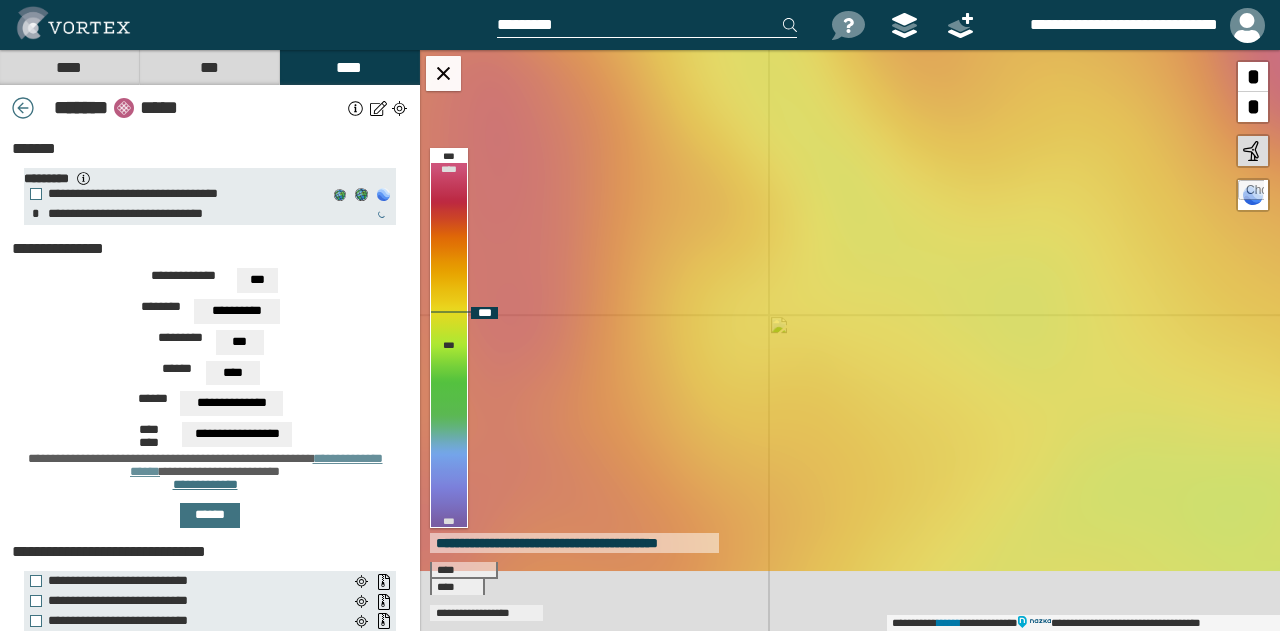 drag, startPoint x: 972, startPoint y: 365, endPoint x: 798, endPoint y: 163, distance: 266.60834 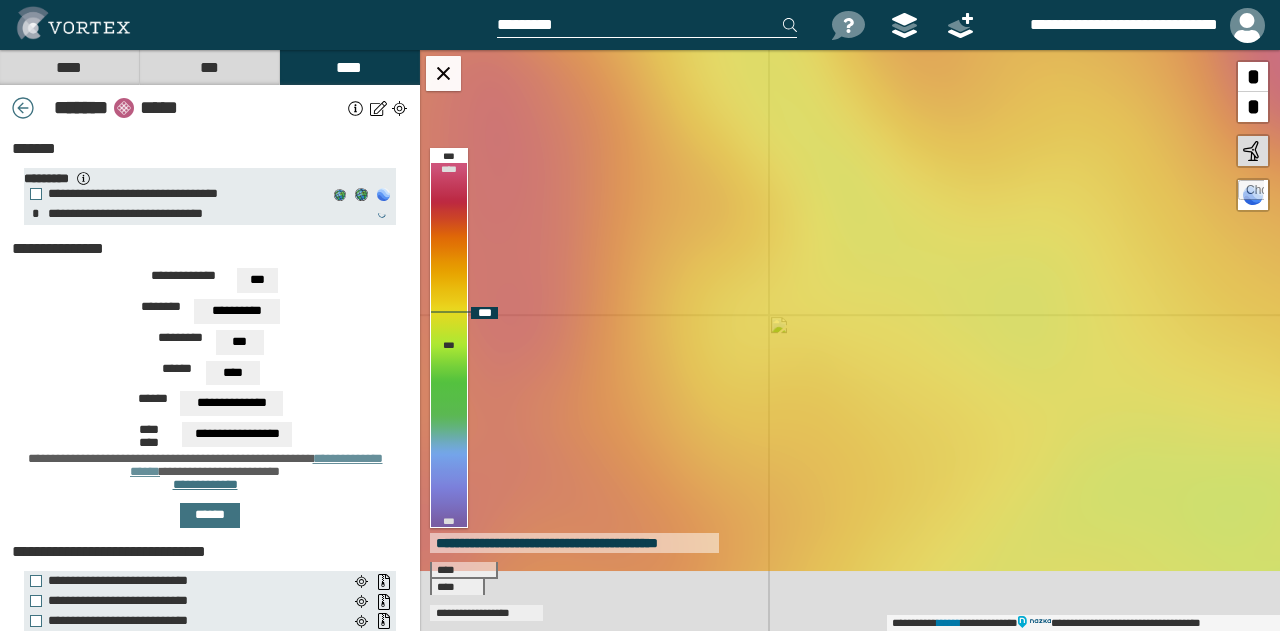 click on "**********" at bounding box center (850, 340) 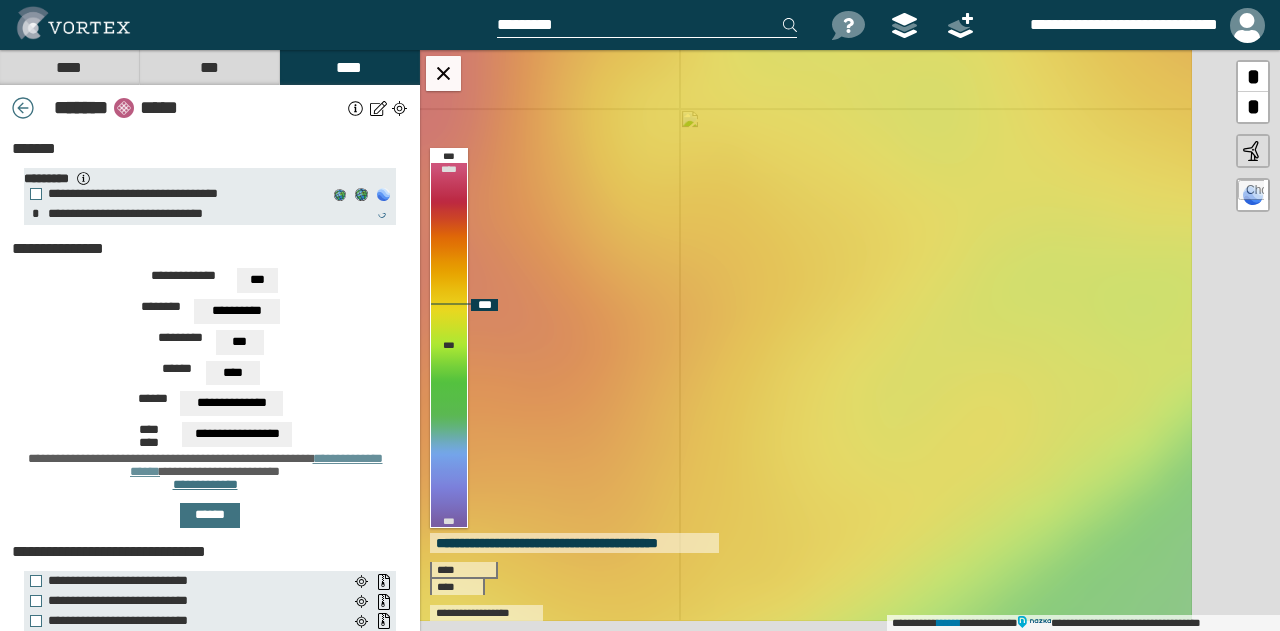 click on "**********" at bounding box center [850, 340] 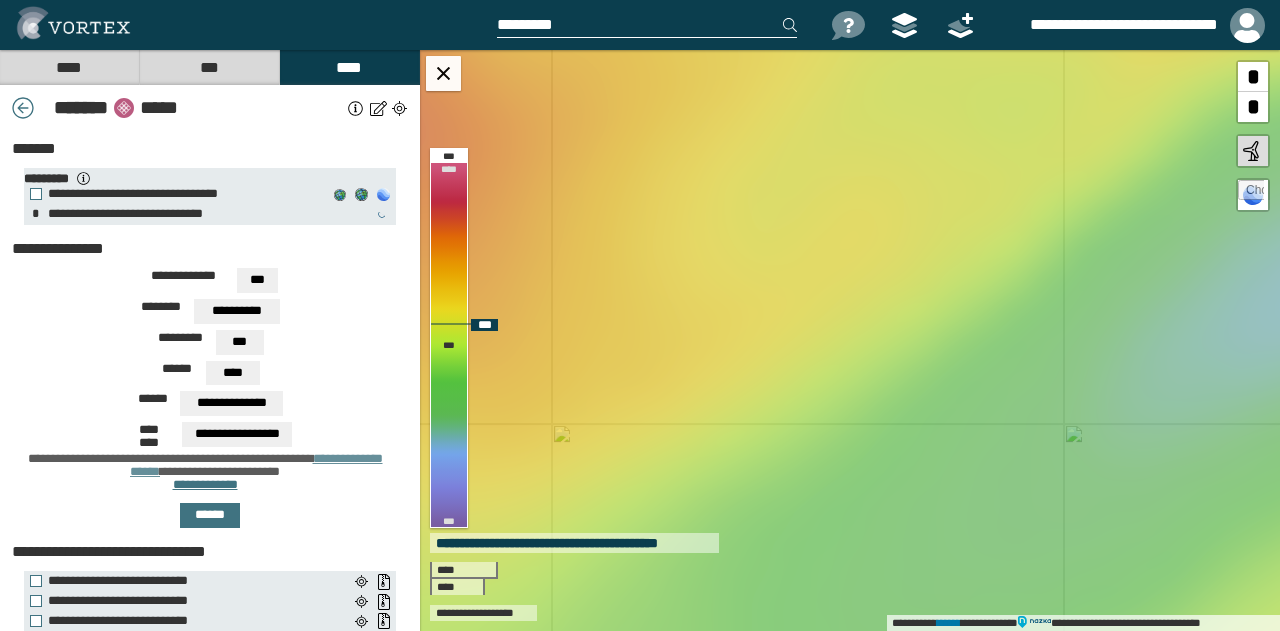 click on "**********" at bounding box center [850, 340] 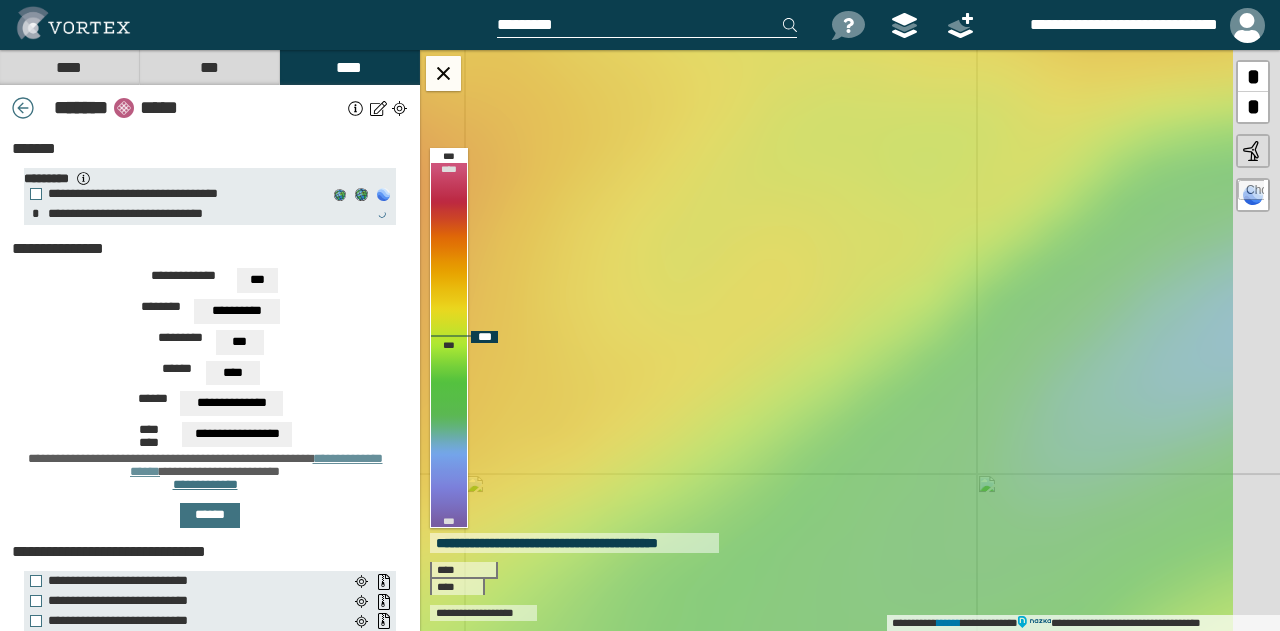 click on "**********" at bounding box center (850, 340) 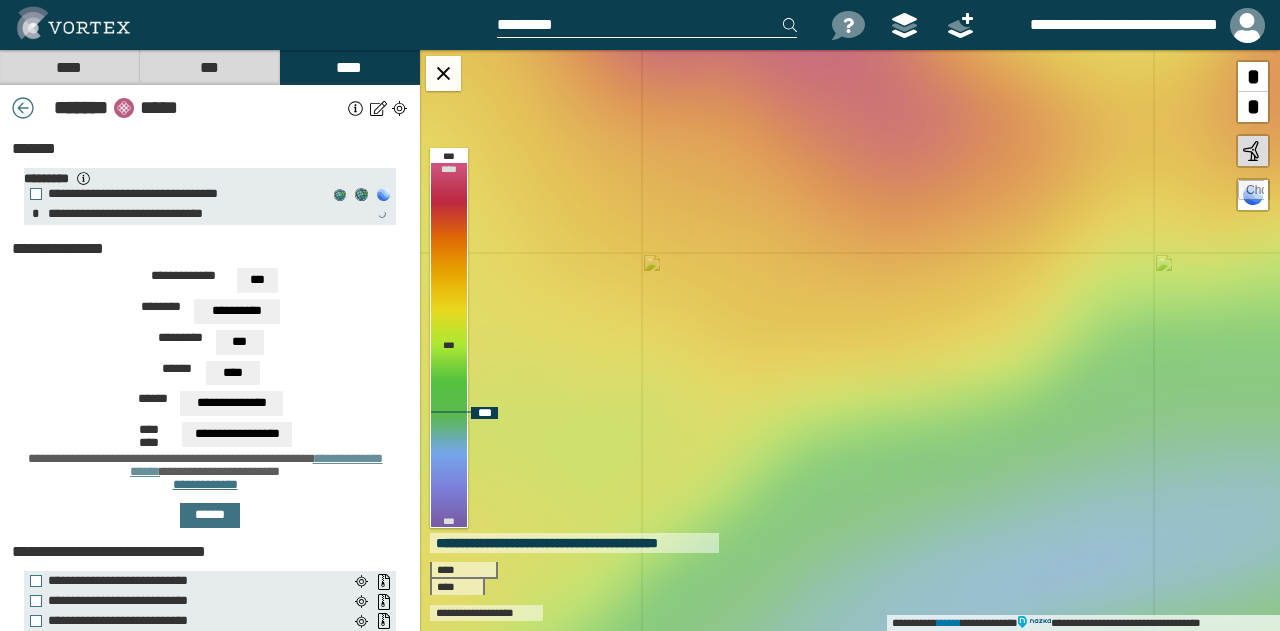 click on "**********" at bounding box center [850, 340] 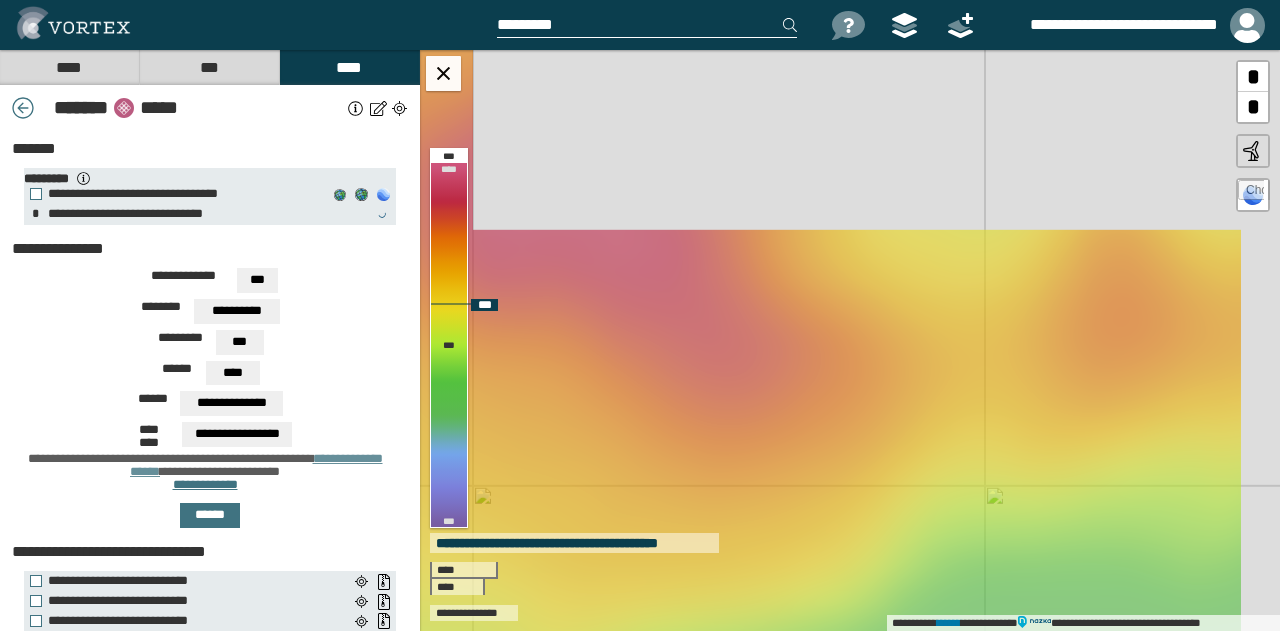 click on "**********" at bounding box center [850, 340] 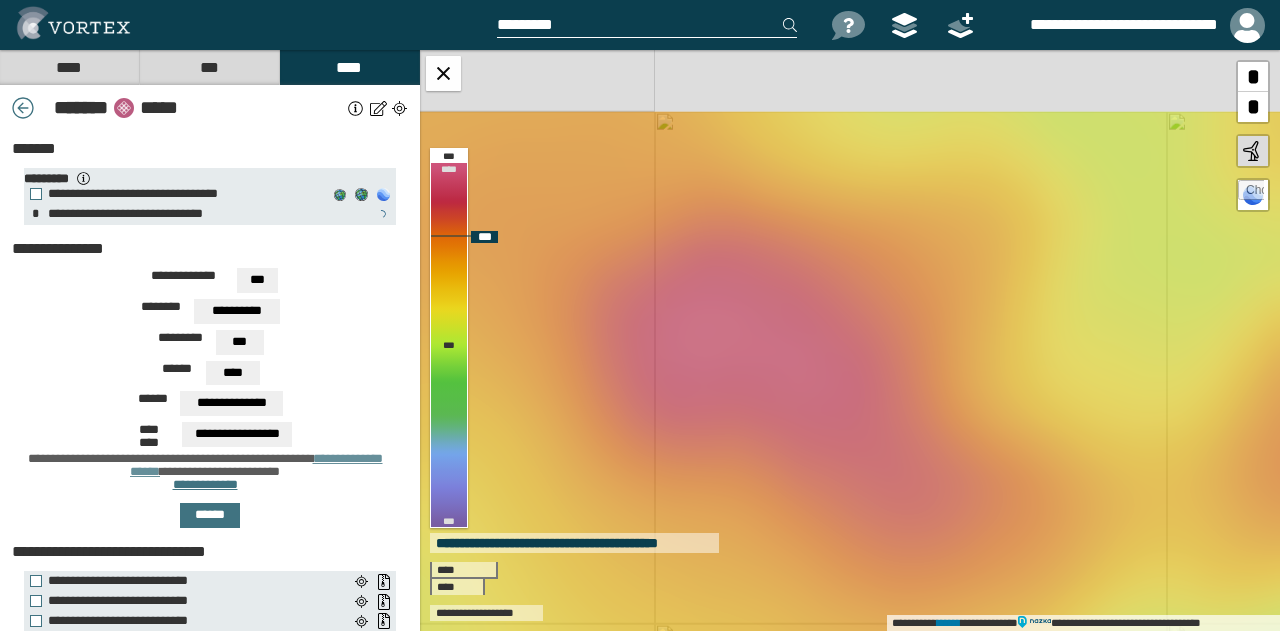 click on "**********" at bounding box center (850, 340) 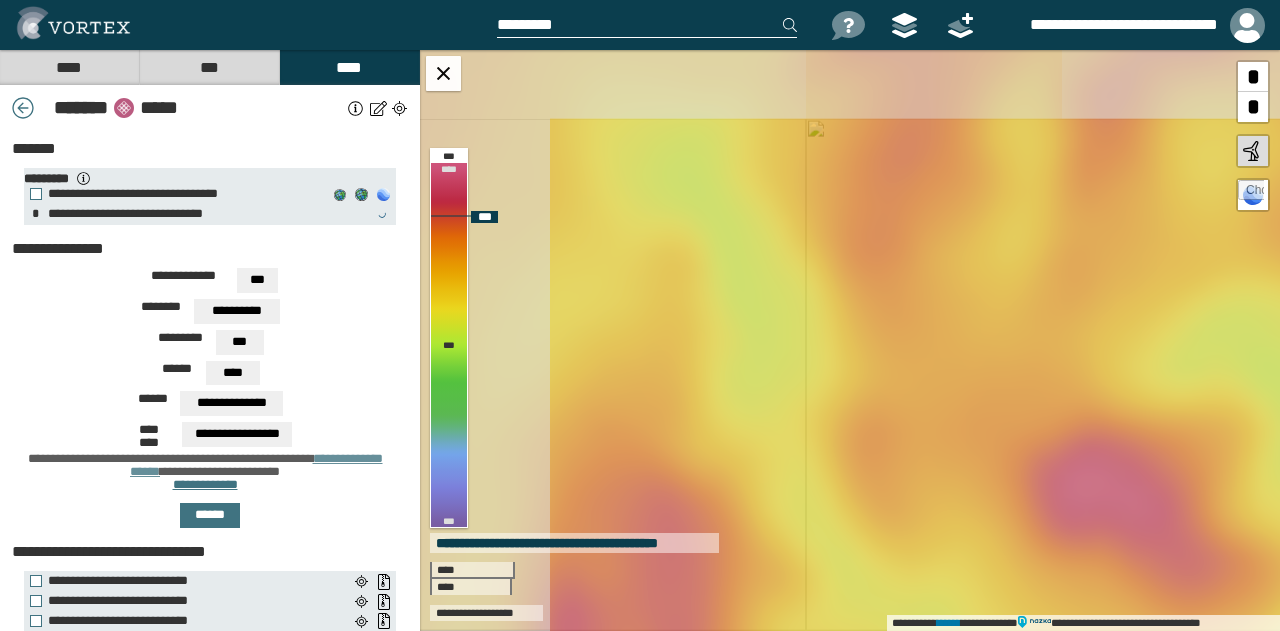 click on "**********" at bounding box center [850, 340] 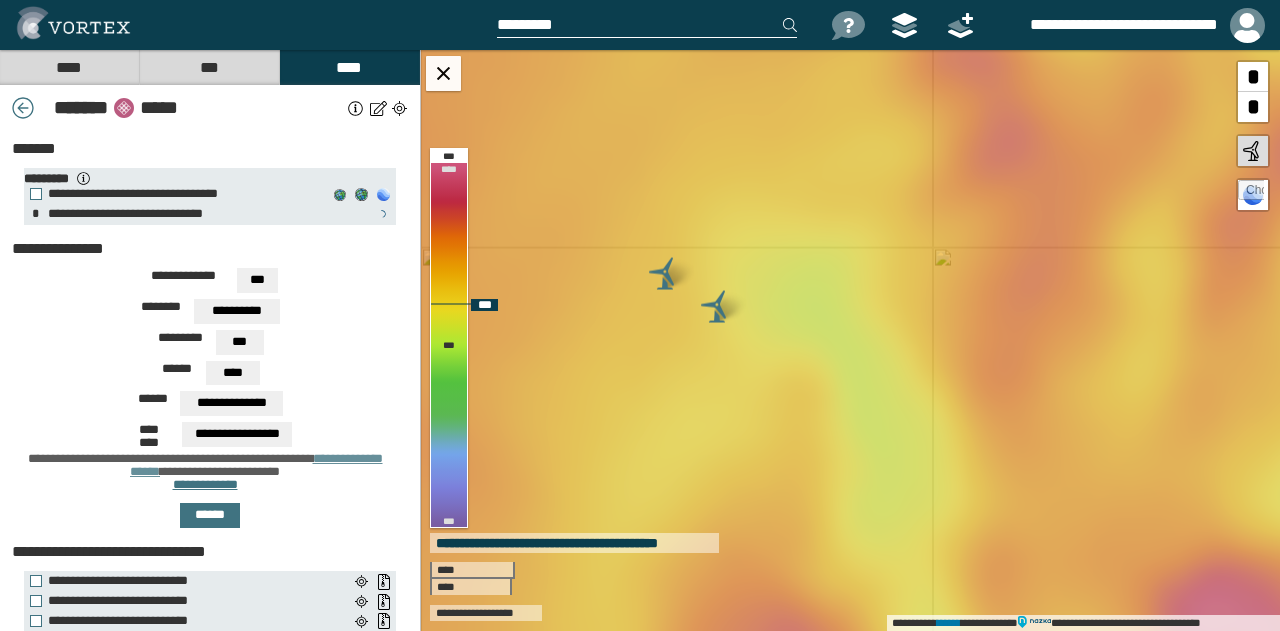 click on "**********" at bounding box center (850, 340) 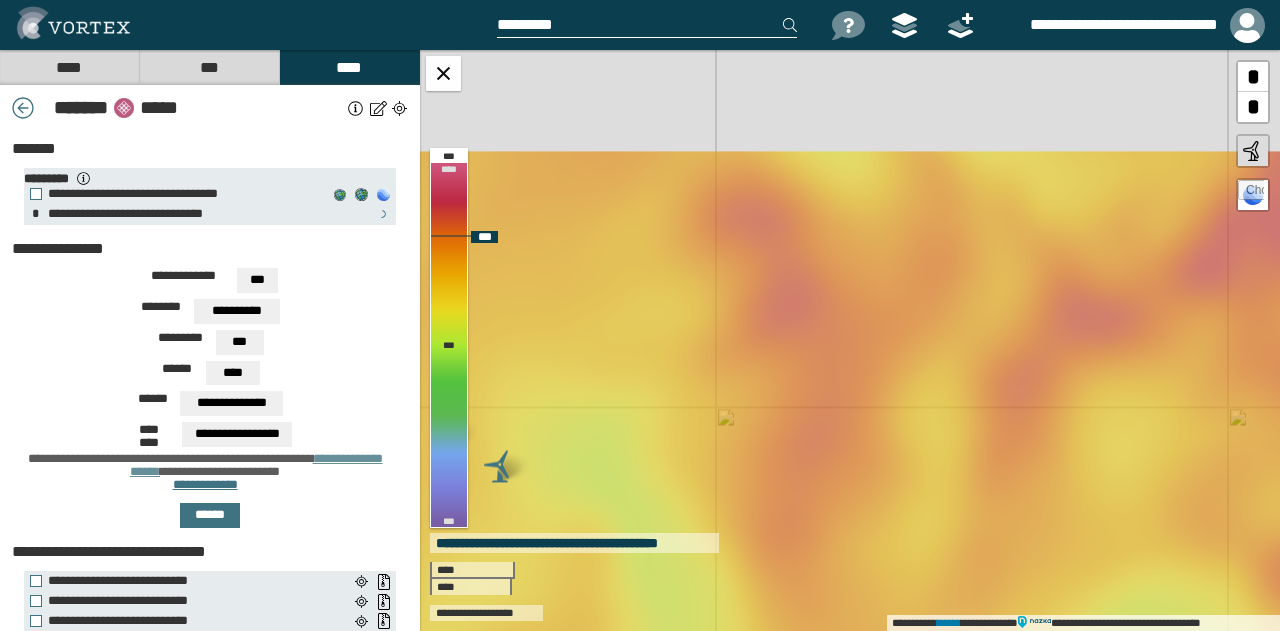 click on "**********" at bounding box center (850, 340) 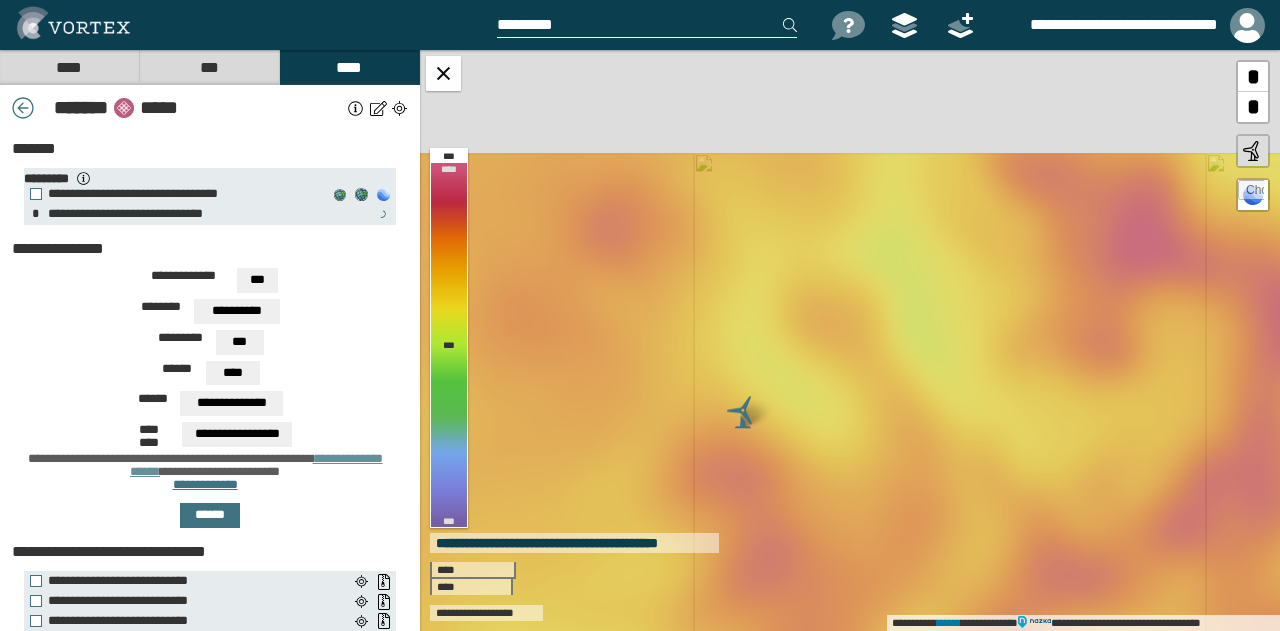 click on "**********" at bounding box center (640, 315) 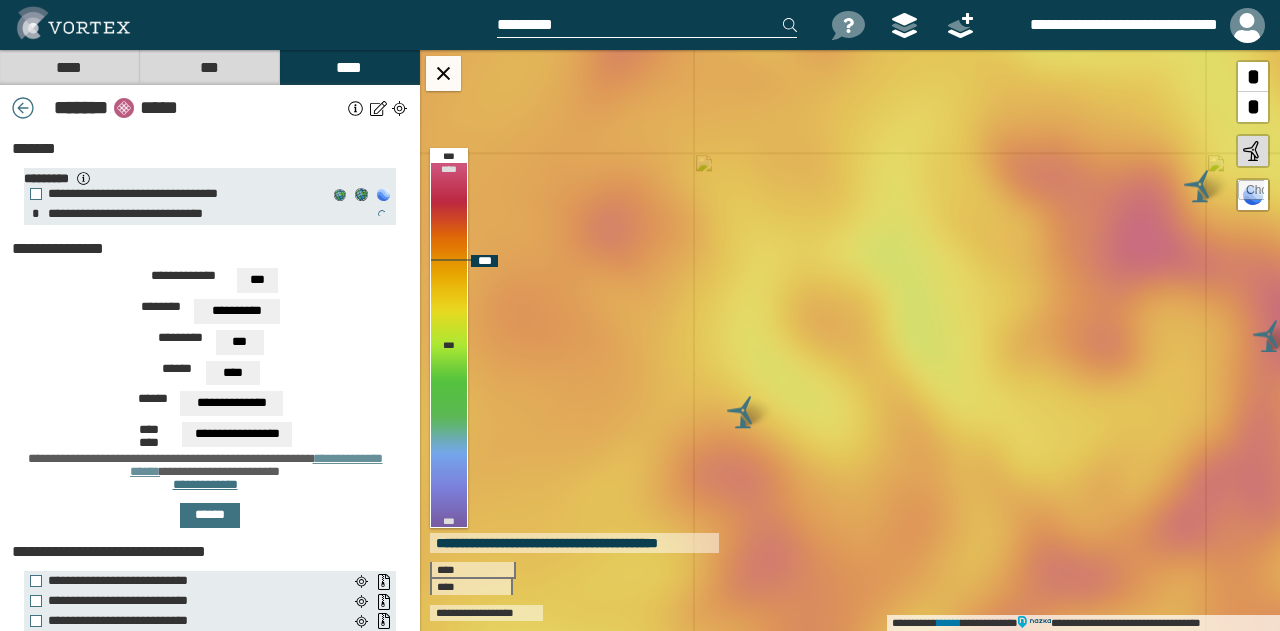 click at bounding box center (743, 412) 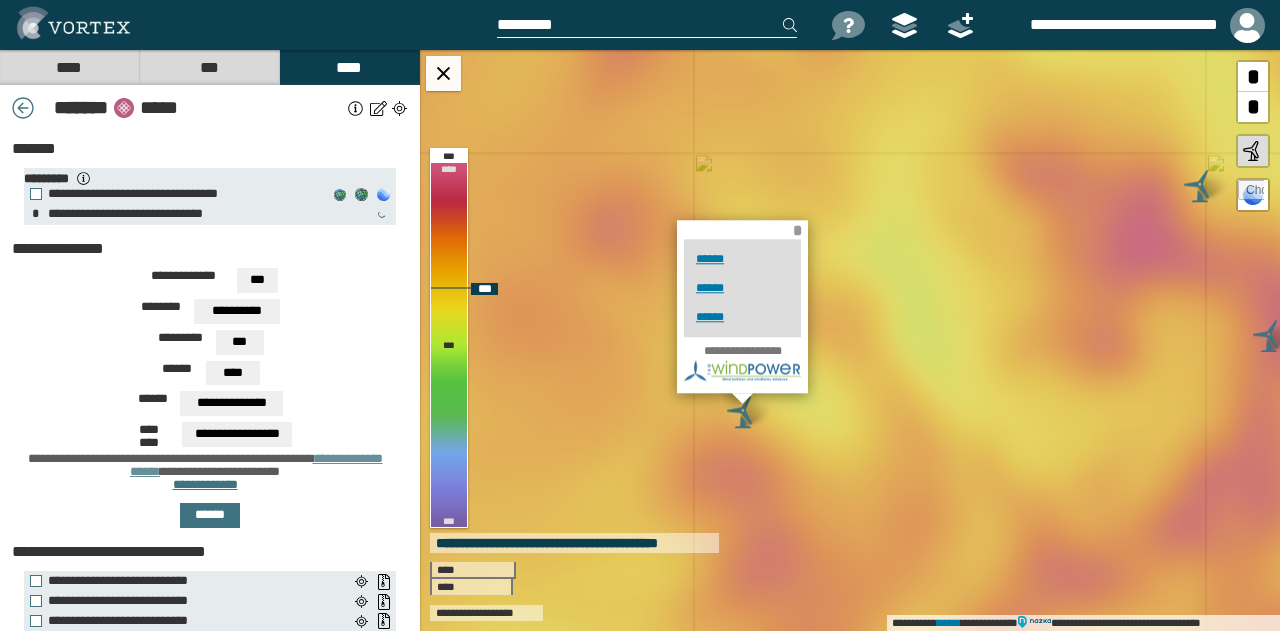 click on "*" at bounding box center (797, 230) 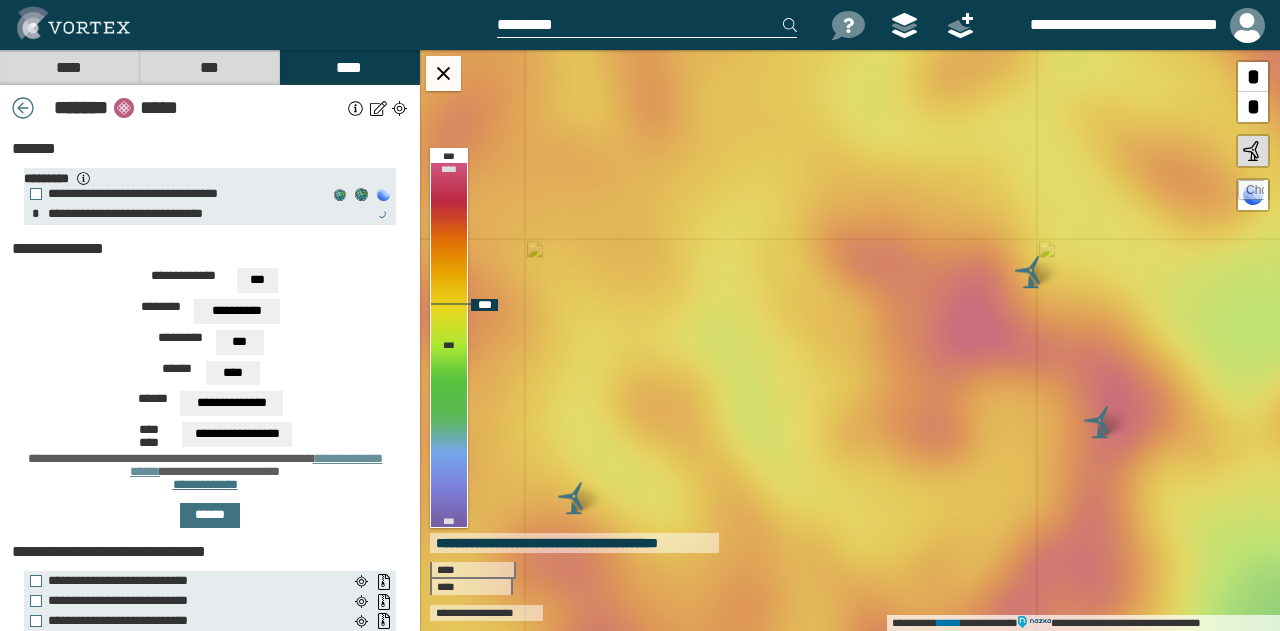 click on "**********" at bounding box center [850, 340] 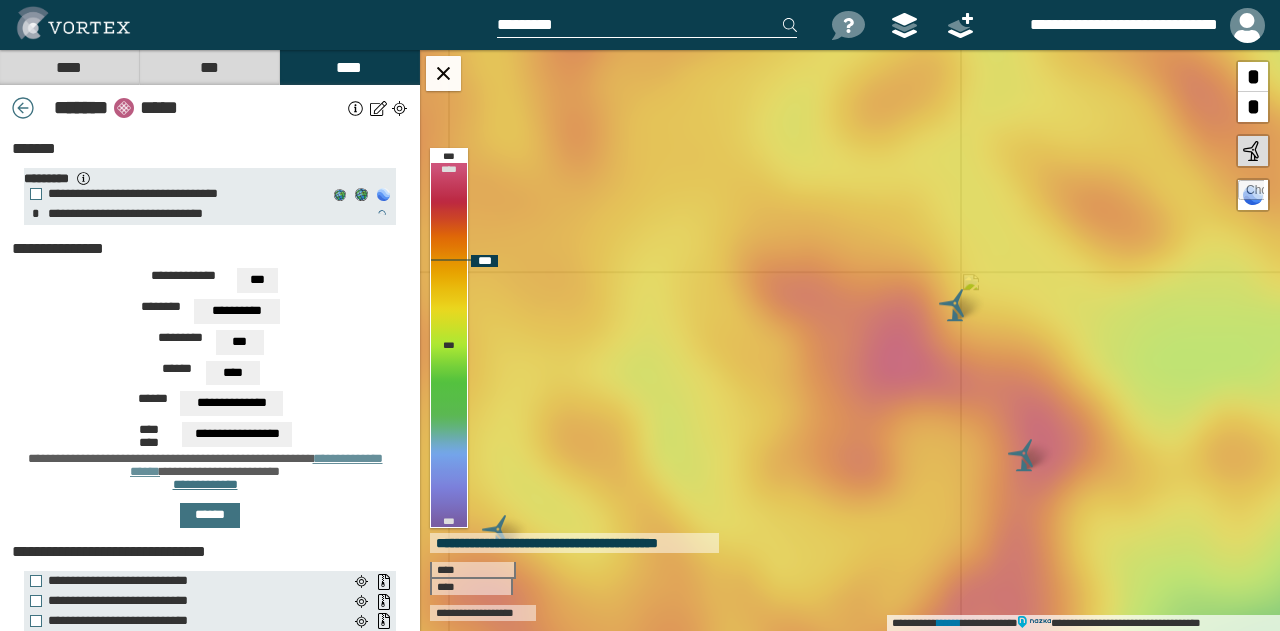 click at bounding box center [955, 305] 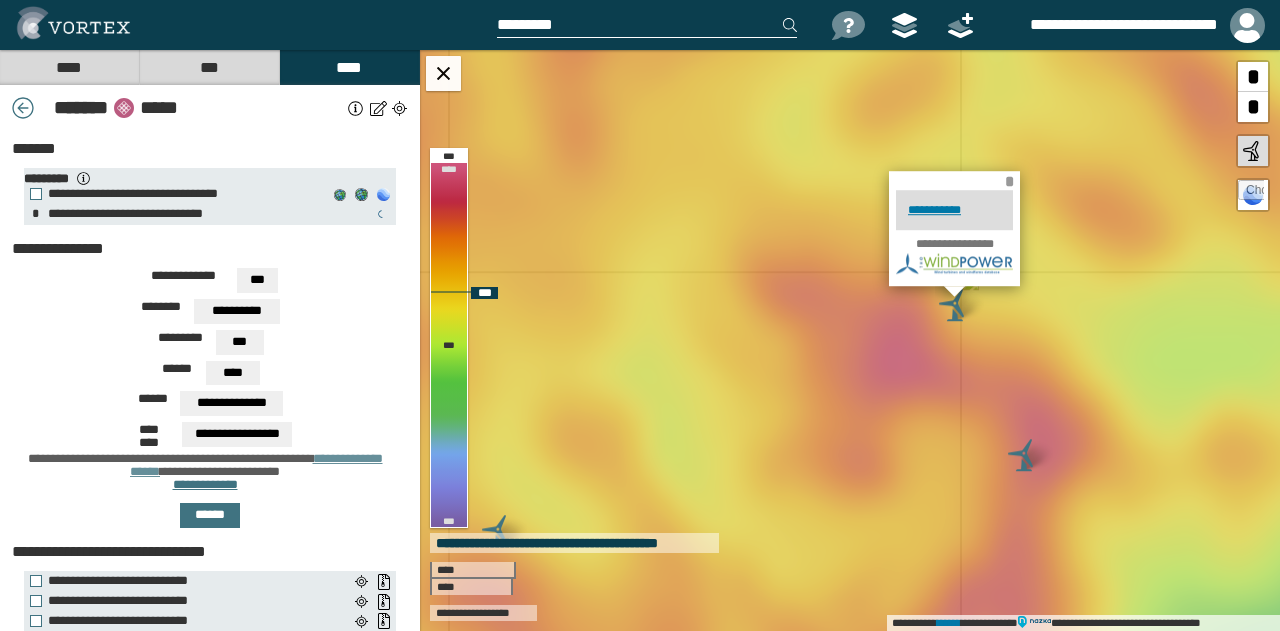click on "*" at bounding box center (1009, 181) 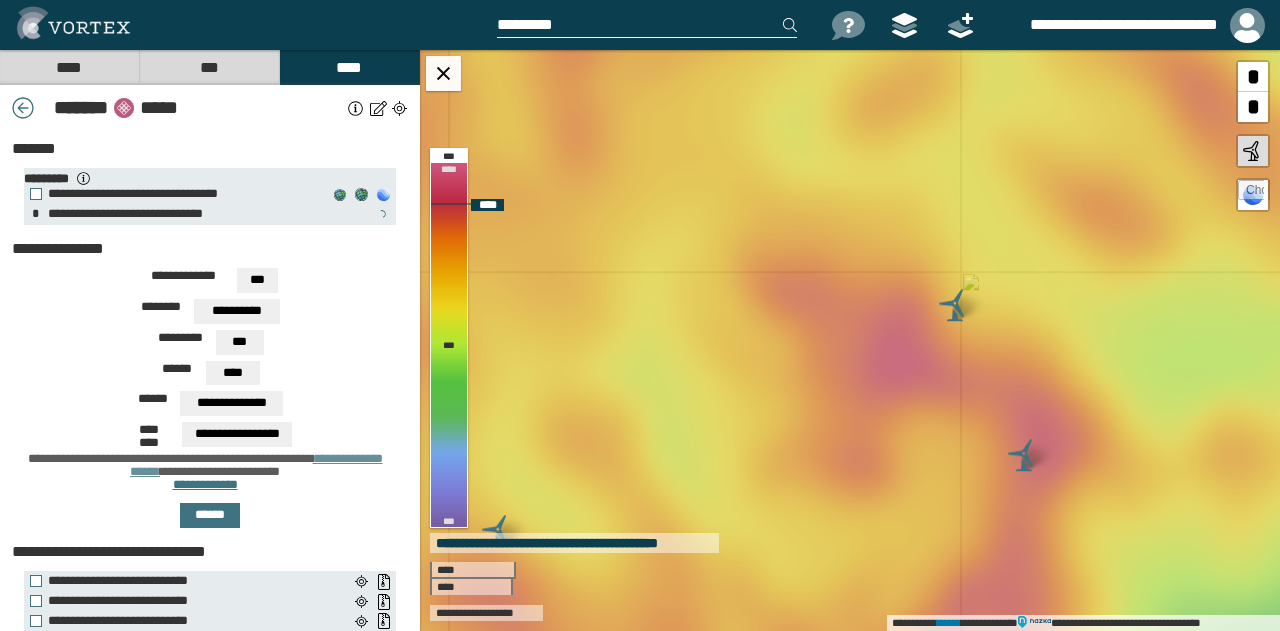 click at bounding box center [1024, 455] 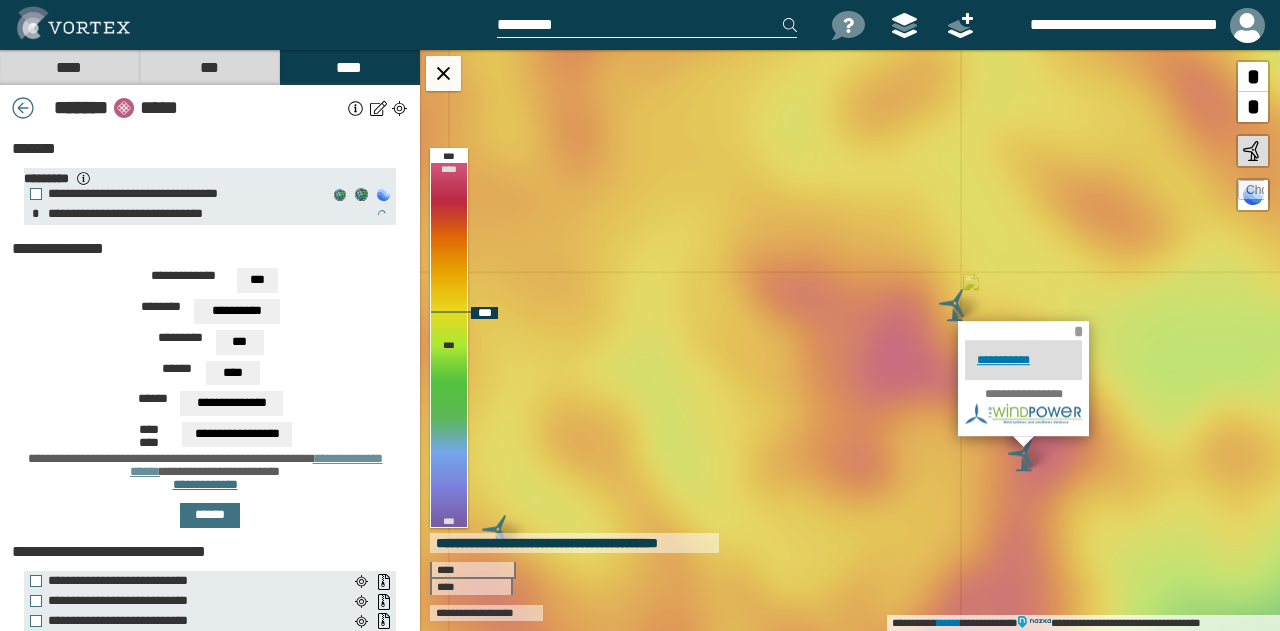 click on "*" at bounding box center [1078, 331] 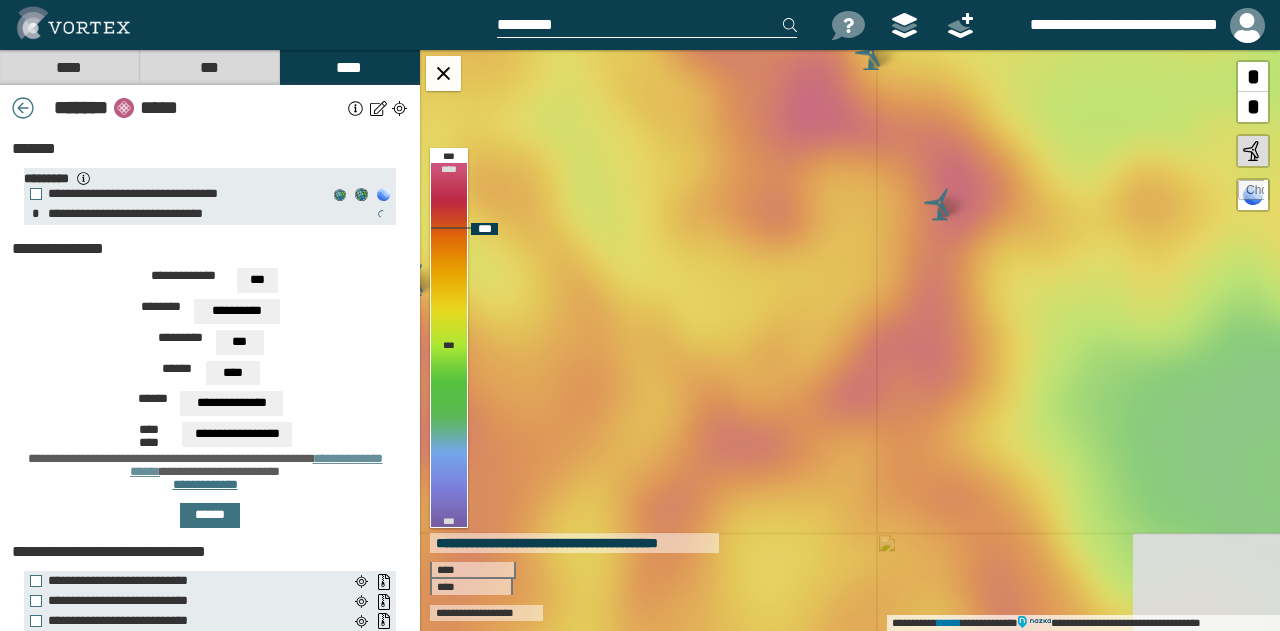 click on "**********" at bounding box center [850, 340] 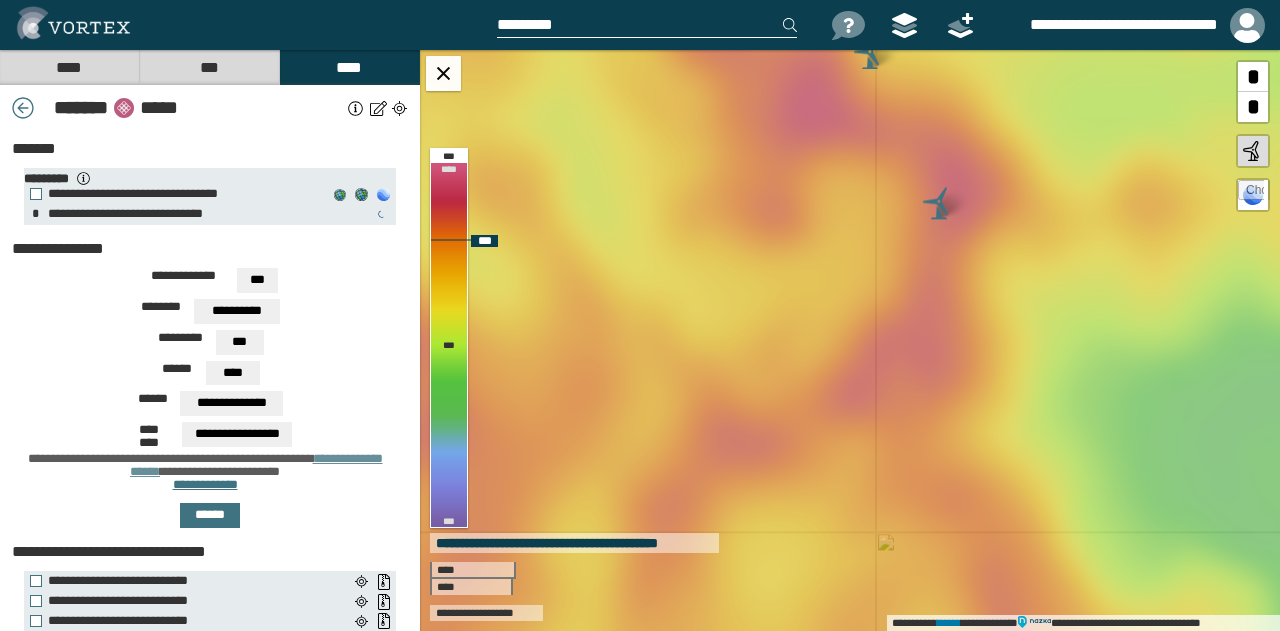 click on "**********" at bounding box center [850, 340] 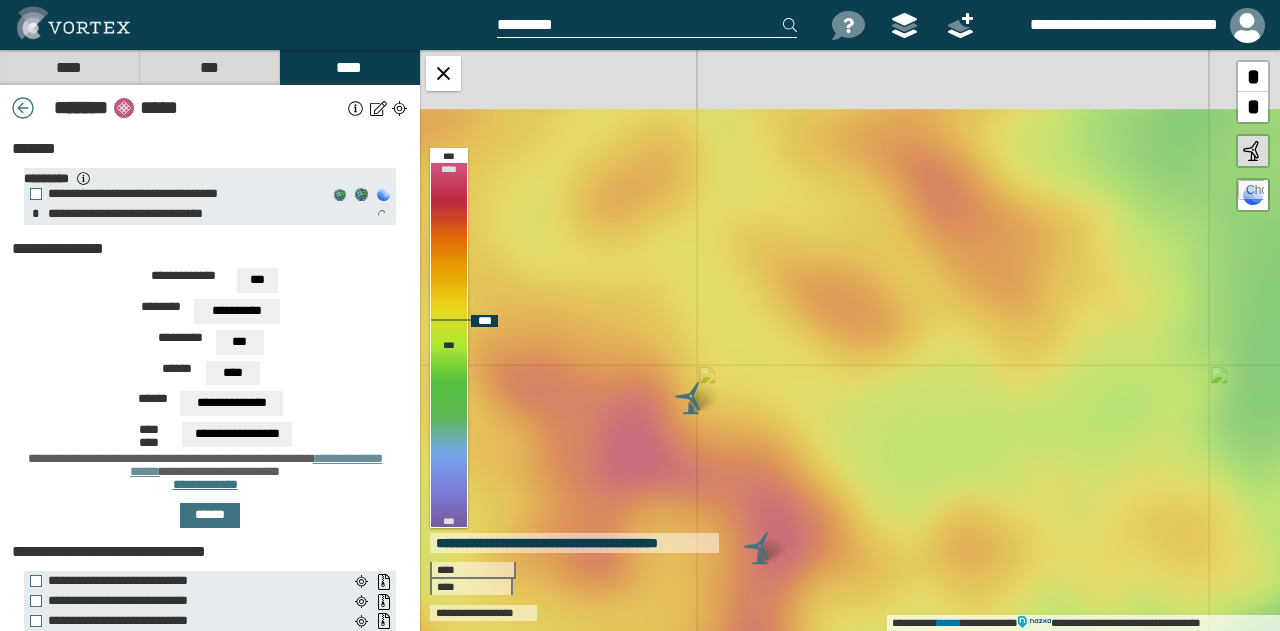 click on "**********" at bounding box center [850, 340] 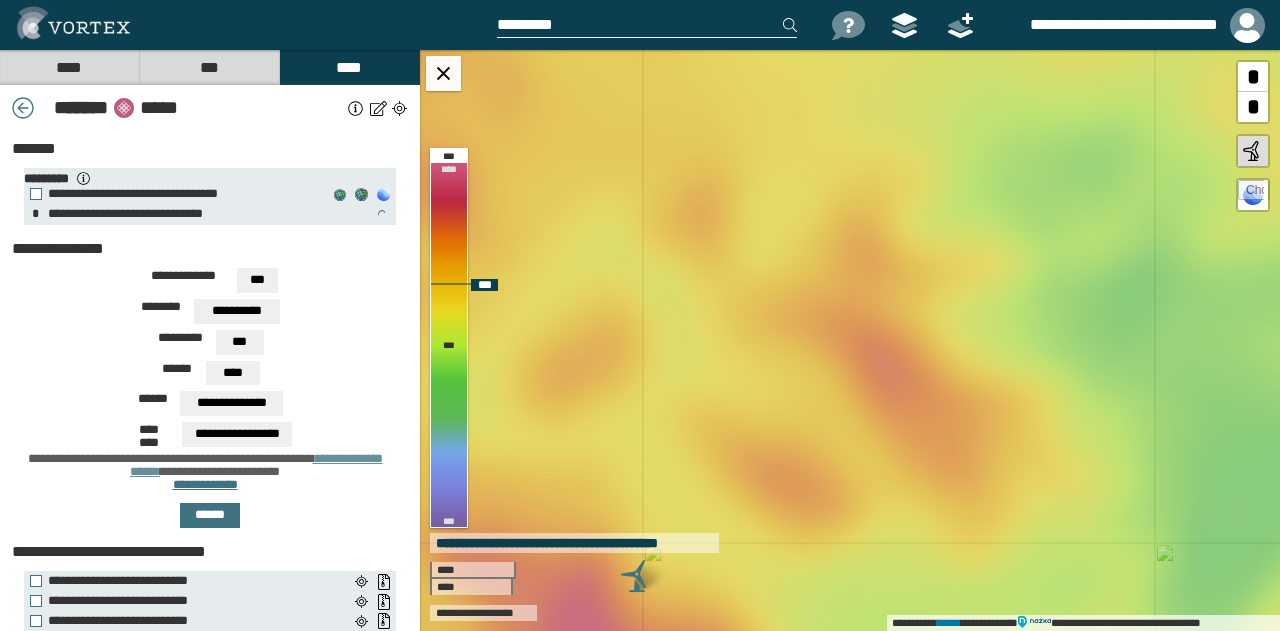click on "**********" at bounding box center [850, 340] 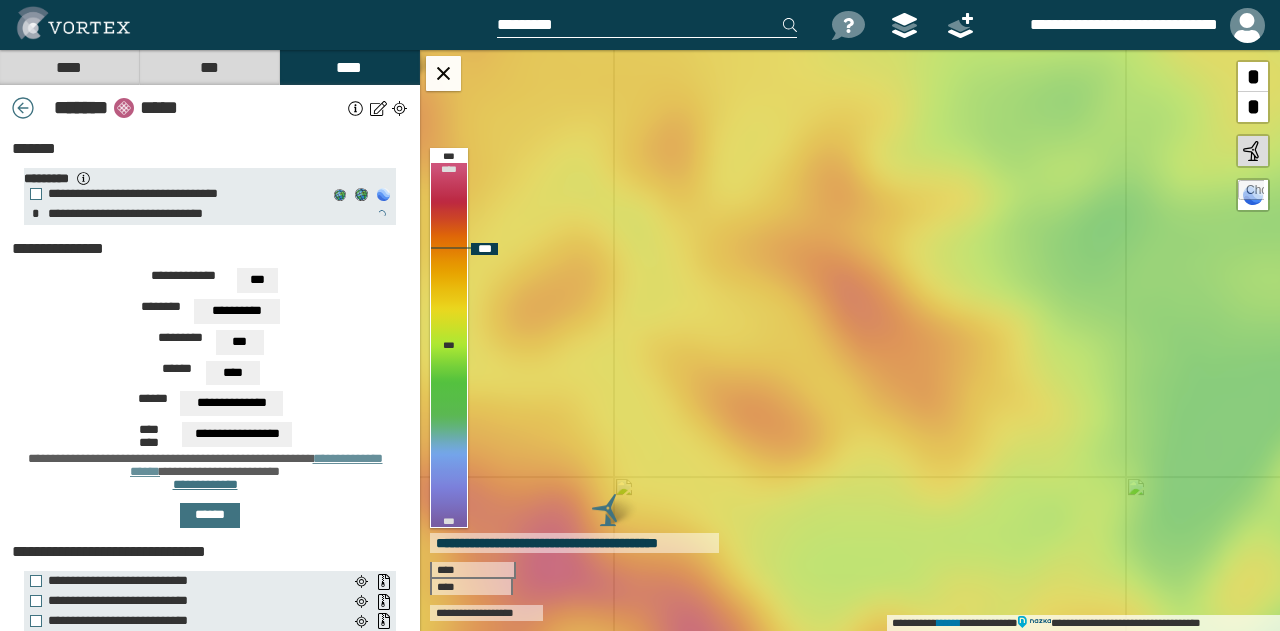 click on "**********" at bounding box center (850, 340) 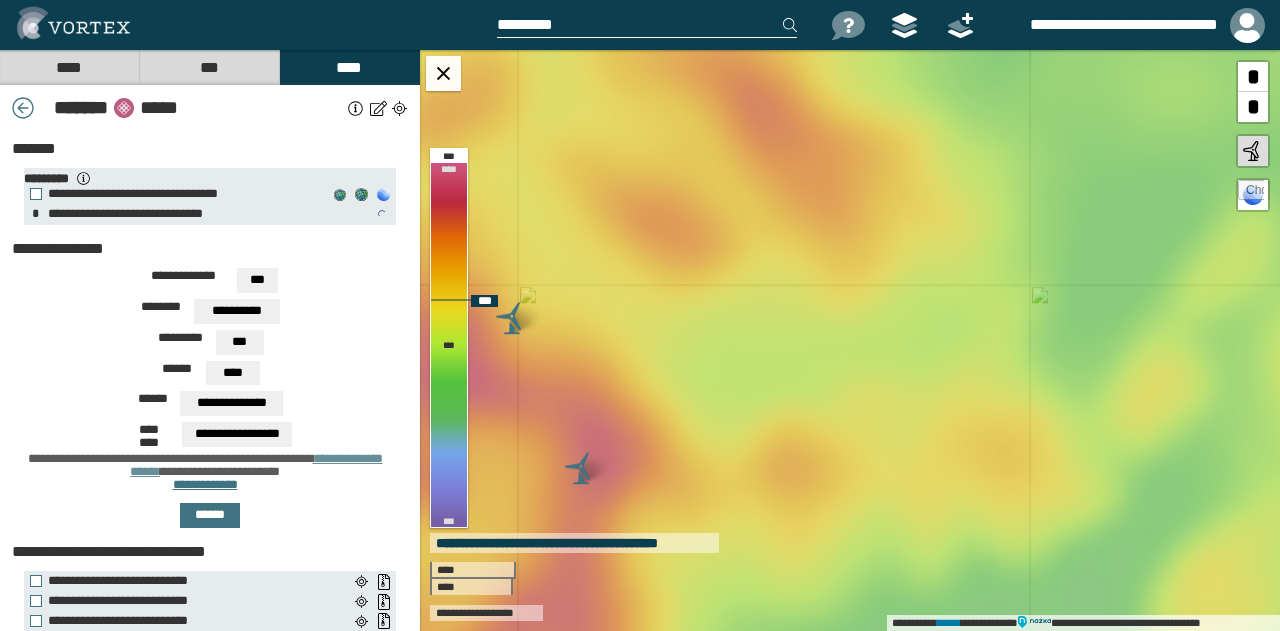 click on "**********" at bounding box center (850, 340) 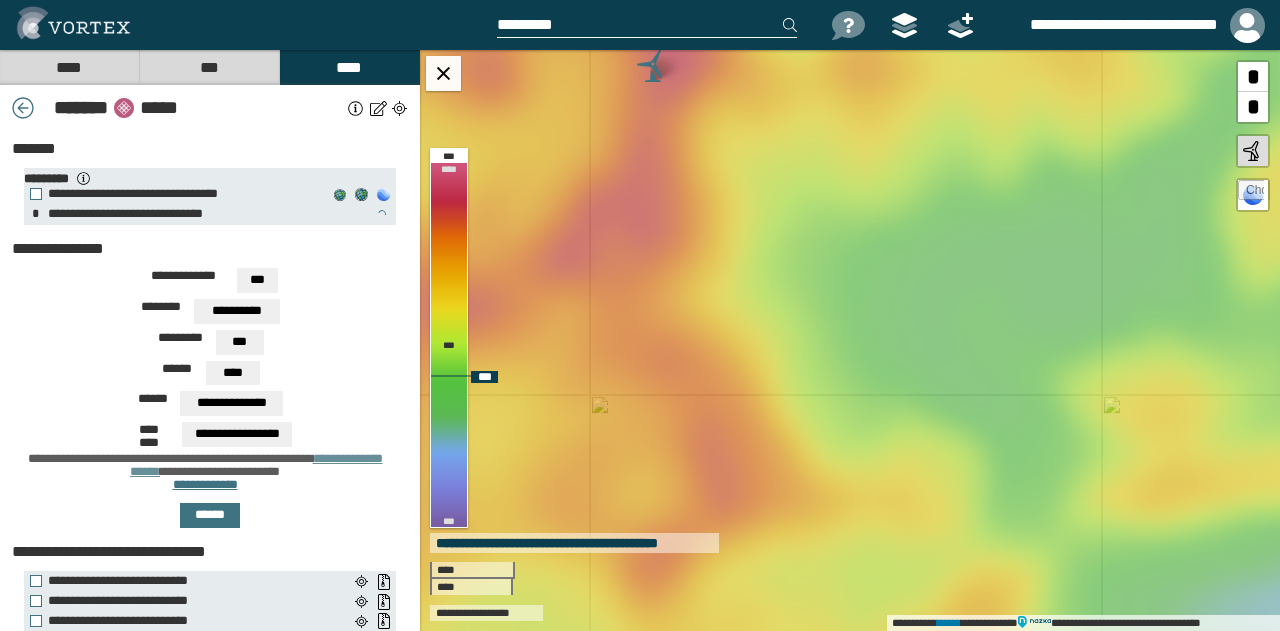 click on "**********" at bounding box center (850, 340) 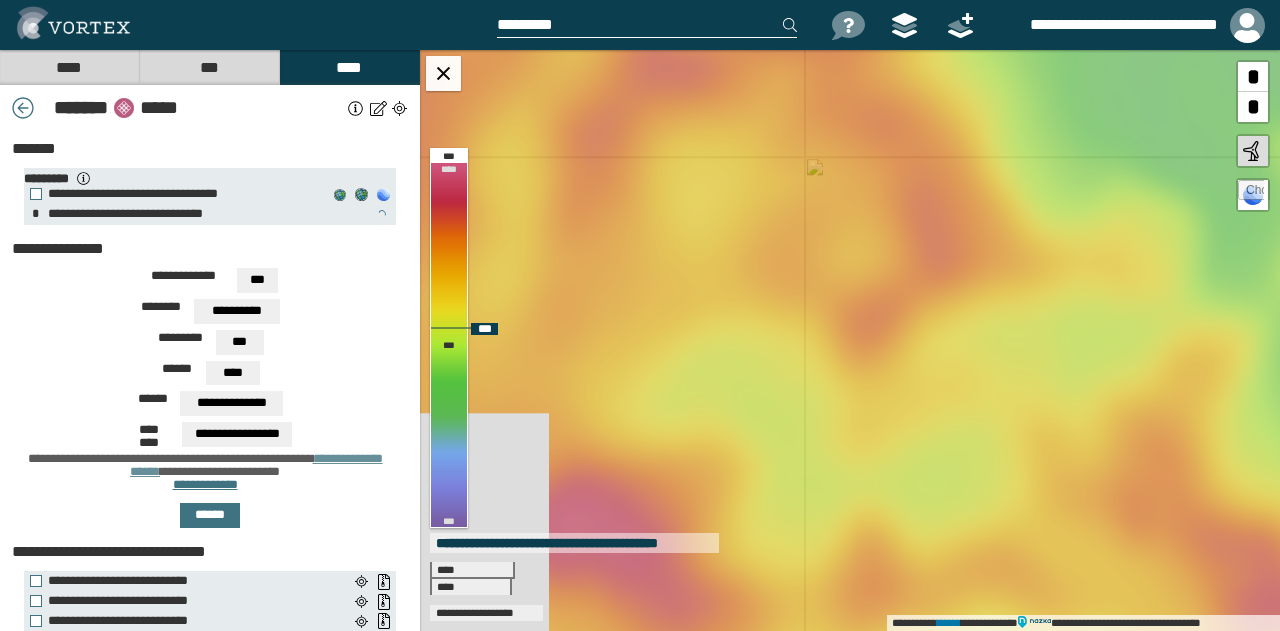 click on "**********" at bounding box center [850, 340] 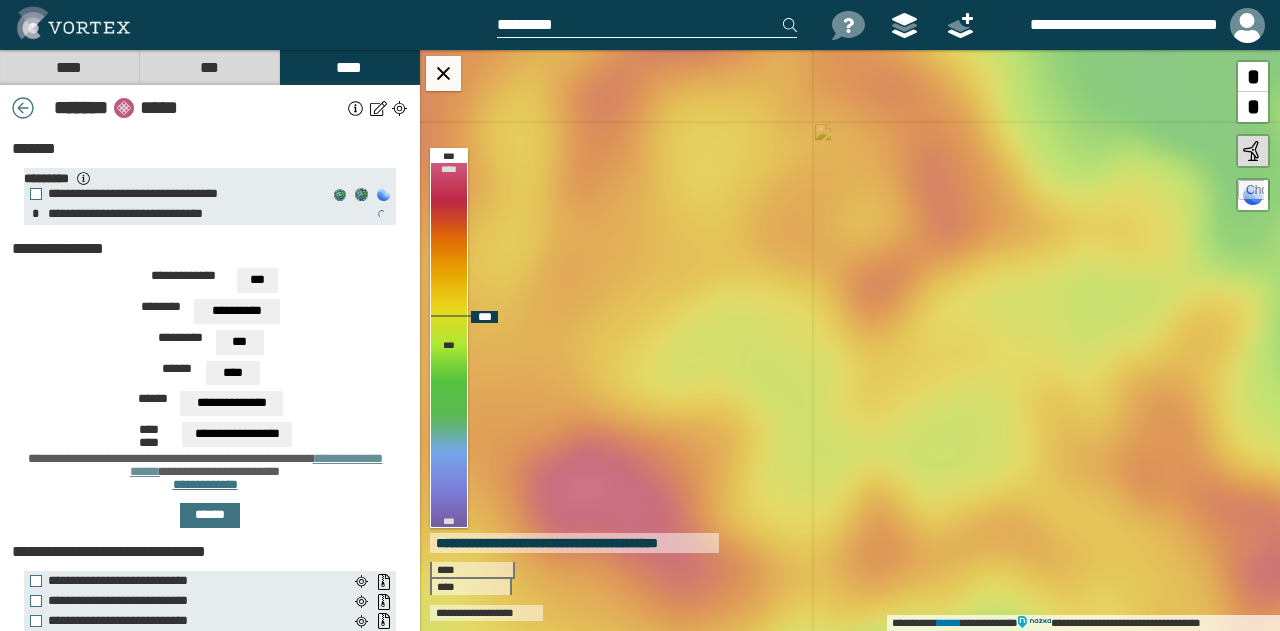 click on "**********" at bounding box center [850, 340] 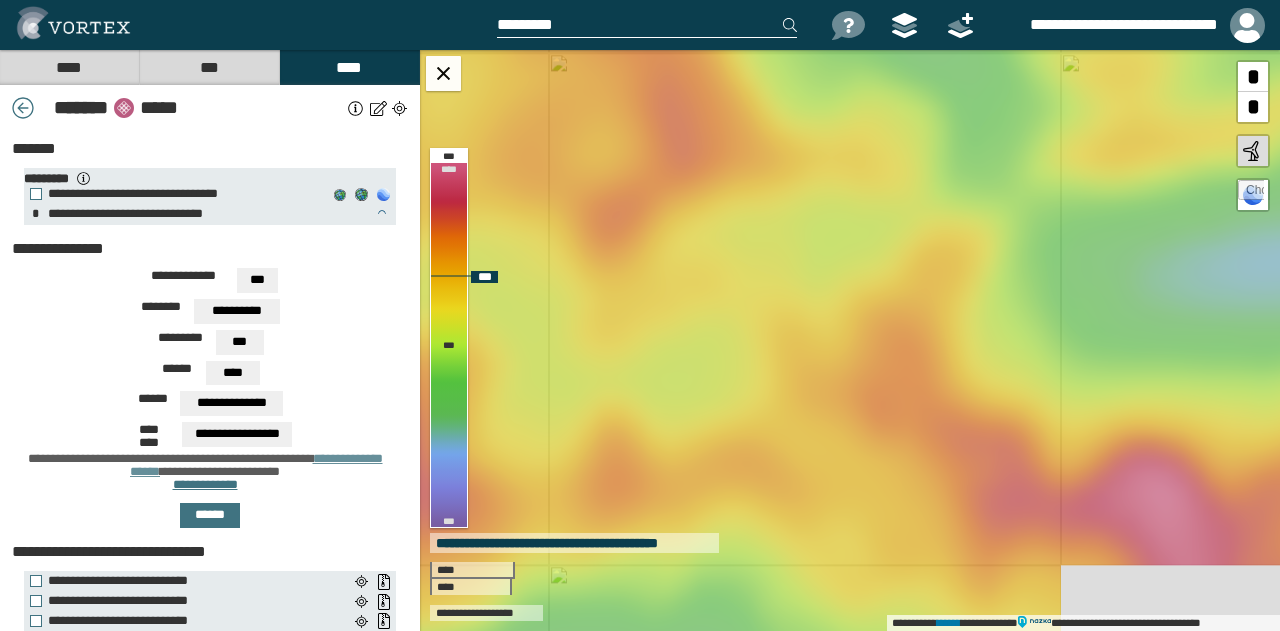 click on "**********" at bounding box center (850, 340) 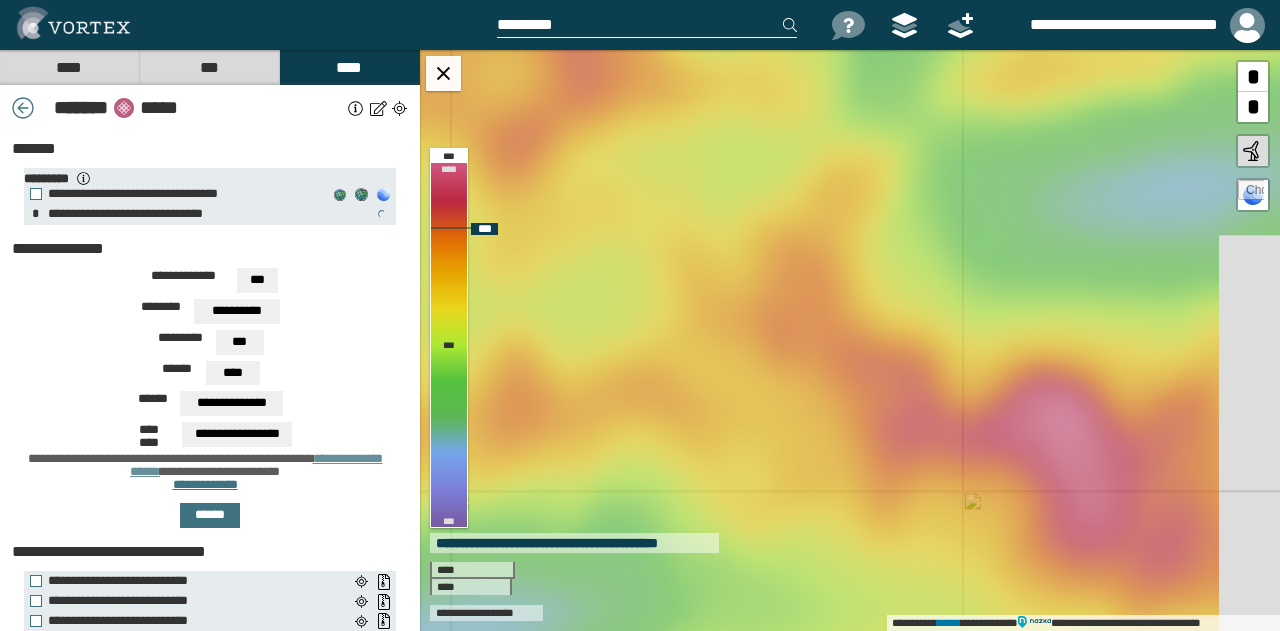 click on "**********" at bounding box center (850, 340) 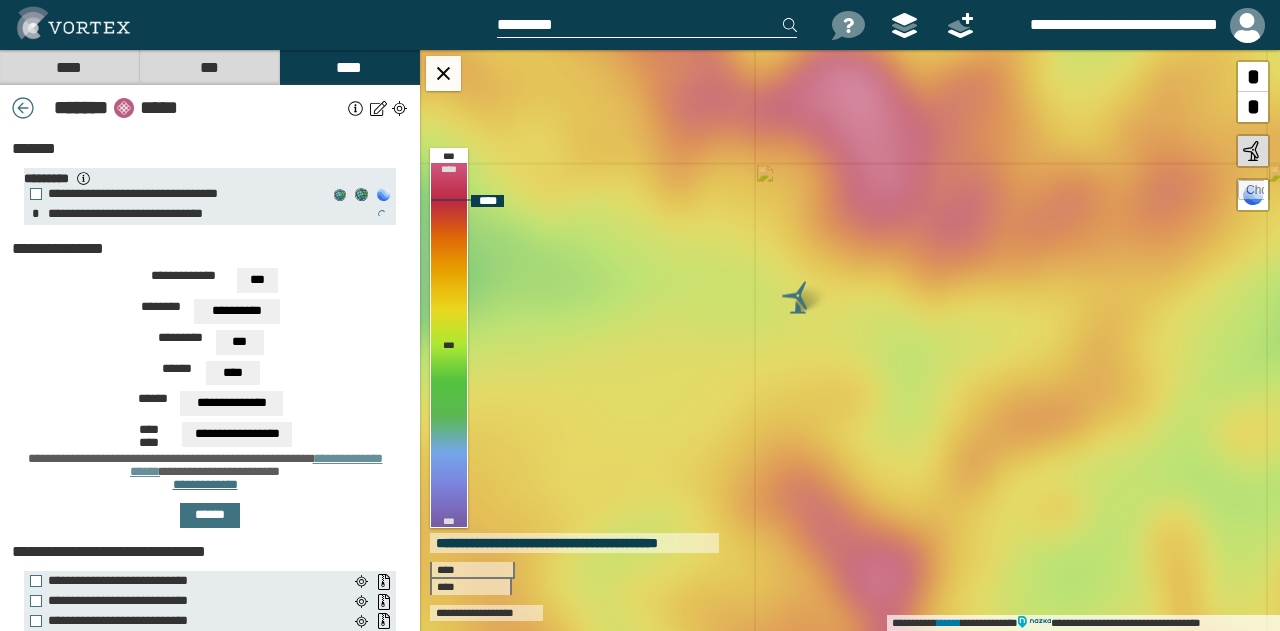 click on "**********" at bounding box center [850, 340] 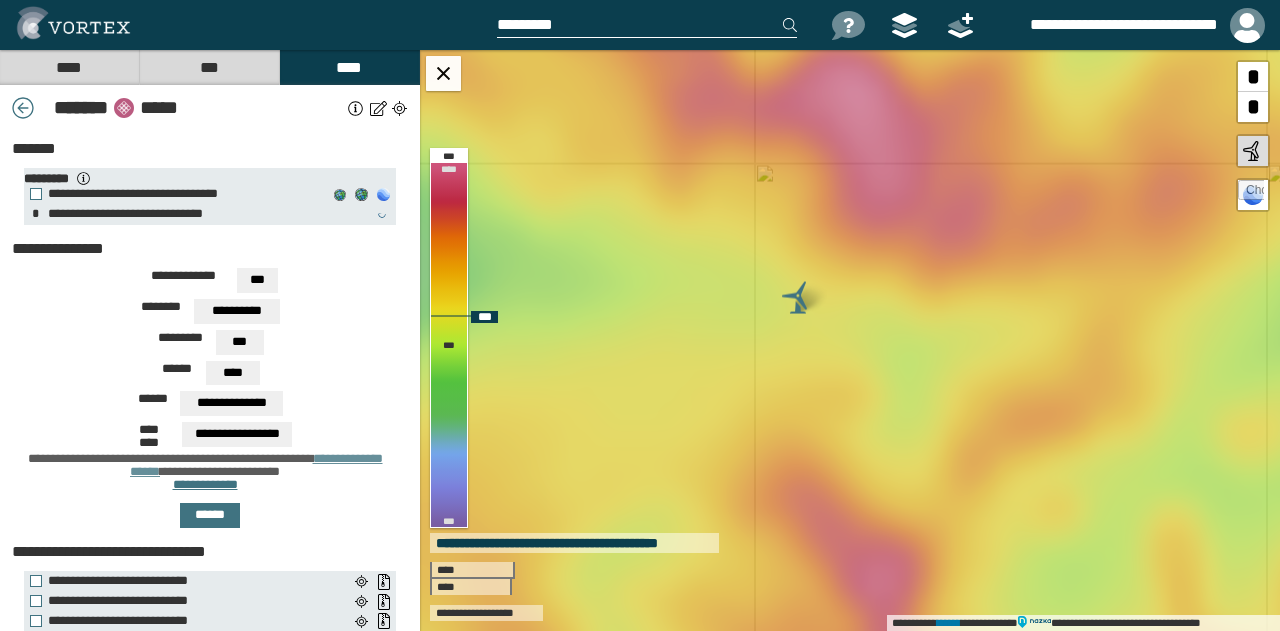 click at bounding box center (798, 298) 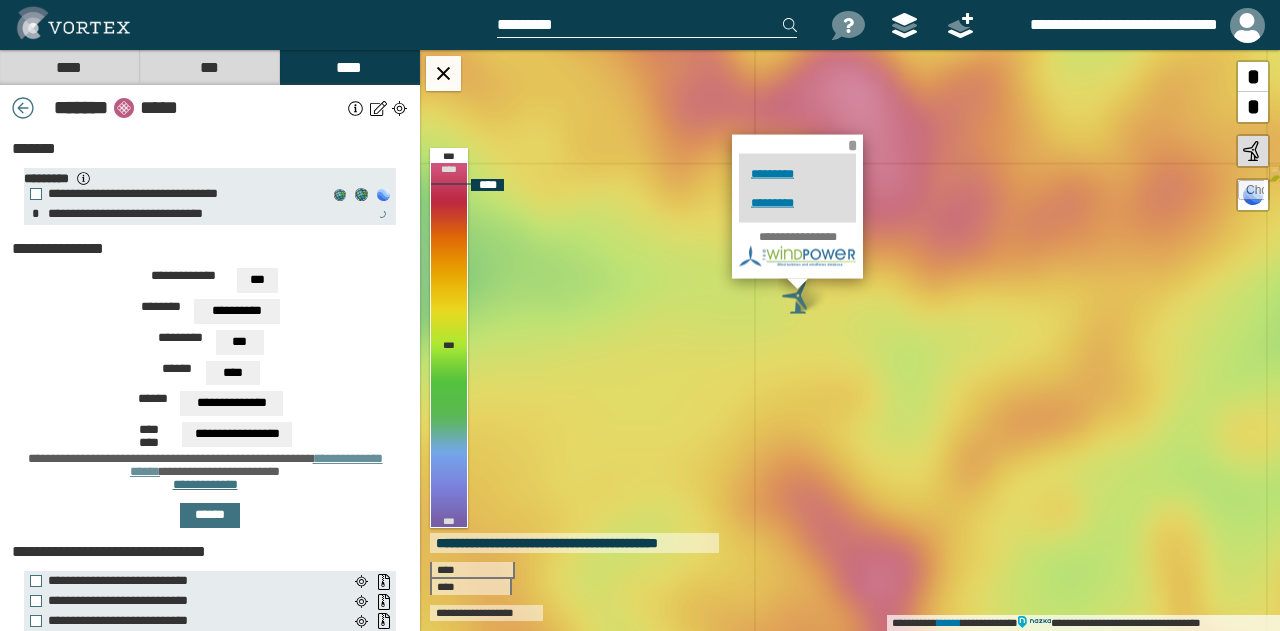 click on "*" at bounding box center [852, 144] 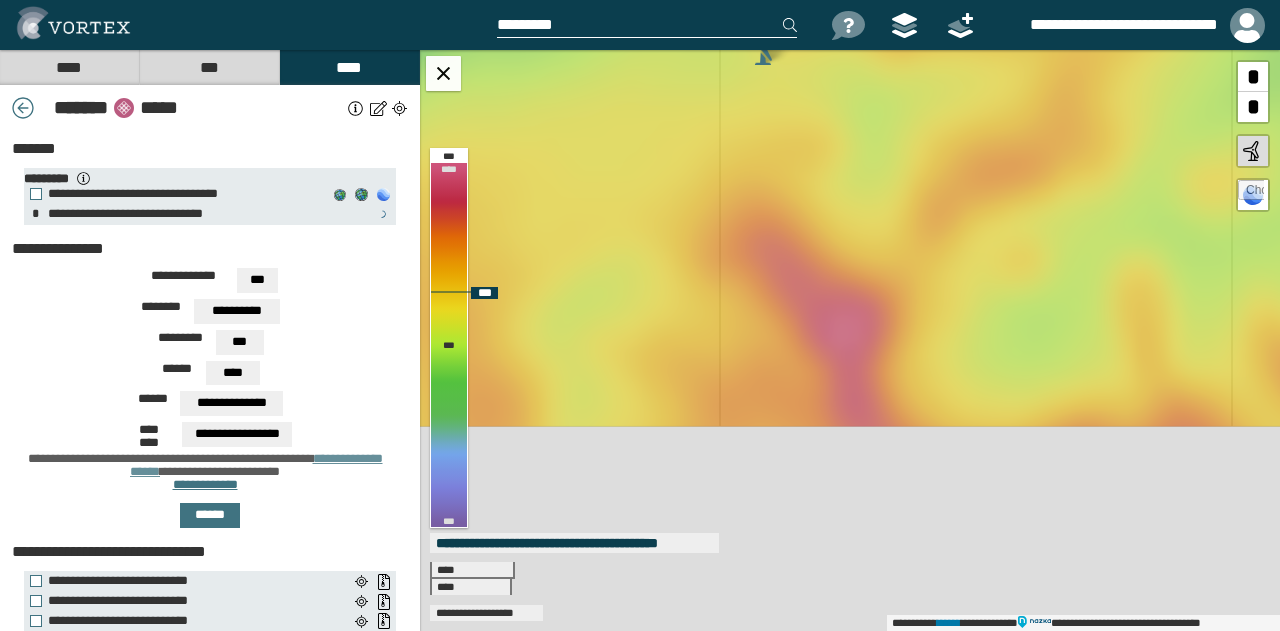 click on "**********" at bounding box center [850, 340] 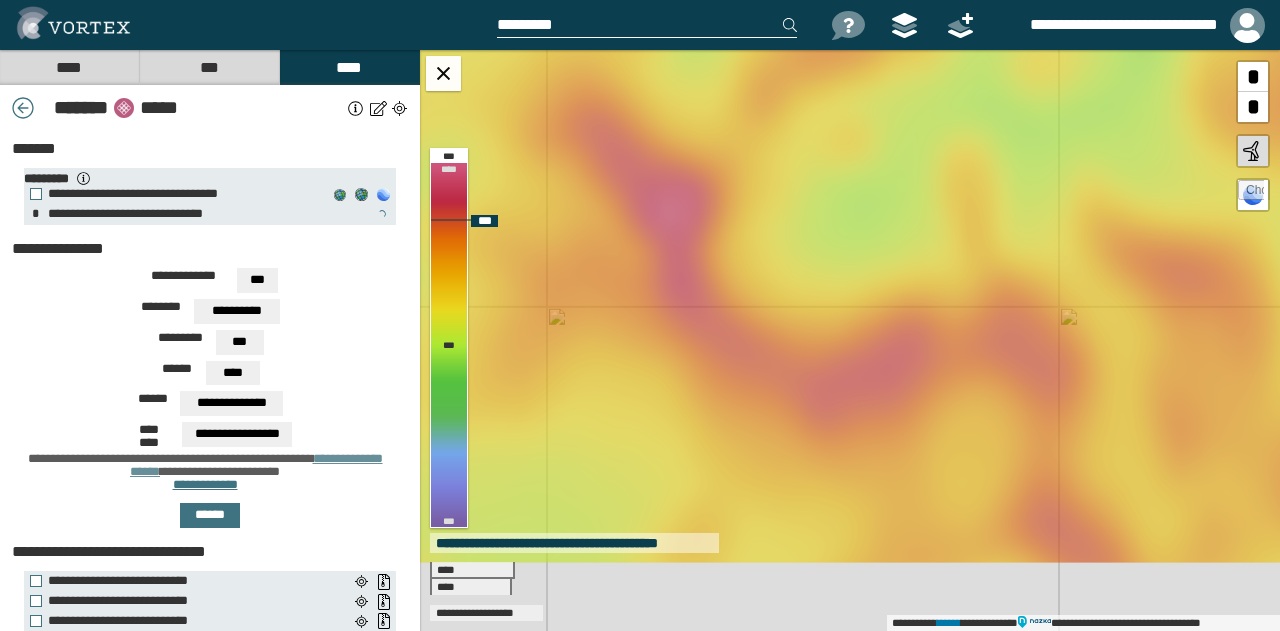 click on "**********" at bounding box center (850, 340) 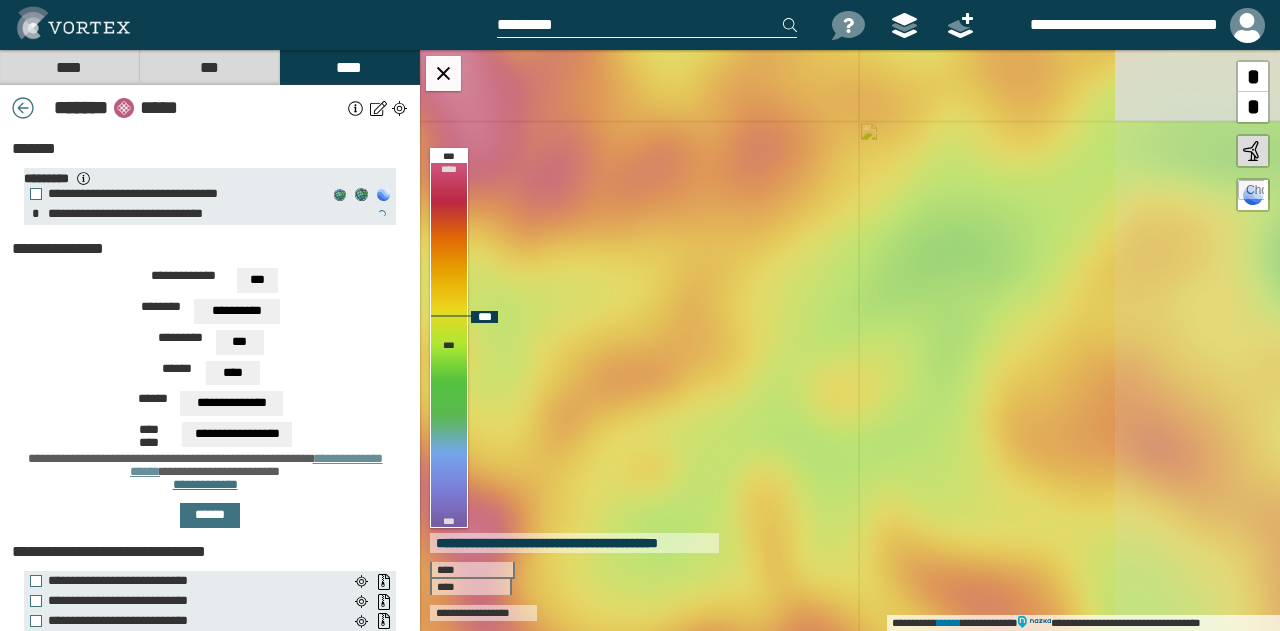 click on "**********" at bounding box center (850, 340) 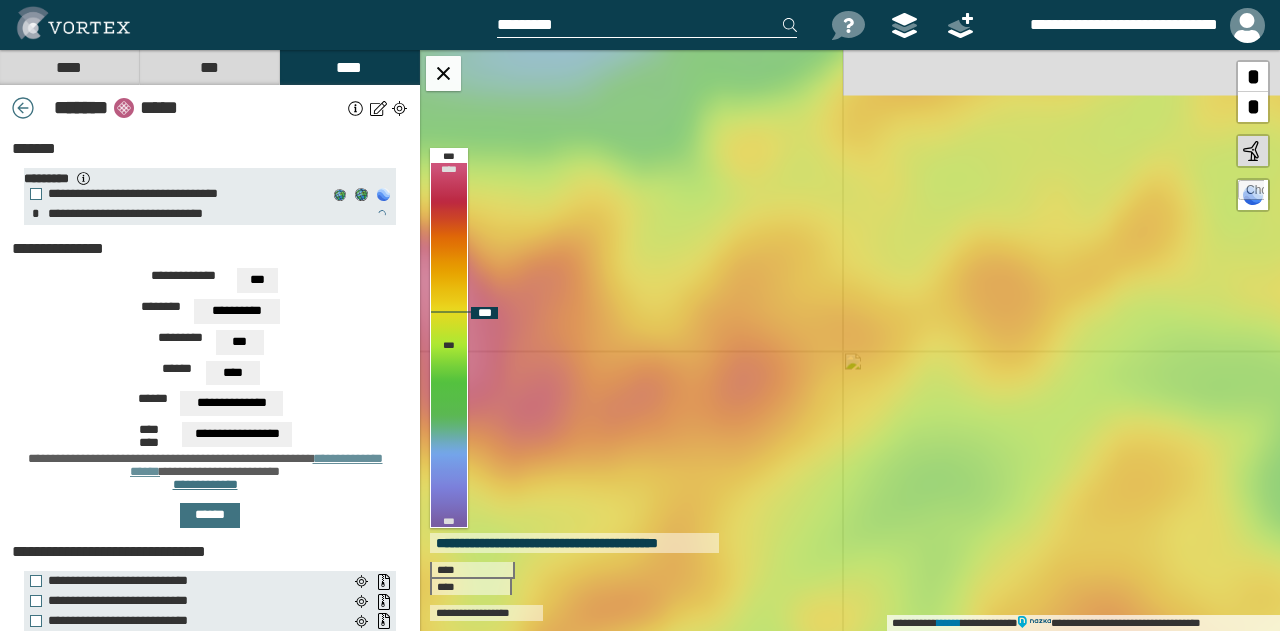 click on "**********" at bounding box center [850, 340] 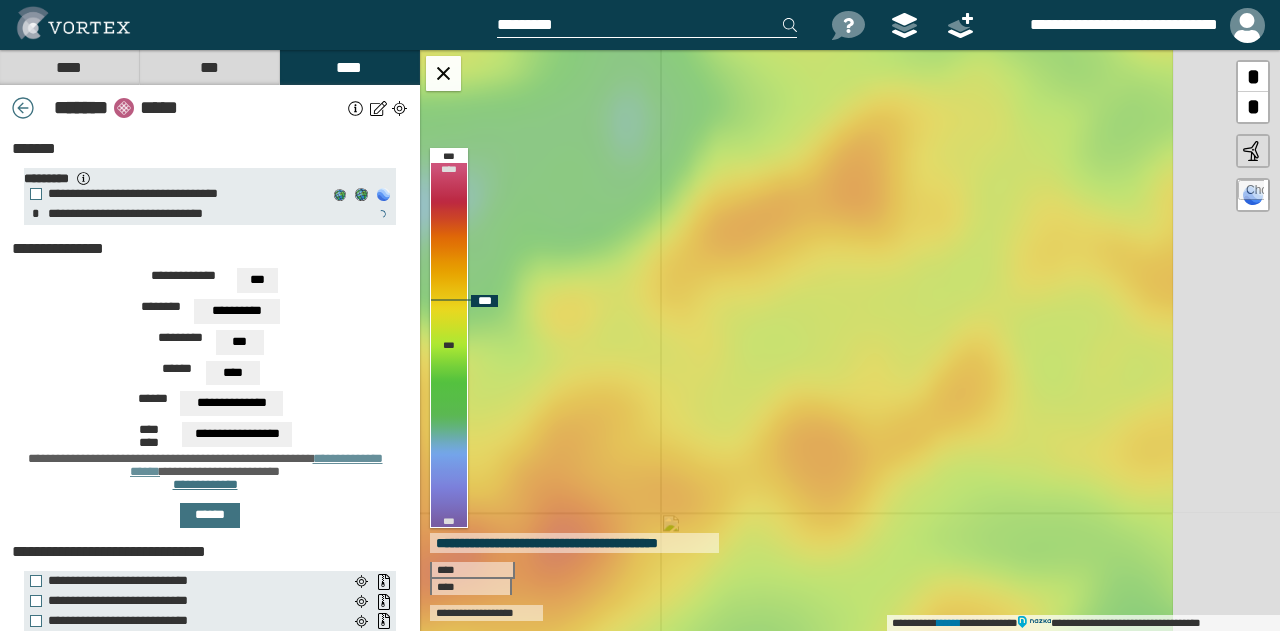 click on "**********" at bounding box center [850, 340] 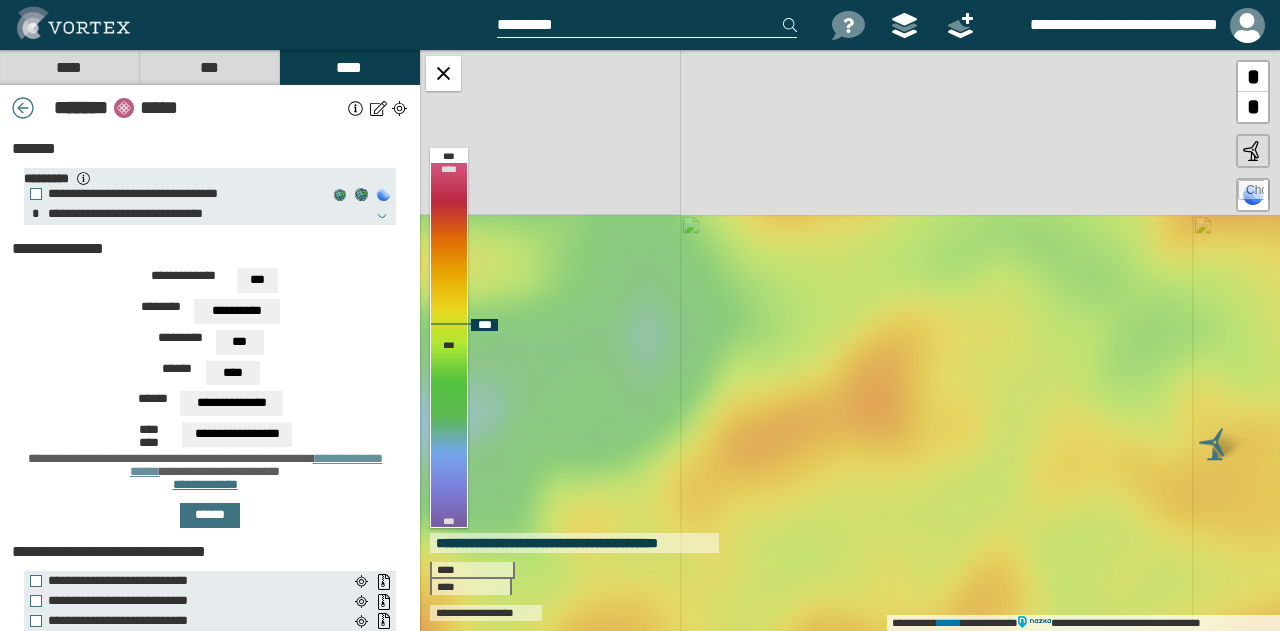 click on "**********" at bounding box center (850, 340) 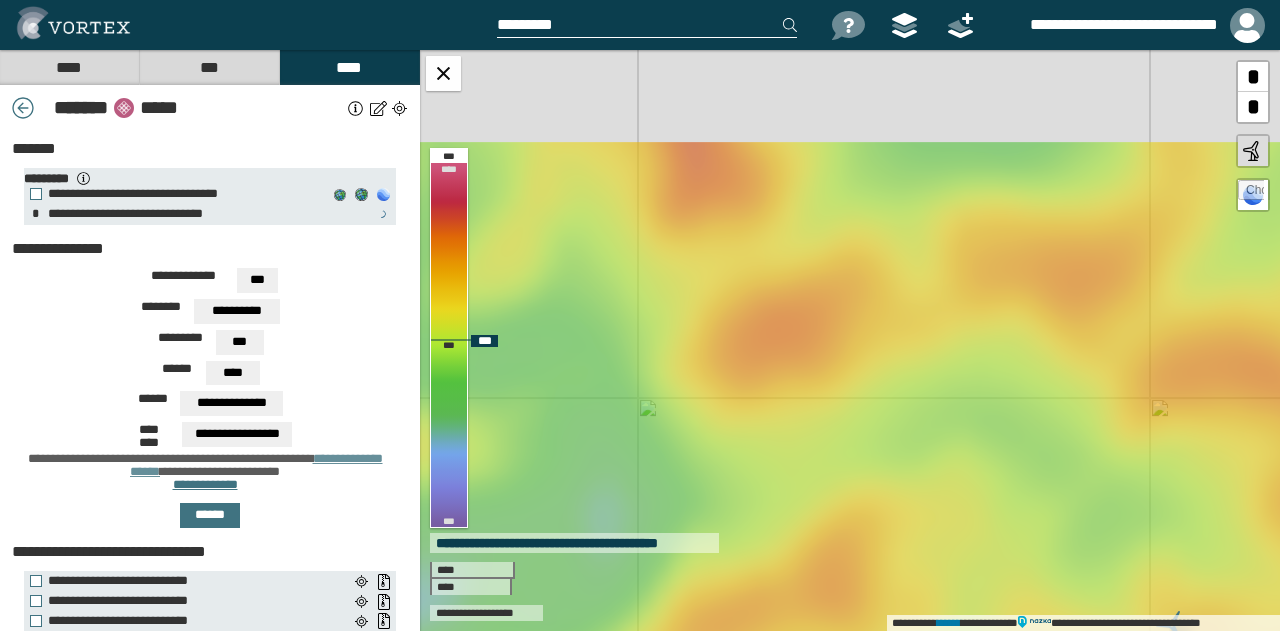 click on "**********" at bounding box center (850, 340) 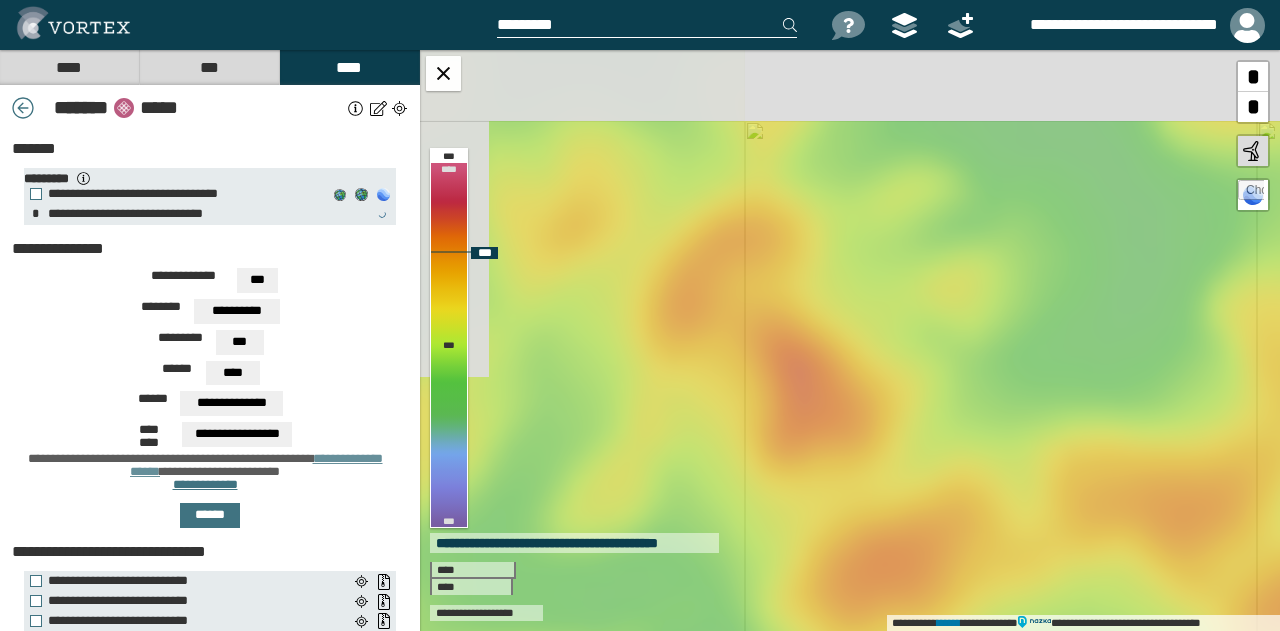 click on "**********" at bounding box center (850, 340) 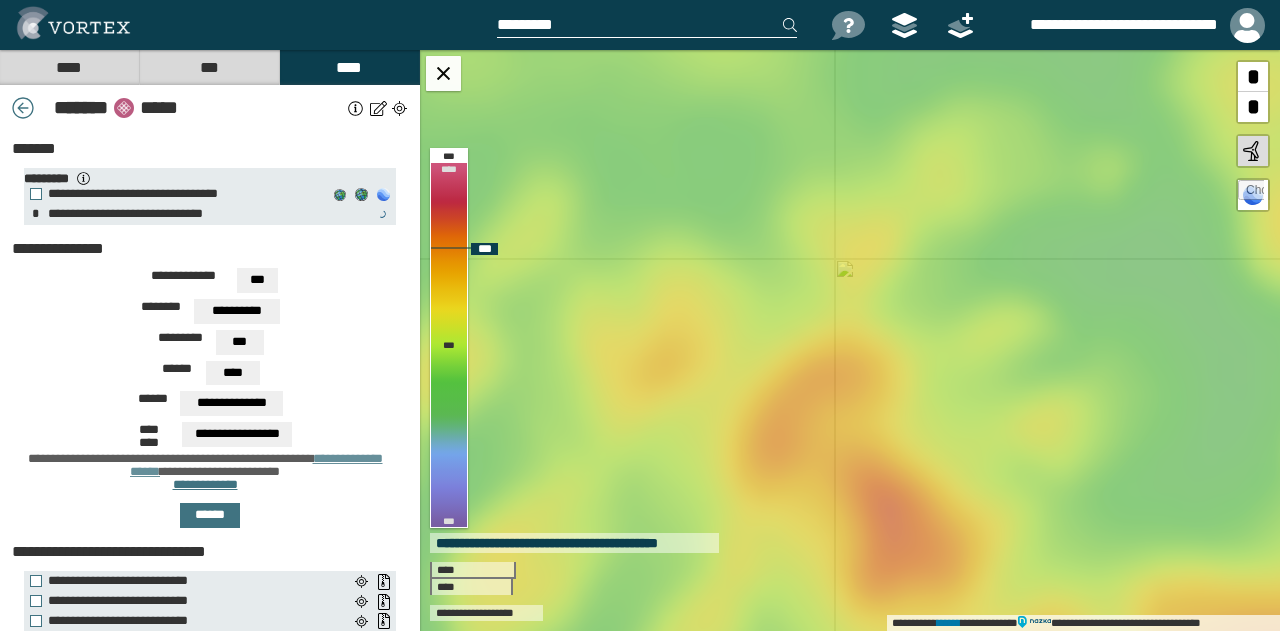 click on "**********" at bounding box center (850, 340) 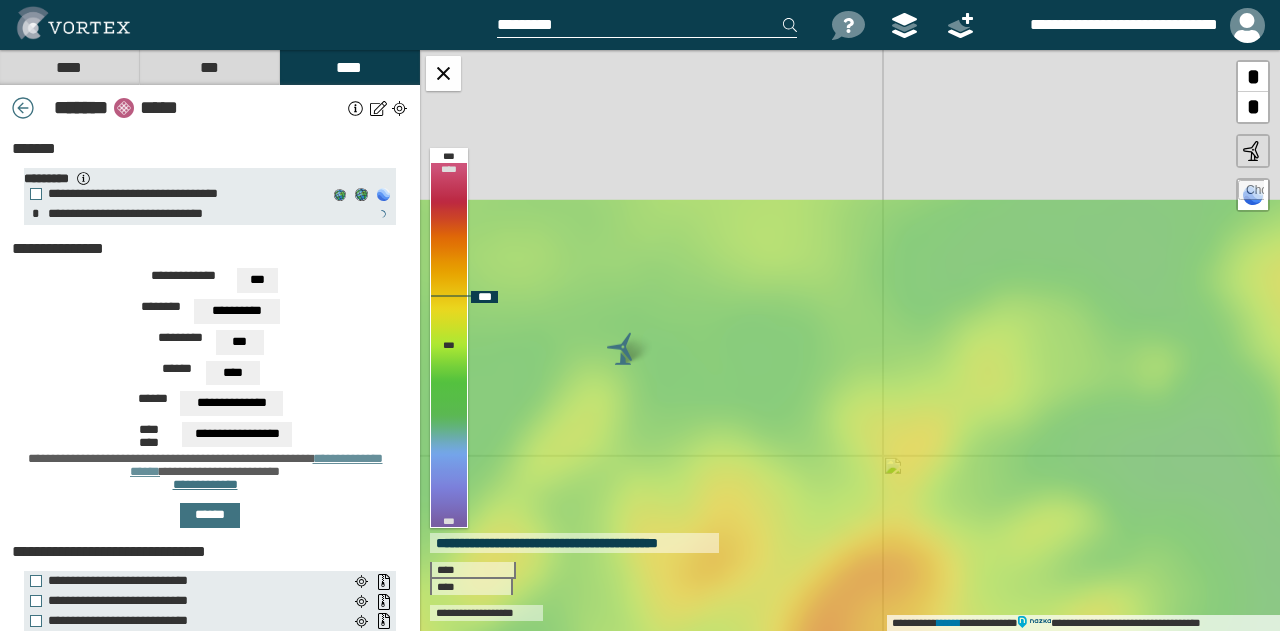 click on "**********" at bounding box center [850, 340] 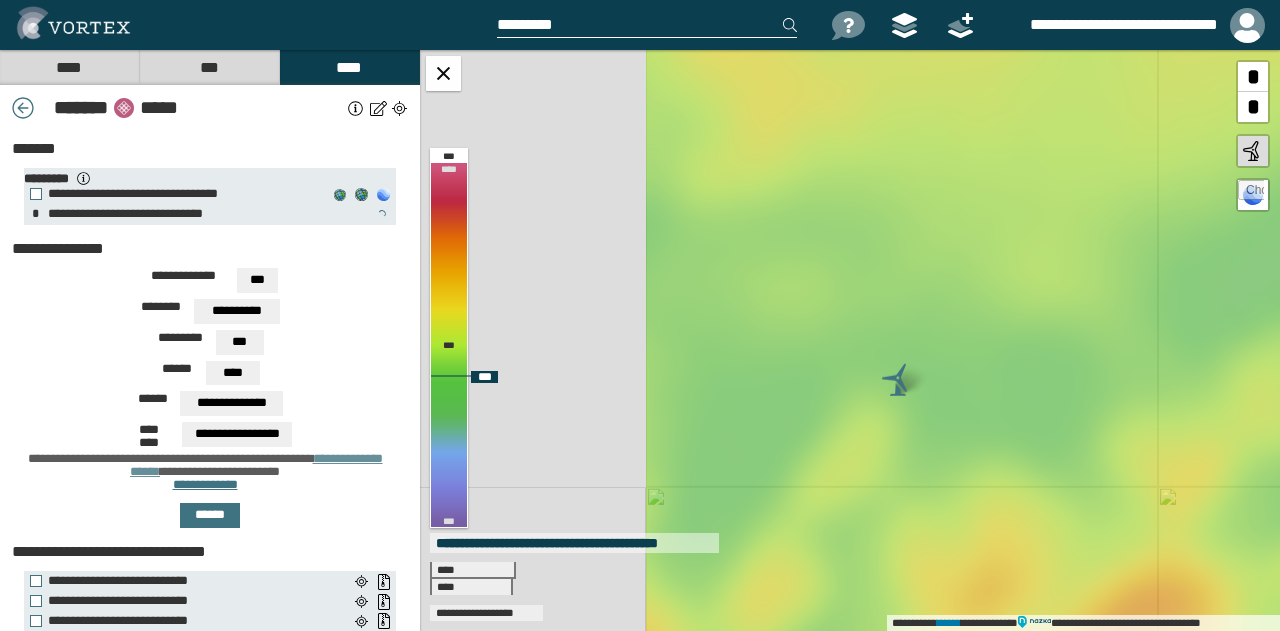 click on "**********" at bounding box center [850, 340] 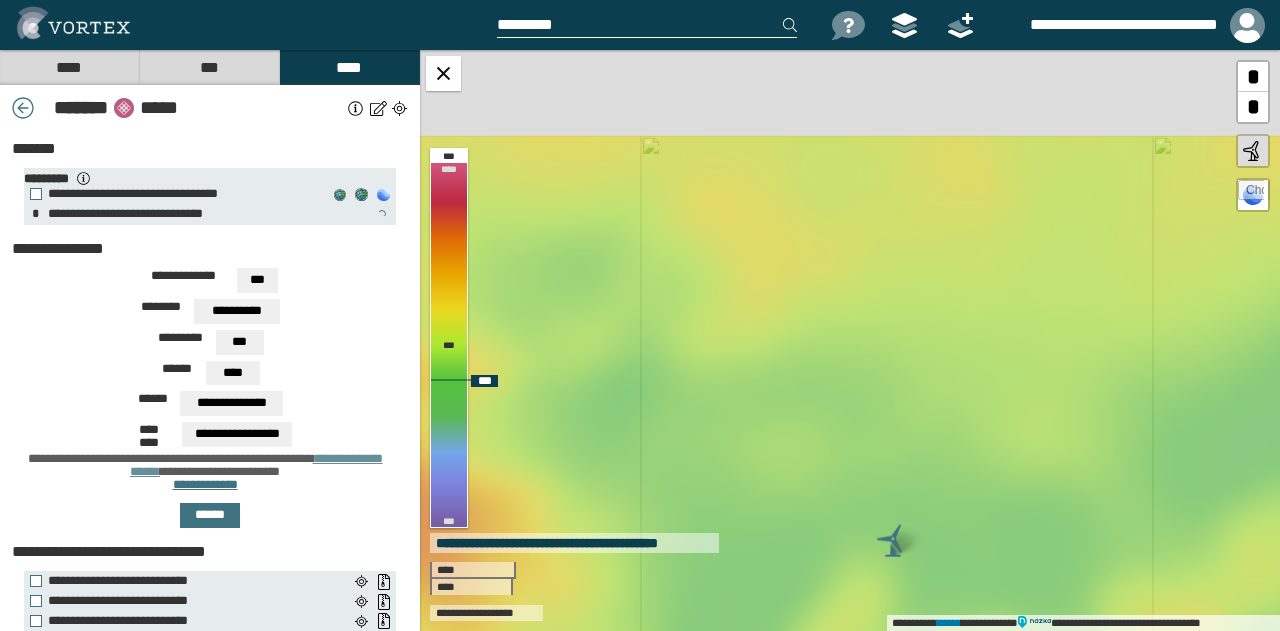 click on "**********" at bounding box center (850, 340) 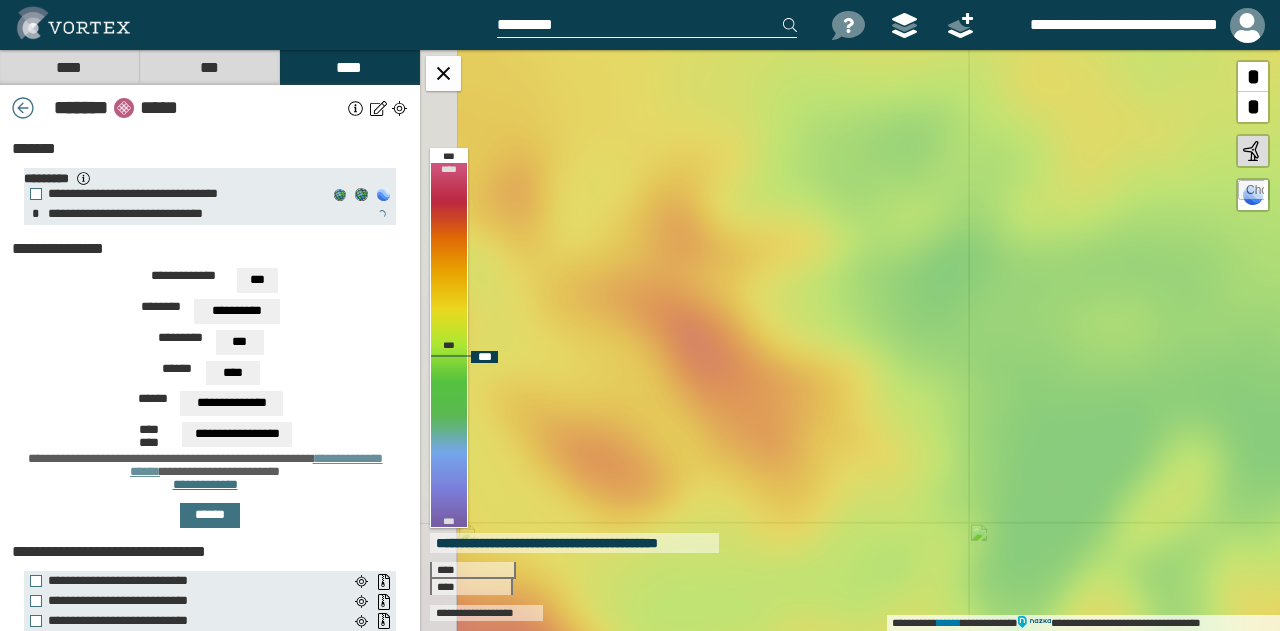 click on "**********" at bounding box center (850, 340) 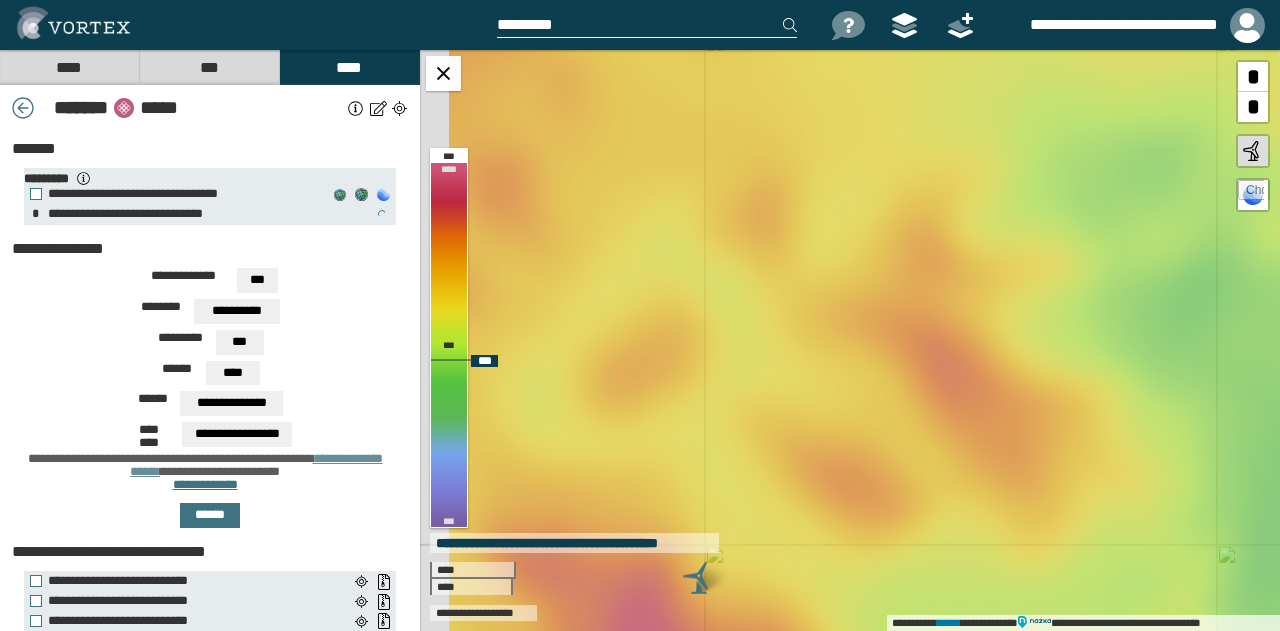 click on "**********" at bounding box center [850, 340] 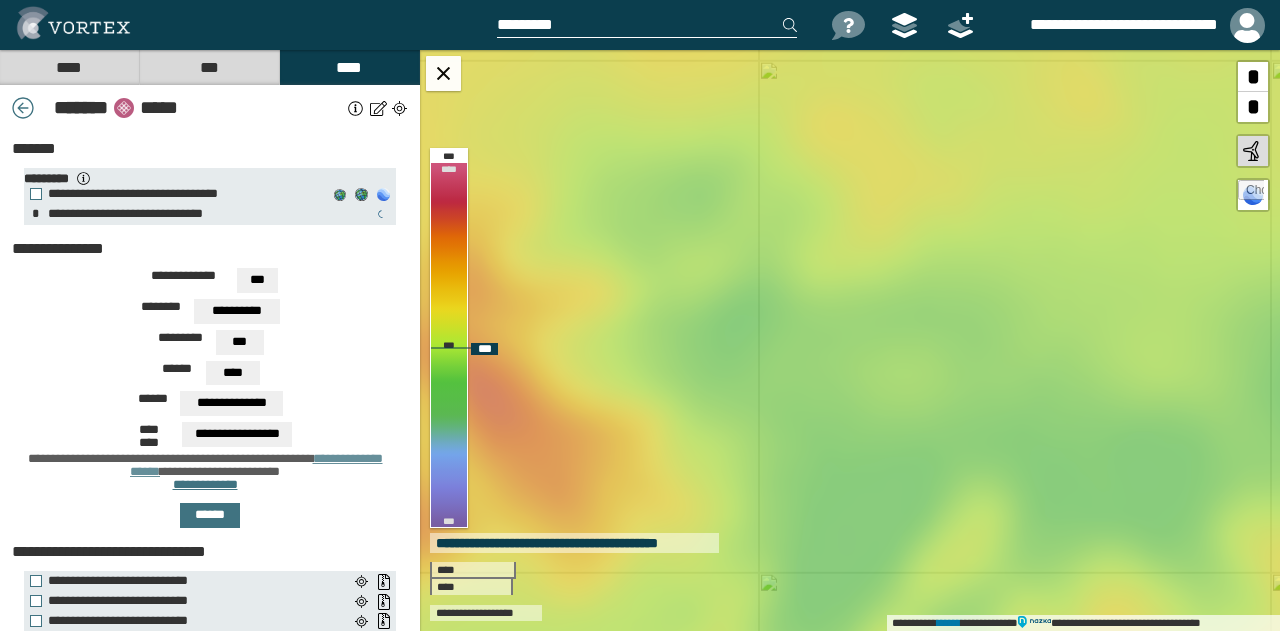 click on "**********" at bounding box center (850, 340) 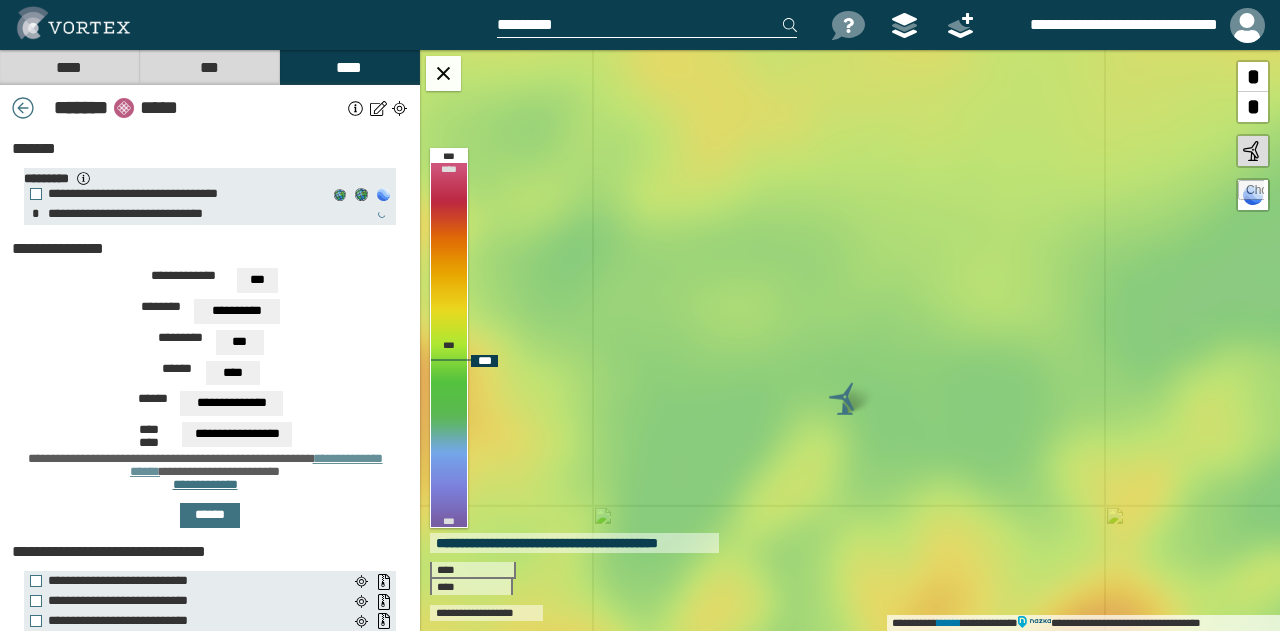 click on "**********" at bounding box center [850, 340] 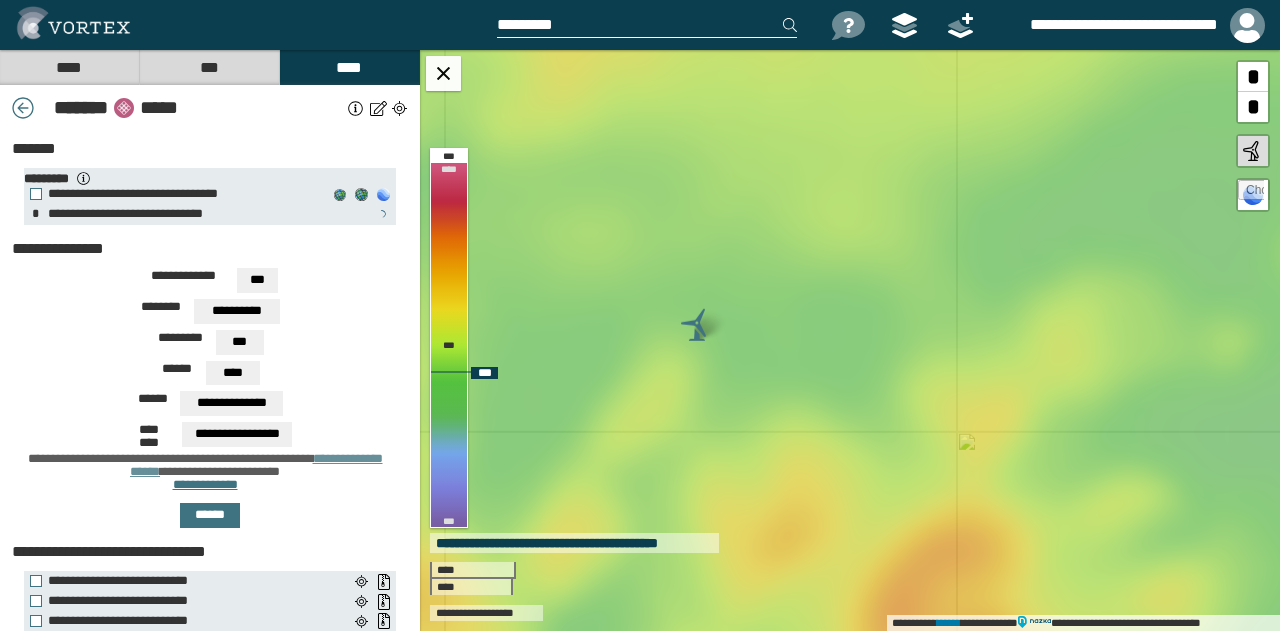 click at bounding box center (697, 325) 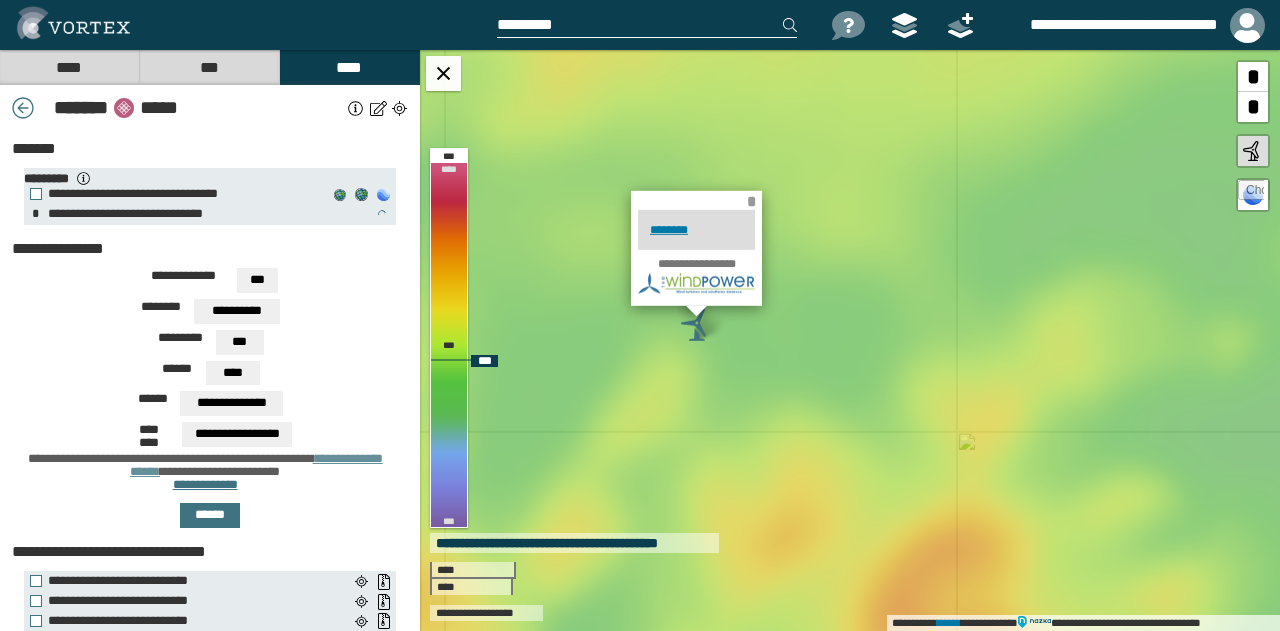 click on "*" at bounding box center (751, 200) 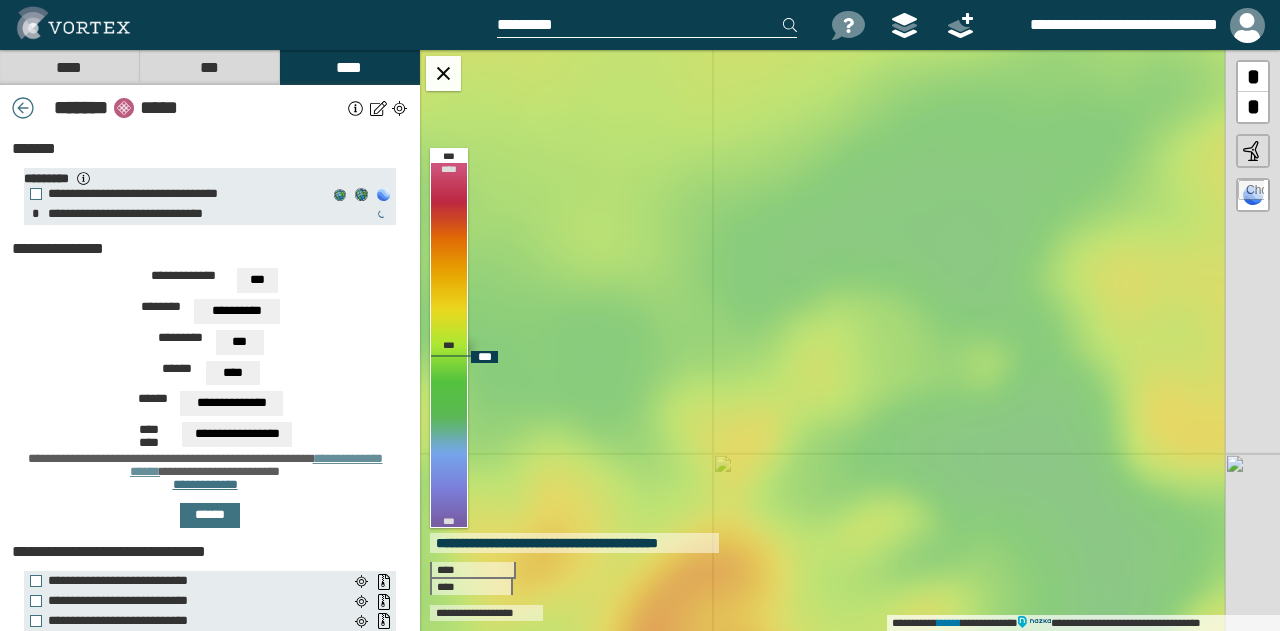 click on "**********" at bounding box center (850, 340) 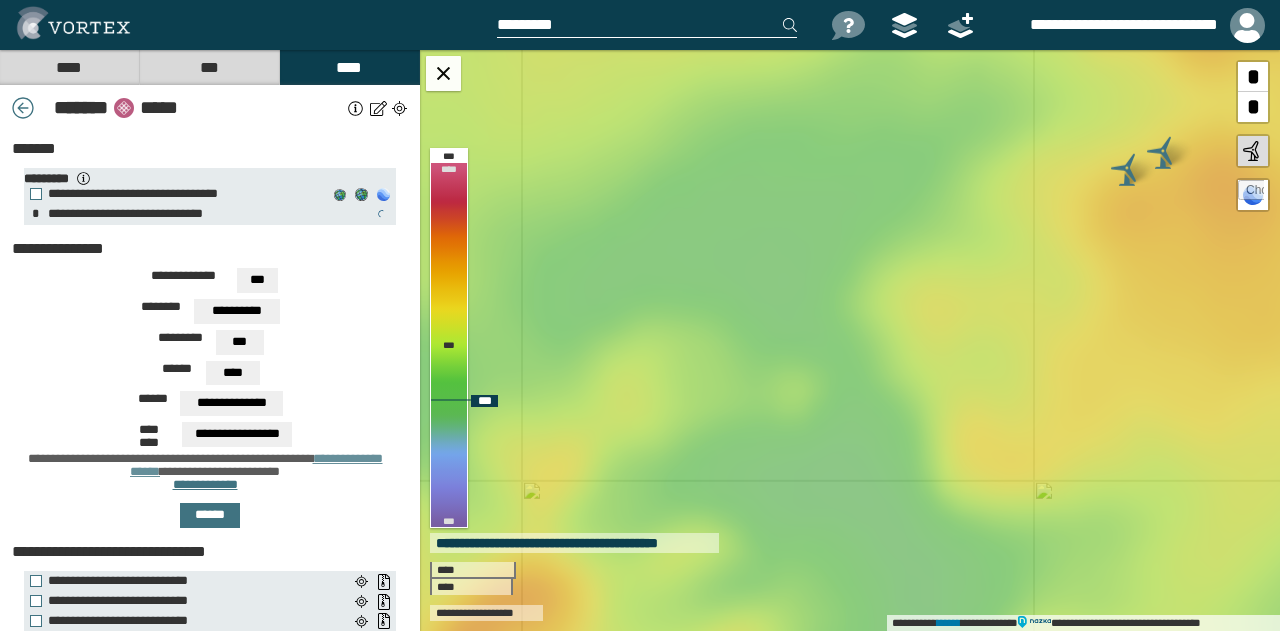 click on "**********" at bounding box center [850, 340] 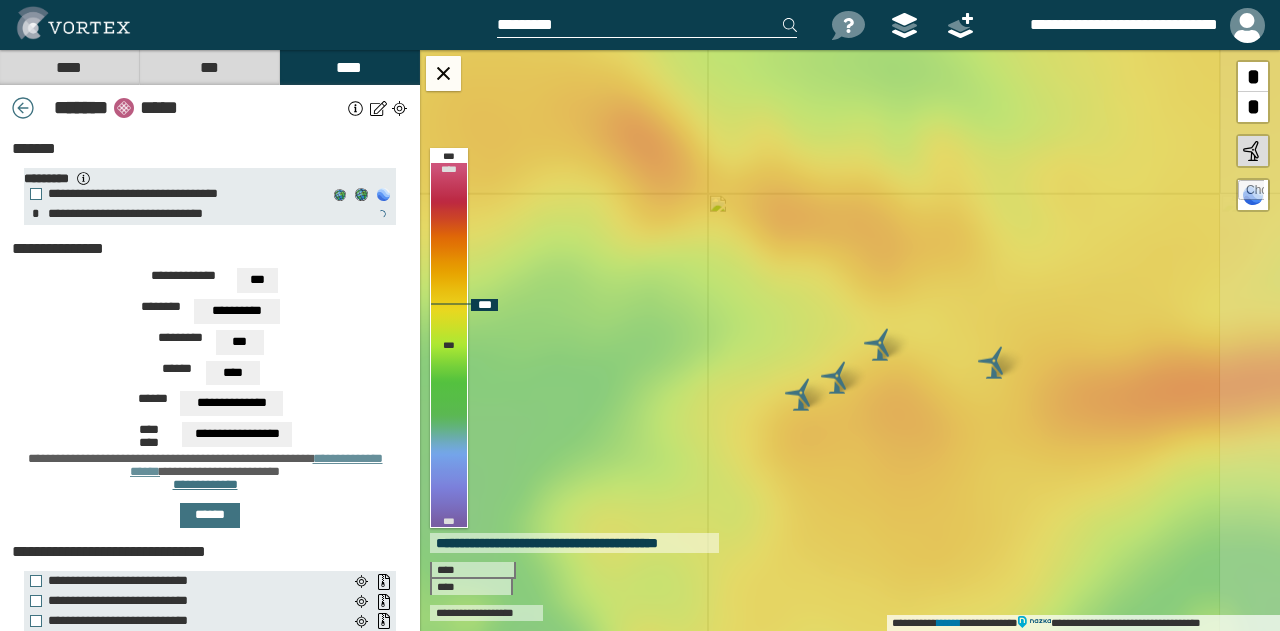 click on "**********" at bounding box center [850, 340] 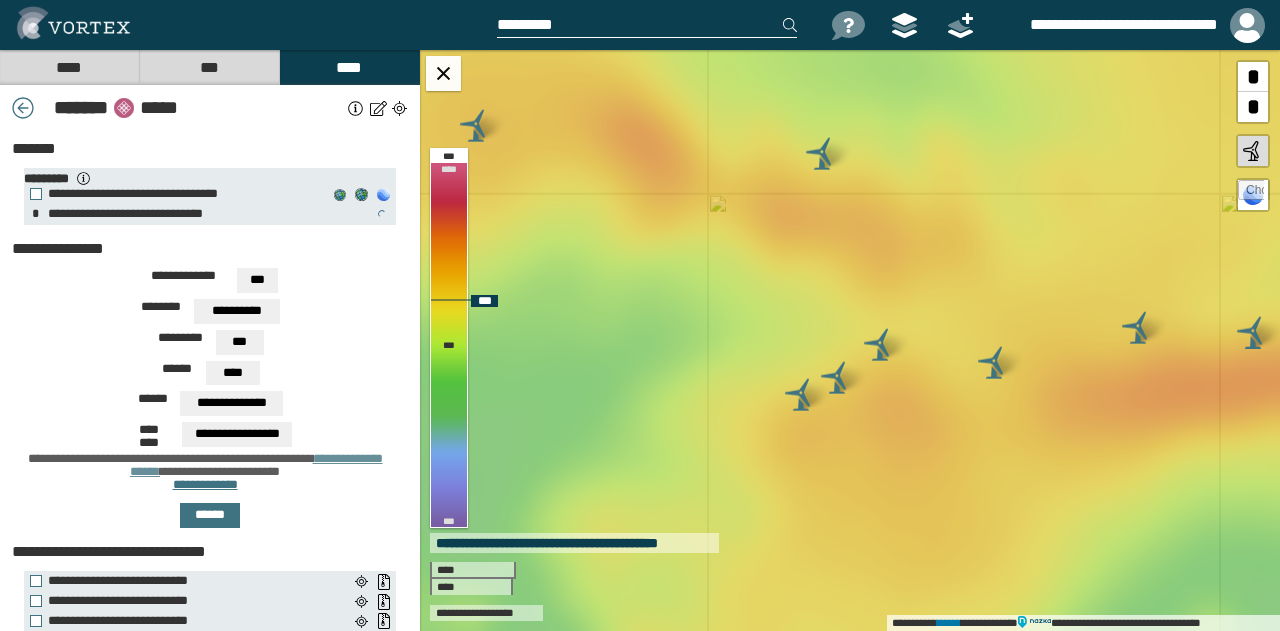 click at bounding box center [822, 154] 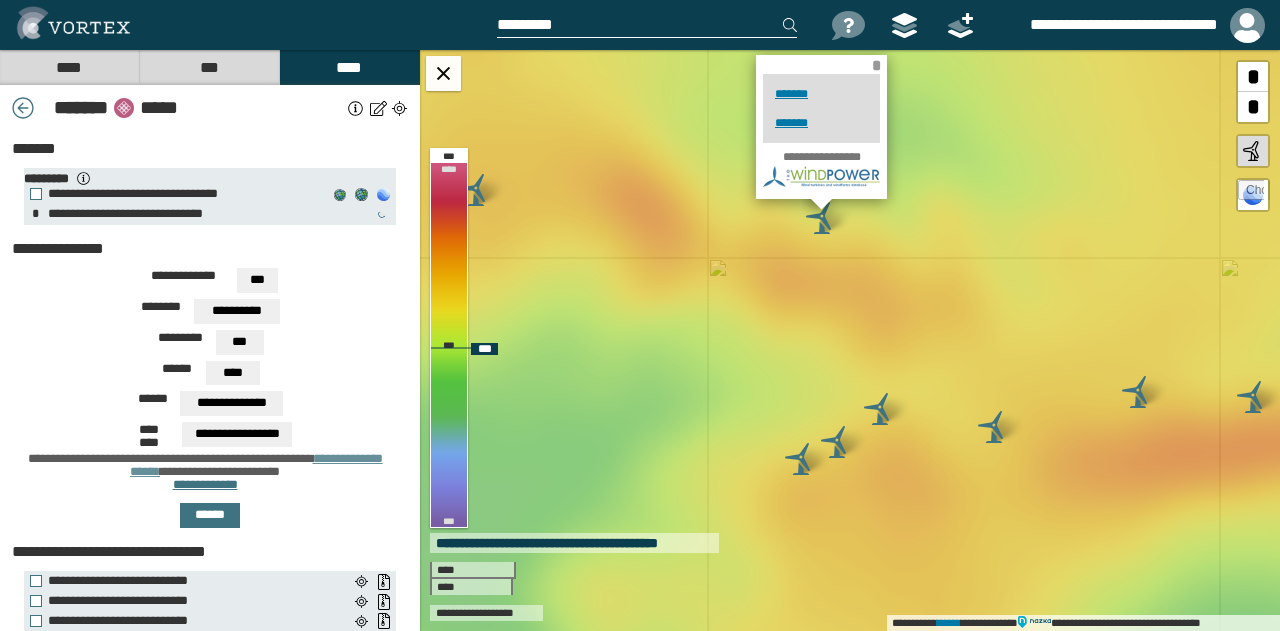 click on "*" at bounding box center (876, 65) 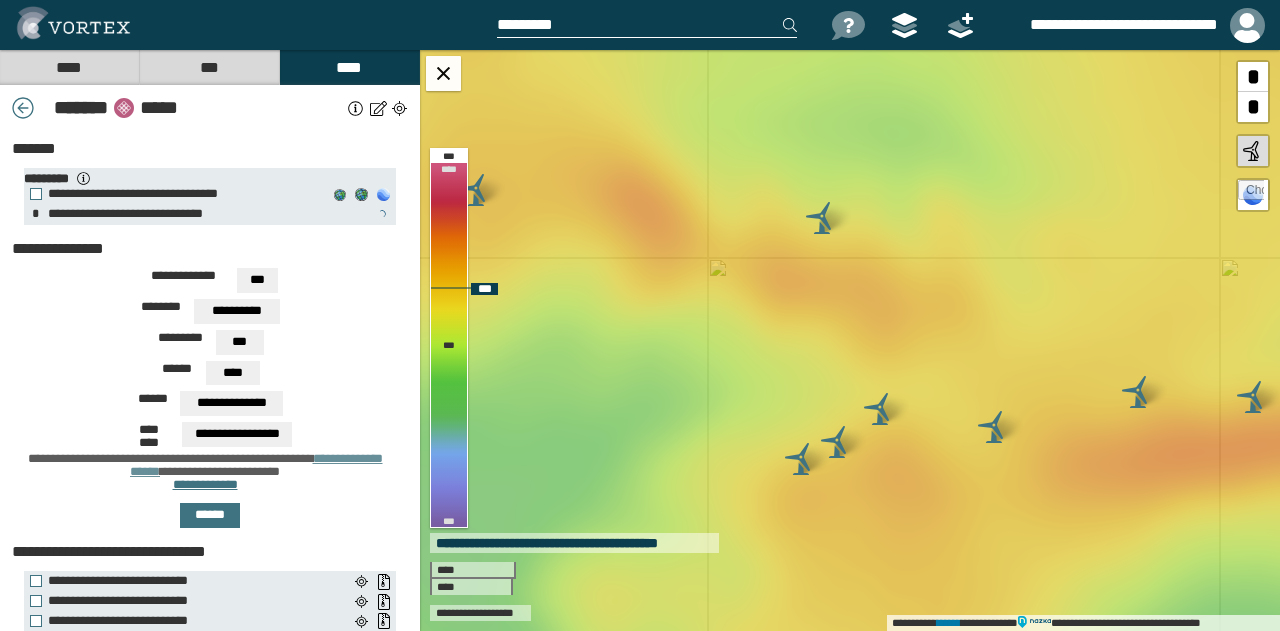 click at bounding box center (994, 427) 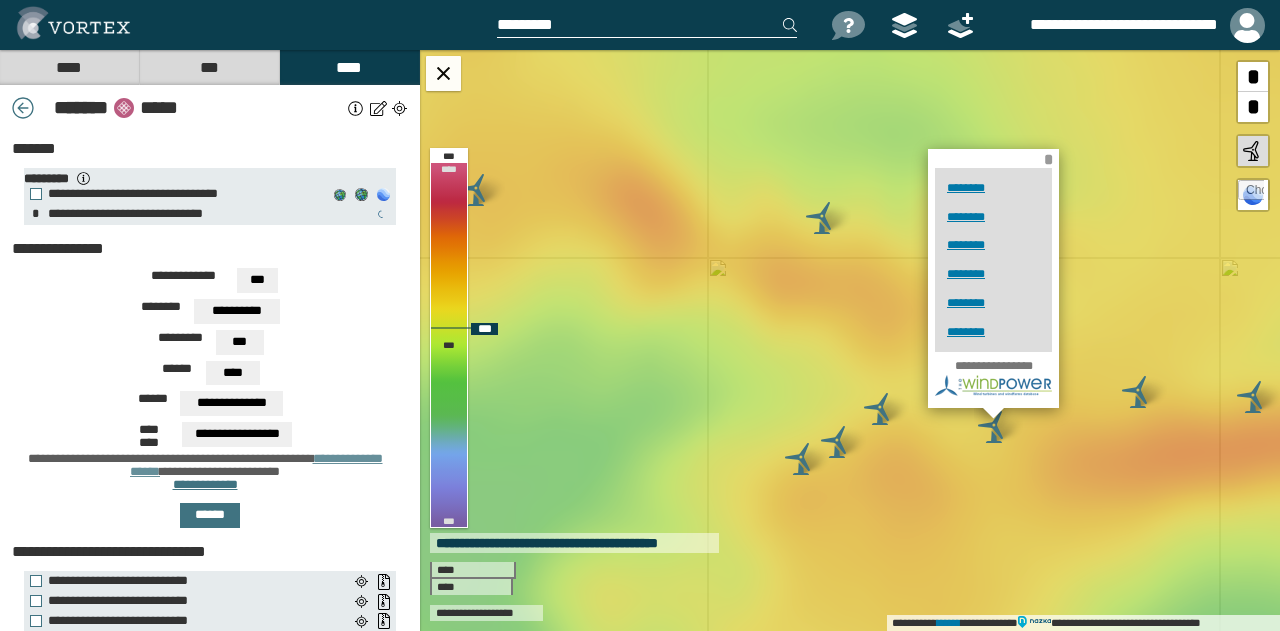 click on "*" at bounding box center (1048, 159) 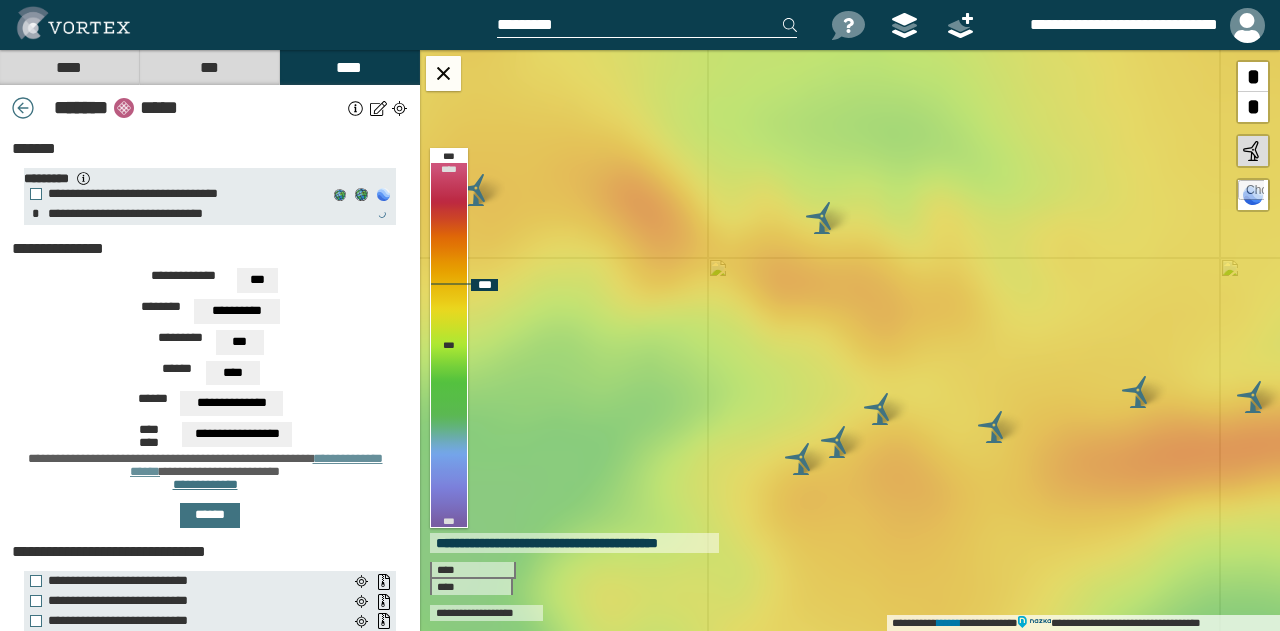 click at bounding box center [1138, 392] 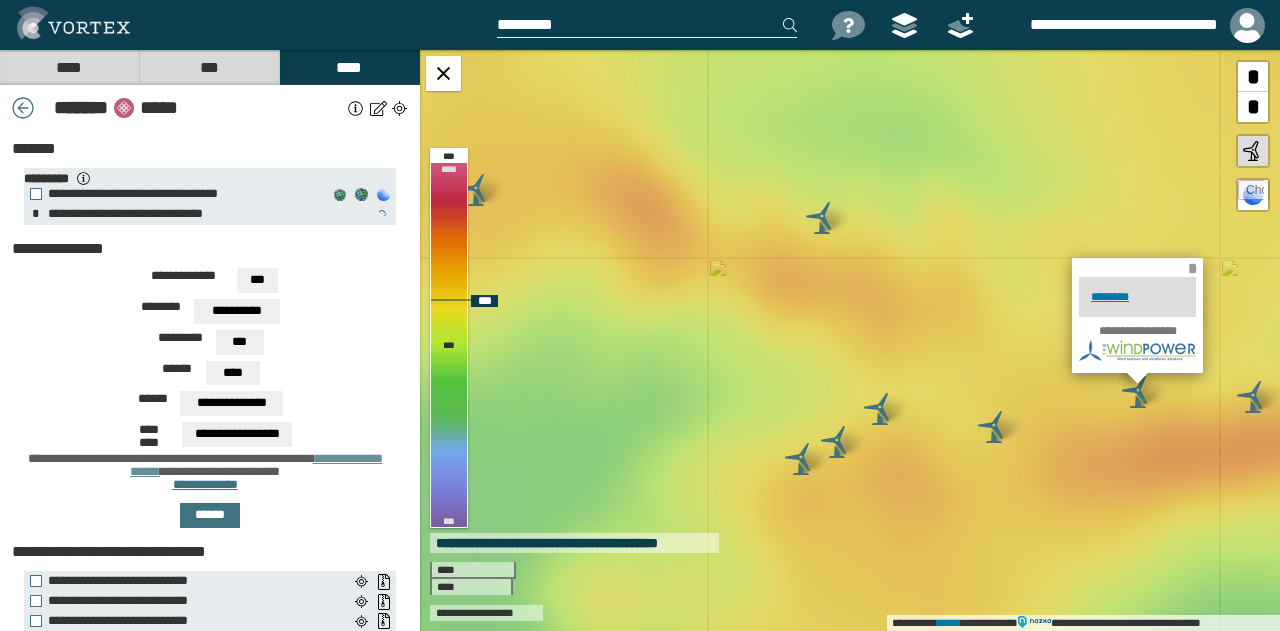 click on "*" at bounding box center (1192, 268) 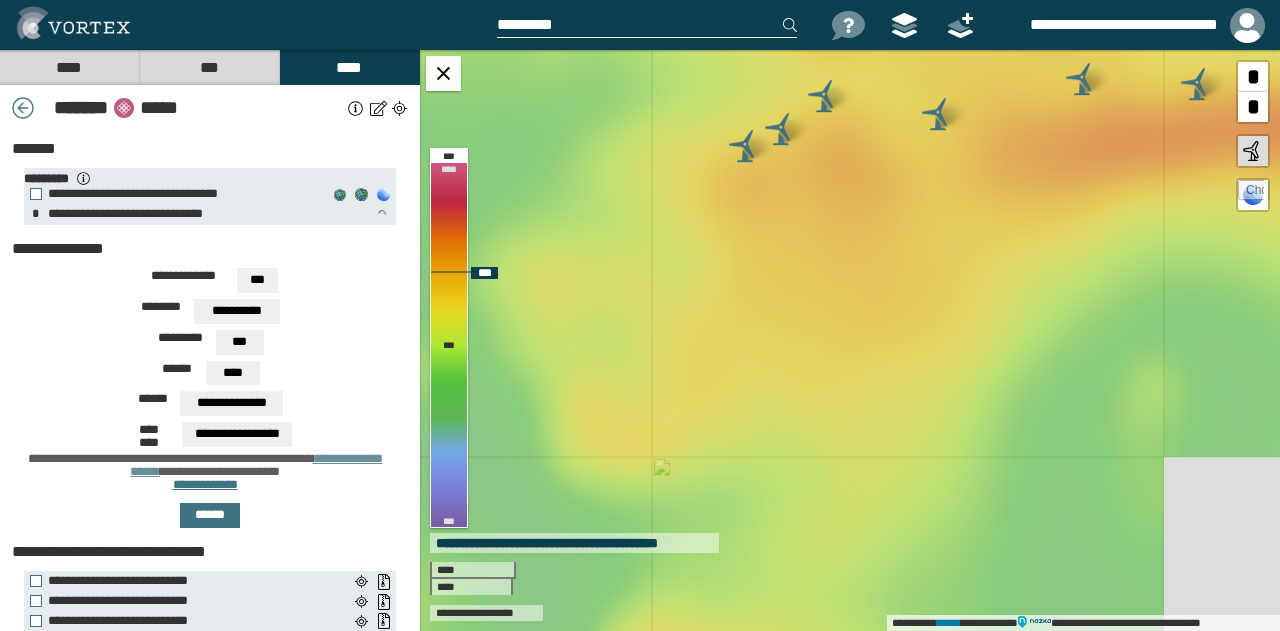 click on "**********" at bounding box center (850, 340) 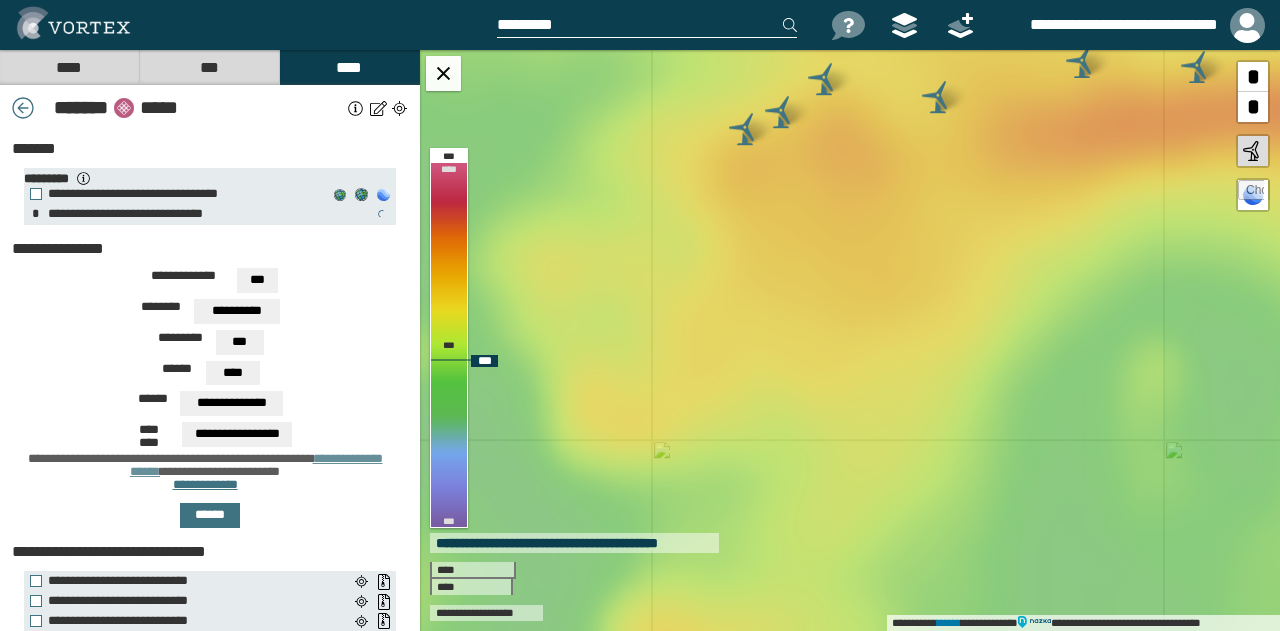 click on "**********" at bounding box center [850, 340] 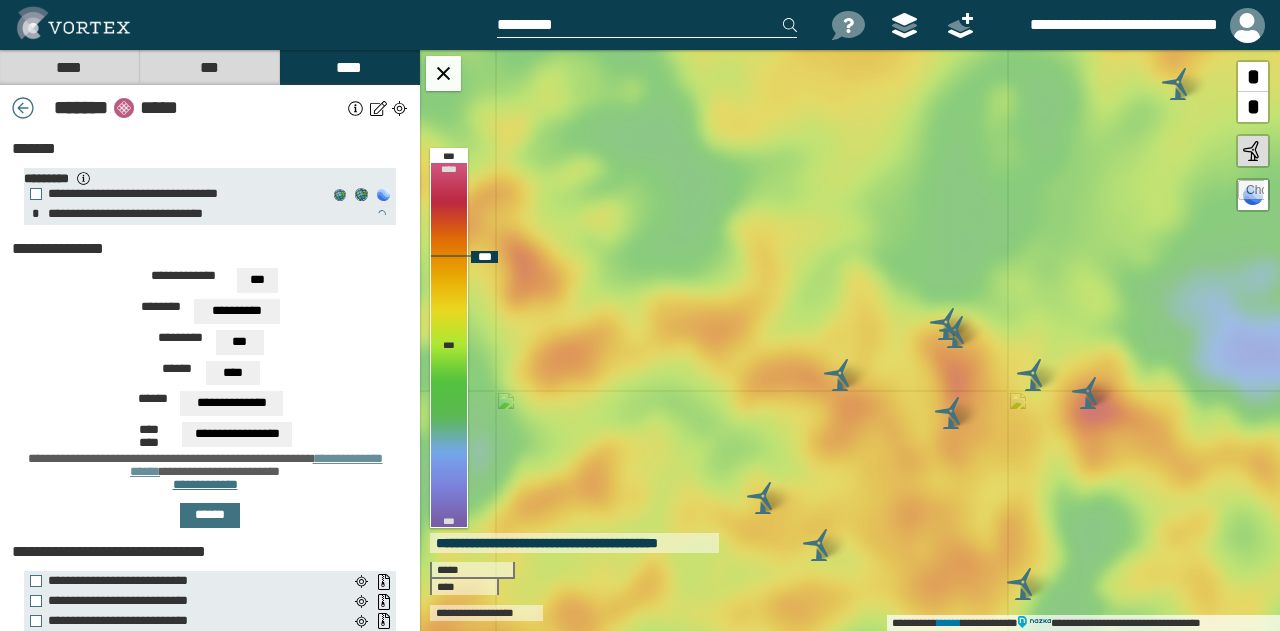 click at bounding box center [840, 375] 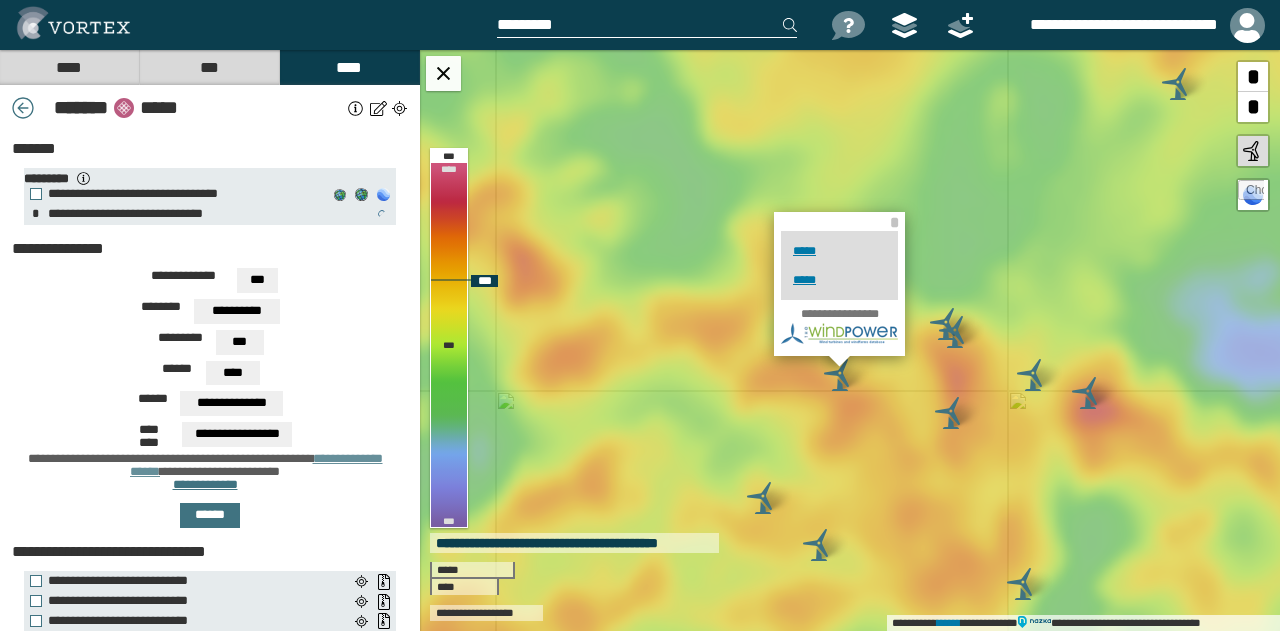 click at bounding box center [955, 332] 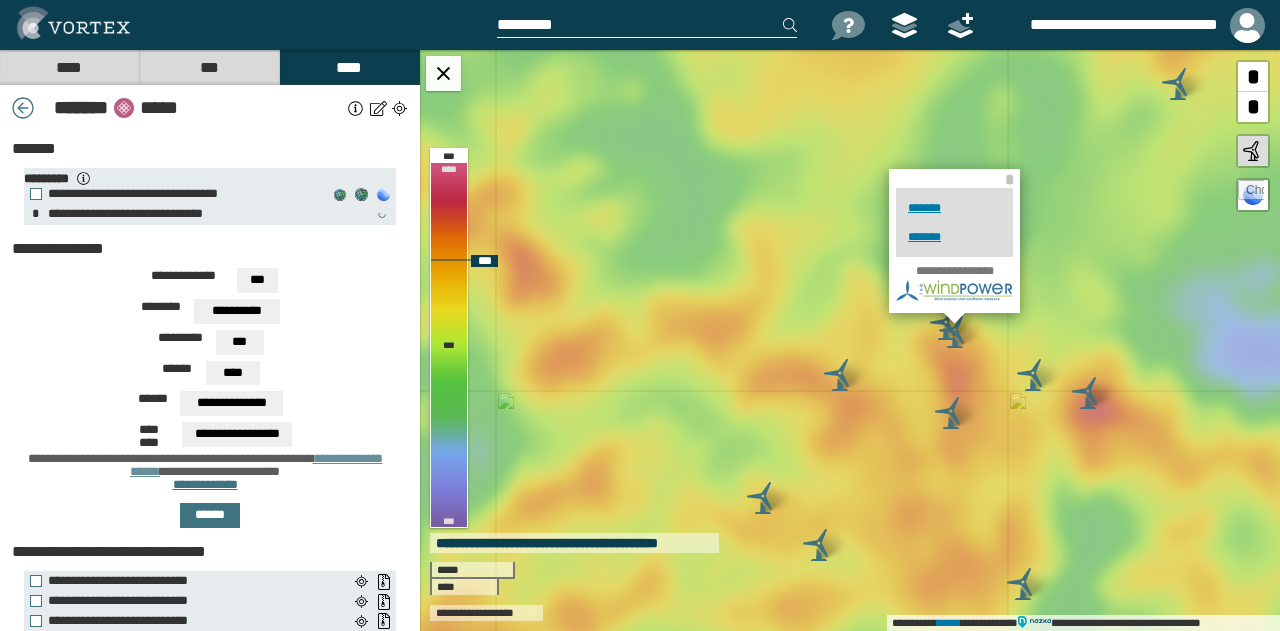 click at bounding box center [955, 332] 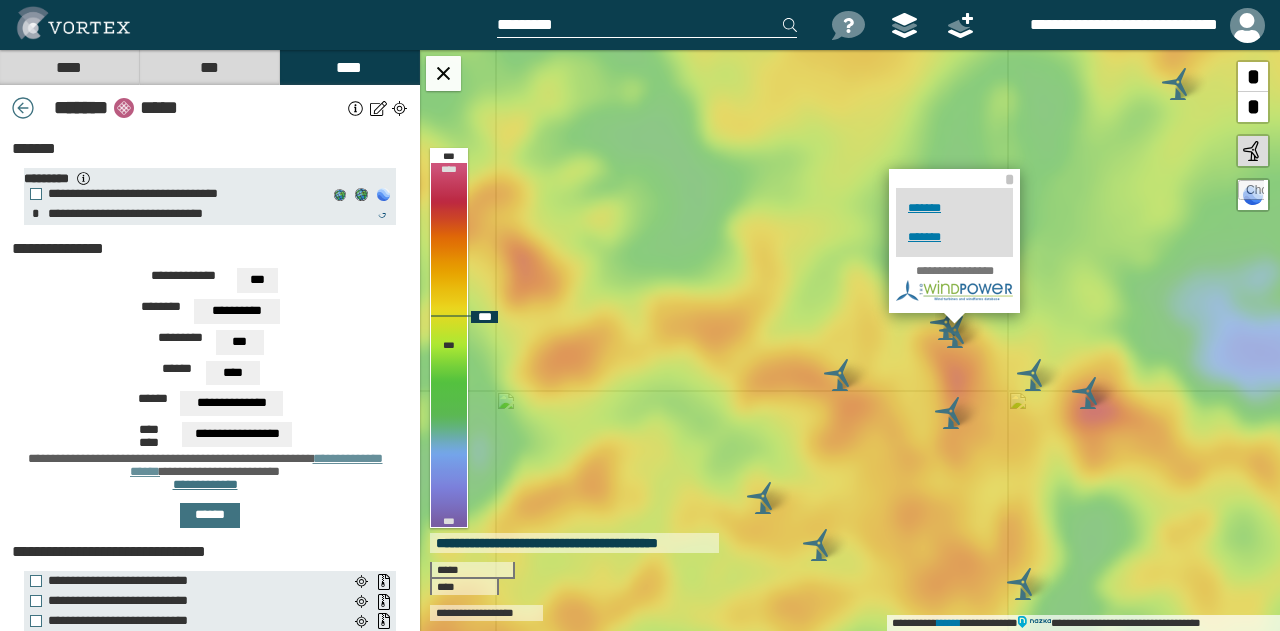 click at bounding box center [1033, 375] 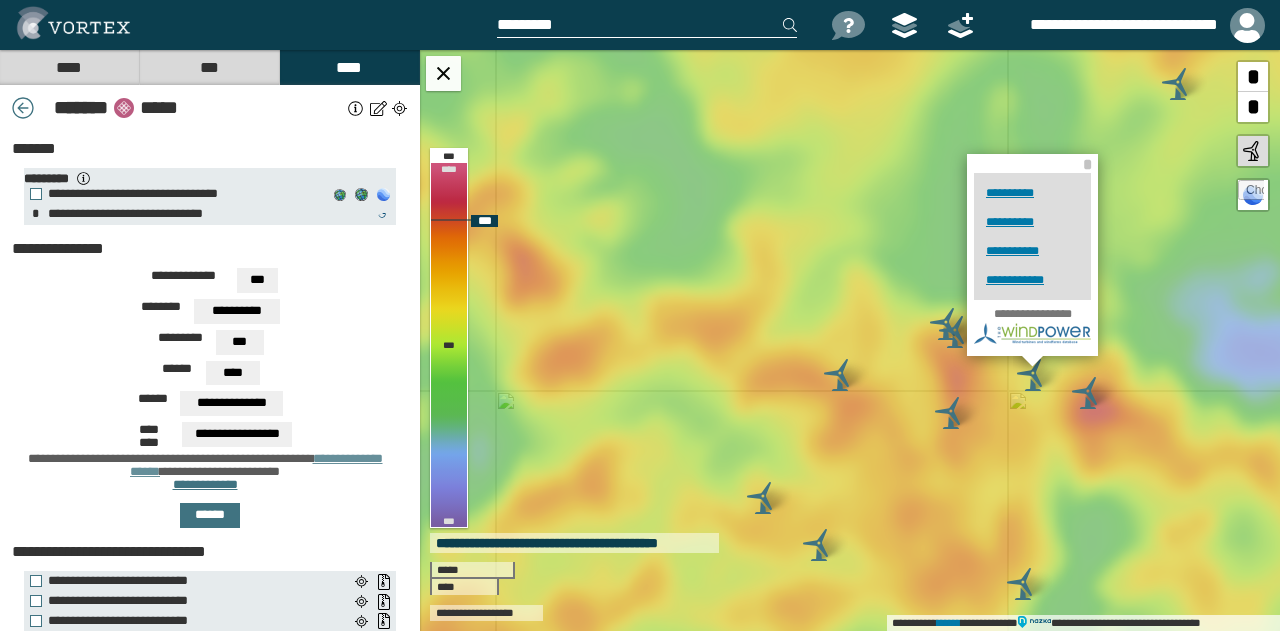 click at bounding box center (1088, 393) 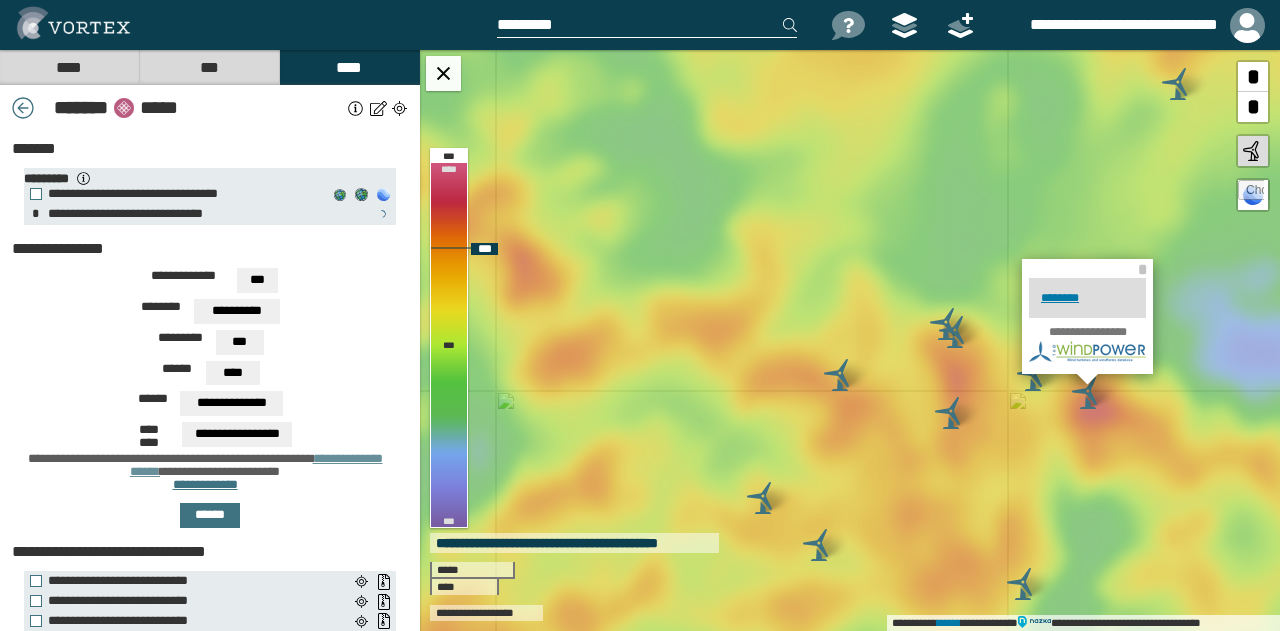 click at bounding box center [951, 413] 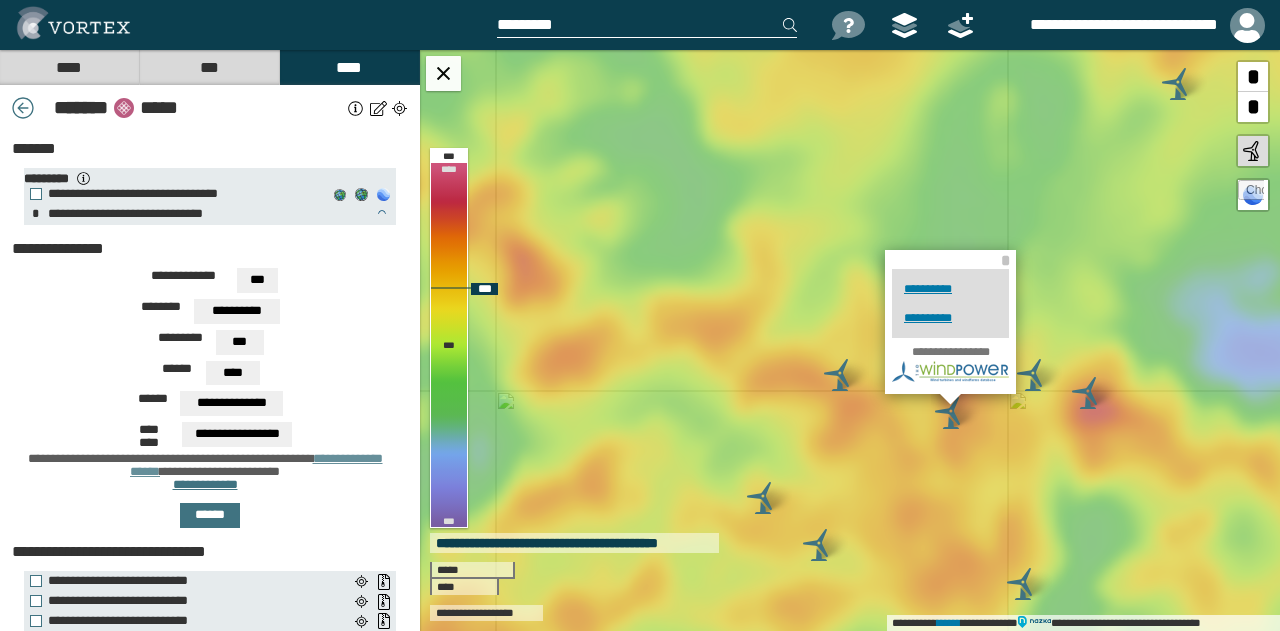 click at bounding box center [819, 545] 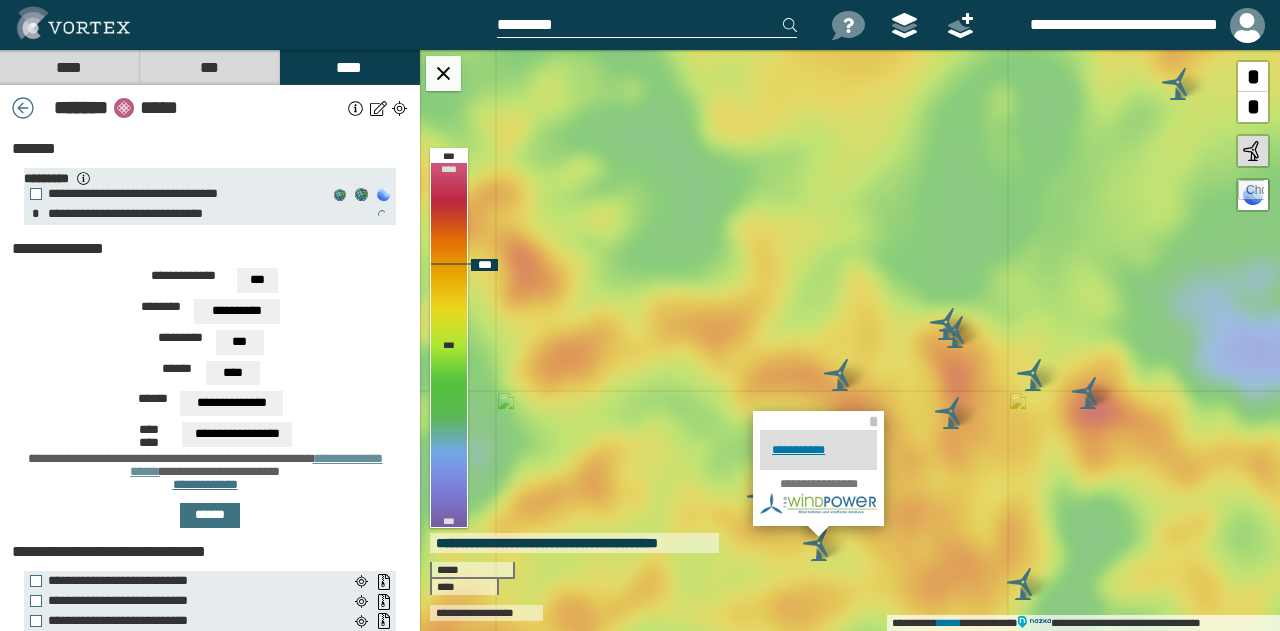 click on "**********" at bounding box center [850, 340] 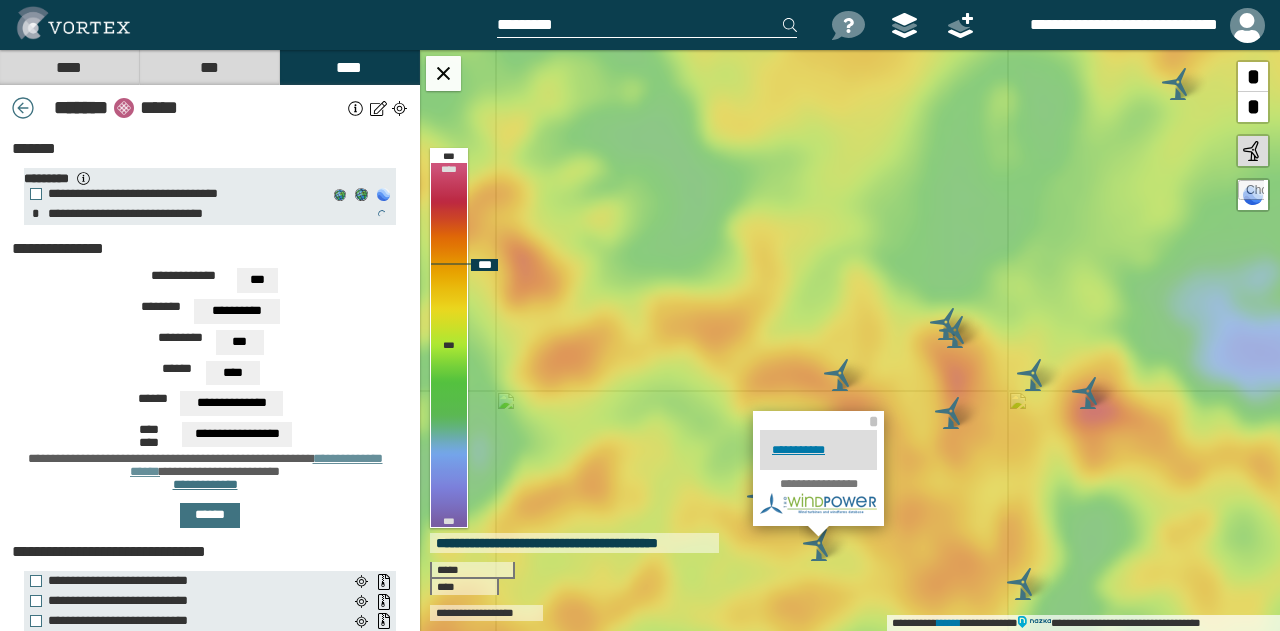 type 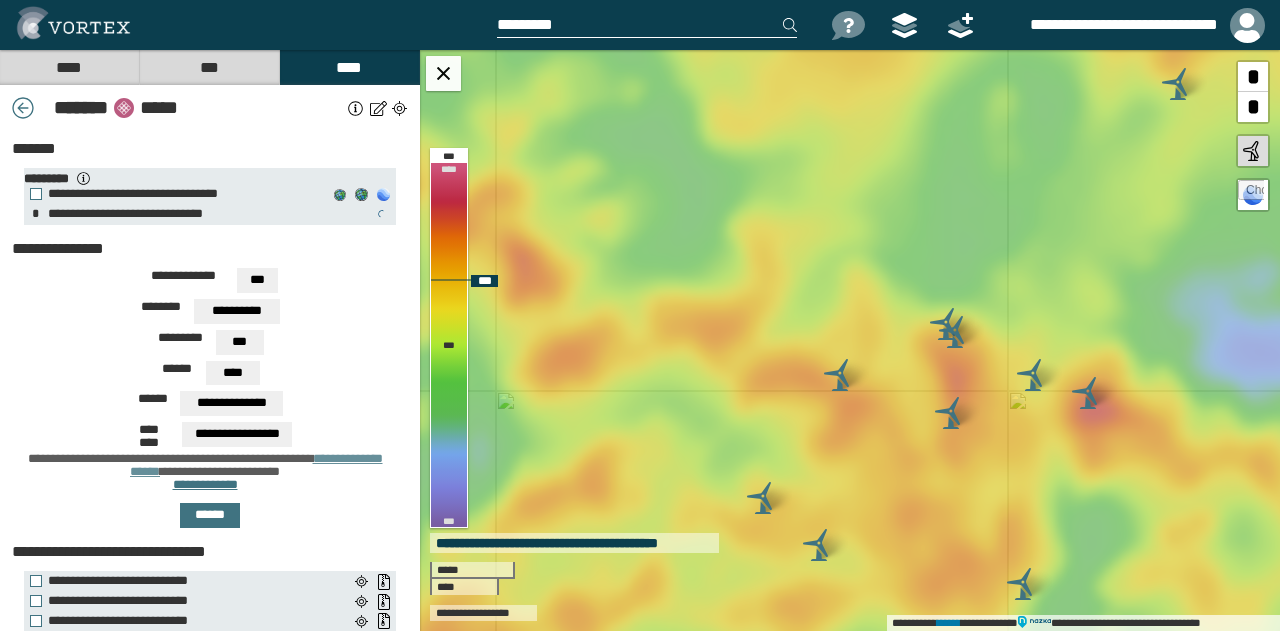 click at bounding box center (763, 498) 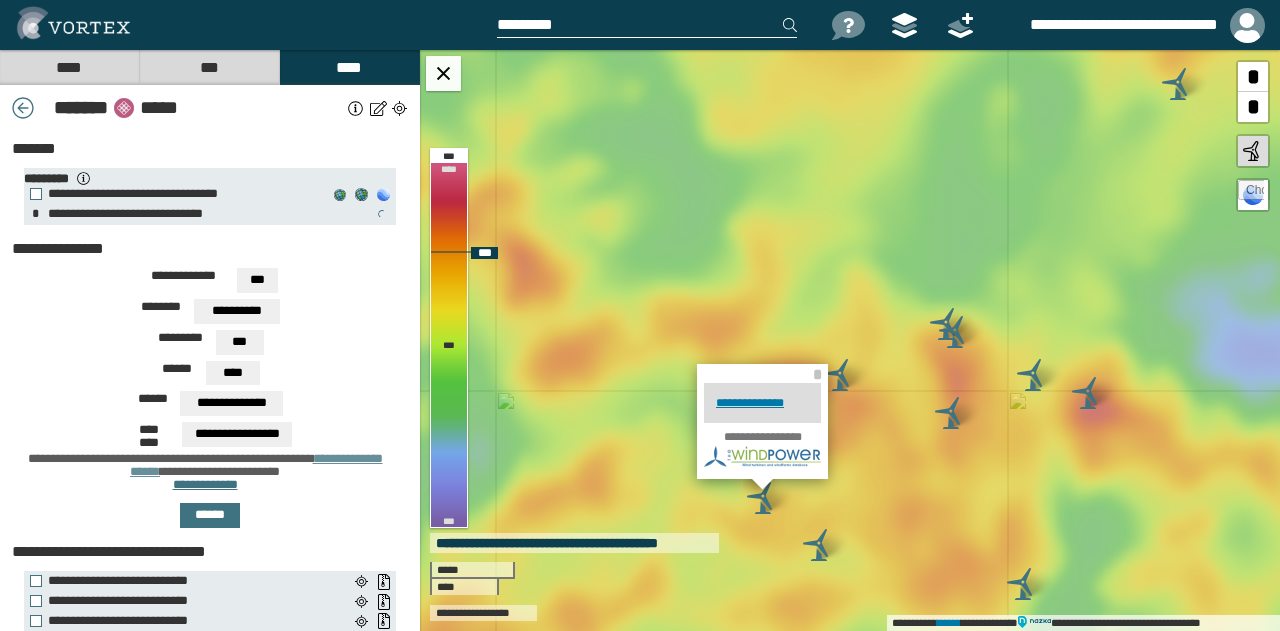 click on "**********" at bounding box center [850, 340] 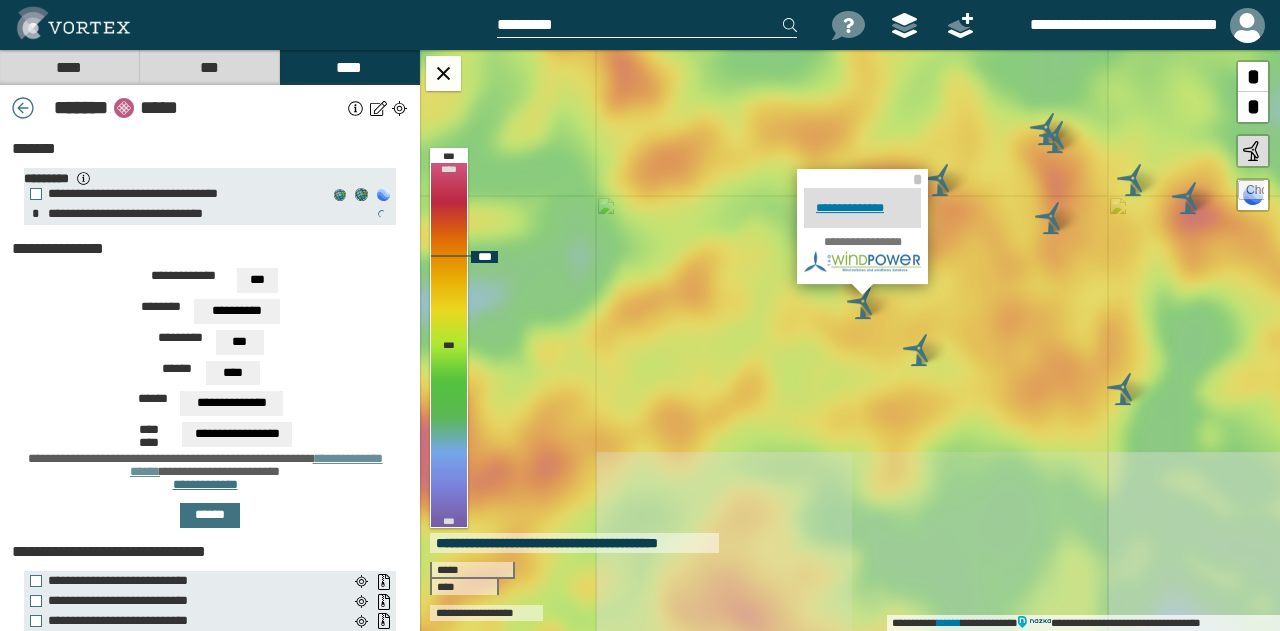 click on "**********" at bounding box center [850, 340] 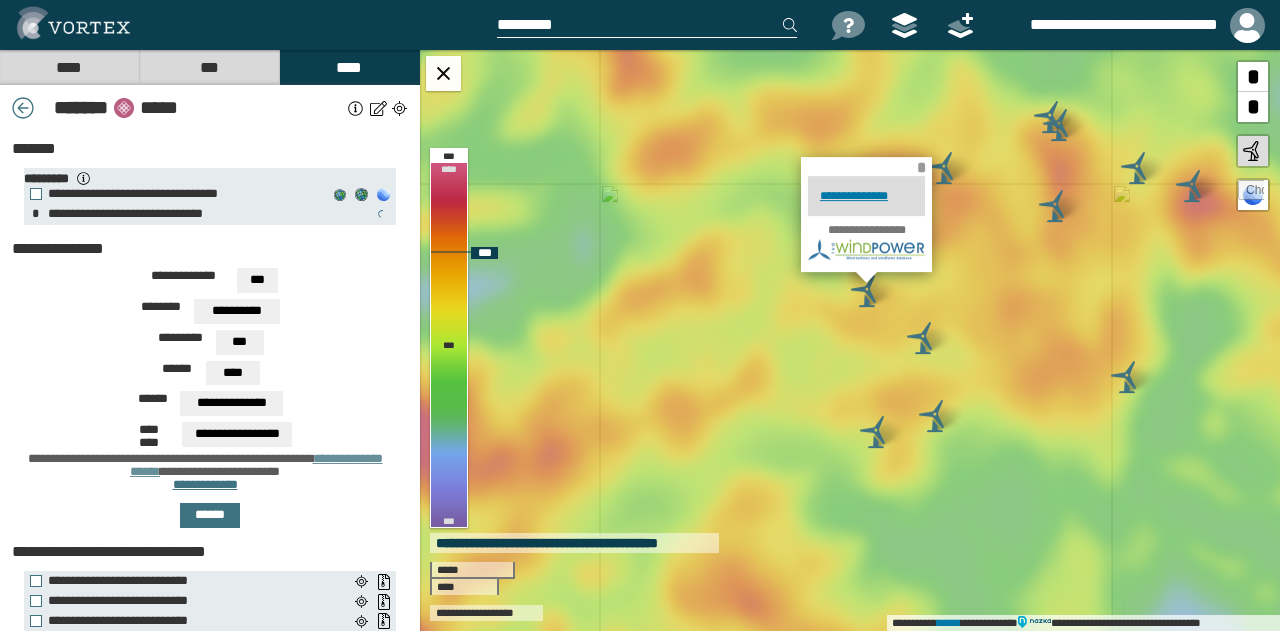 click on "*" at bounding box center [921, 167] 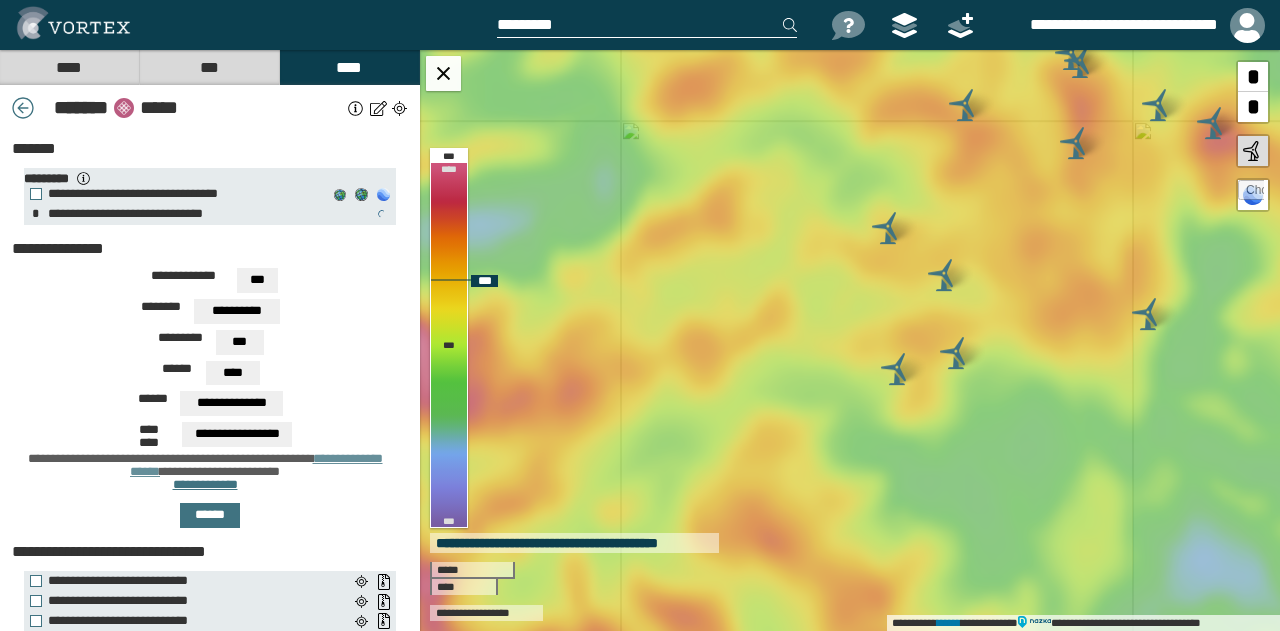 click at bounding box center (956, 353) 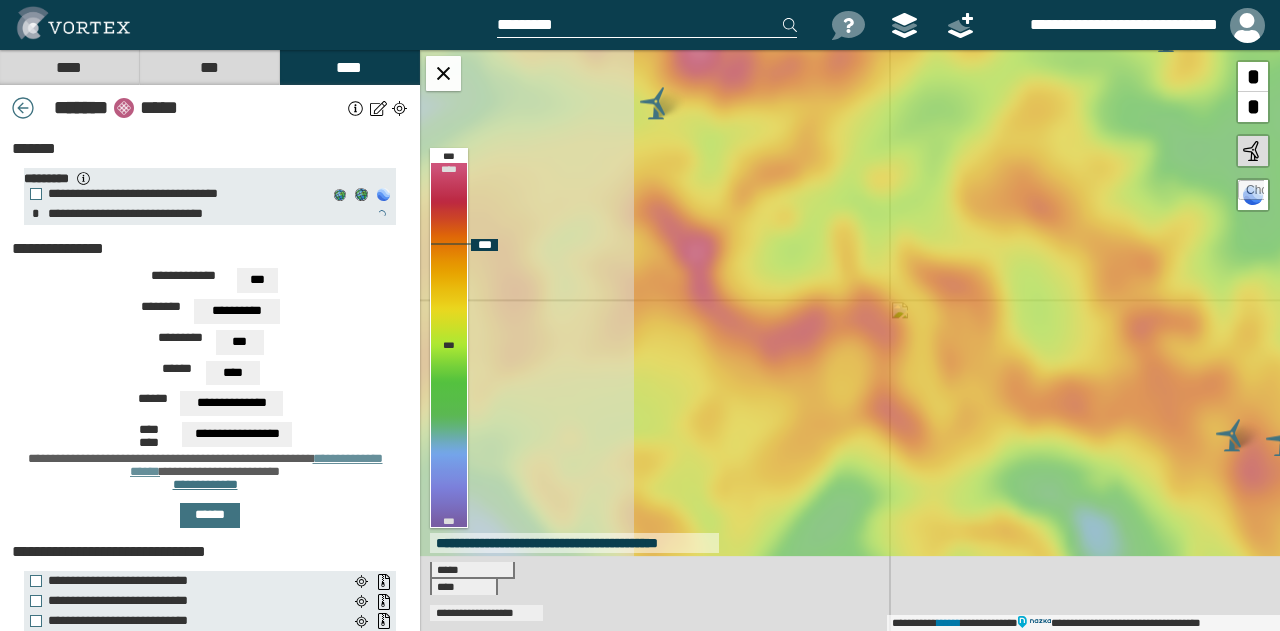 click on "**********" at bounding box center [850, 340] 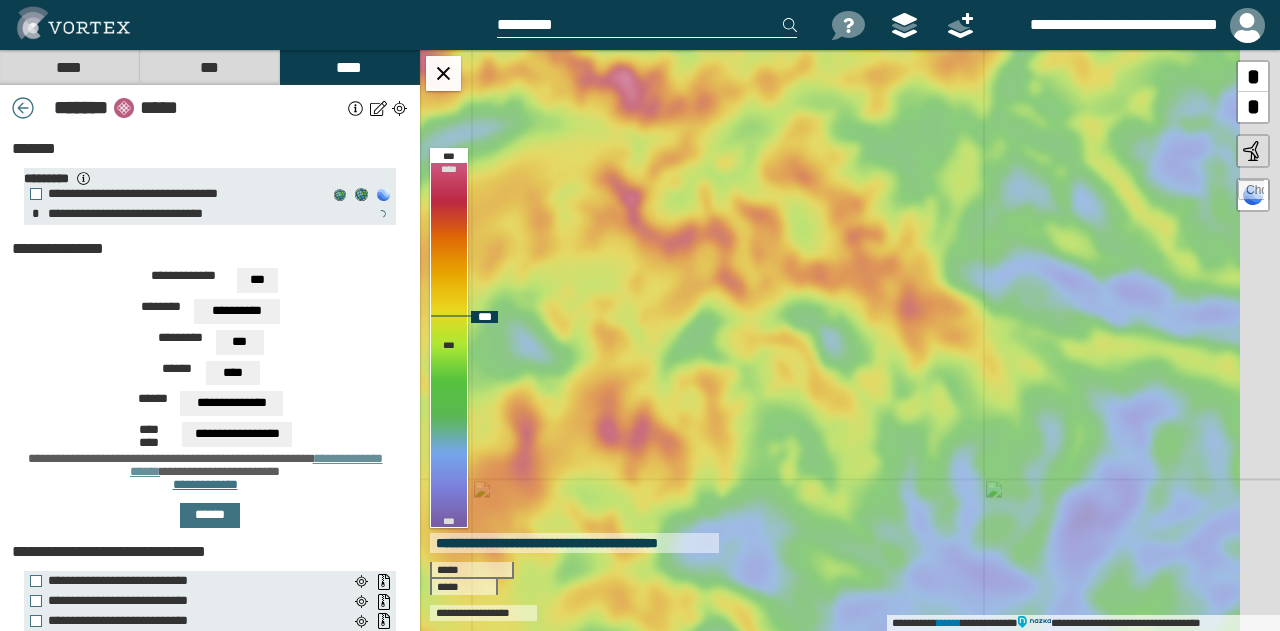 drag, startPoint x: 922, startPoint y: 534, endPoint x: 624, endPoint y: 383, distance: 334.07333 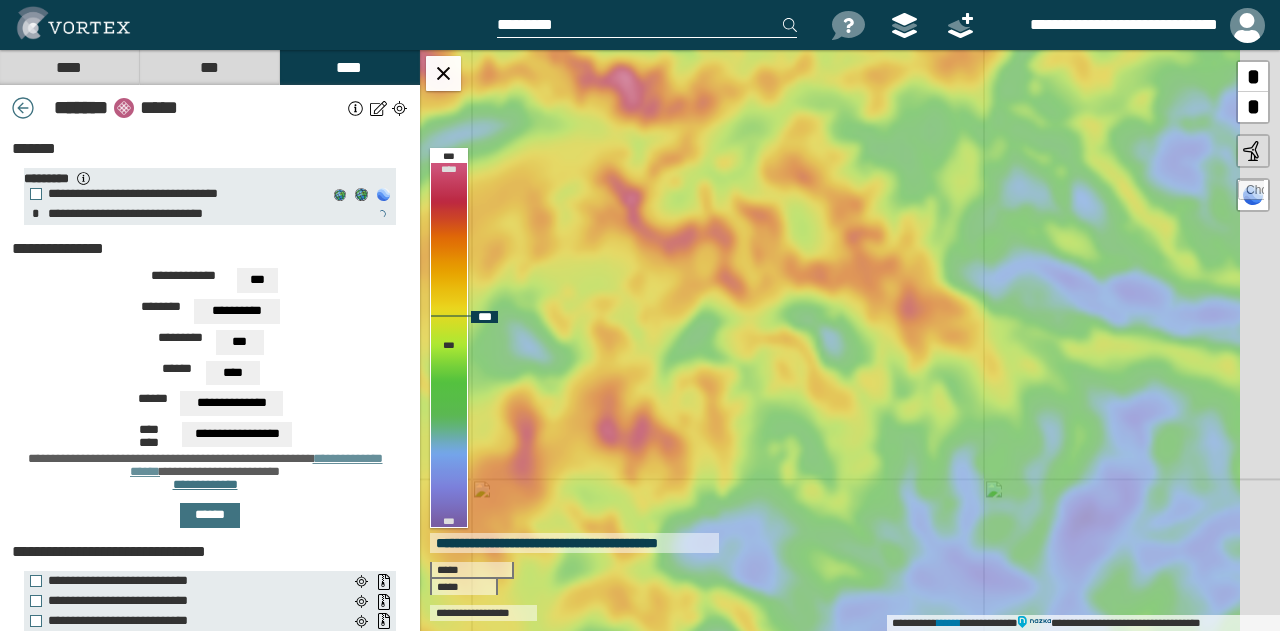 click on "**********" at bounding box center [850, 340] 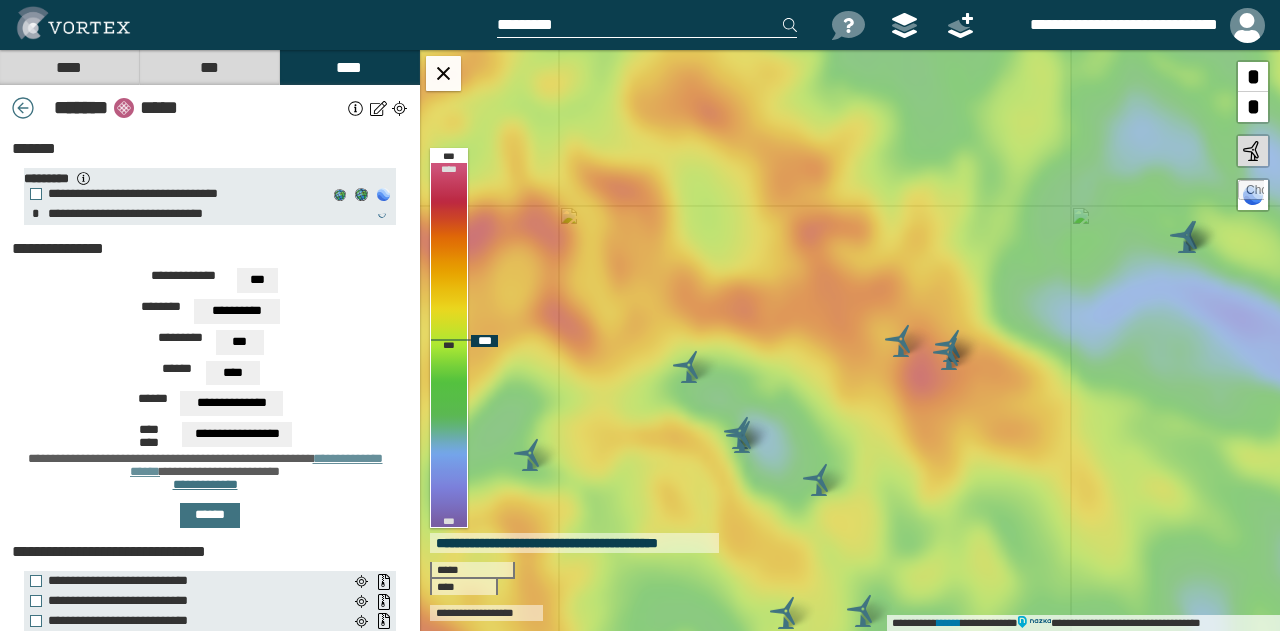 drag, startPoint x: 791, startPoint y: 358, endPoint x: 915, endPoint y: 493, distance: 183.30576 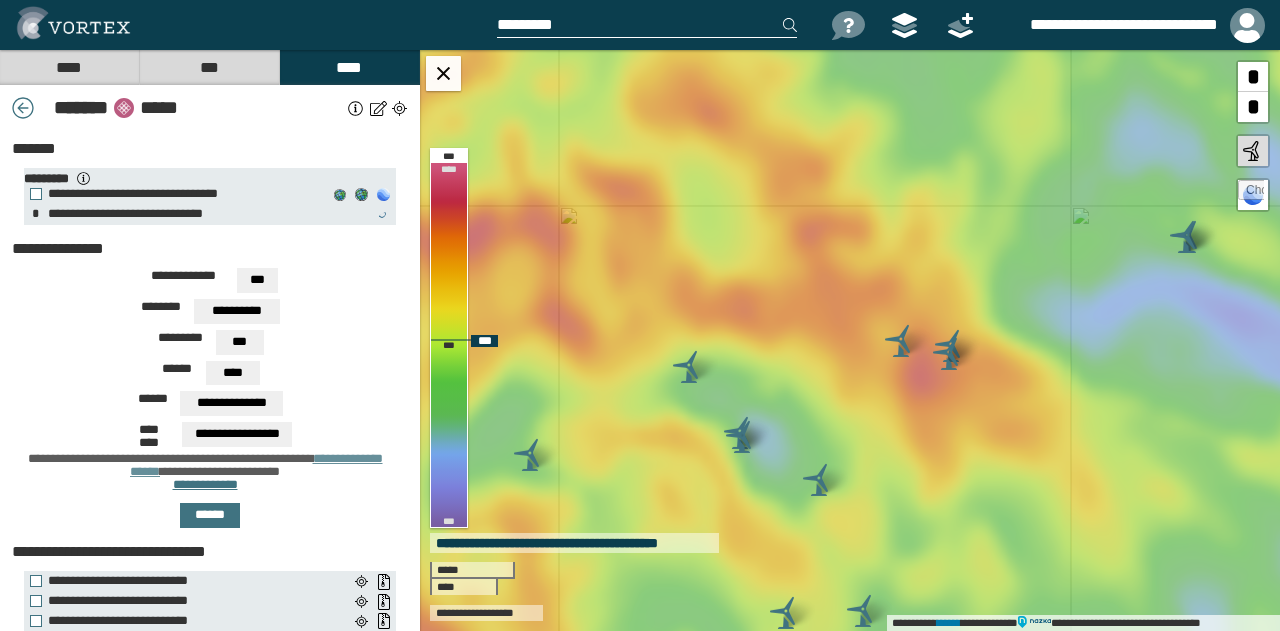 click on "**********" at bounding box center (850, 340) 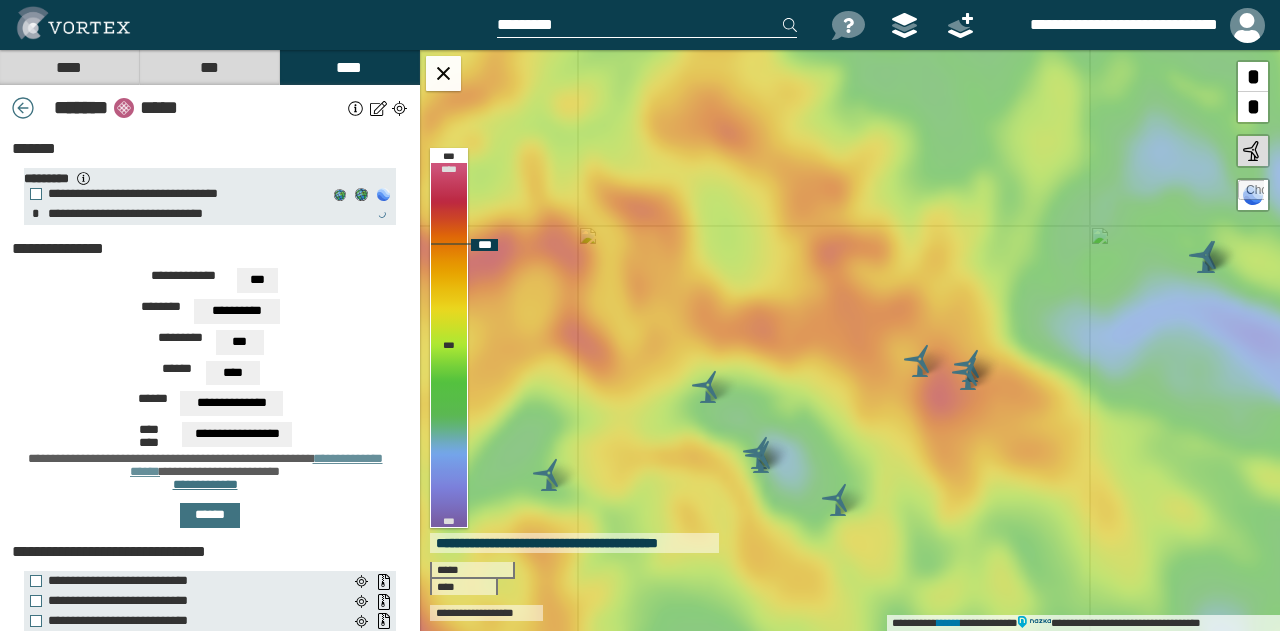 click at bounding box center (920, 361) 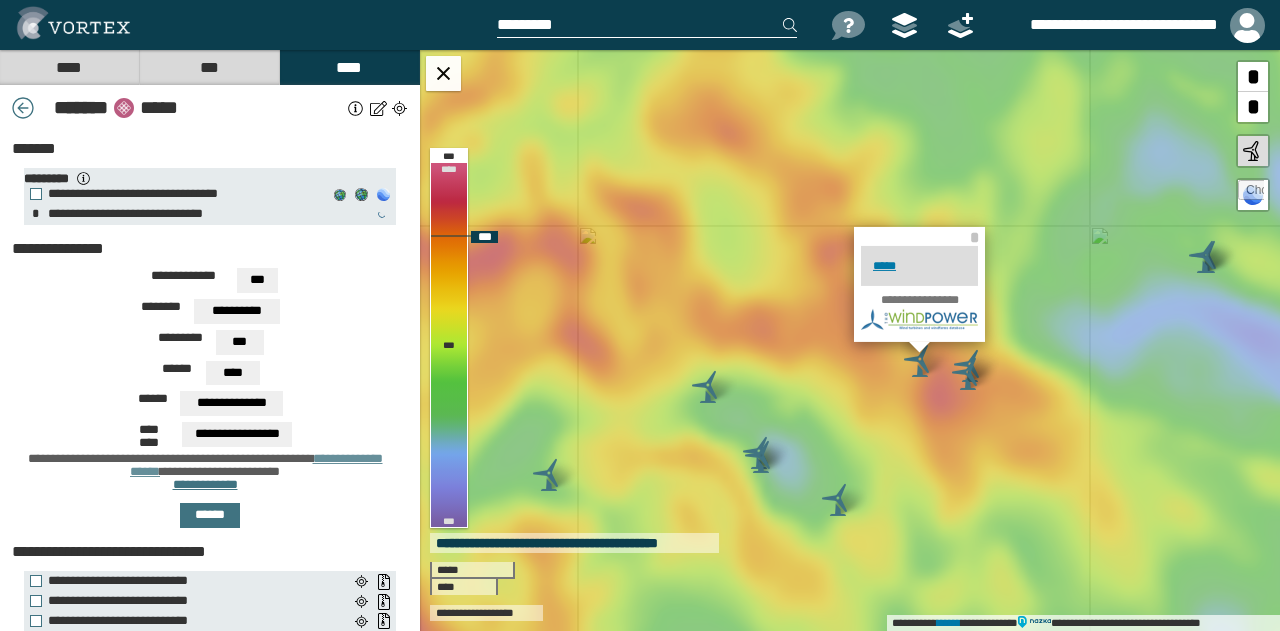 click at bounding box center [968, 374] 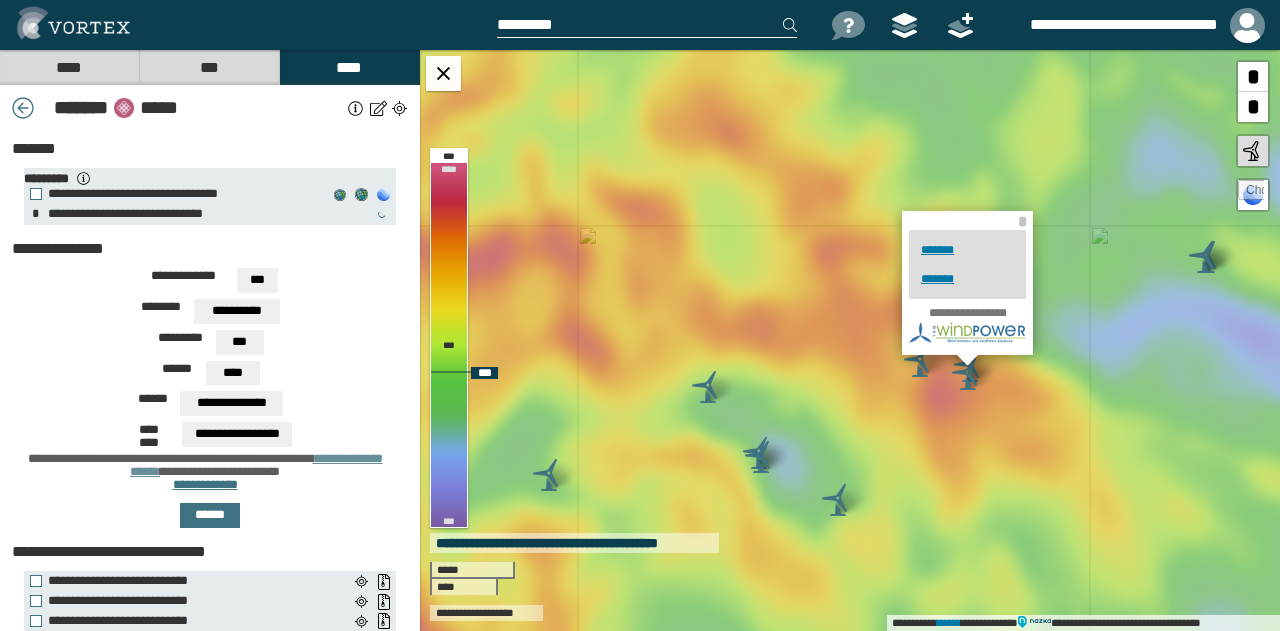 click at bounding box center [708, 387] 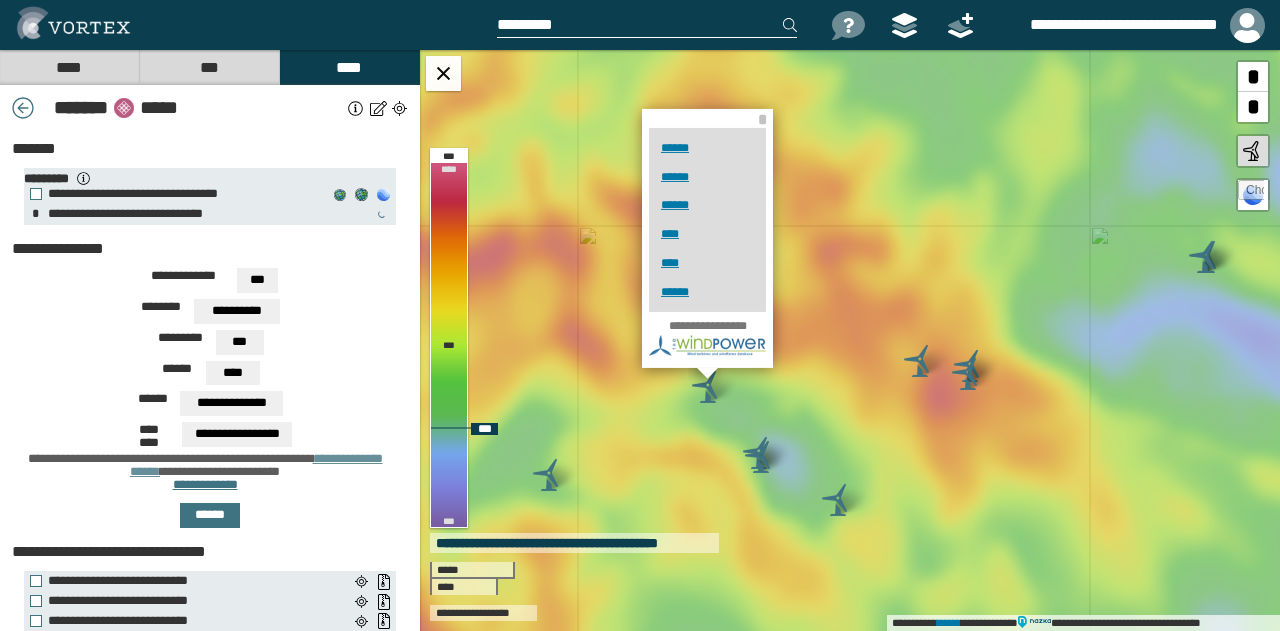 click at bounding box center [761, 457] 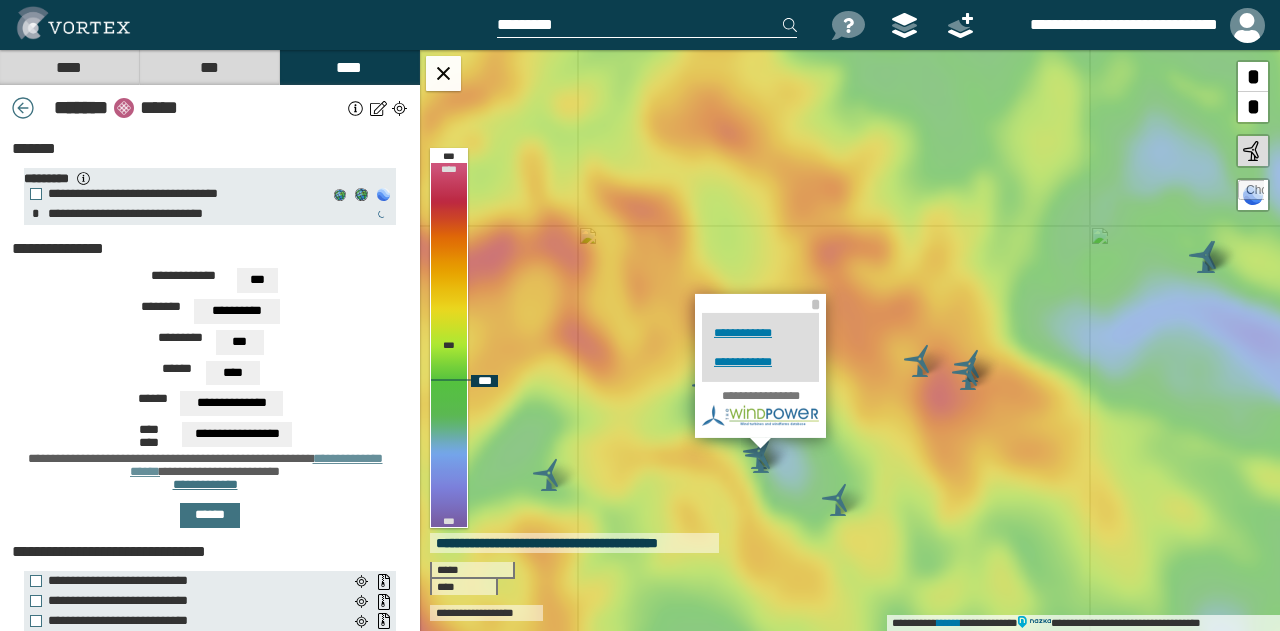 click at bounding box center (838, 500) 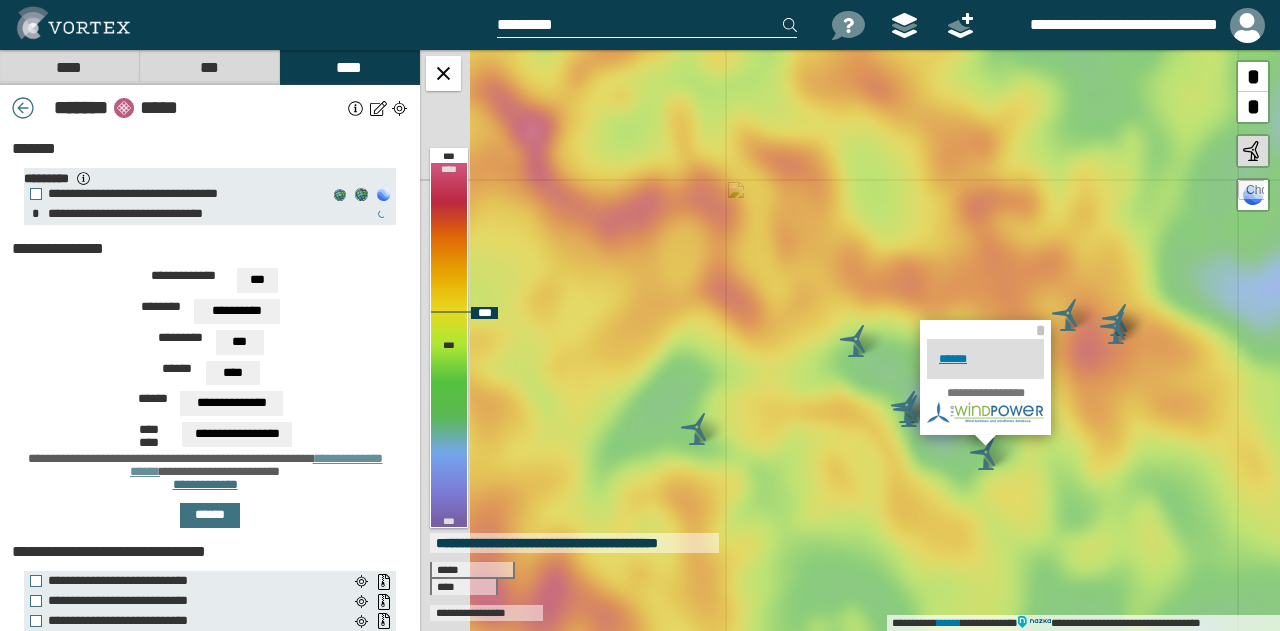 drag, startPoint x: 692, startPoint y: 500, endPoint x: 942, endPoint y: 428, distance: 260.1615 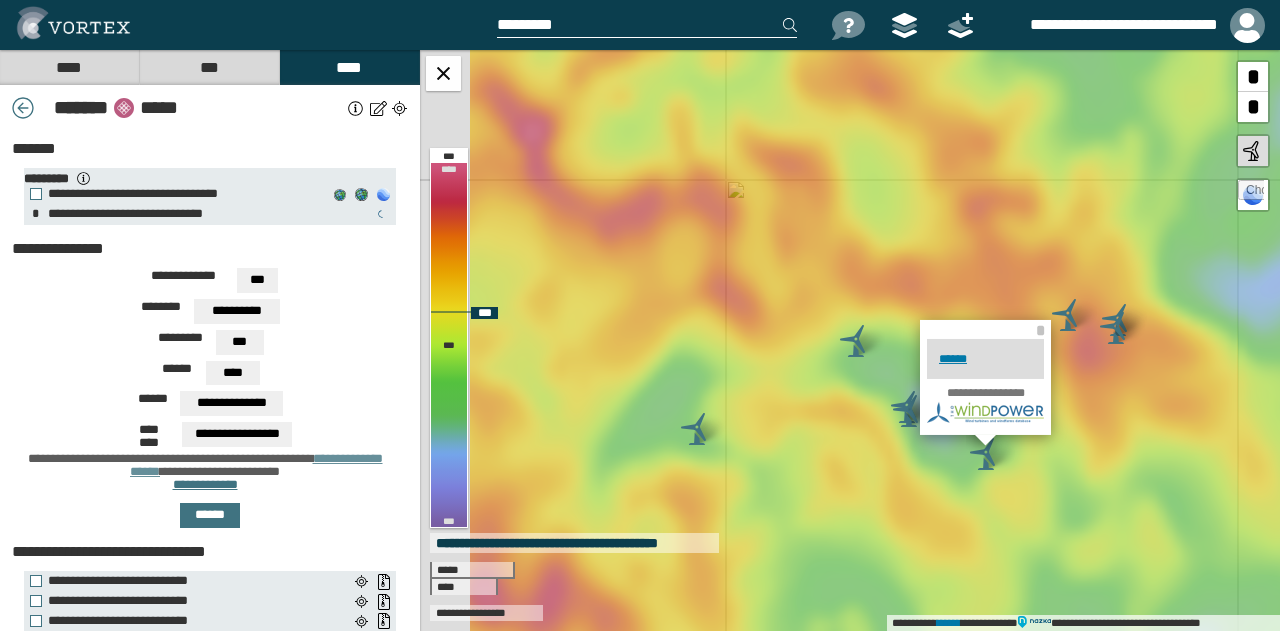 click on "**********" at bounding box center [850, 340] 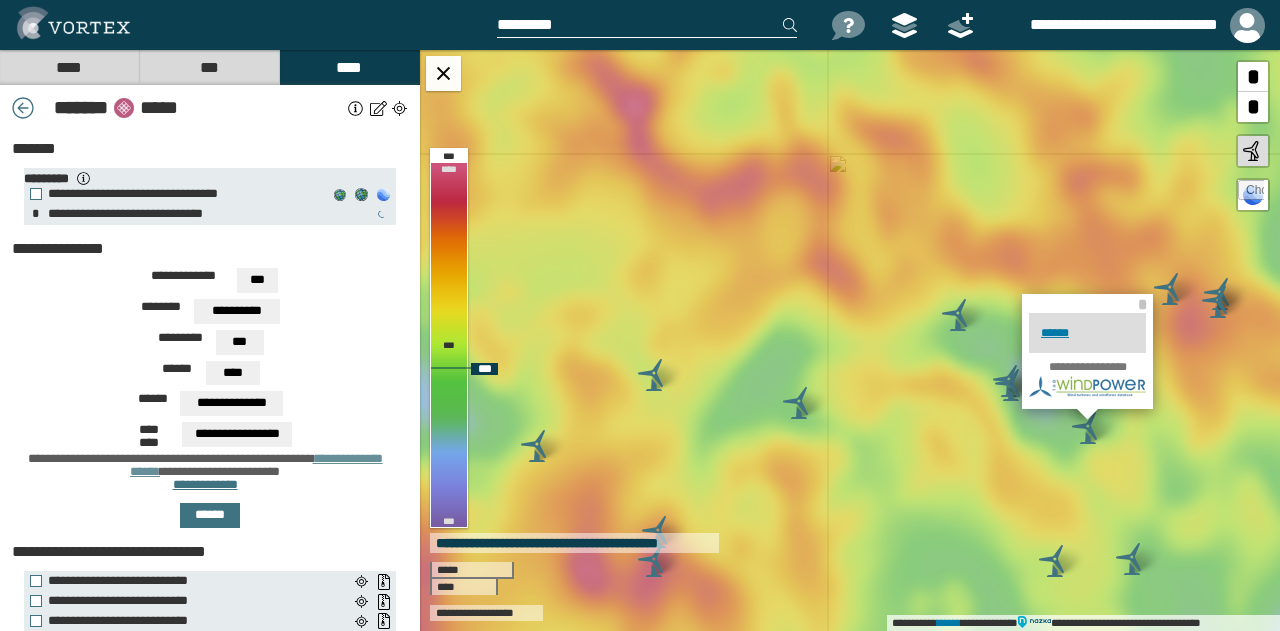 click at bounding box center (799, 403) 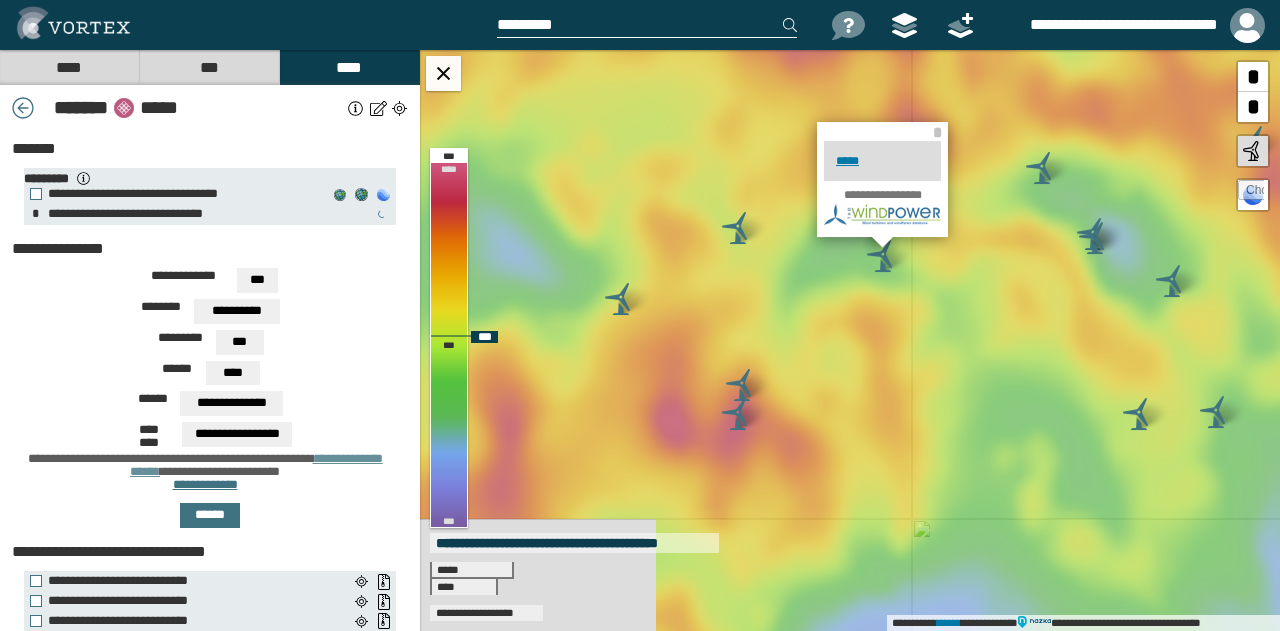 drag, startPoint x: 892, startPoint y: 469, endPoint x: 993, endPoint y: 259, distance: 233.02576 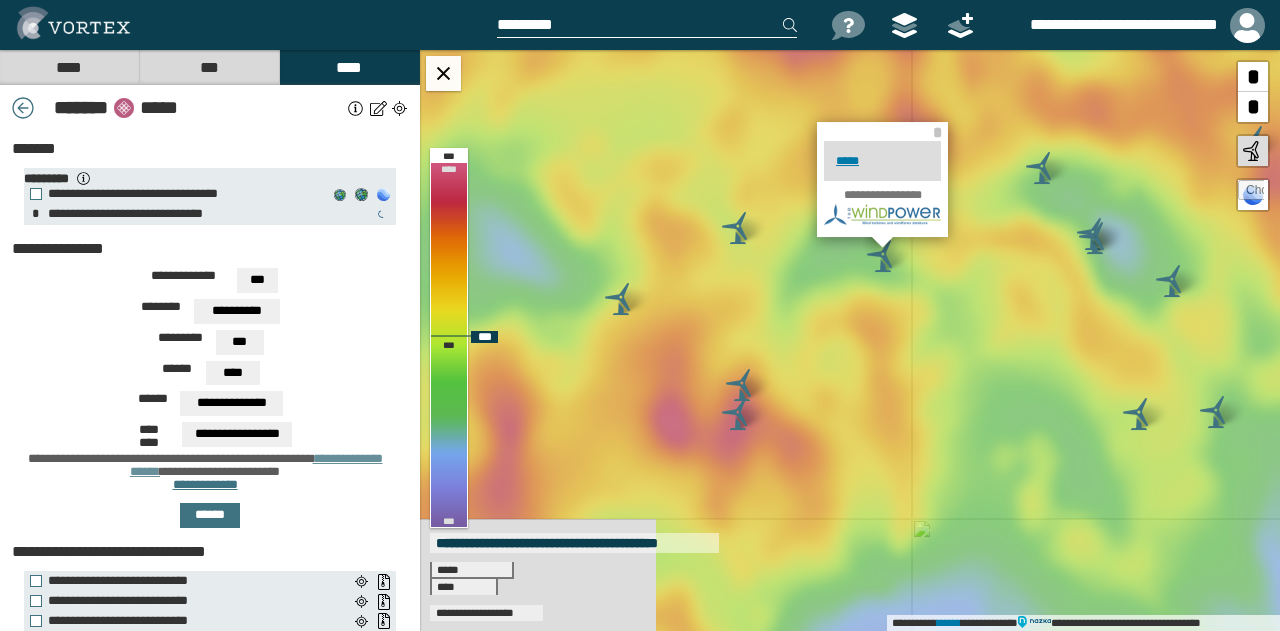 click on "**********" at bounding box center [850, 340] 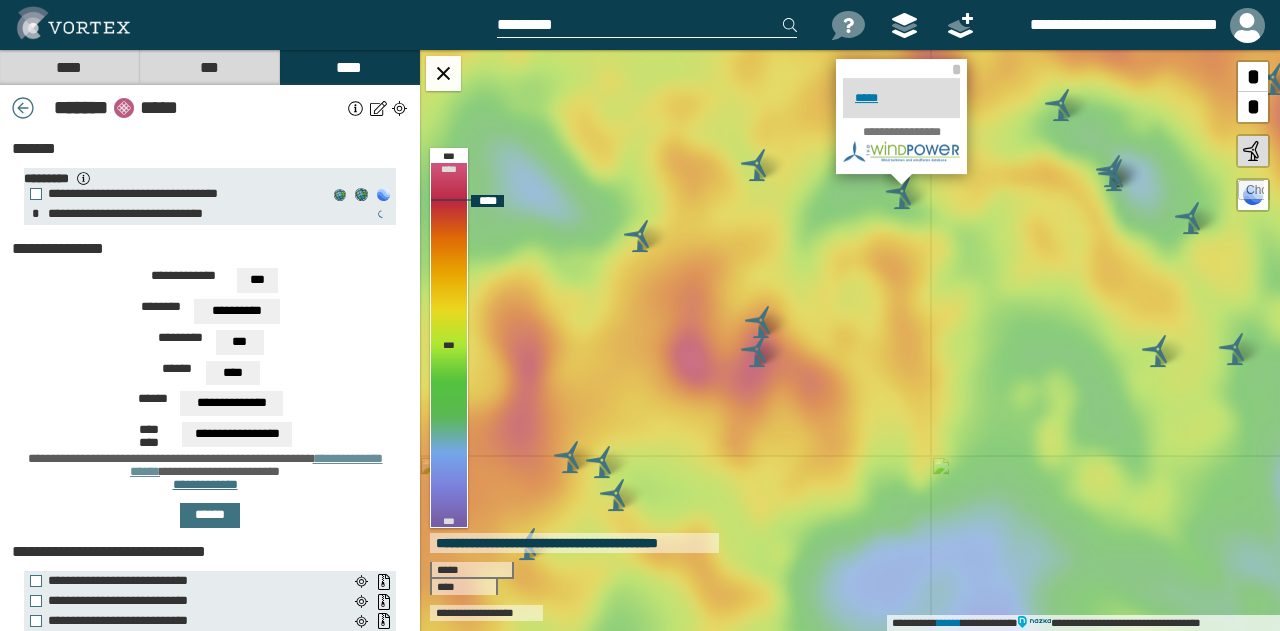 click at bounding box center (757, 351) 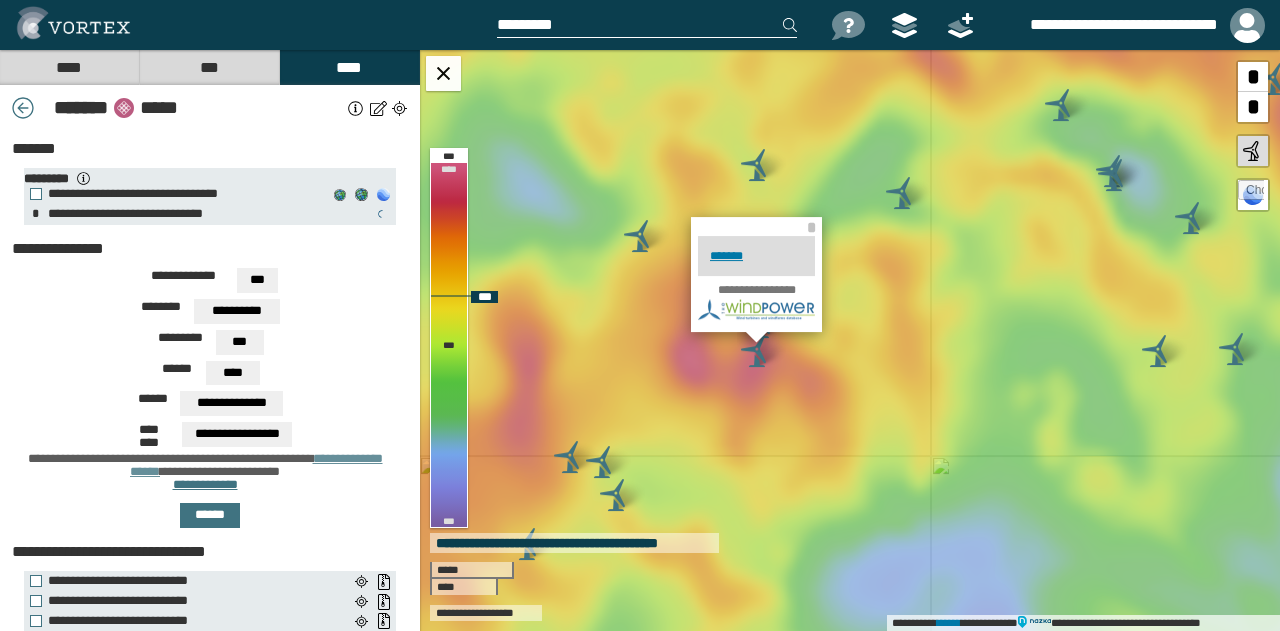 click on "**********" at bounding box center (850, 340) 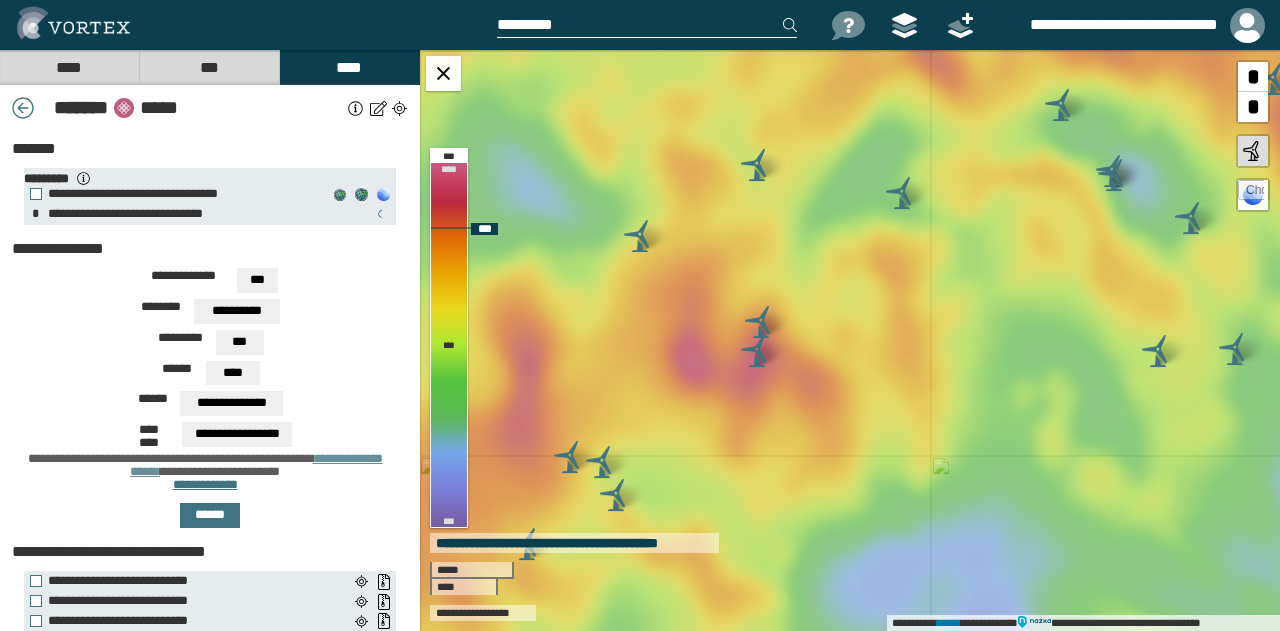click at bounding box center [761, 322] 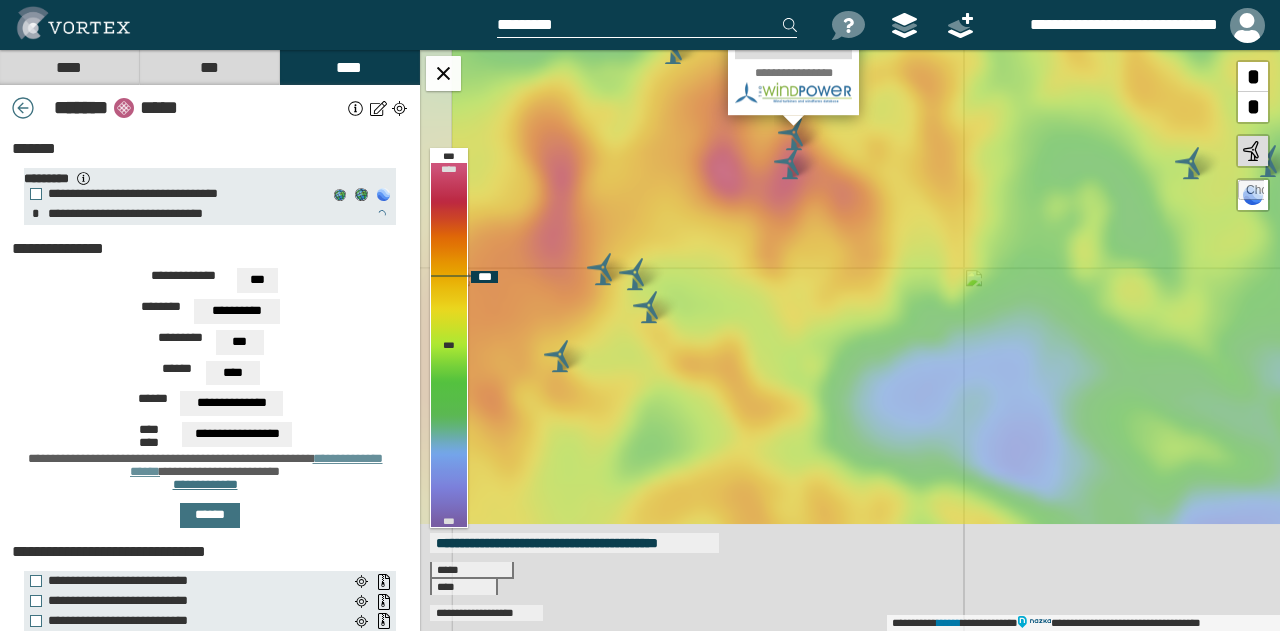 drag, startPoint x: 916, startPoint y: 353, endPoint x: 938, endPoint y: 219, distance: 135.79396 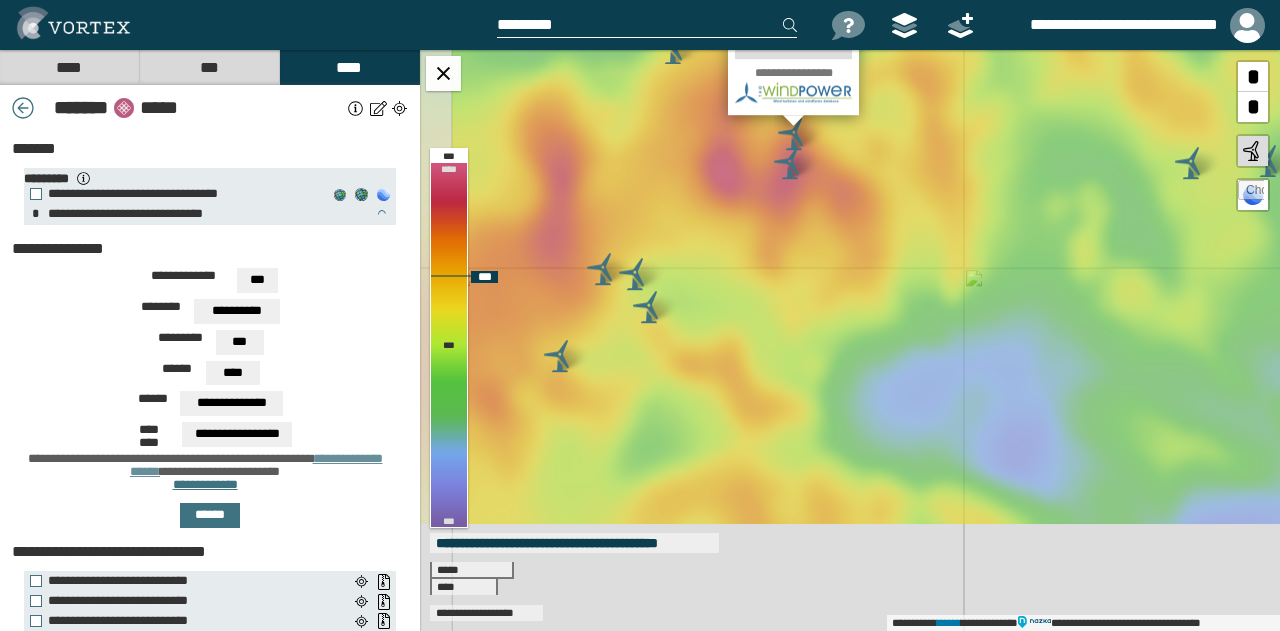 click on "**********" at bounding box center (850, 340) 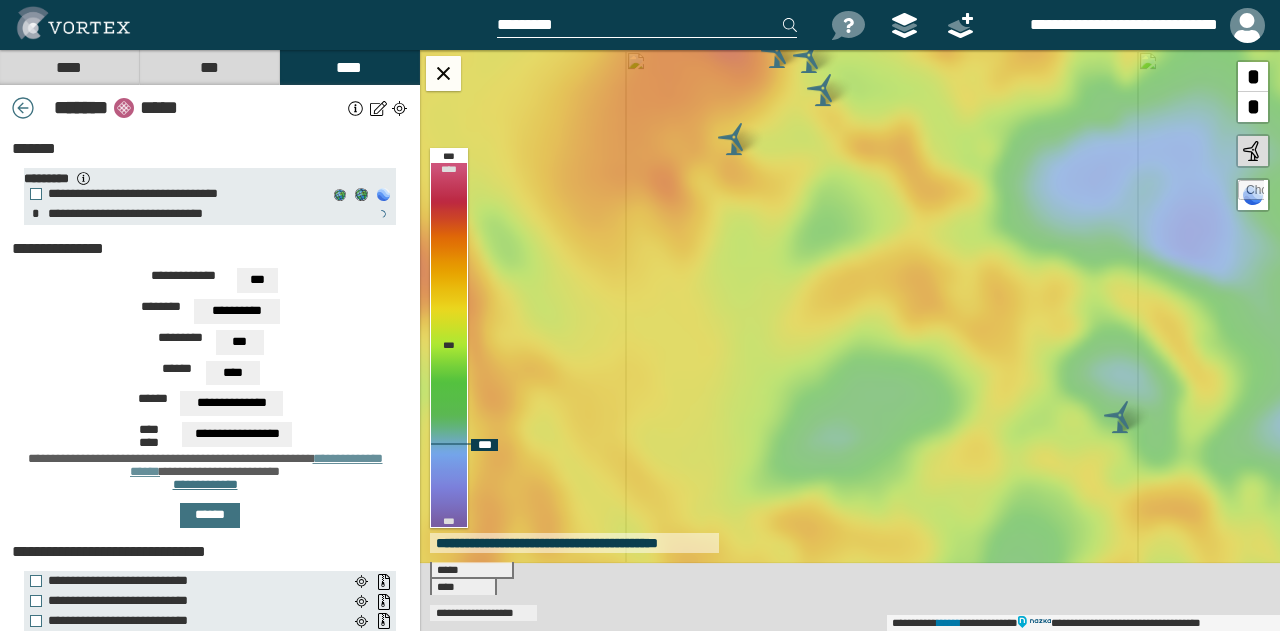 drag, startPoint x: 920, startPoint y: 413, endPoint x: 1092, endPoint y: 217, distance: 260.7681 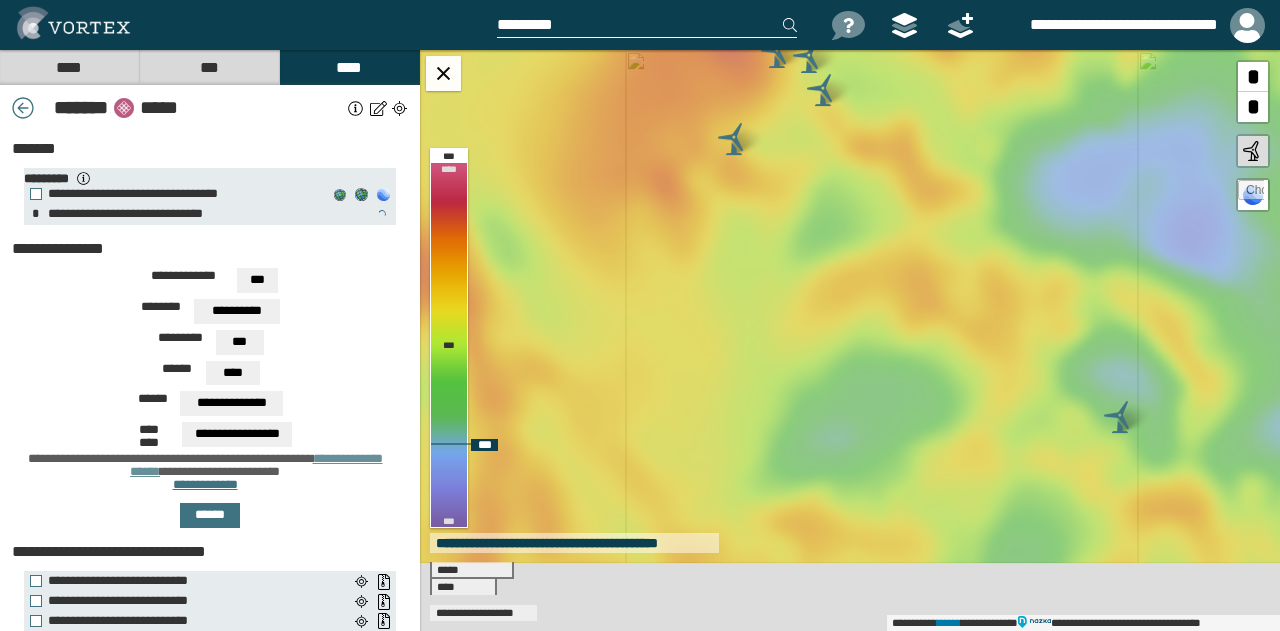 click on "**********" at bounding box center (850, 340) 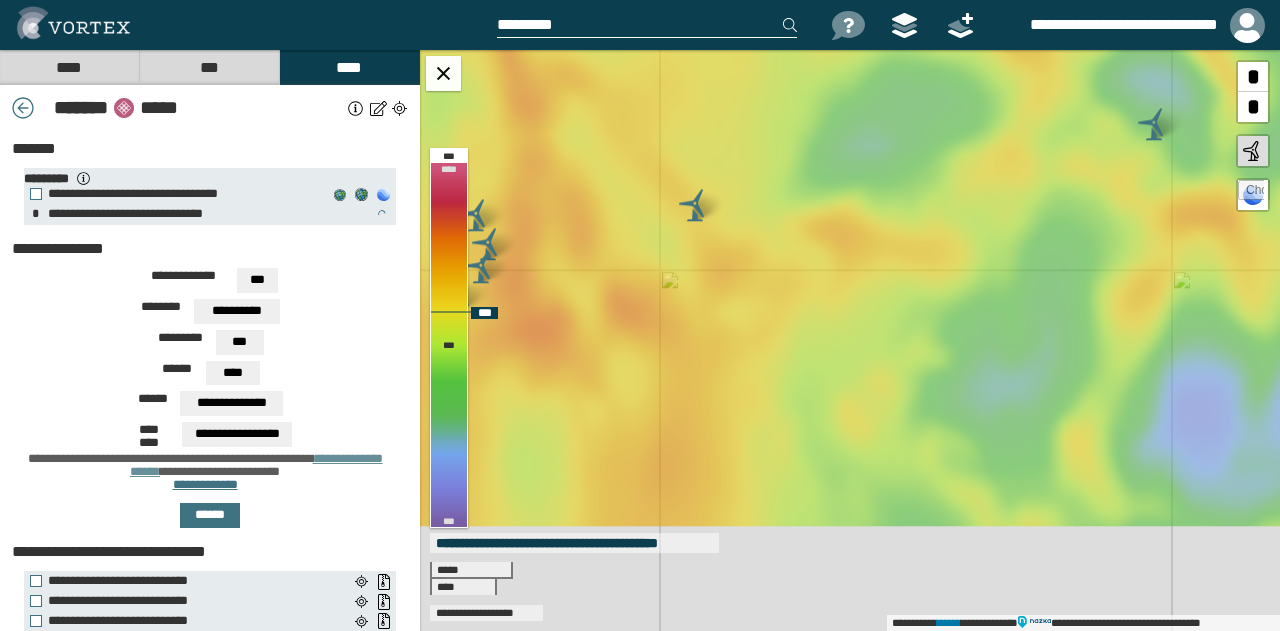 drag, startPoint x: 1000, startPoint y: 465, endPoint x: 1033, endPoint y: 171, distance: 295.84625 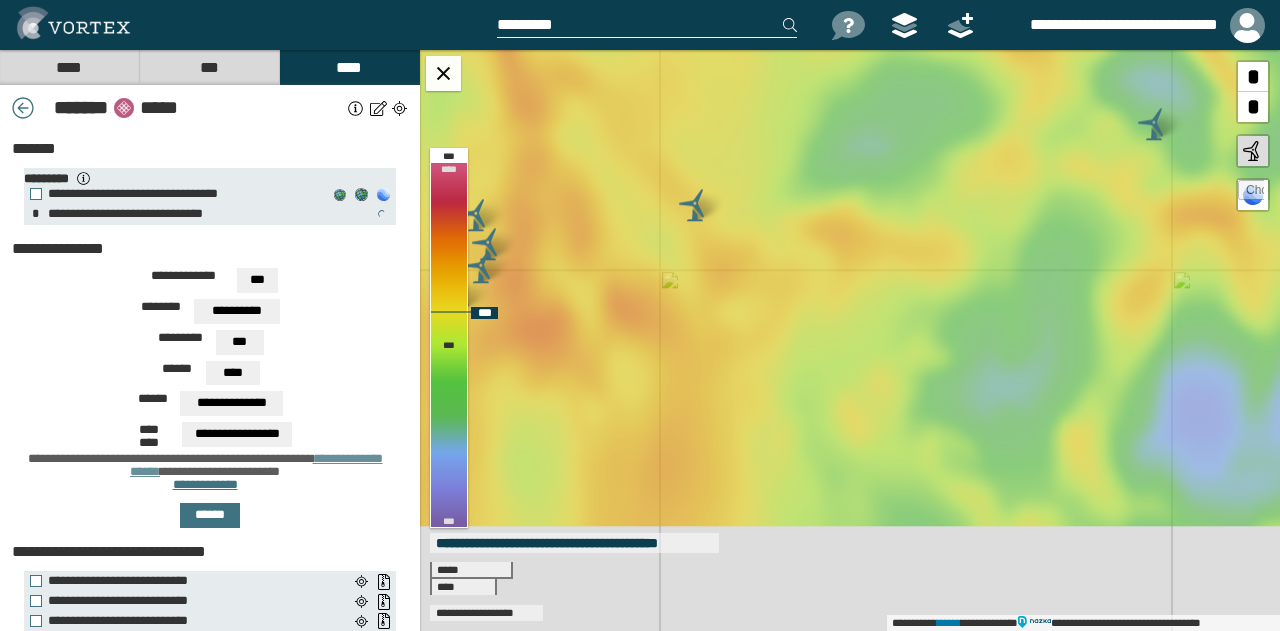 click on "**********" at bounding box center (850, 340) 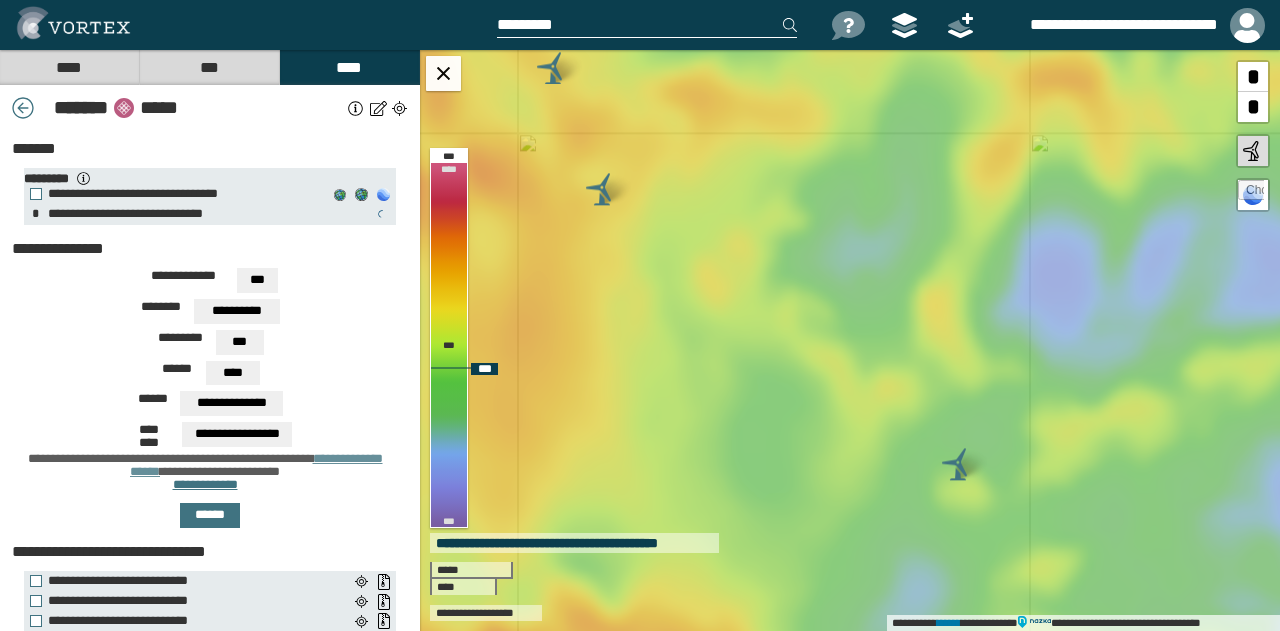drag, startPoint x: 950, startPoint y: 349, endPoint x: 804, endPoint y: 210, distance: 201.58621 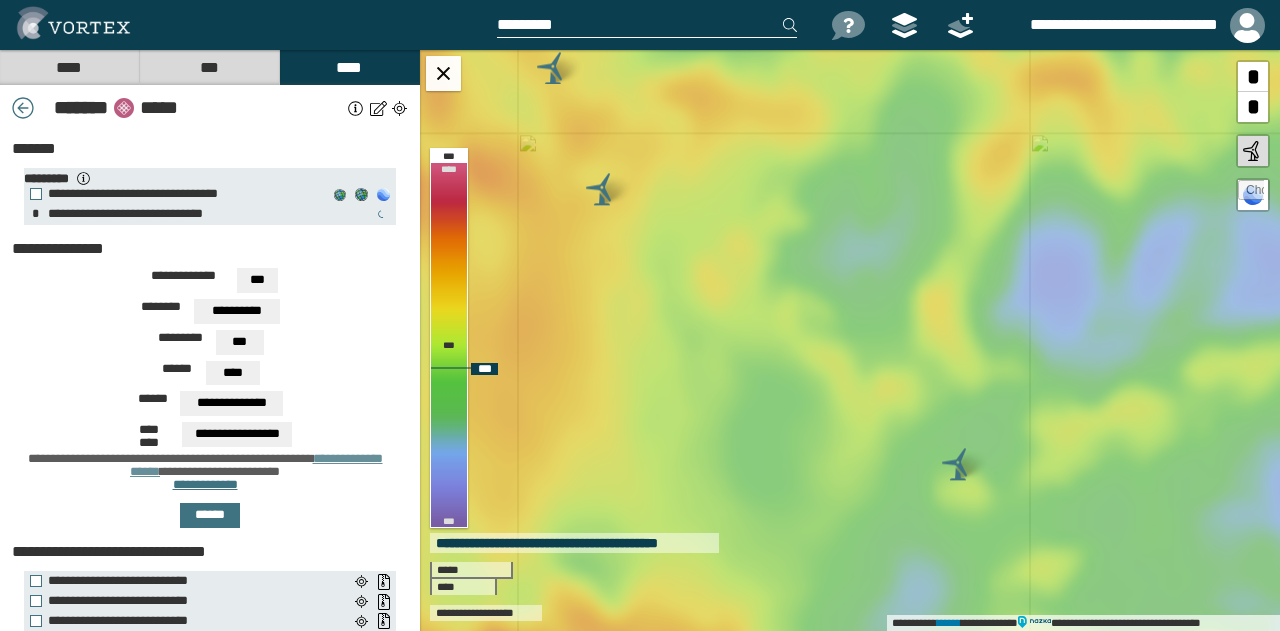 click on "**********" at bounding box center [850, 340] 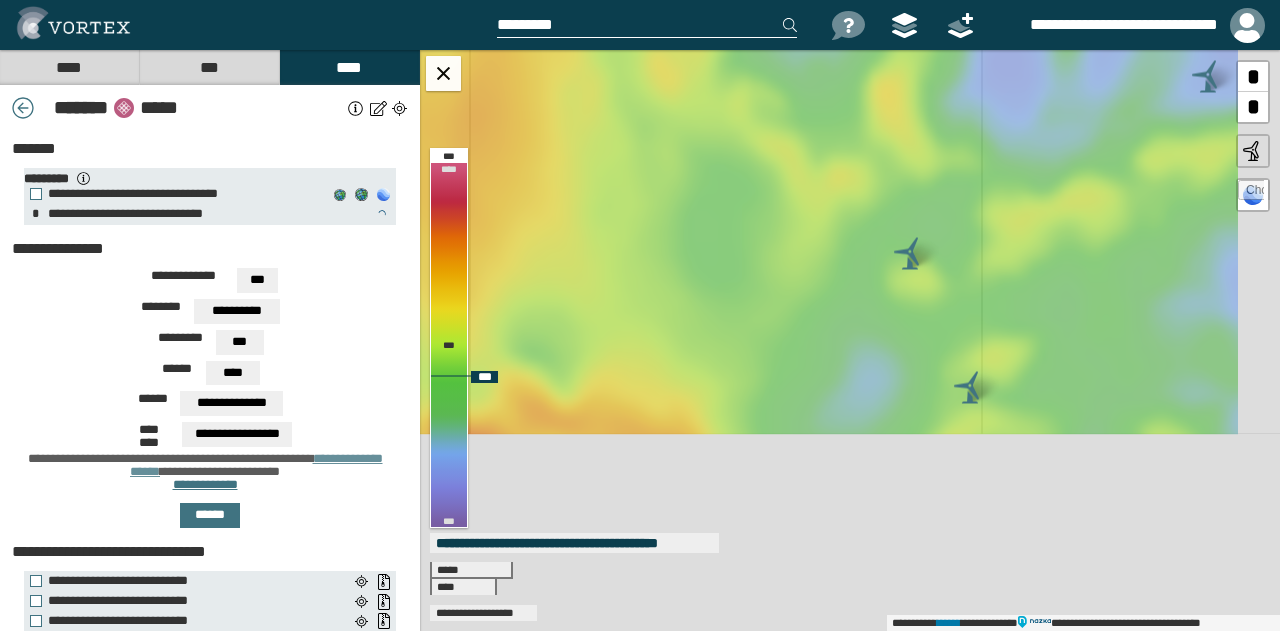 drag, startPoint x: 954, startPoint y: 347, endPoint x: 916, endPoint y: 152, distance: 198.66806 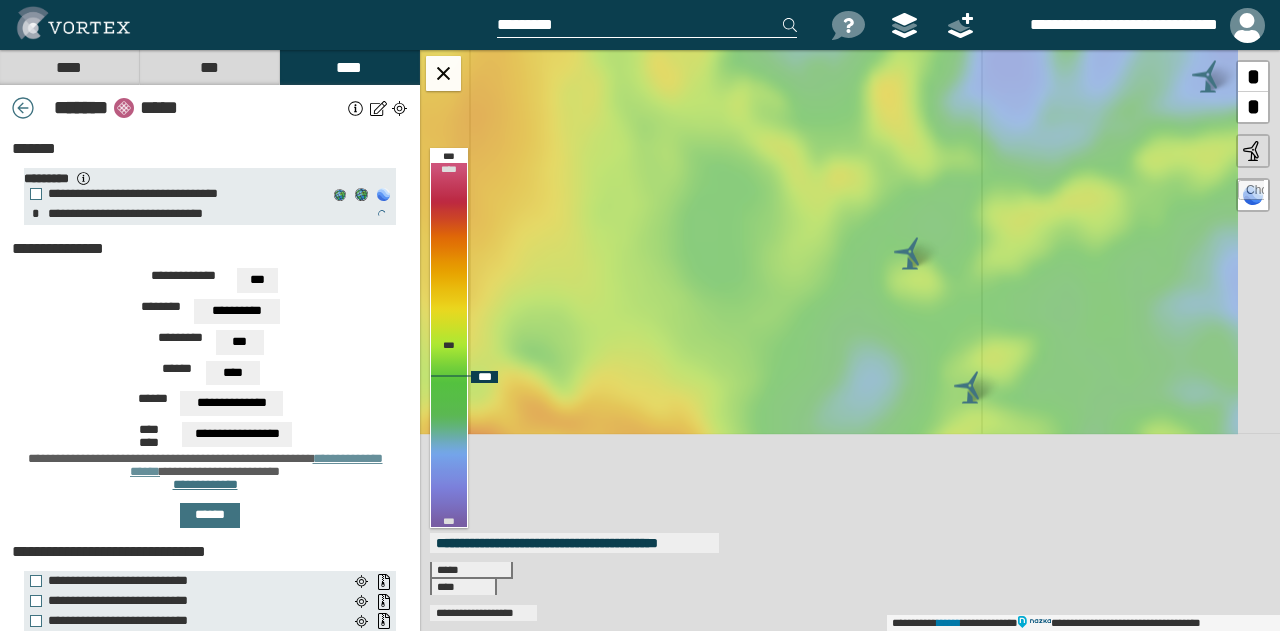 click on "**********" at bounding box center [850, 340] 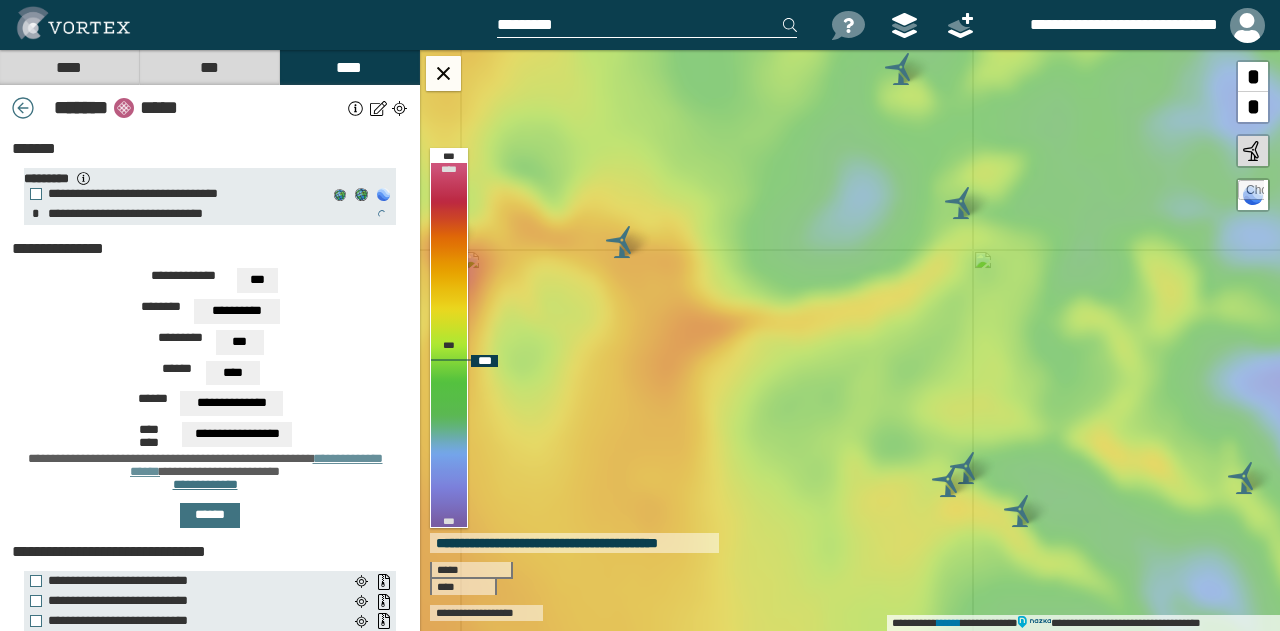 drag, startPoint x: 953, startPoint y: 412, endPoint x: 962, endPoint y: 276, distance: 136.29747 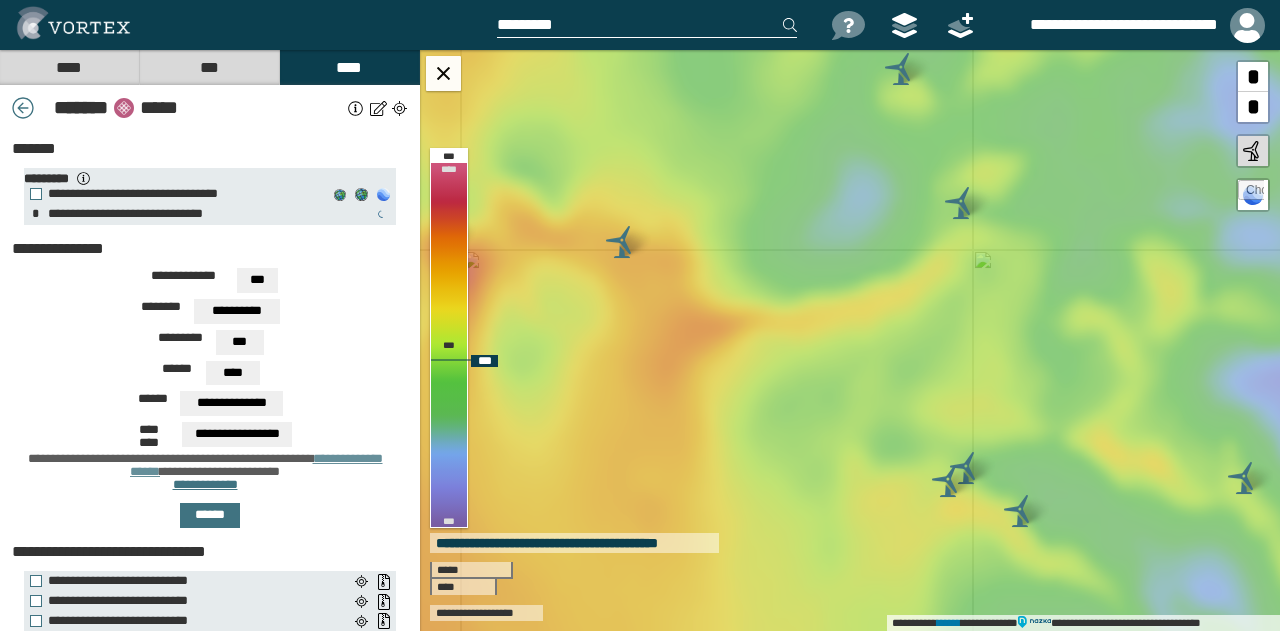 click on "**********" at bounding box center [850, 340] 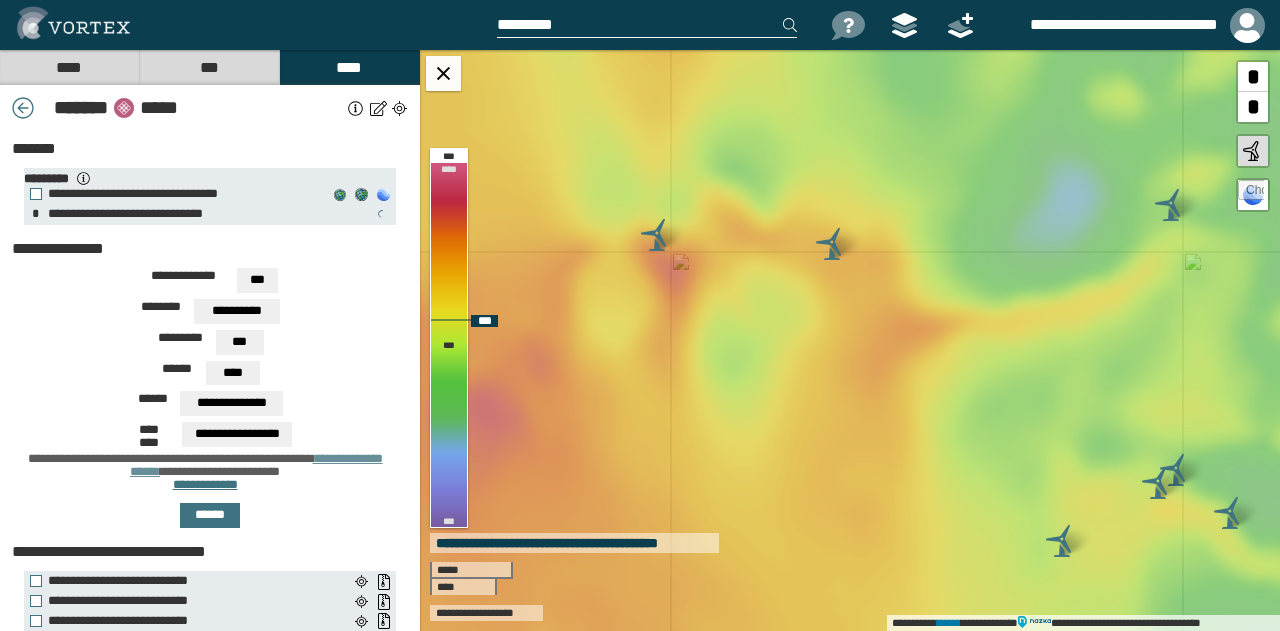 drag, startPoint x: 958, startPoint y: 362, endPoint x: 1164, endPoint y: 500, distance: 247.95161 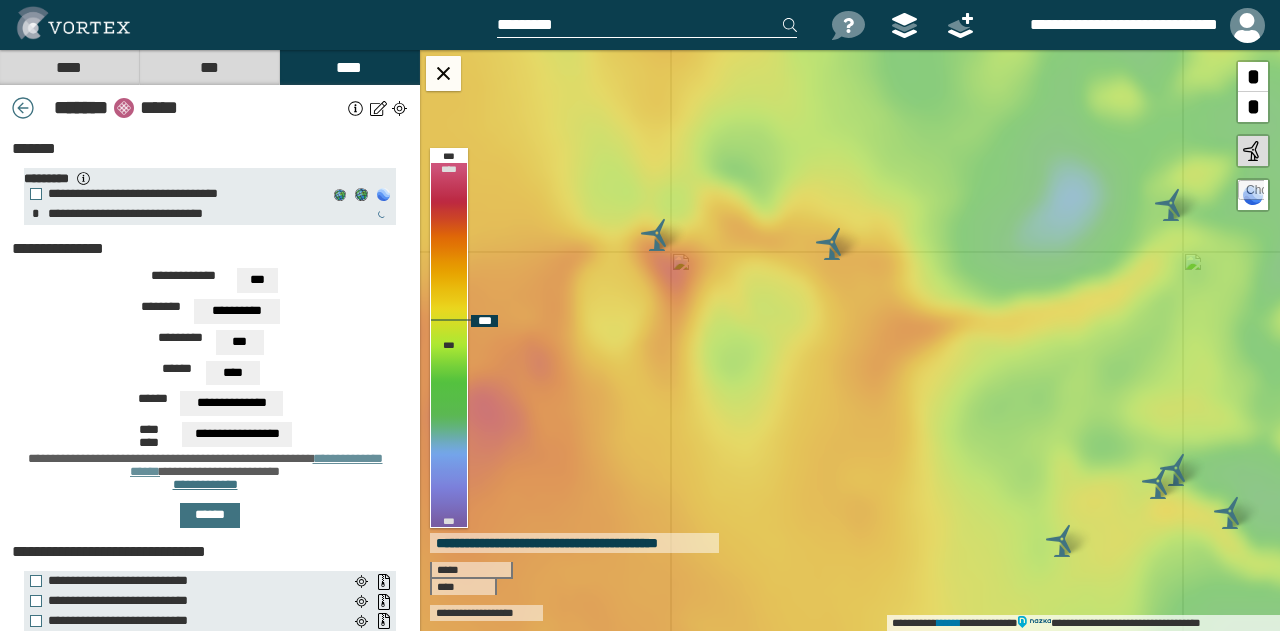 click at bounding box center [1158, 483] 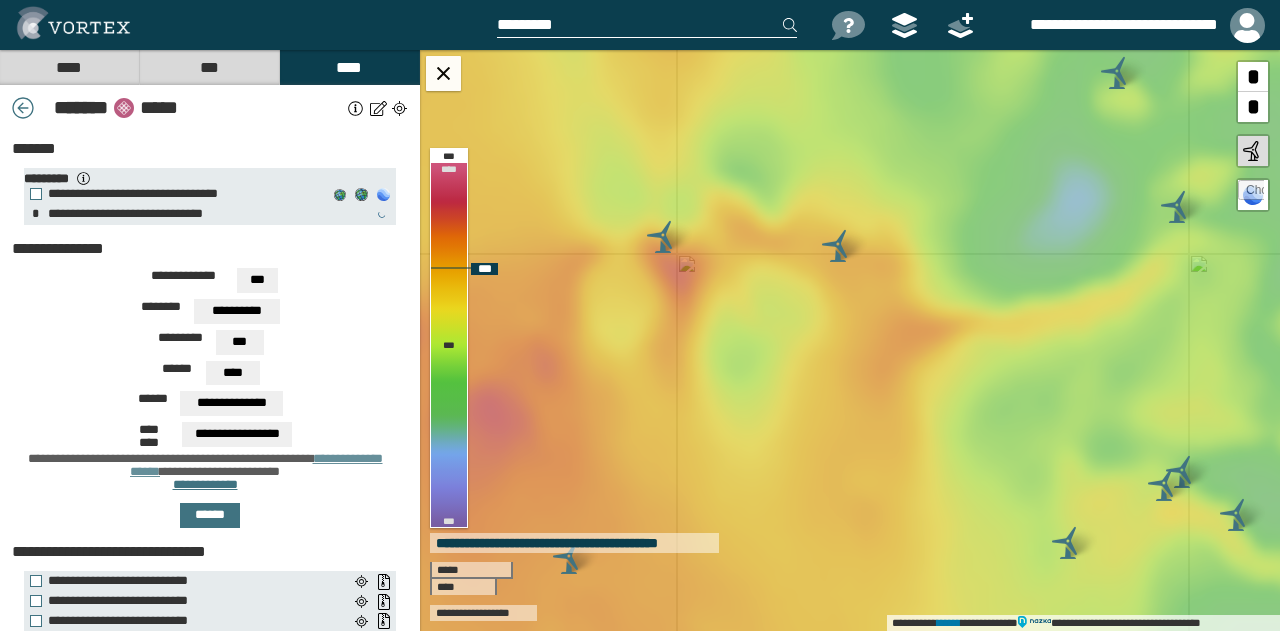 click at bounding box center [838, 246] 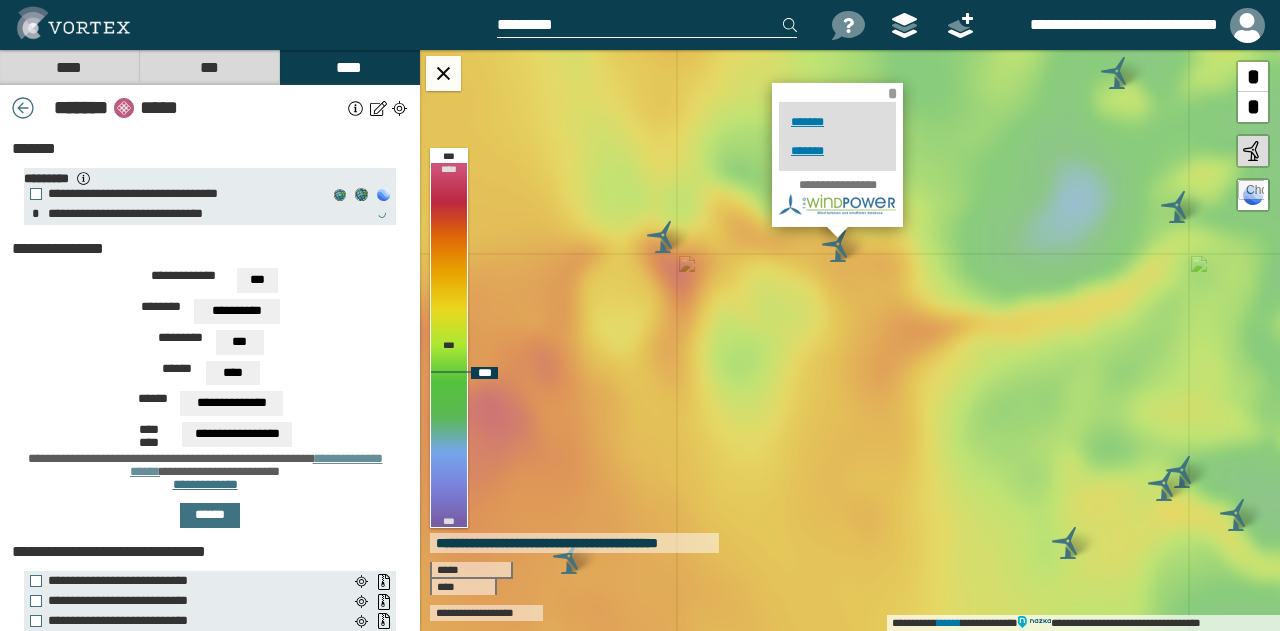 click on "*" at bounding box center (892, 93) 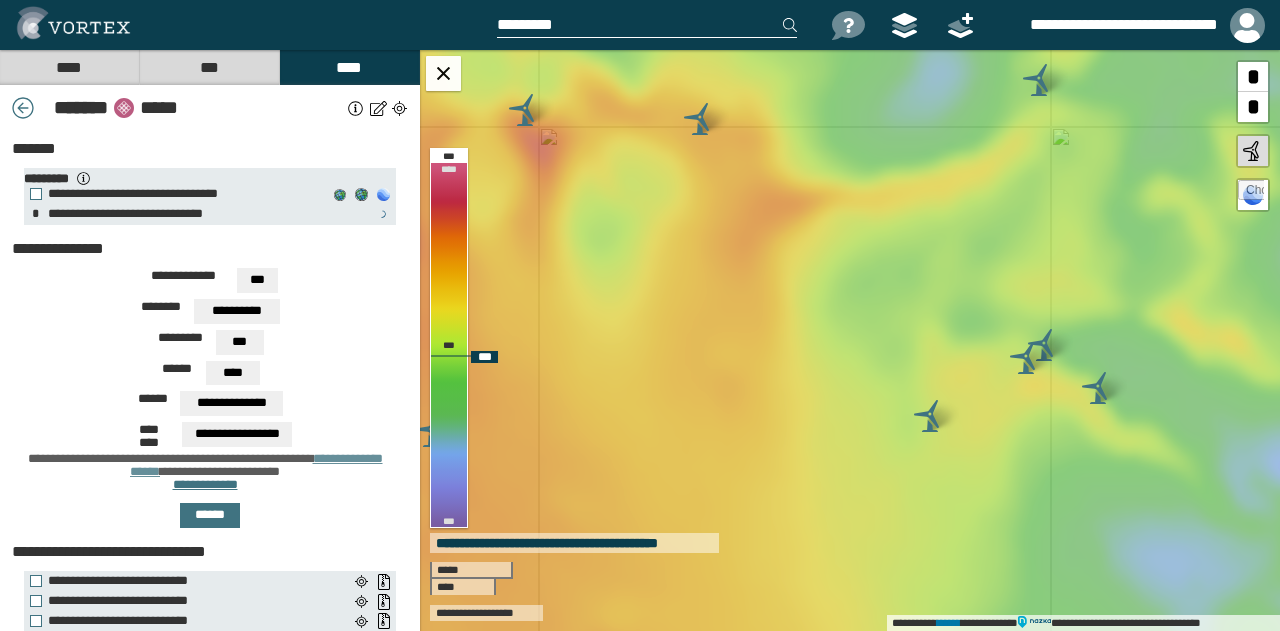 drag, startPoint x: 1104, startPoint y: 403, endPoint x: 918, endPoint y: 233, distance: 251.98413 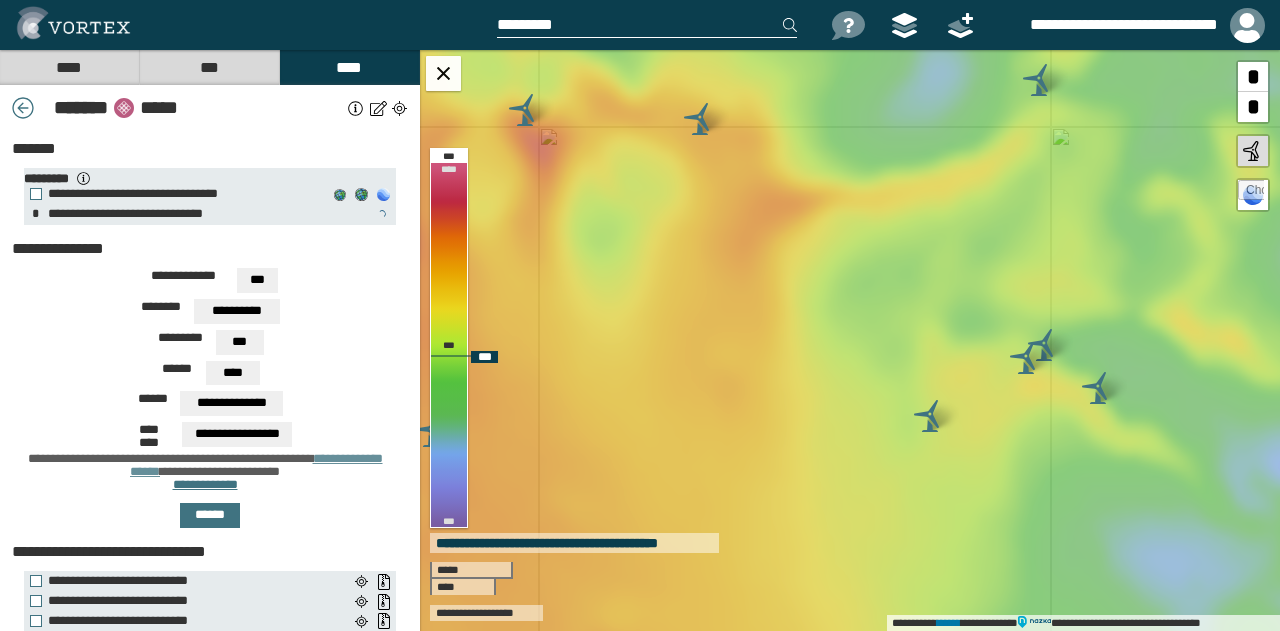 click on "**********" at bounding box center [850, 340] 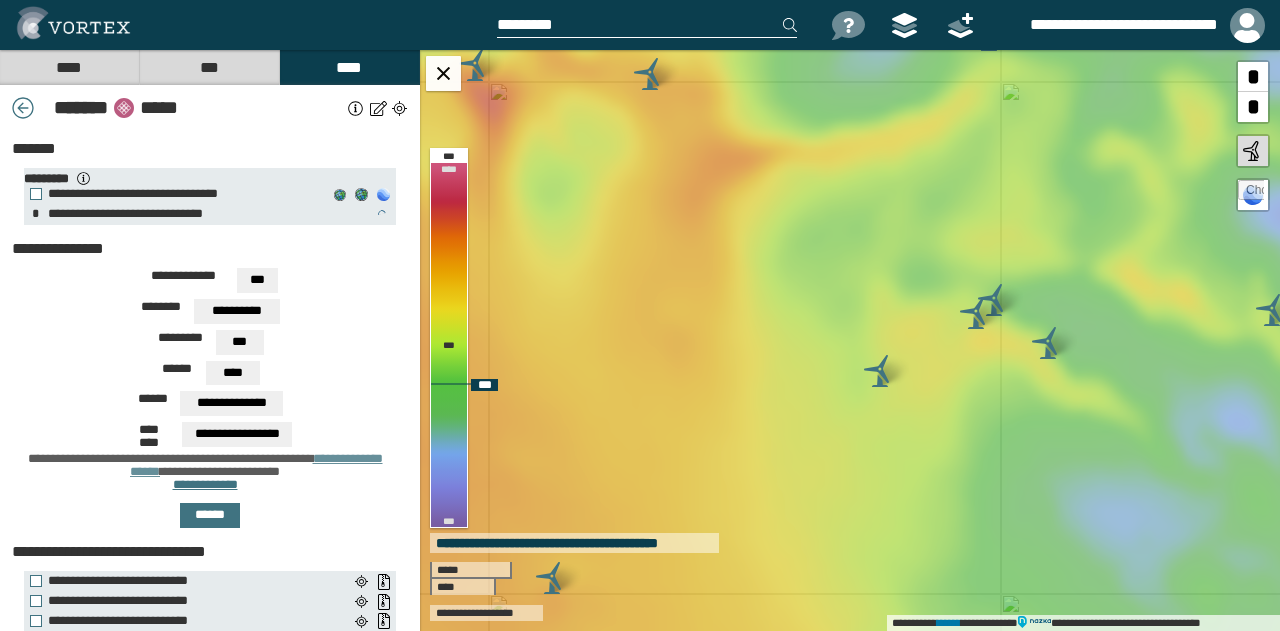 drag, startPoint x: 1044, startPoint y: 426, endPoint x: 880, endPoint y: 271, distance: 225.65681 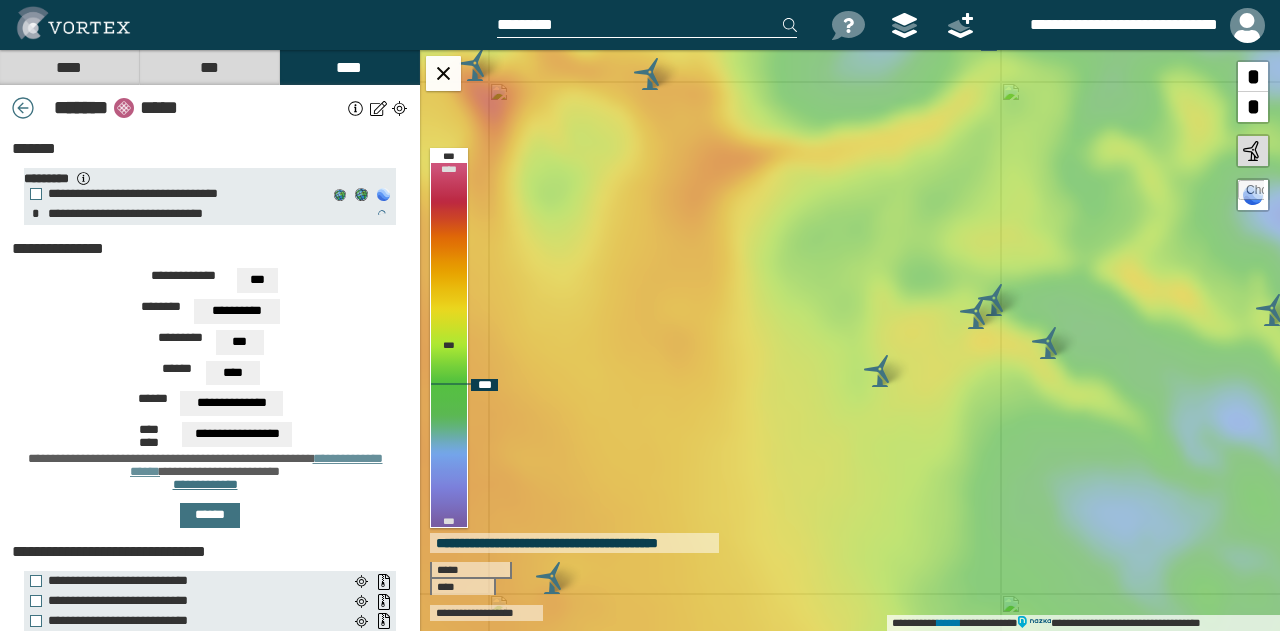 click on "**********" at bounding box center [850, 340] 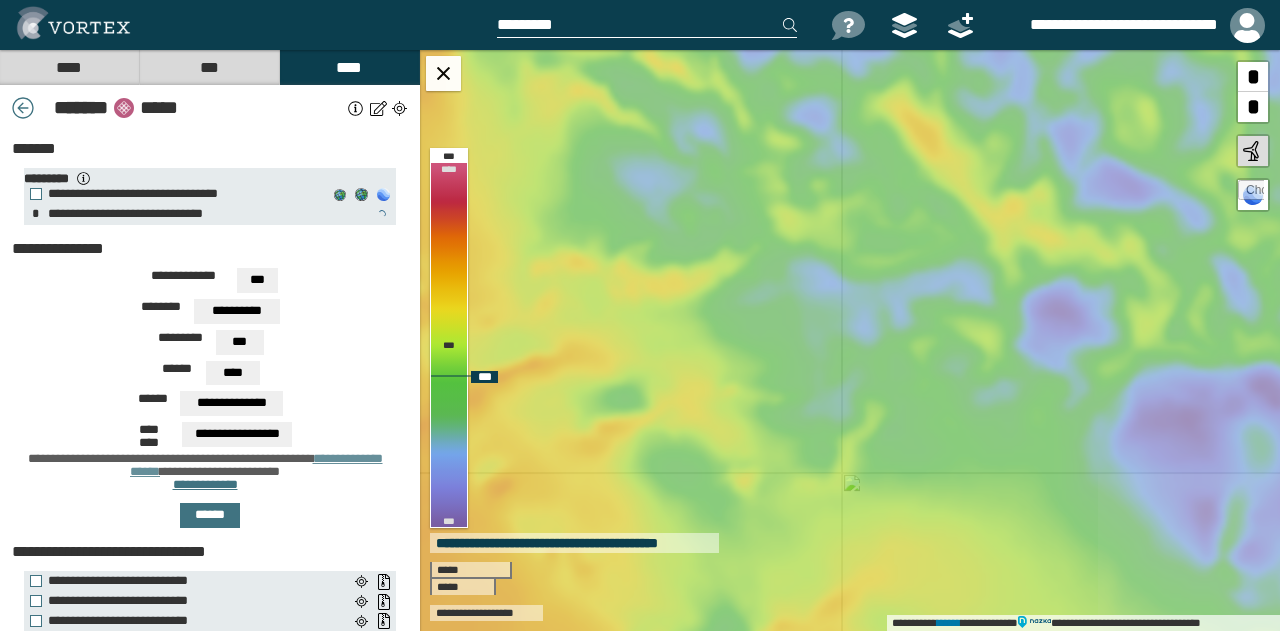 drag, startPoint x: 1054, startPoint y: 429, endPoint x: 749, endPoint y: 261, distance: 348.20828 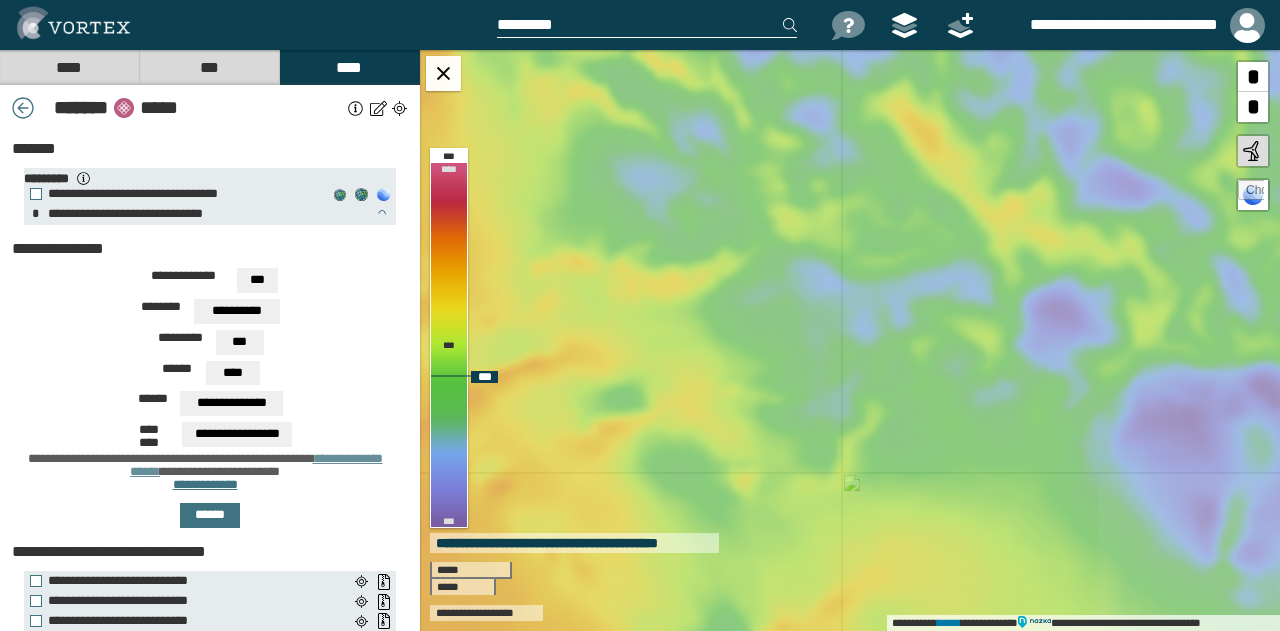 click on "**********" at bounding box center (850, 340) 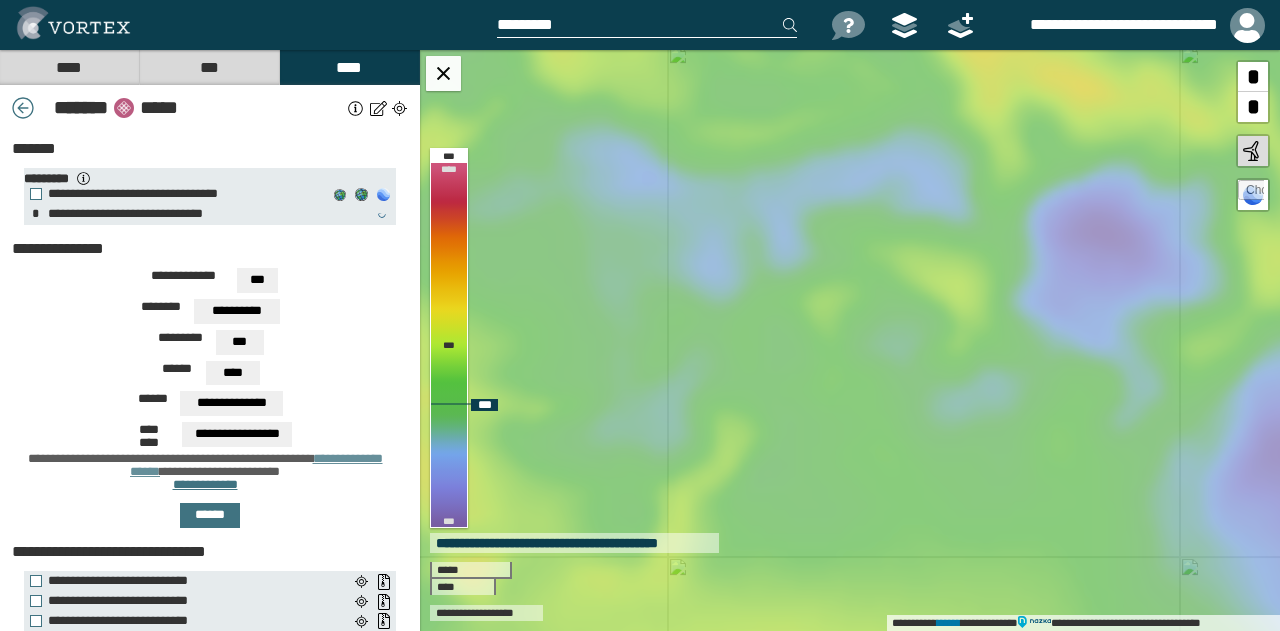 drag, startPoint x: 1007, startPoint y: 361, endPoint x: 818, endPoint y: 561, distance: 275.1745 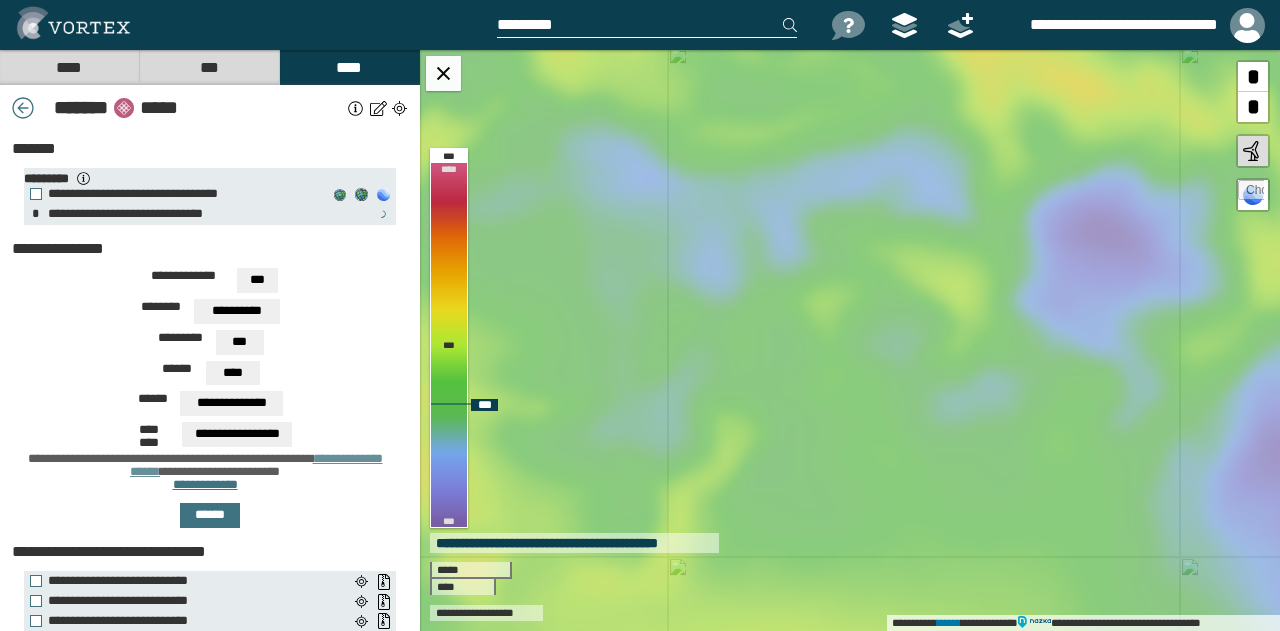 click on "**********" at bounding box center (850, 340) 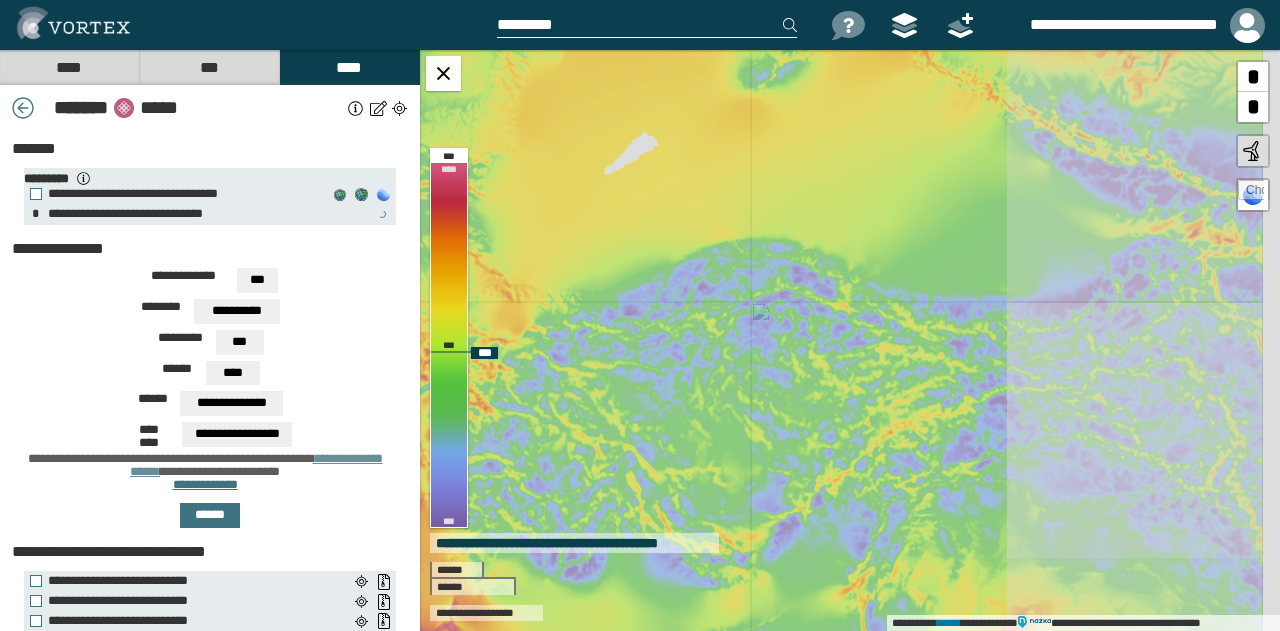 drag, startPoint x: 1008, startPoint y: 389, endPoint x: 597, endPoint y: 503, distance: 426.5173 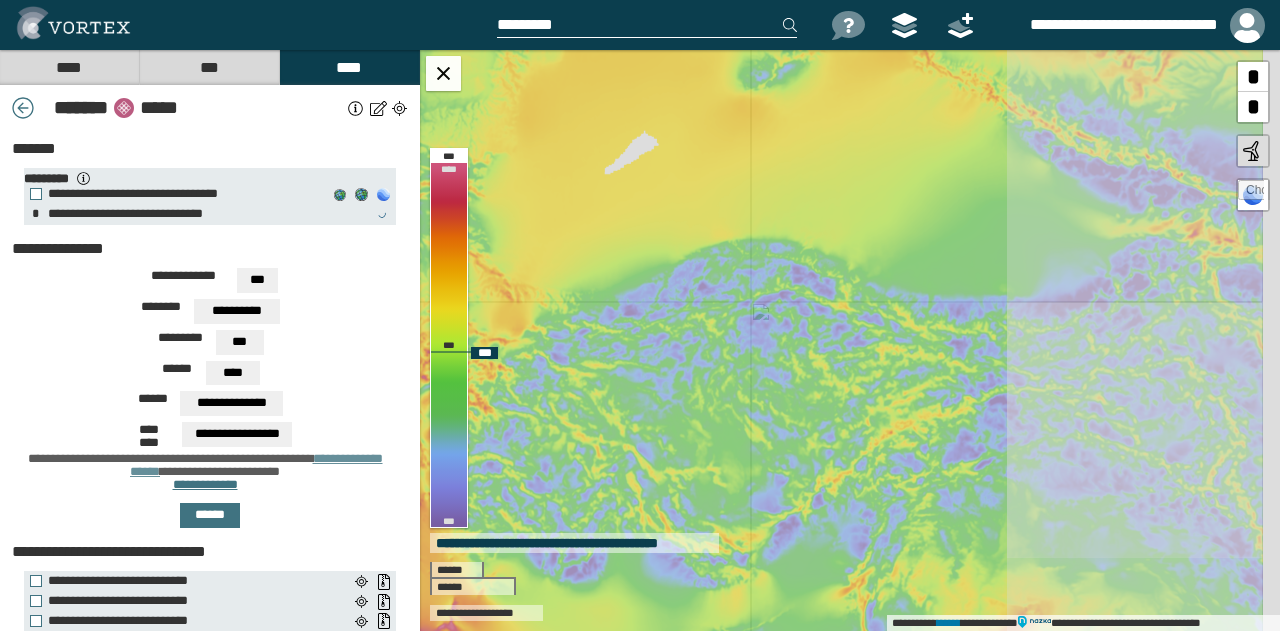 click on "**********" at bounding box center (850, 340) 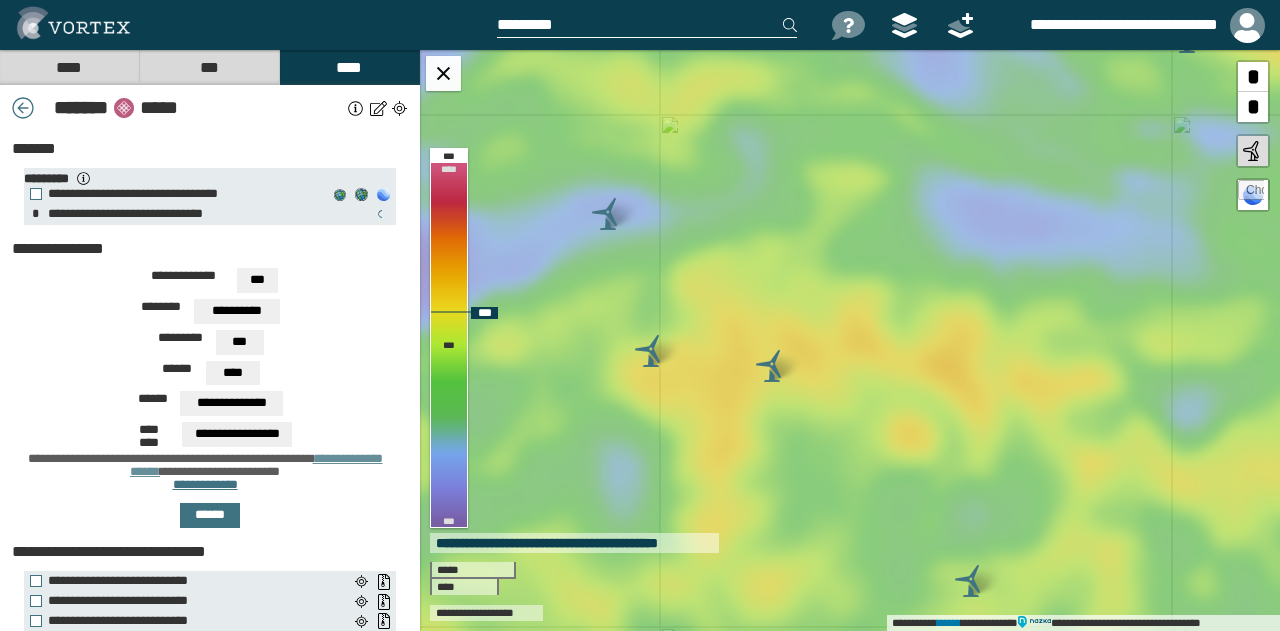 click at bounding box center (651, 351) 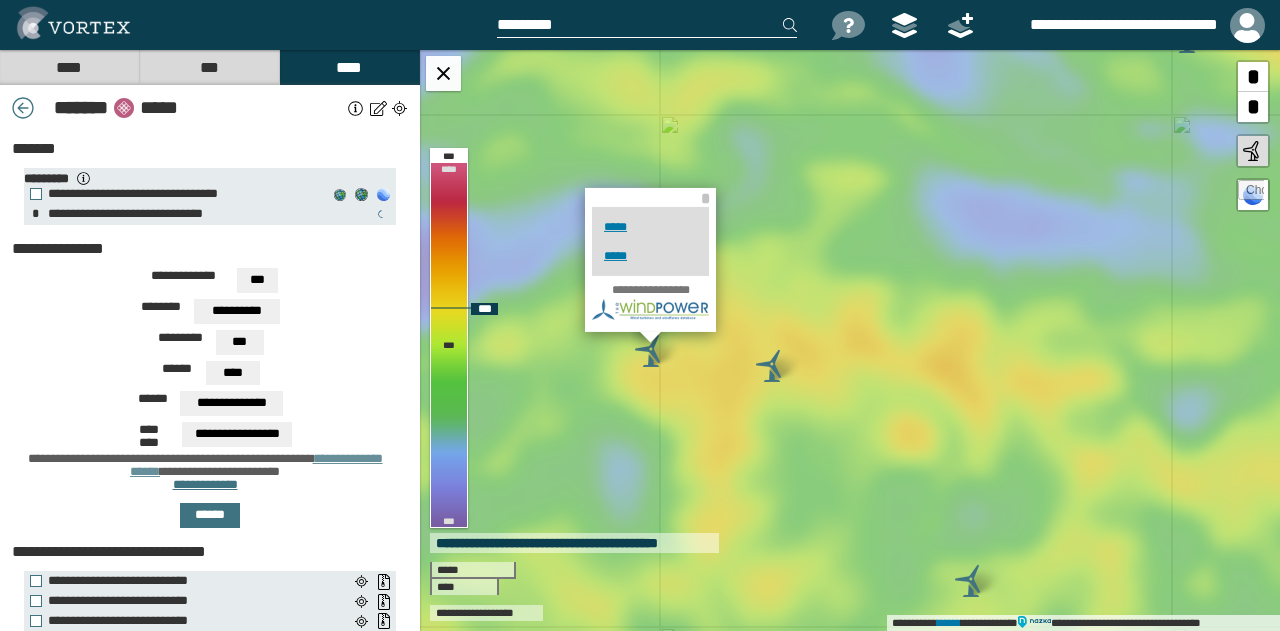 click at bounding box center (772, 366) 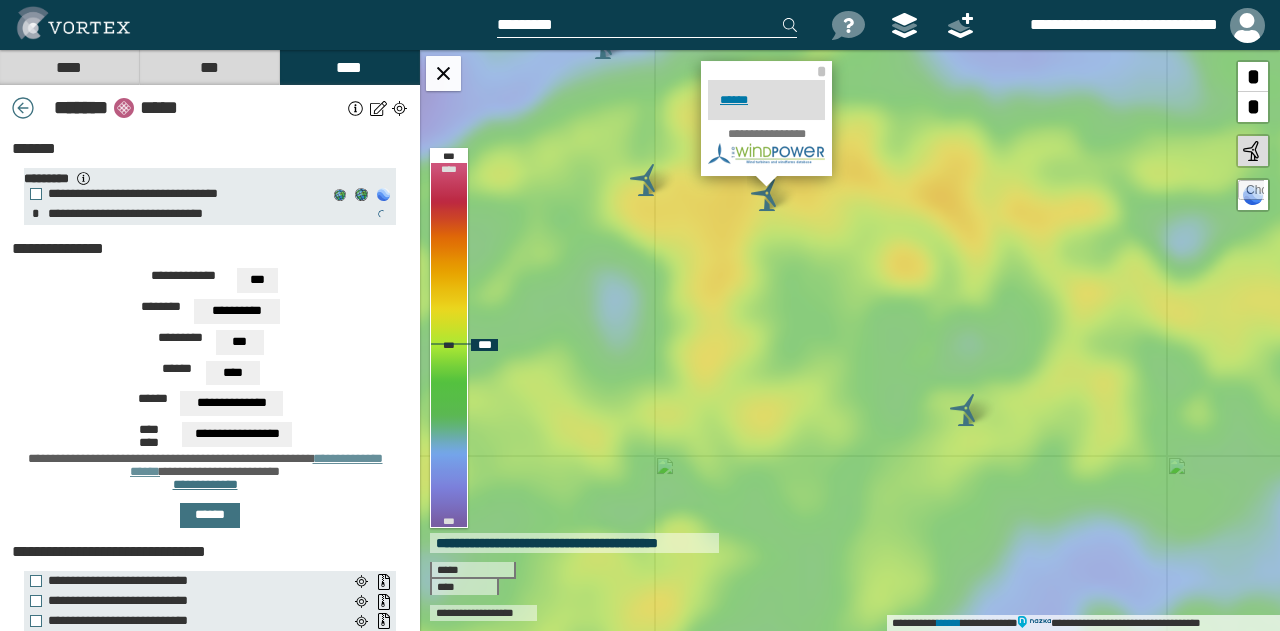 drag, startPoint x: 866, startPoint y: 405, endPoint x: 857, endPoint y: 175, distance: 230.17603 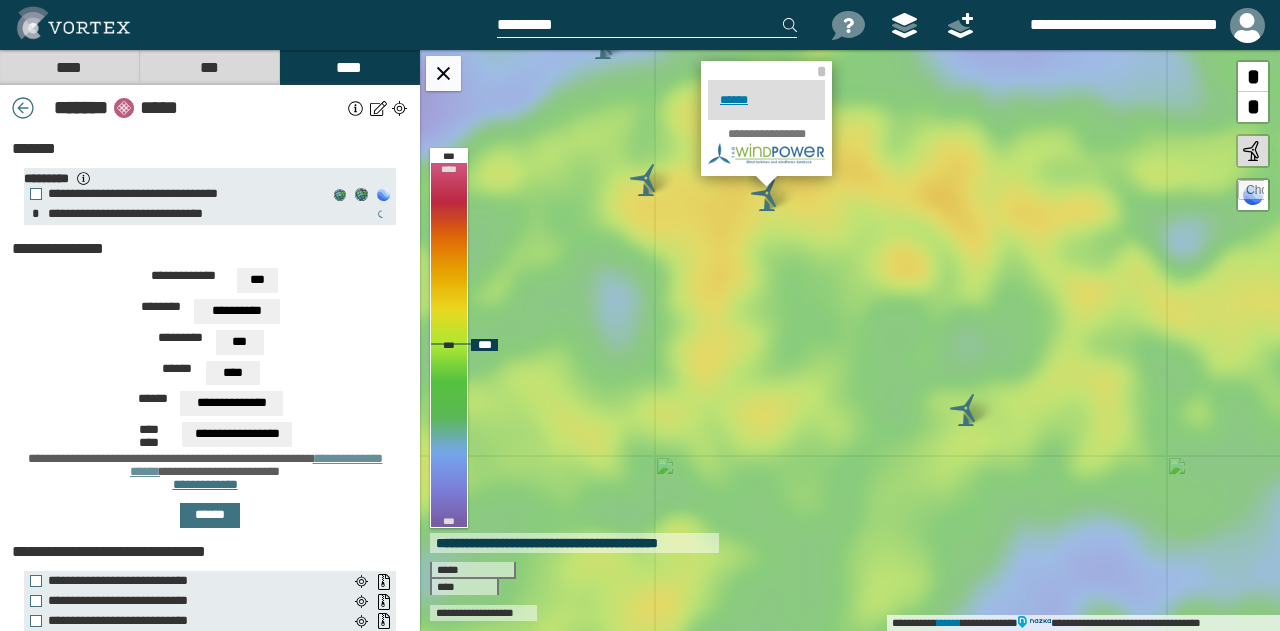 click on "**********" at bounding box center [850, 340] 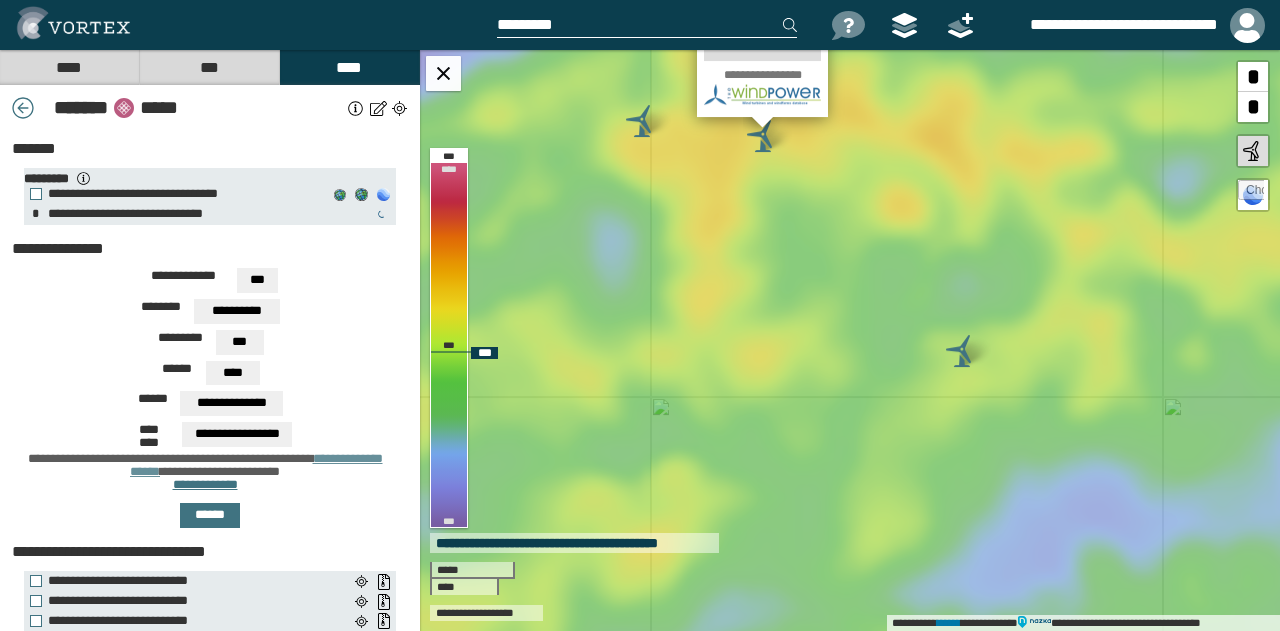 click at bounding box center (962, 351) 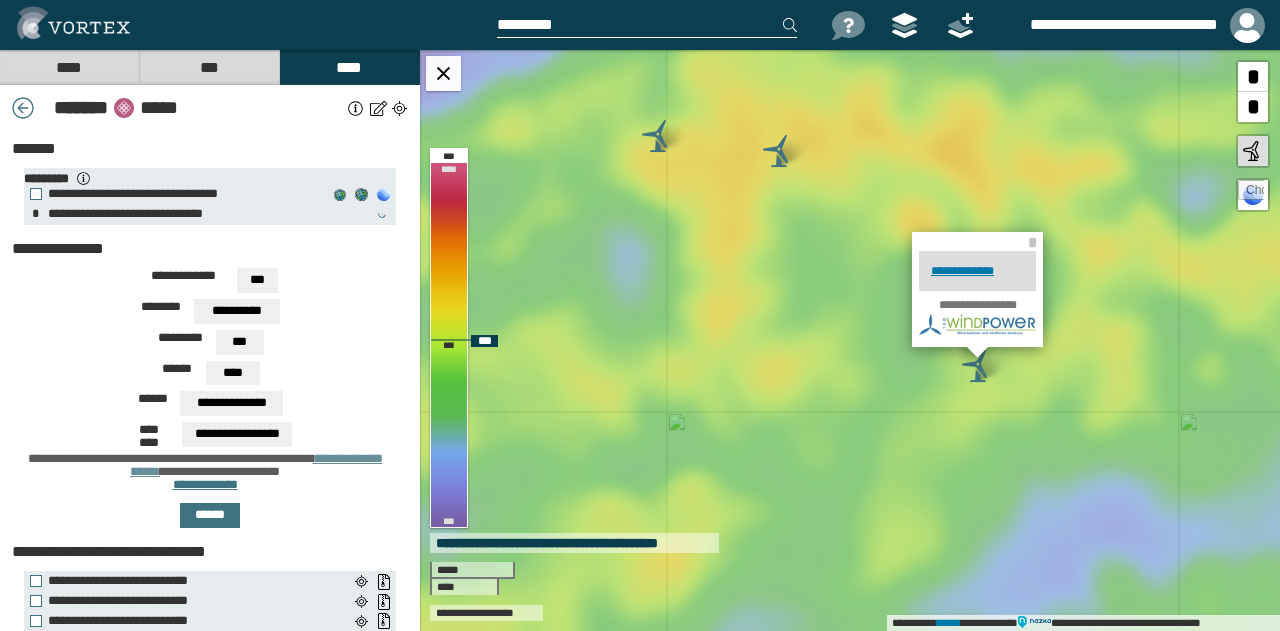 drag, startPoint x: 807, startPoint y: 332, endPoint x: 966, endPoint y: 540, distance: 261.811 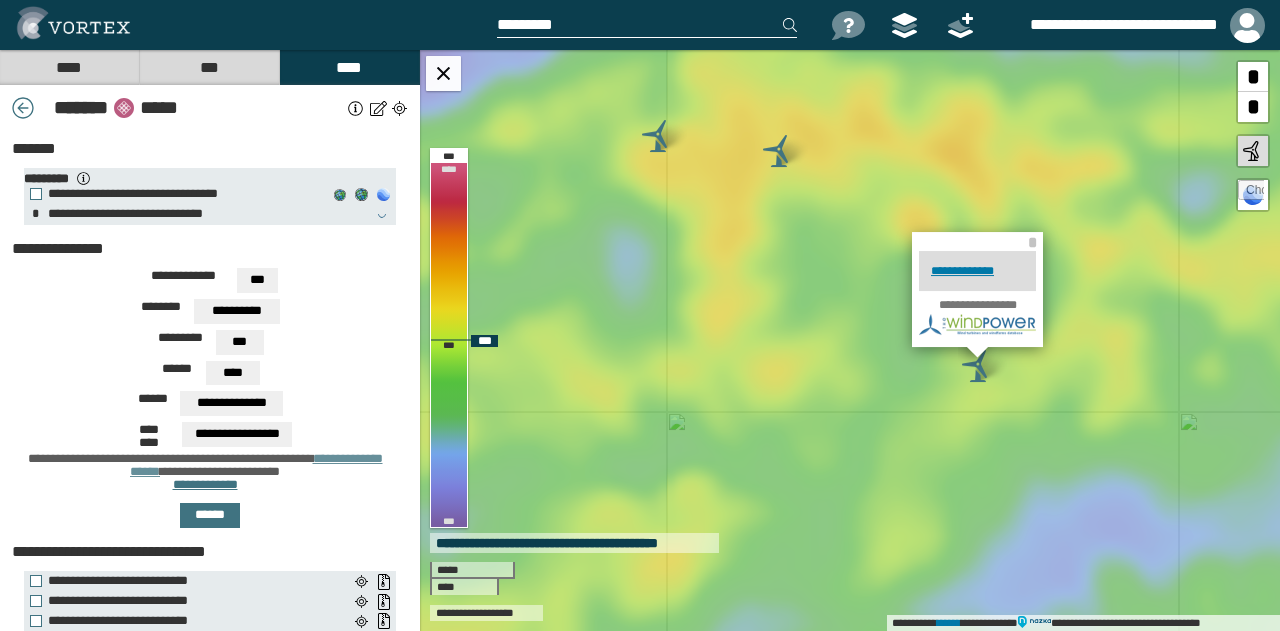 click on "**********" at bounding box center [850, 340] 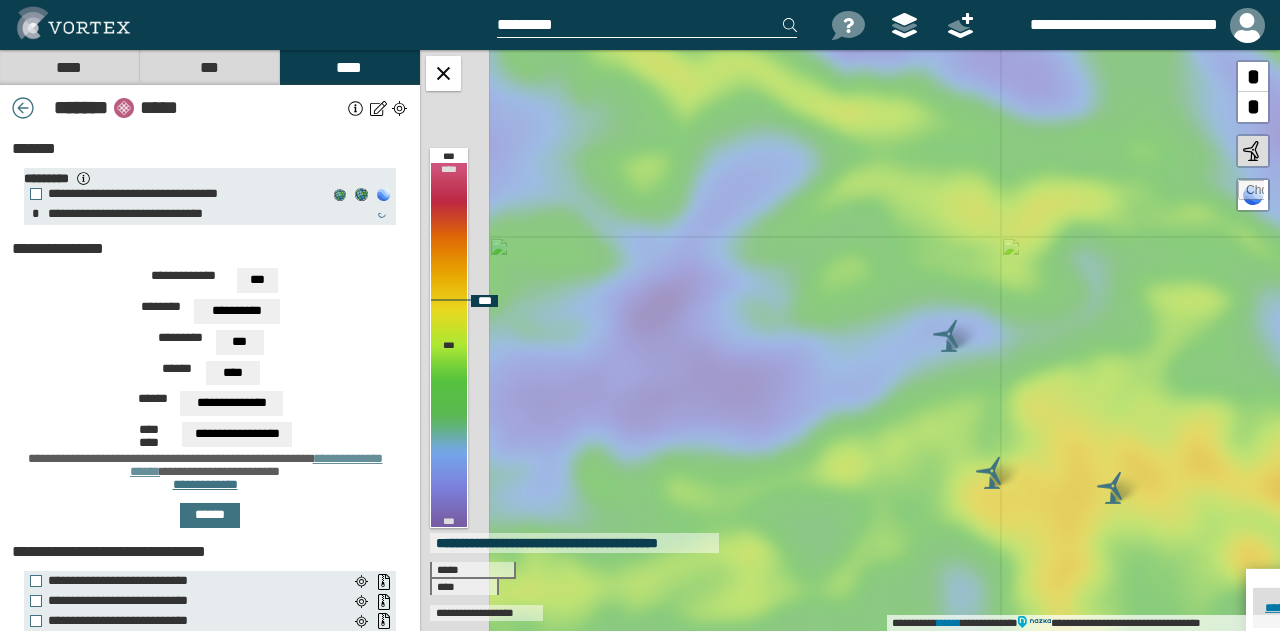 drag, startPoint x: 842, startPoint y: 374, endPoint x: 1020, endPoint y: 504, distance: 220.41779 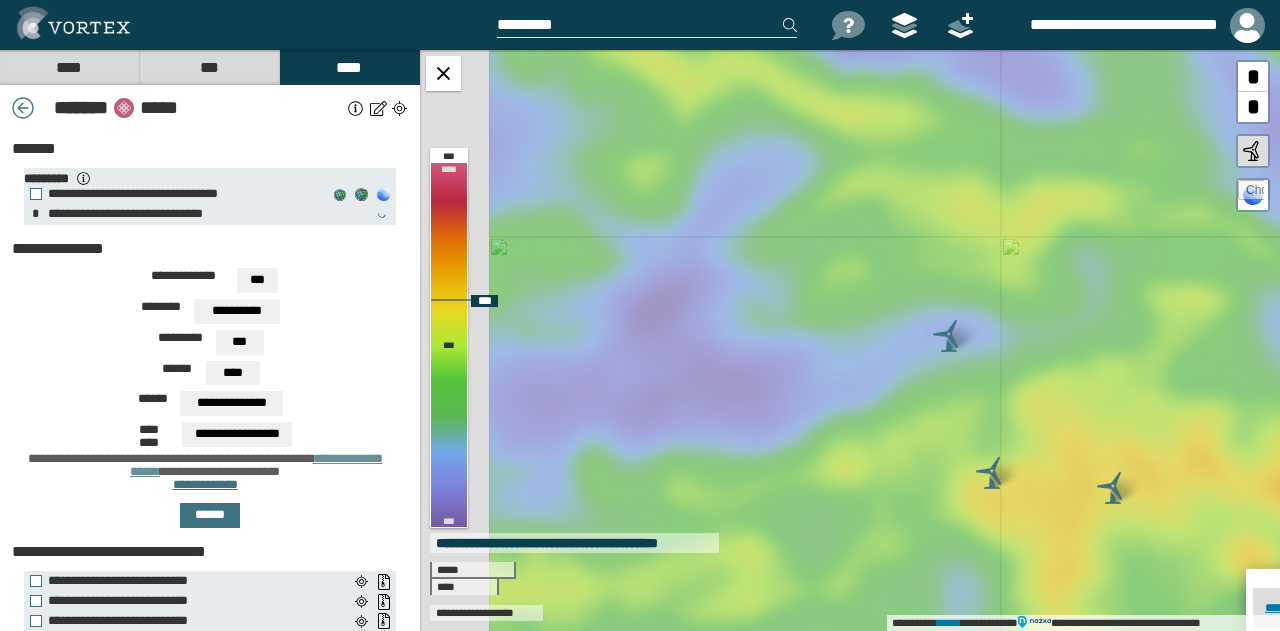 click on "**********" at bounding box center [850, 340] 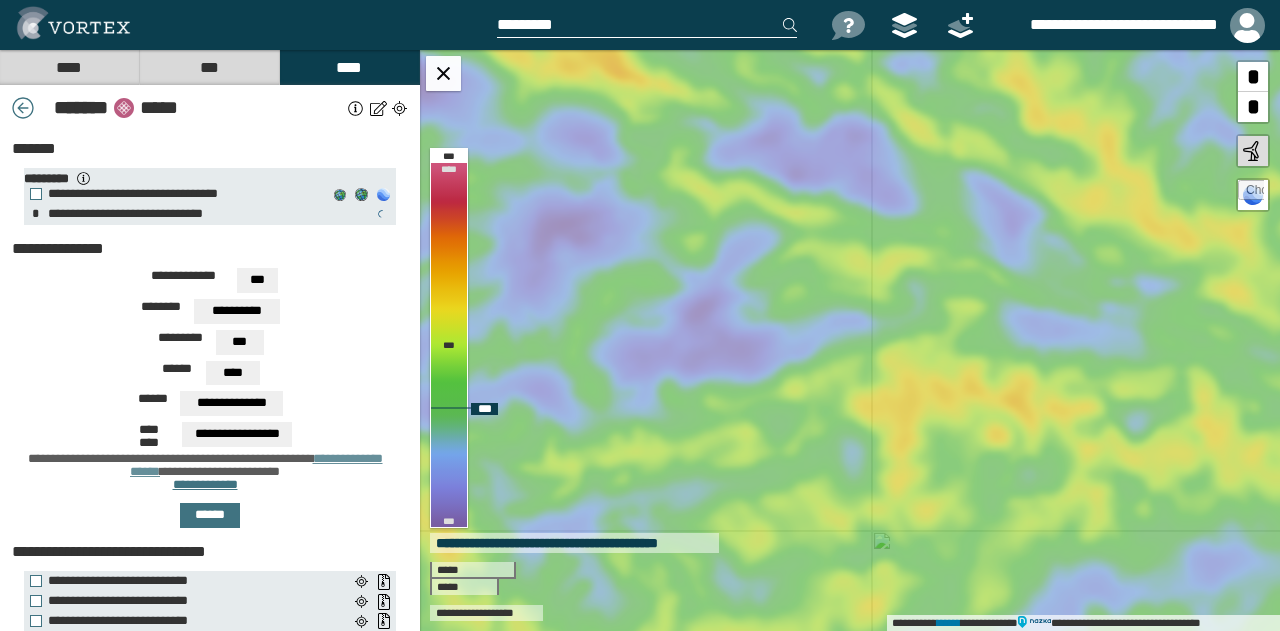 drag, startPoint x: 876, startPoint y: 472, endPoint x: 712, endPoint y: 453, distance: 165.09694 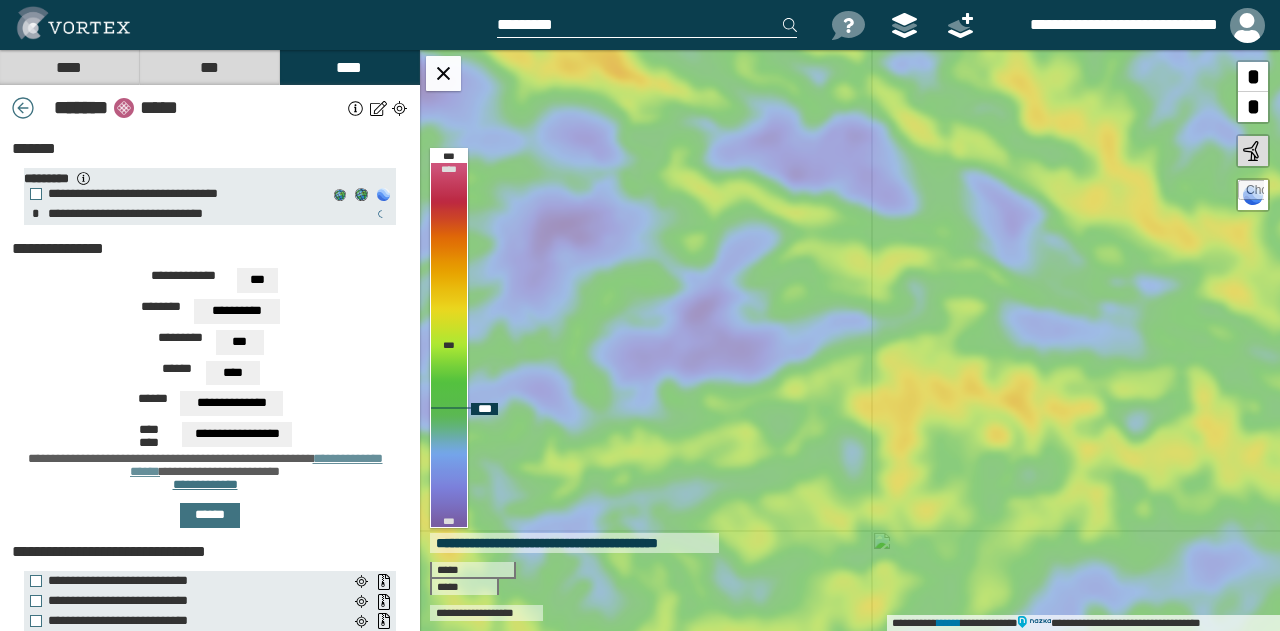 click on "**********" at bounding box center (850, 340) 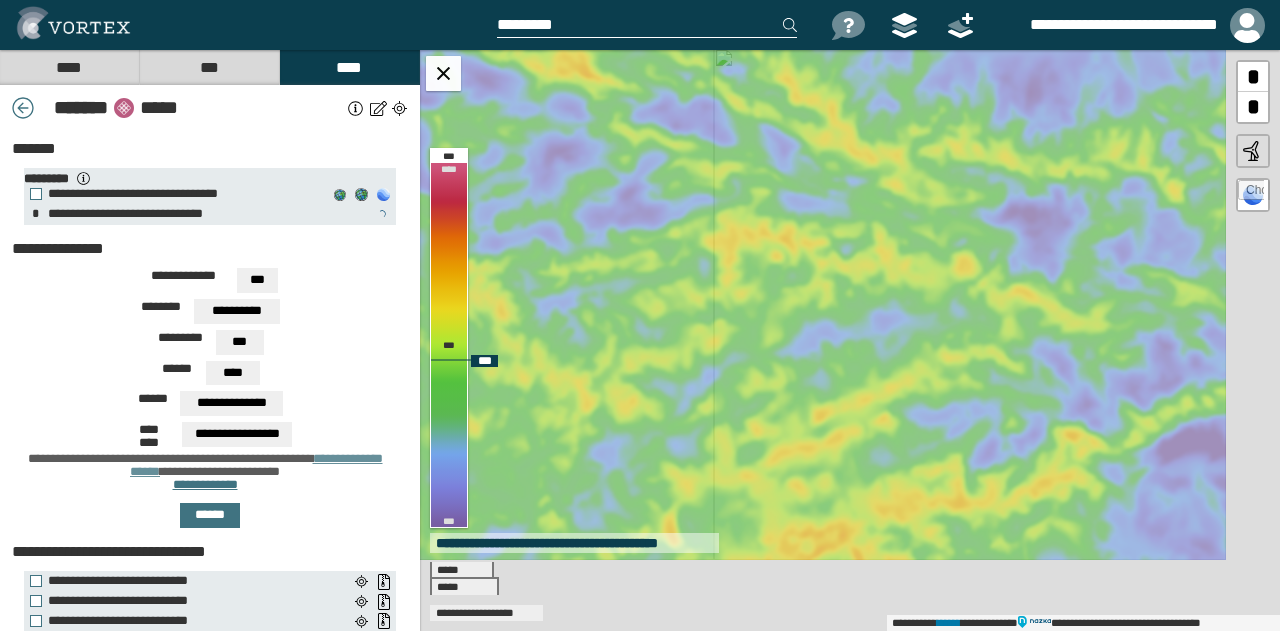 drag, startPoint x: 952, startPoint y: 449, endPoint x: 870, endPoint y: 275, distance: 192.35384 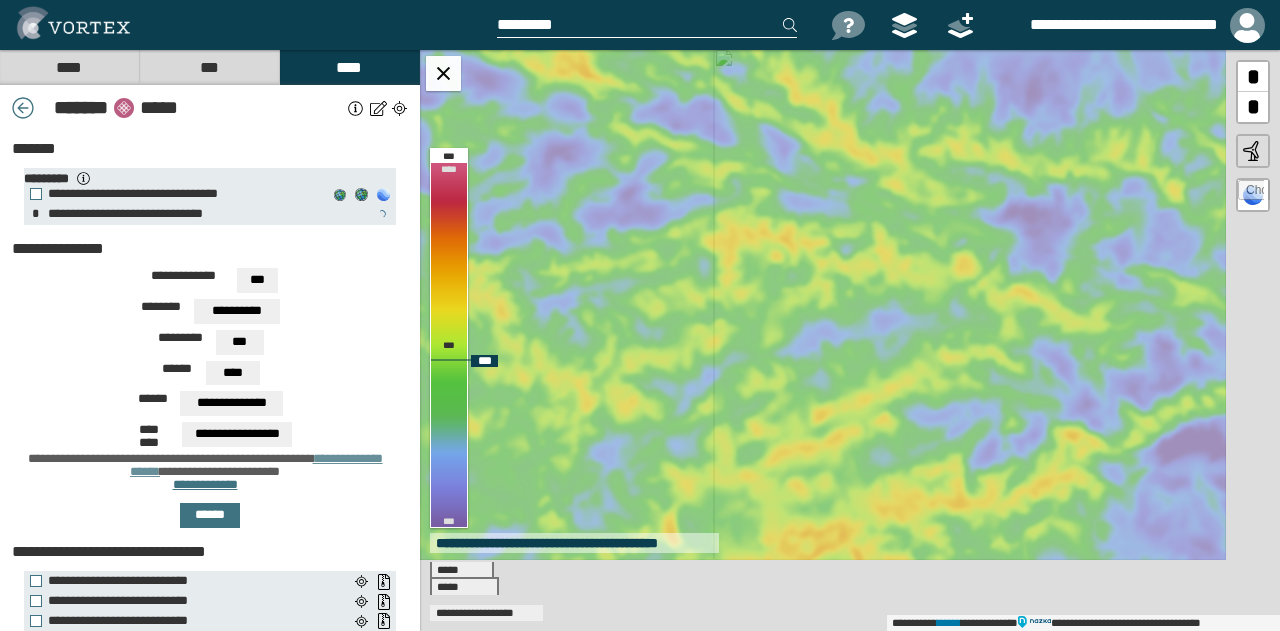 click on "**********" at bounding box center (850, 340) 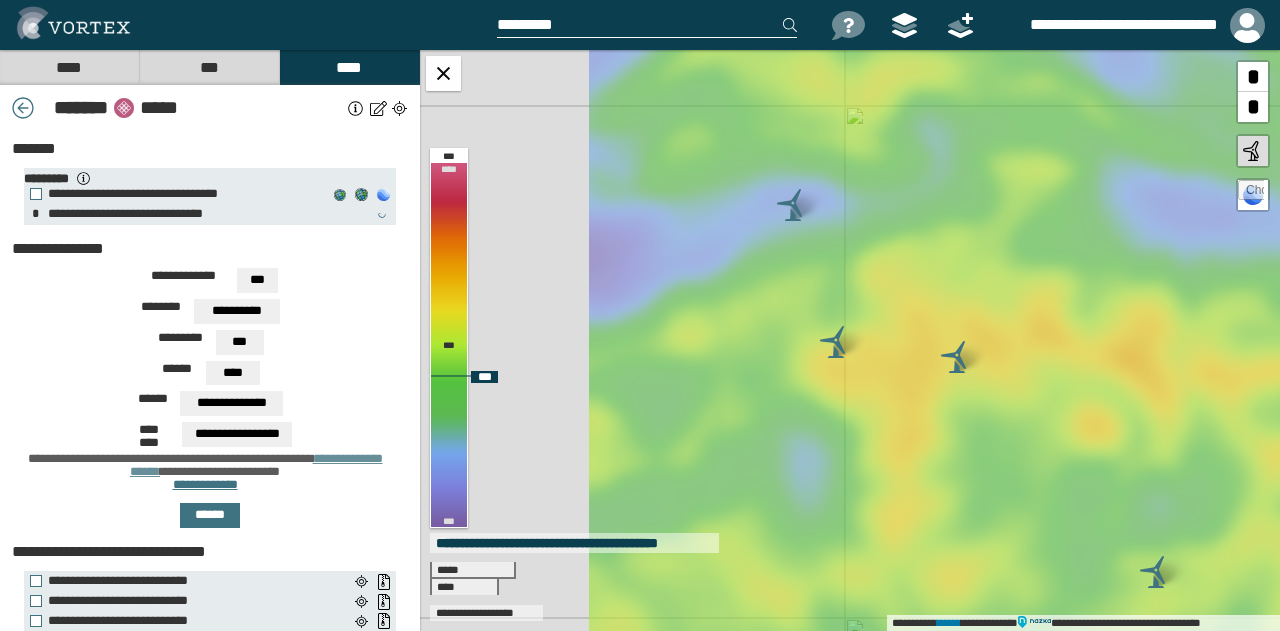 drag, startPoint x: 778, startPoint y: 444, endPoint x: 1050, endPoint y: 435, distance: 272.14886 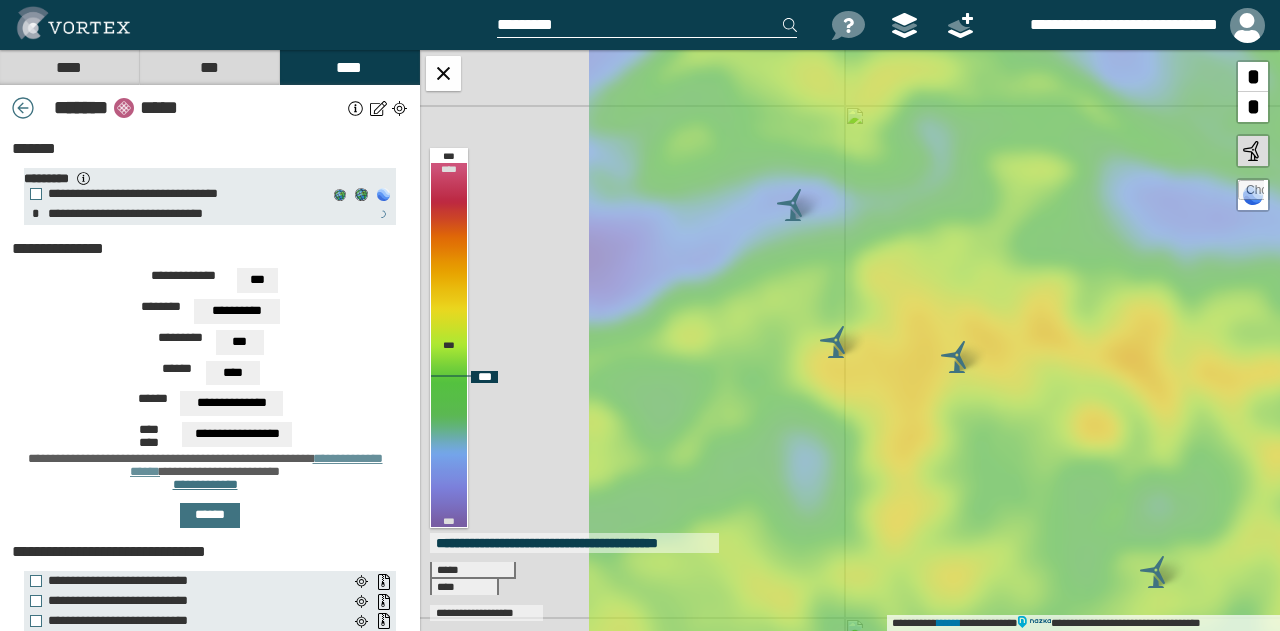 click on "**********" at bounding box center (850, 340) 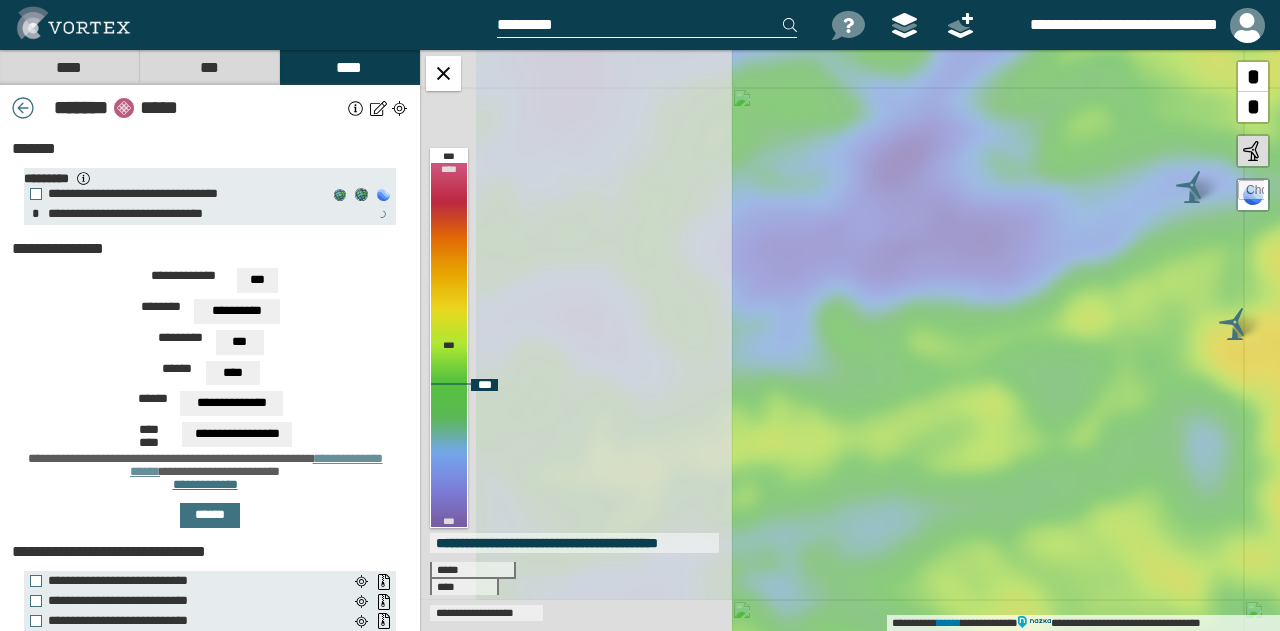 drag, startPoint x: 790, startPoint y: 451, endPoint x: 1111, endPoint y: 435, distance: 321.3985 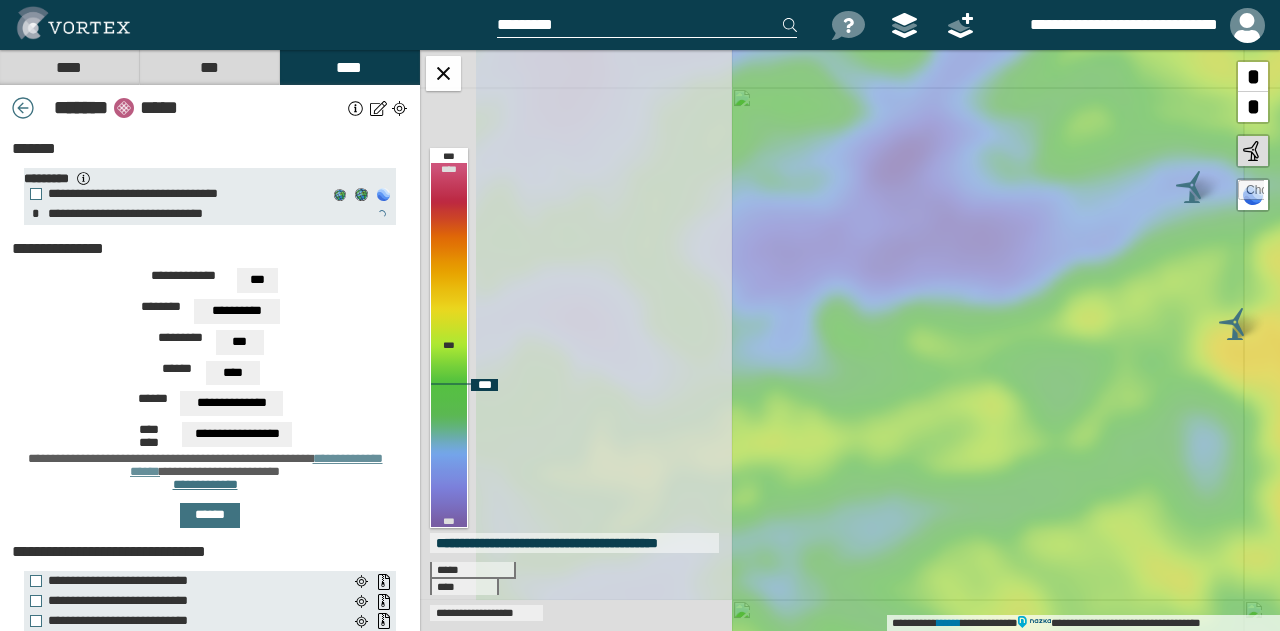 click on "**********" at bounding box center (850, 340) 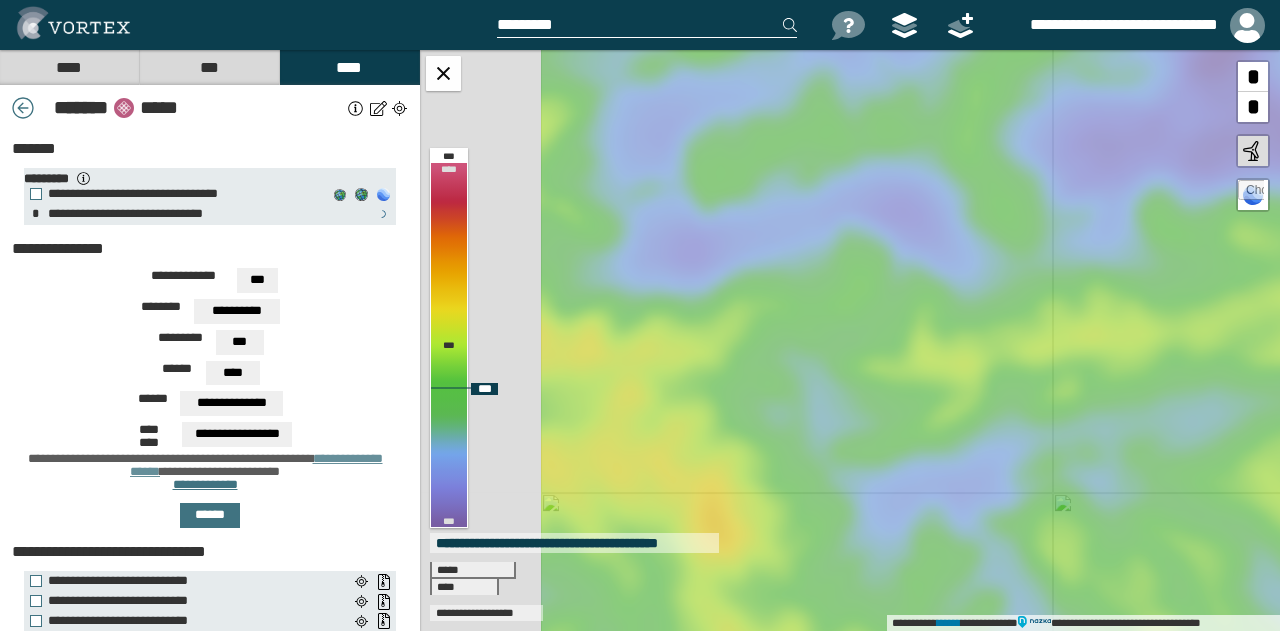 drag, startPoint x: 794, startPoint y: 498, endPoint x: 1112, endPoint y: 391, distance: 335.519 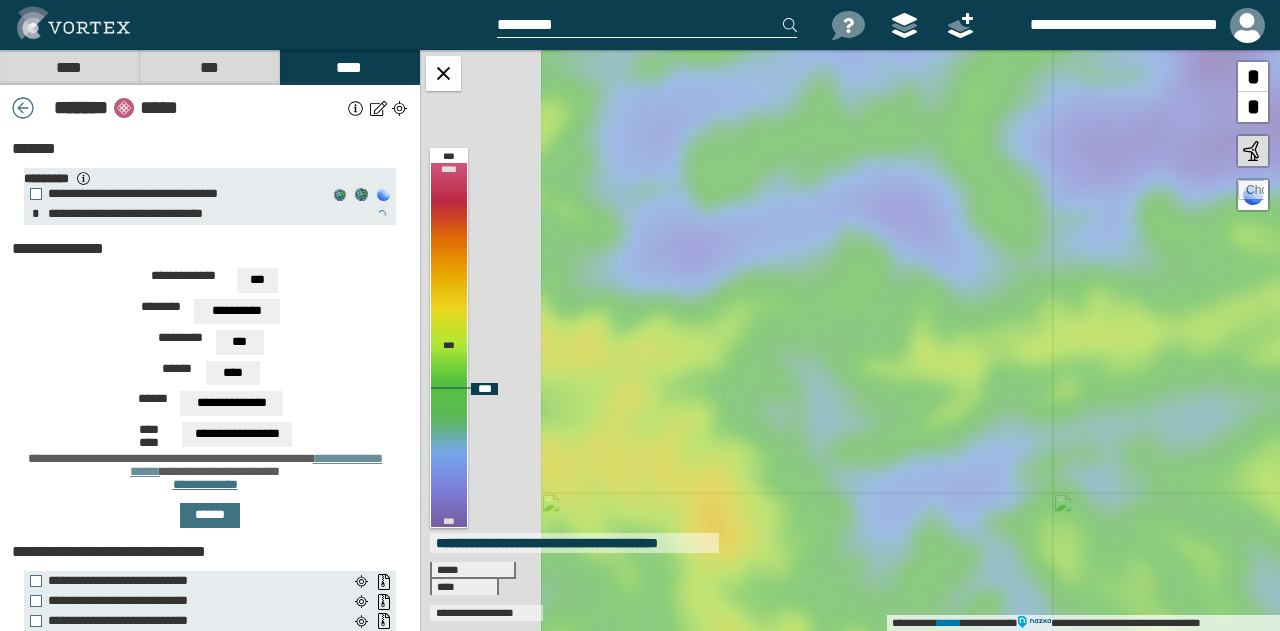 click on "**********" at bounding box center [850, 340] 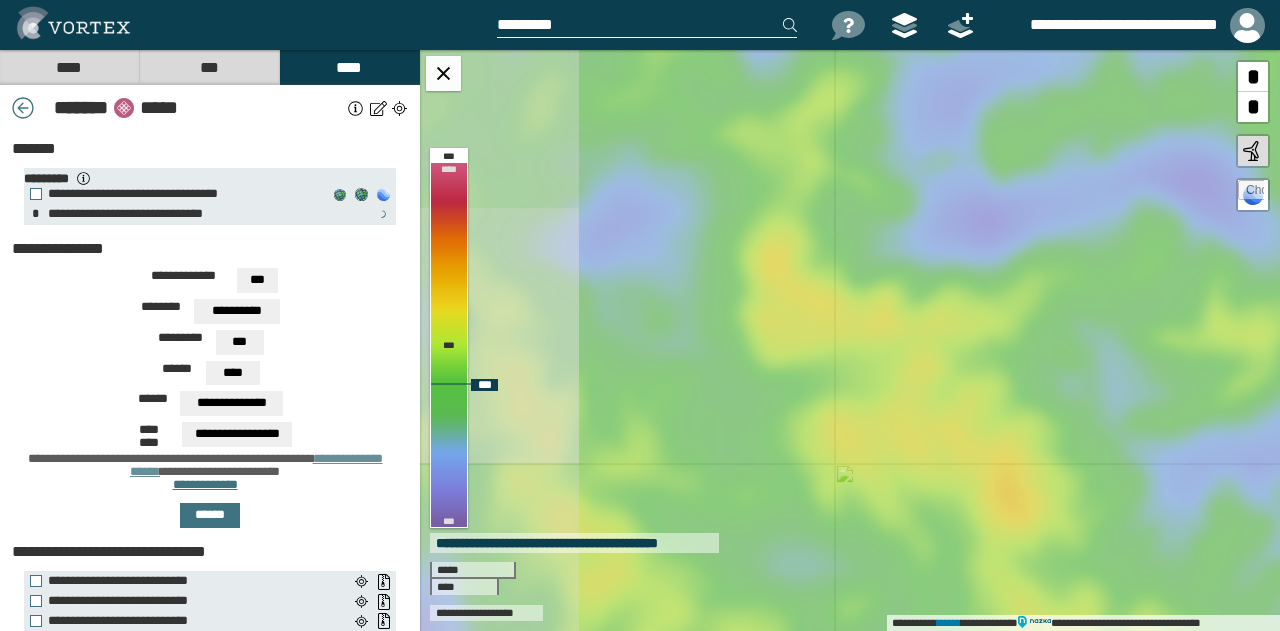 drag, startPoint x: 755, startPoint y: 387, endPoint x: 1016, endPoint y: 367, distance: 261.76517 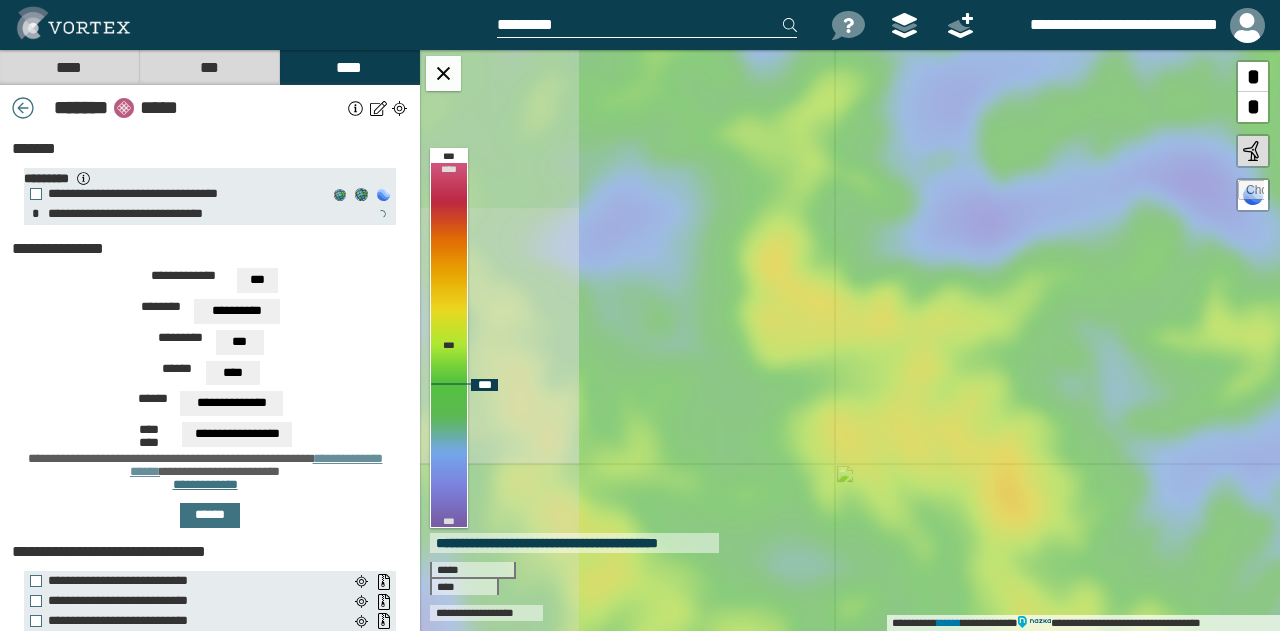 click on "**********" at bounding box center [850, 340] 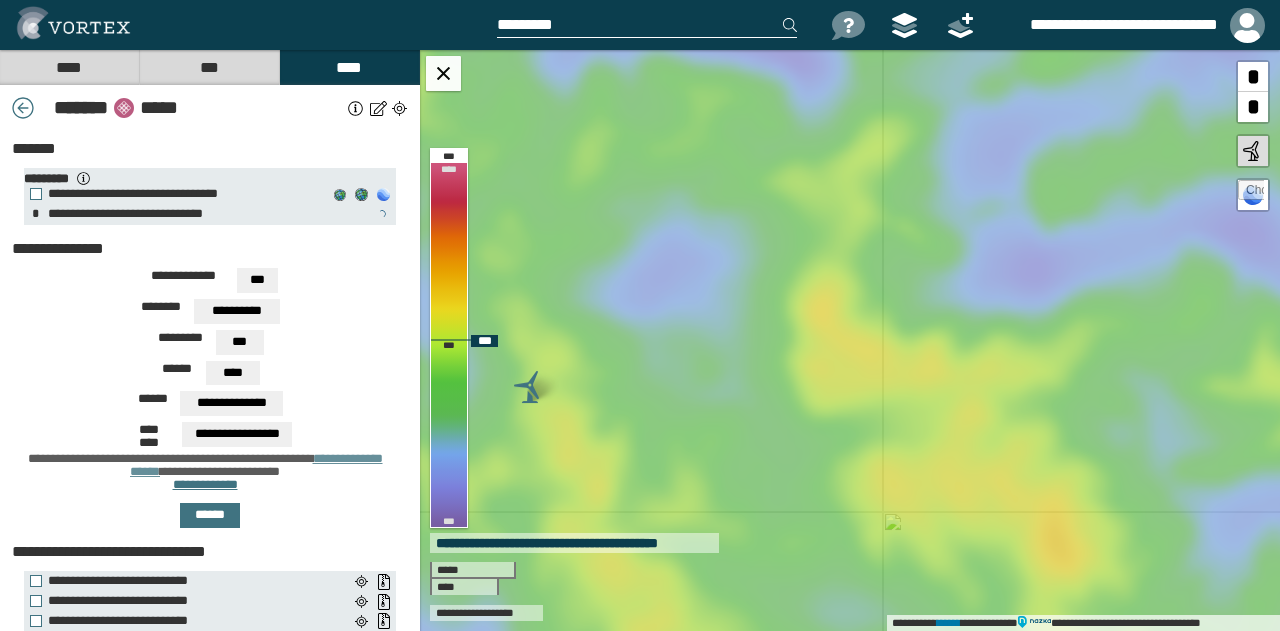 drag, startPoint x: 864, startPoint y: 369, endPoint x: 1025, endPoint y: 497, distance: 205.6818 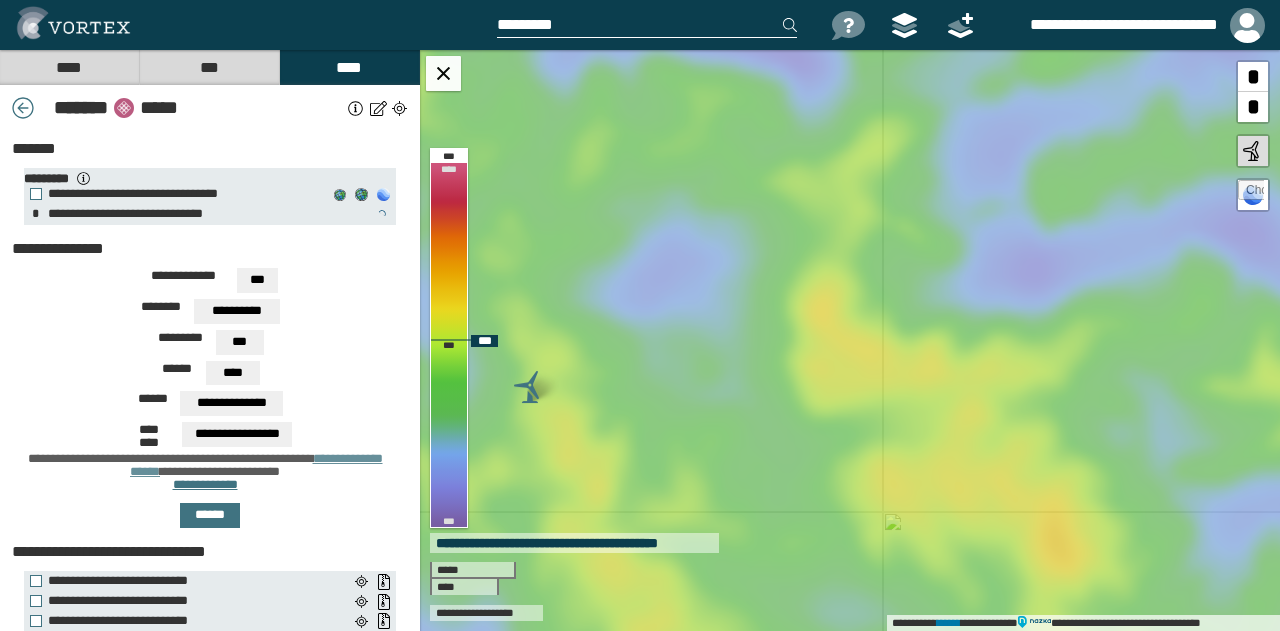 click on "**********" at bounding box center [850, 340] 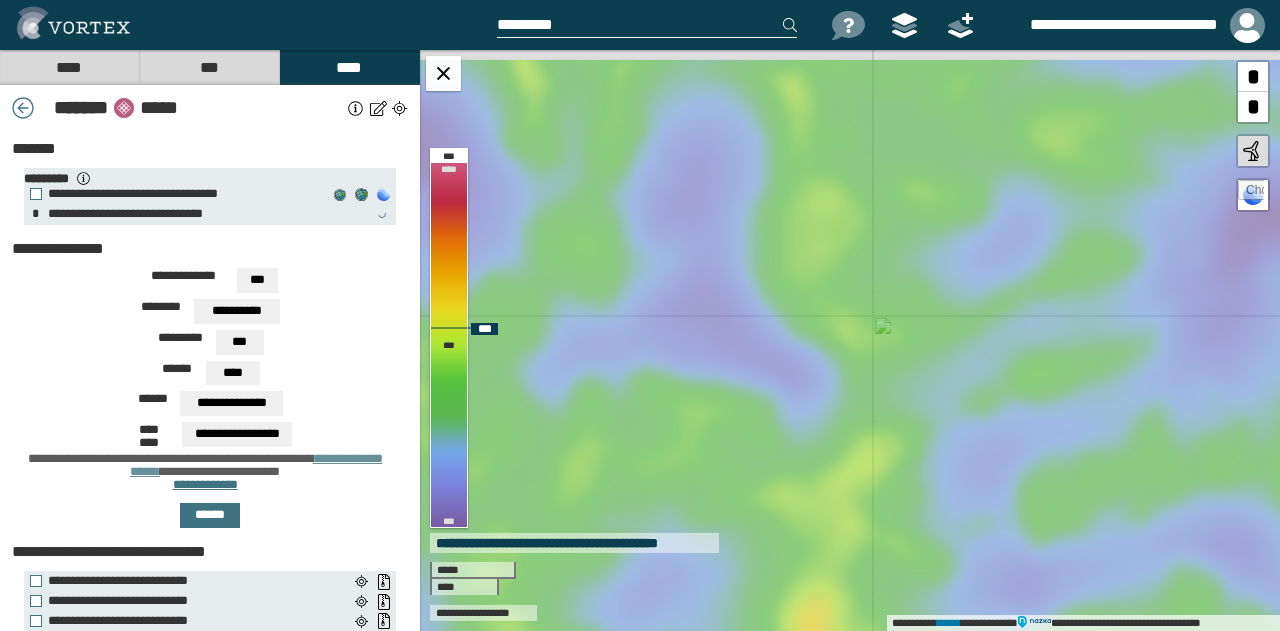 drag, startPoint x: 937, startPoint y: 364, endPoint x: 815, endPoint y: 599, distance: 264.78104 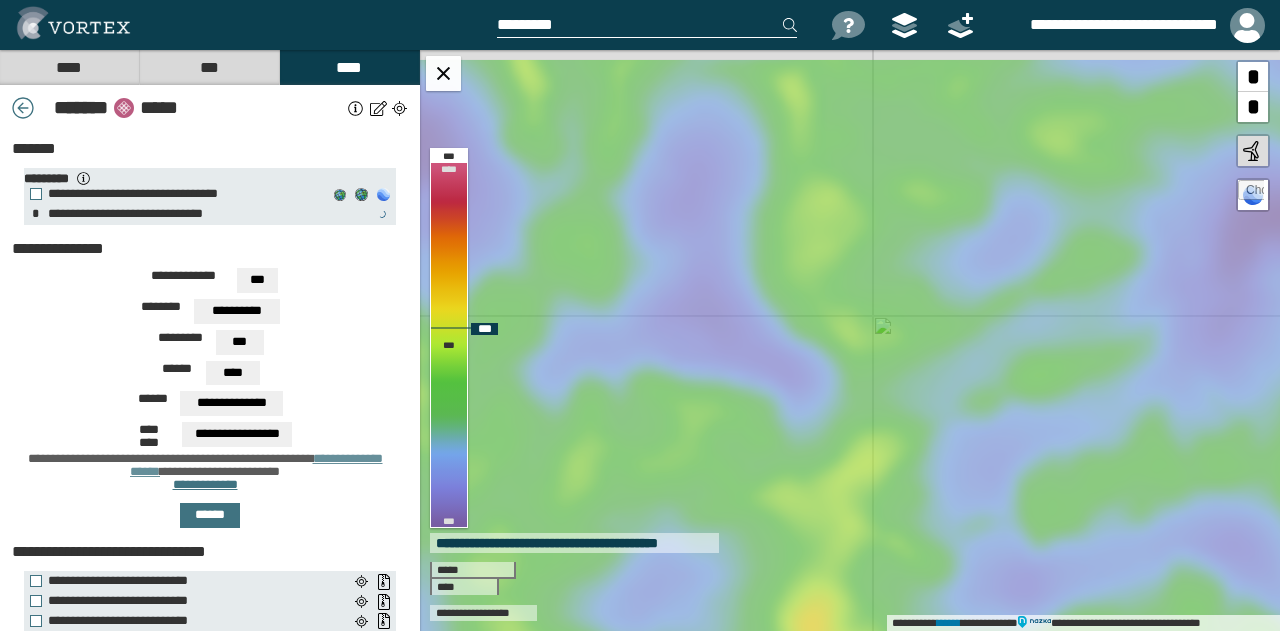 click on "**********" at bounding box center [850, 340] 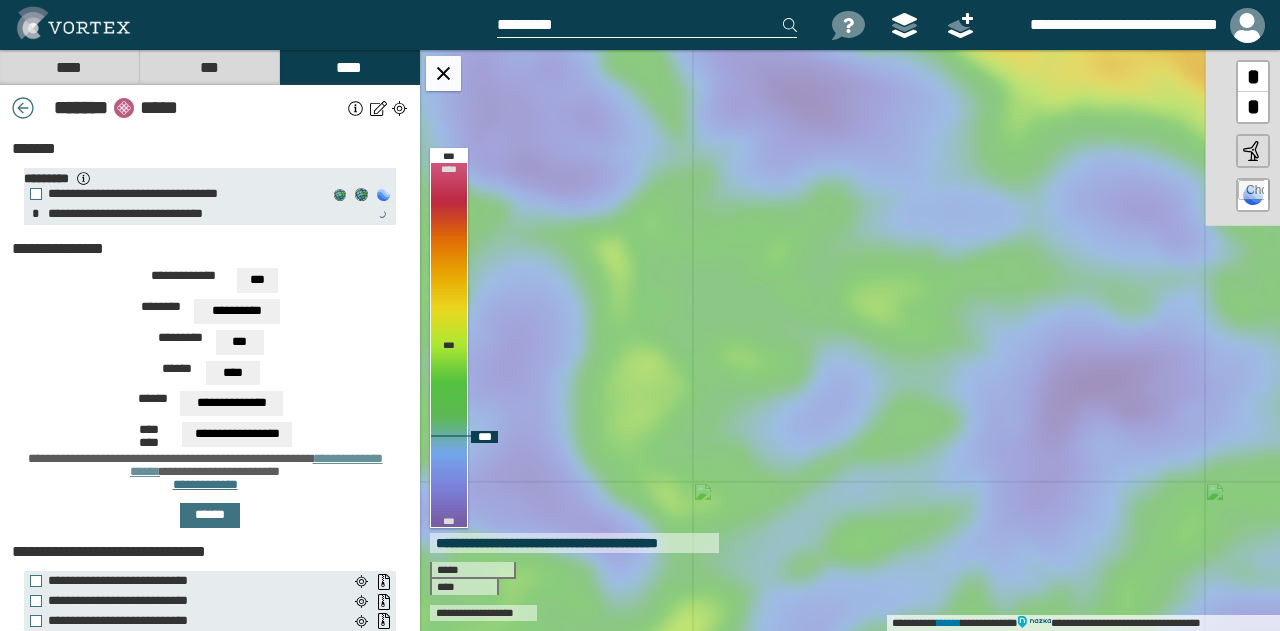 drag, startPoint x: 967, startPoint y: 435, endPoint x: 725, endPoint y: 662, distance: 331.80264 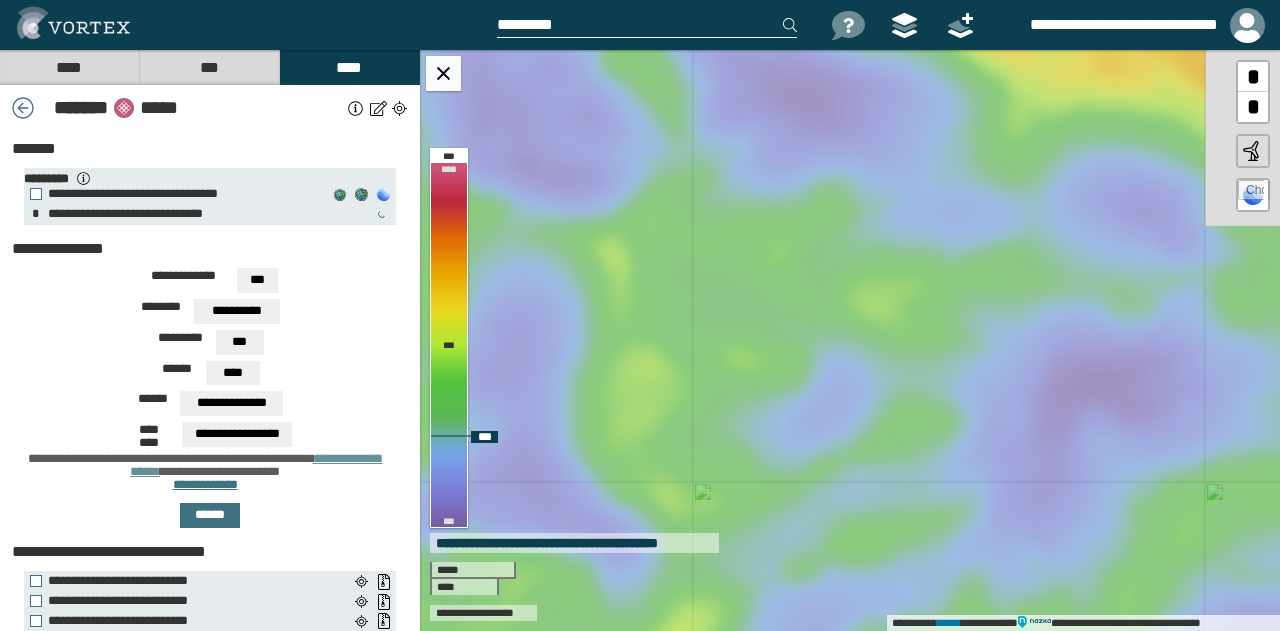 click on "**********" at bounding box center [640, 315] 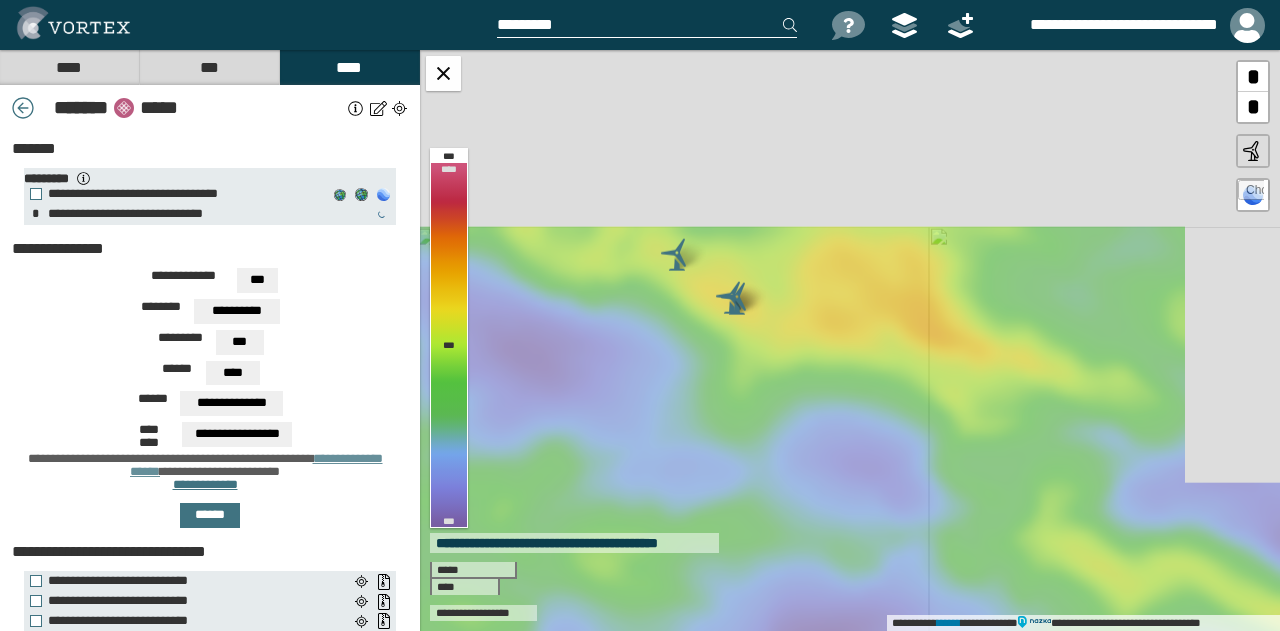 drag, startPoint x: 968, startPoint y: 480, endPoint x: 754, endPoint y: 676, distance: 290.19305 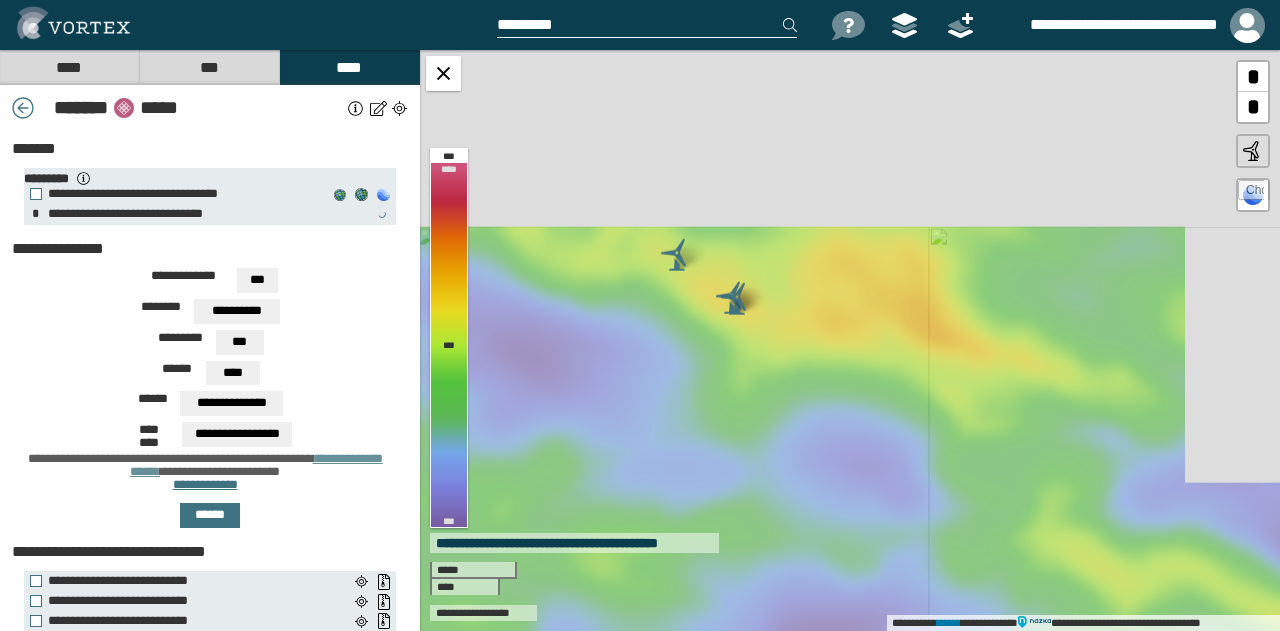 click on "**********" at bounding box center [640, 315] 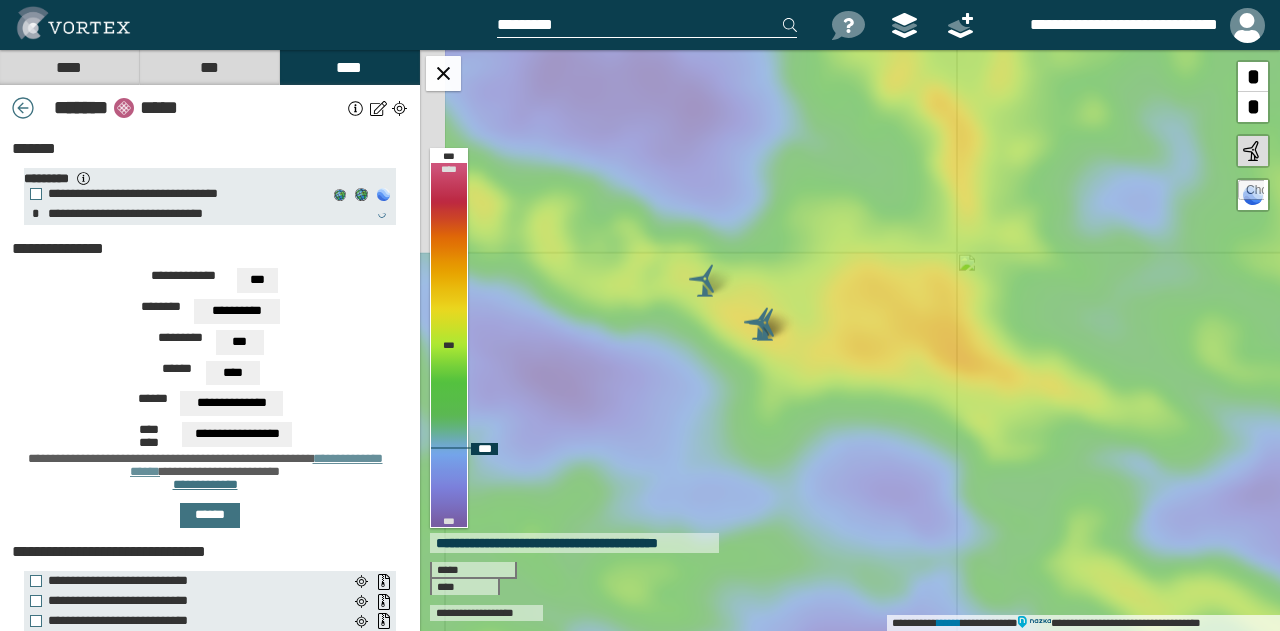 drag, startPoint x: 799, startPoint y: 491, endPoint x: 959, endPoint y: 607, distance: 197.62592 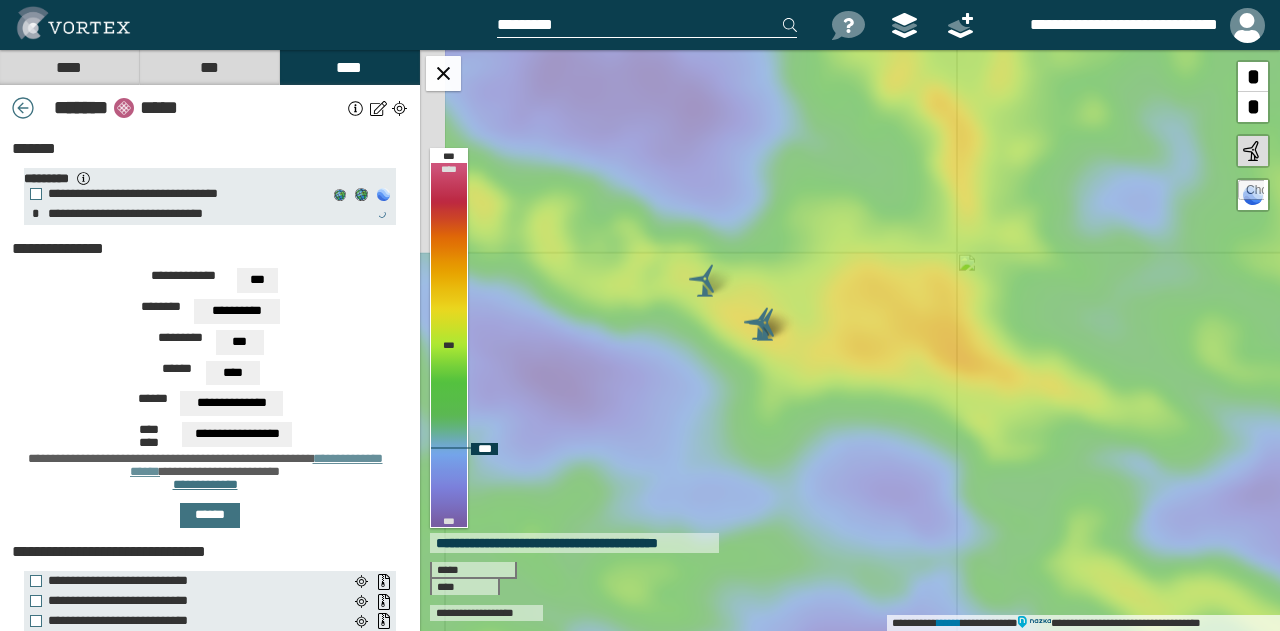 click on "**********" at bounding box center [850, 340] 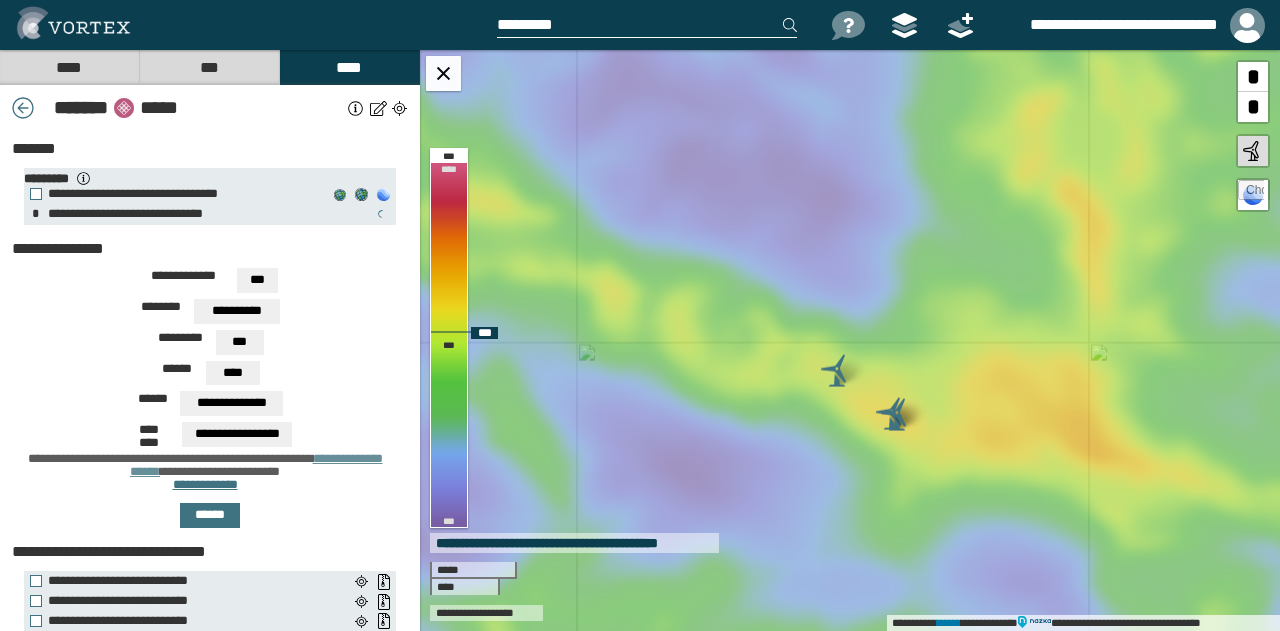 click at bounding box center [837, 371] 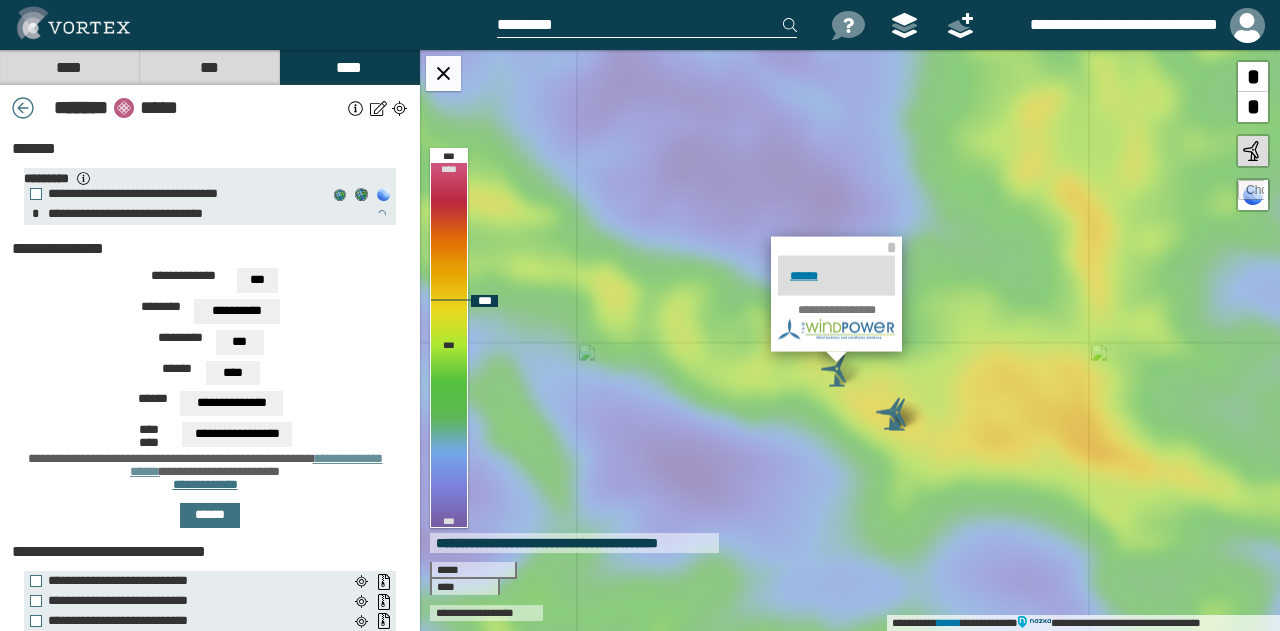 click at bounding box center [897, 415] 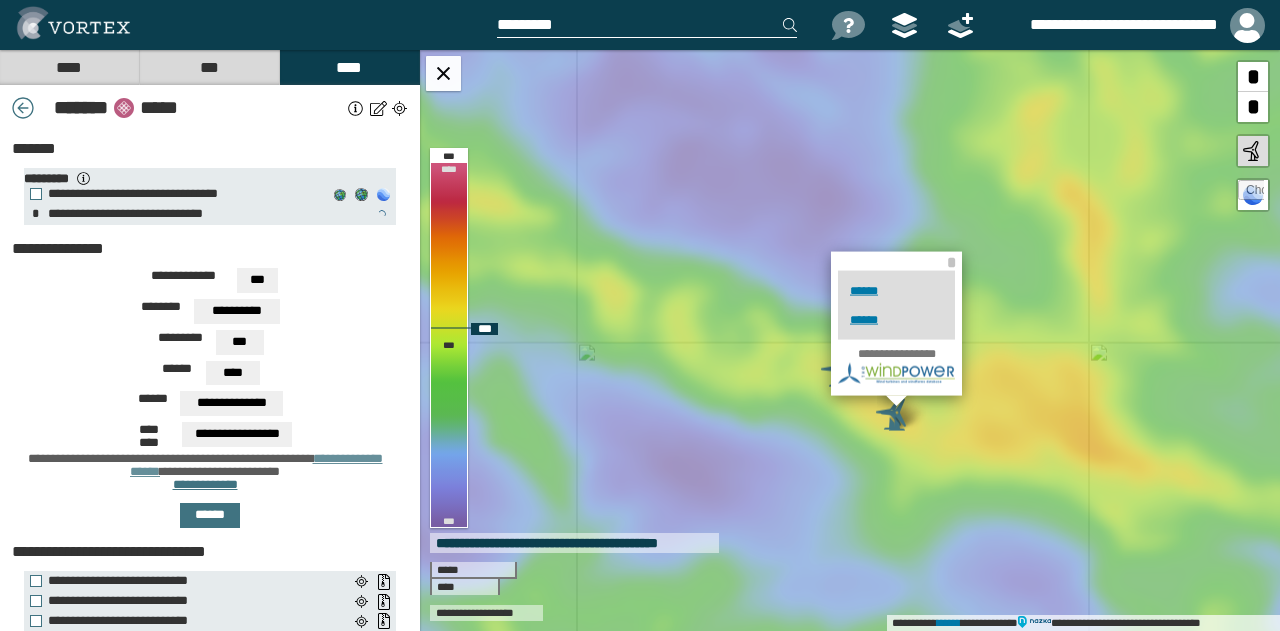 click on "**********" at bounding box center (850, 340) 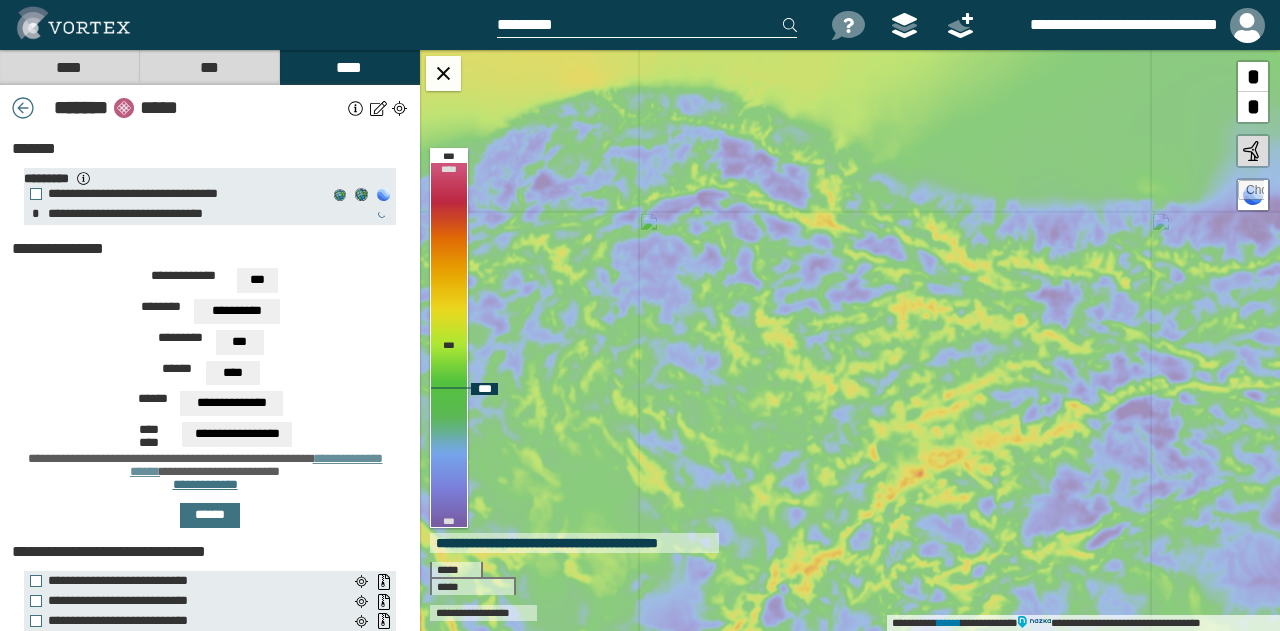 drag, startPoint x: 985, startPoint y: 494, endPoint x: 844, endPoint y: 246, distance: 285.28058 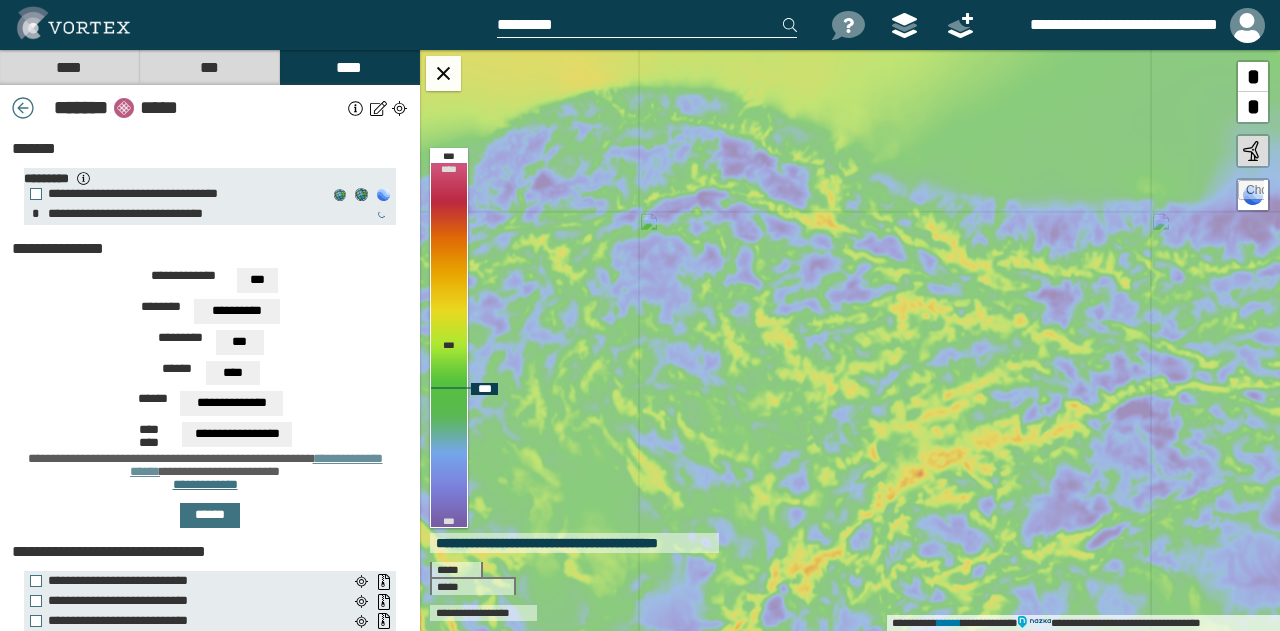 click on "**********" at bounding box center [850, 340] 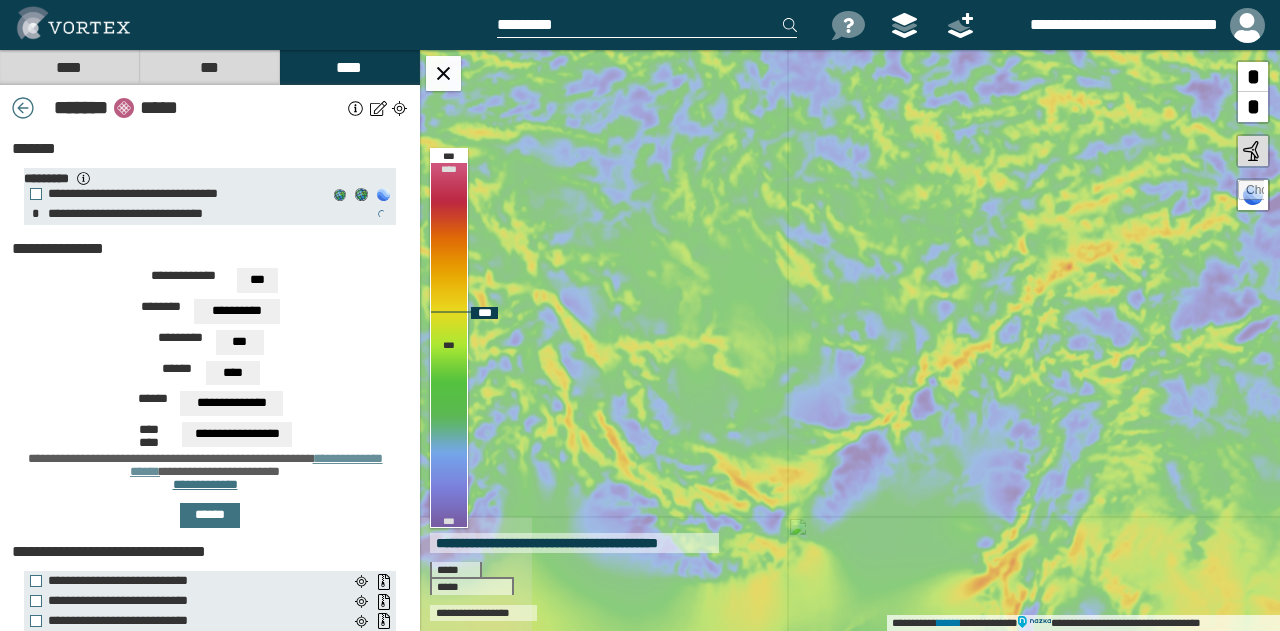 drag, startPoint x: 915, startPoint y: 405, endPoint x: 1064, endPoint y: 198, distance: 255.04901 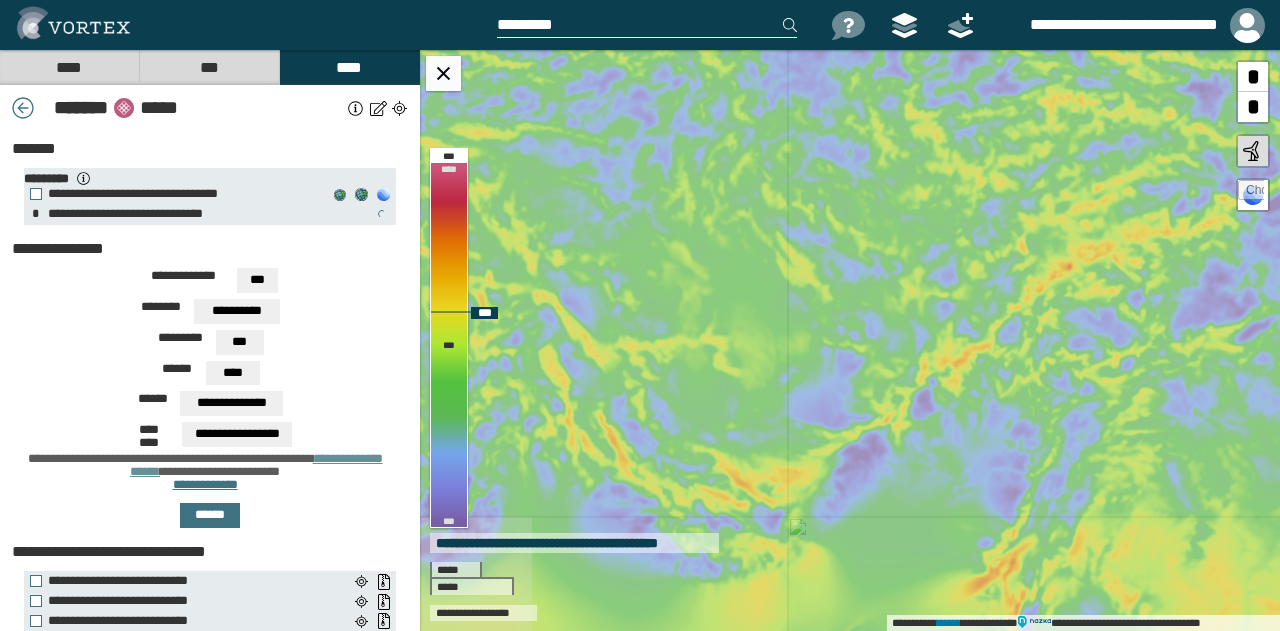 click on "**********" at bounding box center [850, 340] 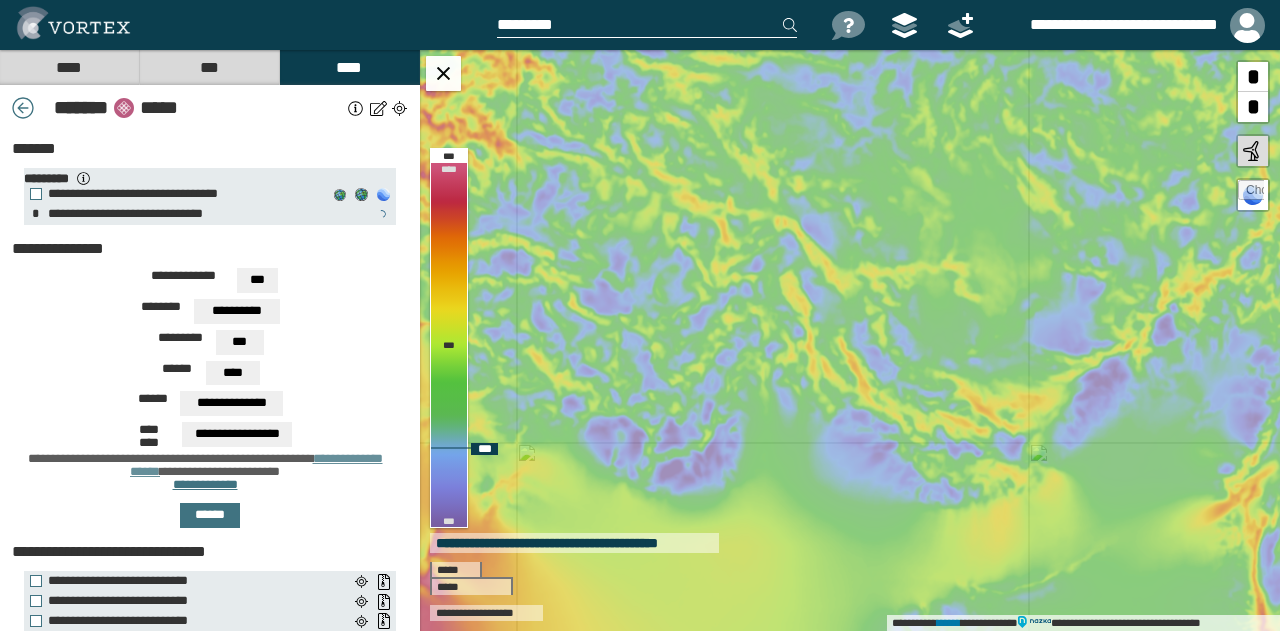 click on "**********" at bounding box center (850, 340) 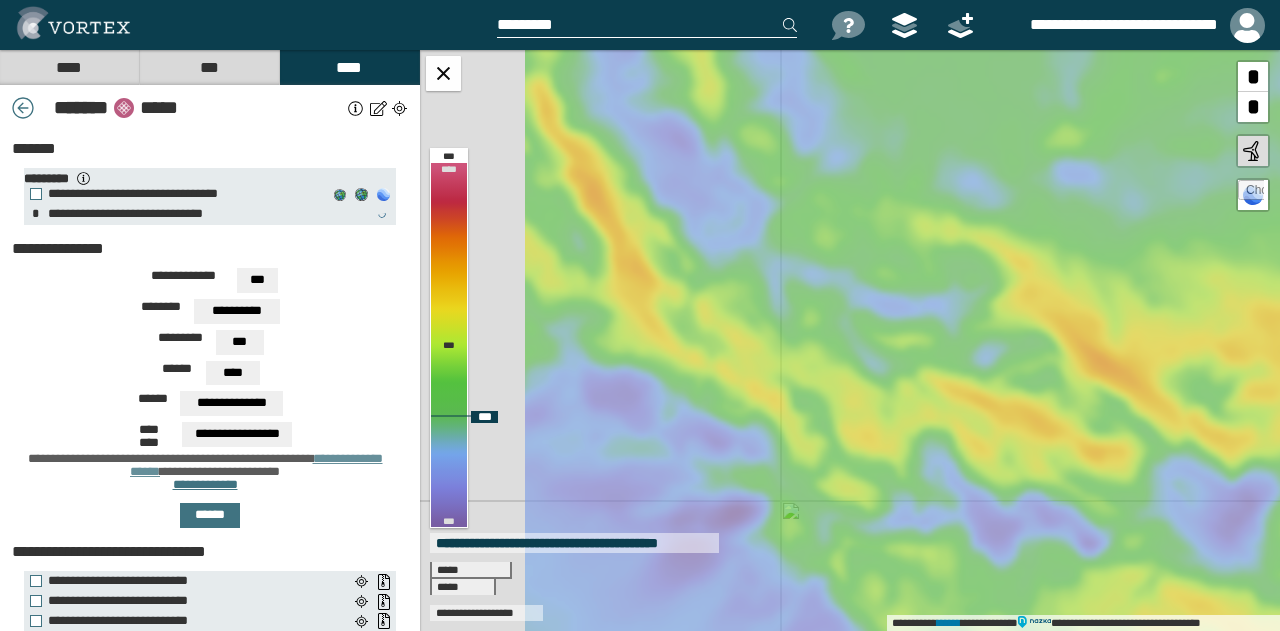 click on "**********" at bounding box center (850, 340) 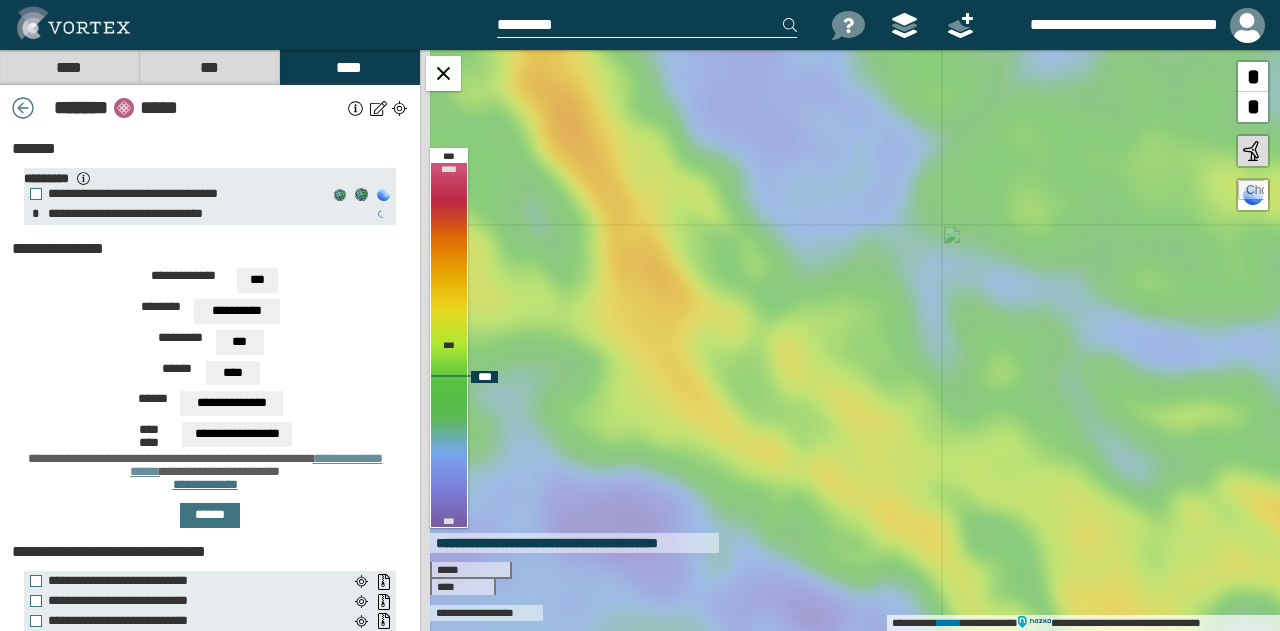 click on "**********" at bounding box center (850, 340) 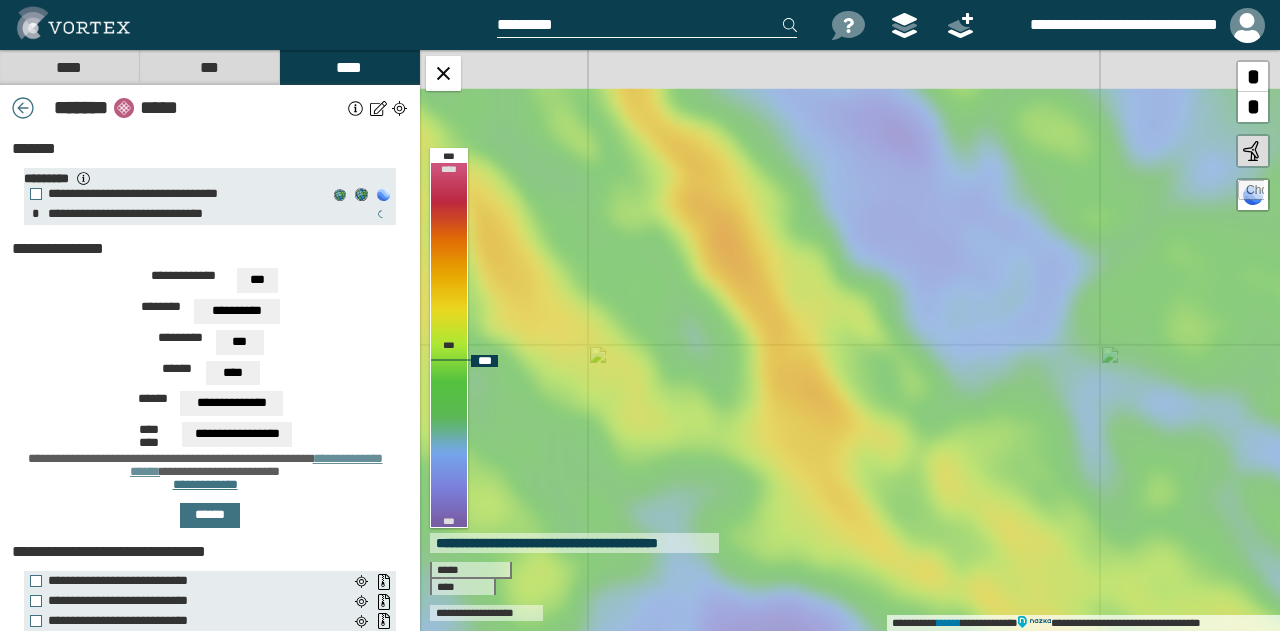 click on "**********" at bounding box center [850, 340] 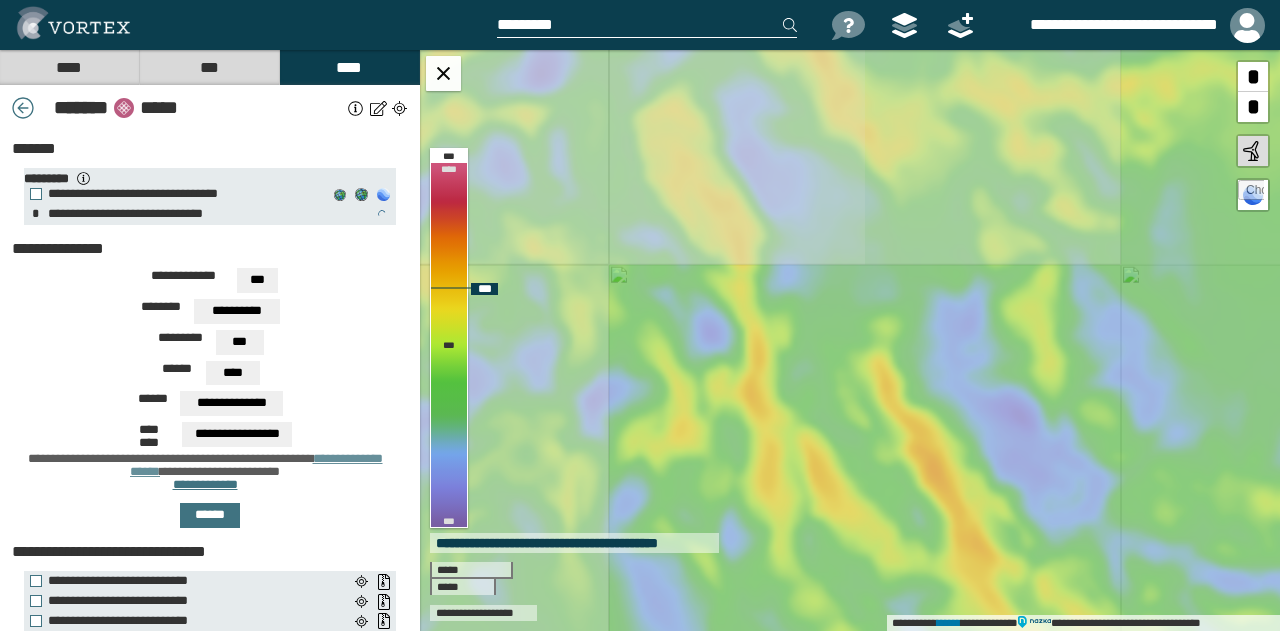 click on "**********" at bounding box center [850, 340] 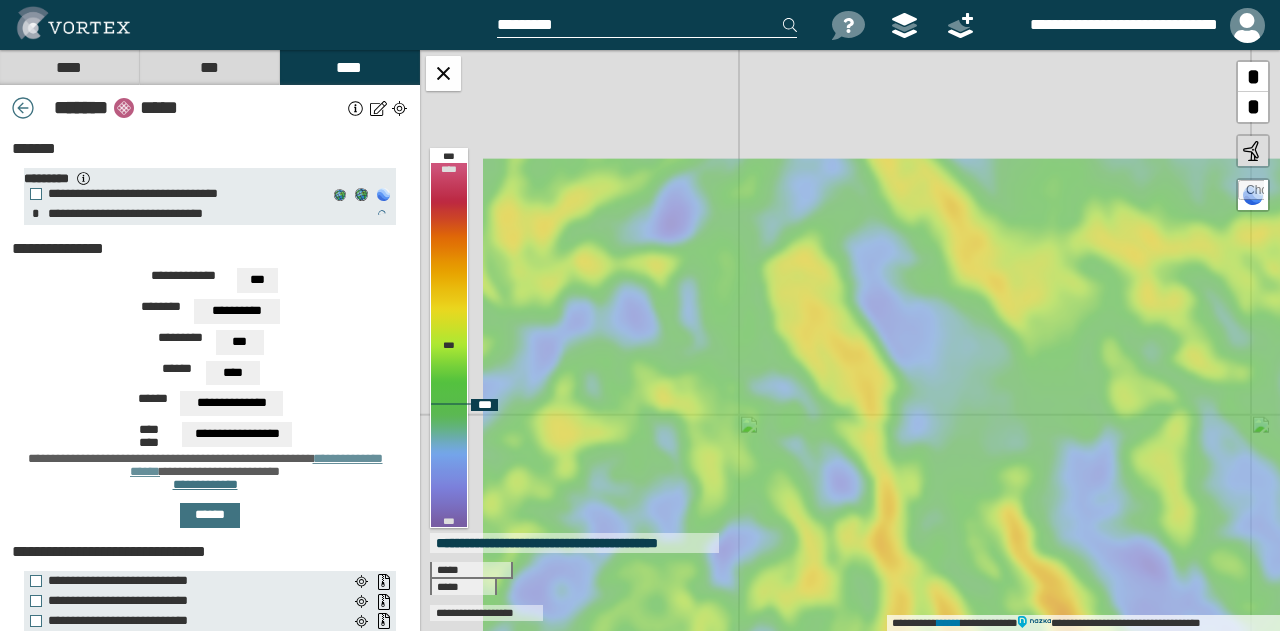 click on "**********" at bounding box center (850, 340) 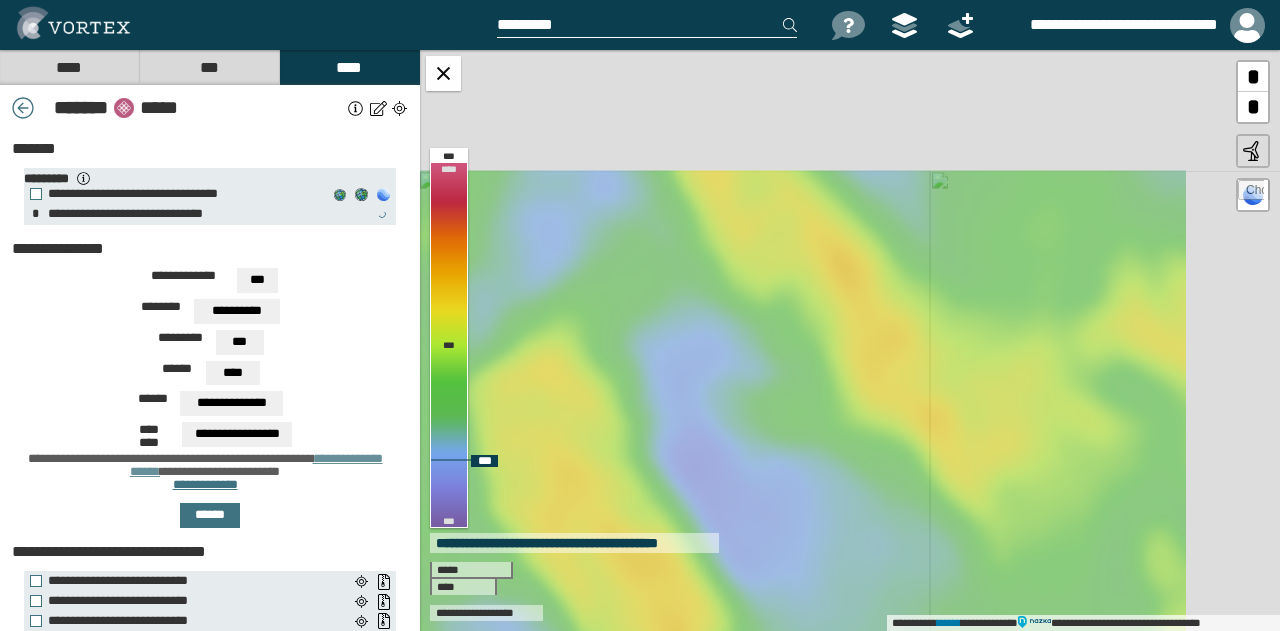 click on "**********" at bounding box center [850, 340] 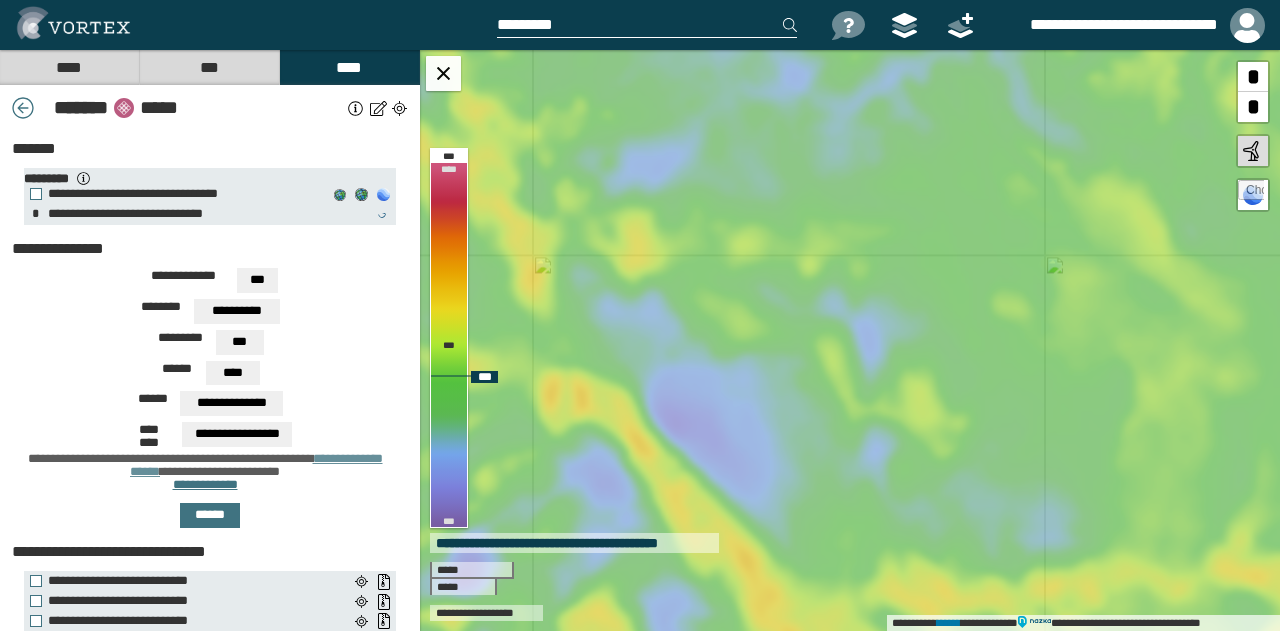 click on "**********" at bounding box center [850, 340] 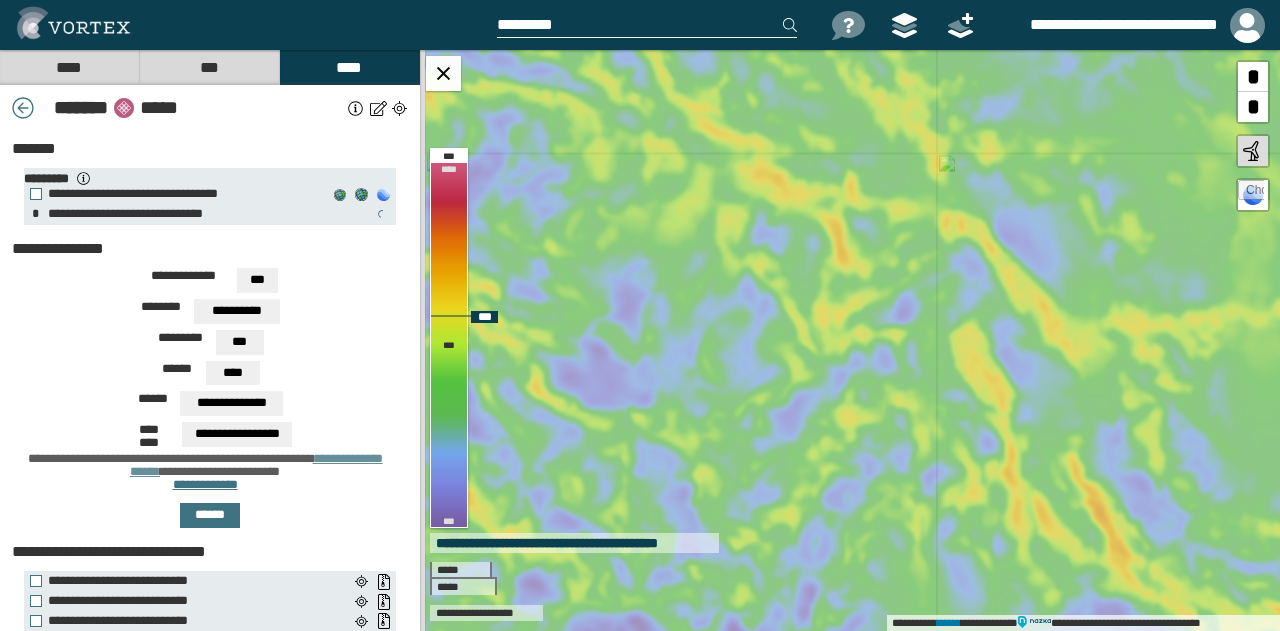 click on "**********" at bounding box center [850, 340] 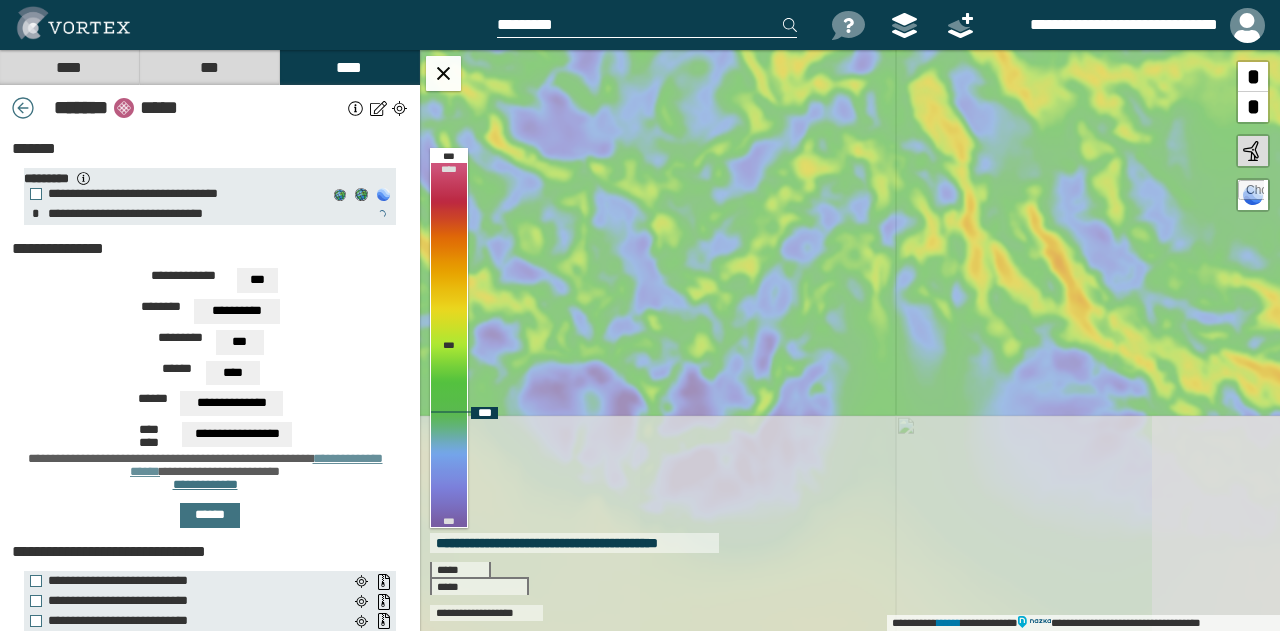 click on "**********" at bounding box center [850, 340] 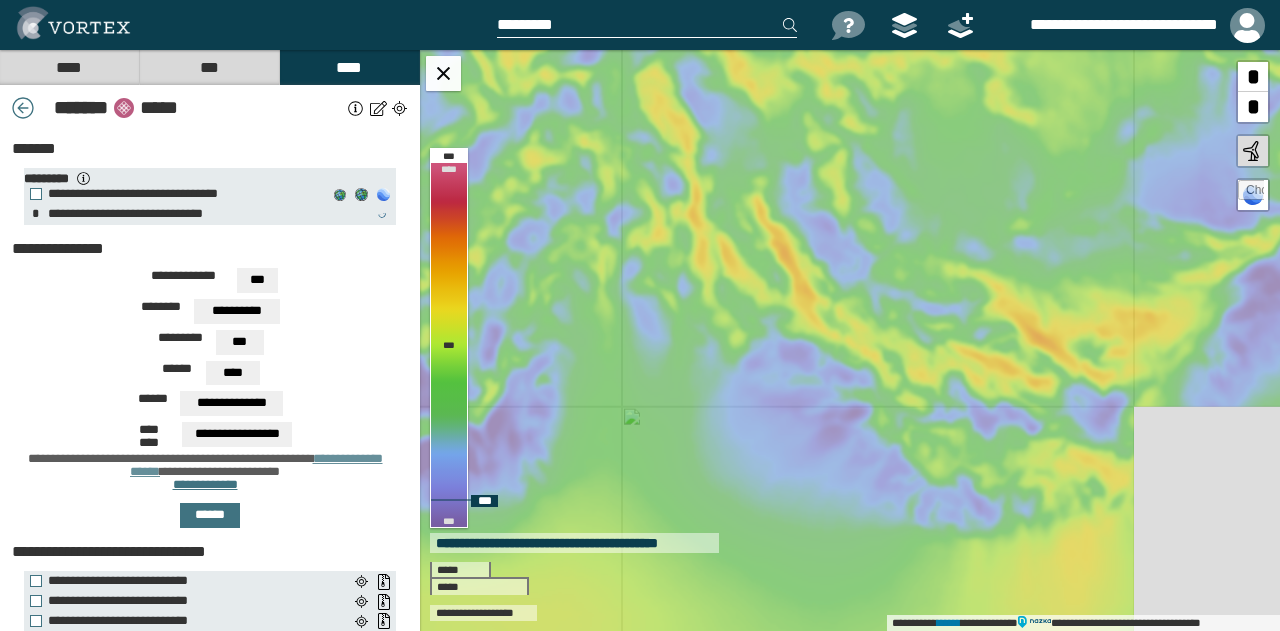 click on "**********" at bounding box center (850, 340) 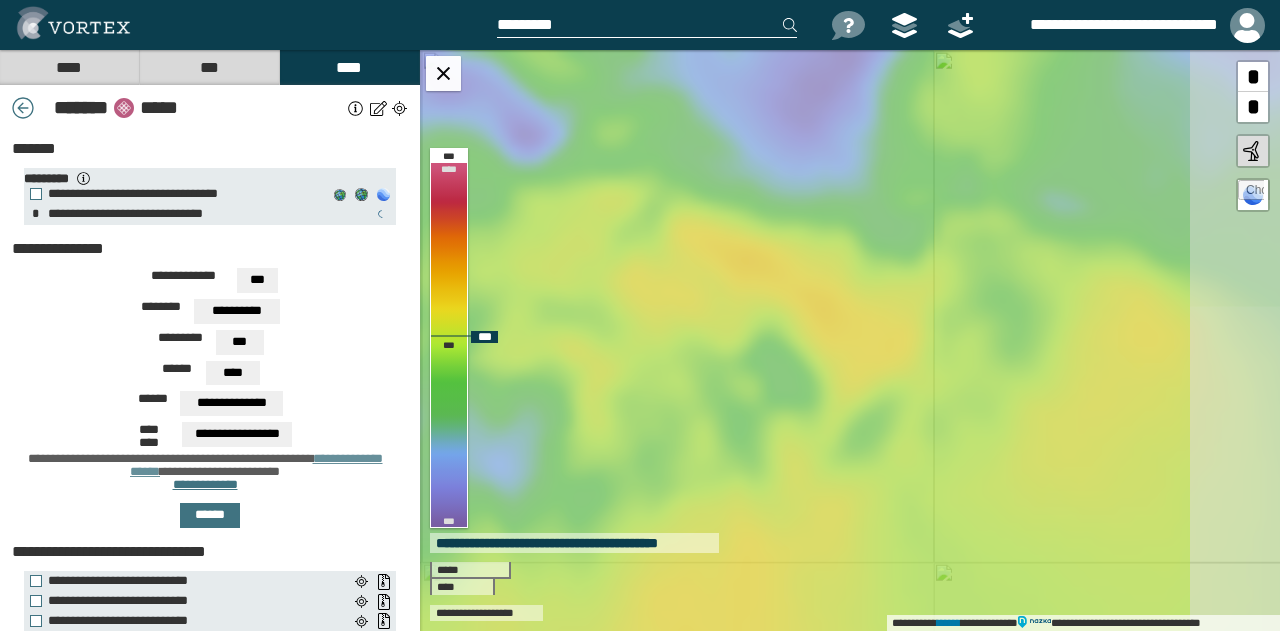 click on "**********" at bounding box center [850, 340] 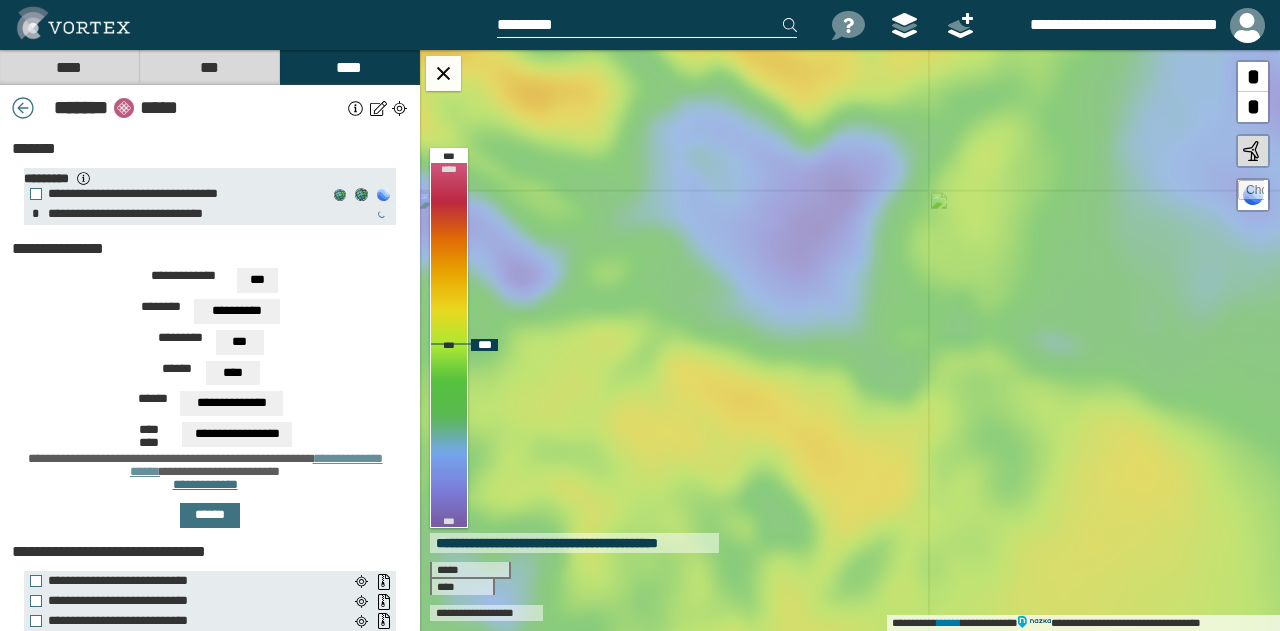 click on "**********" at bounding box center [850, 340] 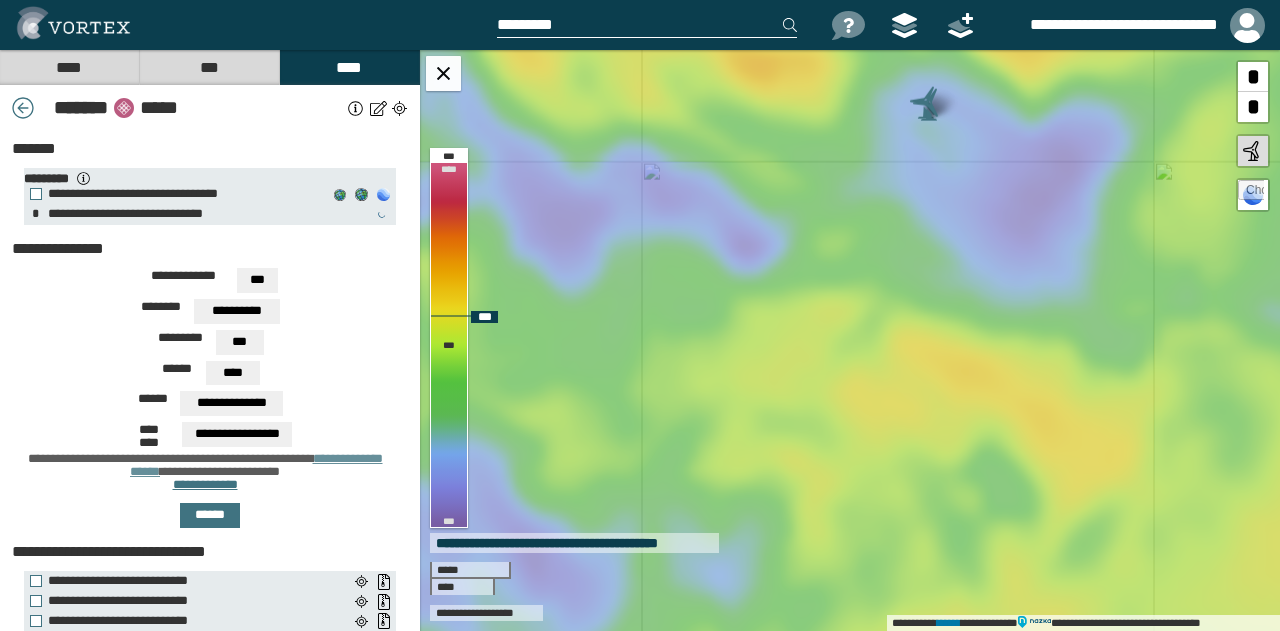 click on "**********" at bounding box center [850, 340] 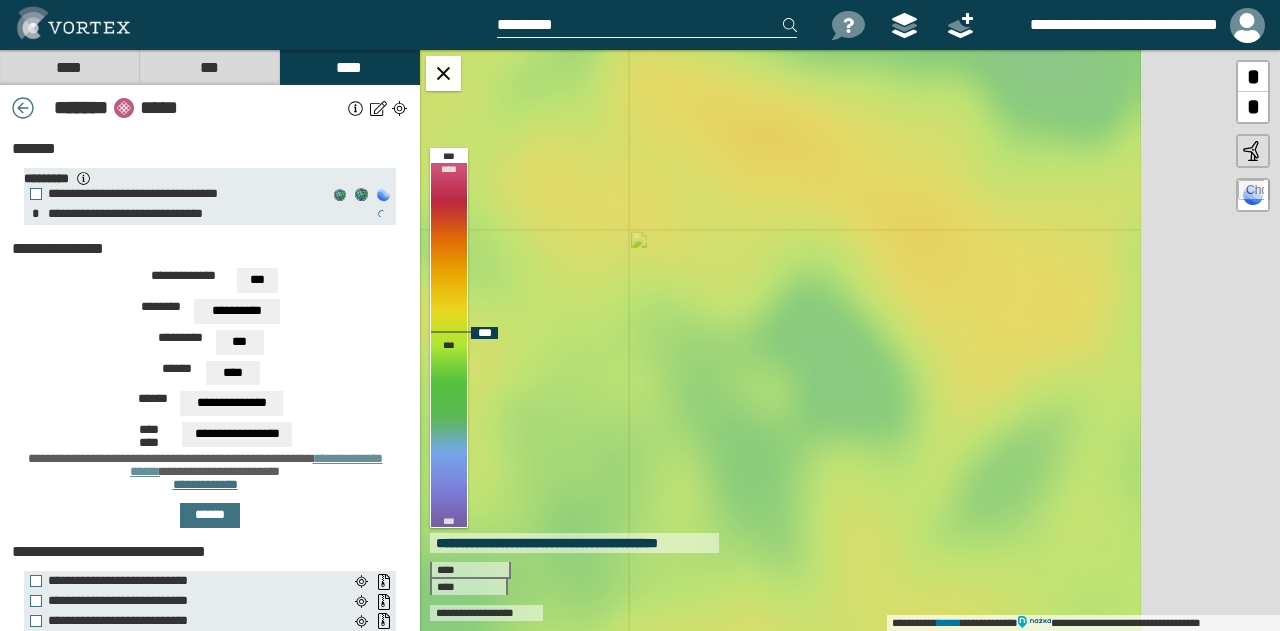 click on "**********" at bounding box center (850, 340) 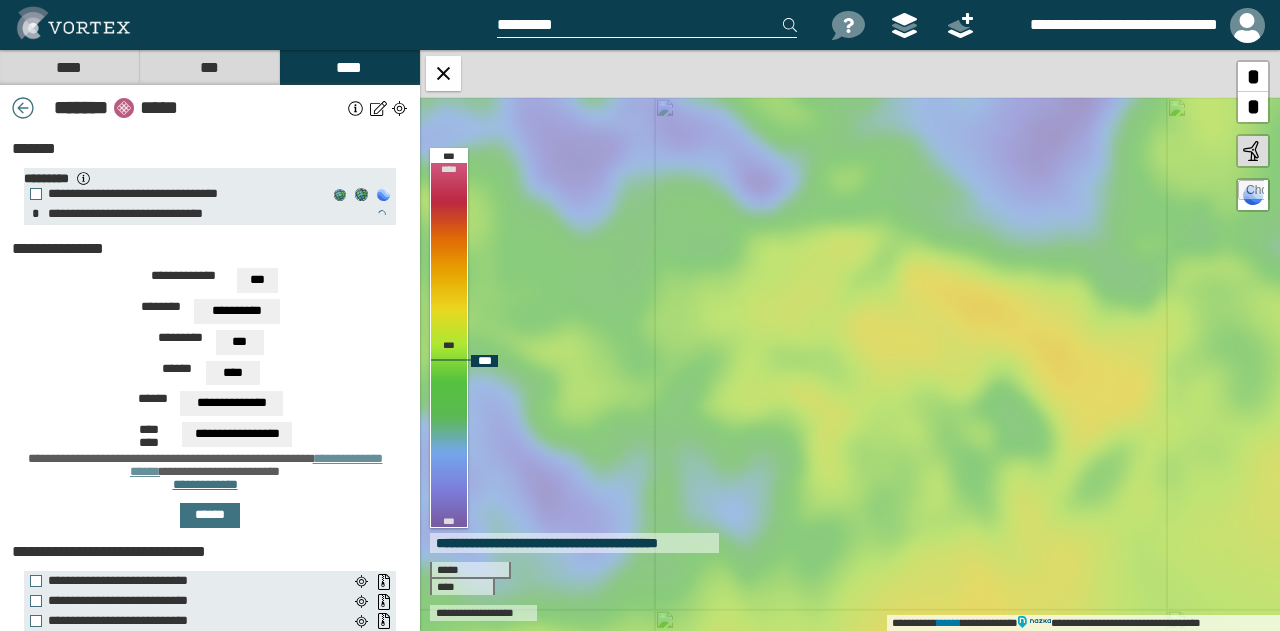 click on "**********" at bounding box center (850, 340) 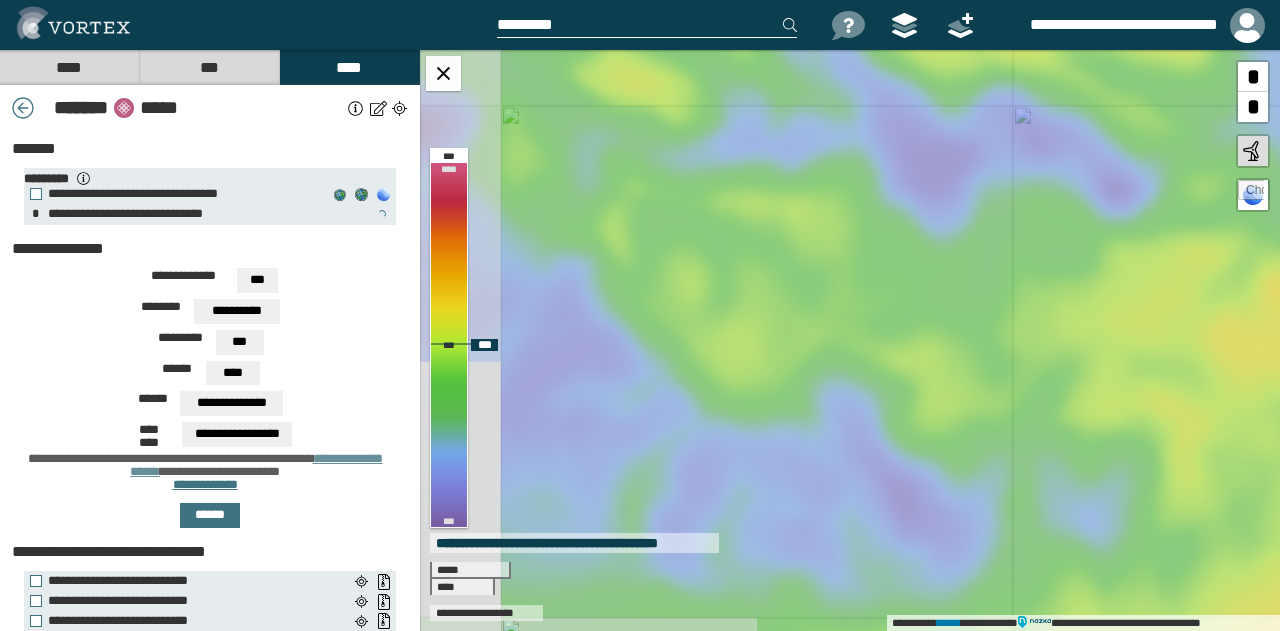 click on "**********" at bounding box center [850, 340] 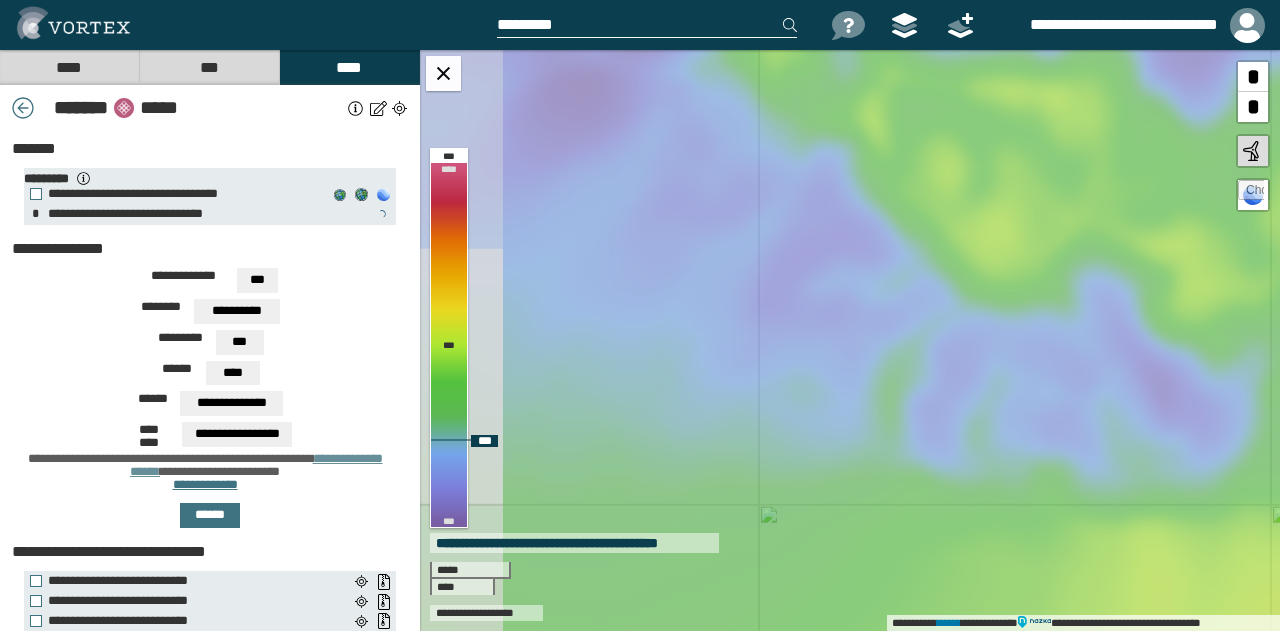 click on "**********" at bounding box center (850, 340) 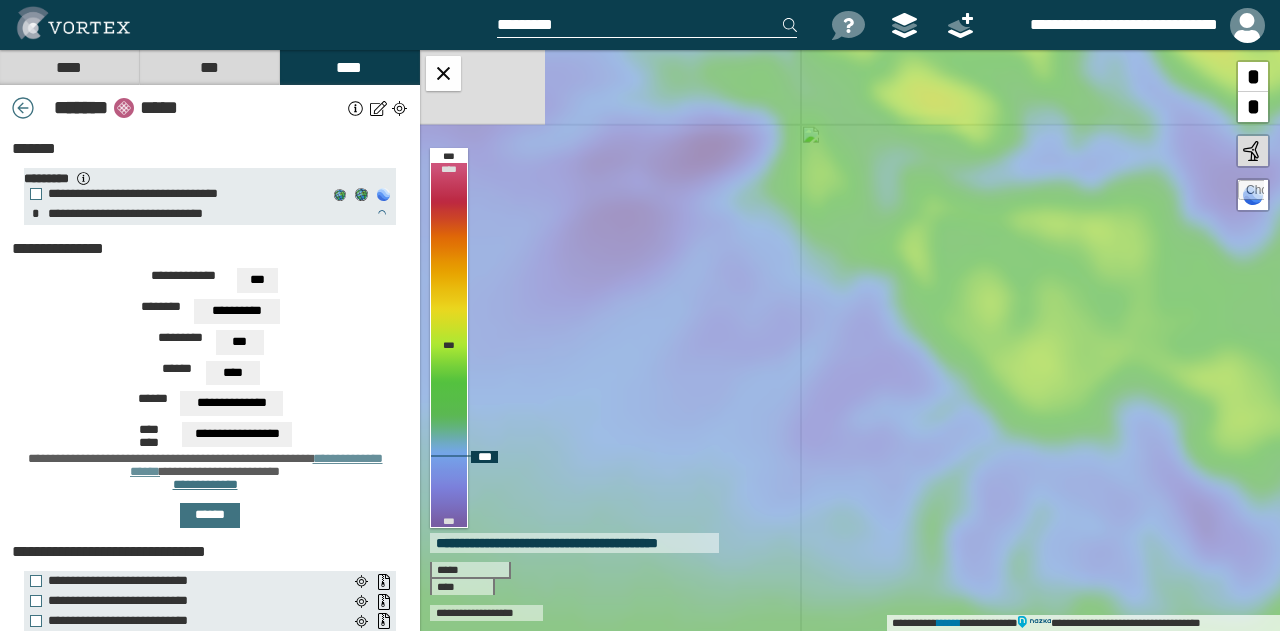 click on "**********" at bounding box center [850, 340] 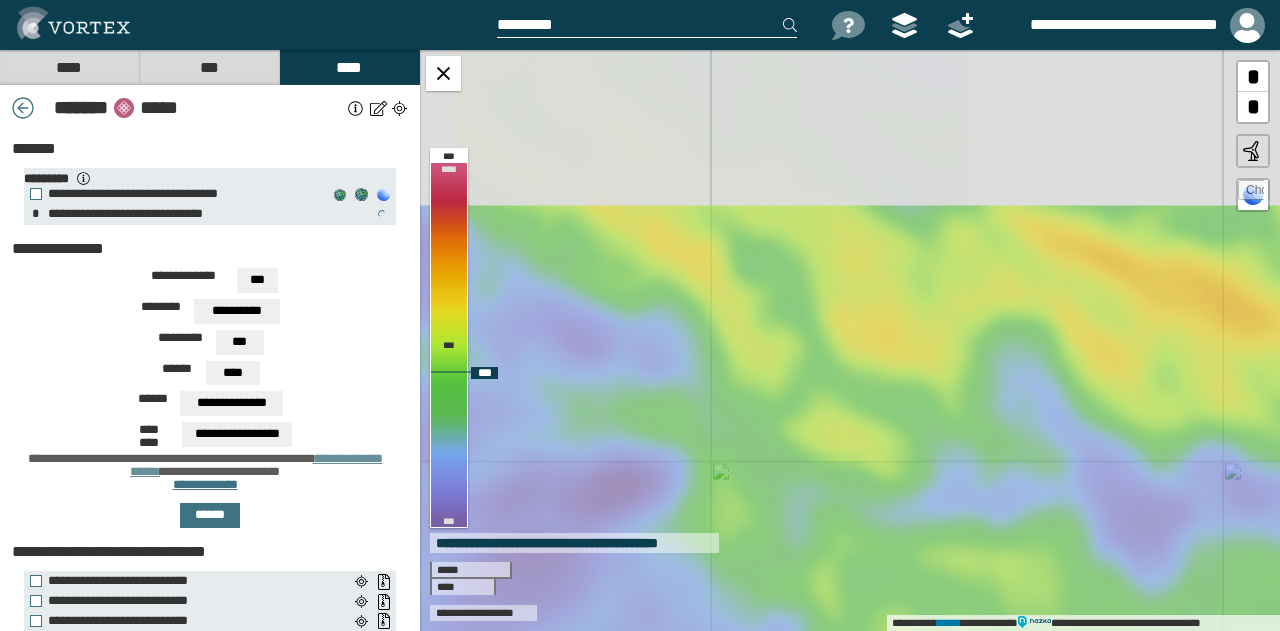 click on "**********" at bounding box center (850, 340) 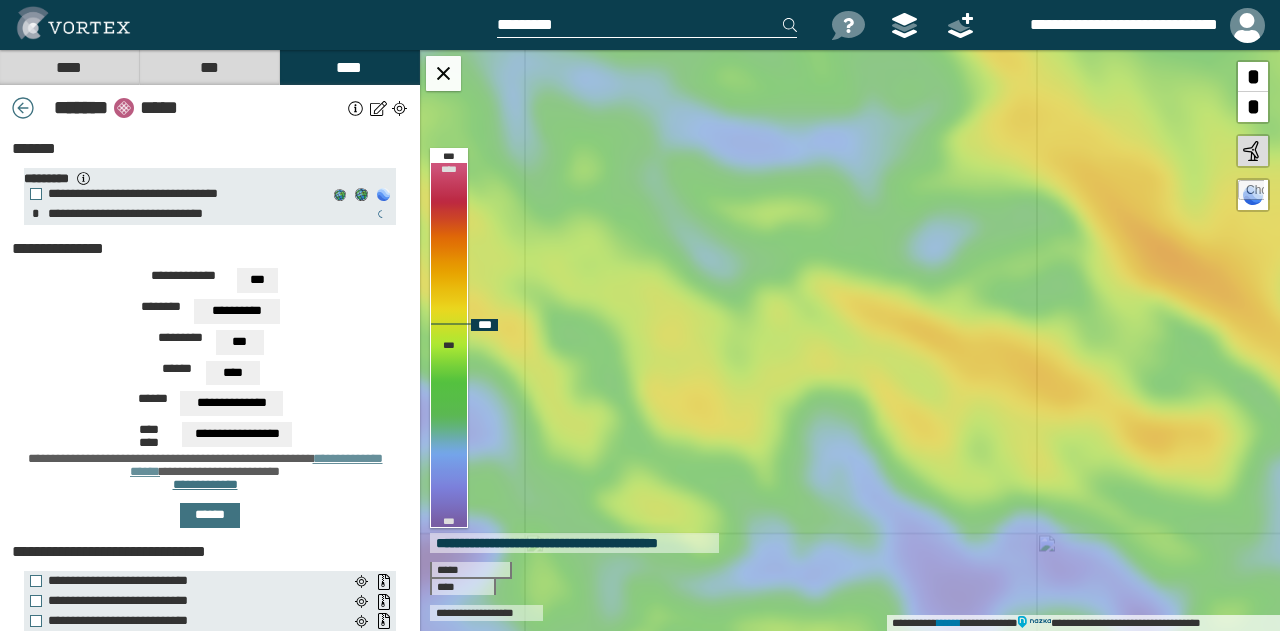 click on "**********" at bounding box center (850, 340) 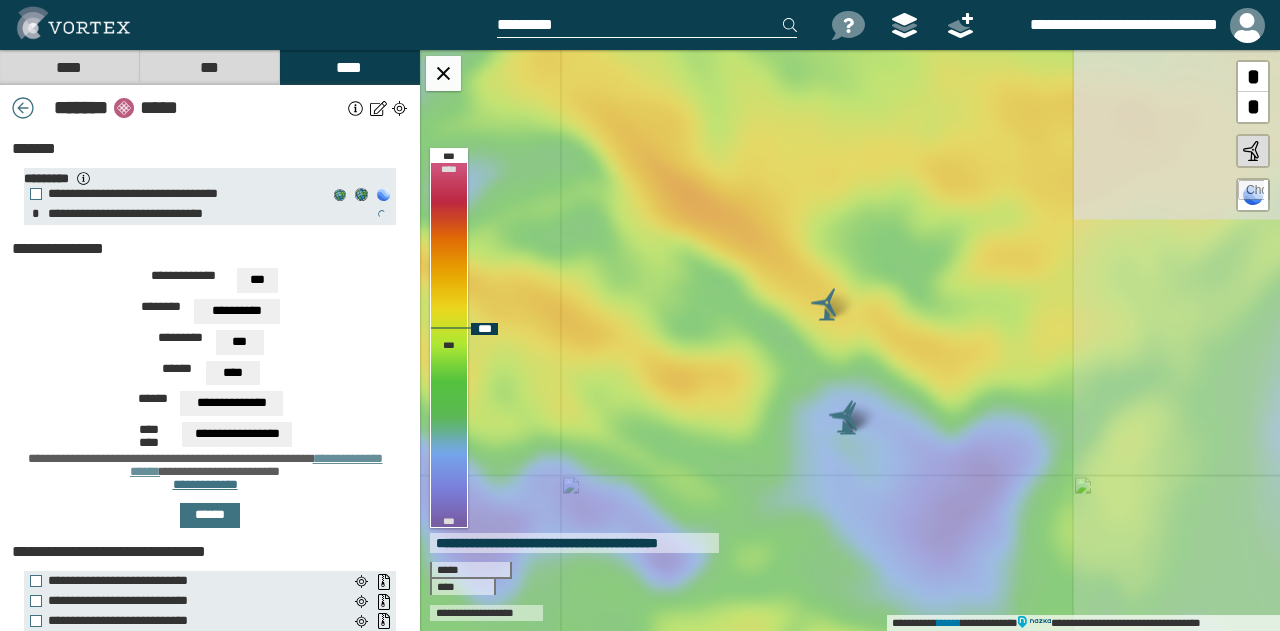 click on "**********" at bounding box center [850, 340] 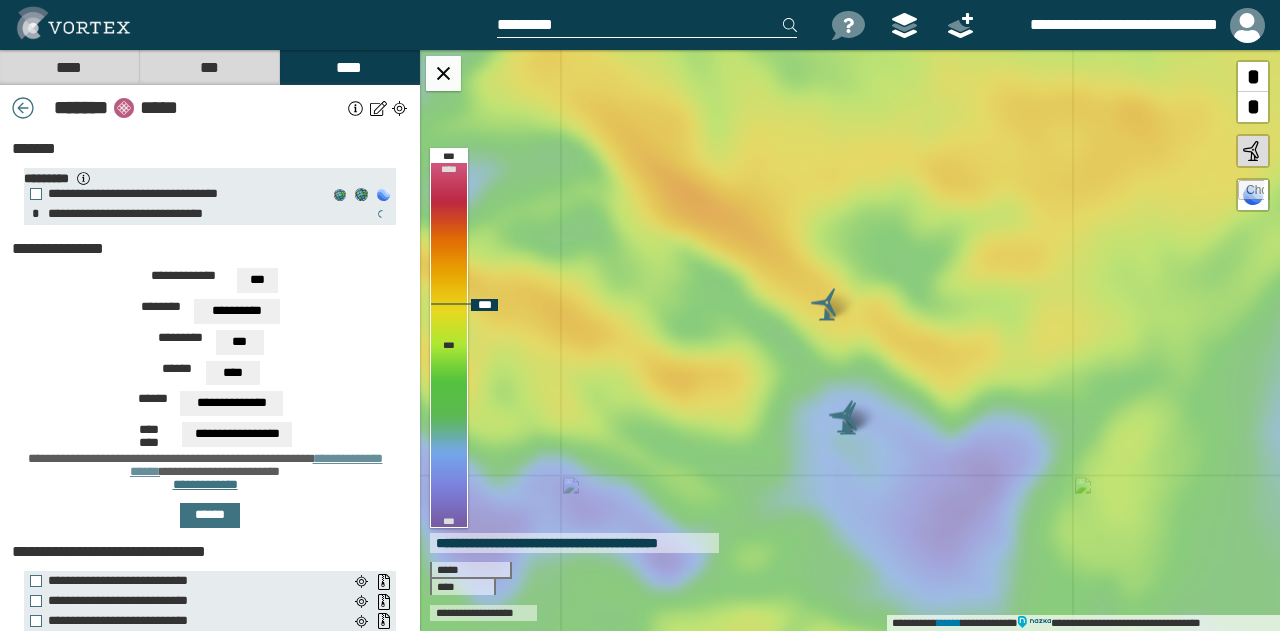 click at bounding box center (827, 304) 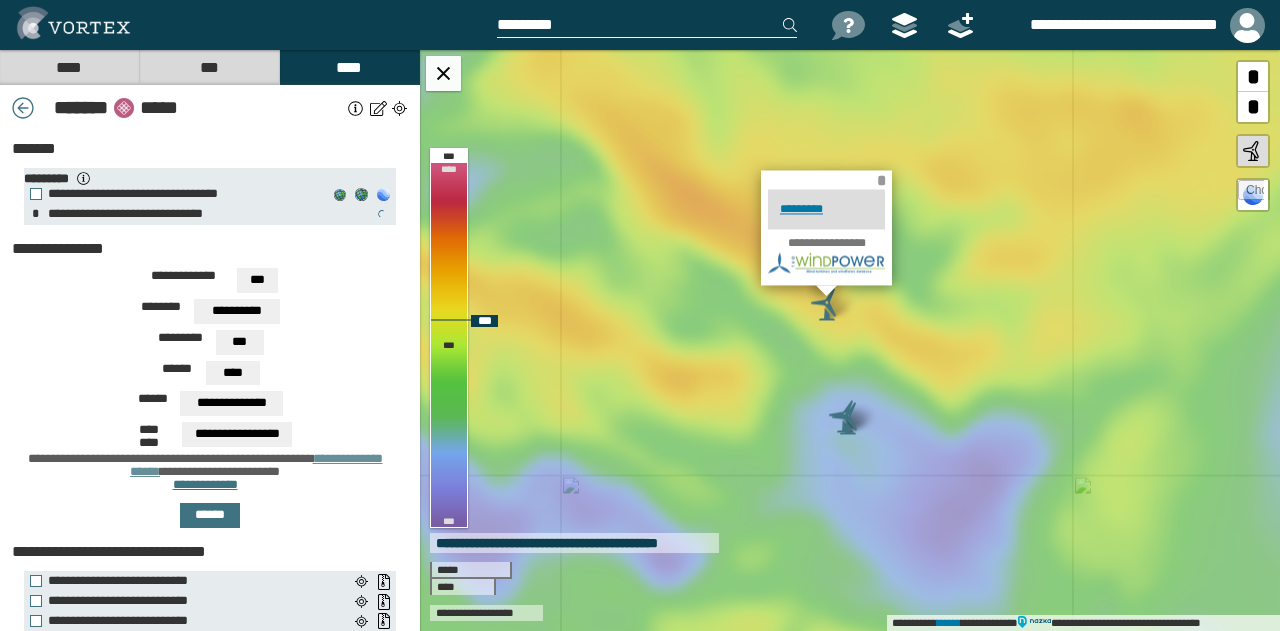 click on "*" at bounding box center (881, 180) 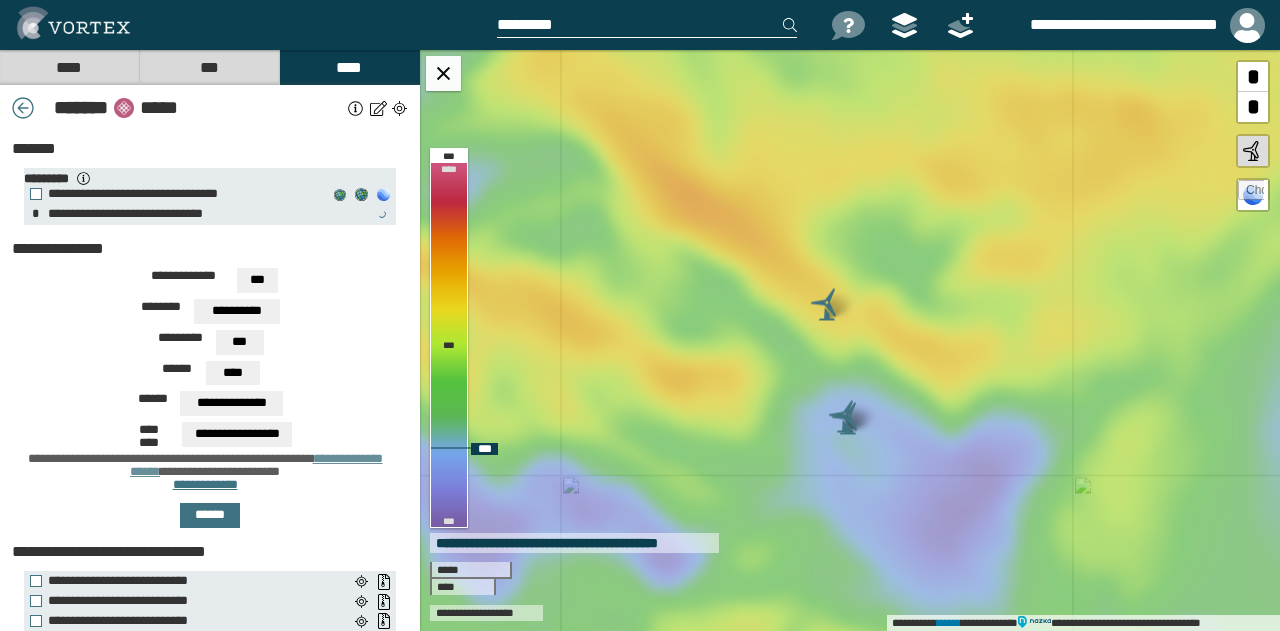 click at bounding box center [848, 418] 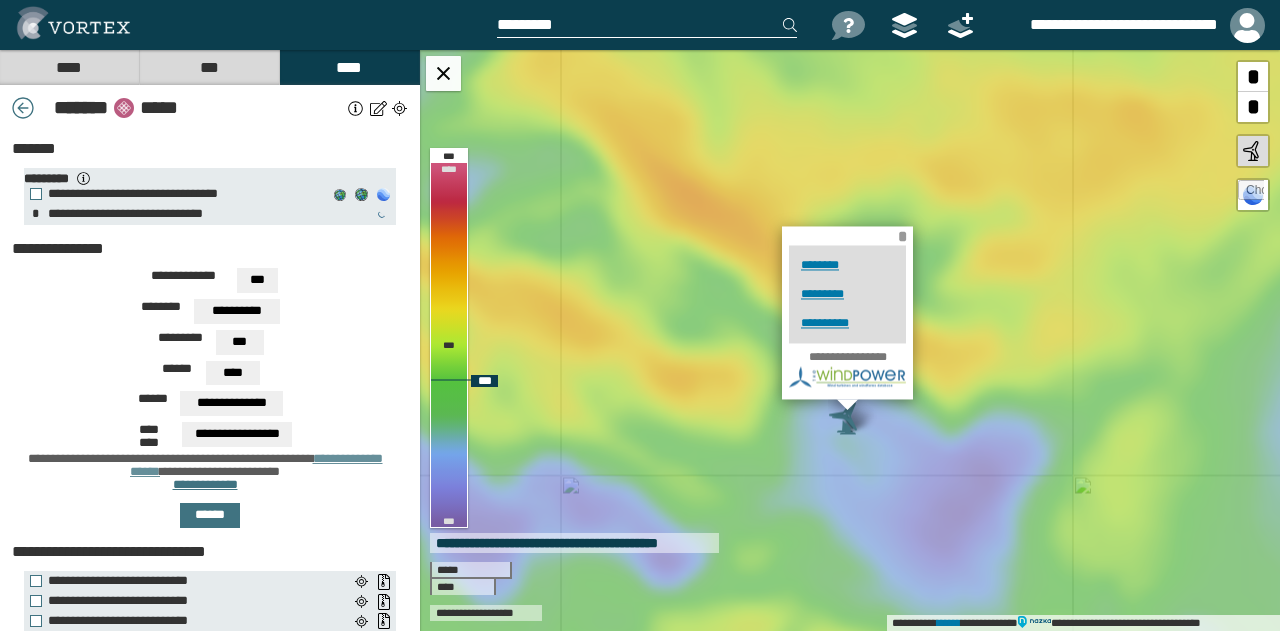 click on "*" at bounding box center [902, 237] 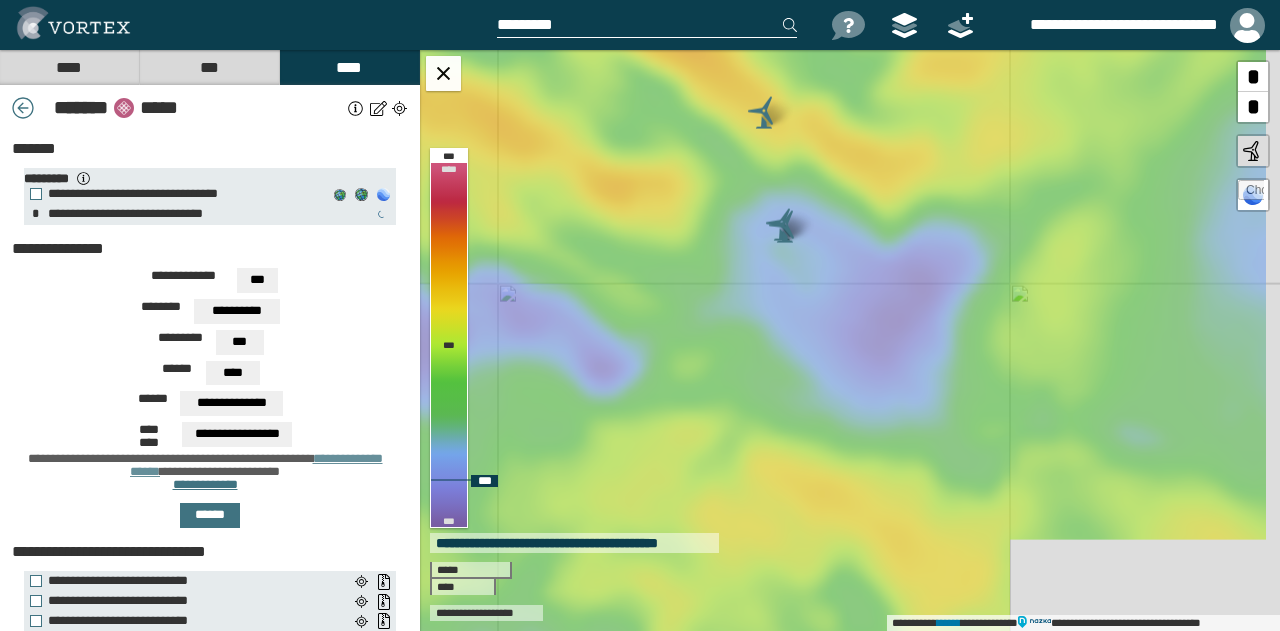 click on "**********" at bounding box center [850, 340] 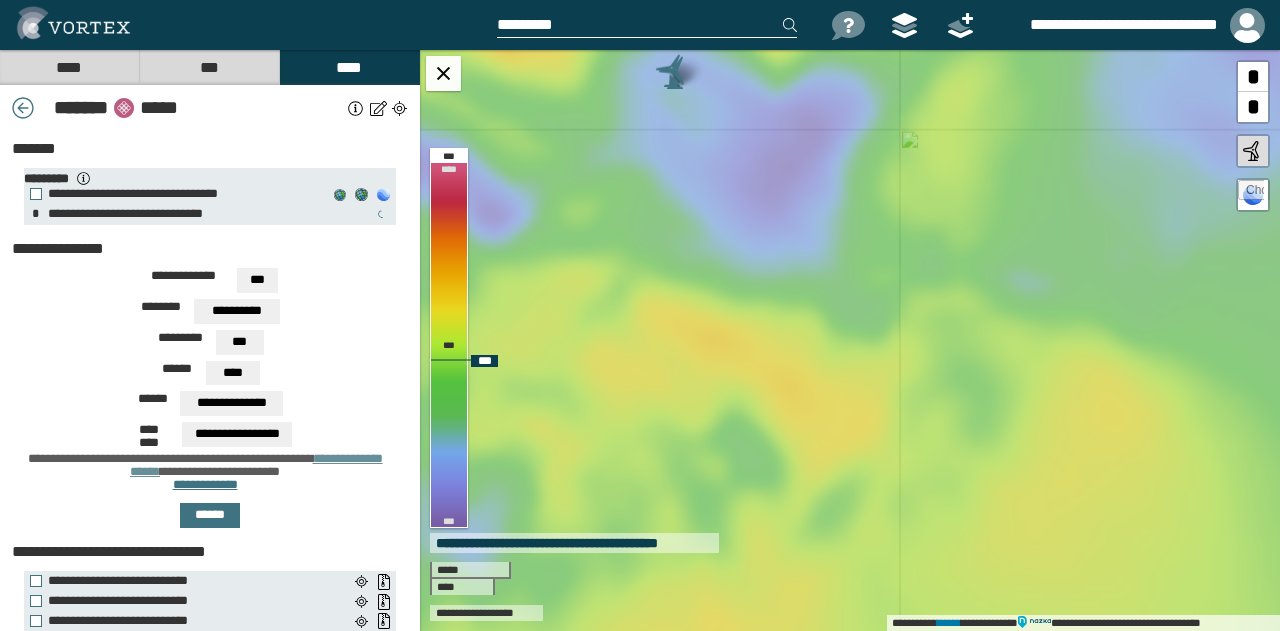 click on "**********" at bounding box center [850, 340] 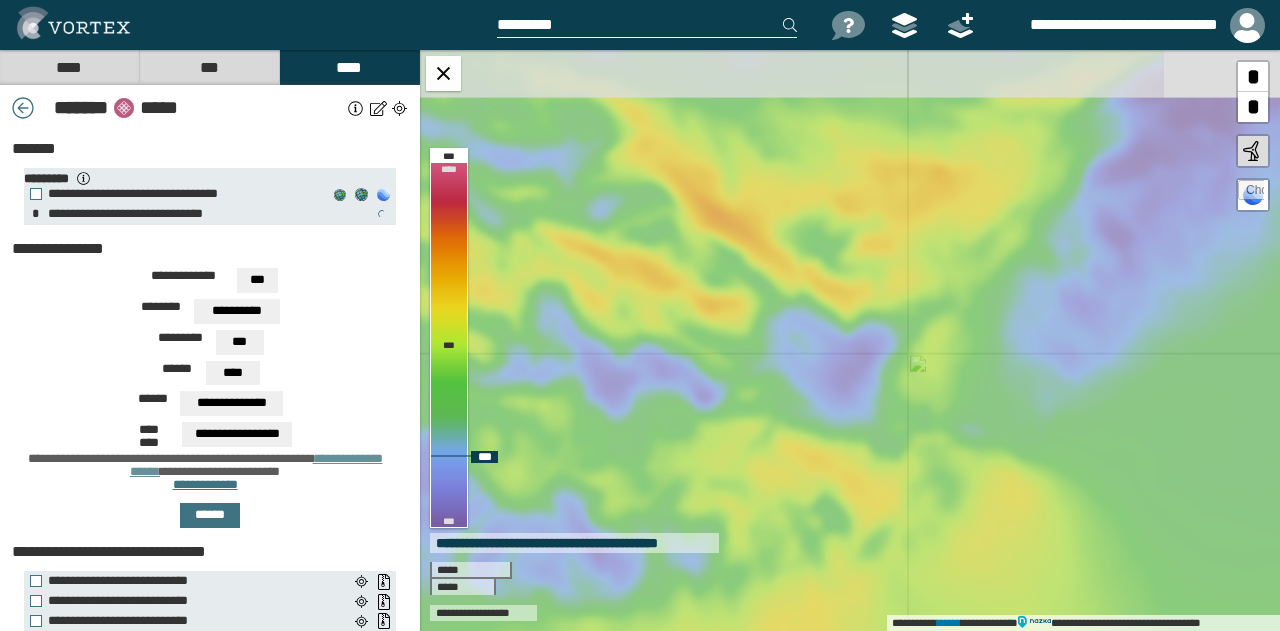 click on "**********" at bounding box center [850, 340] 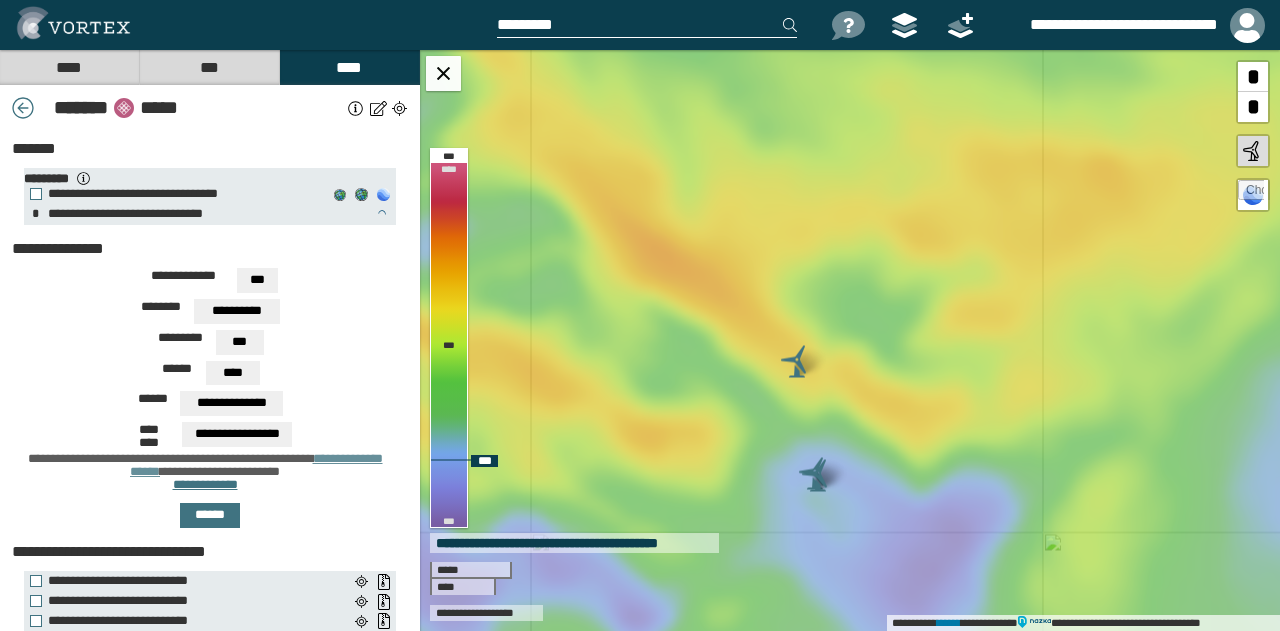 click on "**********" at bounding box center (850, 340) 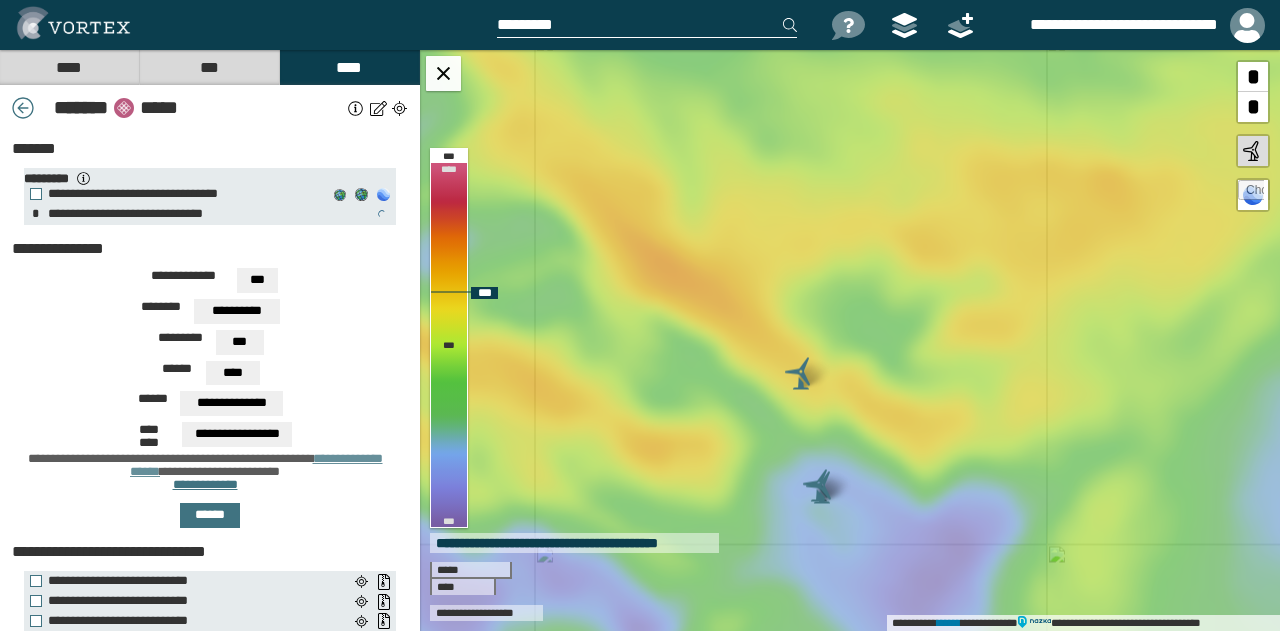 click at bounding box center (801, 373) 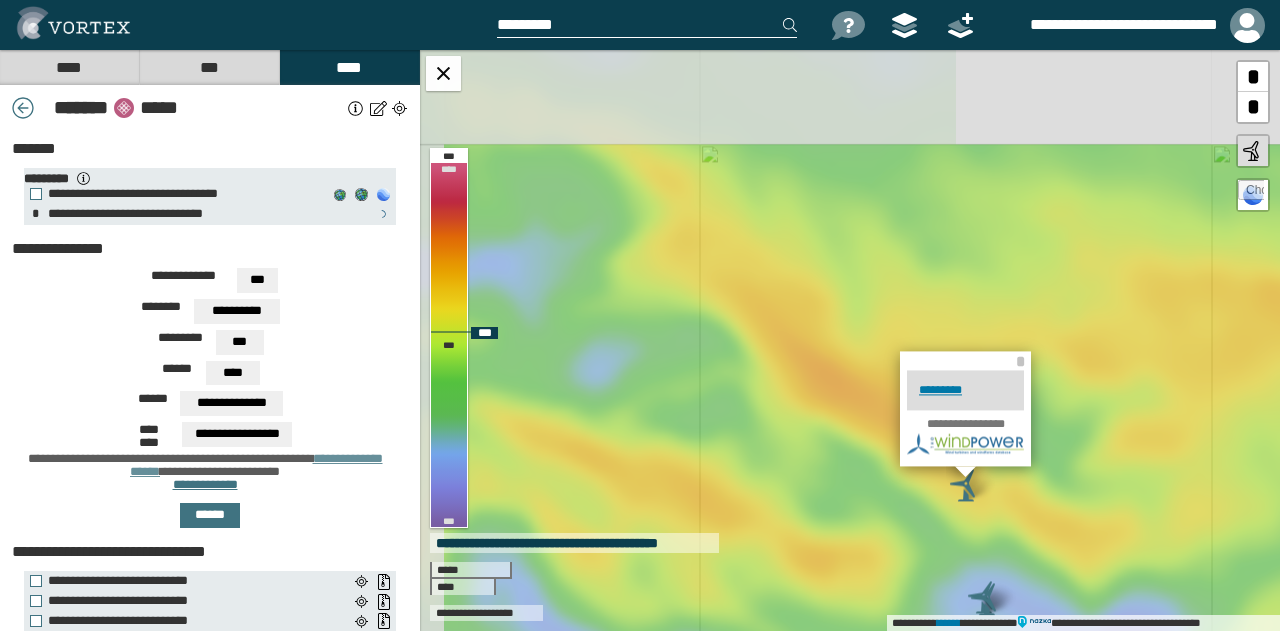 click on "**********" at bounding box center (850, 340) 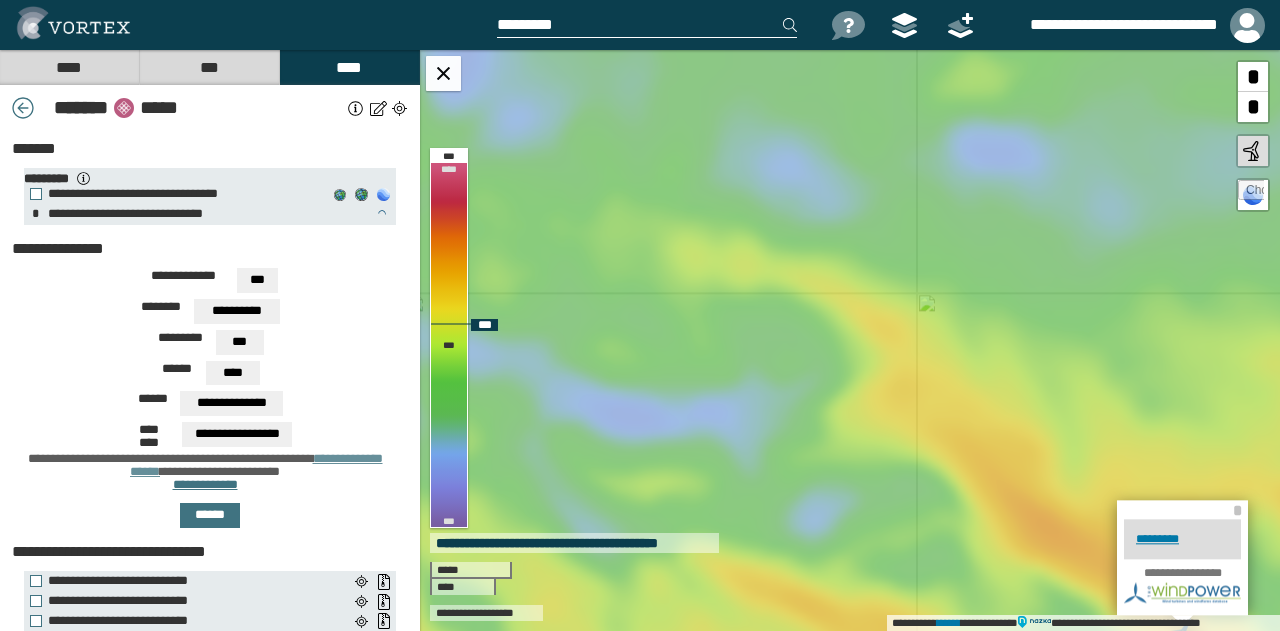 click on "**********" at bounding box center (850, 340) 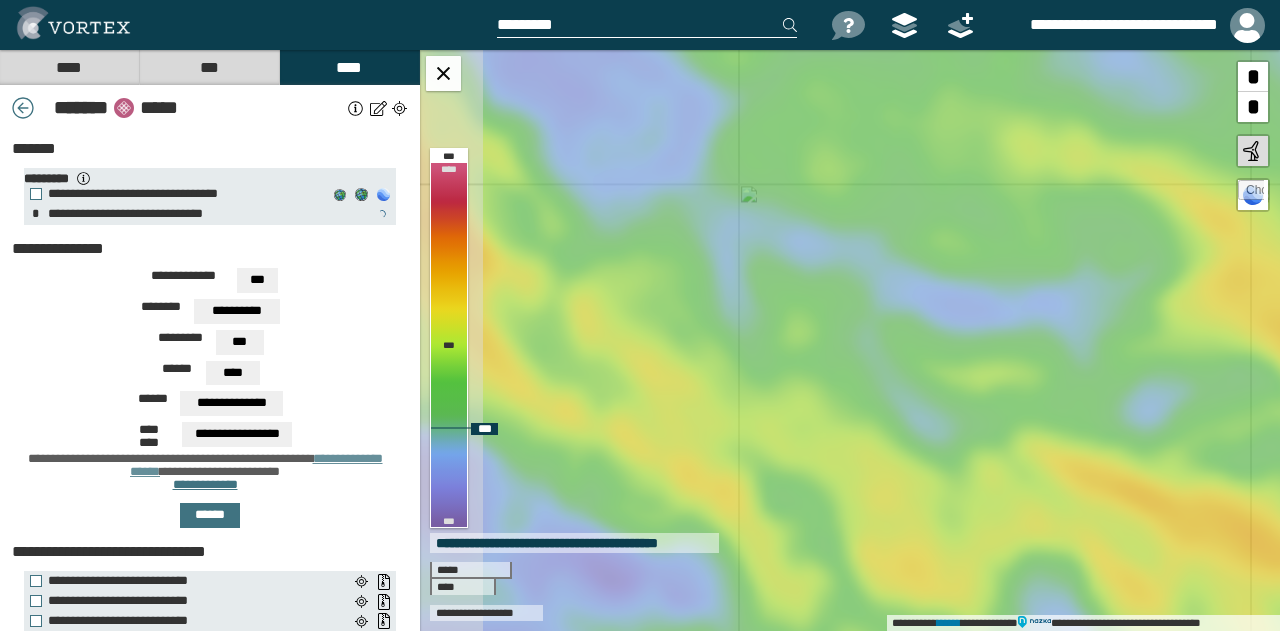 click on "**********" at bounding box center (850, 340) 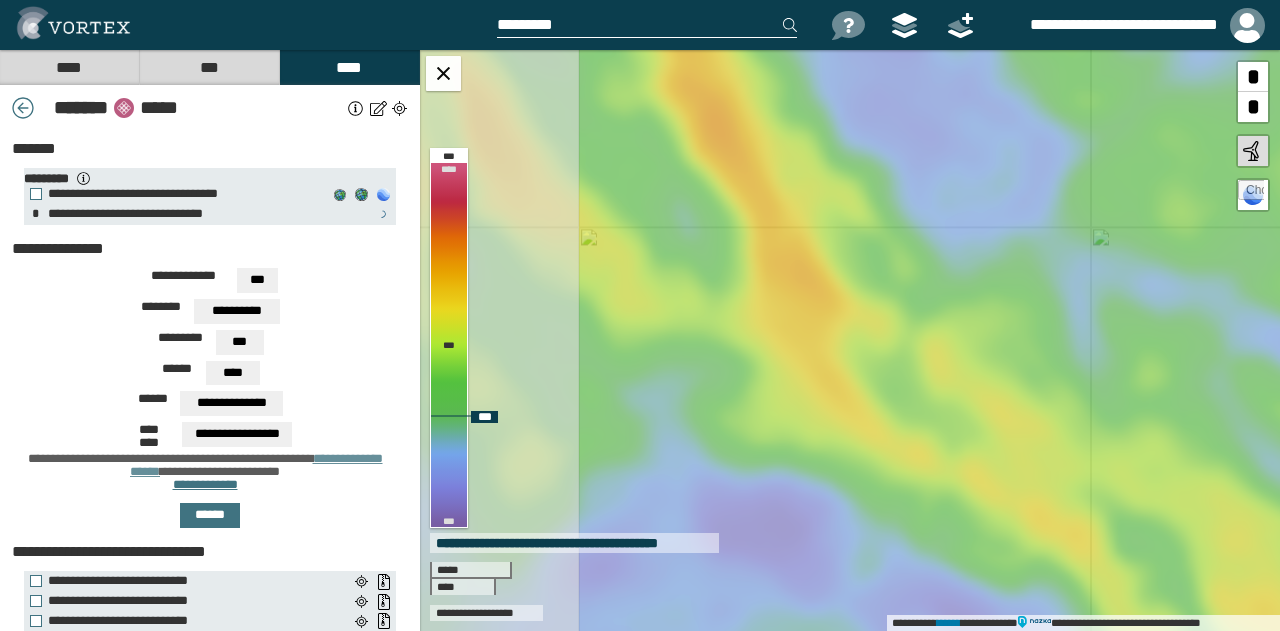click on "**********" at bounding box center [850, 340] 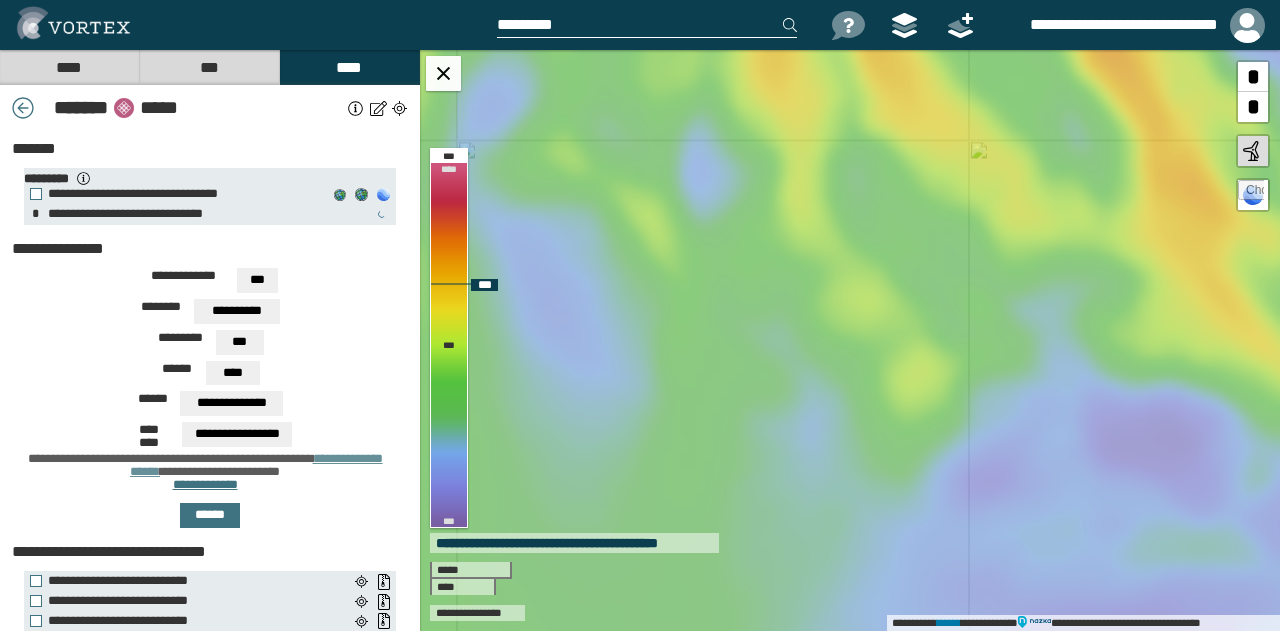 click on "**********" at bounding box center [850, 340] 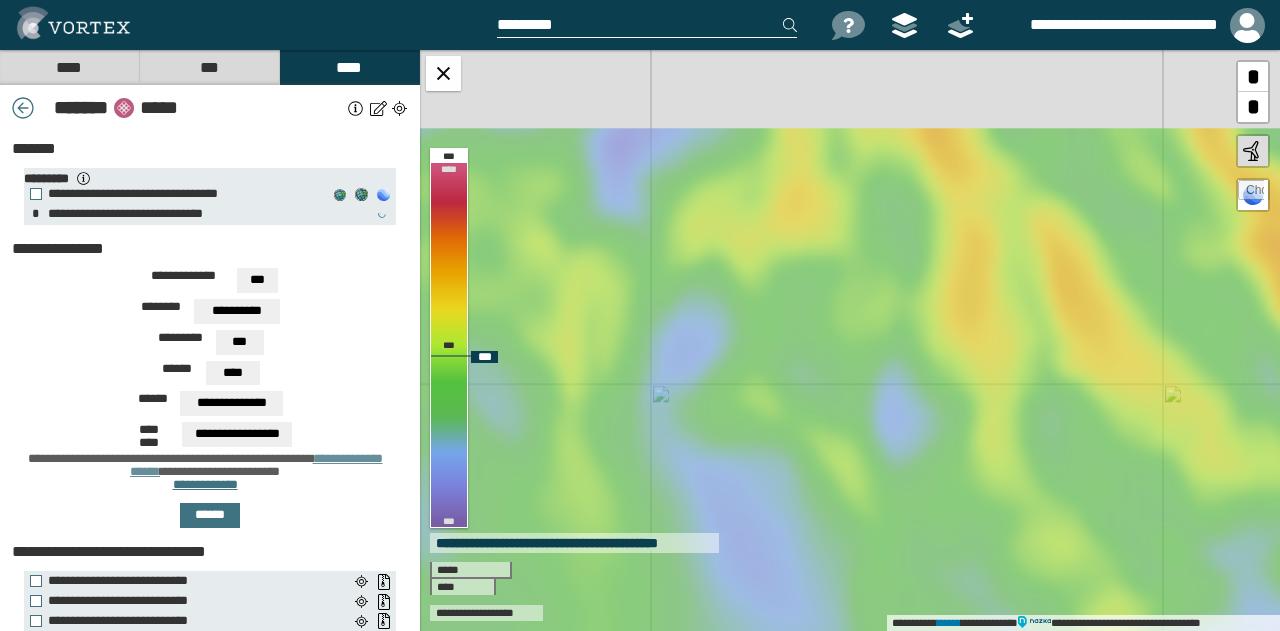 click on "**********" at bounding box center [850, 340] 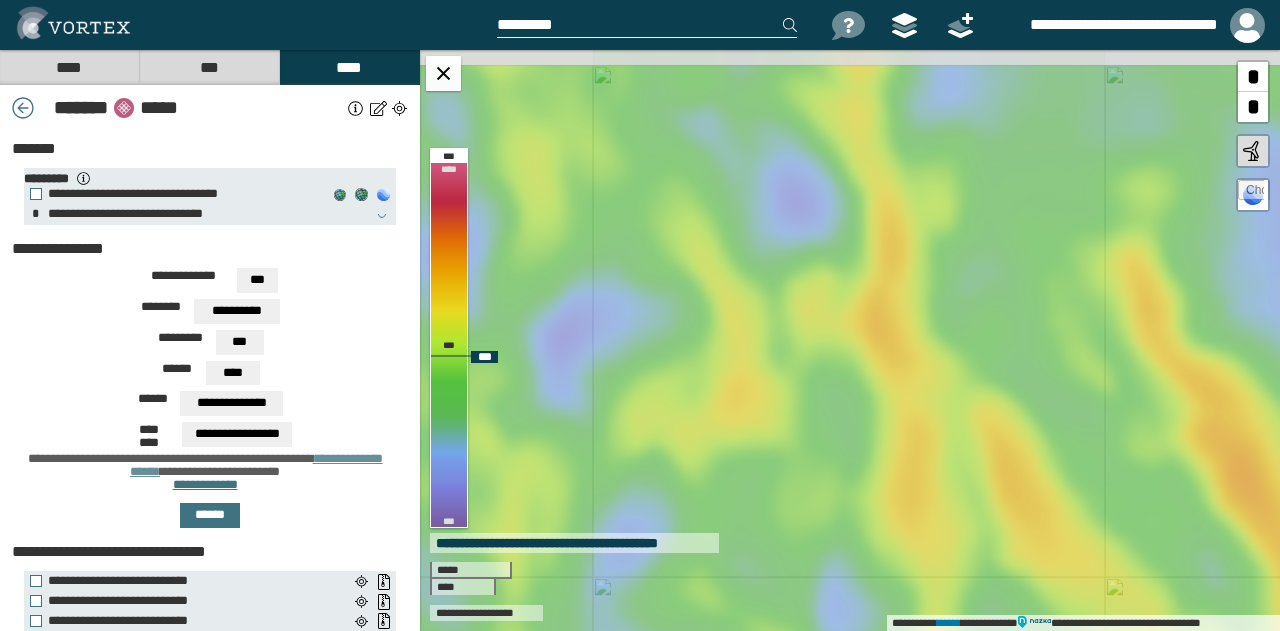 click on "**********" at bounding box center (850, 340) 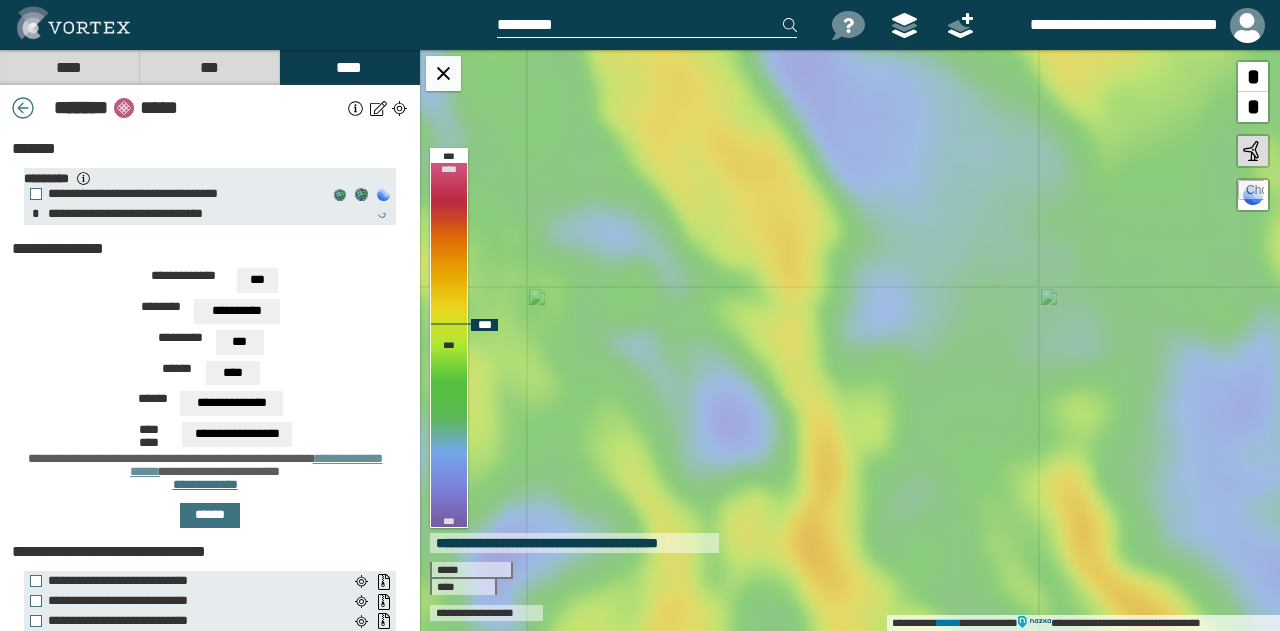 click on "**********" at bounding box center [850, 340] 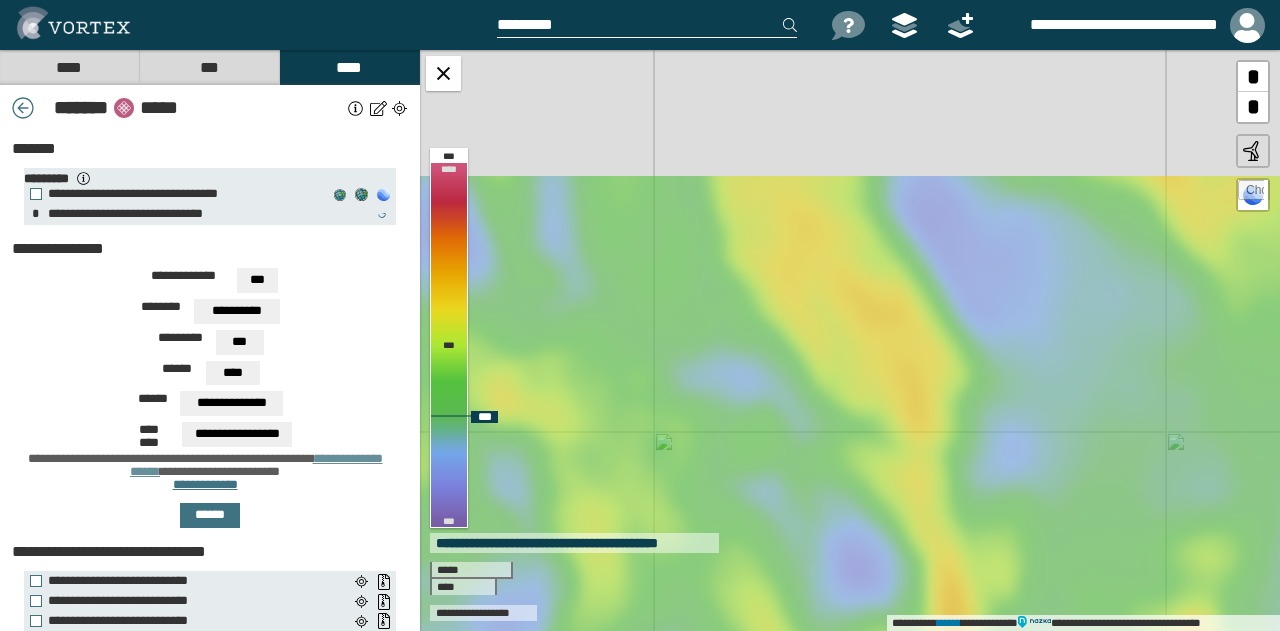 click on "**********" at bounding box center [850, 340] 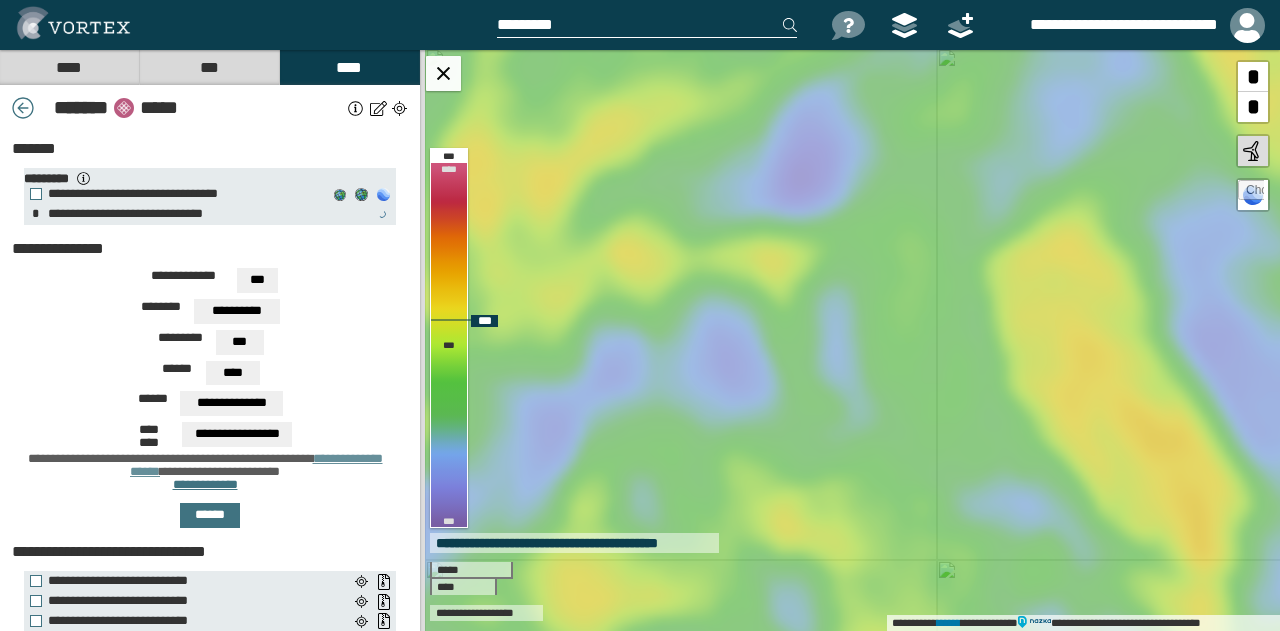 click on "**********" at bounding box center (850, 340) 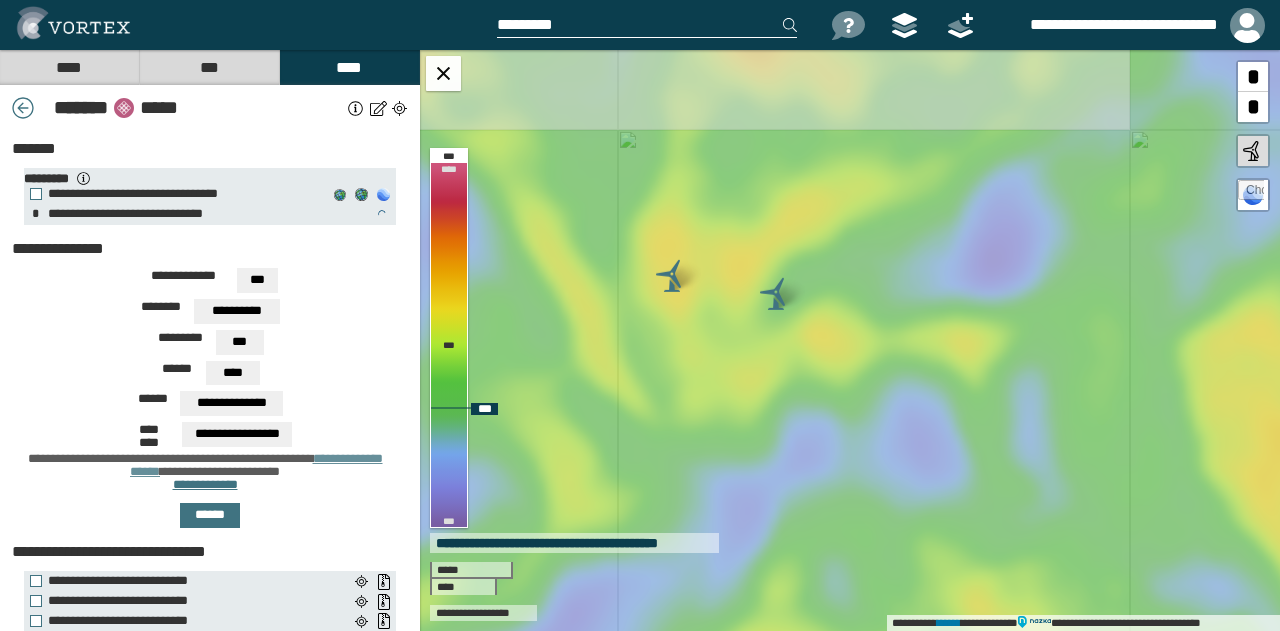click on "**********" at bounding box center [850, 340] 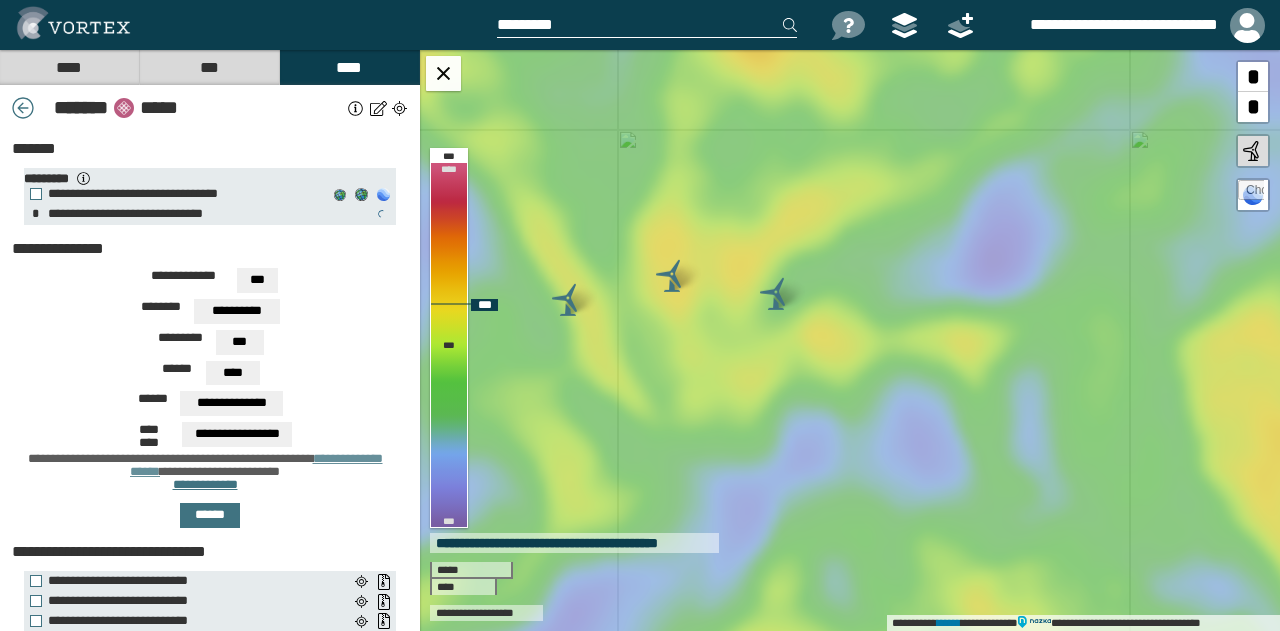 click at bounding box center (672, 276) 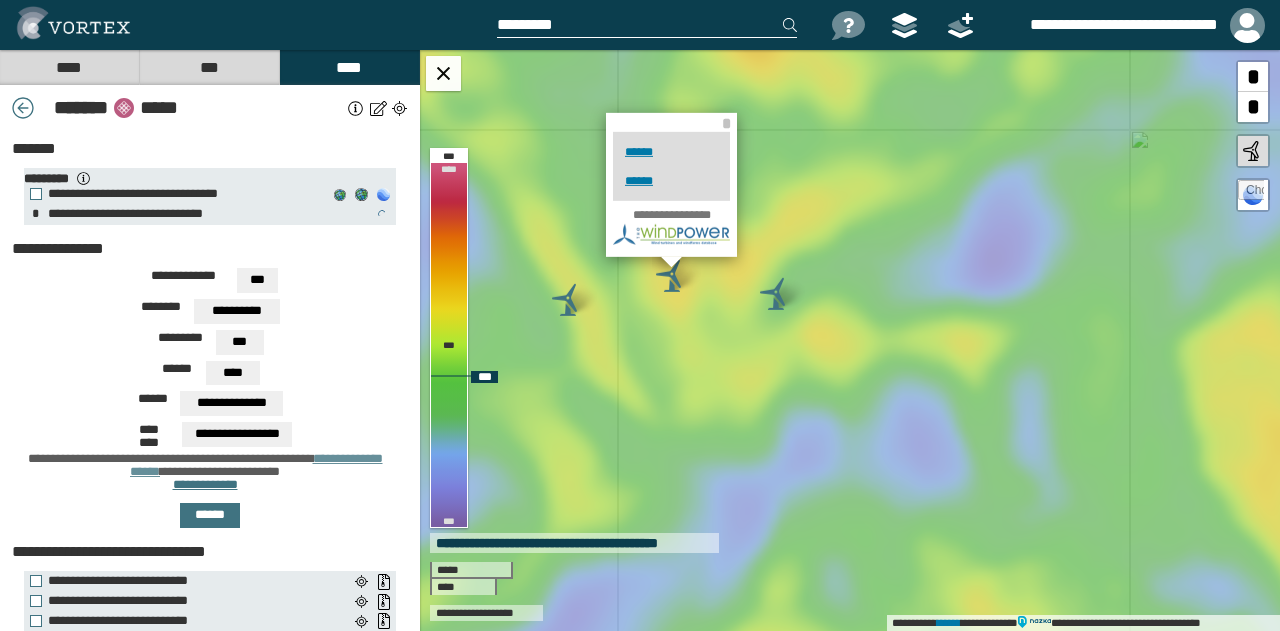 click at bounding box center [776, 294] 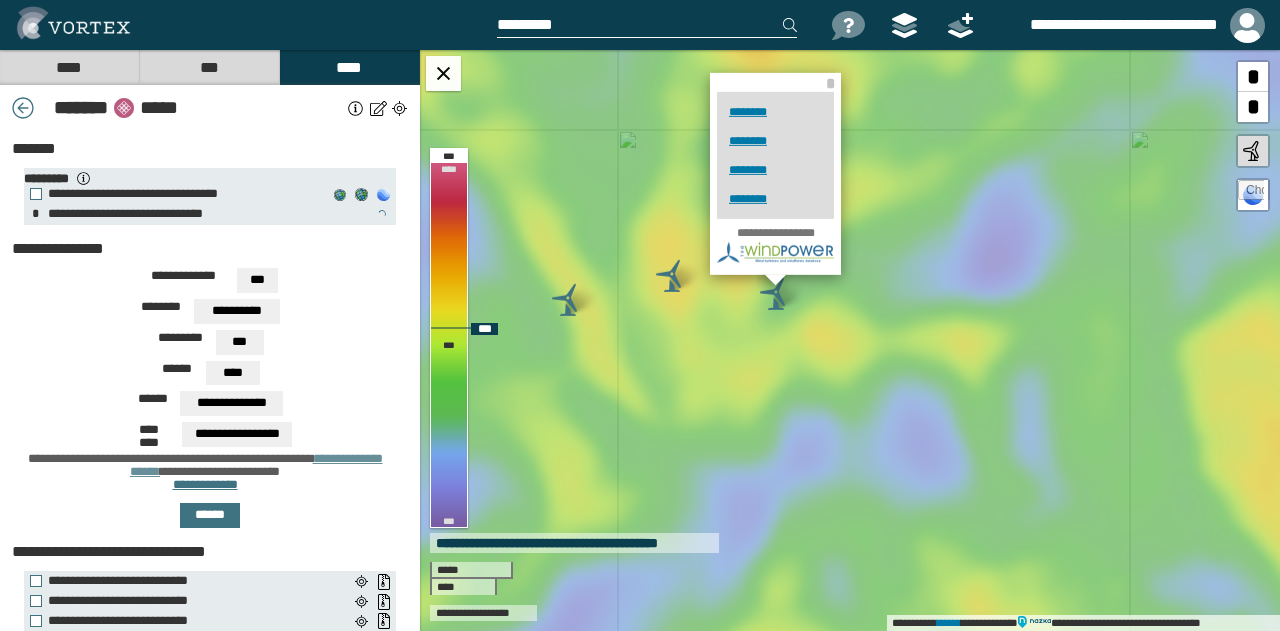 click at bounding box center [568, 300] 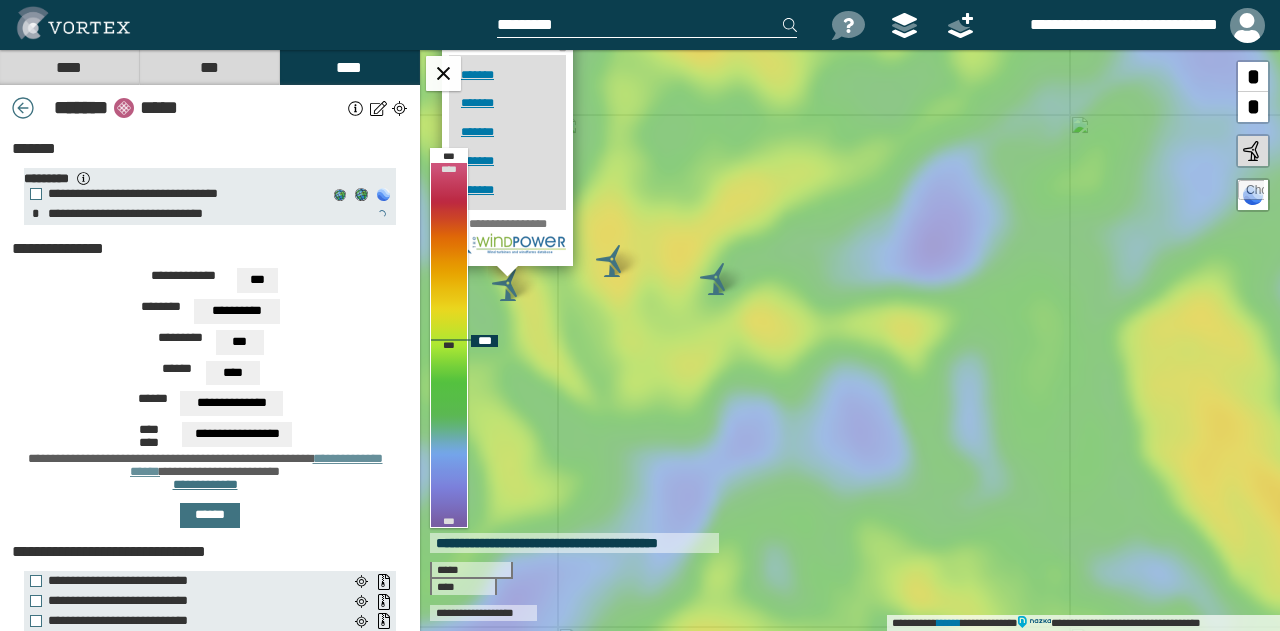 click on "**********" at bounding box center (850, 340) 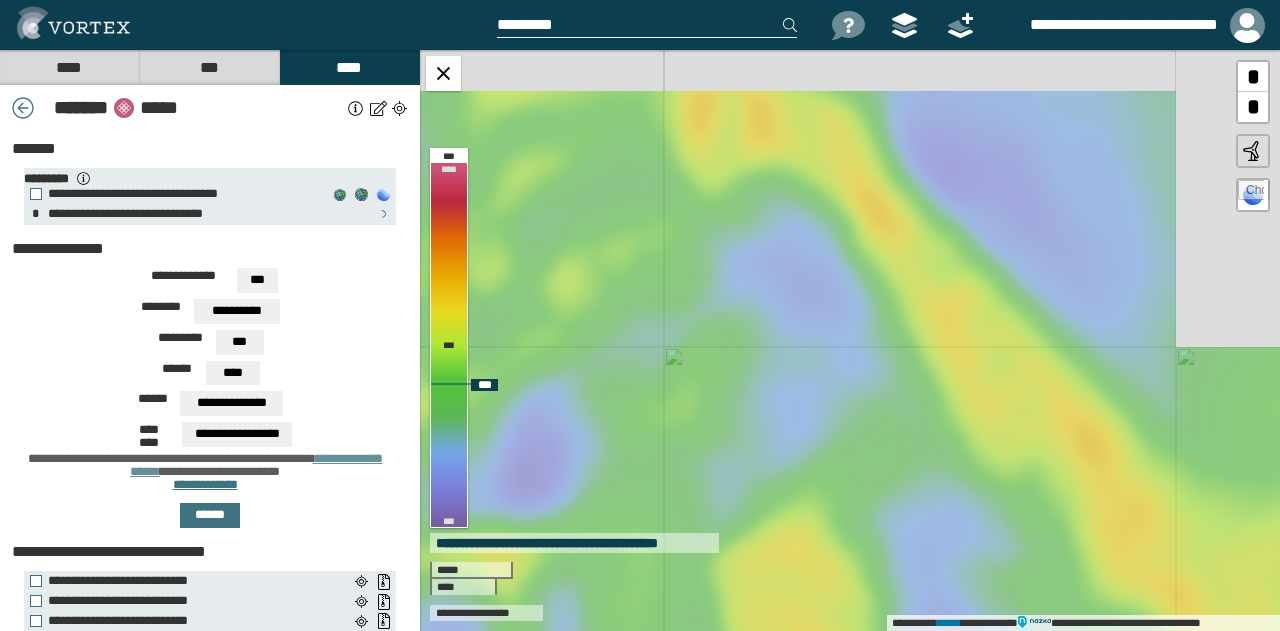 click on "**********" at bounding box center [850, 340] 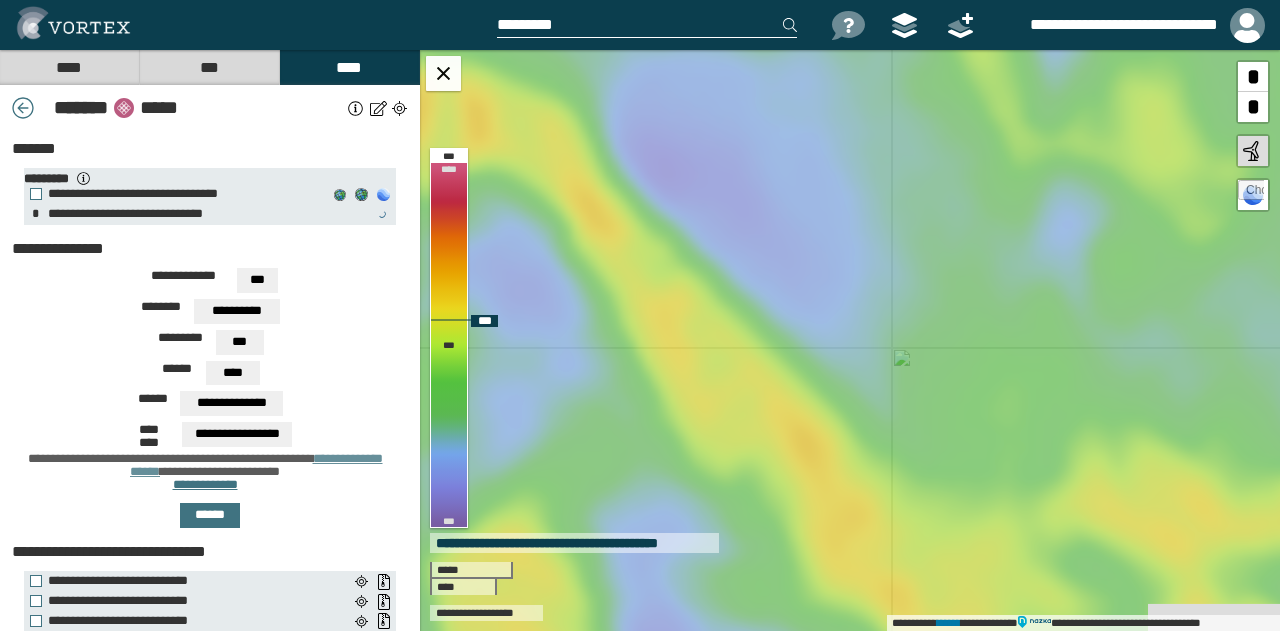 click on "**********" at bounding box center (850, 340) 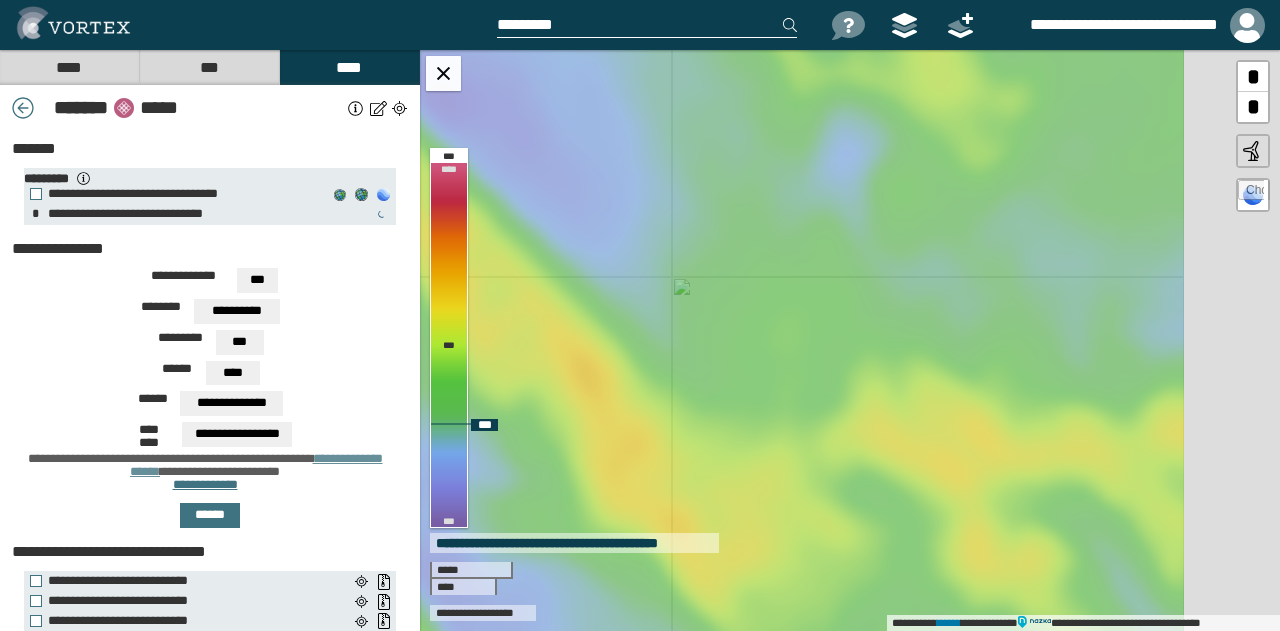 click on "**********" at bounding box center (850, 340) 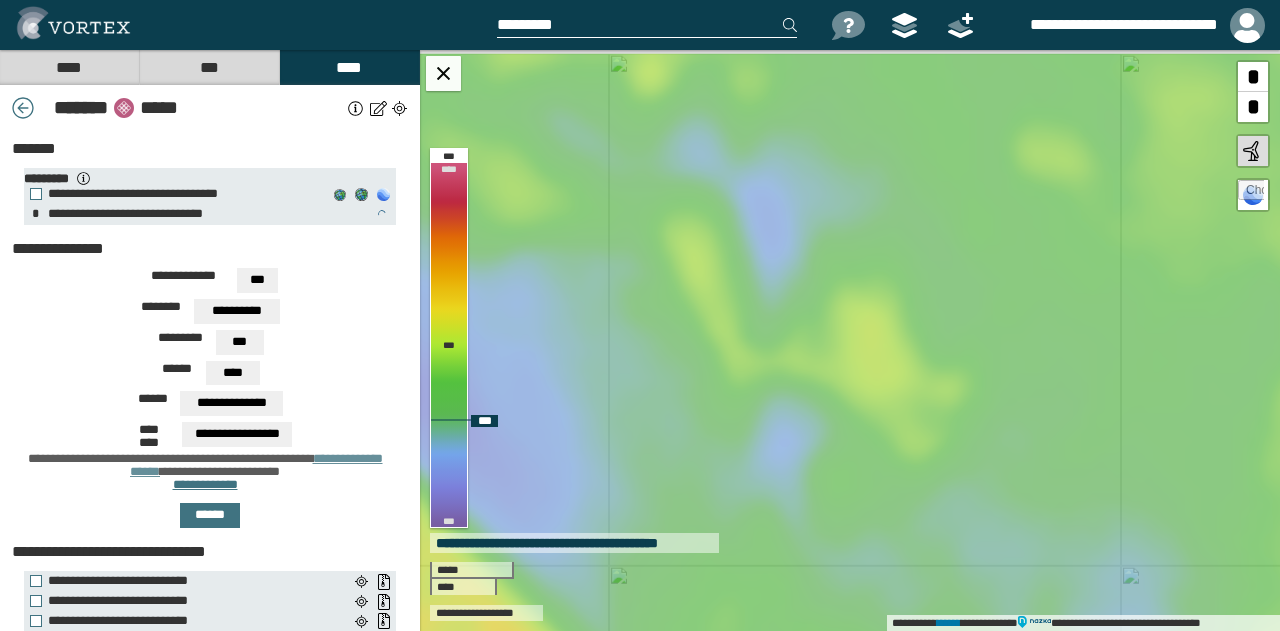 click on "**********" at bounding box center [850, 340] 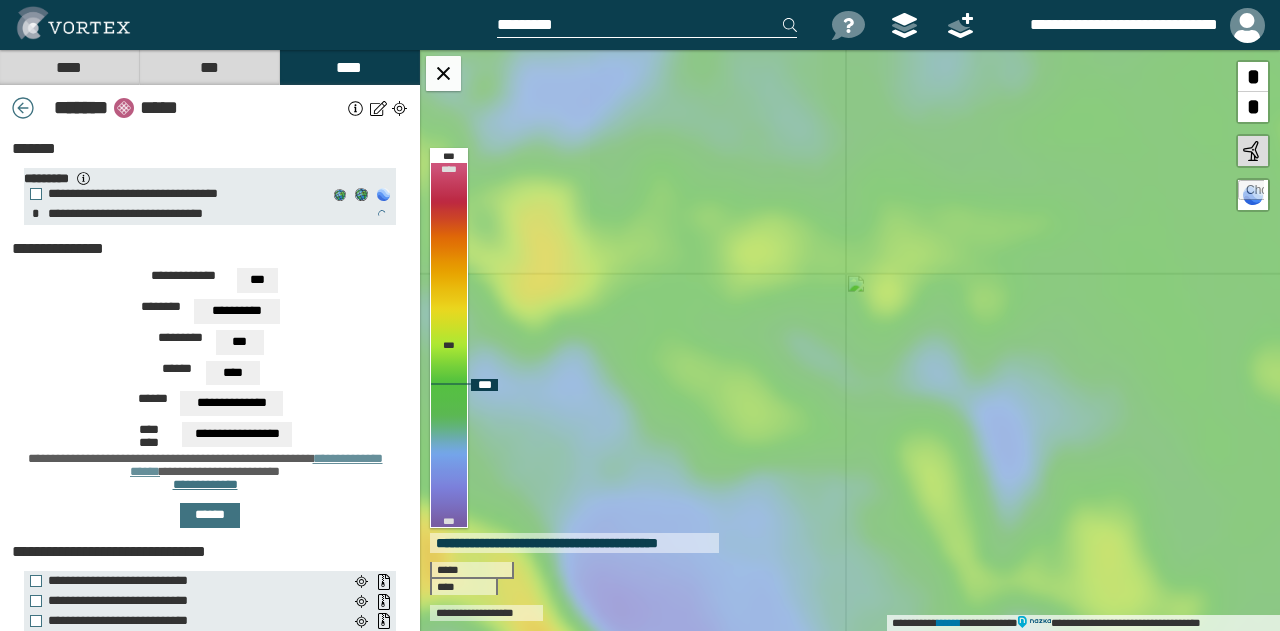 click on "**********" at bounding box center (850, 340) 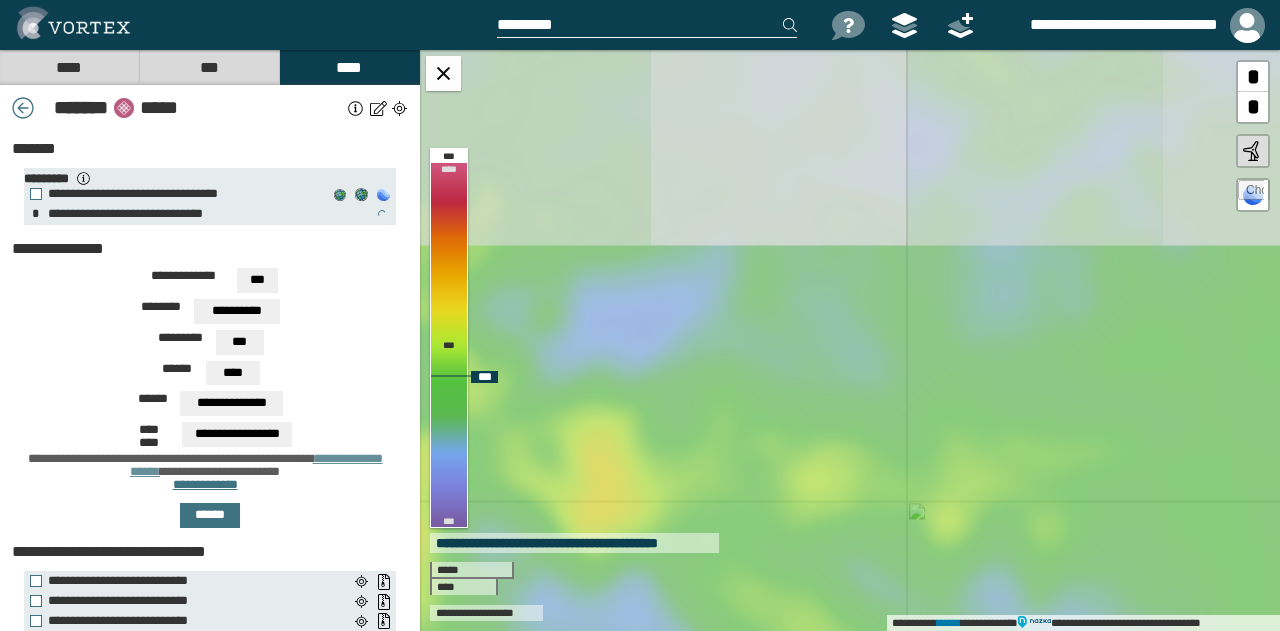 click on "**********" at bounding box center (850, 340) 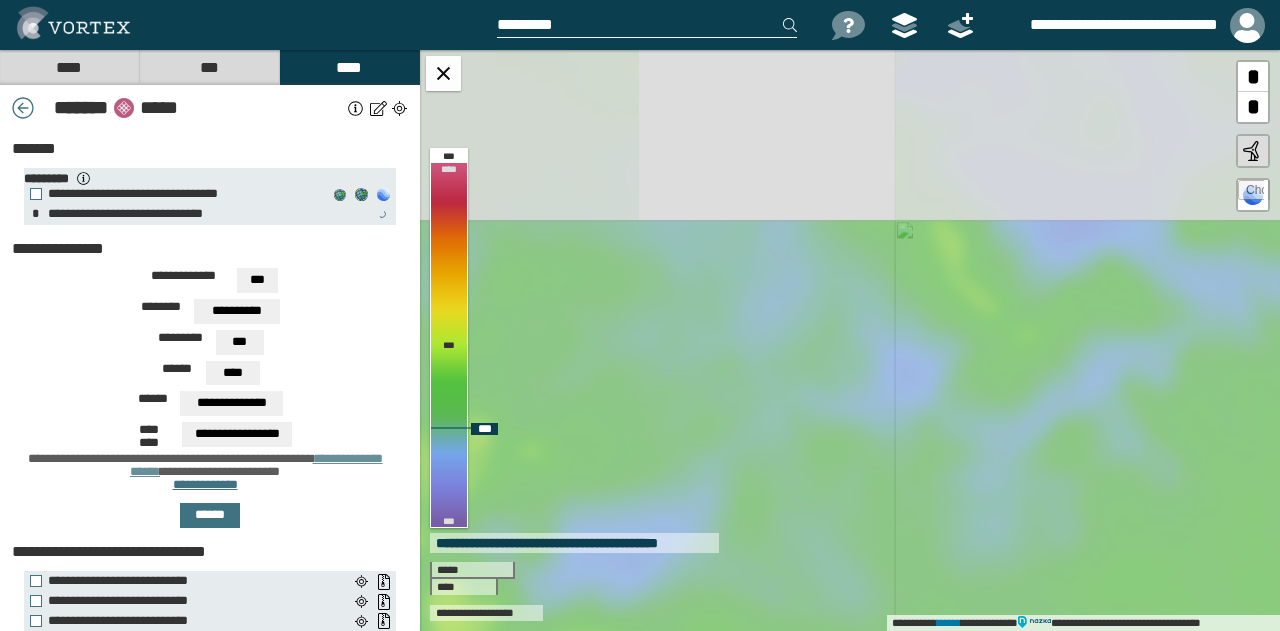click on "**********" at bounding box center (850, 340) 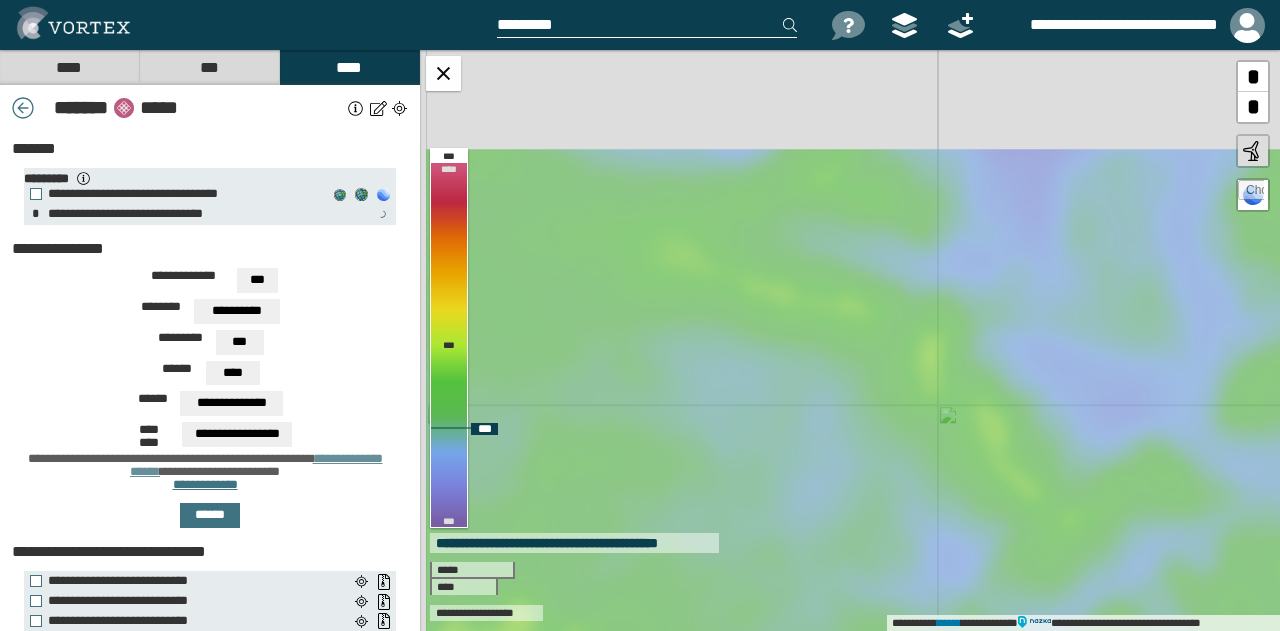 click on "**********" at bounding box center (850, 340) 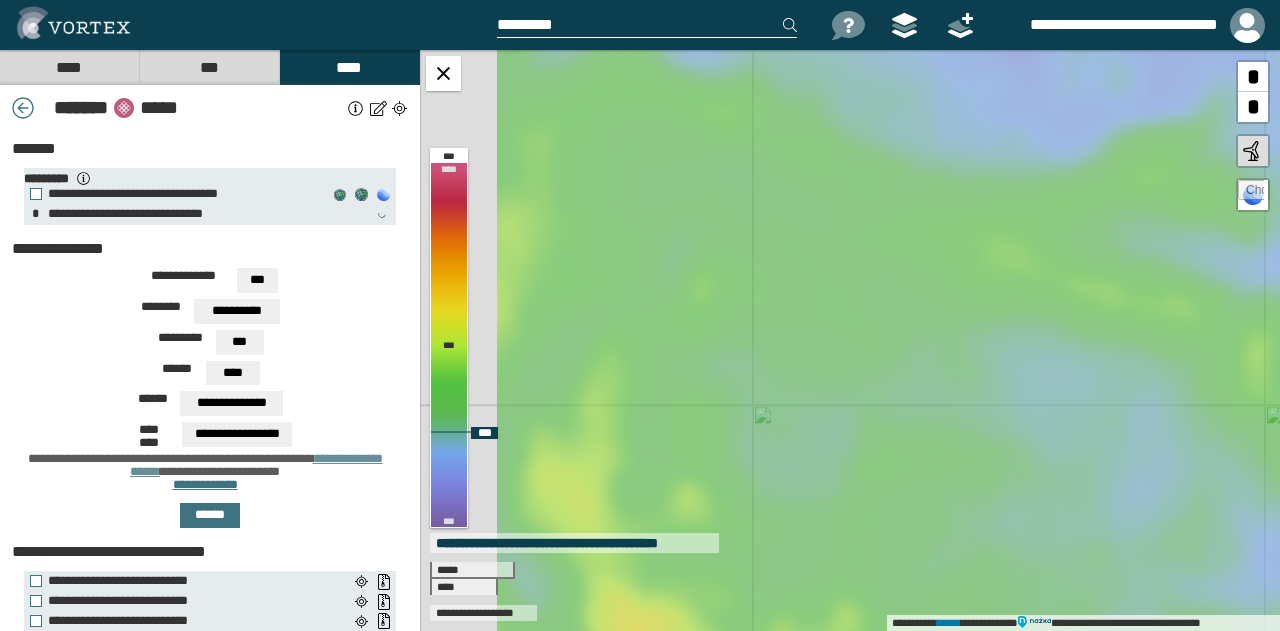 click on "**********" at bounding box center [850, 340] 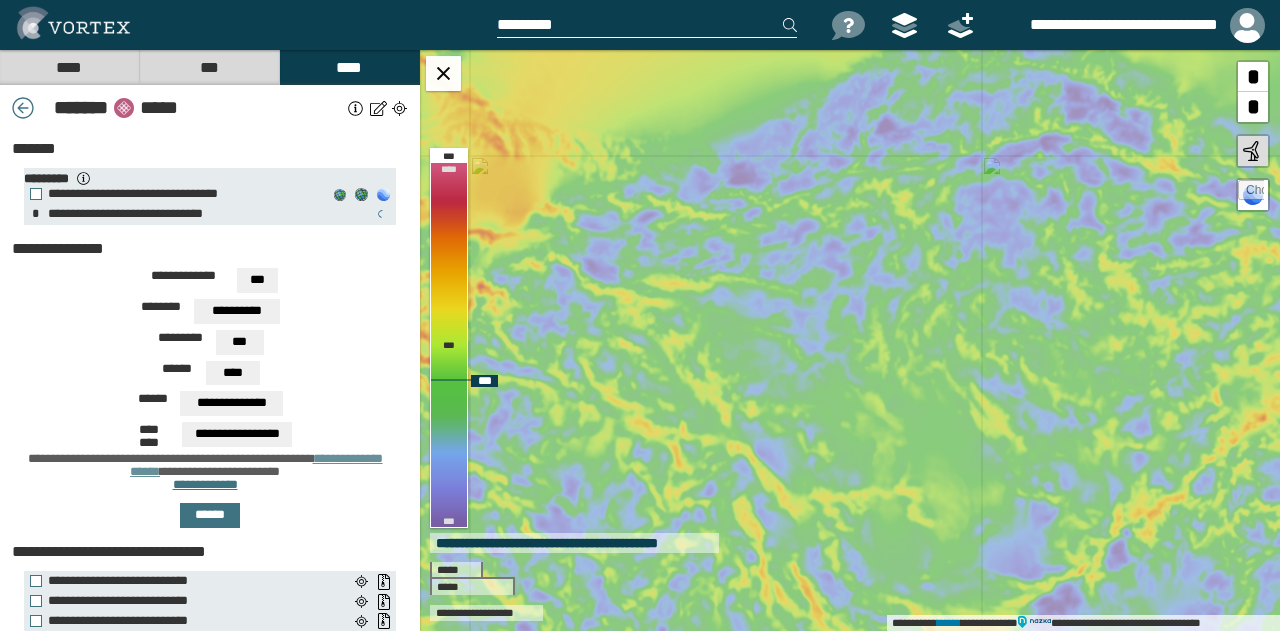 click on "**********" at bounding box center [850, 340] 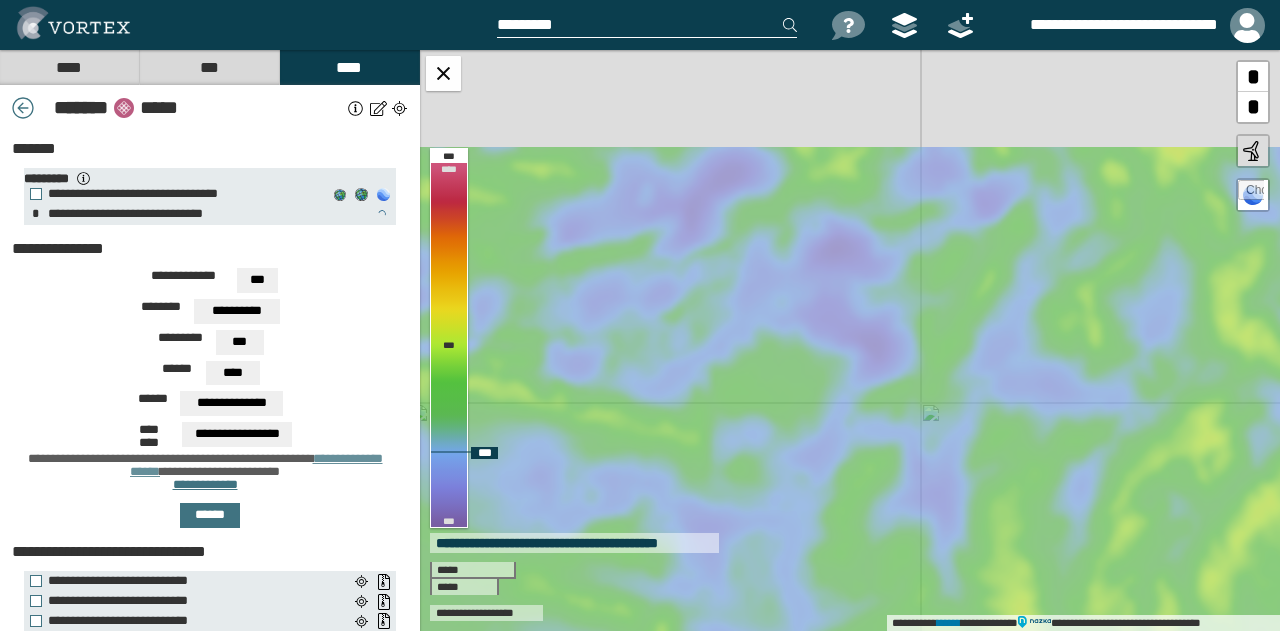 click on "**********" at bounding box center [850, 340] 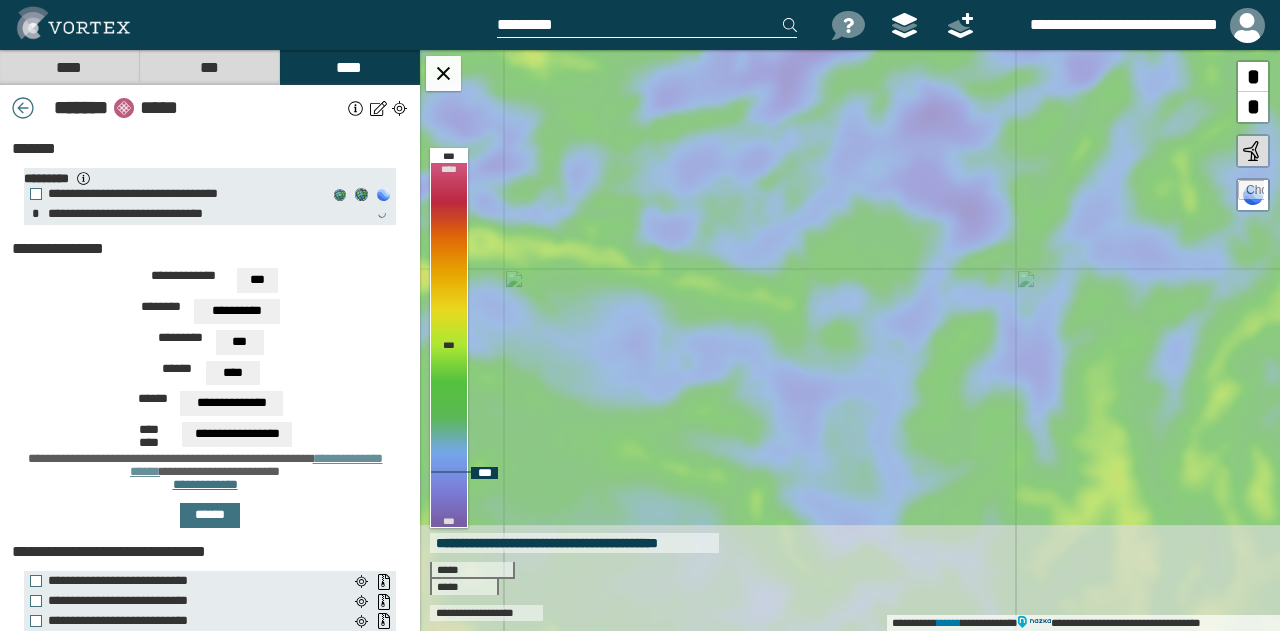 click on "**********" at bounding box center (850, 340) 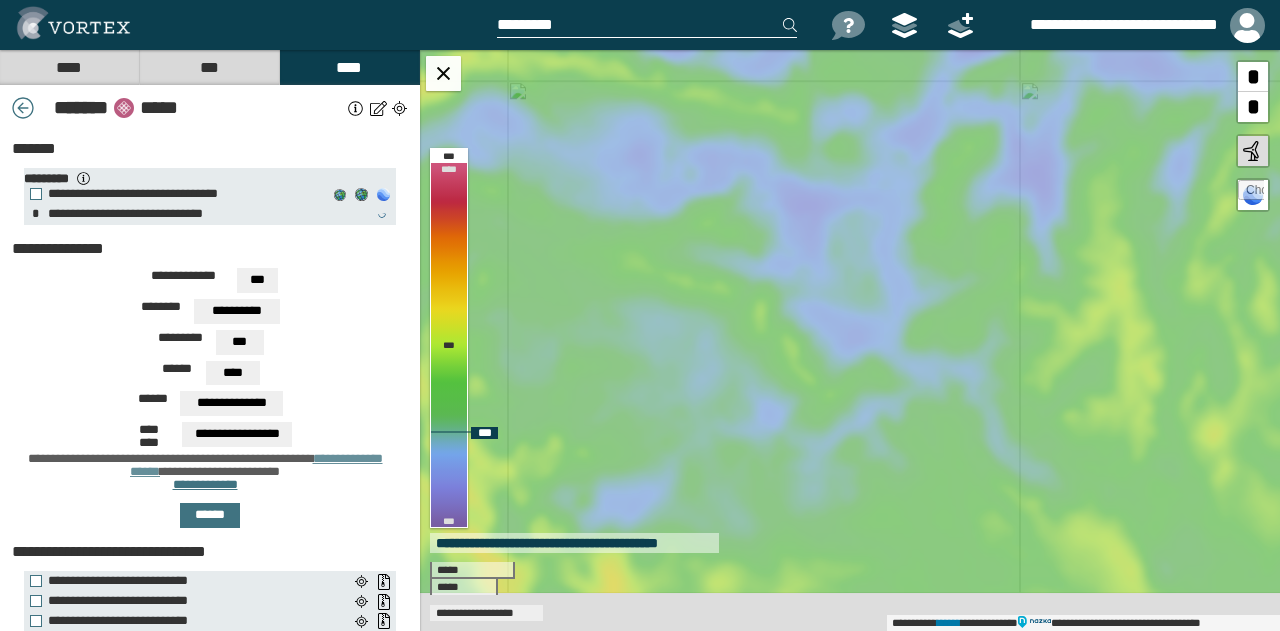 click on "**********" at bounding box center (850, 340) 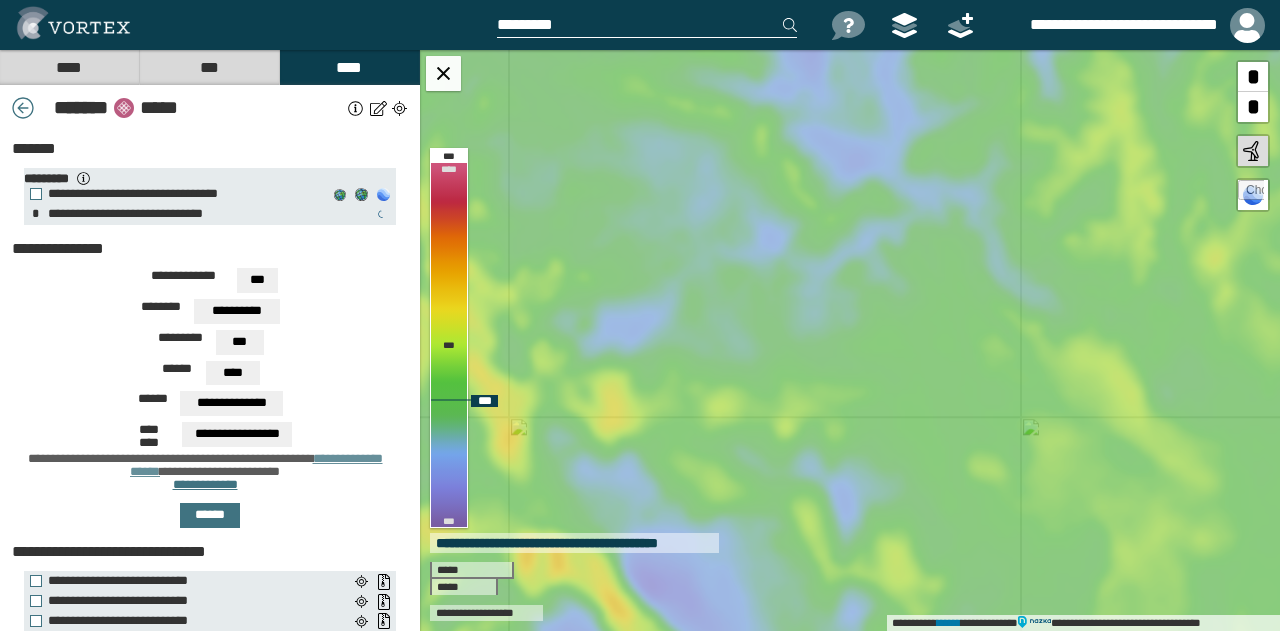 click on "**********" at bounding box center [850, 340] 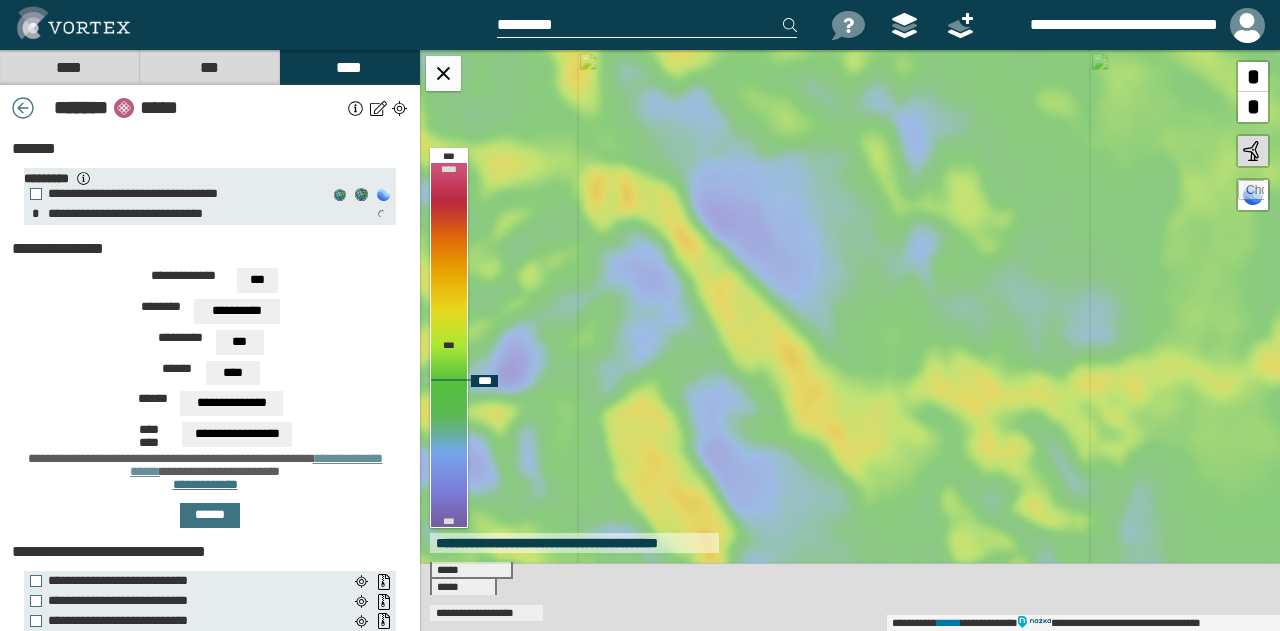 click on "**********" at bounding box center (850, 340) 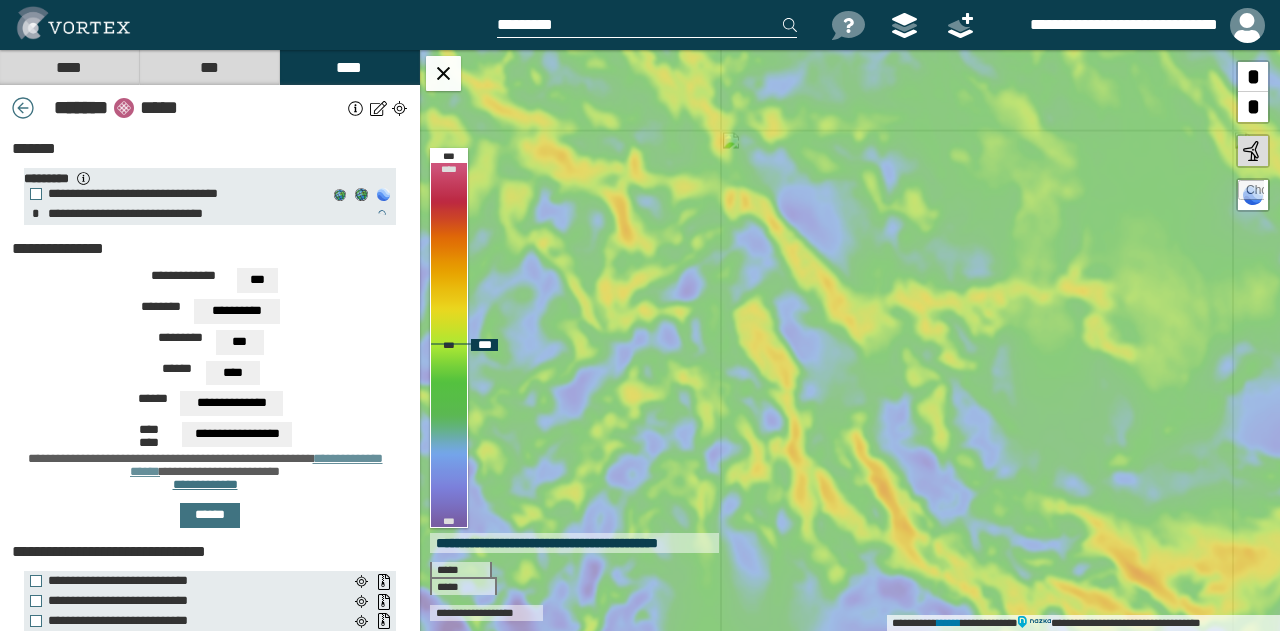 click on "**********" at bounding box center [850, 340] 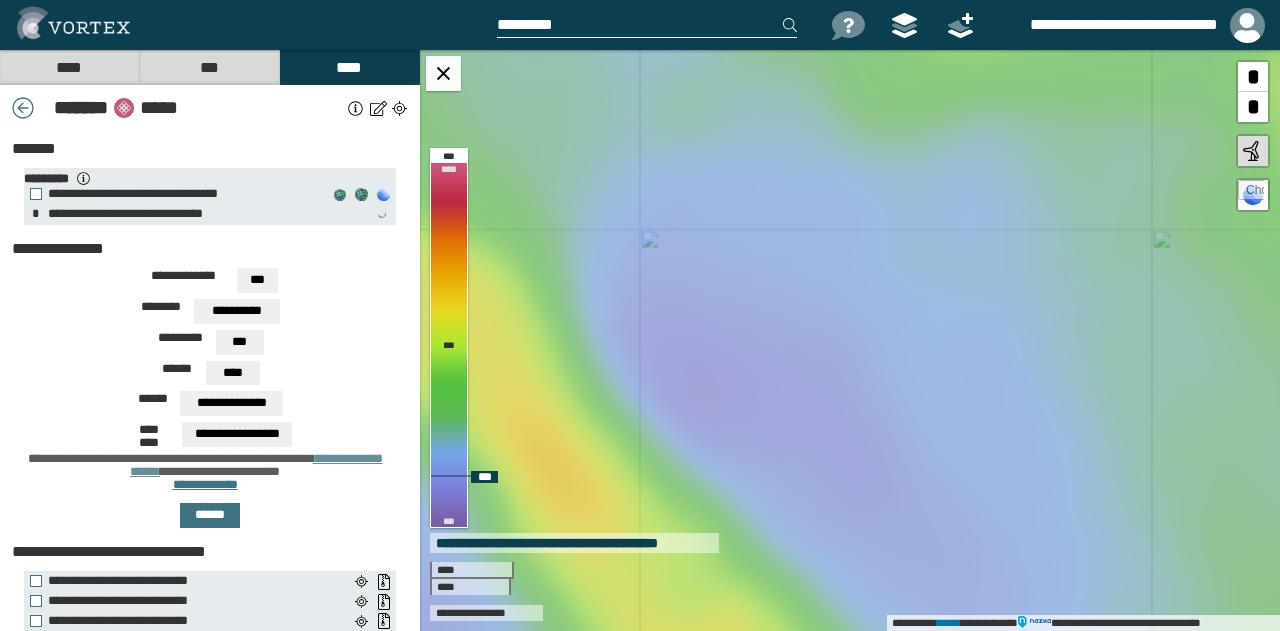 click on "**********" at bounding box center [850, 340] 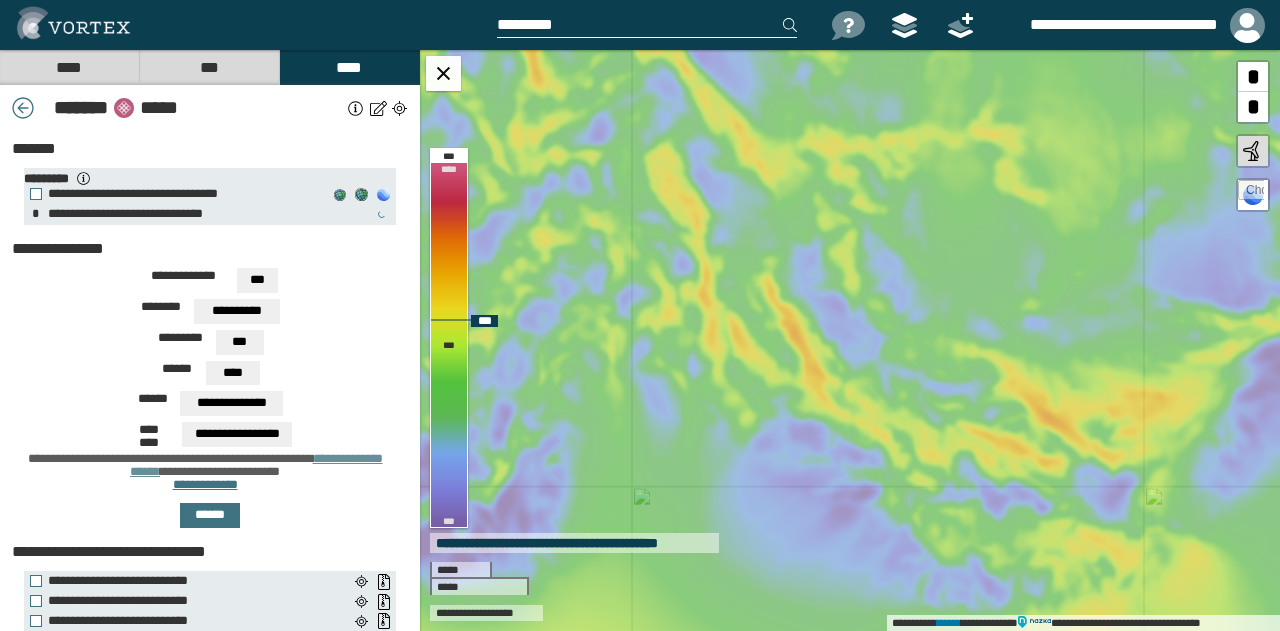 click on "**********" at bounding box center (850, 340) 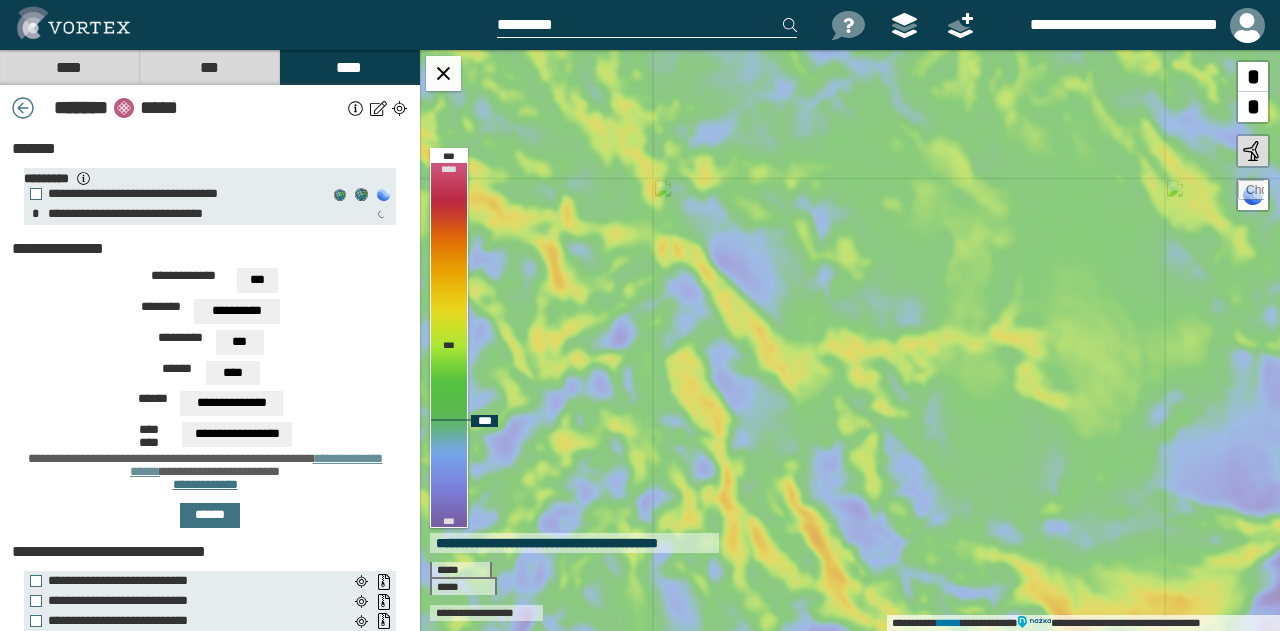 click on "**********" at bounding box center [850, 340] 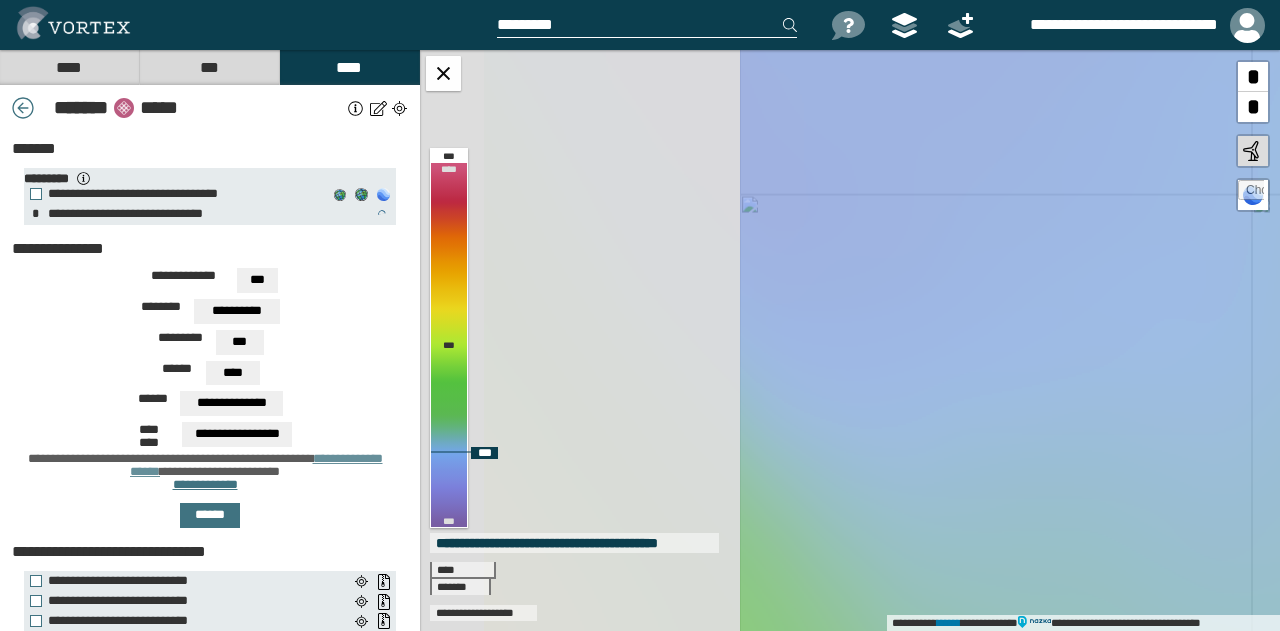 click on "**********" at bounding box center [850, 340] 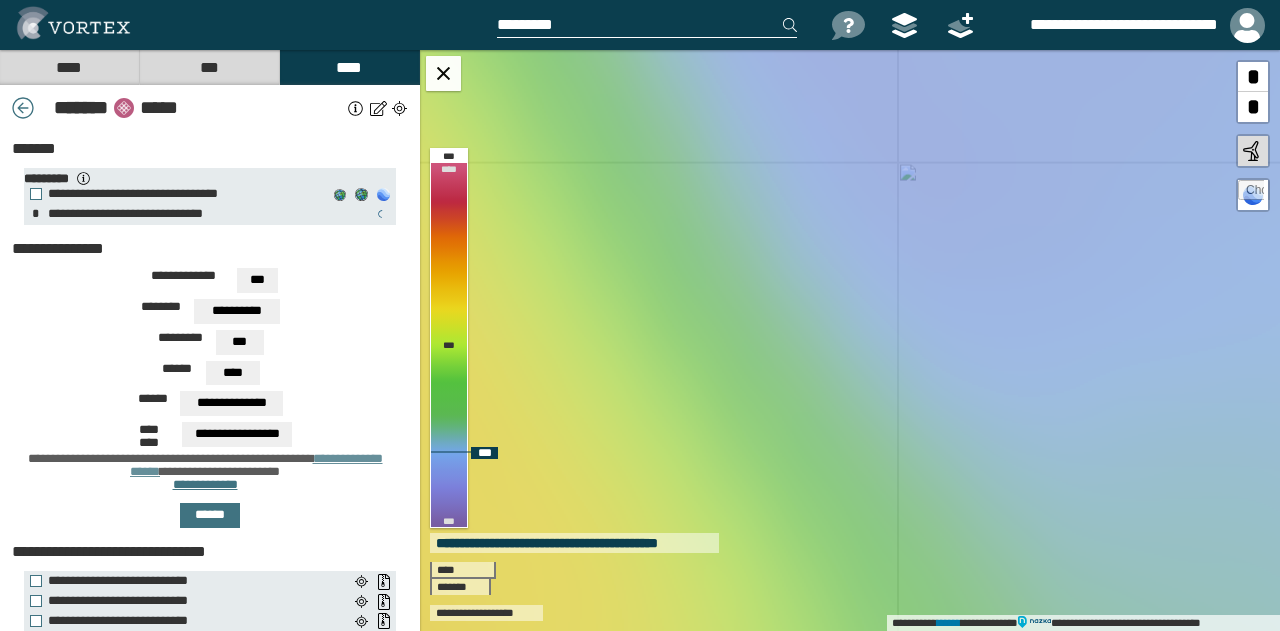 click on "**********" at bounding box center (850, 340) 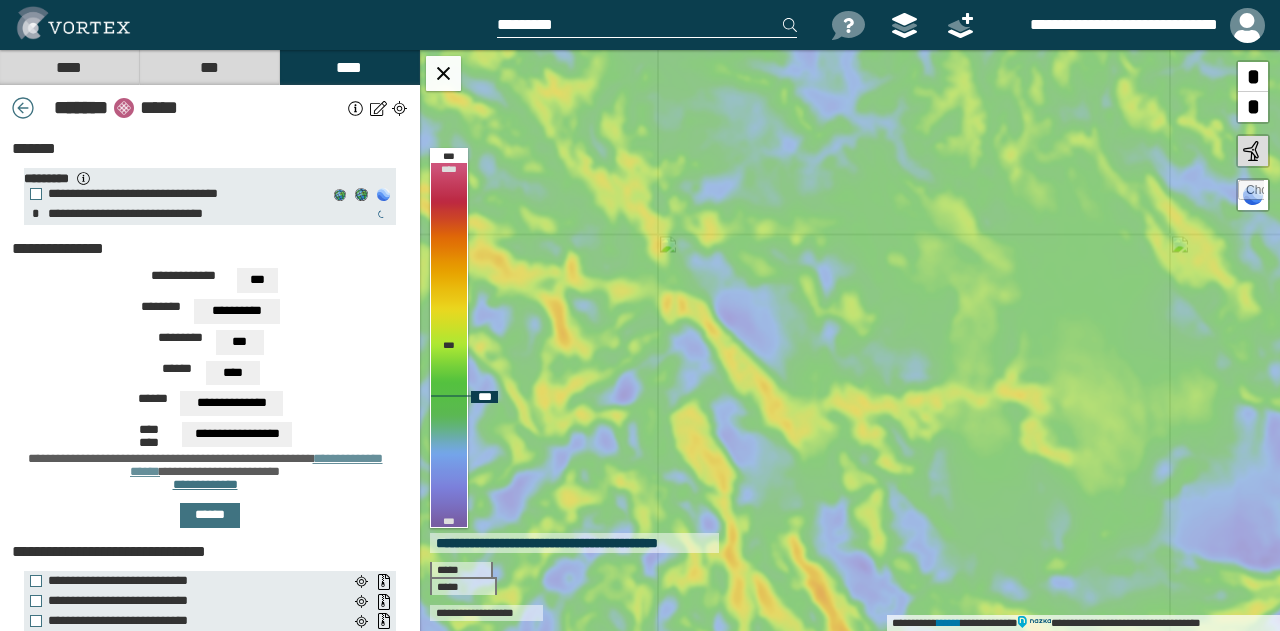 click on "**********" at bounding box center (850, 340) 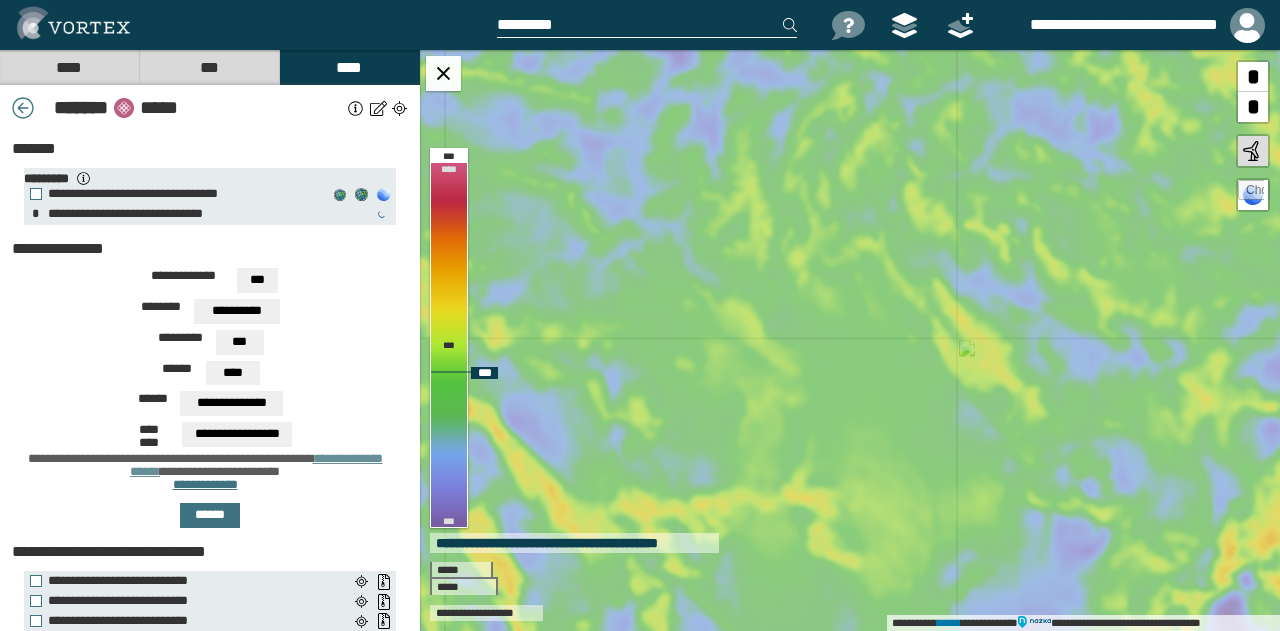 click on "**********" at bounding box center (850, 340) 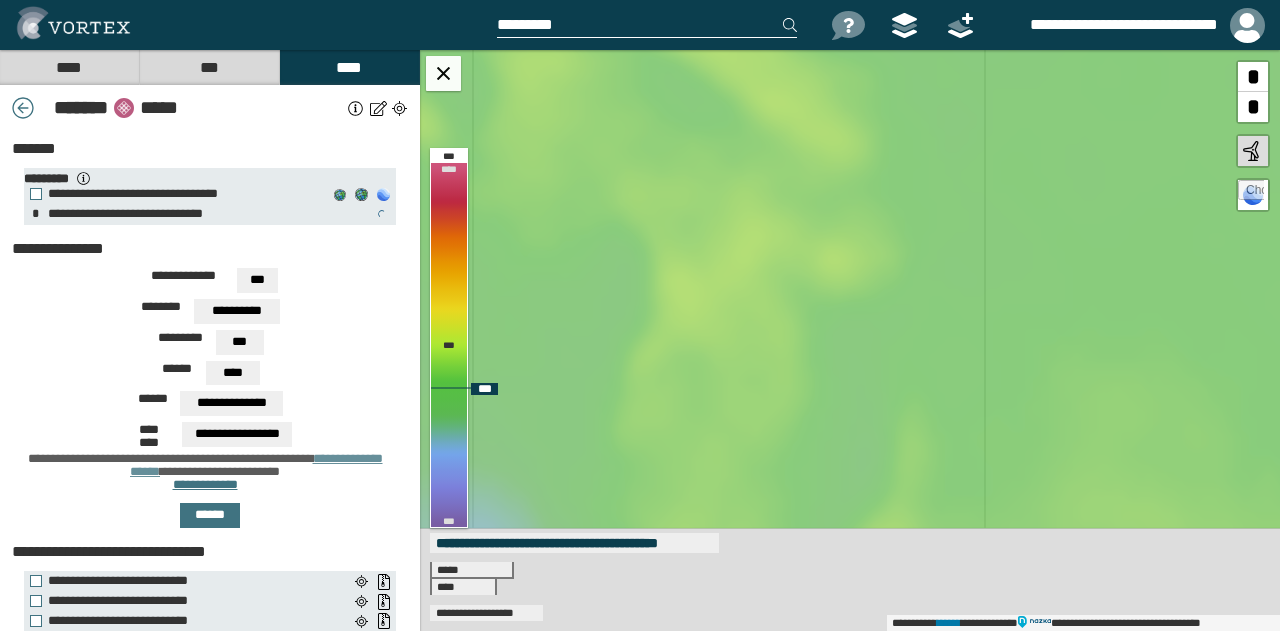drag, startPoint x: 840, startPoint y: 425, endPoint x: 843, endPoint y: 279, distance: 146.03082 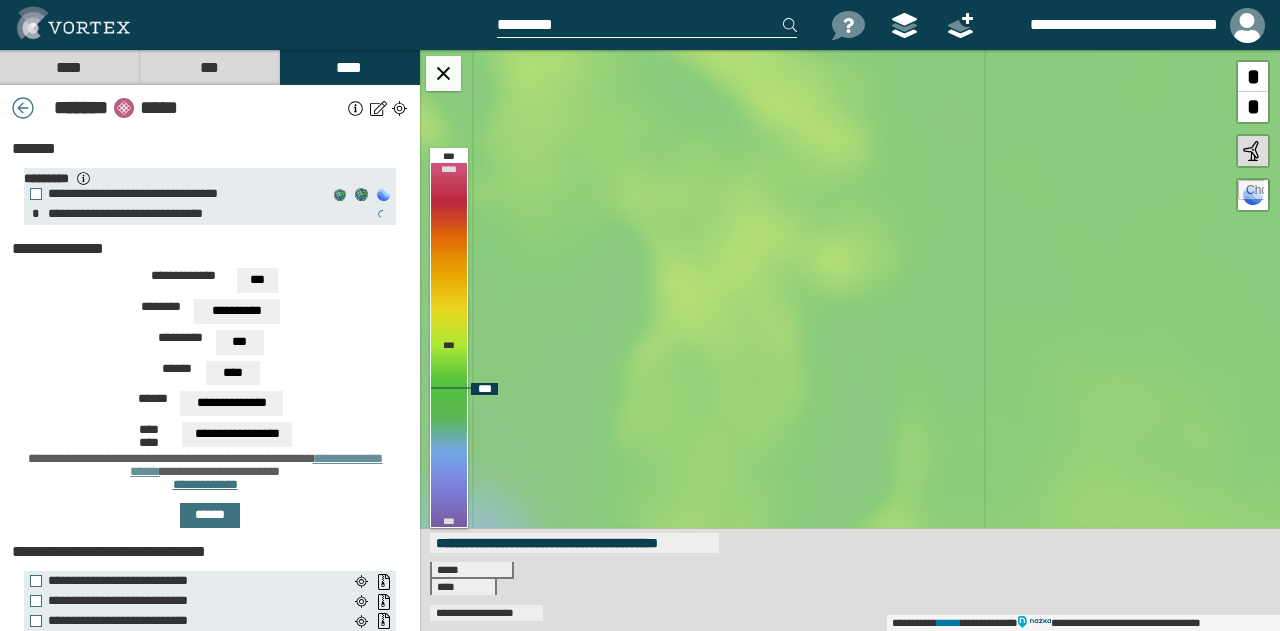 click on "**********" at bounding box center (850, 340) 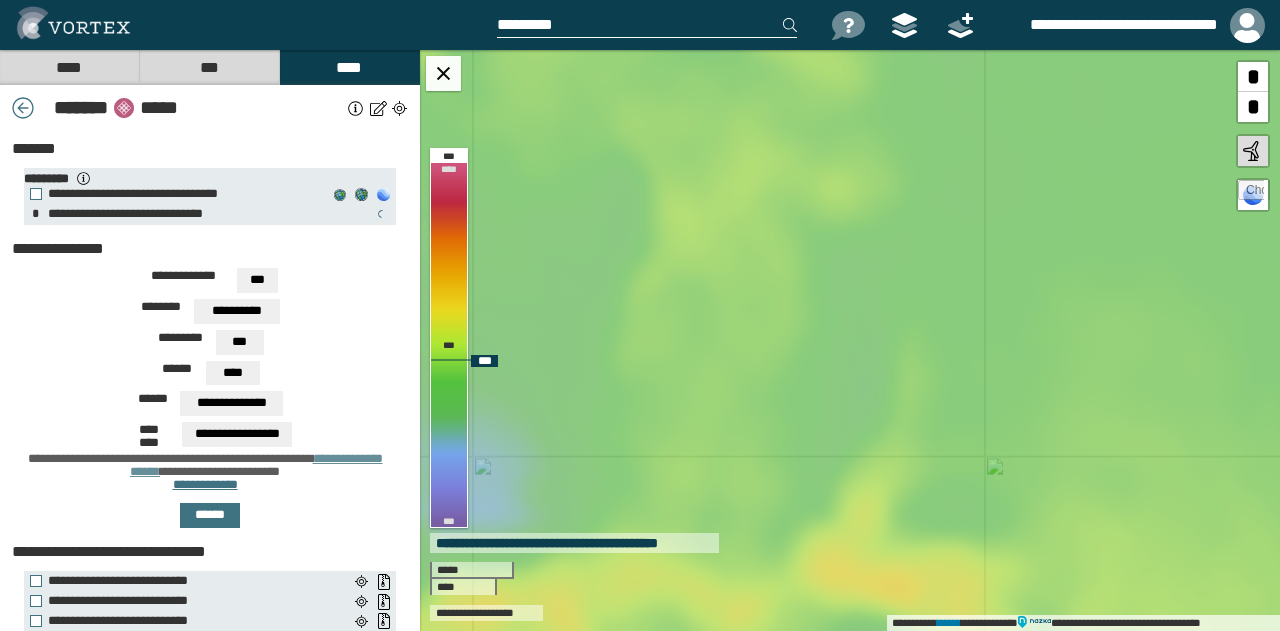 drag, startPoint x: 891, startPoint y: 450, endPoint x: 804, endPoint y: 287, distance: 184.76471 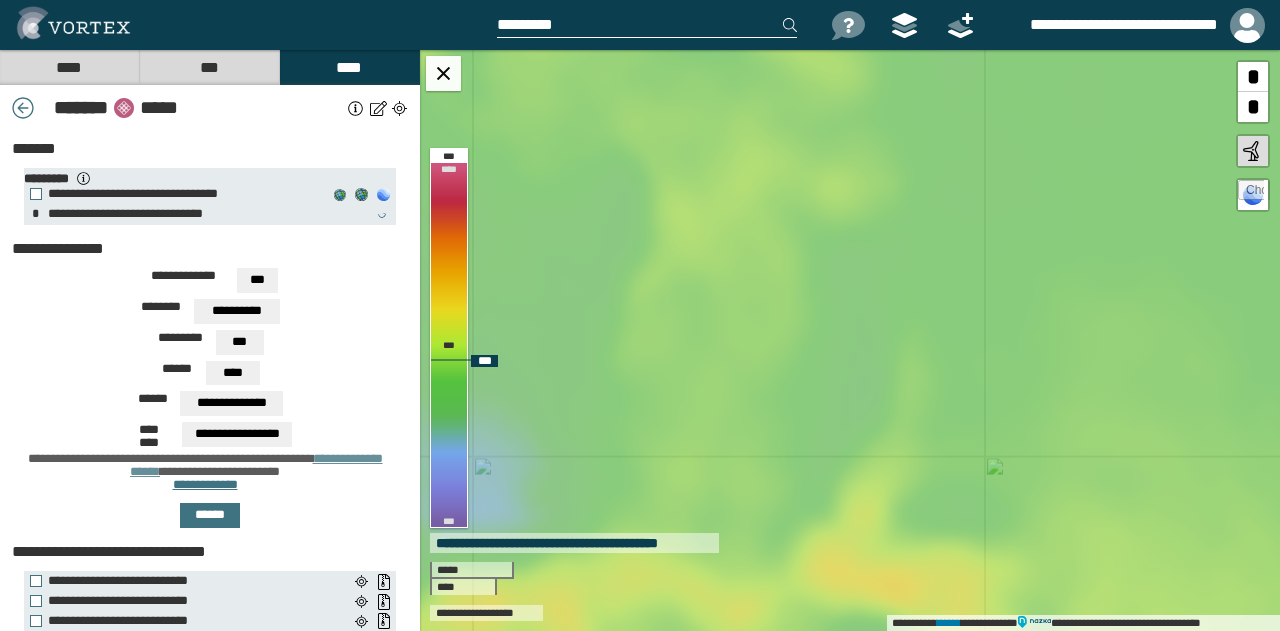 click on "**********" at bounding box center [850, 340] 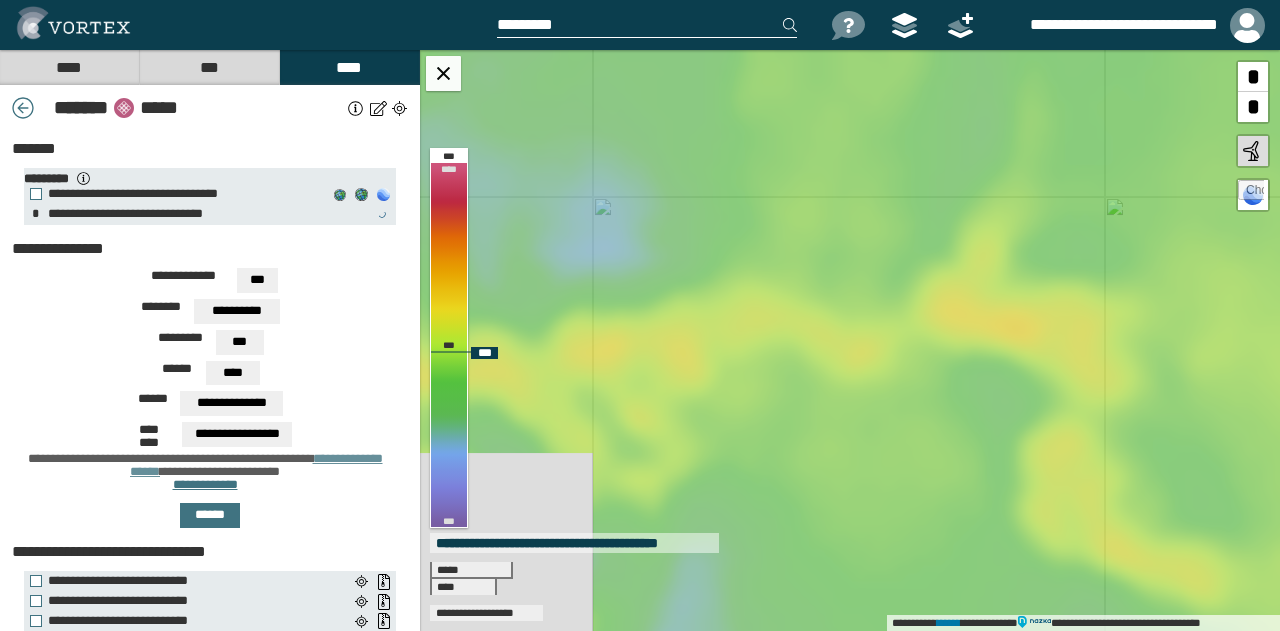 drag, startPoint x: 871, startPoint y: 405, endPoint x: 1092, endPoint y: 278, distance: 254.89214 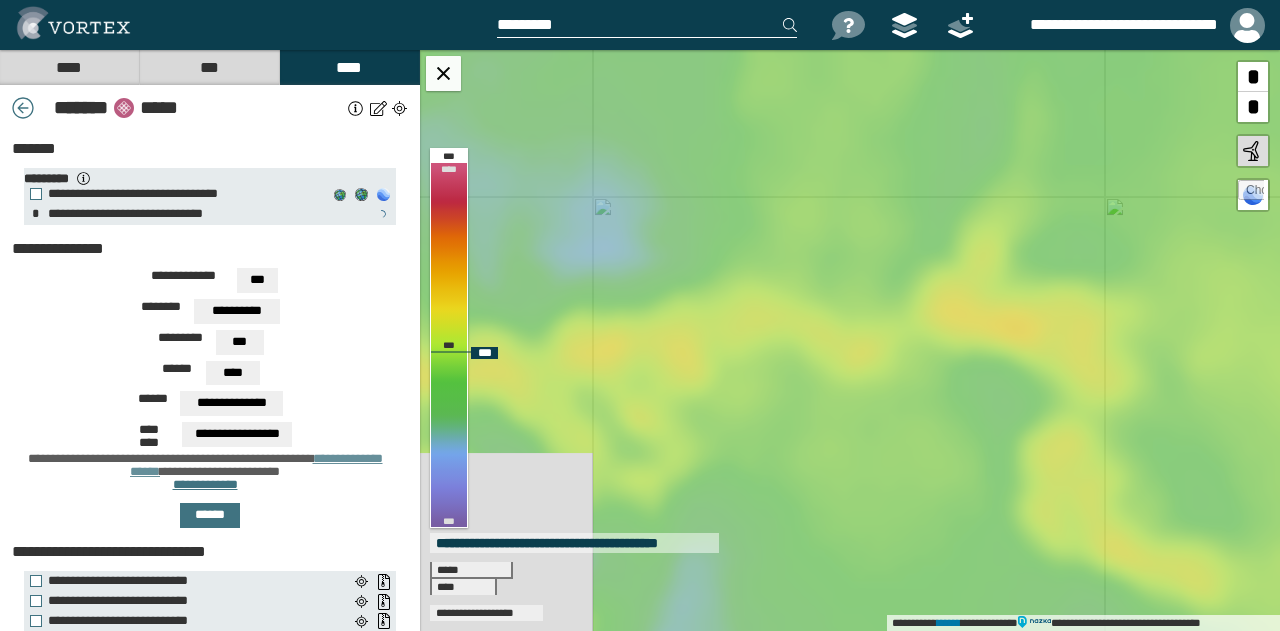 click on "**********" at bounding box center [850, 340] 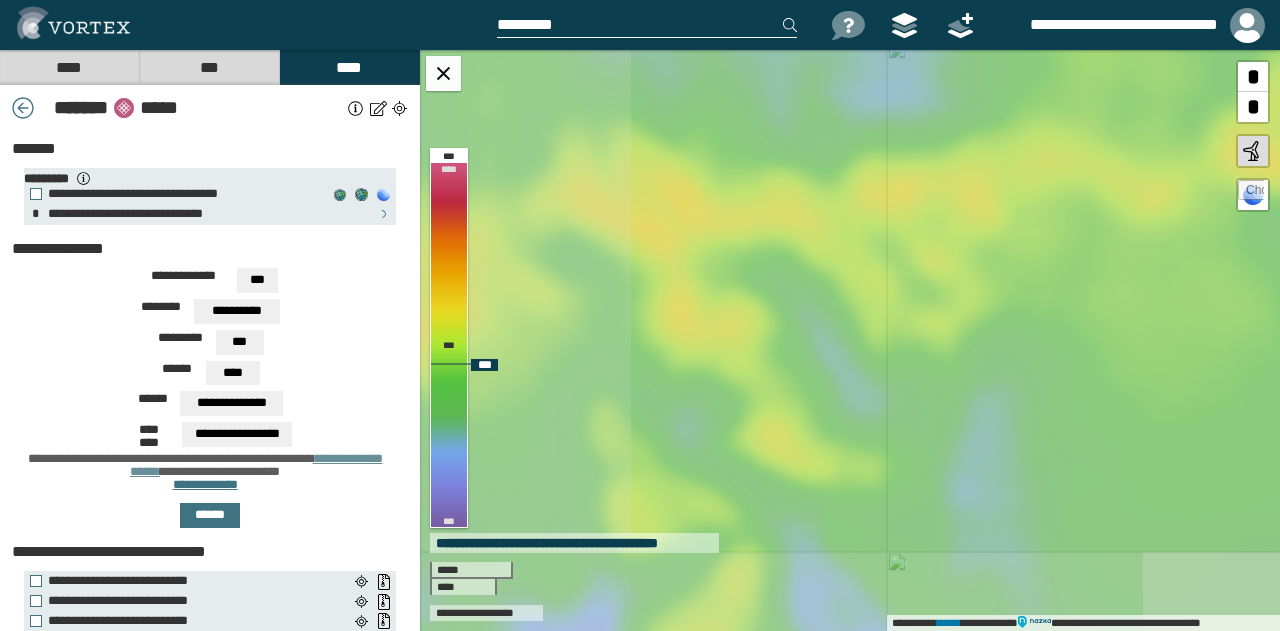 drag, startPoint x: 875, startPoint y: 388, endPoint x: 1122, endPoint y: 335, distance: 252.62225 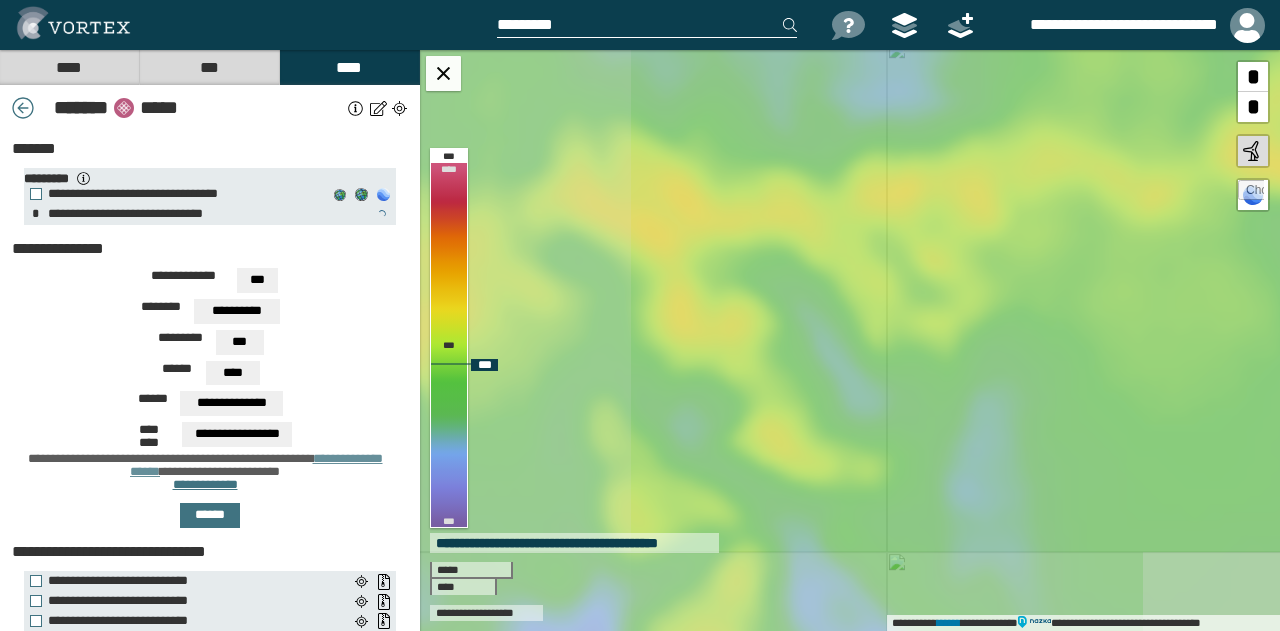 click on "**********" at bounding box center (850, 340) 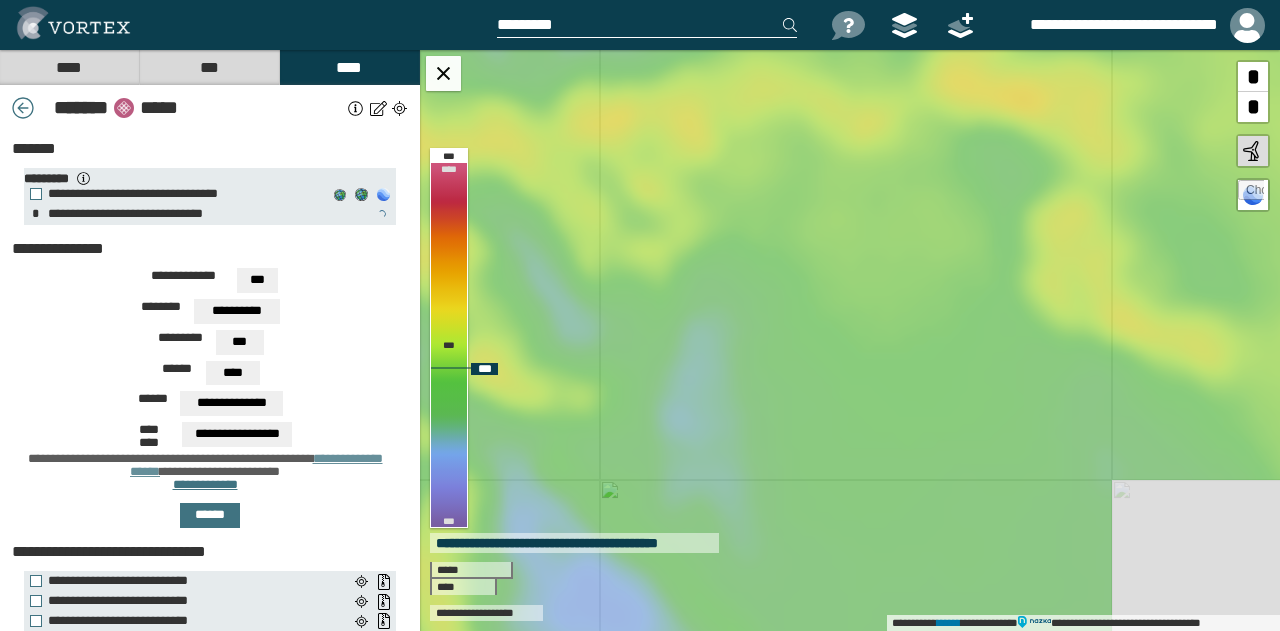 drag, startPoint x: 1146, startPoint y: 354, endPoint x: 726, endPoint y: 242, distance: 434.67688 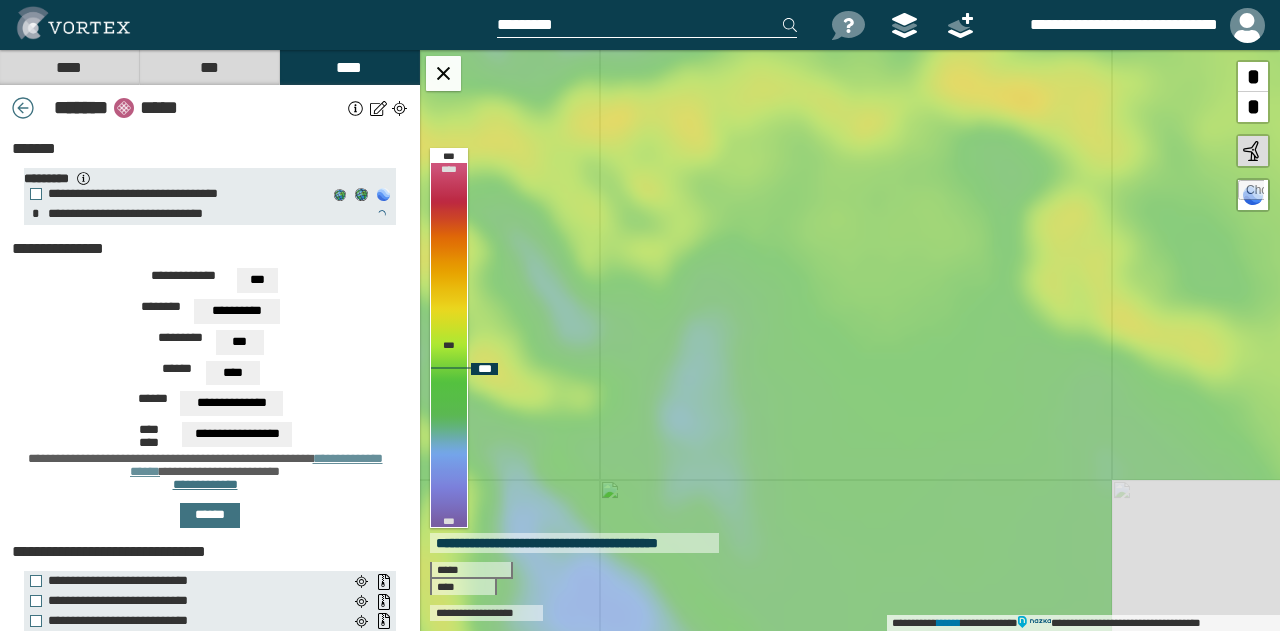 click on "**********" at bounding box center (850, 340) 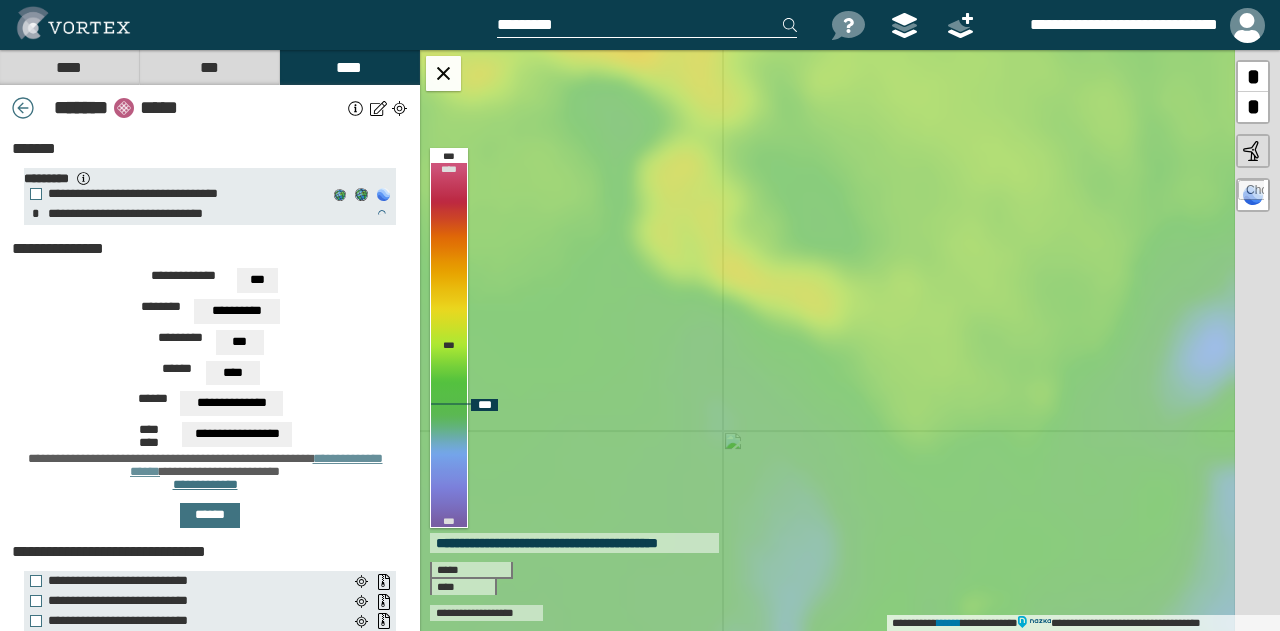 drag, startPoint x: 987, startPoint y: 367, endPoint x: 727, endPoint y: 353, distance: 260.37665 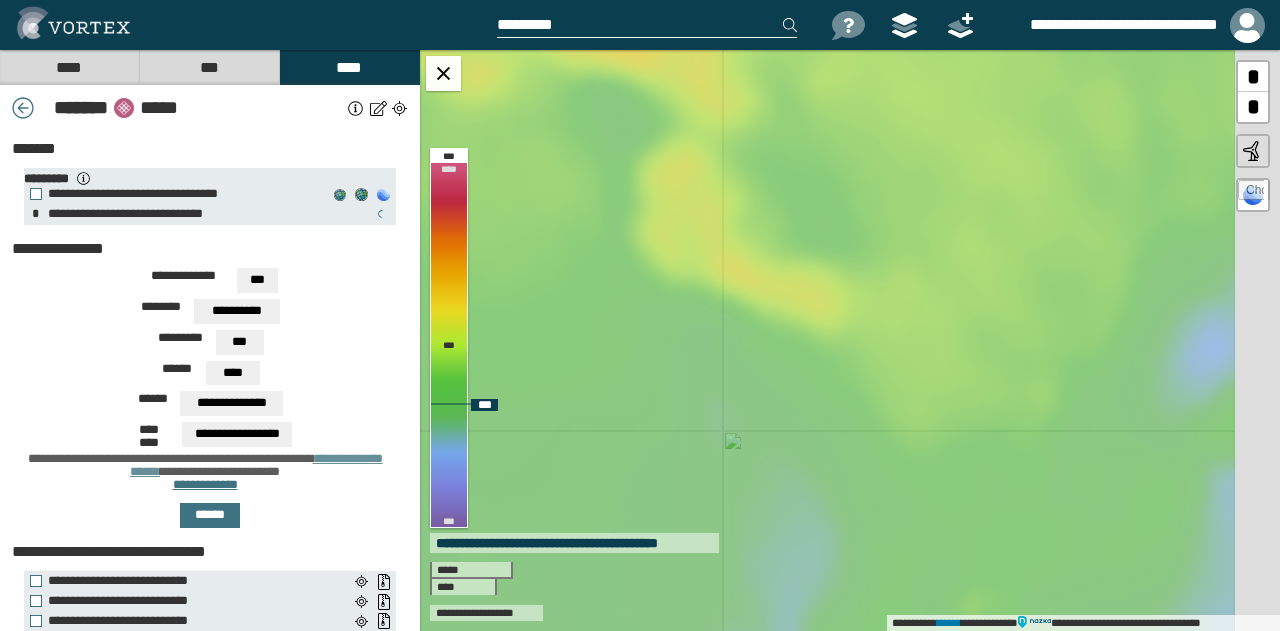 click on "**********" at bounding box center [850, 340] 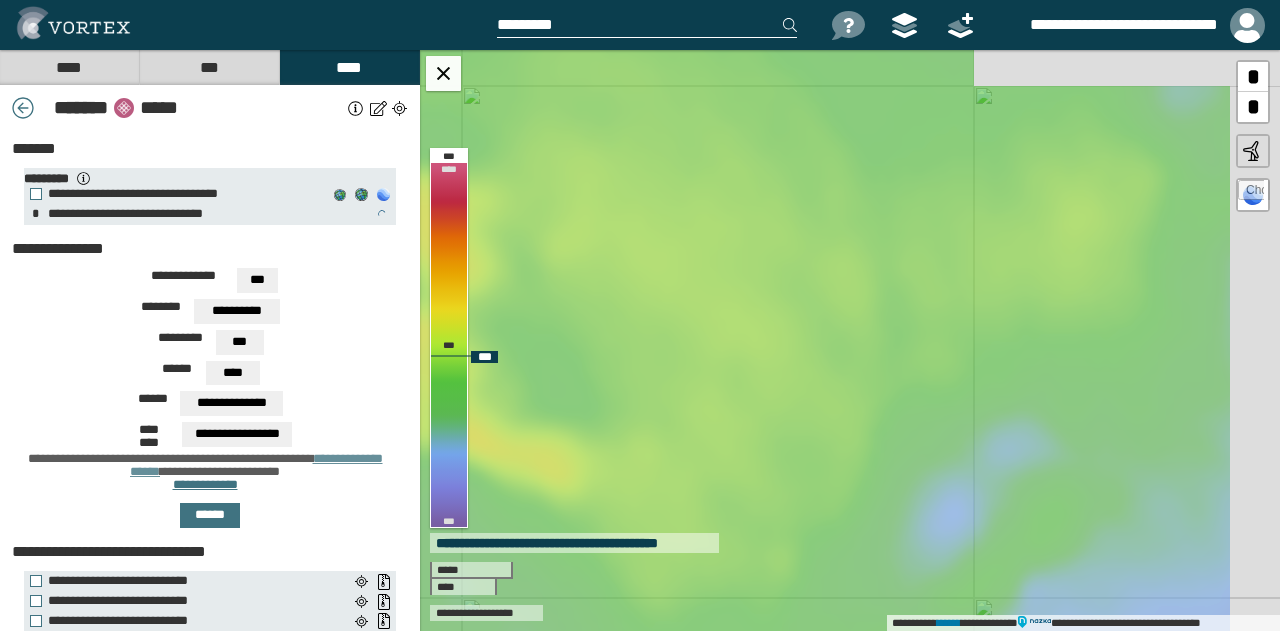 click on "**********" at bounding box center [850, 340] 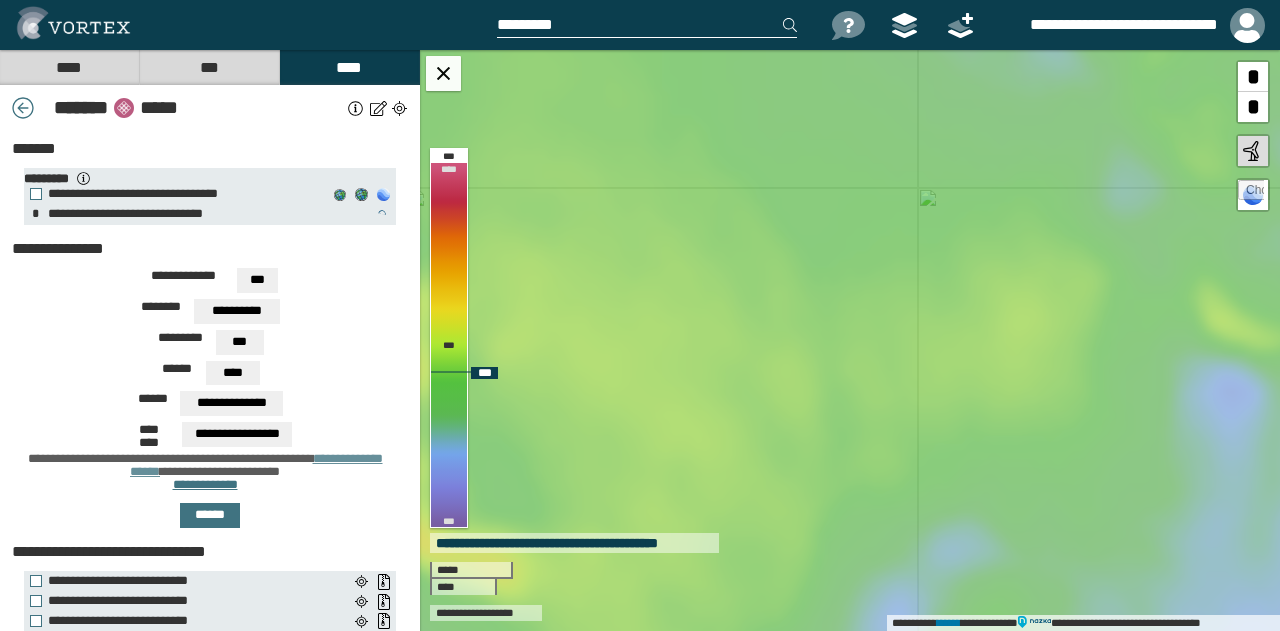 click on "**********" at bounding box center (850, 340) 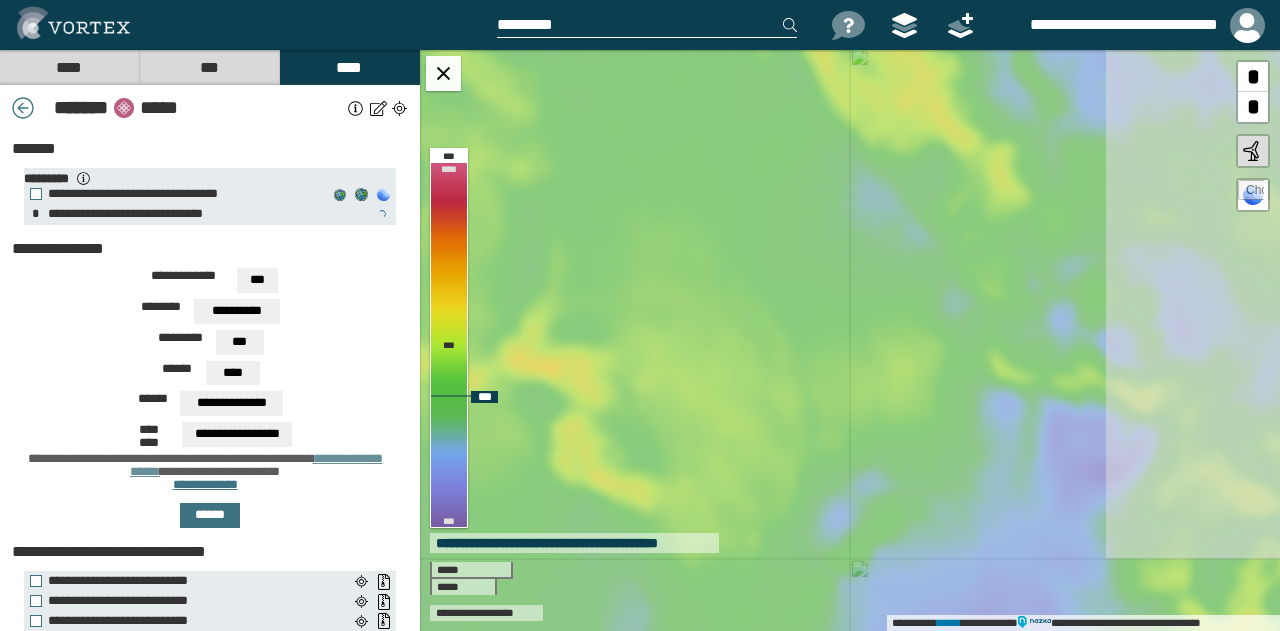 click on "**********" at bounding box center [850, 340] 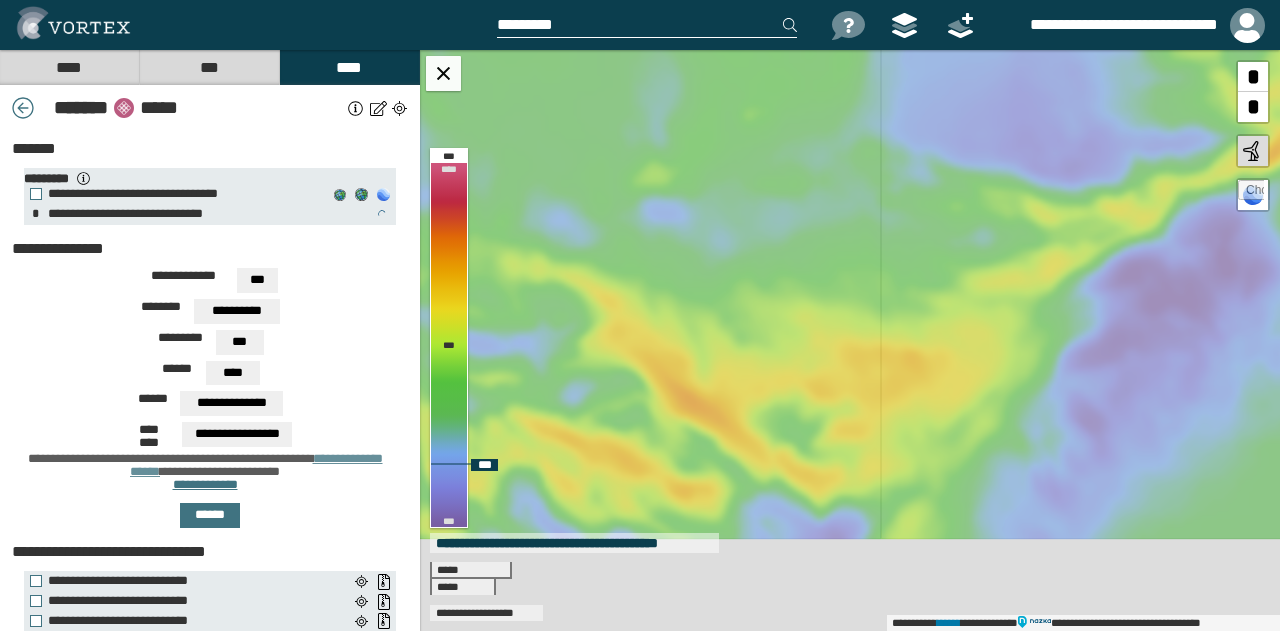 click on "**********" at bounding box center [850, 340] 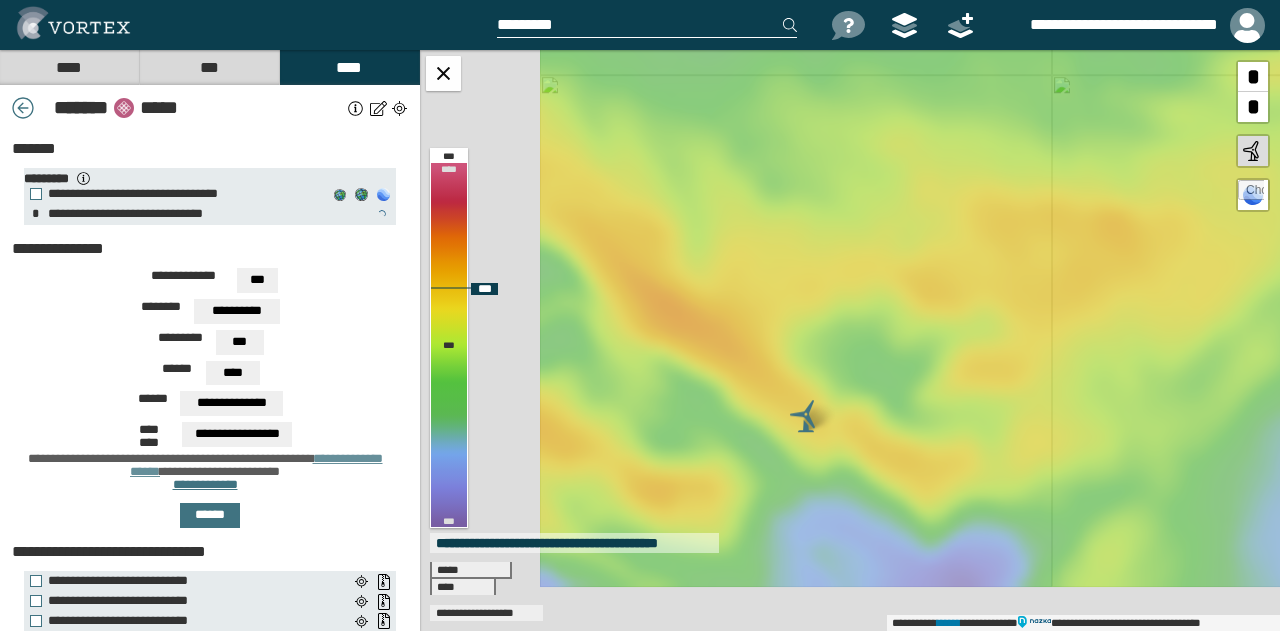 click on "**********" at bounding box center [850, 340] 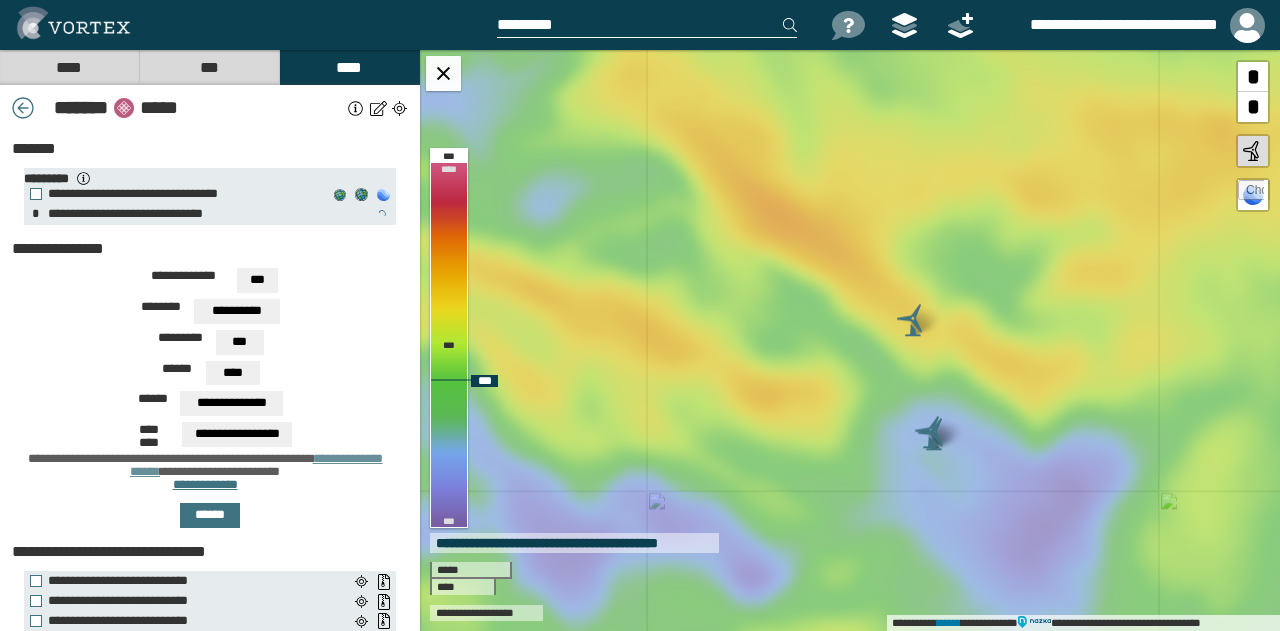 click on "**********" at bounding box center (850, 340) 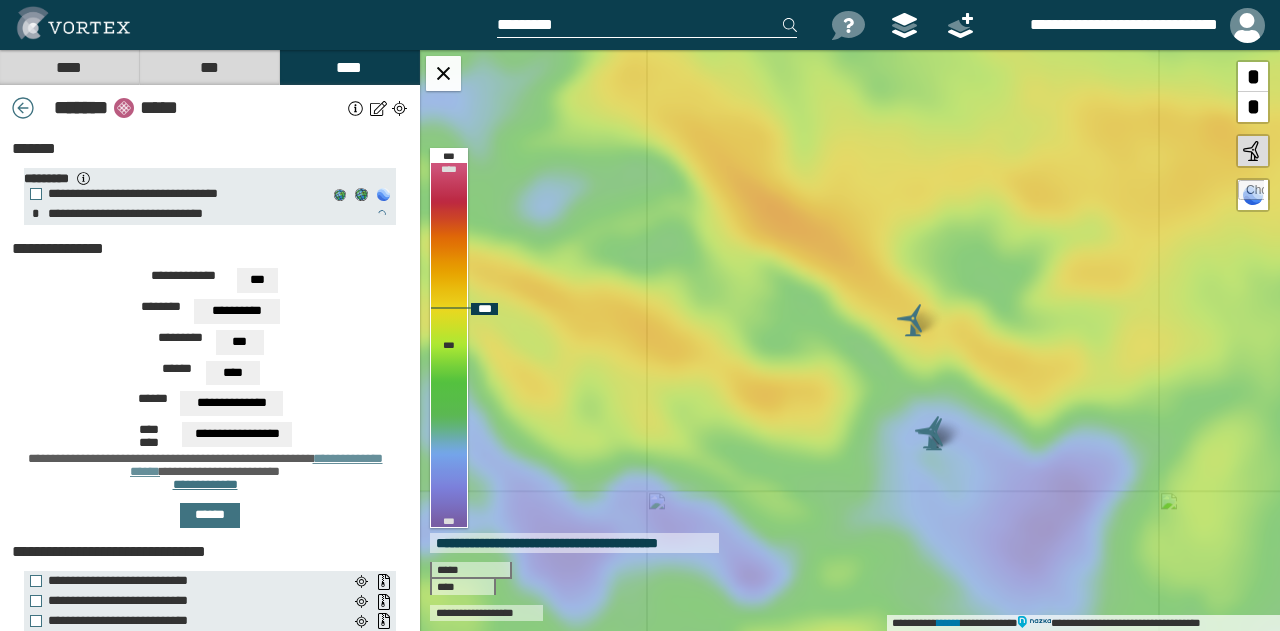 click on "**********" at bounding box center (850, 340) 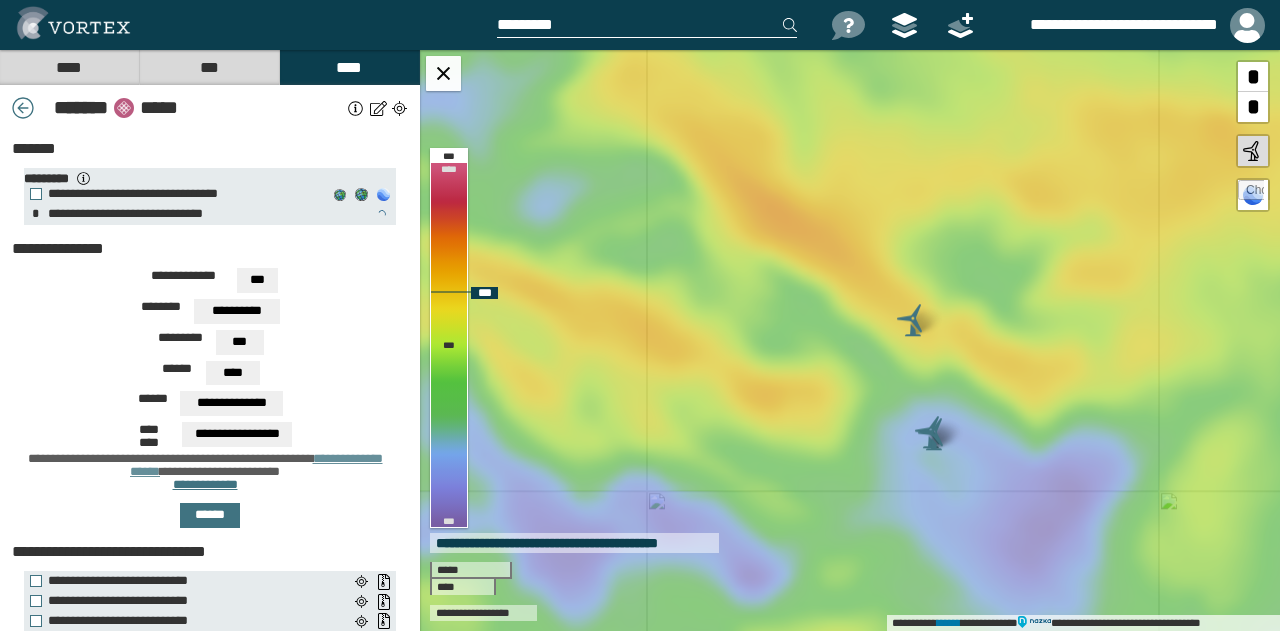 click at bounding box center (913, 320) 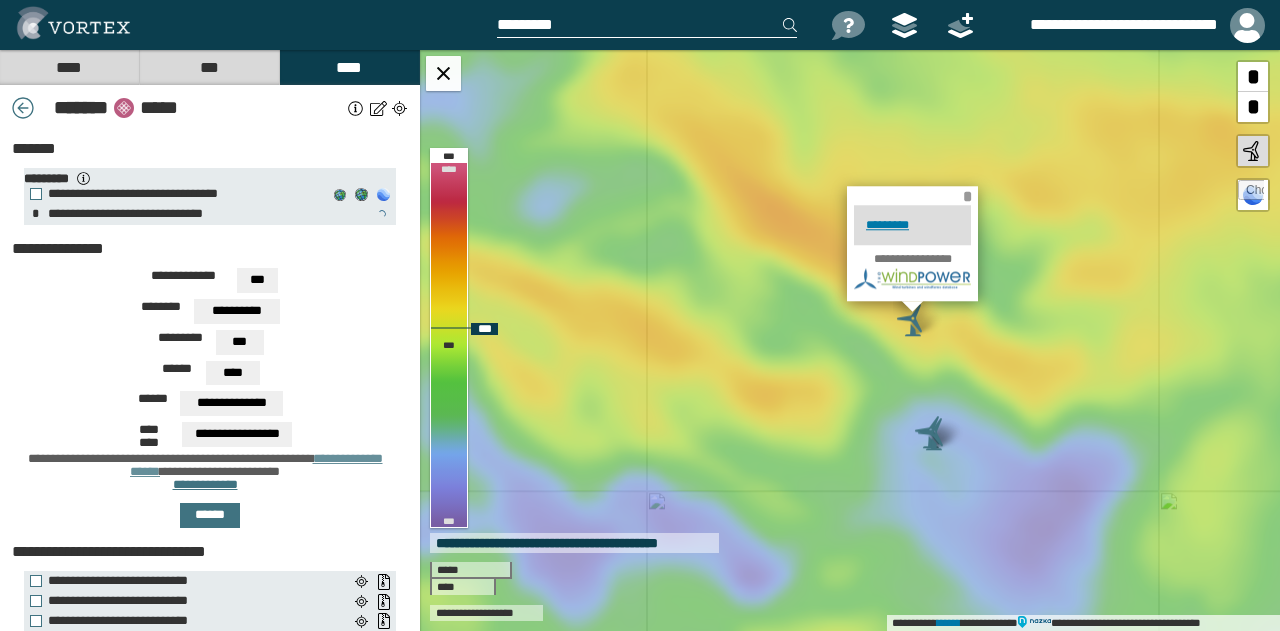 click on "*" at bounding box center [967, 196] 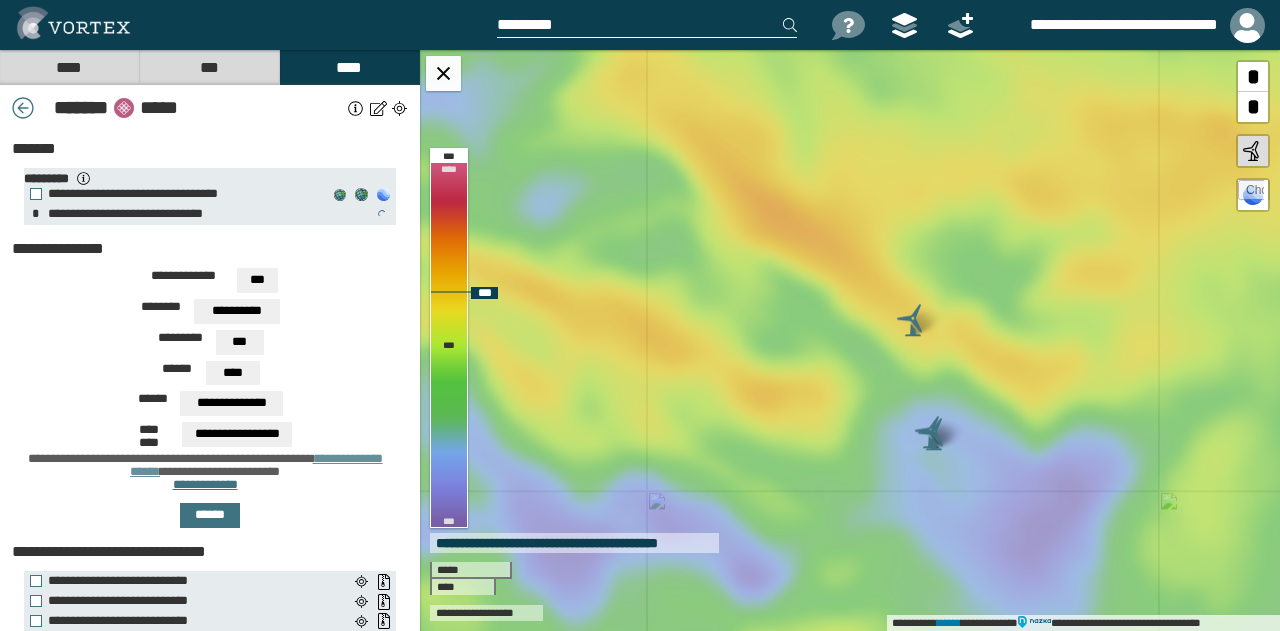 click at bounding box center (913, 320) 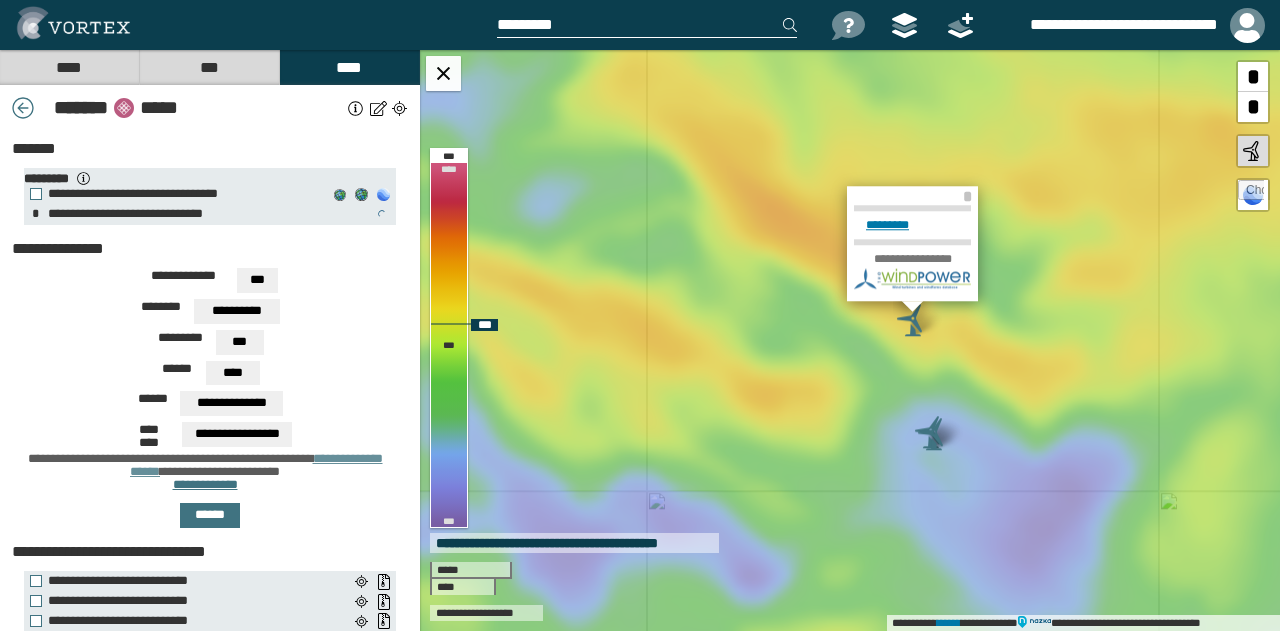 click on "*********" at bounding box center [912, 225] 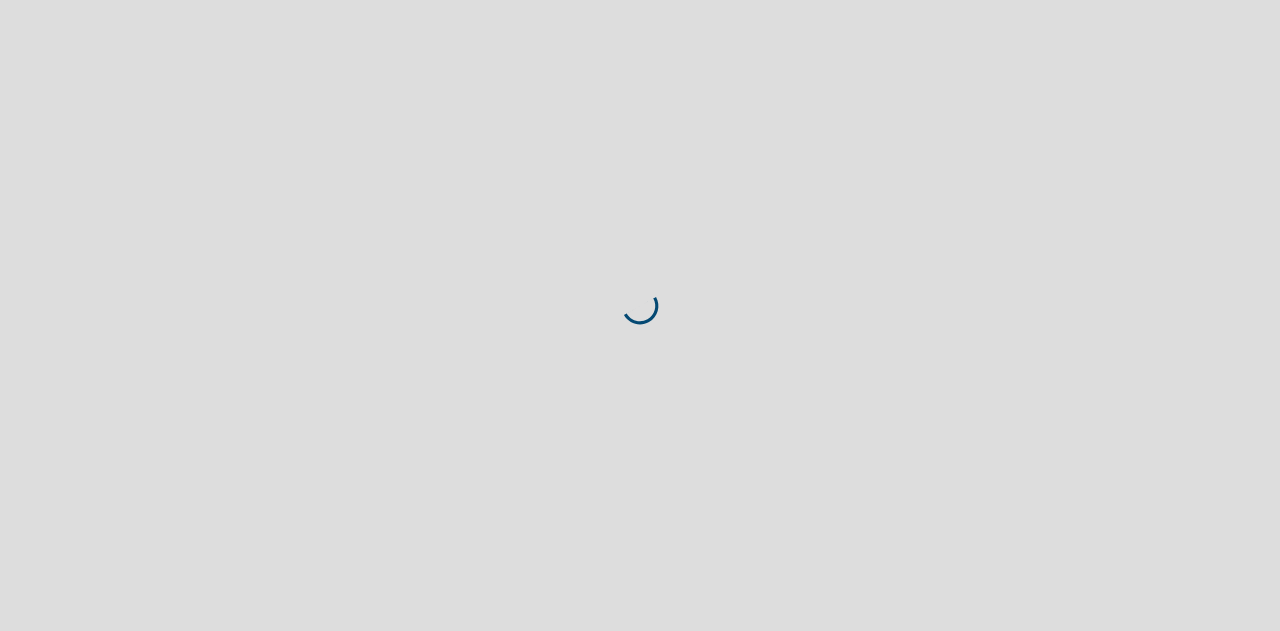 scroll, scrollTop: 0, scrollLeft: 0, axis: both 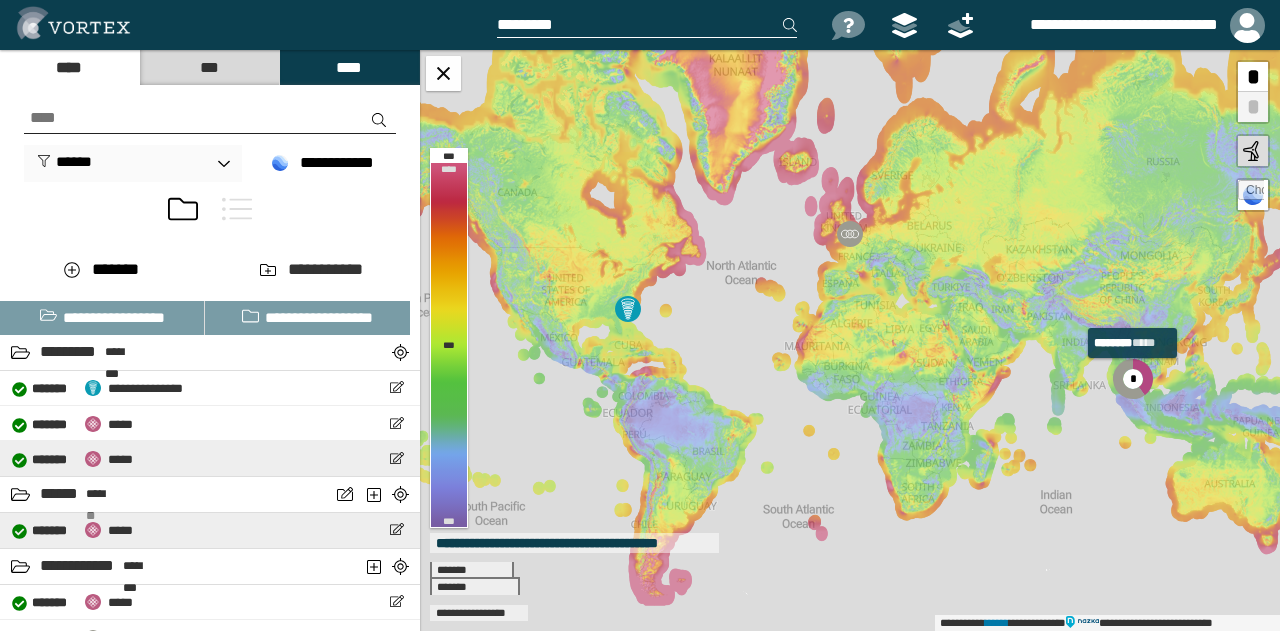 click on "**********" at bounding box center (210, 458) 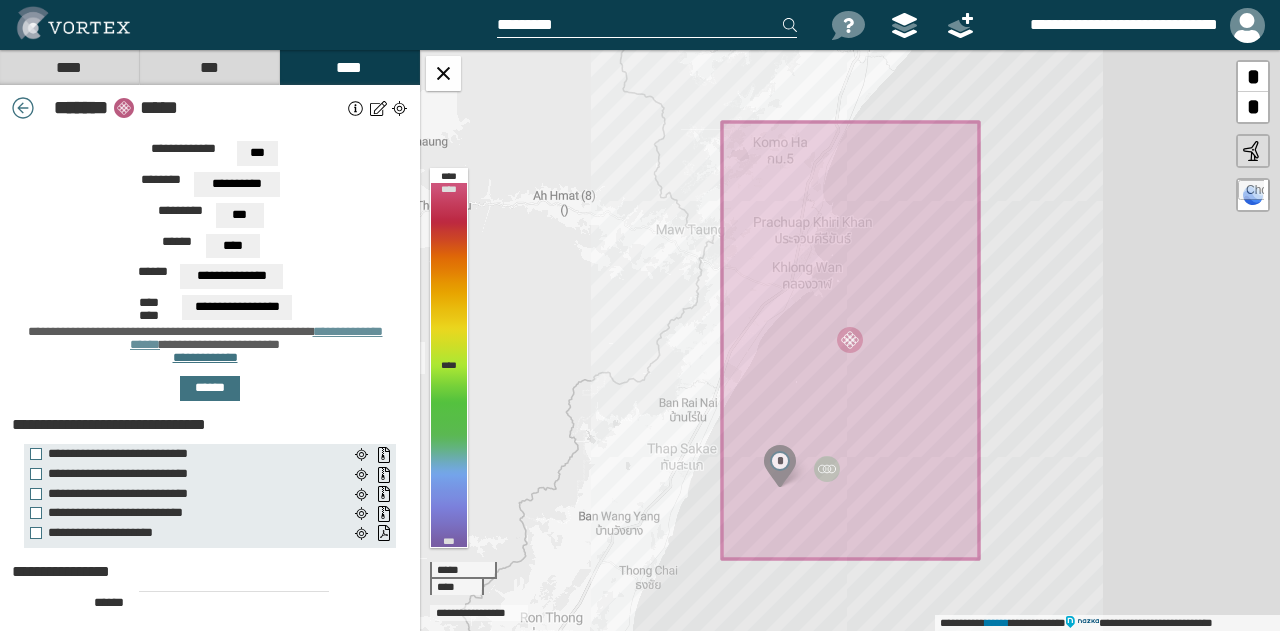scroll, scrollTop: 402, scrollLeft: 0, axis: vertical 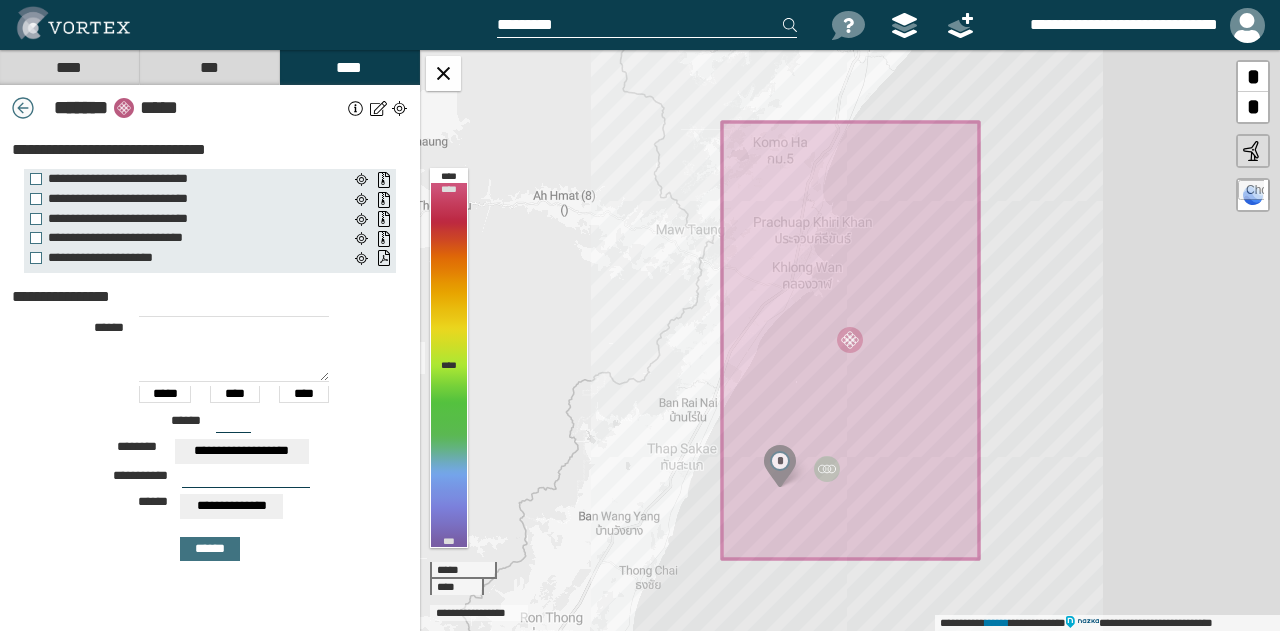 click at bounding box center (23, 108) 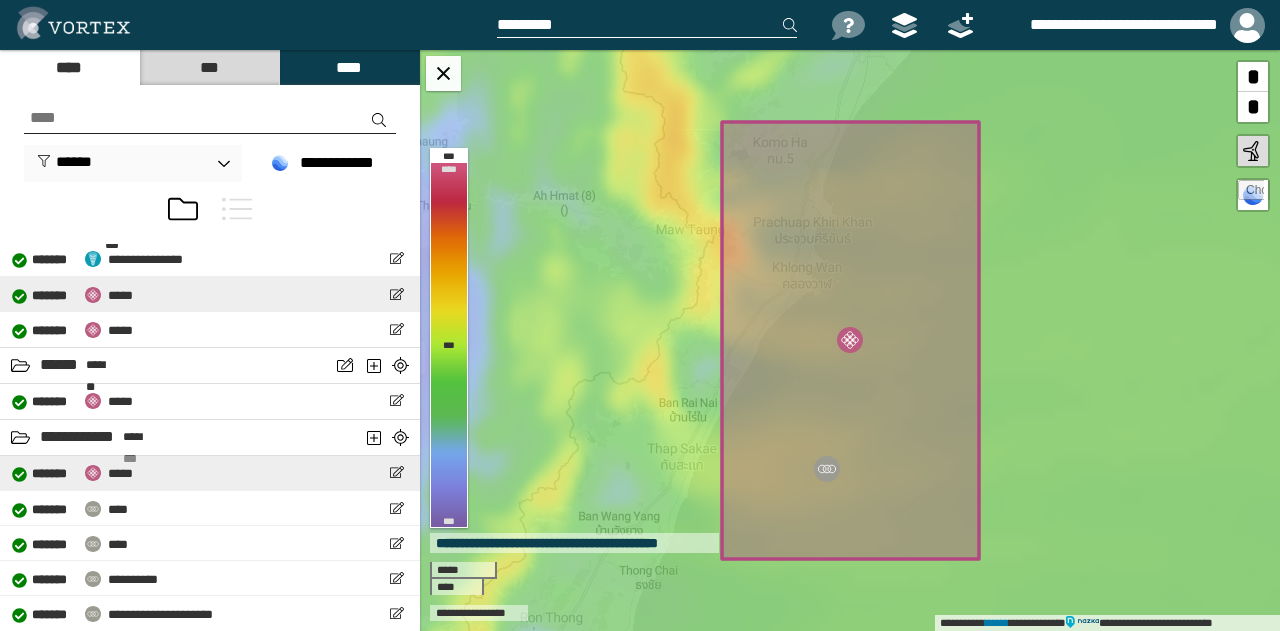 scroll, scrollTop: 130, scrollLeft: 0, axis: vertical 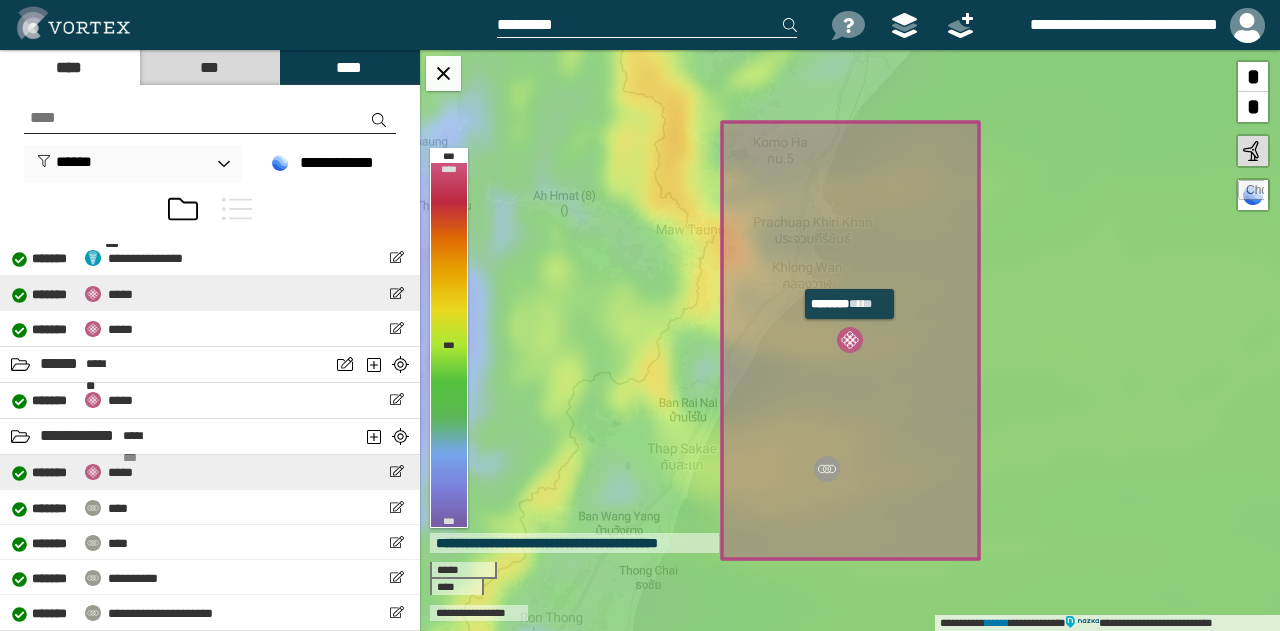 click on "**********" at bounding box center (210, 293) 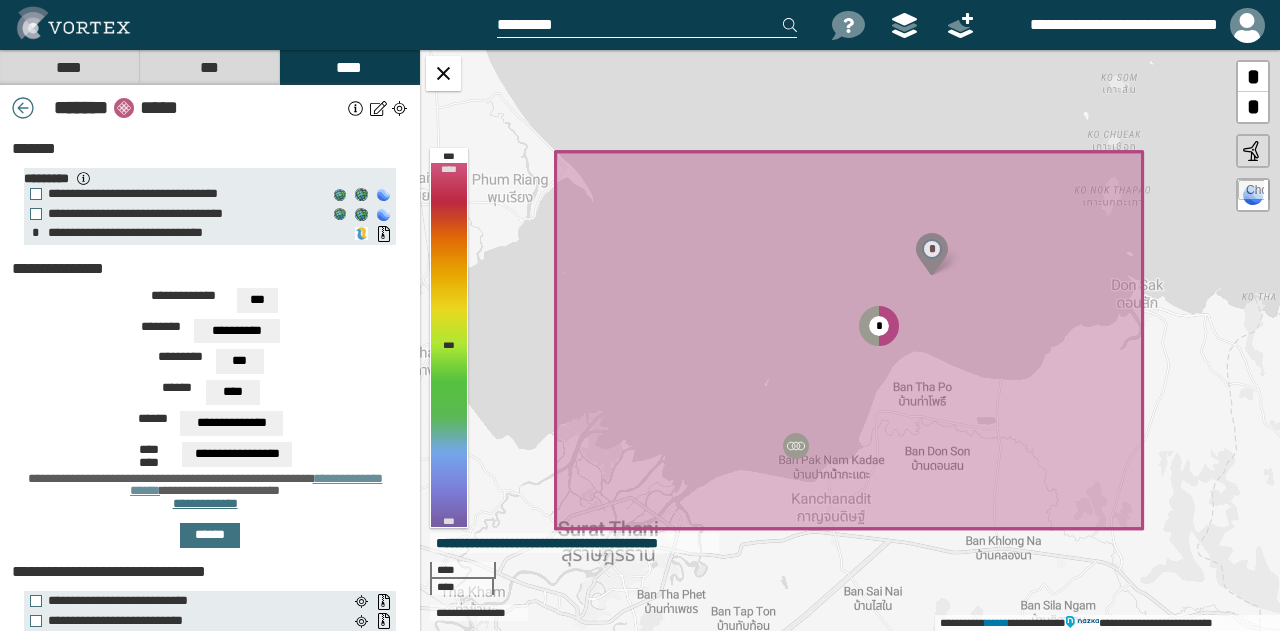 click on "**********" at bounding box center [205, 269] 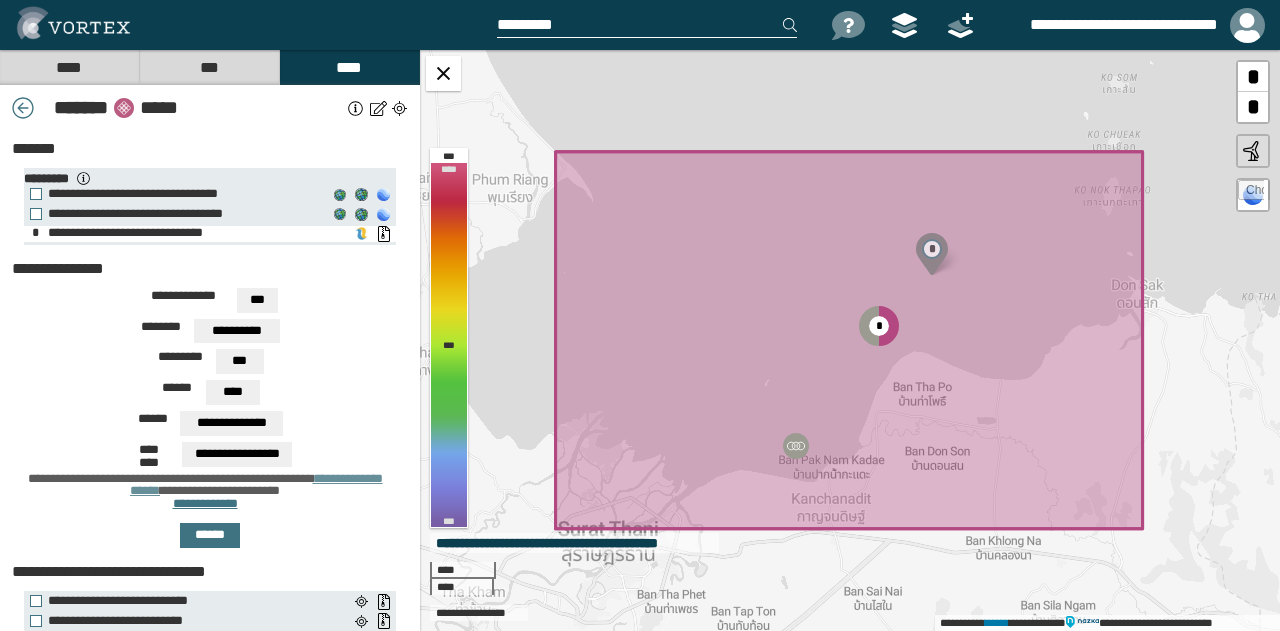 click on "**********" at bounding box center [122, 232] 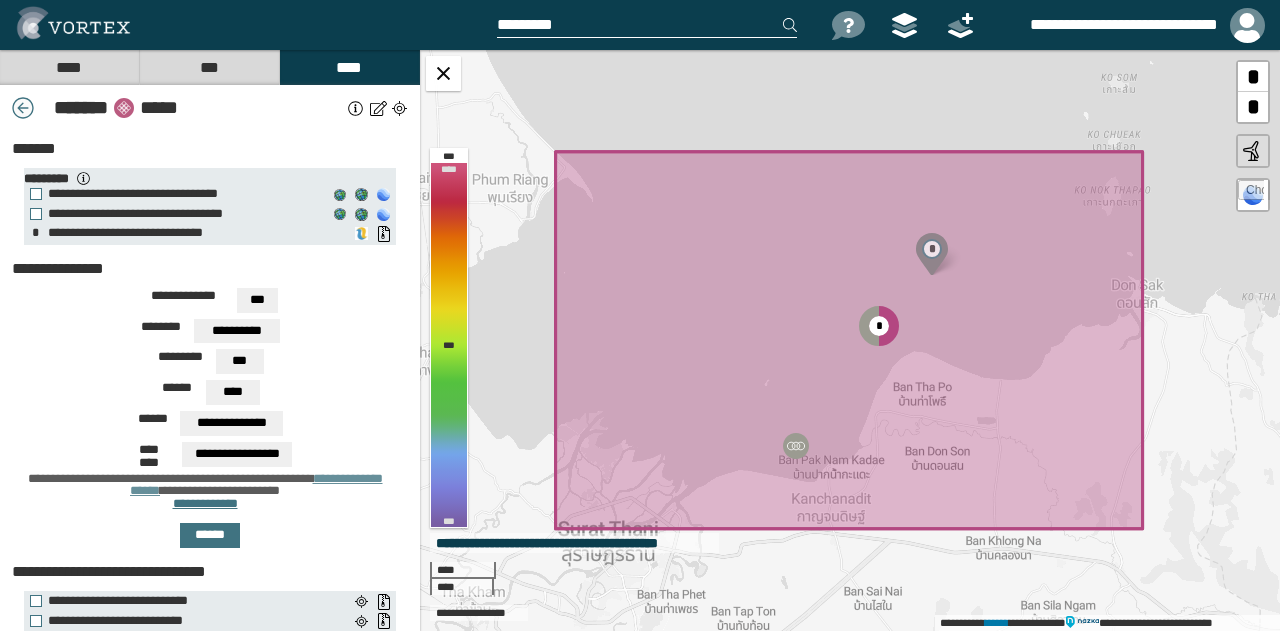click at bounding box center (23, 108) 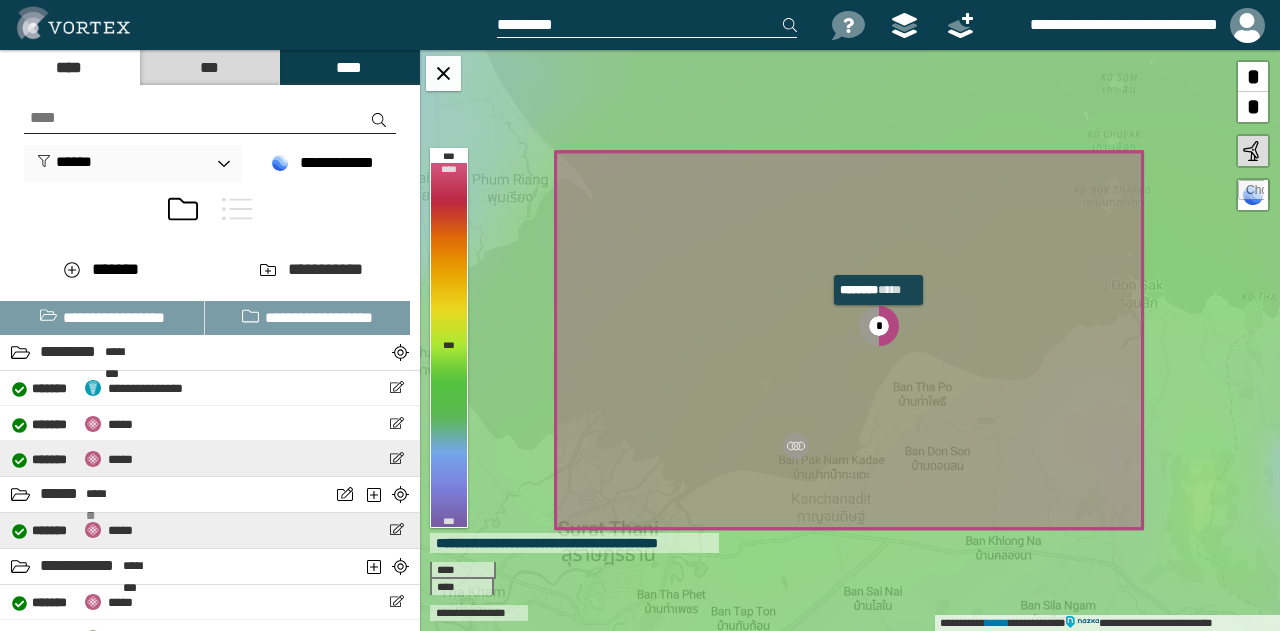 click on "**********" at bounding box center [210, 458] 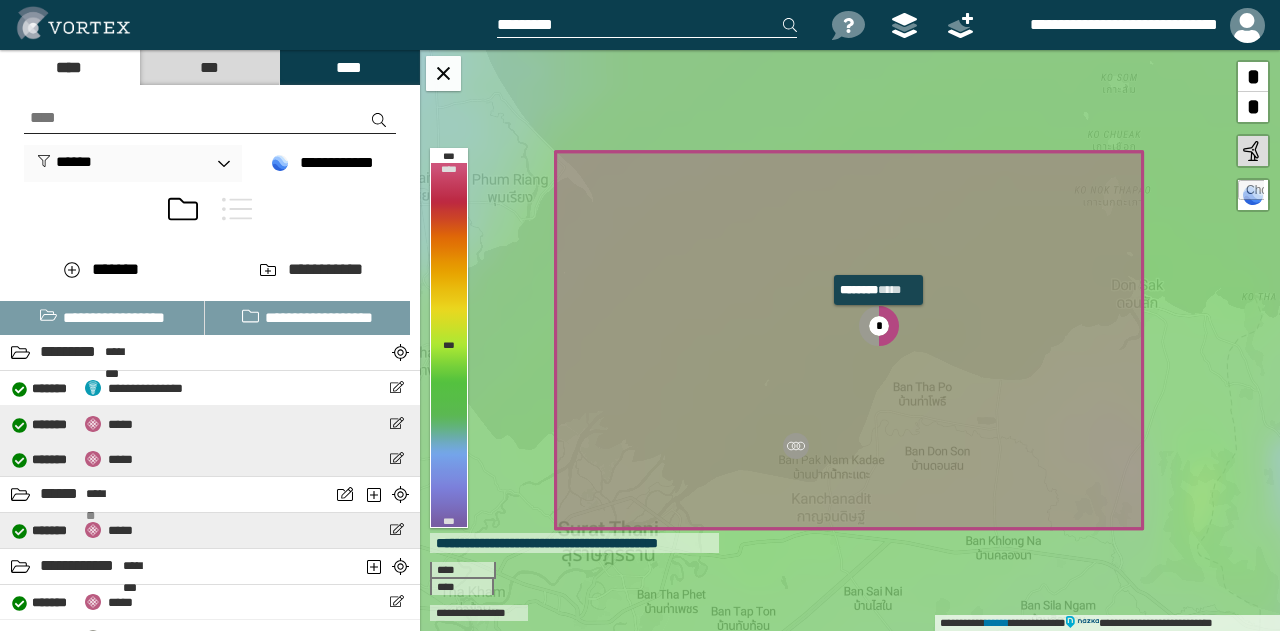 select on "**" 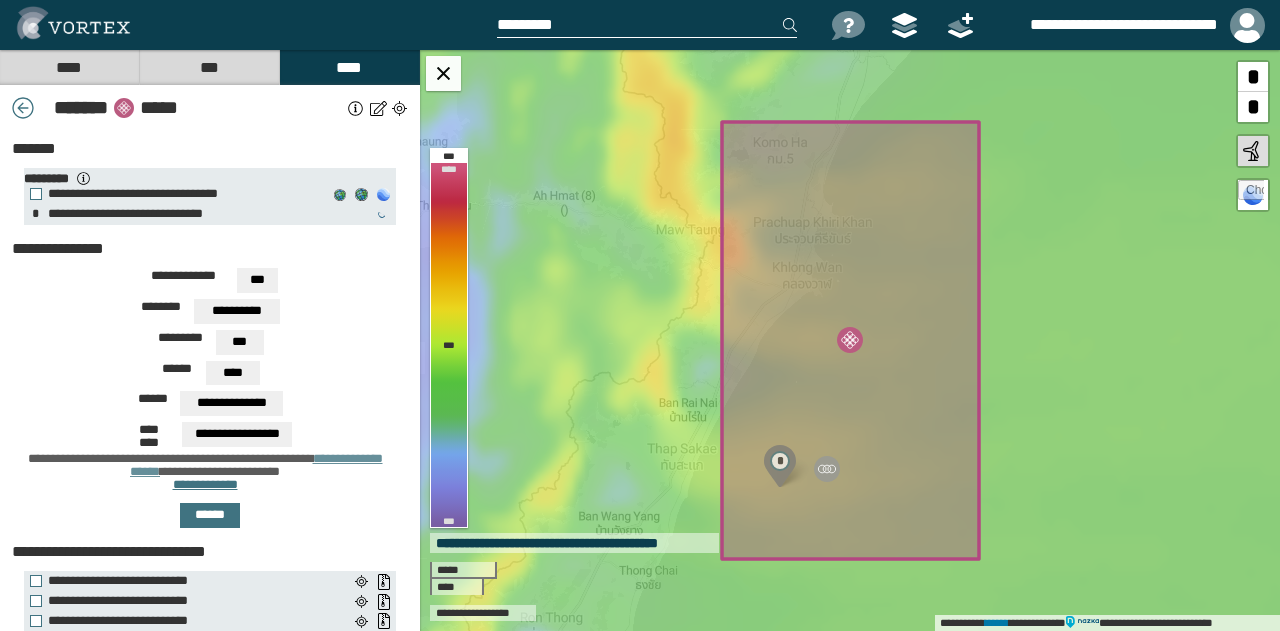 click on "**********" at bounding box center [210, 395] 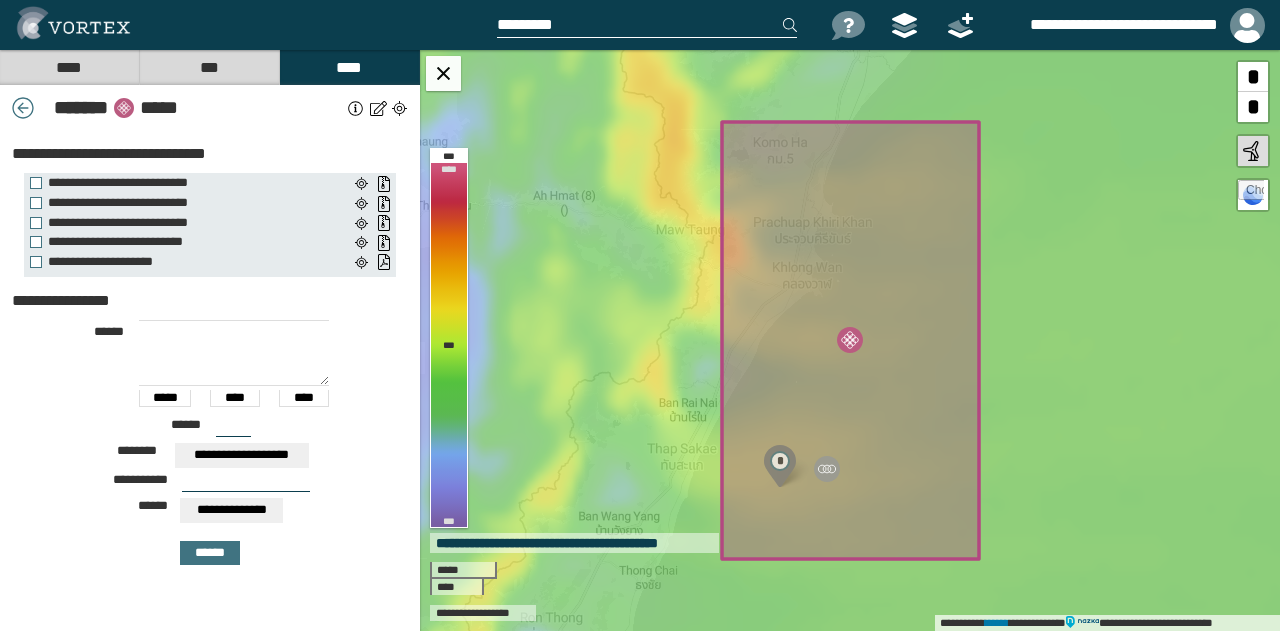 scroll, scrollTop: 400, scrollLeft: 0, axis: vertical 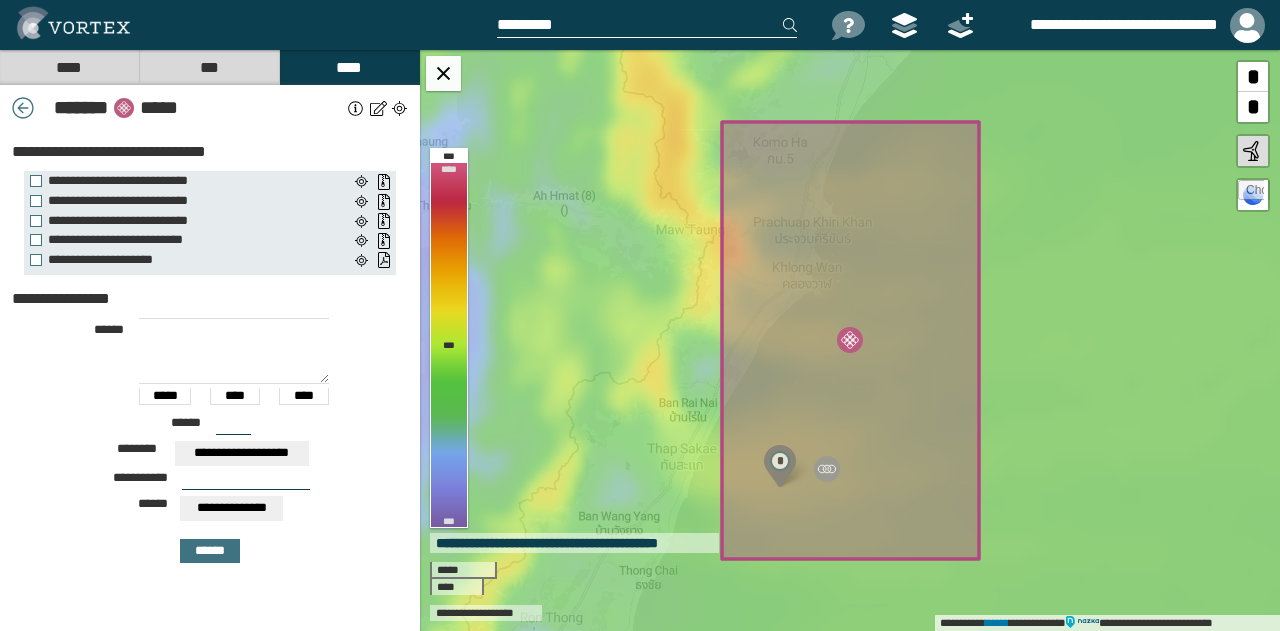 click at bounding box center [234, 351] 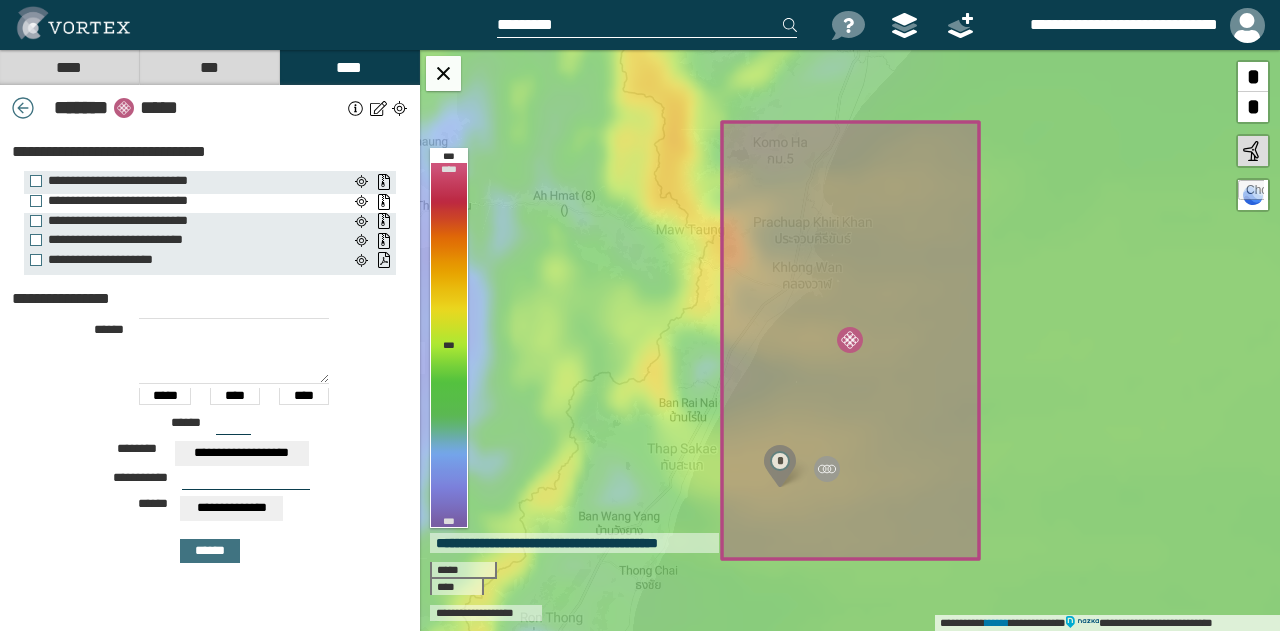 scroll, scrollTop: 0, scrollLeft: 0, axis: both 